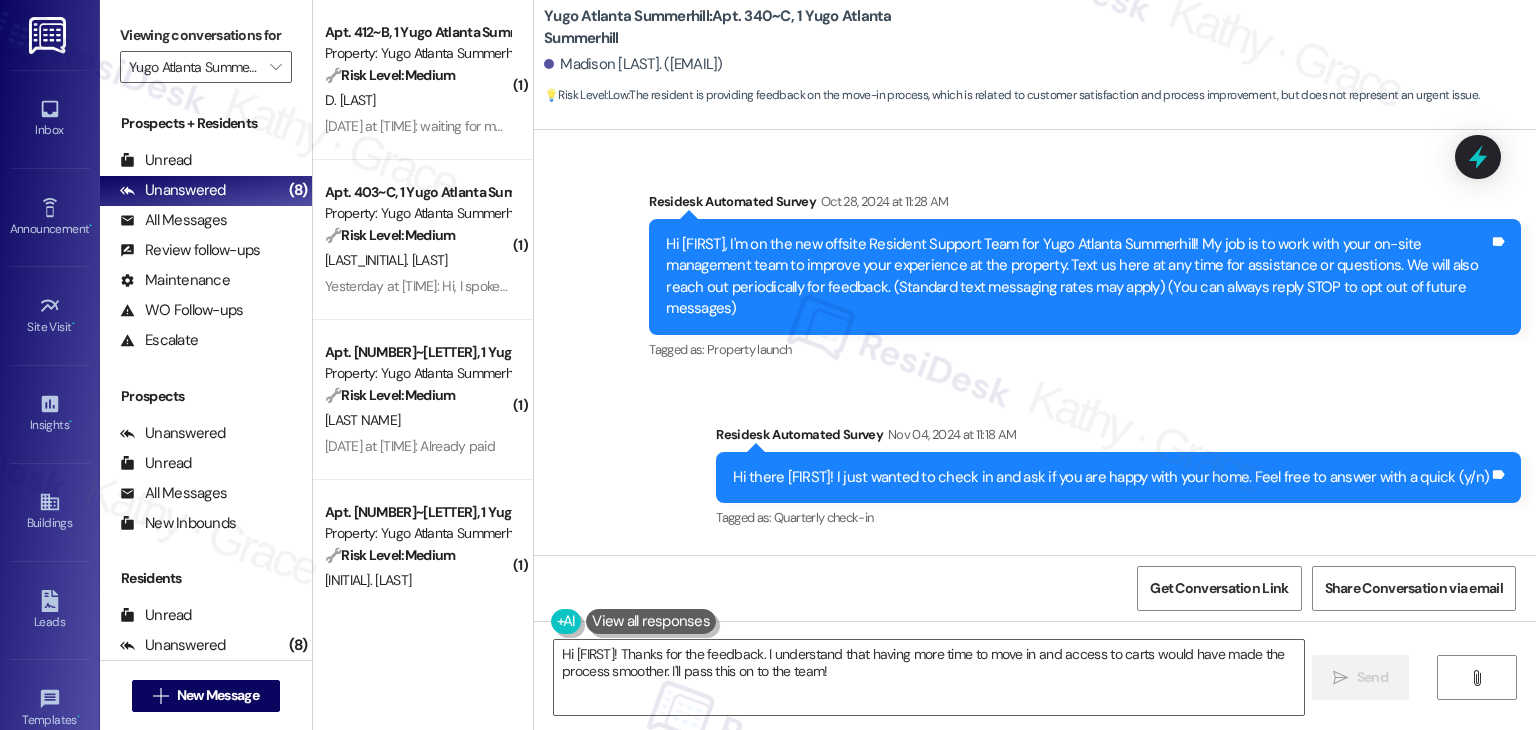 scroll, scrollTop: 0, scrollLeft: 0, axis: both 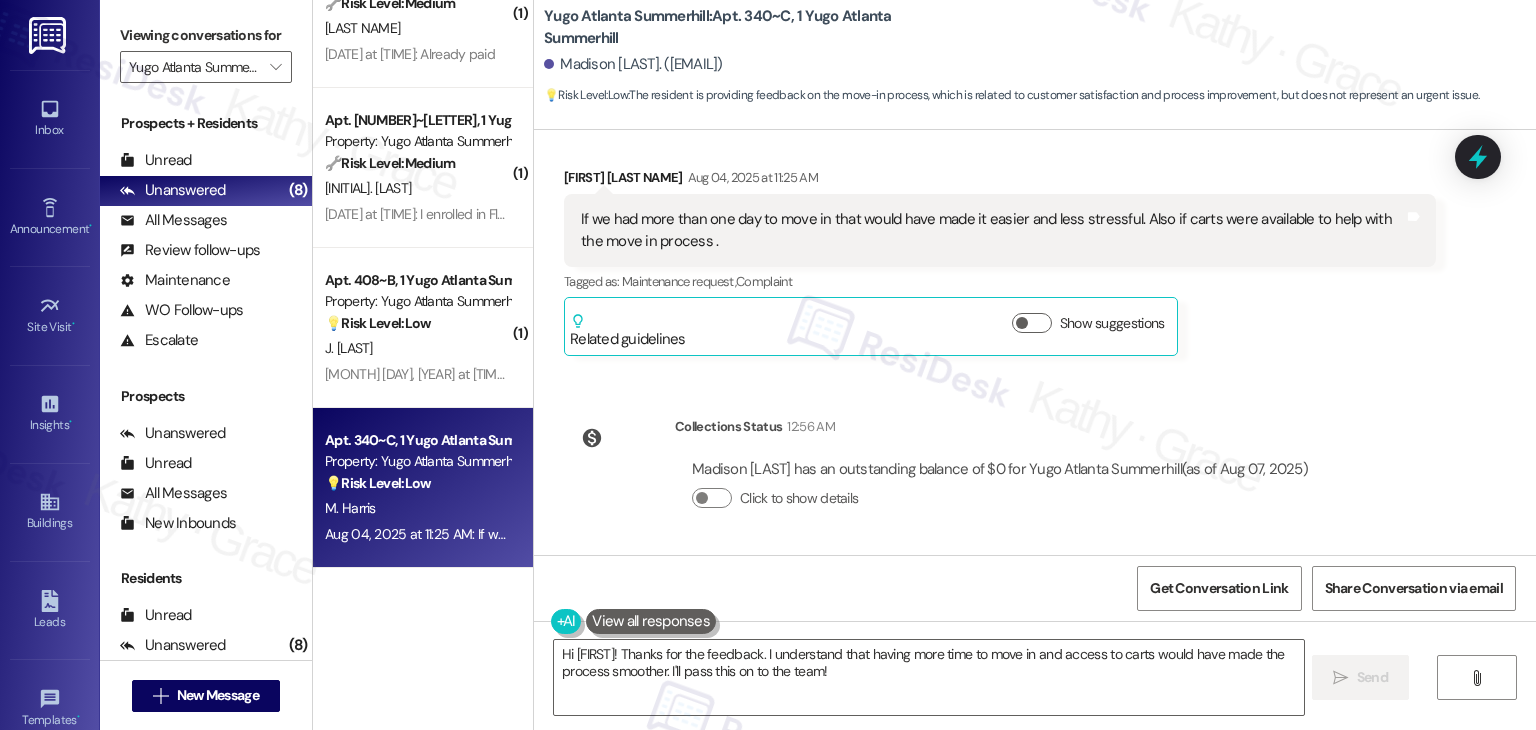 click on "Survey, sent via SMS Residesk Automated Survey Oct 28, 2024 at 11:28 AM Hi Madison, I'm on the new offsite Resident Support Team for Yugo Atlanta Summerhill! My job is to work with your on-site management team to improve your experience at the property. Text us here at any time for assistance or questions. We will also reach out periodically for feedback. (Standard text messaging rates may apply) (You can always reply STOP to opt out of future messages) Tags and notes Tagged as:   Property launch Click to highlight conversations about Property launch Survey, sent via SMS Residesk Automated Survey Nov 04, 2024 at 11:18 AM Hi there Madison! I just wanted to check in and ask if you are happy with your home.  Feel free to answer with a quick (y/n) Tags and notes Tagged as:   Quarterly check-in Click to highlight conversations about Quarterly check-in Announcement, sent via SMS Sarah   (ResiDesk) Nov 04, 2024 at 12:05 PM Tags and notes Tagged as:   Maintenance ,  Click to highlight conversations about Maintenance" at bounding box center [1035, 342] 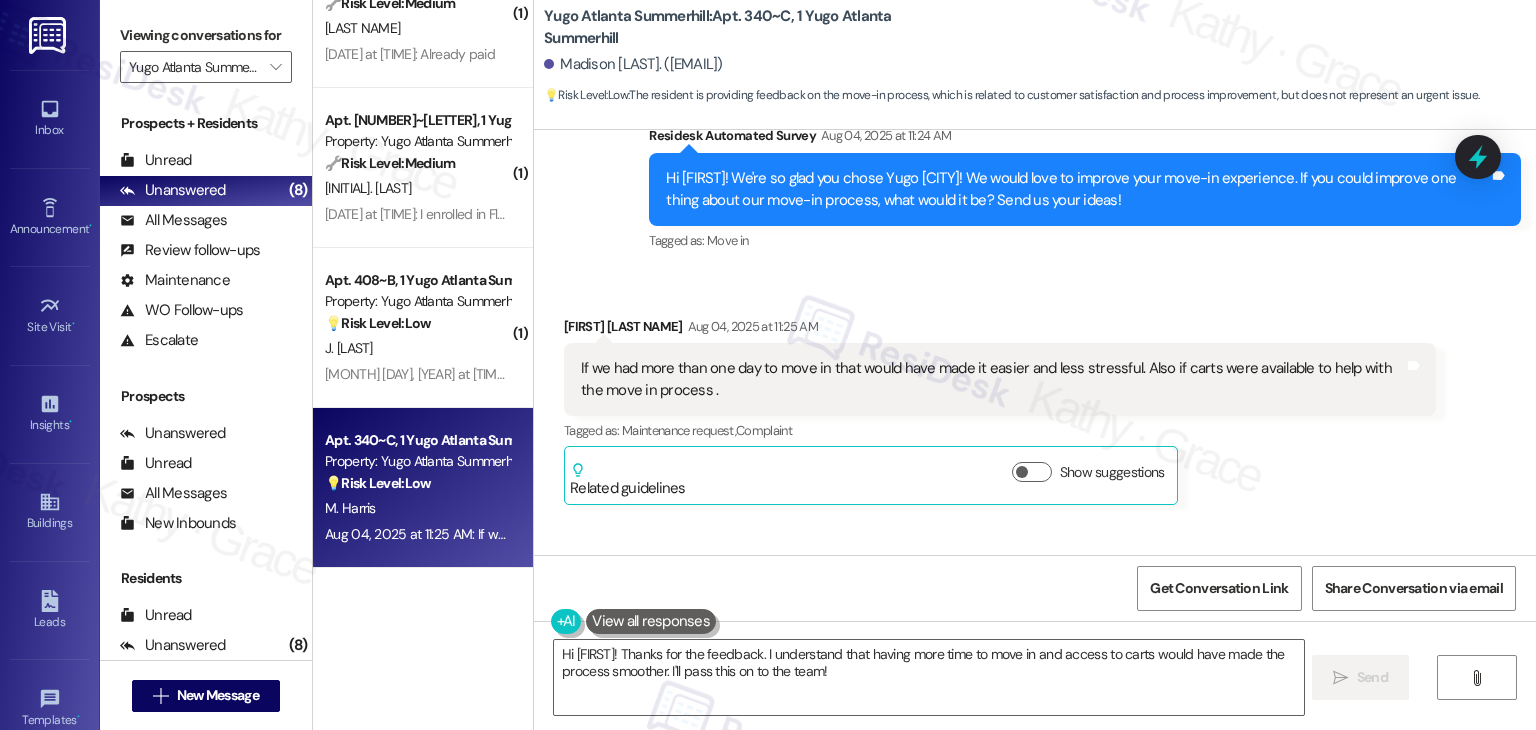 scroll, scrollTop: 2421, scrollLeft: 0, axis: vertical 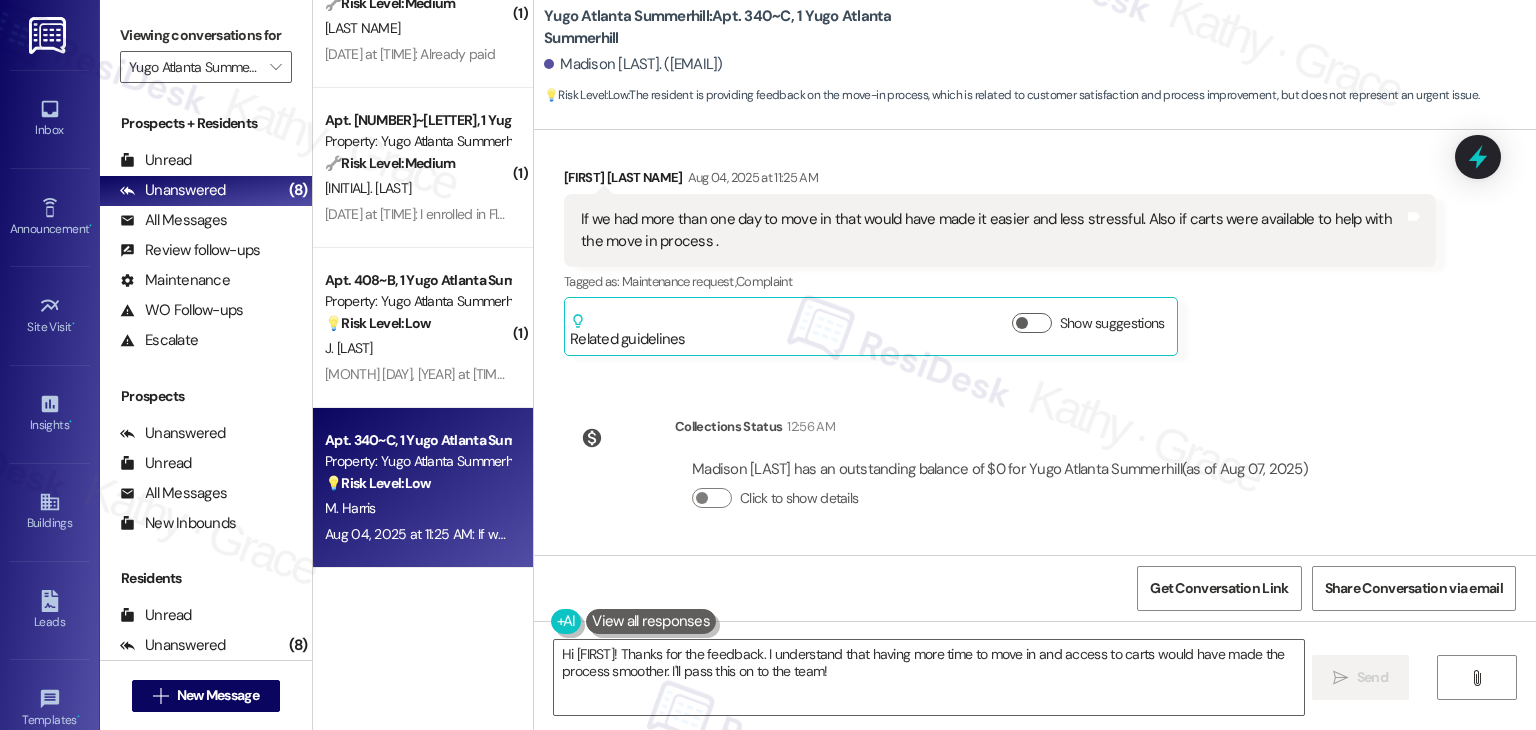 click on "Madison Harris has an outstanding balance of $0 for Yugo Atlanta Summerhill  (as of Aug 07, 2025) Click to show details" at bounding box center [1000, 492] 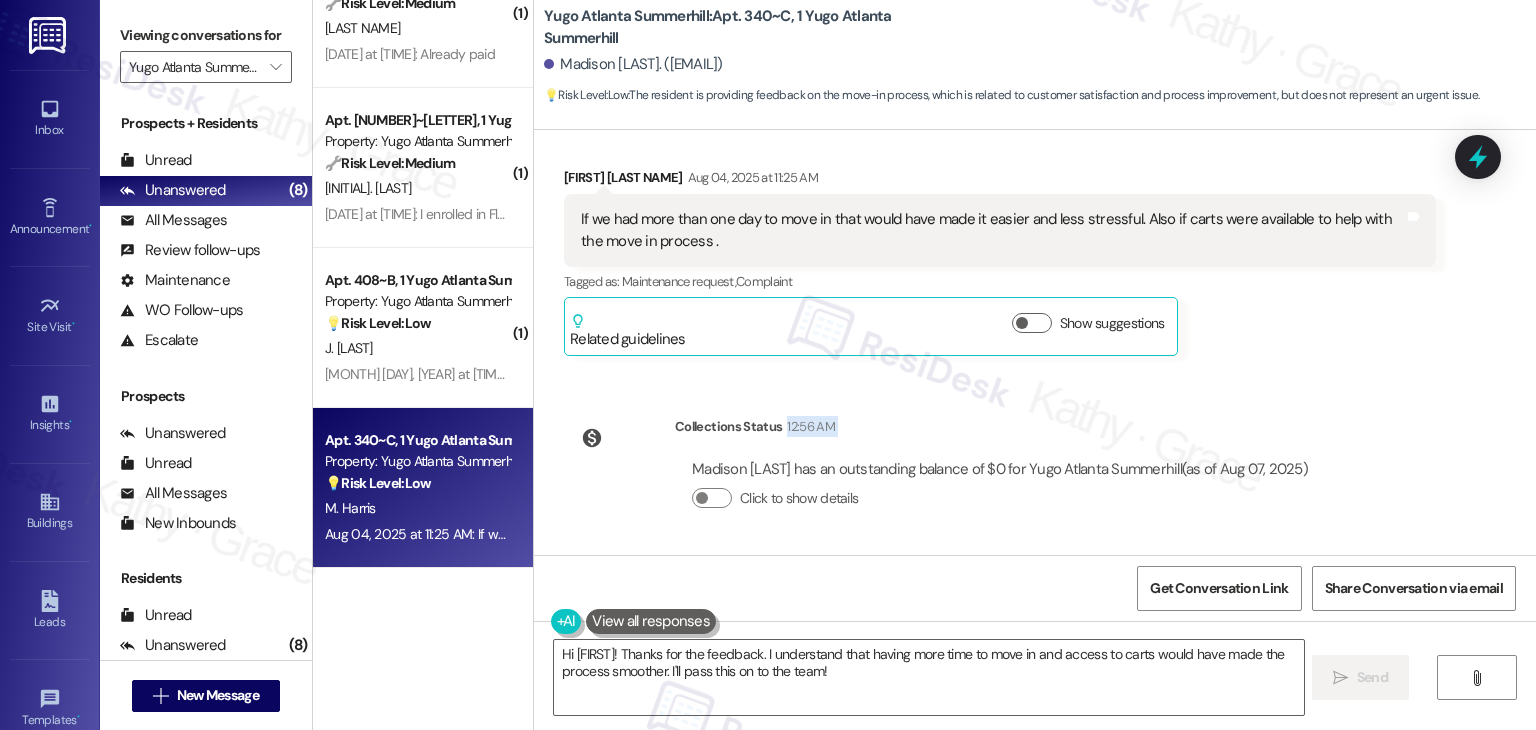 click on "Survey, sent via SMS Residesk Automated Survey Oct 28, 2024 at 11:28 AM Hi Madison, I'm on the new offsite Resident Support Team for Yugo Atlanta Summerhill! My job is to work with your on-site management team to improve your experience at the property. Text us here at any time for assistance or questions. We will also reach out periodically for feedback. (Standard text messaging rates may apply) (You can always reply STOP to opt out of future messages) Tags and notes Tagged as:   Property launch Click to highlight conversations about Property launch Survey, sent via SMS Residesk Automated Survey Nov 04, 2024 at 11:18 AM Hi there Madison! I just wanted to check in and ask if you are happy with your home.  Feel free to answer with a quick (y/n) Tags and notes Tagged as:   Quarterly check-in Click to highlight conversations about Quarterly check-in Announcement, sent via SMS Sarah   (ResiDesk) Nov 04, 2024 at 12:05 PM Tags and notes Tagged as:   Maintenance ,  Click to highlight conversations about Maintenance" at bounding box center [1035, 342] 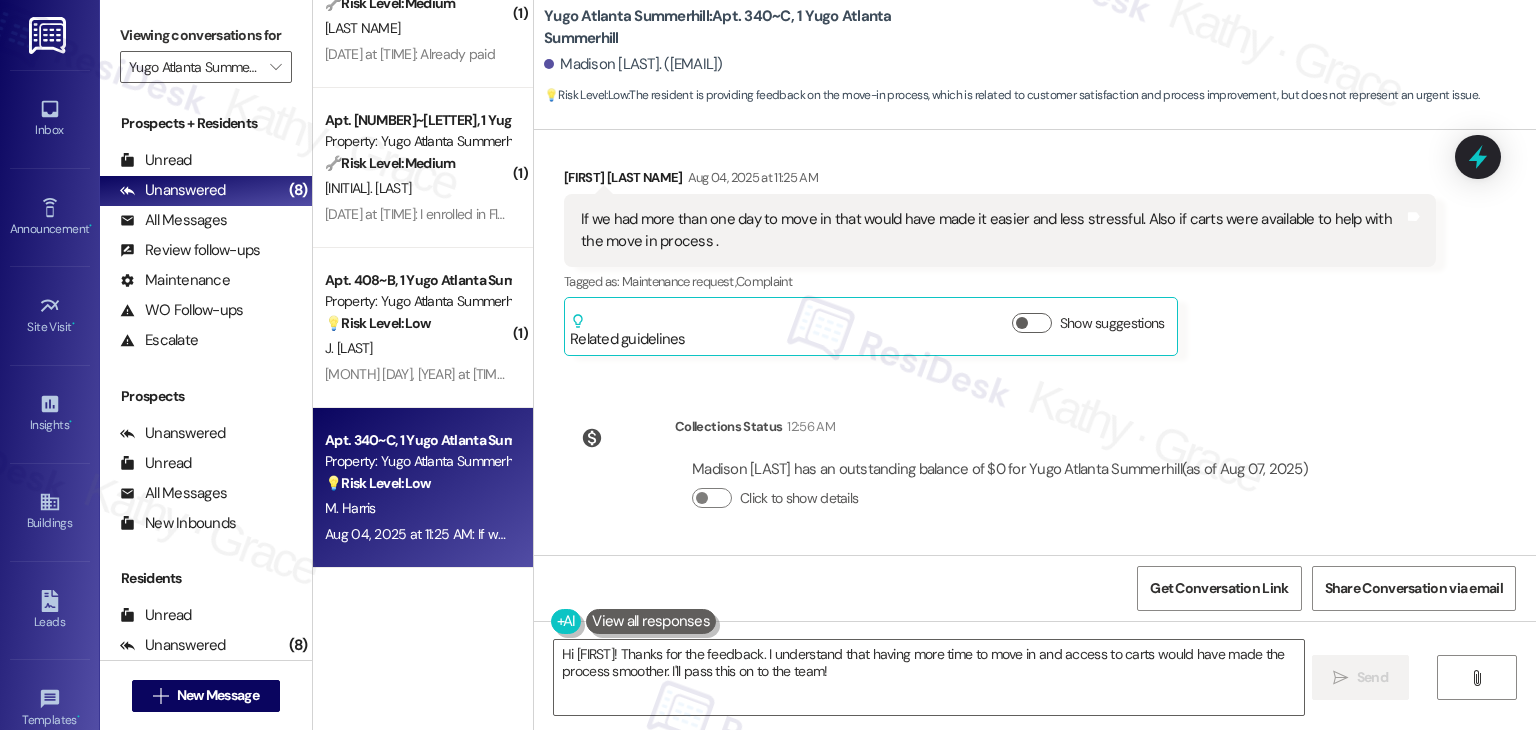 click on "Survey, sent via SMS Residesk Automated Survey Oct 28, 2024 at 11:28 AM Hi Madison, I'm on the new offsite Resident Support Team for Yugo Atlanta Summerhill! My job is to work with your on-site management team to improve your experience at the property. Text us here at any time for assistance or questions. We will also reach out periodically for feedback. (Standard text messaging rates may apply) (You can always reply STOP to opt out of future messages) Tags and notes Tagged as:   Property launch Click to highlight conversations about Property launch Survey, sent via SMS Residesk Automated Survey Nov 04, 2024 at 11:18 AM Hi there Madison! I just wanted to check in and ask if you are happy with your home.  Feel free to answer with a quick (y/n) Tags and notes Tagged as:   Quarterly check-in Click to highlight conversations about Quarterly check-in Announcement, sent via SMS Sarah   (ResiDesk) Nov 04, 2024 at 12:05 PM Tags and notes Tagged as:   Maintenance ,  Click to highlight conversations about Maintenance" at bounding box center [1035, 342] 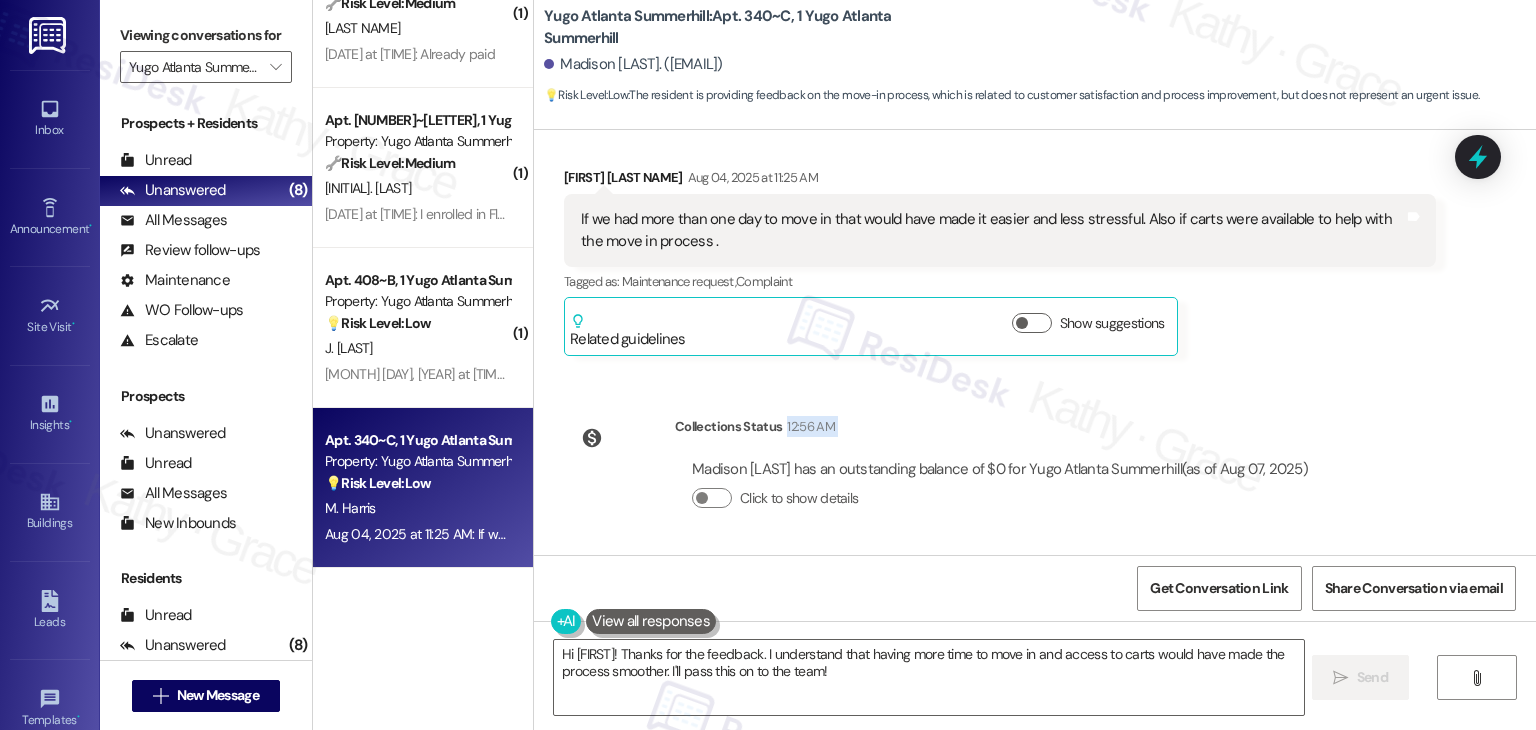 click on "Survey, sent via SMS Residesk Automated Survey Oct 28, 2024 at 11:28 AM Hi Madison, I'm on the new offsite Resident Support Team for Yugo Atlanta Summerhill! My job is to work with your on-site management team to improve your experience at the property. Text us here at any time for assistance or questions. We will also reach out periodically for feedback. (Standard text messaging rates may apply) (You can always reply STOP to opt out of future messages) Tags and notes Tagged as:   Property launch Click to highlight conversations about Property launch Survey, sent via SMS Residesk Automated Survey Nov 04, 2024 at 11:18 AM Hi there Madison! I just wanted to check in and ask if you are happy with your home.  Feel free to answer with a quick (y/n) Tags and notes Tagged as:   Quarterly check-in Click to highlight conversations about Quarterly check-in Announcement, sent via SMS Sarah   (ResiDesk) Nov 04, 2024 at 12:05 PM Tags and notes Tagged as:   Maintenance ,  Click to highlight conversations about Maintenance" at bounding box center [1035, 342] 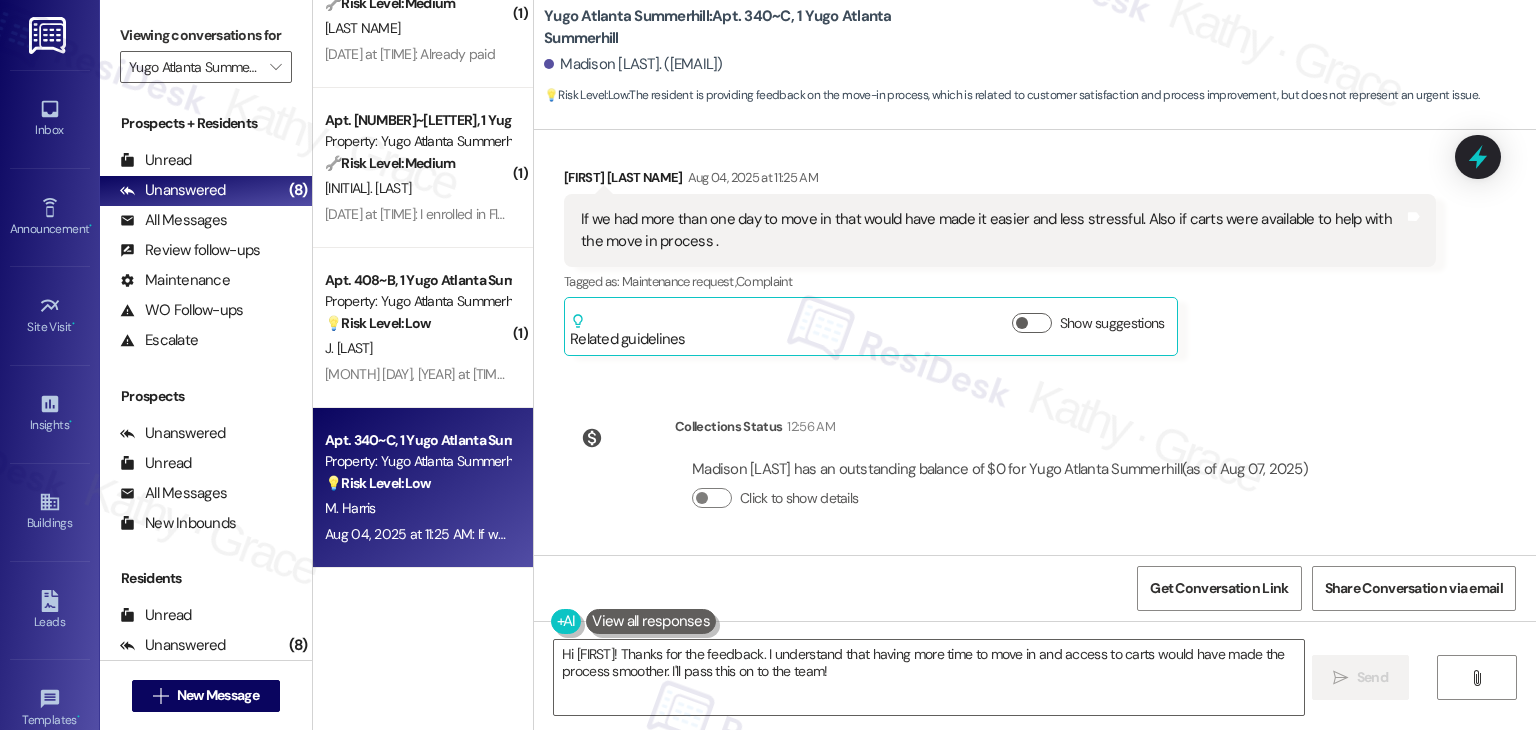 click on "Survey, sent via SMS Residesk Automated Survey Oct 28, 2024 at 11:28 AM Hi Madison, I'm on the new offsite Resident Support Team for Yugo Atlanta Summerhill! My job is to work with your on-site management team to improve your experience at the property. Text us here at any time for assistance or questions. We will also reach out periodically for feedback. (Standard text messaging rates may apply) (You can always reply STOP to opt out of future messages) Tags and notes Tagged as:   Property launch Click to highlight conversations about Property launch Survey, sent via SMS Residesk Automated Survey Nov 04, 2024 at 11:18 AM Hi there Madison! I just wanted to check in and ask if you are happy with your home.  Feel free to answer with a quick (y/n) Tags and notes Tagged as:   Quarterly check-in Click to highlight conversations about Quarterly check-in Announcement, sent via SMS Sarah   (ResiDesk) Nov 04, 2024 at 12:05 PM Tags and notes Tagged as:   Maintenance ,  Click to highlight conversations about Maintenance" at bounding box center [1035, 342] 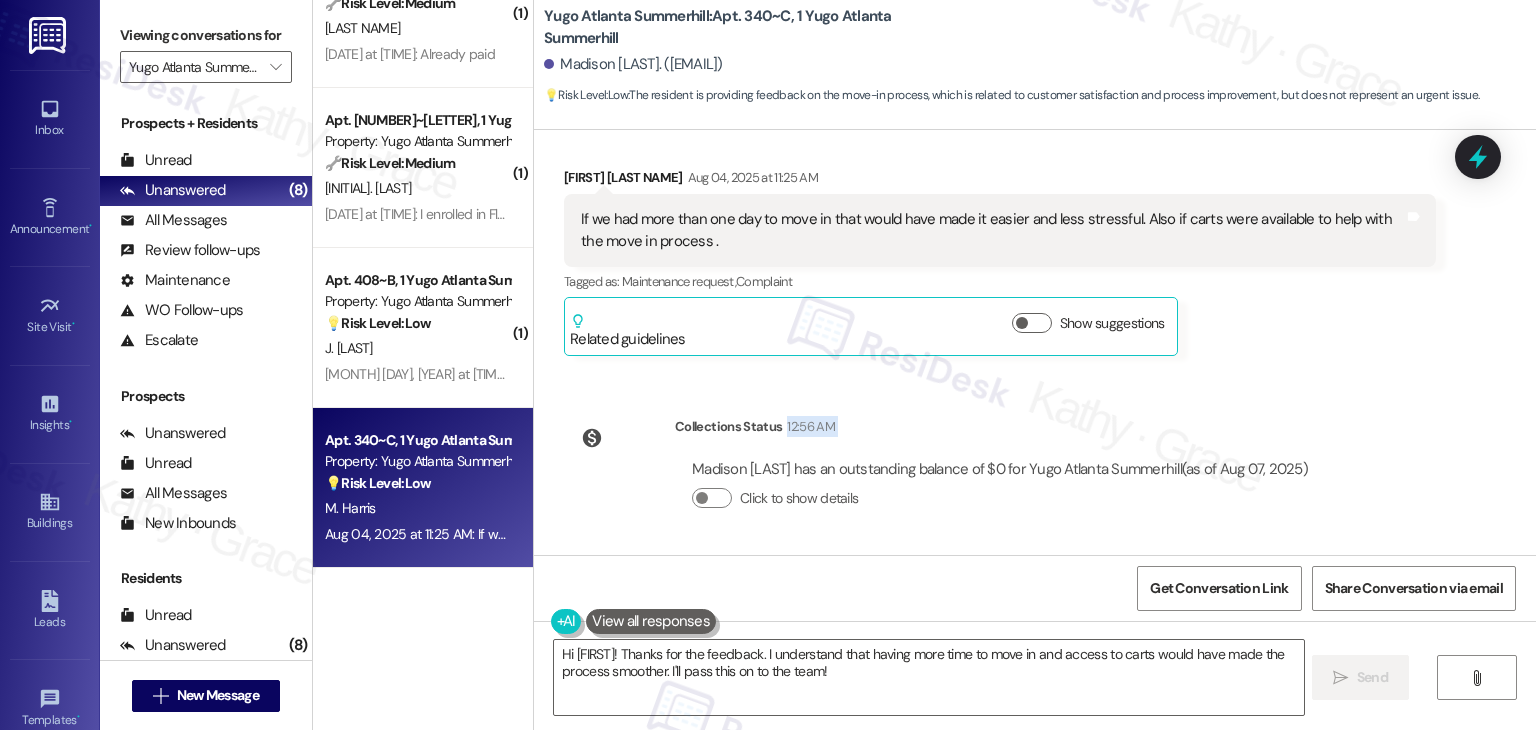 click on "Survey, sent via SMS Residesk Automated Survey Oct 28, 2024 at 11:28 AM Hi Madison, I'm on the new offsite Resident Support Team for Yugo Atlanta Summerhill! My job is to work with your on-site management team to improve your experience at the property. Text us here at any time for assistance or questions. We will also reach out periodically for feedback. (Standard text messaging rates may apply) (You can always reply STOP to opt out of future messages) Tags and notes Tagged as:   Property launch Click to highlight conversations about Property launch Survey, sent via SMS Residesk Automated Survey Nov 04, 2024 at 11:18 AM Hi there Madison! I just wanted to check in and ask if you are happy with your home.  Feel free to answer with a quick (y/n) Tags and notes Tagged as:   Quarterly check-in Click to highlight conversations about Quarterly check-in Announcement, sent via SMS Sarah   (ResiDesk) Nov 04, 2024 at 12:05 PM Tags and notes Tagged as:   Maintenance ,  Click to highlight conversations about Maintenance" at bounding box center [1035, 342] 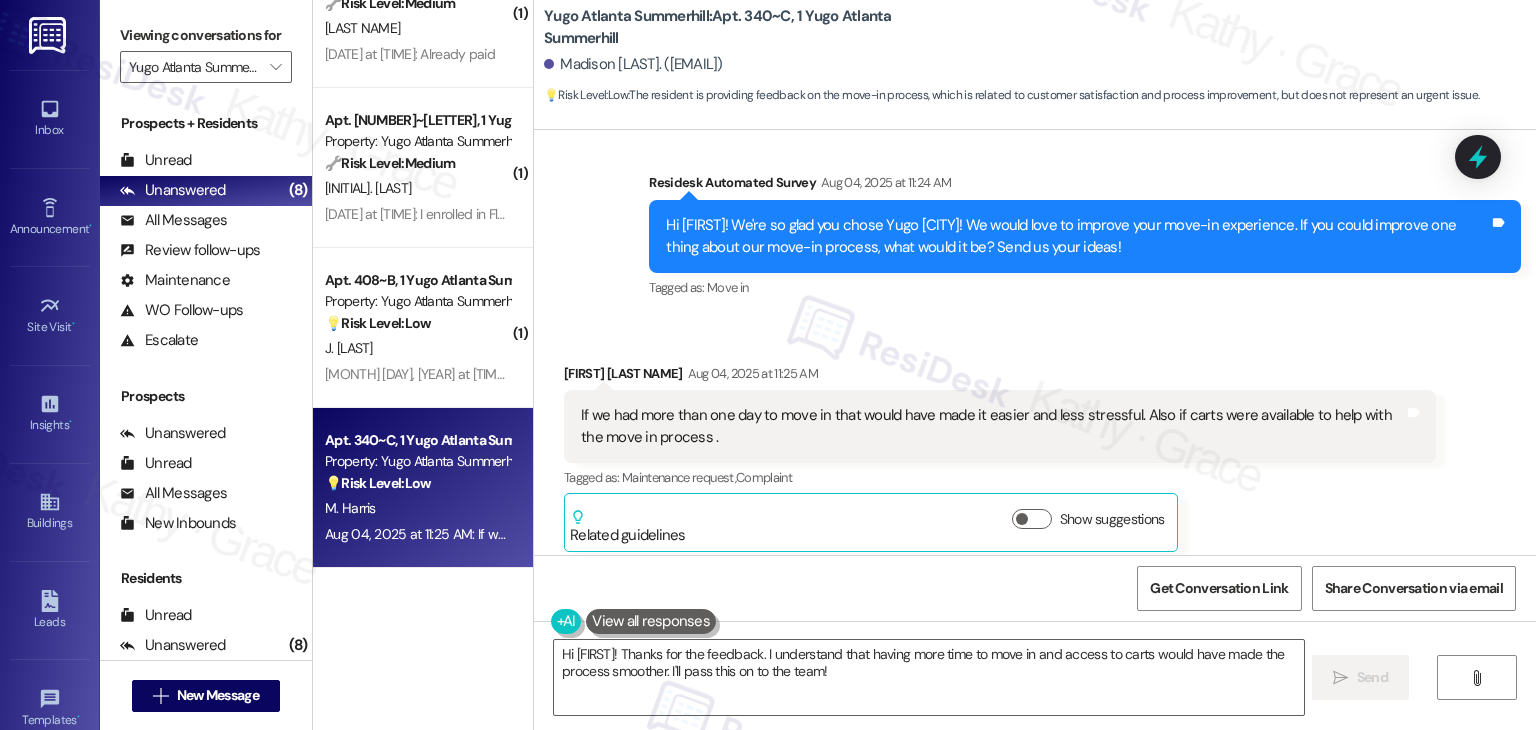 scroll, scrollTop: 2221, scrollLeft: 0, axis: vertical 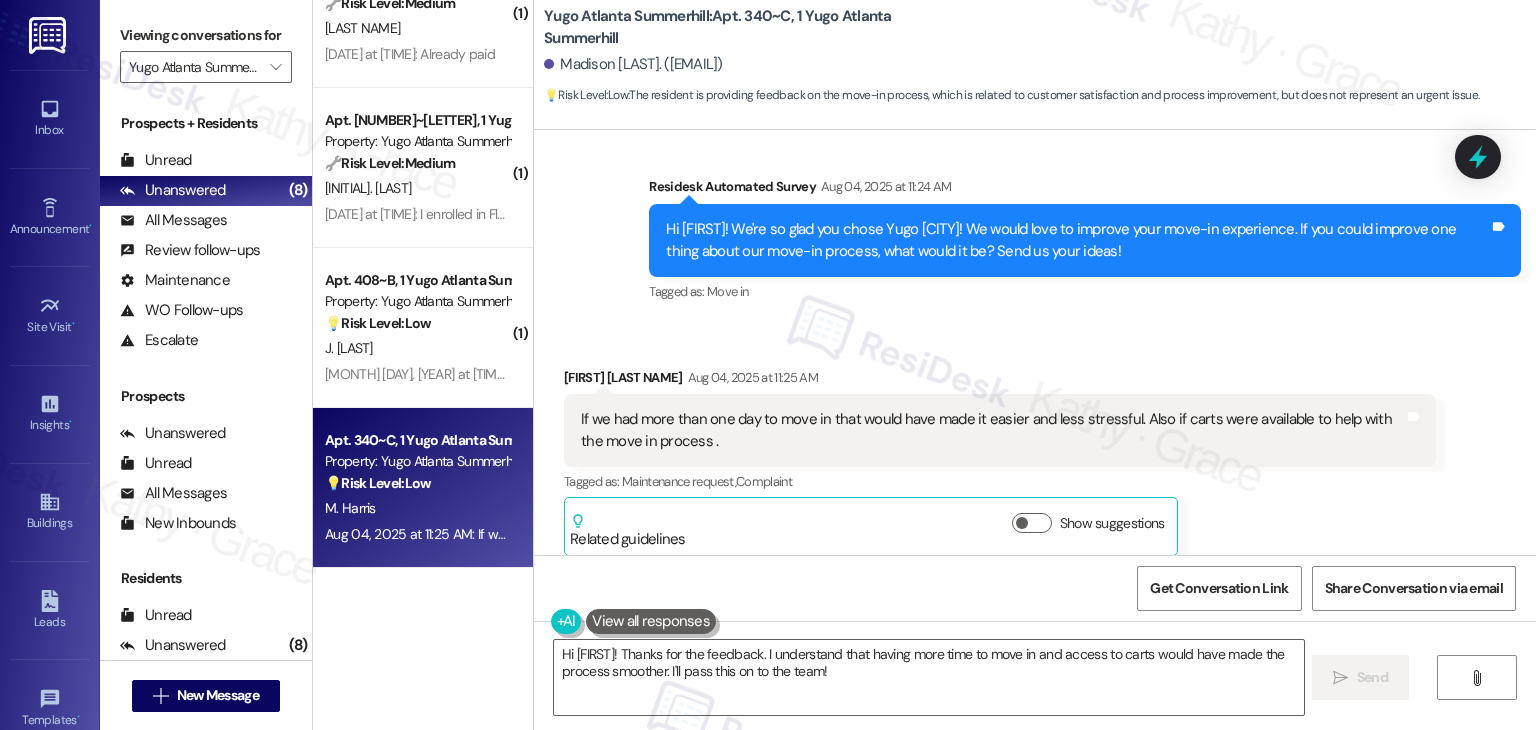click on "Hi Madison! We're so glad you chose Yugo Atlanta Summerhill! We would love to improve your move-in experience. If you could improve one thing about our move-in process, what would it be? Send us your ideas!" at bounding box center [1077, 240] 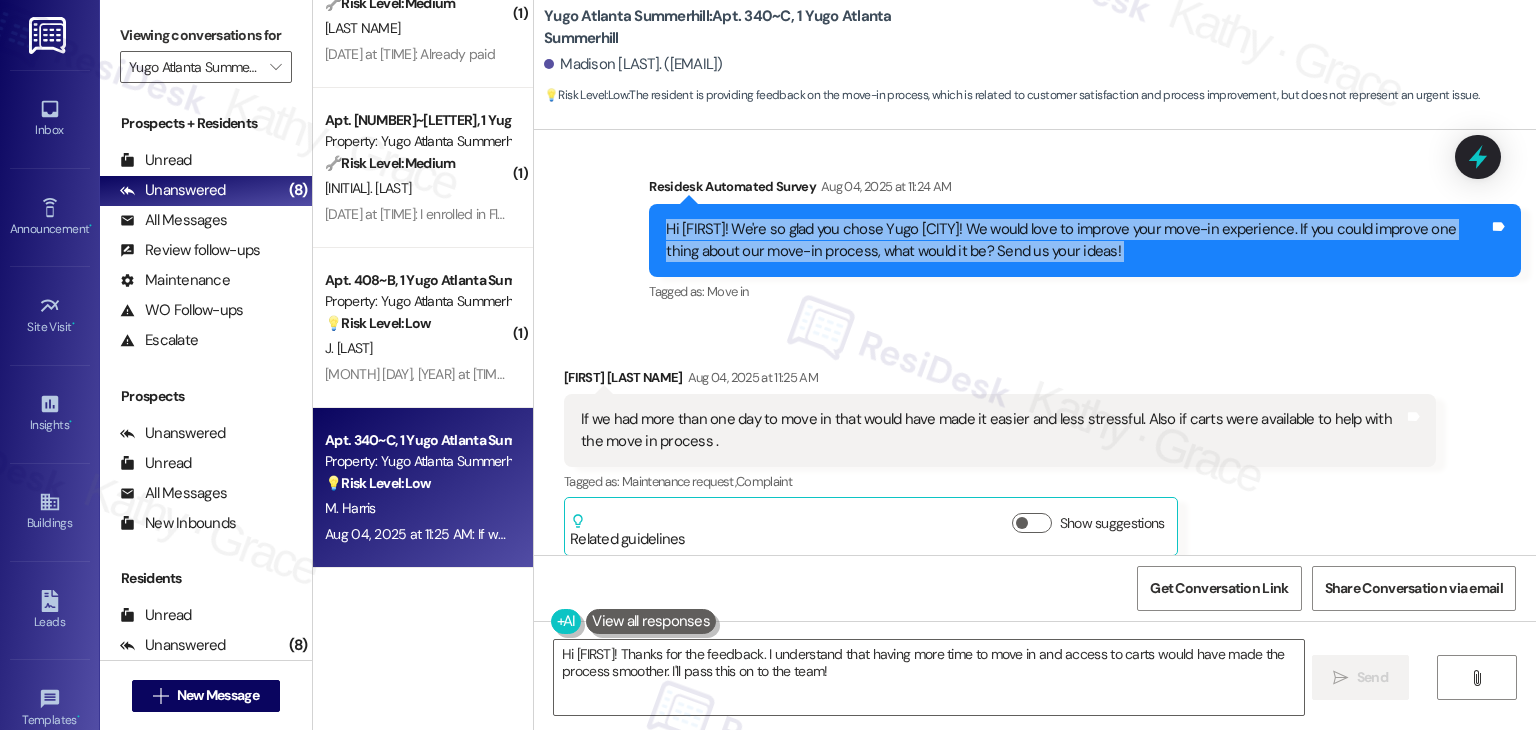 click on "Hi Madison! We're so glad you chose Yugo Atlanta Summerhill! We would love to improve your move-in experience. If you could improve one thing about our move-in process, what would it be? Send us your ideas!" at bounding box center (1077, 240) 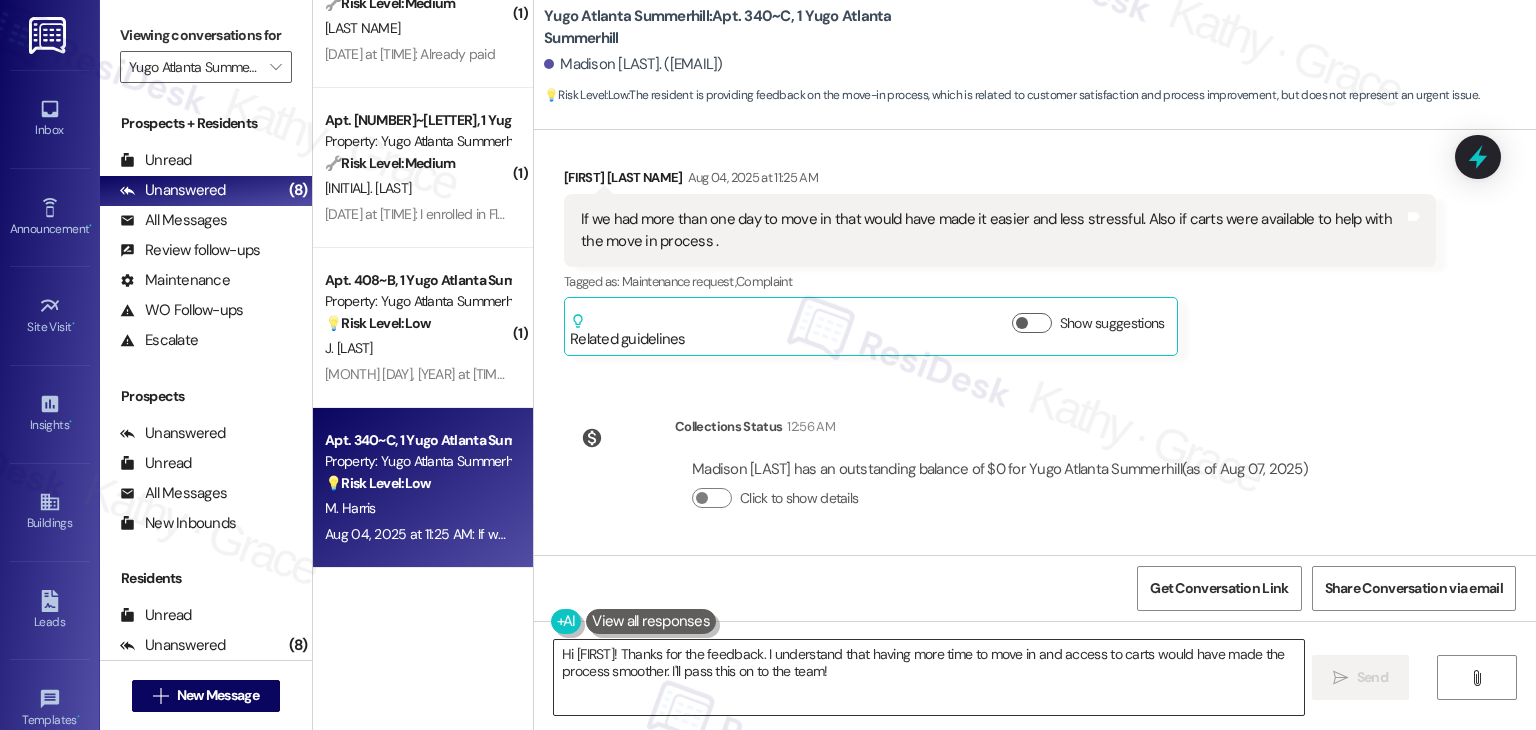 click on "Hi {{first_name}}! Thanks for the feedback. I understand that having more time to move in and access to carts would have made the process smoother. I'll pass this on to the team!" at bounding box center (928, 677) 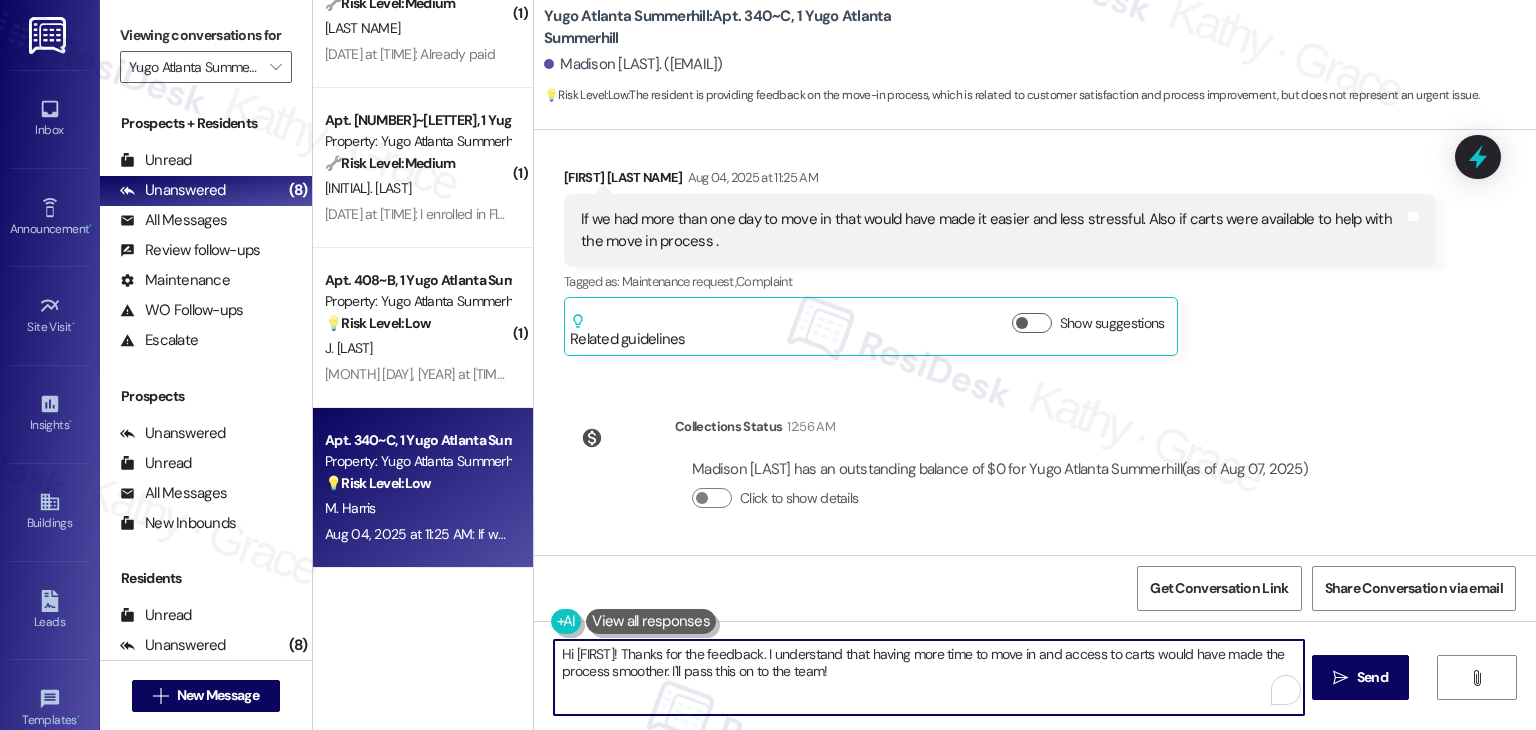click on "Hi {{first_name}}! Thanks for the feedback. I understand that having more time to move in and access to carts would have made the process smoother. I'll pass this on to the team!" at bounding box center [928, 677] 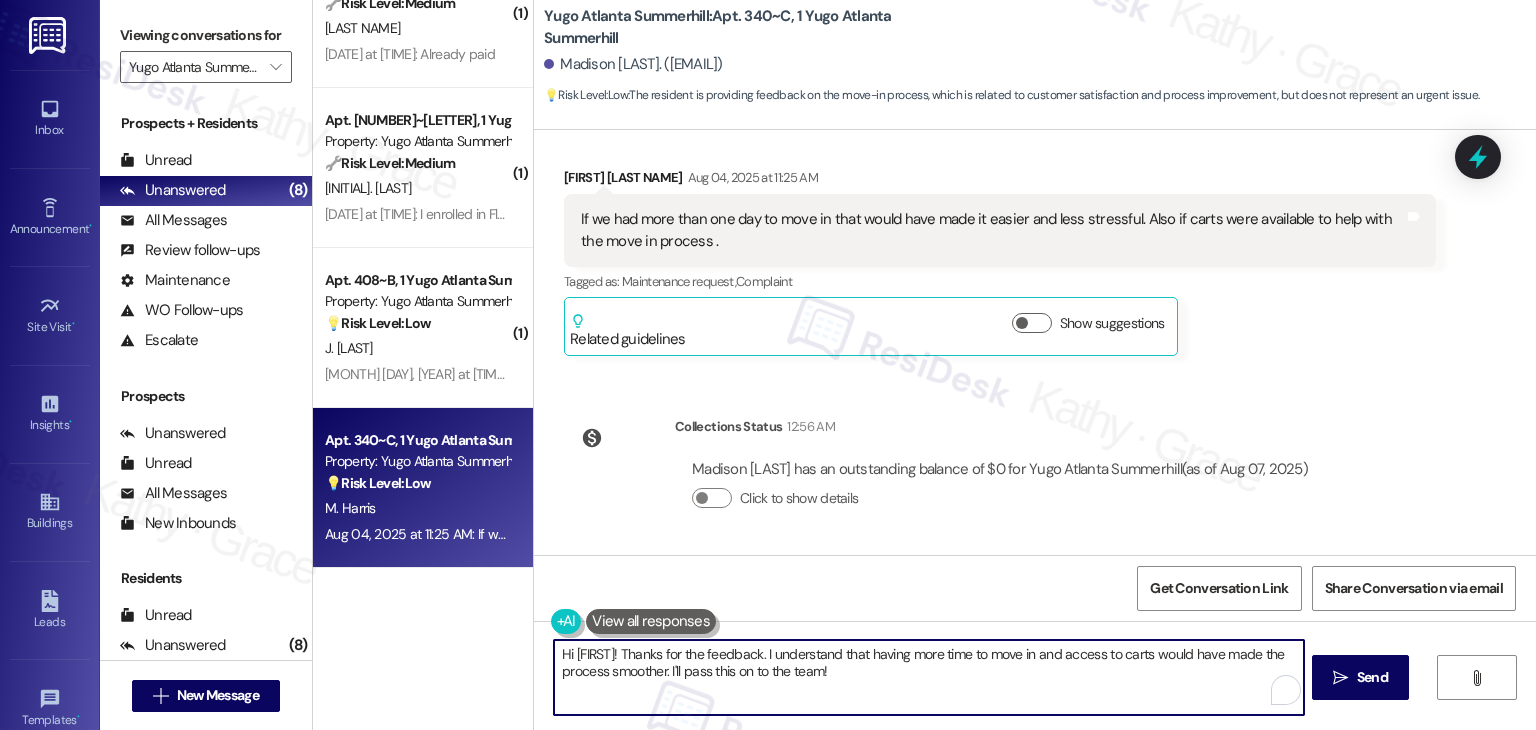paste on "Madison! We're so glad you chose Yugo Atlanta Summerhill! We would love to improve your move-in experience. If you could improve one thing about our move-in process, what would it be? Send us your ideas!" 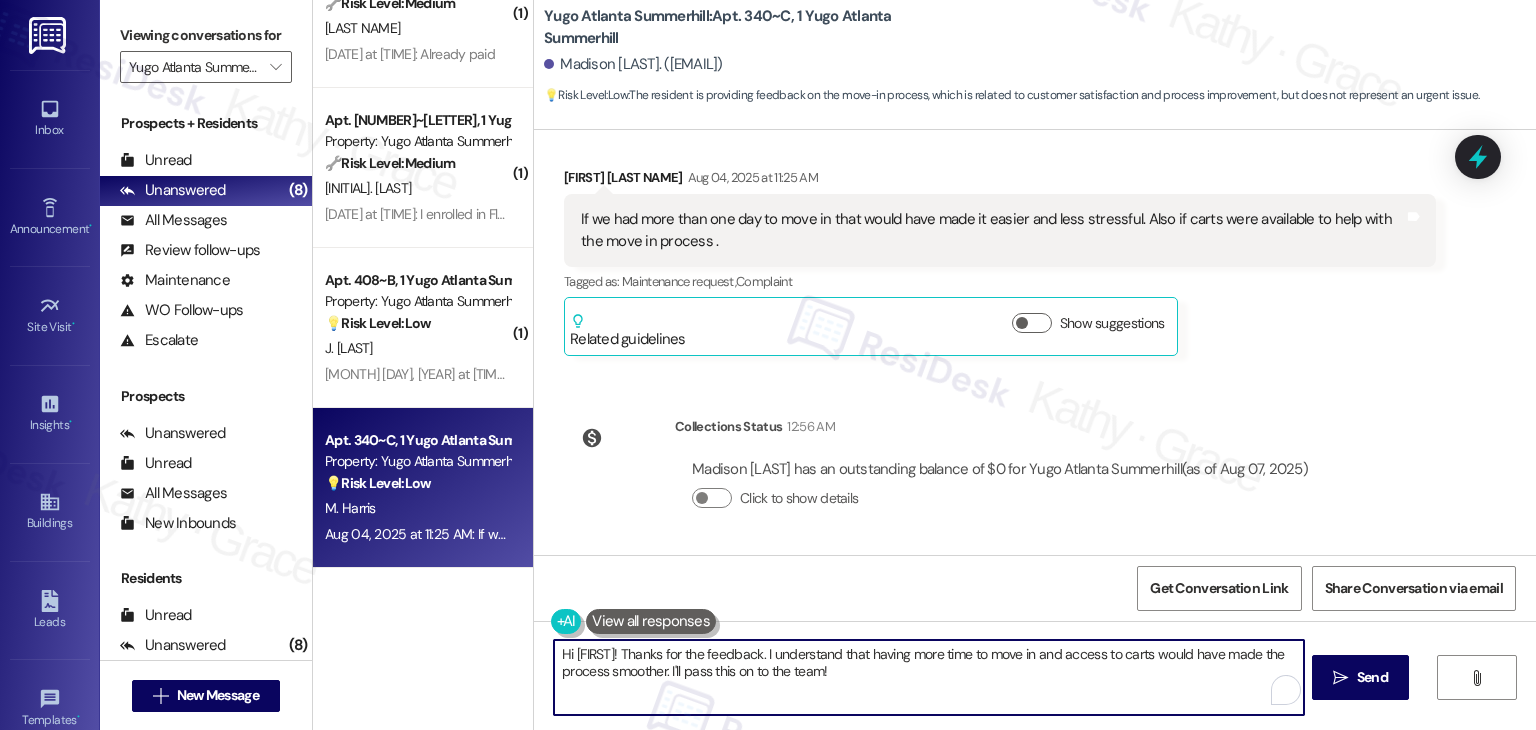 type on "Hi Madison! We're so glad you chose Yugo Atlanta Summerhill! We would love to improve your move-in experience. If you could improve one thing about our move-in process, what would it be? Send us your ideas!" 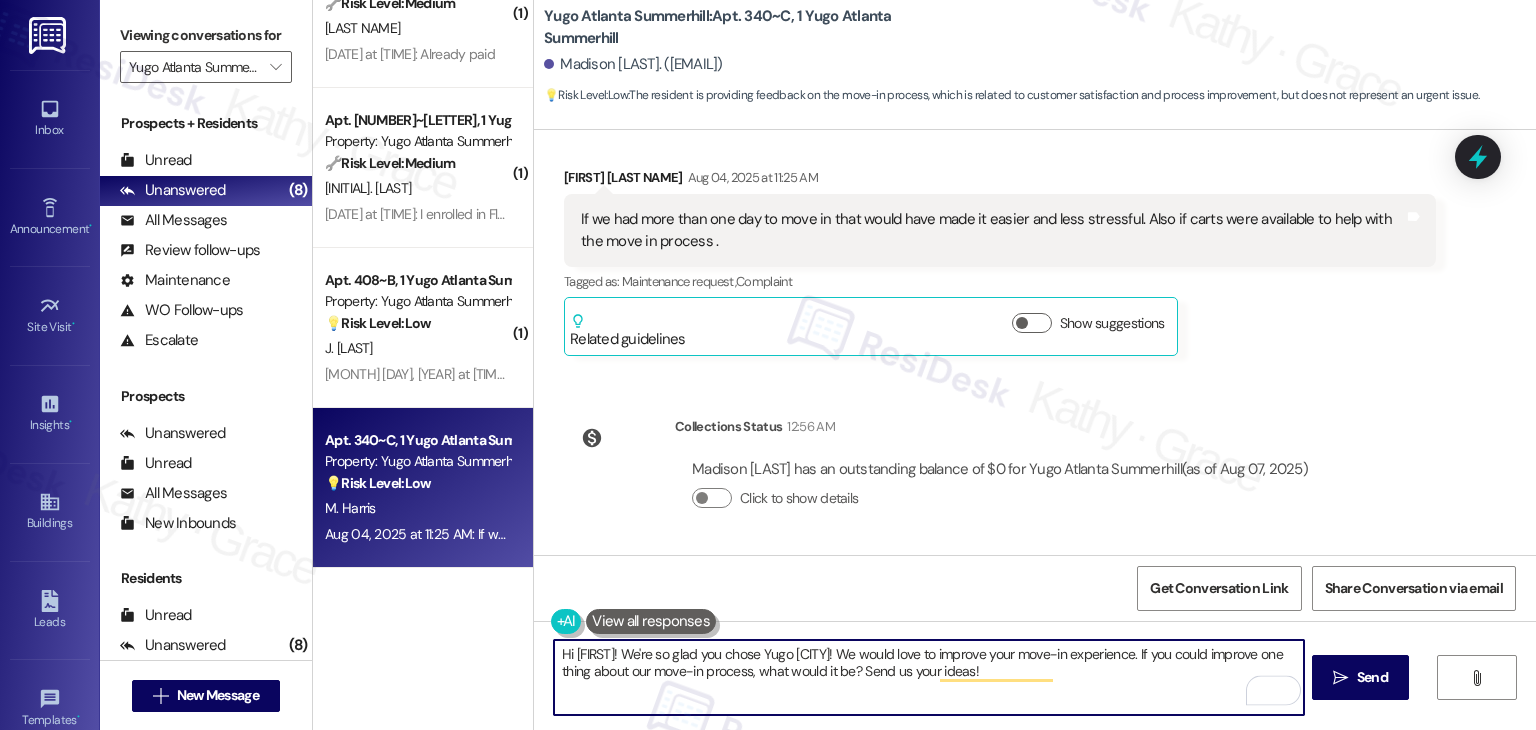 click on "Hi Madison! We're so glad you chose Yugo Atlanta Summerhill! We would love to improve your move-in experience. If you could improve one thing about our move-in process, what would it be? Send us your ideas!" at bounding box center (928, 677) 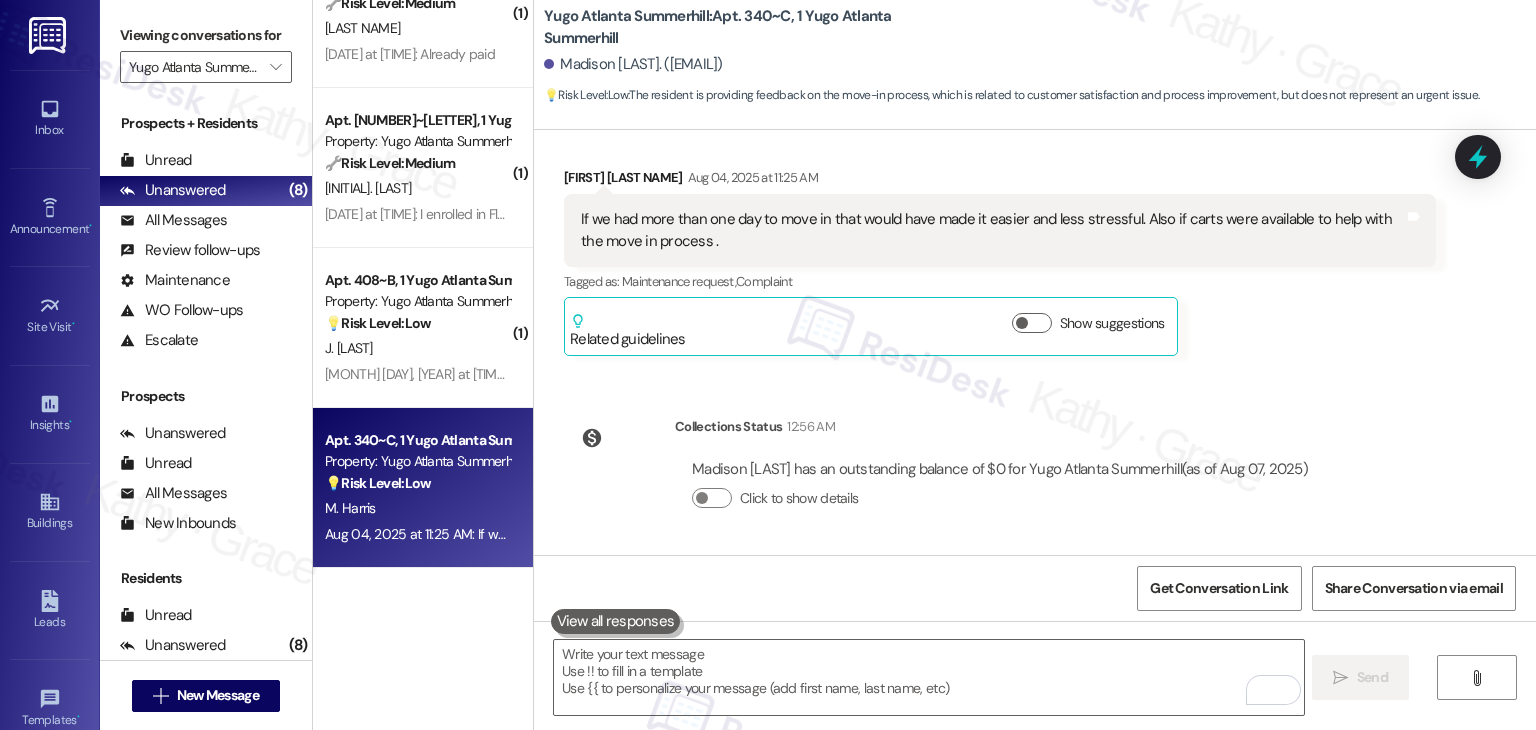 click on "Survey, sent via SMS Residesk Automated Survey Oct 28, 2024 at 11:28 AM Hi Madison, I'm on the new offsite Resident Support Team for Yugo Atlanta Summerhill! My job is to work with your on-site management team to improve your experience at the property. Text us here at any time for assistance or questions. We will also reach out periodically for feedback. (Standard text messaging rates may apply) (You can always reply STOP to opt out of future messages) Tags and notes Tagged as:   Property launch Click to highlight conversations about Property launch Survey, sent via SMS Residesk Automated Survey Nov 04, 2024 at 11:18 AM Hi there Madison! I just wanted to check in and ask if you are happy with your home.  Feel free to answer with a quick (y/n) Tags and notes Tagged as:   Quarterly check-in Click to highlight conversations about Quarterly check-in Announcement, sent via SMS Sarah   (ResiDesk) Nov 04, 2024 at 12:05 PM Tags and notes Tagged as:   Maintenance ,  Click to highlight conversations about Maintenance" at bounding box center [1035, 342] 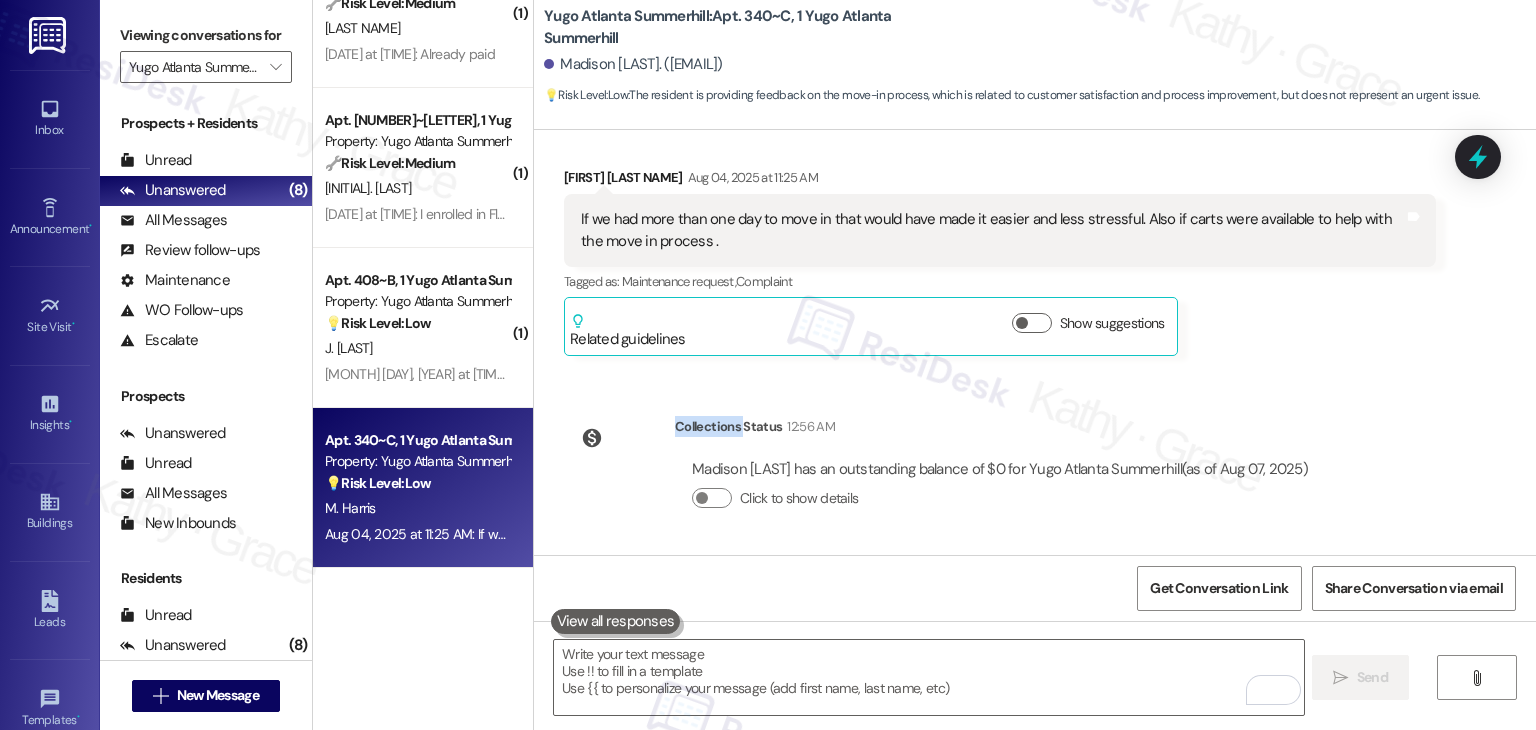 click on "Madison Harris Aug 04, 2025 at 11:25 AM If we had more than one day to move in that would have made it easier and less stressful. Also if carts were available to help with the move in process . Tags and notes Tagged as:   Maintenance request ,  Click to highlight conversations about Maintenance request Complaint Click to highlight conversations about Complaint  Related guidelines Show suggestions" at bounding box center (1000, 262) 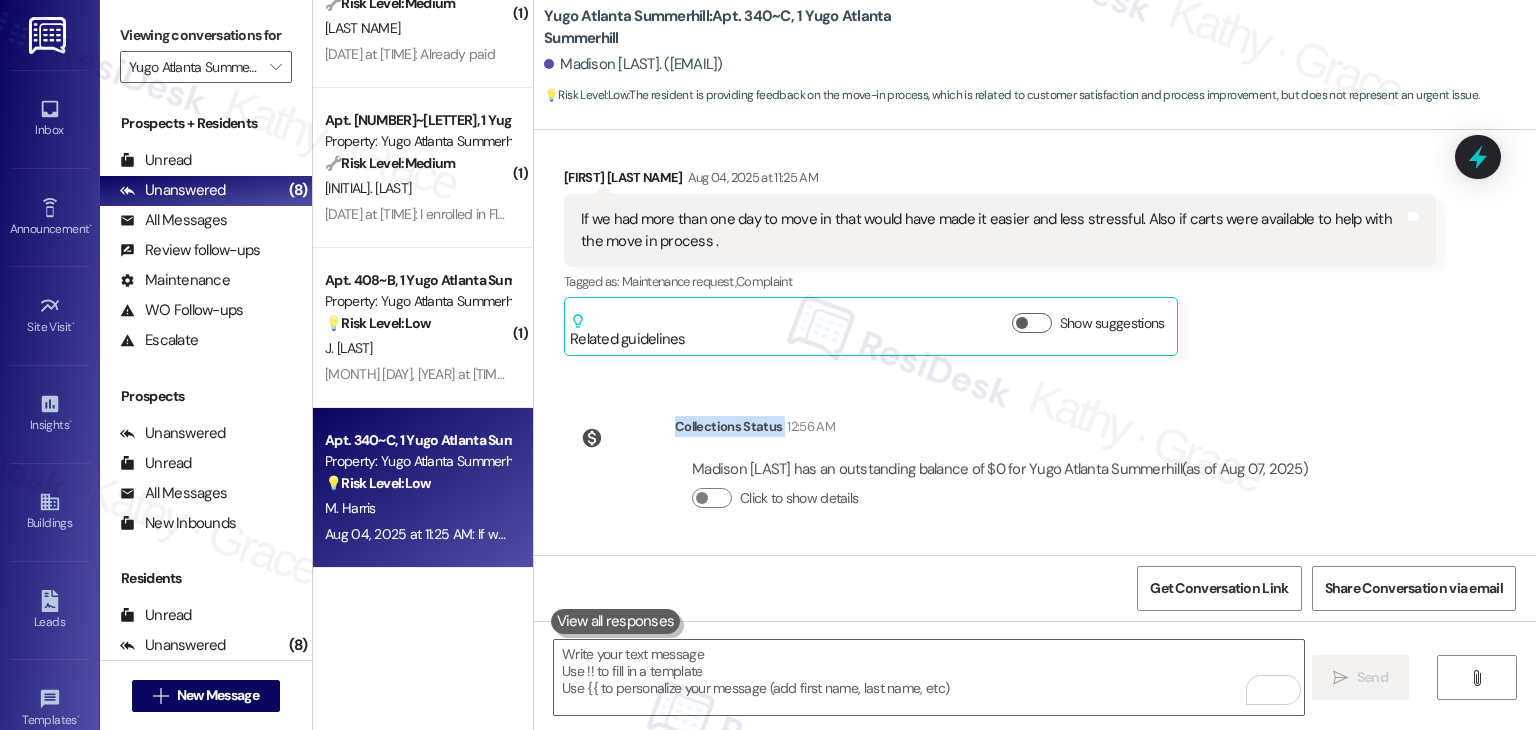 click on "Madison Harris Aug 04, 2025 at 11:25 AM If we had more than one day to move in that would have made it easier and less stressful. Also if carts were available to help with the move in process . Tags and notes Tagged as:   Maintenance request ,  Click to highlight conversations about Maintenance request Complaint Click to highlight conversations about Complaint  Related guidelines Show suggestions" at bounding box center (1000, 262) 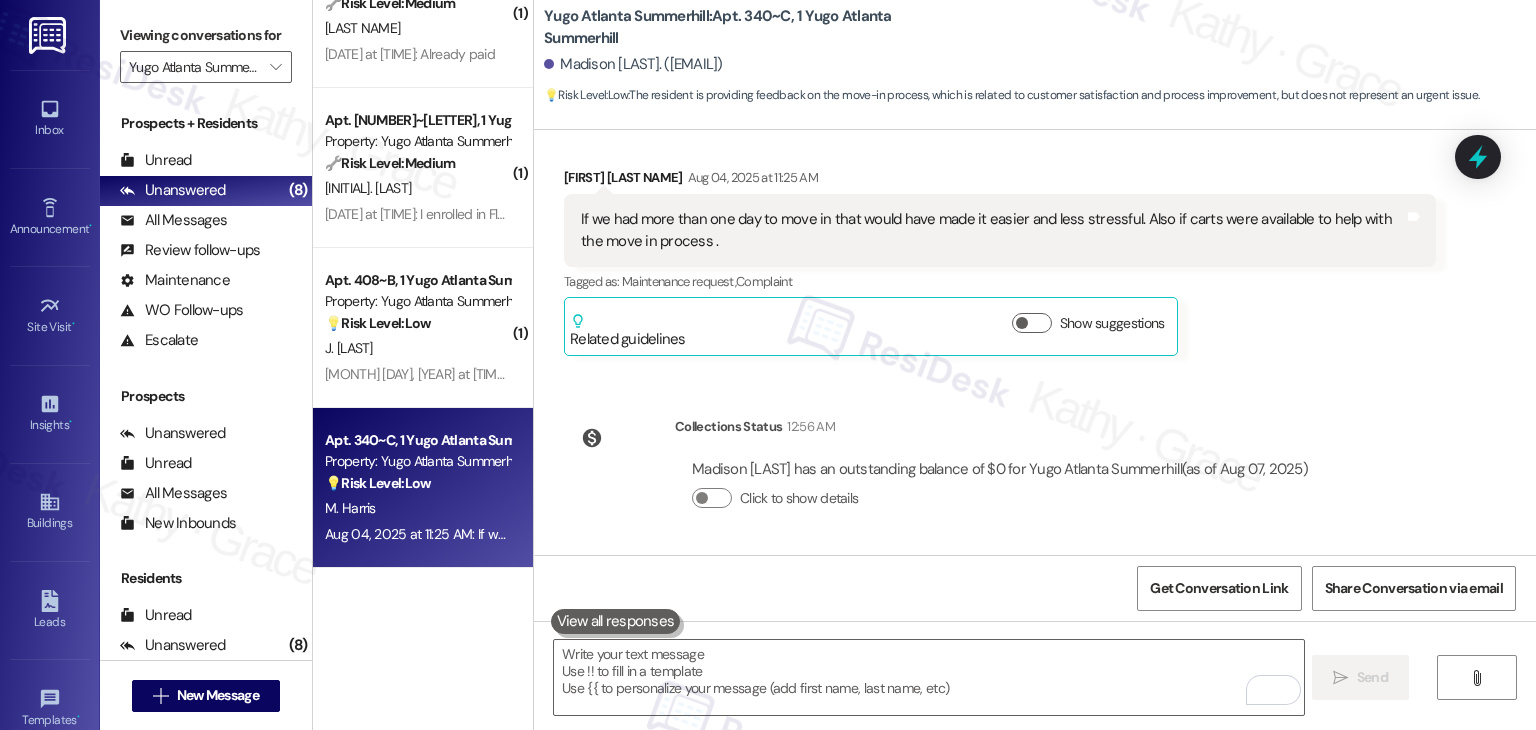 click on "Received via SMS Madison Harris Aug 04, 2025 at 11:25 AM If we had more than one day to move in that would have made it easier and less stressful. Also if carts were available to help with the move in process . Tags and notes Tagged as:   Maintenance request ,  Click to highlight conversations about Maintenance request Complaint Click to highlight conversations about Complaint  Related guidelines Show suggestions" at bounding box center (1000, 262) 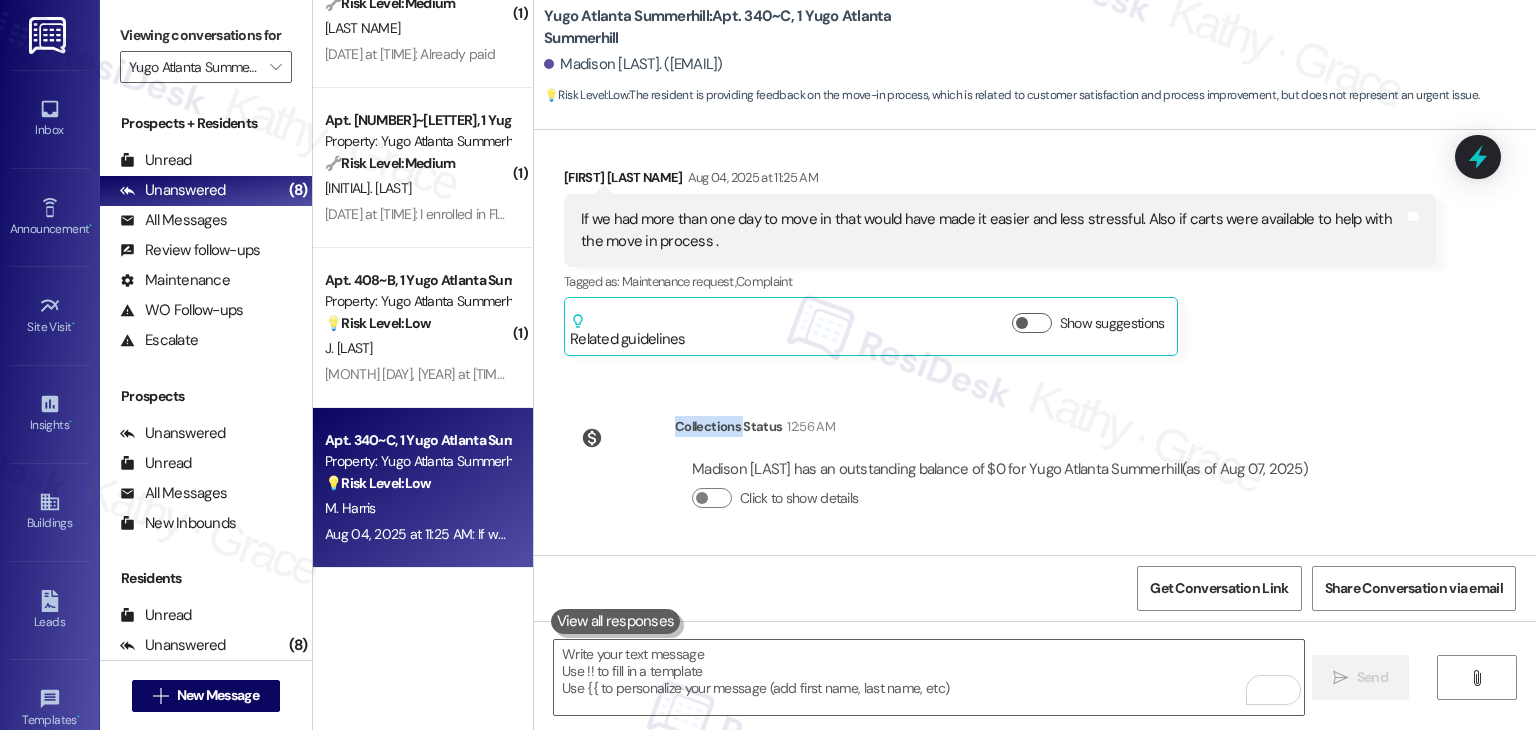 click on "Madison Harris Aug 04, 2025 at 11:25 AM If we had more than one day to move in that would have made it easier and less stressful. Also if carts were available to help with the move in process . Tags and notes Tagged as:   Maintenance request ,  Click to highlight conversations about Maintenance request Complaint Click to highlight conversations about Complaint  Related guidelines Show suggestions" at bounding box center (1000, 262) 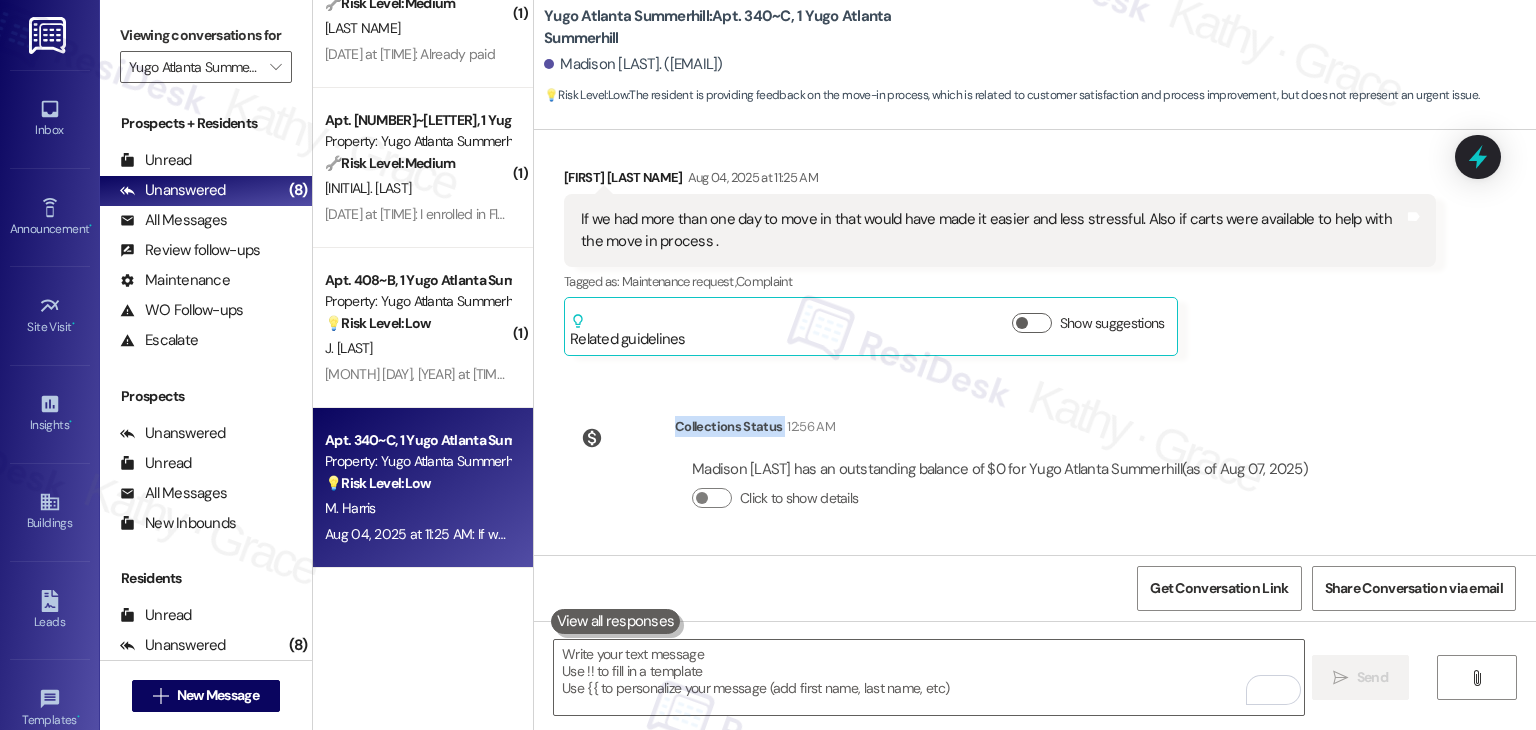 click on "Madison Harris Aug 04, 2025 at 11:25 AM If we had more than one day to move in that would have made it easier and less stressful. Also if carts were available to help with the move in process . Tags and notes Tagged as:   Maintenance request ,  Click to highlight conversations about Maintenance request Complaint Click to highlight conversations about Complaint  Related guidelines Show suggestions" at bounding box center [1000, 262] 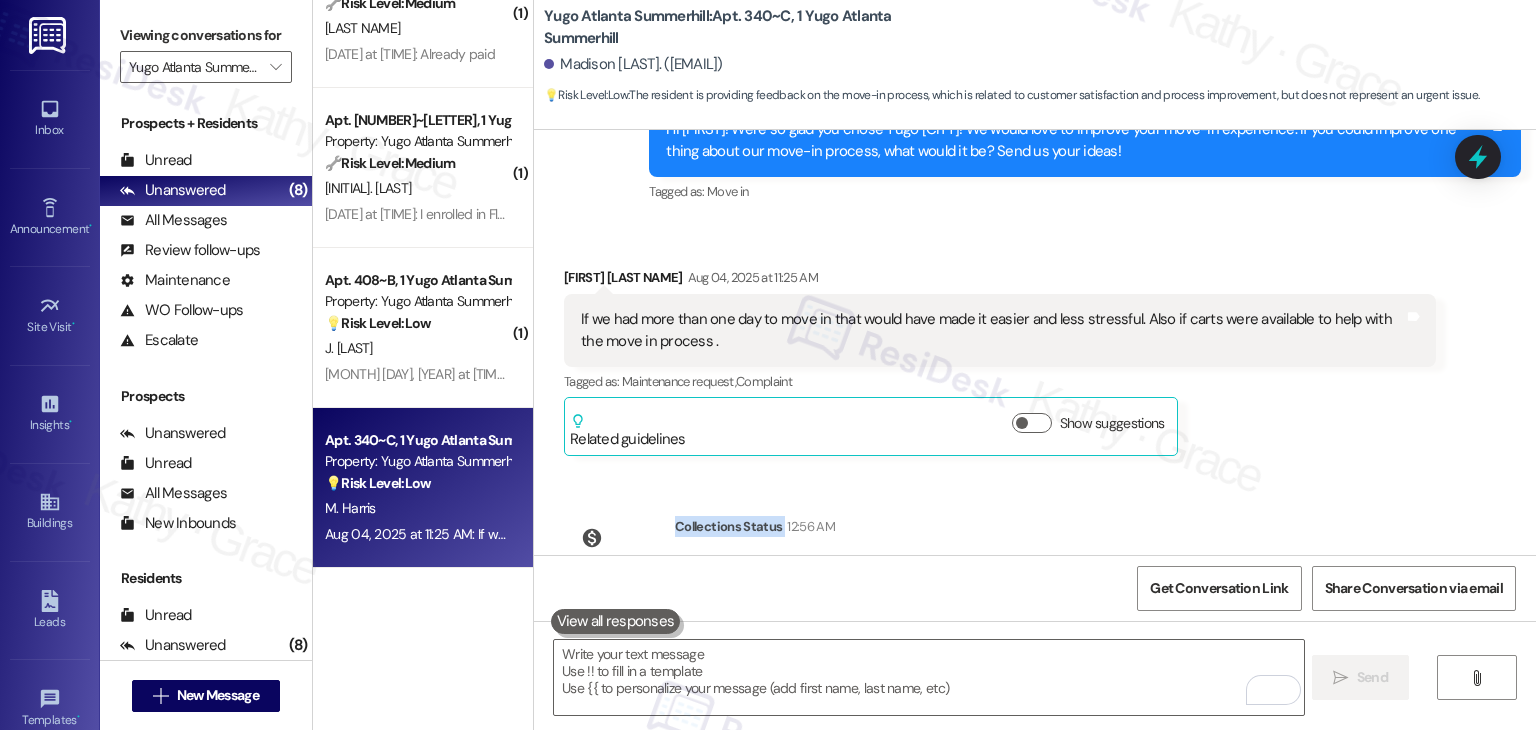 scroll, scrollTop: 2221, scrollLeft: 0, axis: vertical 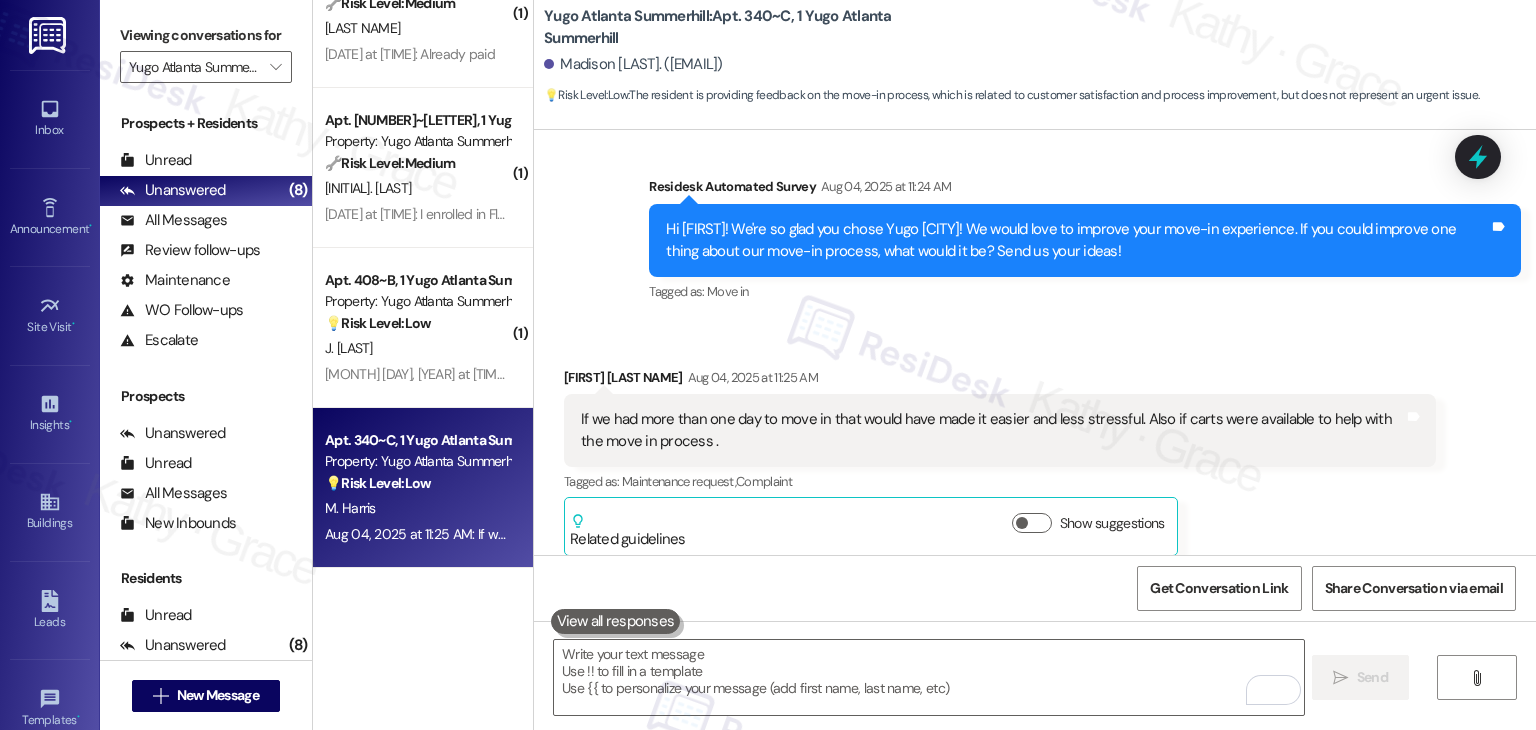 click on "Hi Madison! We're so glad you chose Yugo Atlanta Summerhill! We would love to improve your move-in experience. If you could improve one thing about our move-in process, what would it be? Send us your ideas!" at bounding box center (1077, 240) 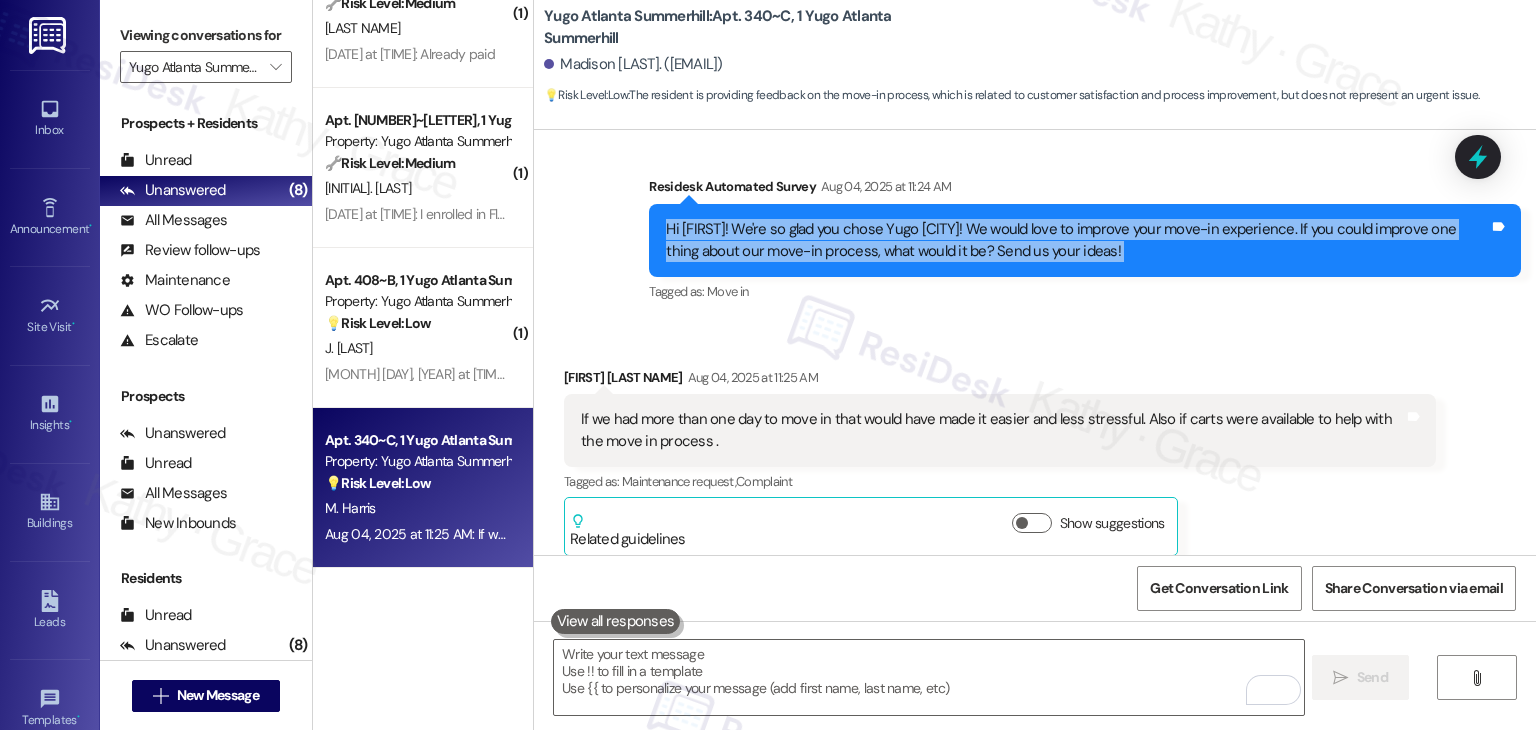 click on "Hi Madison! We're so glad you chose Yugo Atlanta Summerhill! We would love to improve your move-in experience. If you could improve one thing about our move-in process, what would it be? Send us your ideas!" at bounding box center [1077, 240] 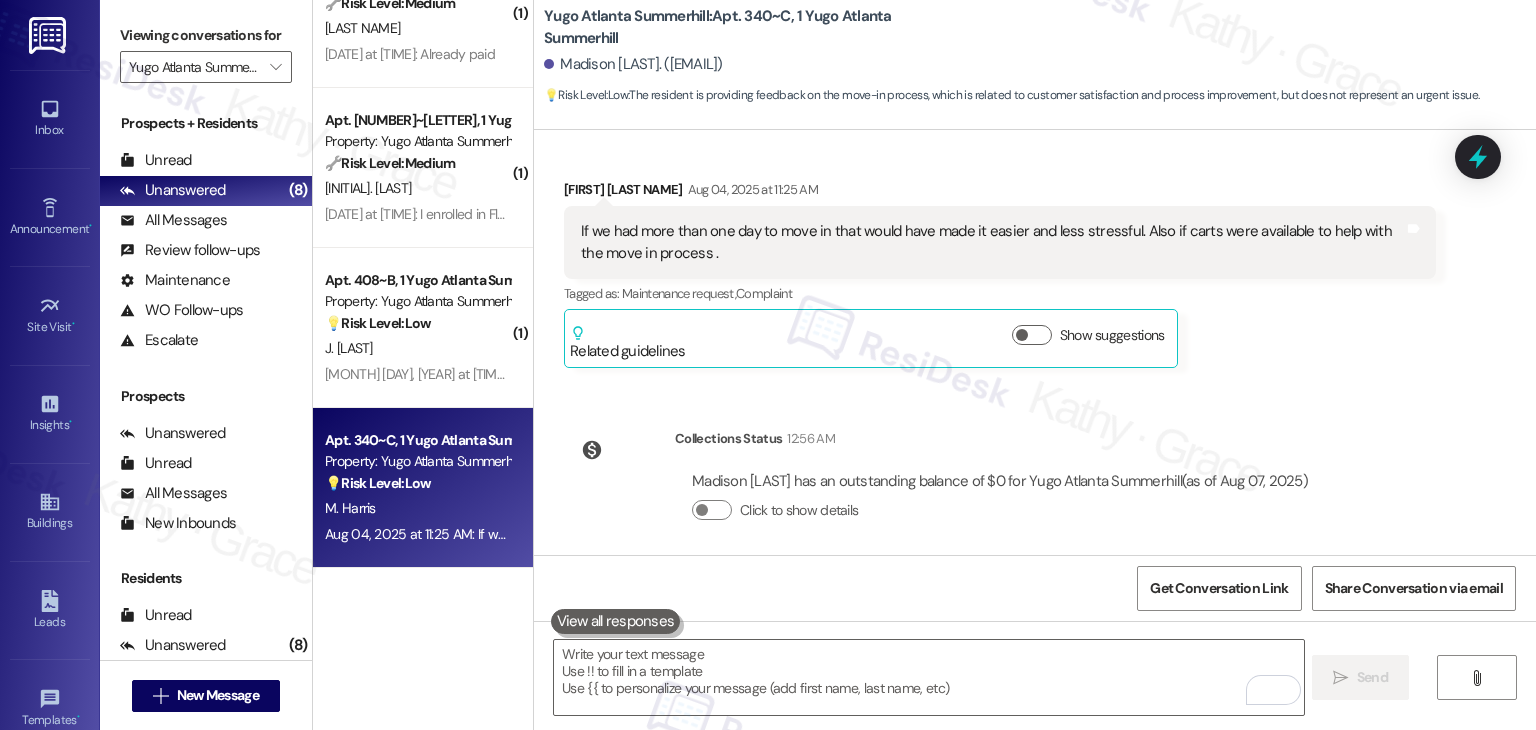 scroll, scrollTop: 2421, scrollLeft: 0, axis: vertical 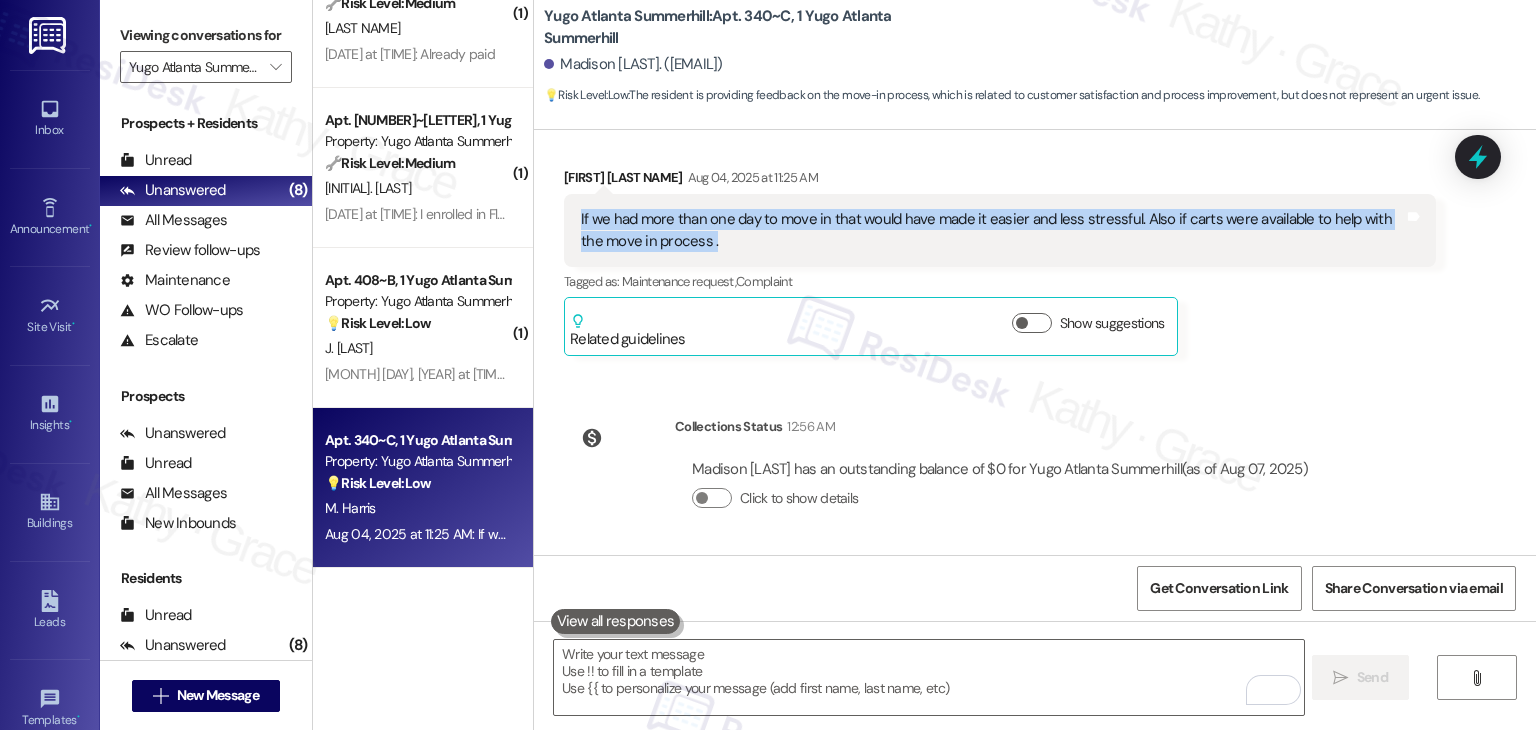 drag, startPoint x: 684, startPoint y: 237, endPoint x: 560, endPoint y: 214, distance: 126.11503 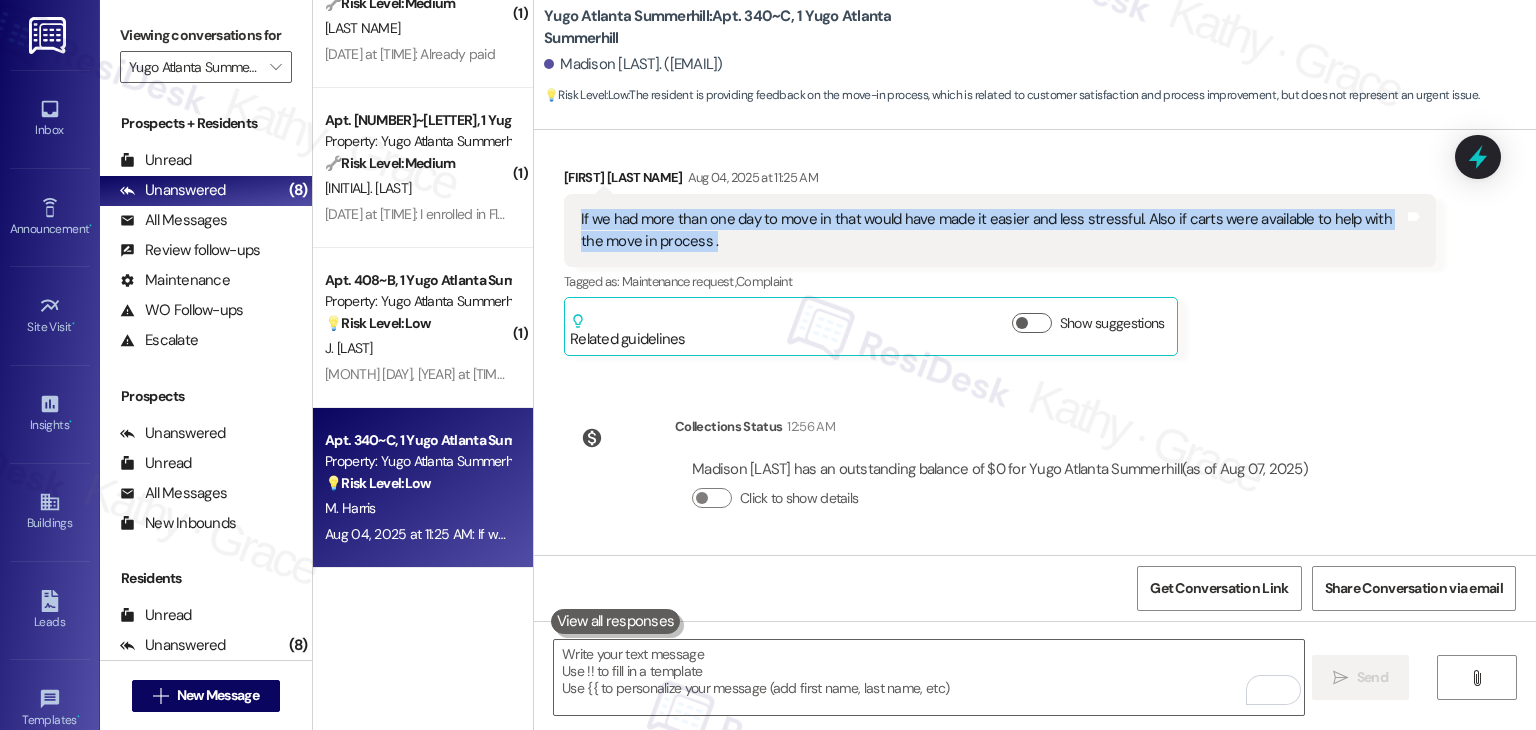 copy on "If we had more than one day to move in that would have made it easier and less stressful. Also if carts were available to help with the move in process ." 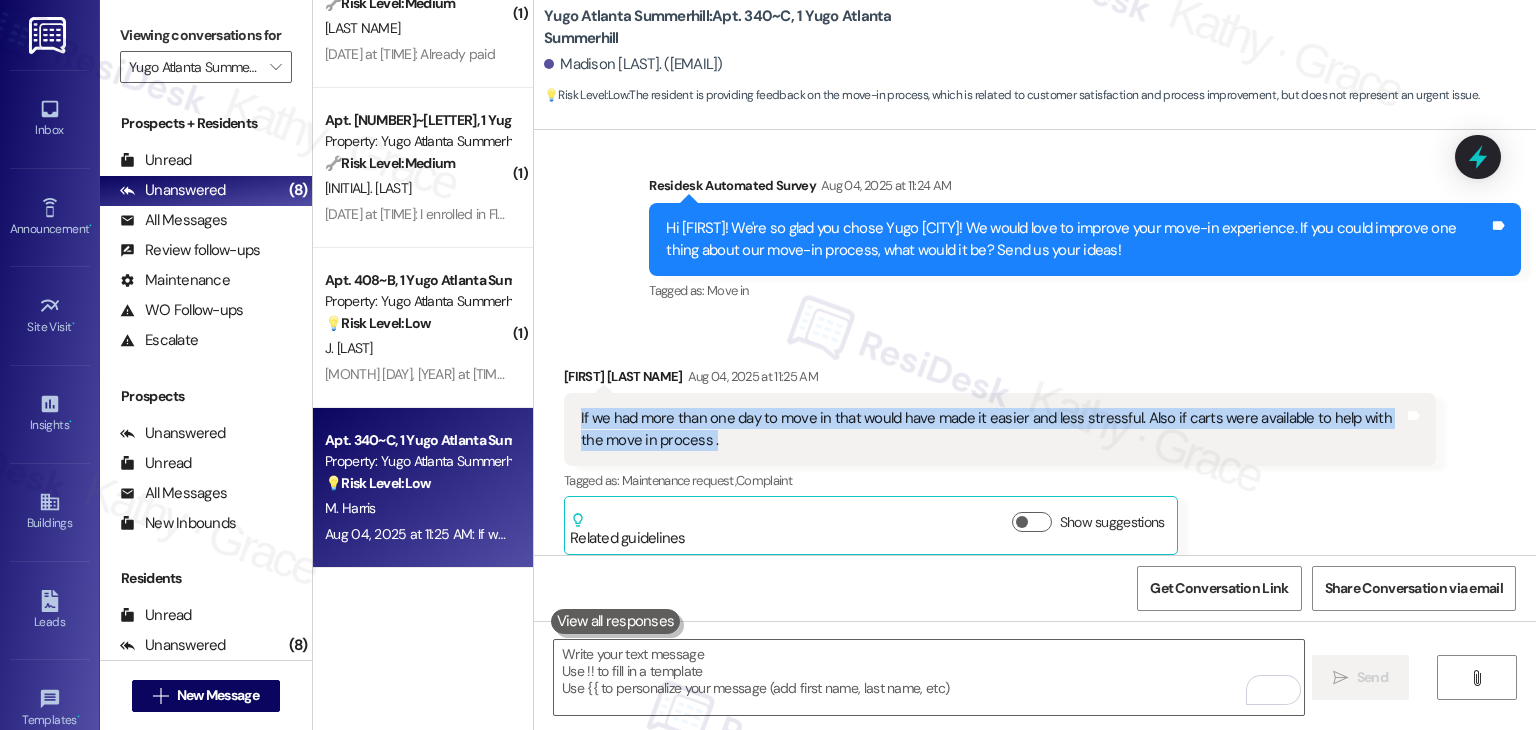 scroll, scrollTop: 2221, scrollLeft: 0, axis: vertical 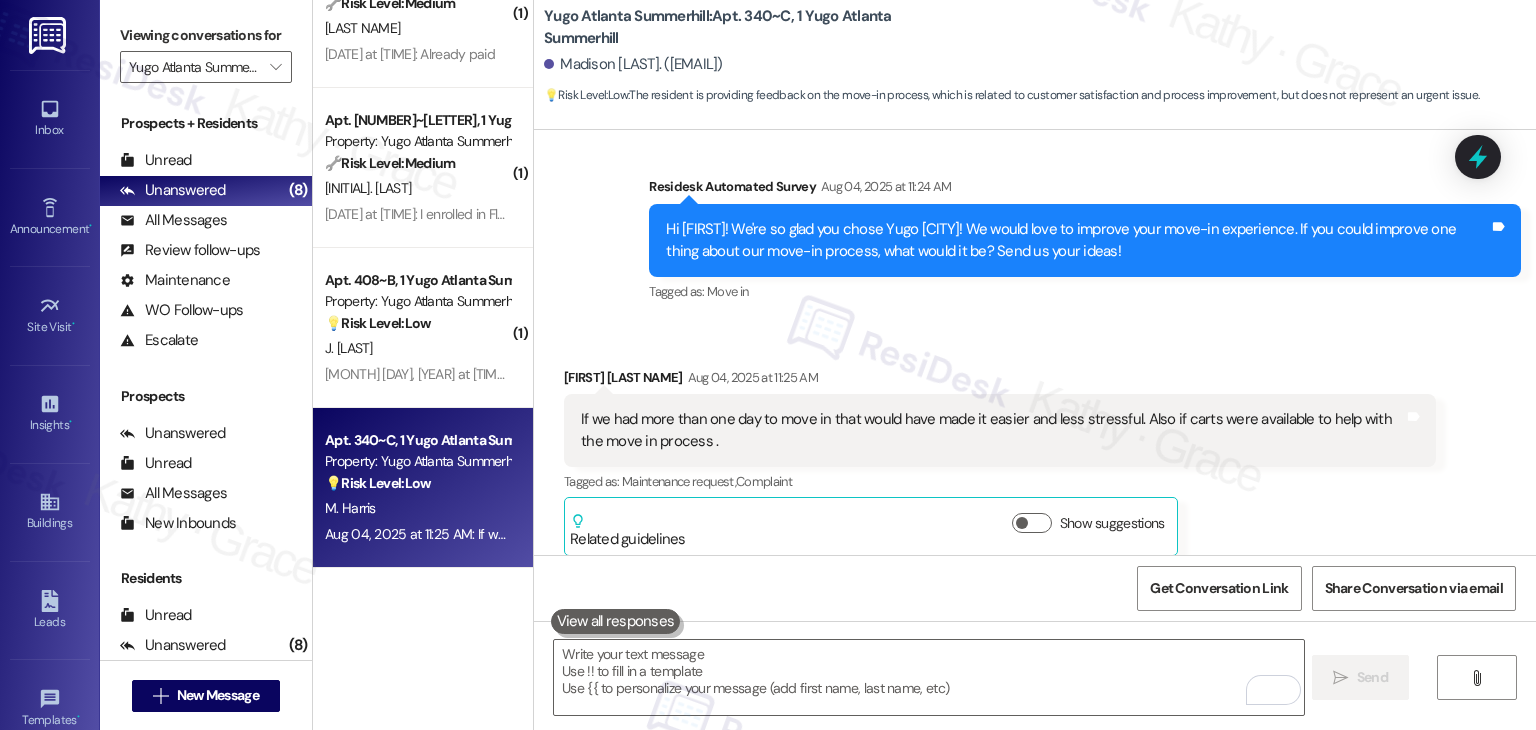 click on "Received via SMS Madison Harris Aug 04, 2025 at 11:25 AM If we had more than one day to move in that would have made it easier and less stressful. Also if carts were available to help with the move in process . Tags and notes Tagged as:   Maintenance request ,  Click to highlight conversations about Maintenance request Complaint Click to highlight conversations about Complaint  Related guidelines Show suggestions" at bounding box center [1035, 447] 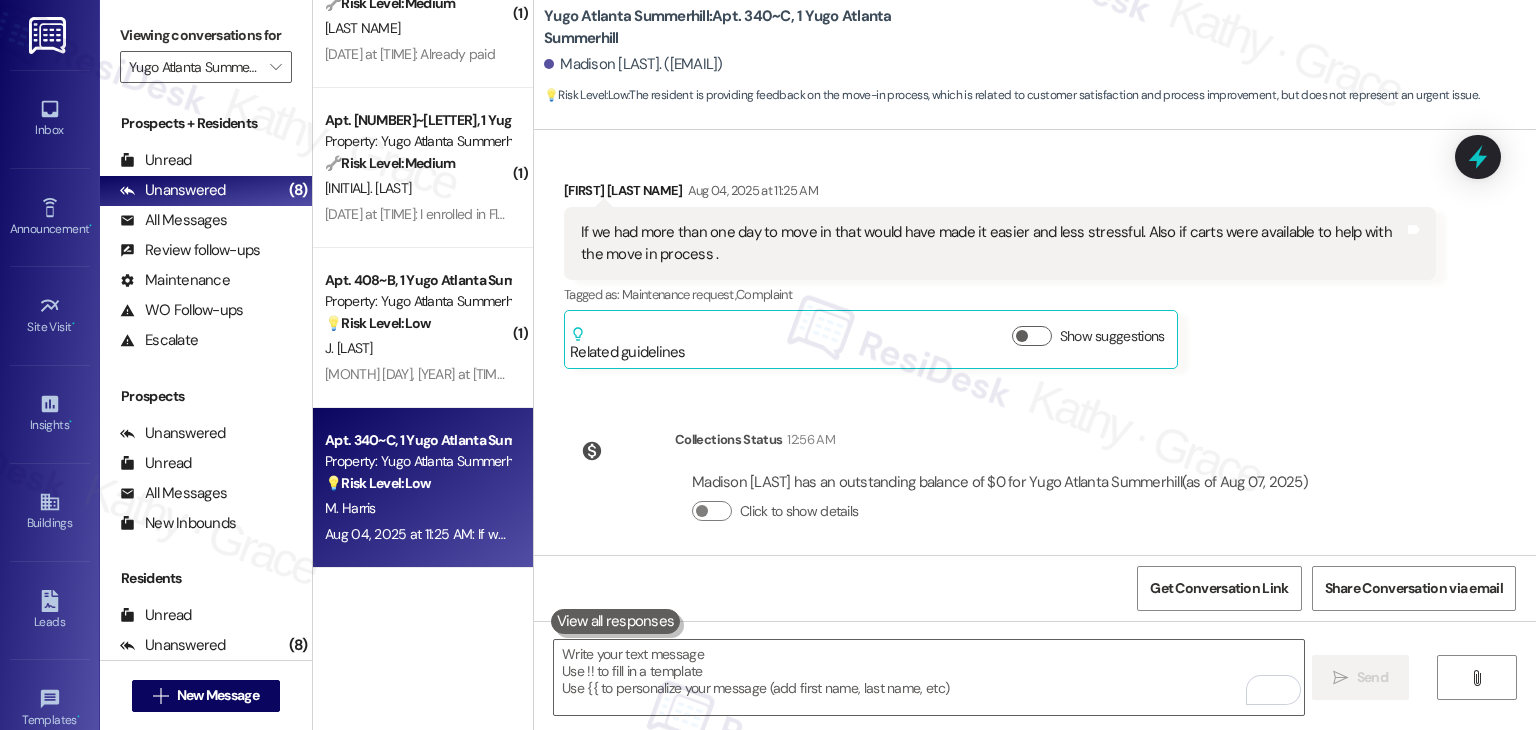 scroll, scrollTop: 2421, scrollLeft: 0, axis: vertical 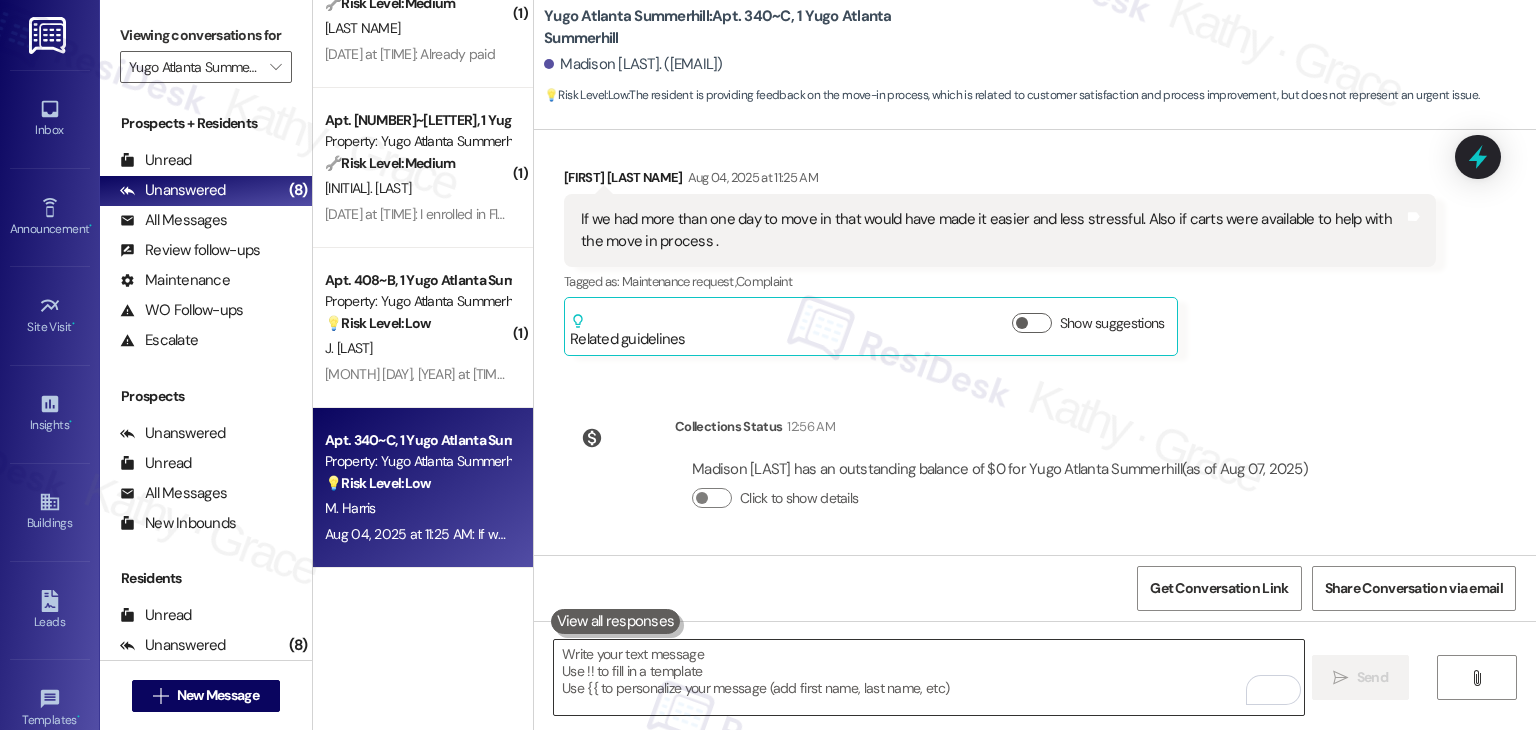 click at bounding box center [928, 677] 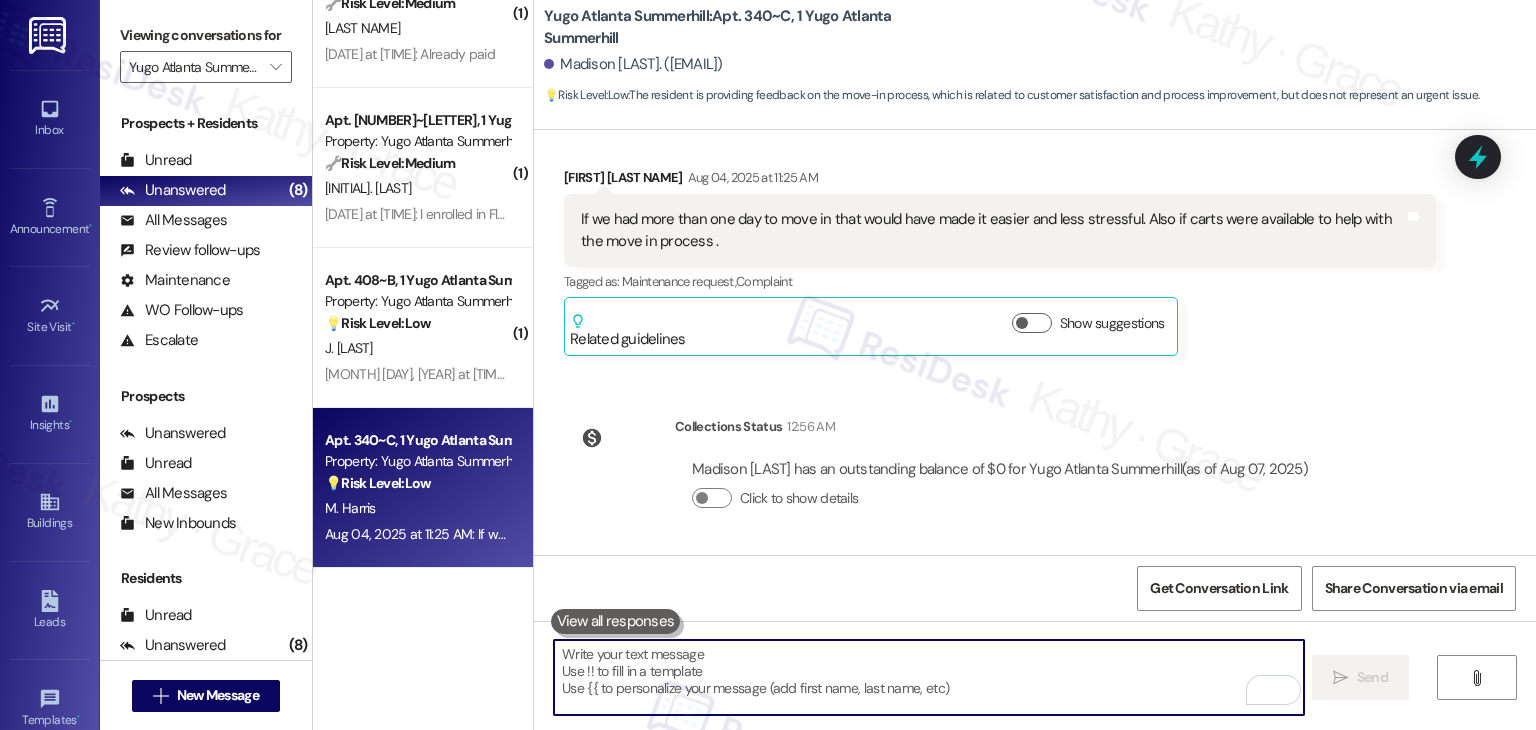 paste on "Thanks for the feedback, Madison! Giving residents more than one day to move in and having carts available are really great suggestions. I’ve shared your input with the team as we’re always looking for ways to make move-in smoother. We appreciate you taking the time to share your thoughts!" 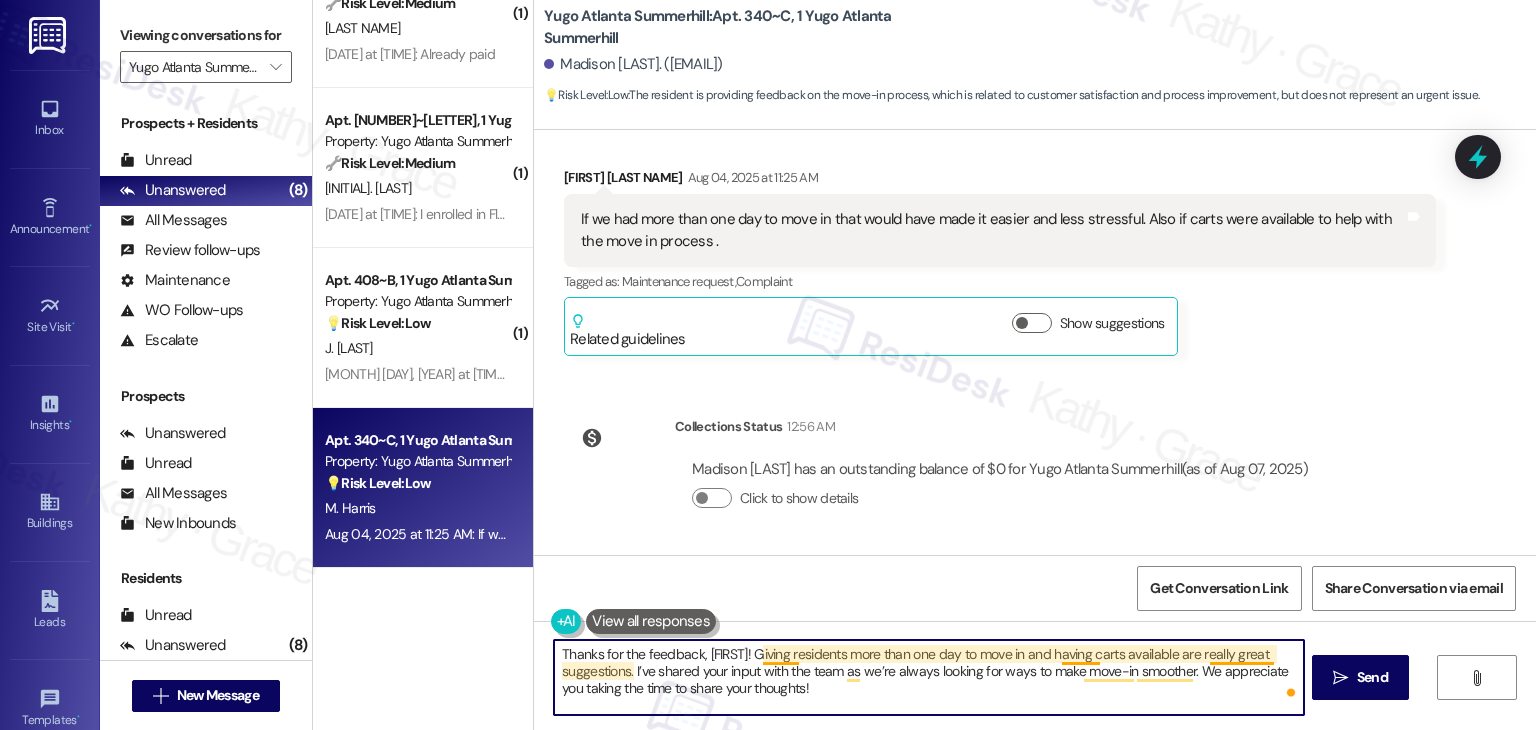 click on "Thanks for the feedback, Madison! Giving residents more than one day to move in and having carts available are really great suggestions. I’ve shared your input with the team as we’re always looking for ways to make move-in smoother. We appreciate you taking the time to share your thoughts!" at bounding box center (928, 677) 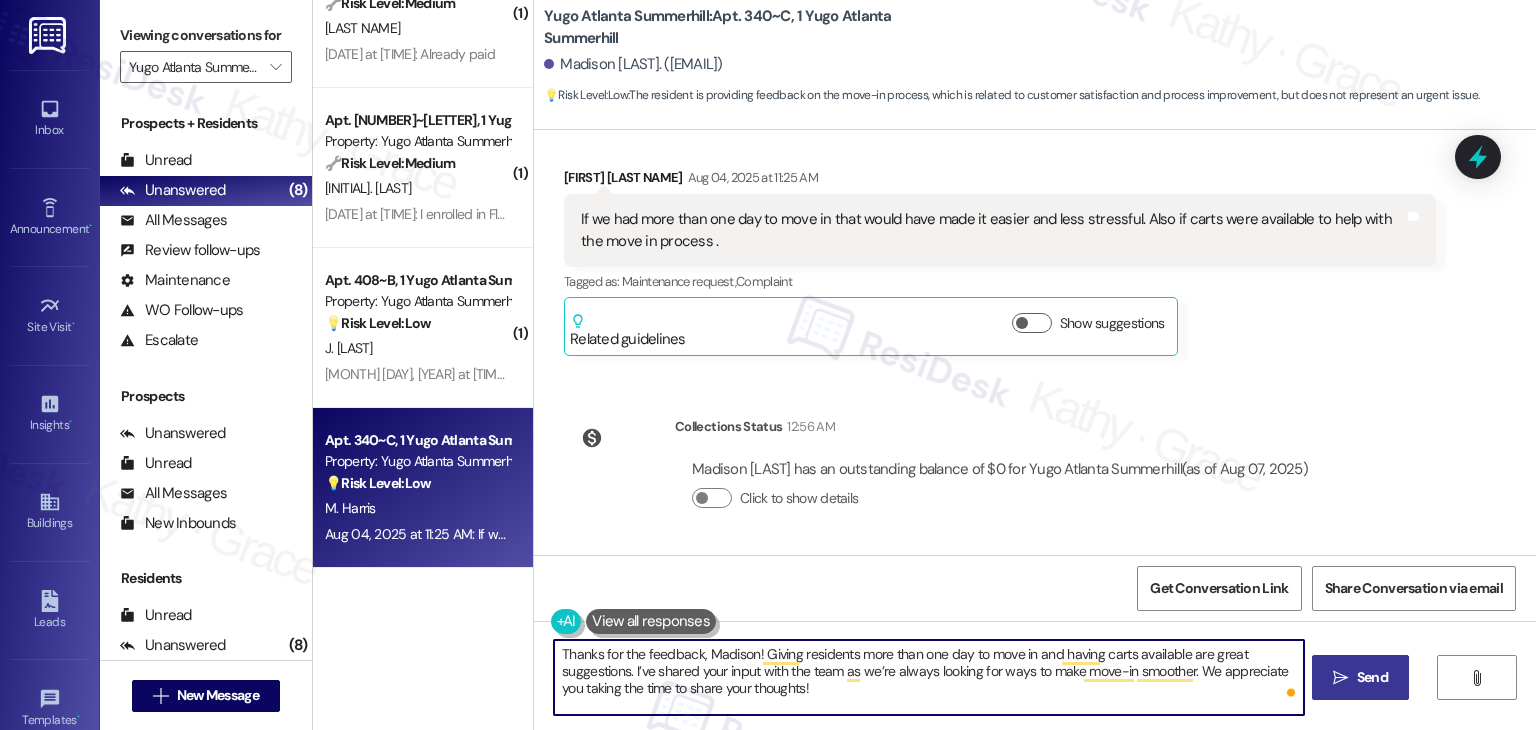 type on "Thanks for the feedback, Madison! Giving residents more than one day to move in and having carts available are great suggestions. I’ve shared your input with the team as we’re always looking for ways to make move-in smoother. We appreciate you taking the time to share your thoughts!" 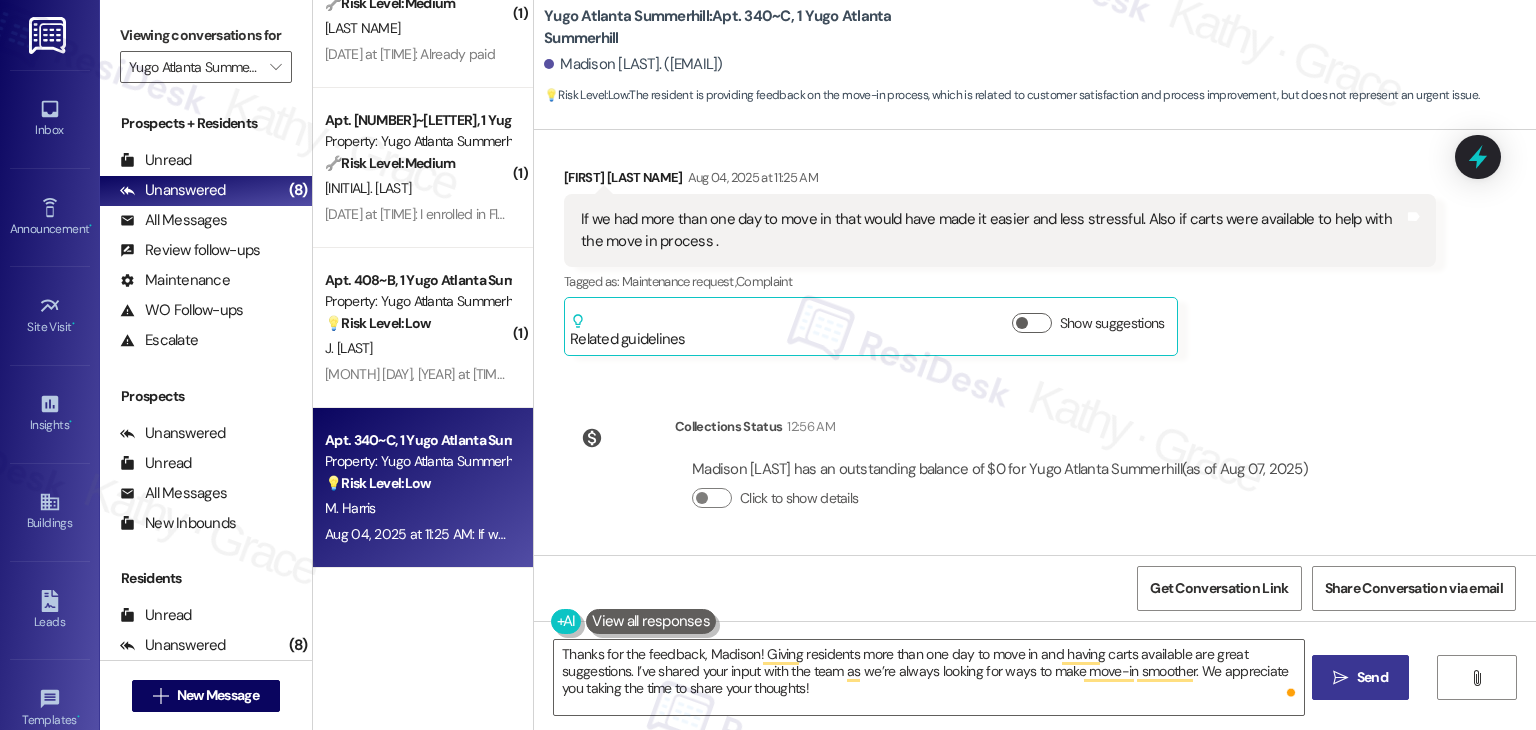 click on "" at bounding box center [1340, 678] 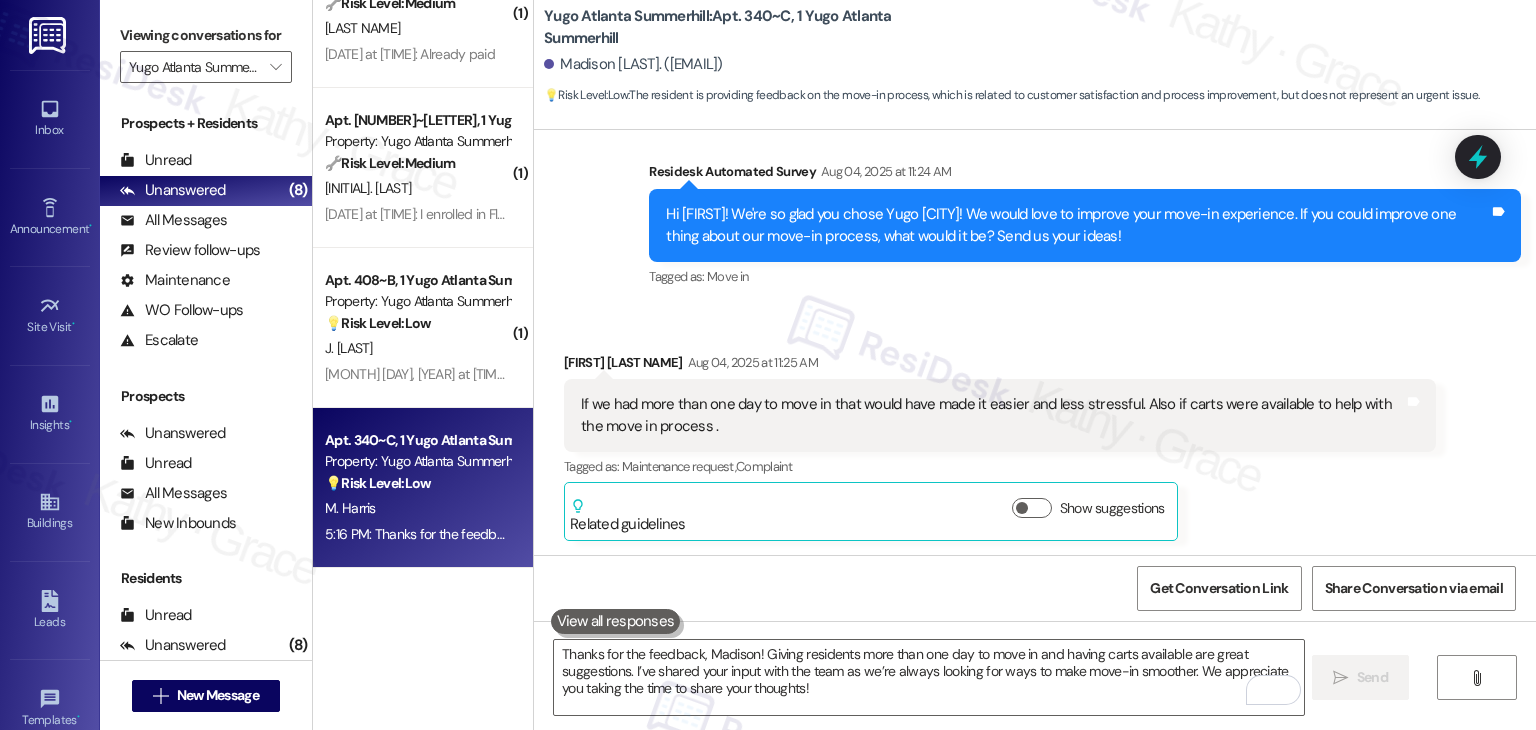 scroll, scrollTop: 2604, scrollLeft: 0, axis: vertical 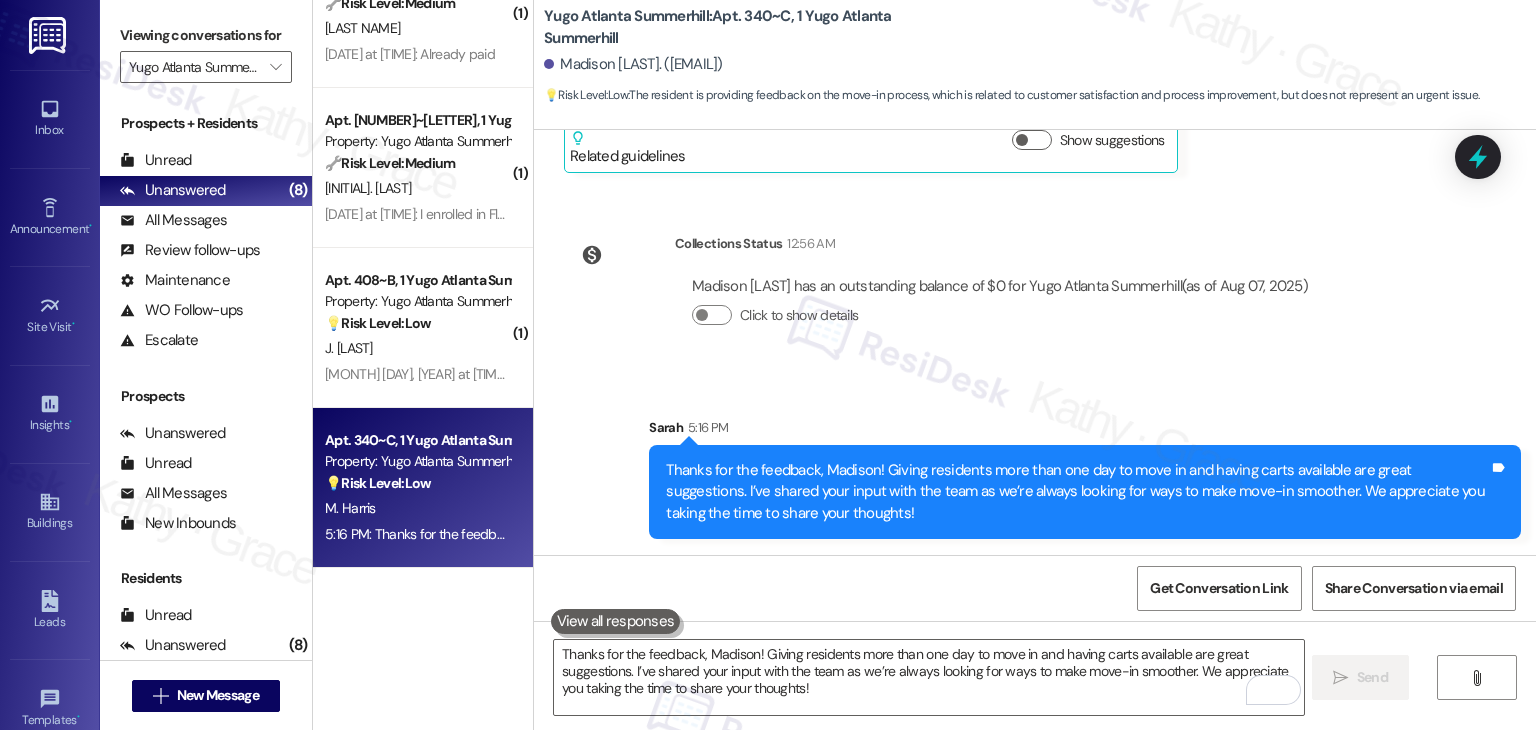 click on "Survey, sent via SMS Residesk Automated Survey Oct 28, 2024 at 11:28 AM Hi Madison, I'm on the new offsite Resident Support Team for Yugo Atlanta Summerhill! My job is to work with your on-site management team to improve your experience at the property. Text us here at any time for assistance or questions. We will also reach out periodically for feedback. (Standard text messaging rates may apply) (You can always reply STOP to opt out of future messages) Tags and notes Tagged as:   Property launch Click to highlight conversations about Property launch Survey, sent via SMS Residesk Automated Survey Nov 04, 2024 at 11:18 AM Hi there Madison! I just wanted to check in and ask if you are happy with your home.  Feel free to answer with a quick (y/n) Tags and notes Tagged as:   Quarterly check-in Click to highlight conversations about Quarterly check-in Announcement, sent via SMS Sarah   (ResiDesk) Nov 04, 2024 at 12:05 PM Tags and notes Tagged as:   Maintenance ,  Click to highlight conversations about Maintenance" at bounding box center [1035, 342] 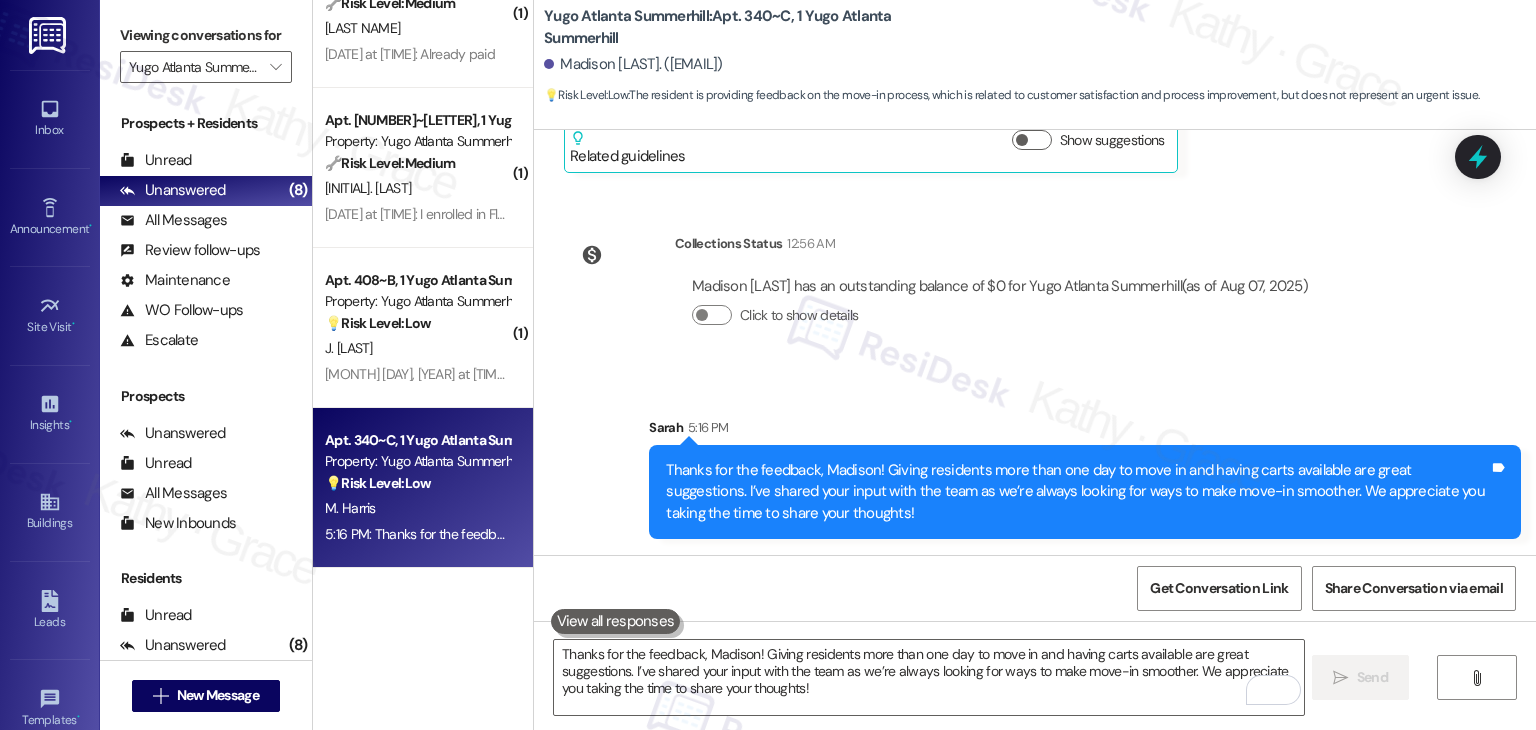 click on "Collections Status 12:56 AM Madison Harris has an outstanding balance of $0 for Yugo Atlanta Summerhill  (as of Aug 07, 2025) Click to show details" at bounding box center (944, 295) 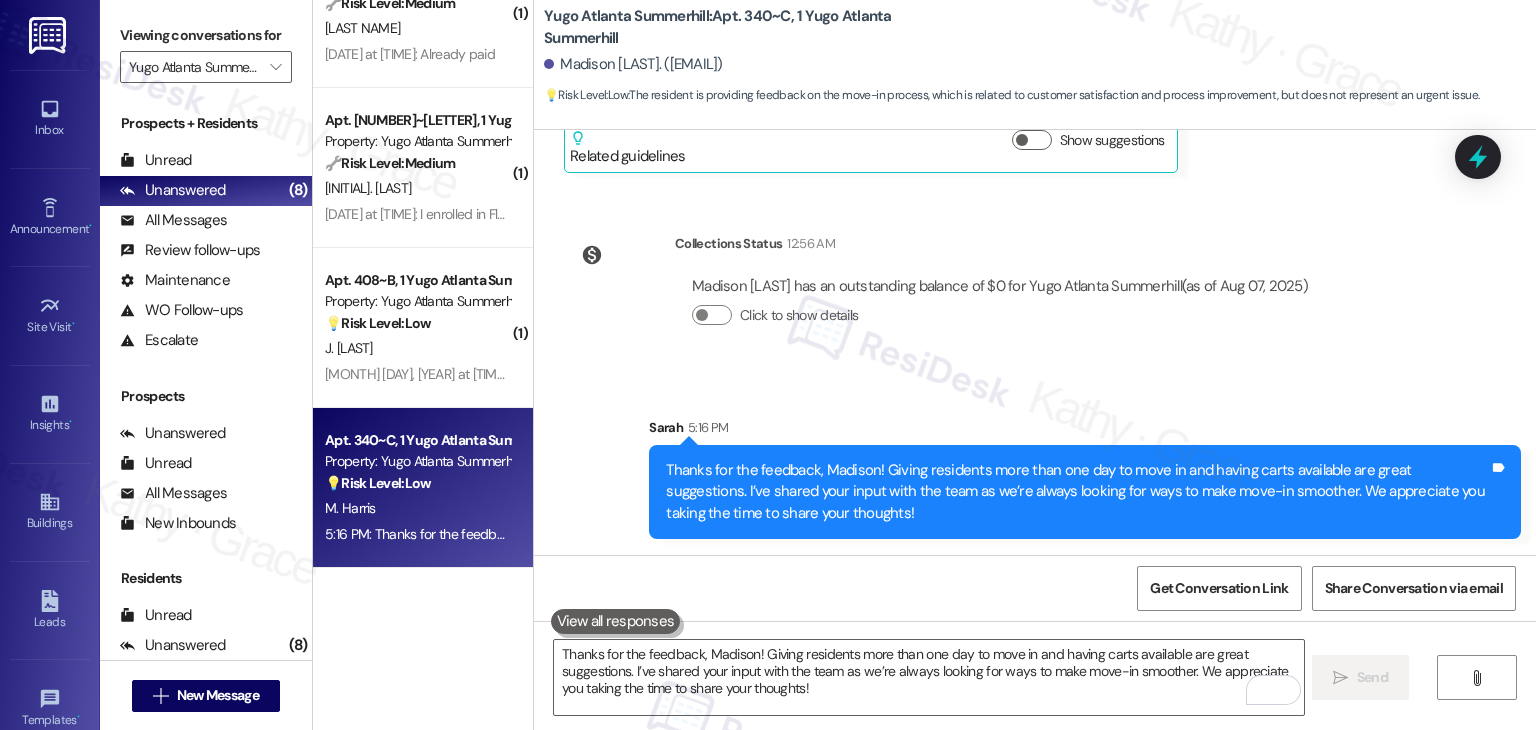 drag, startPoint x: 1464, startPoint y: 158, endPoint x: 1185, endPoint y: 300, distance: 313.0575 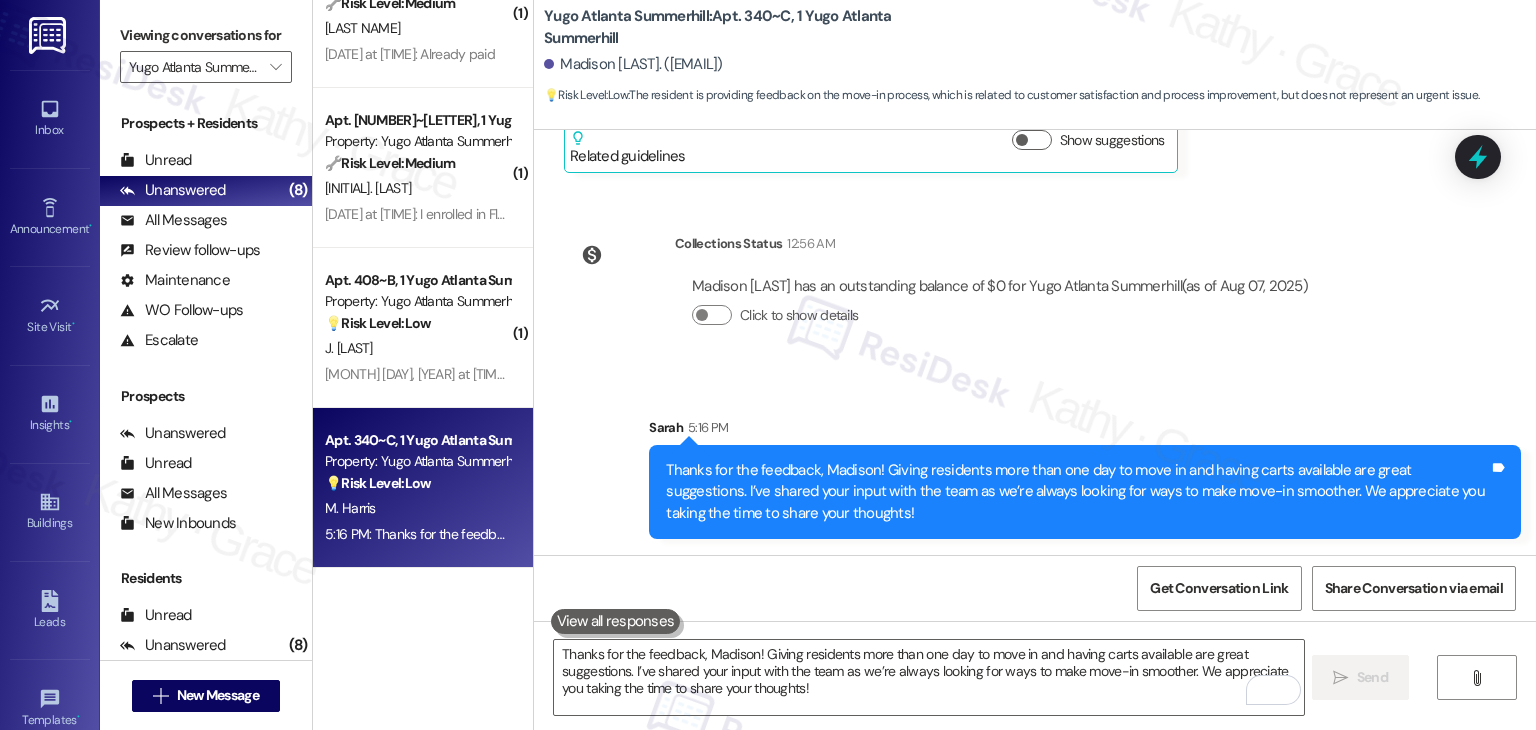click 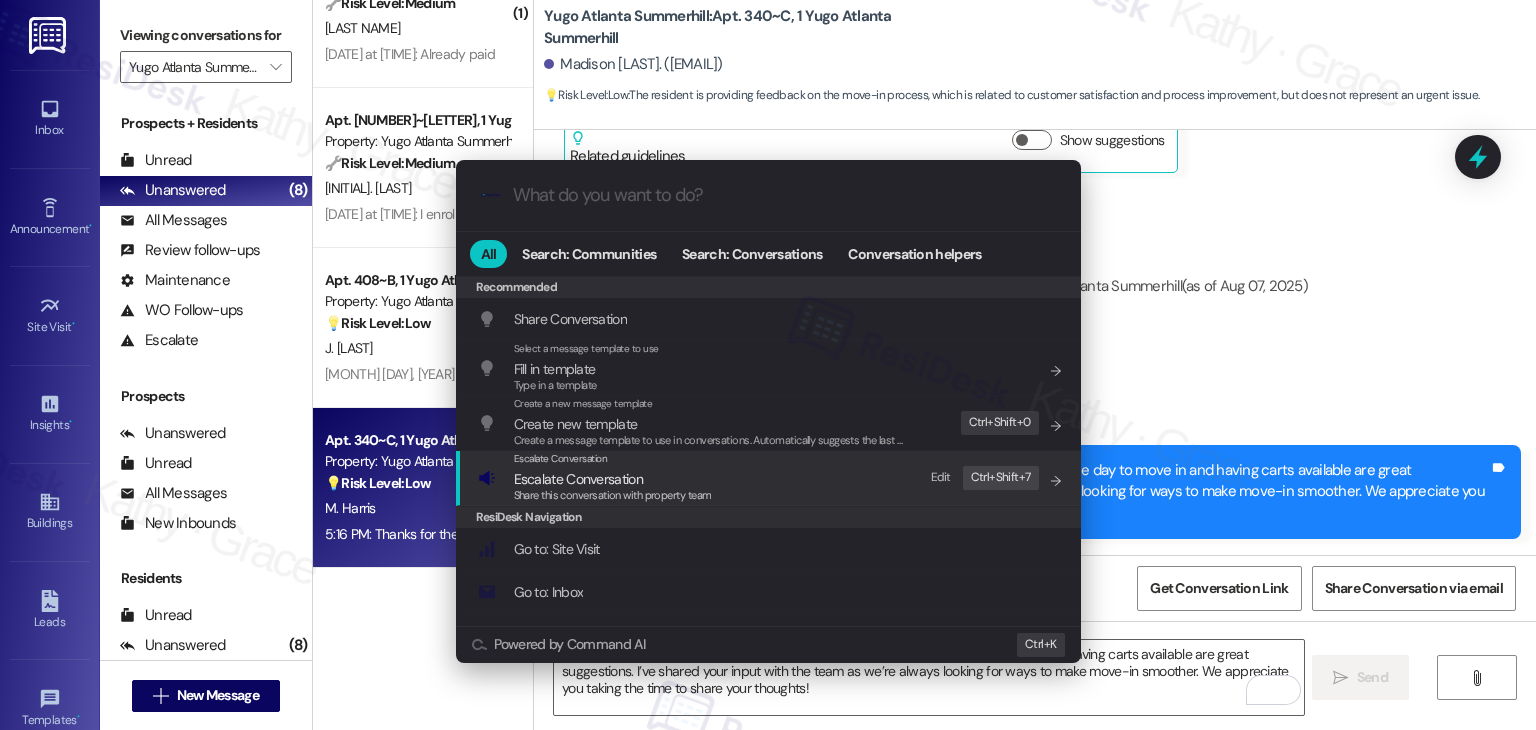 click on "Share this conversation with property team" at bounding box center [613, 496] 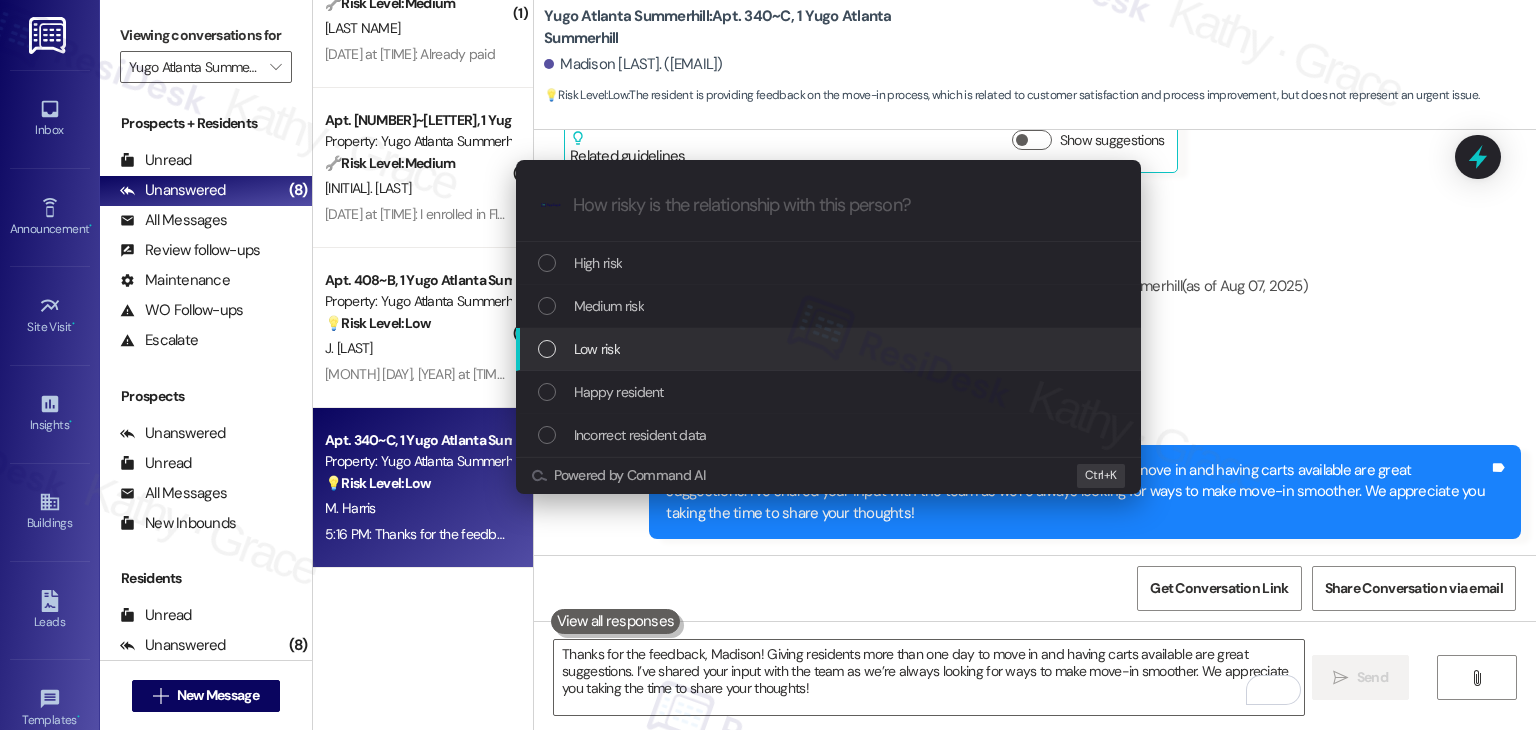 click at bounding box center (547, 349) 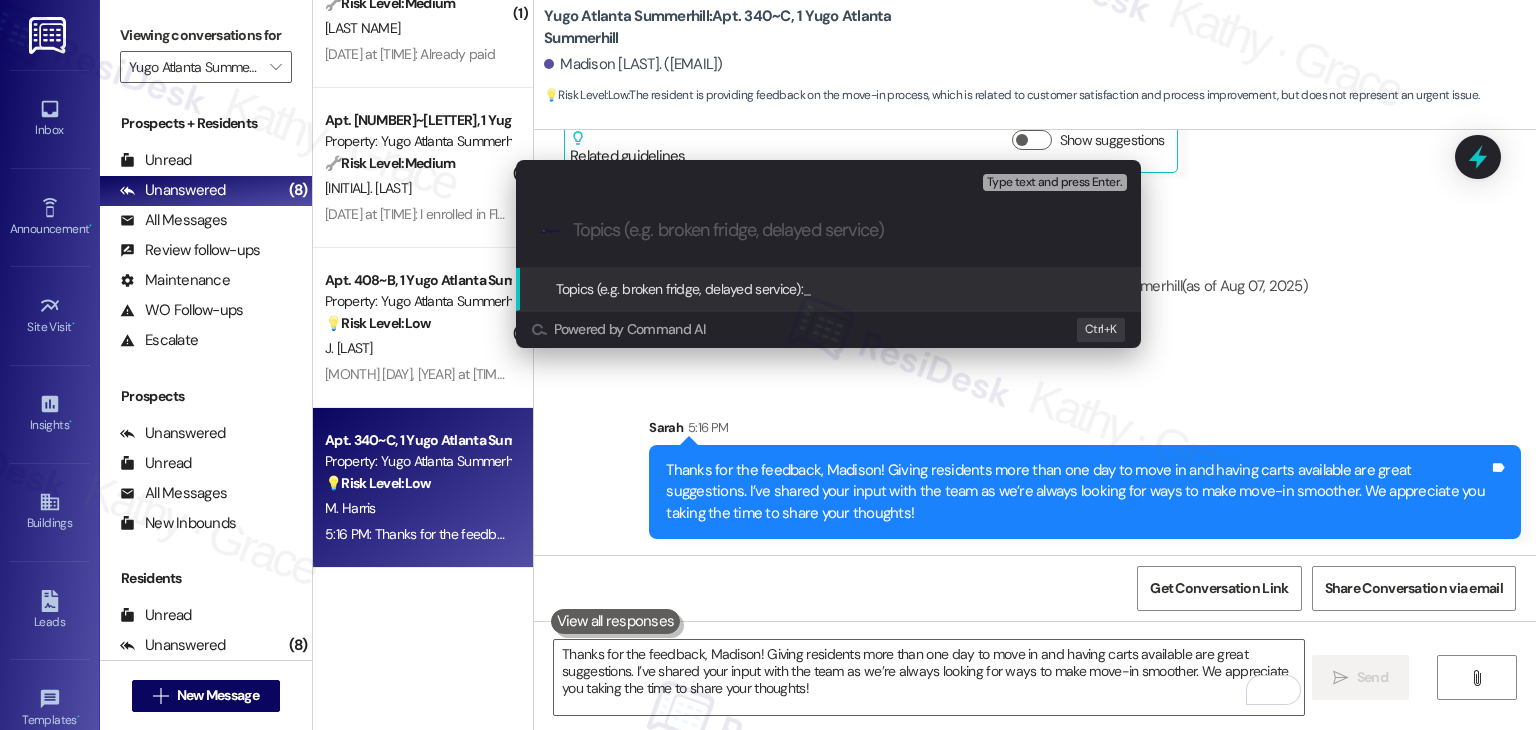 paste on "Move-In Feedback – Request for Extended Move-In Window & Cart Availability" 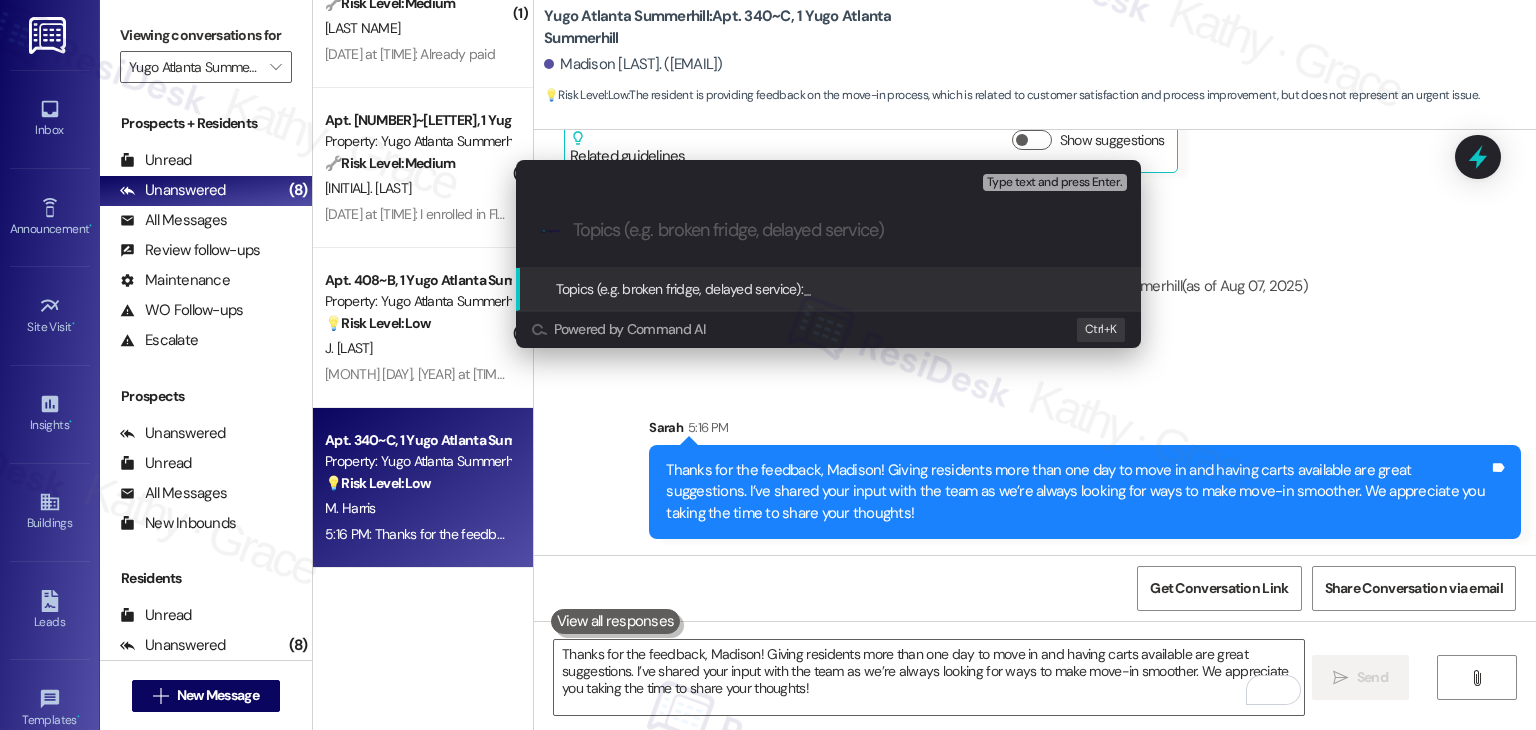 type on "Move-In Feedback – Request for Extended Move-In Window & Cart Availability" 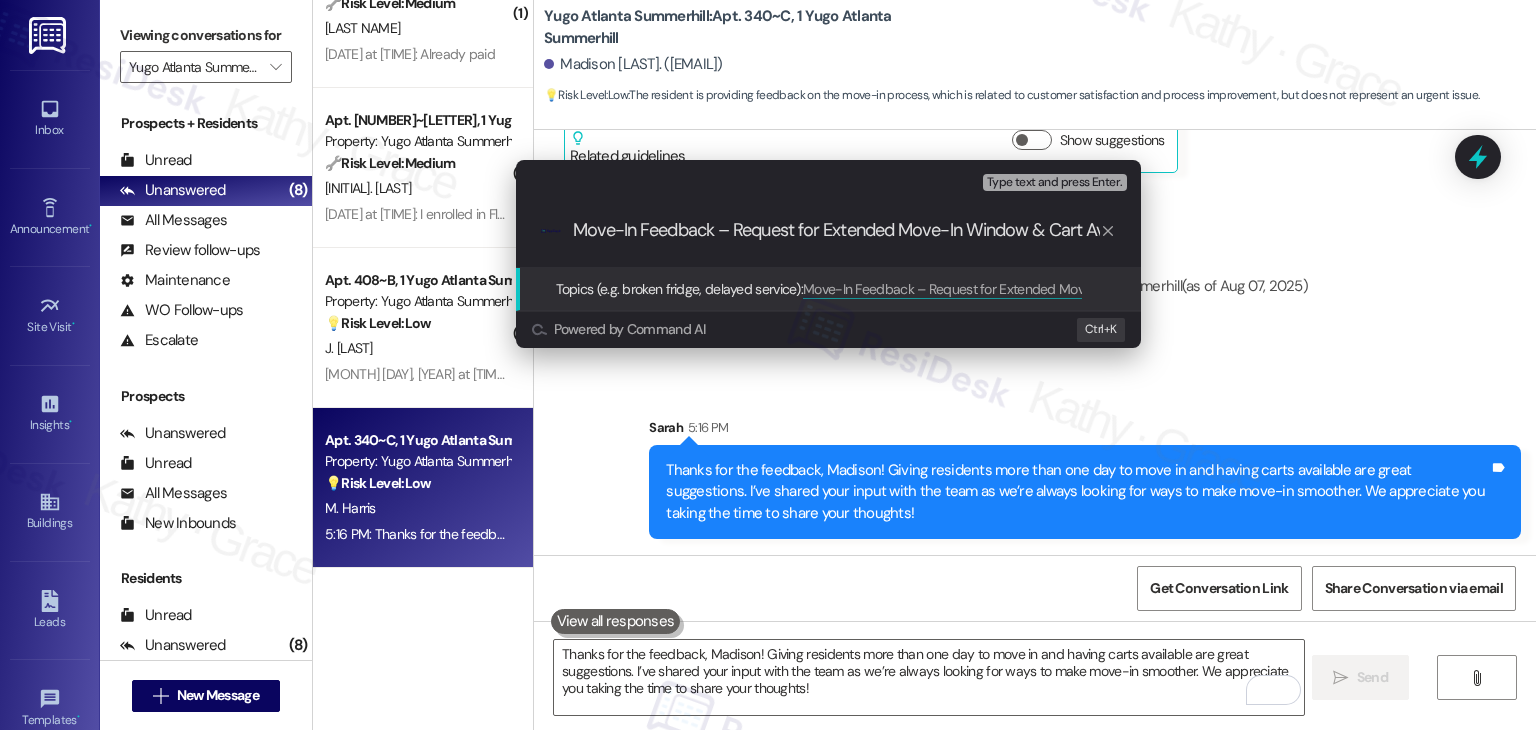 scroll, scrollTop: 0, scrollLeft: 68, axis: horizontal 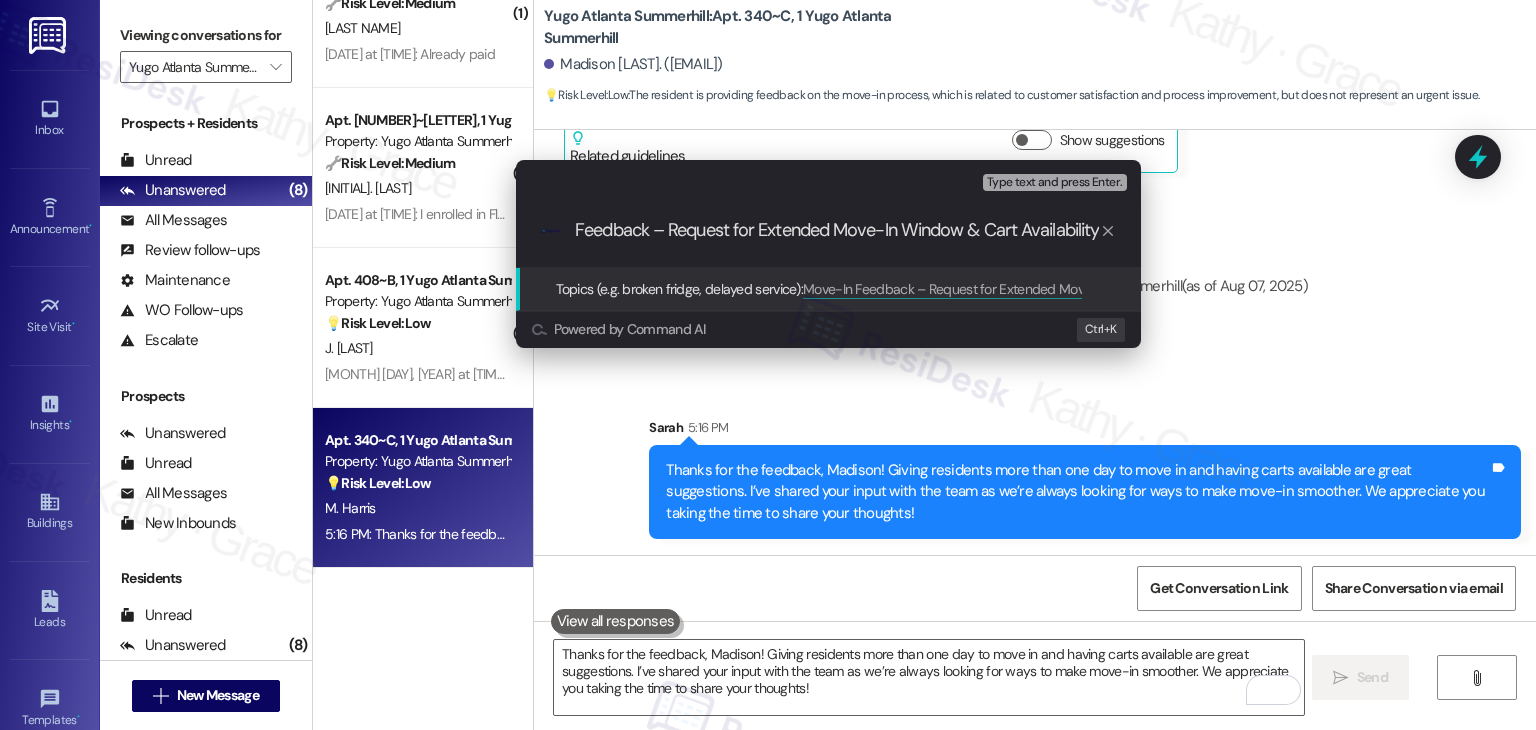 type 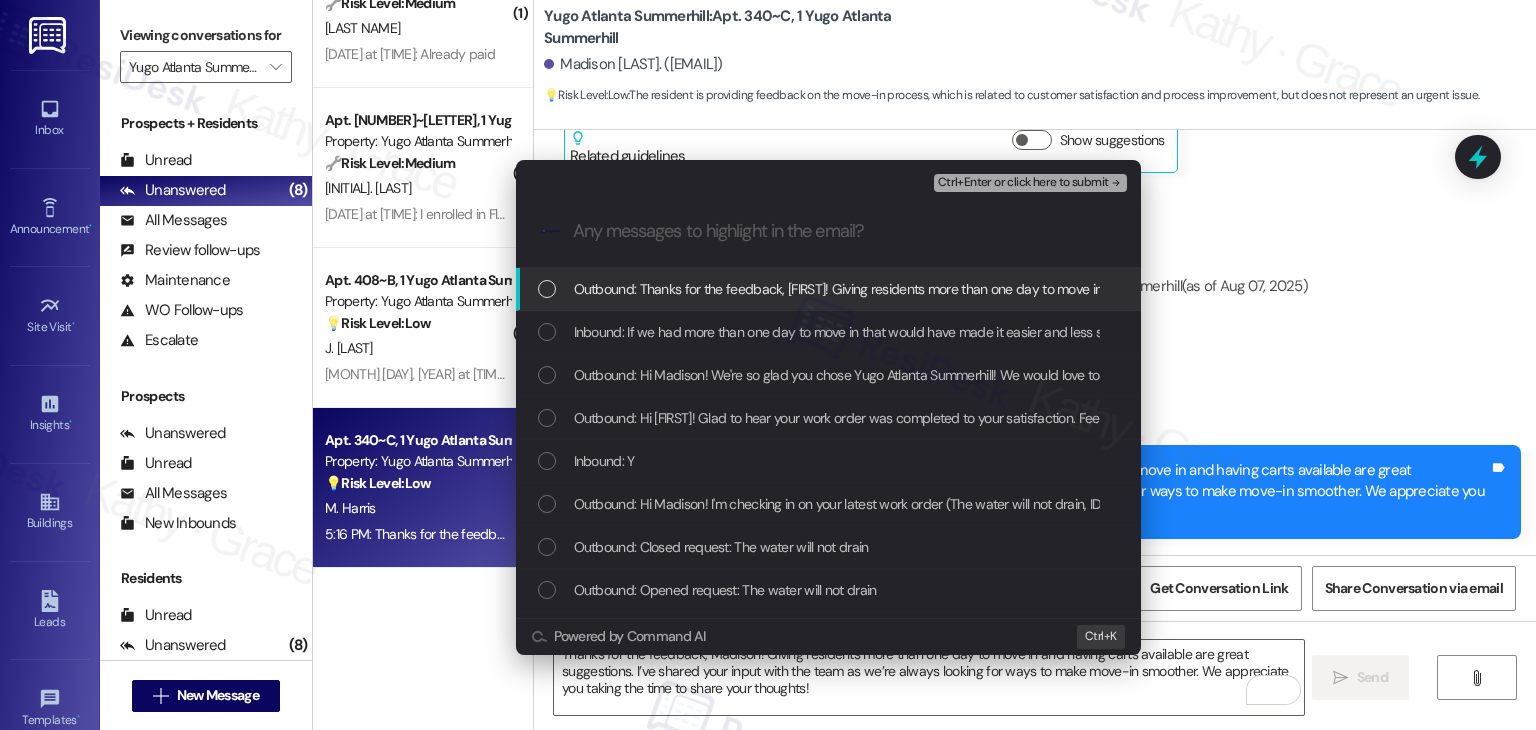 scroll, scrollTop: 0, scrollLeft: 0, axis: both 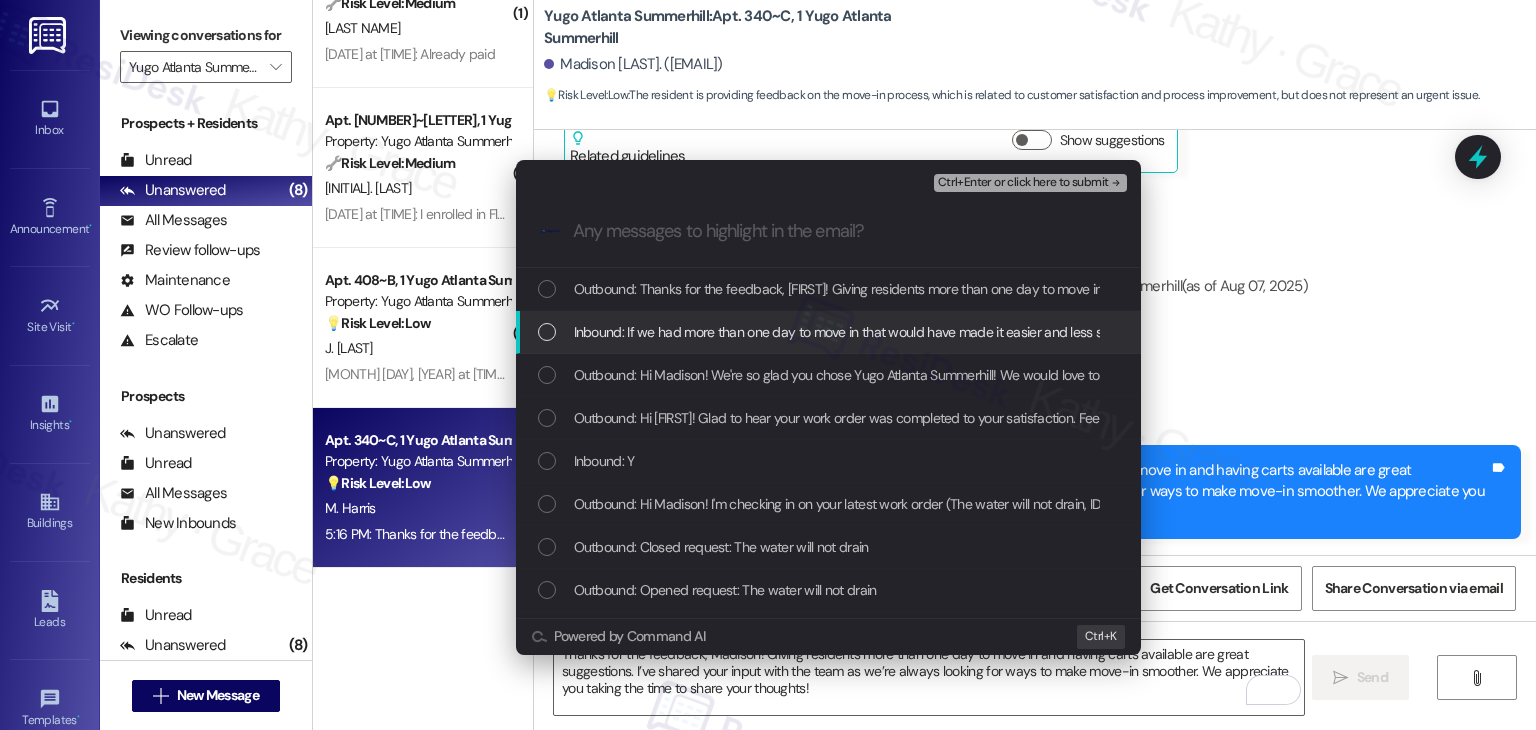 click at bounding box center [547, 332] 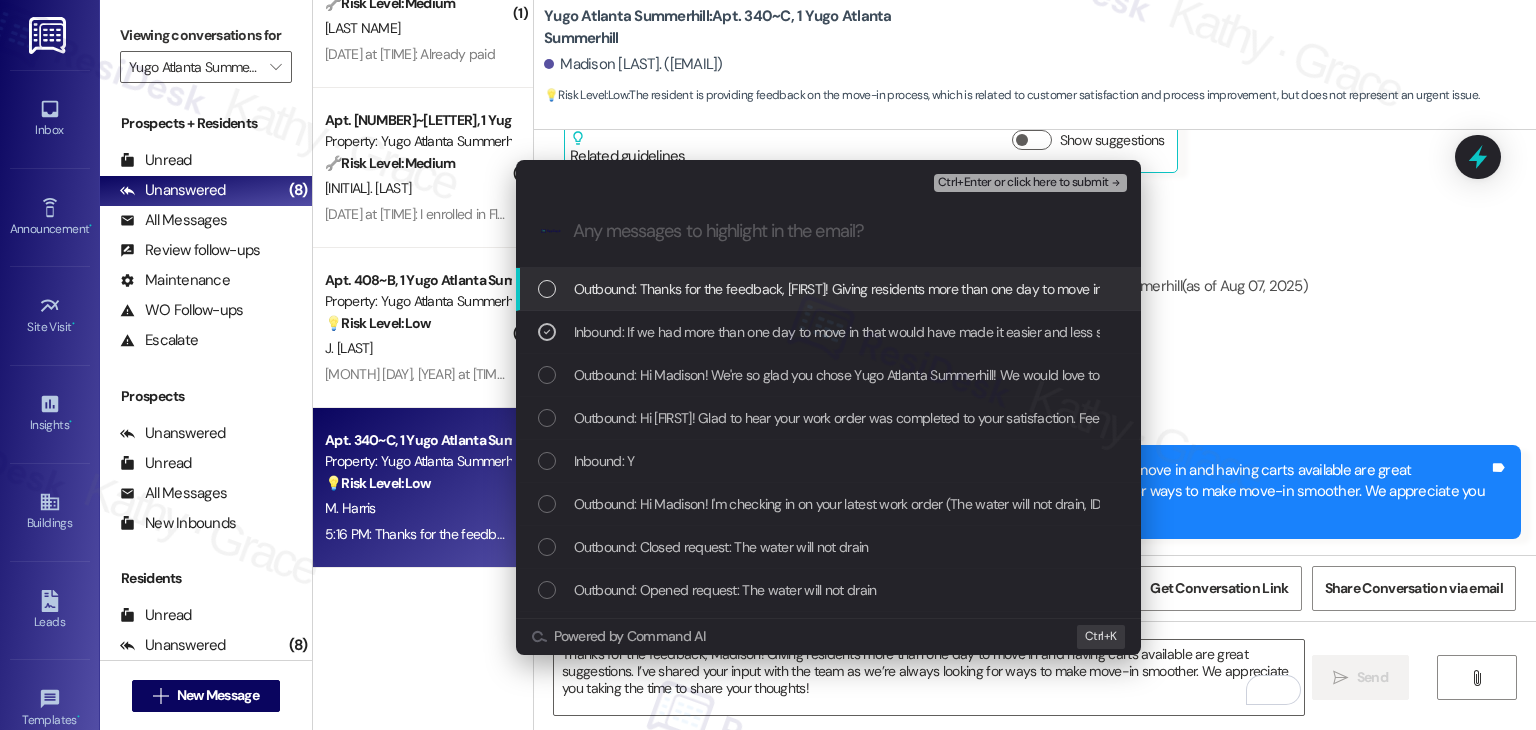 click on "Ctrl+Enter or click here to submit" at bounding box center [1023, 183] 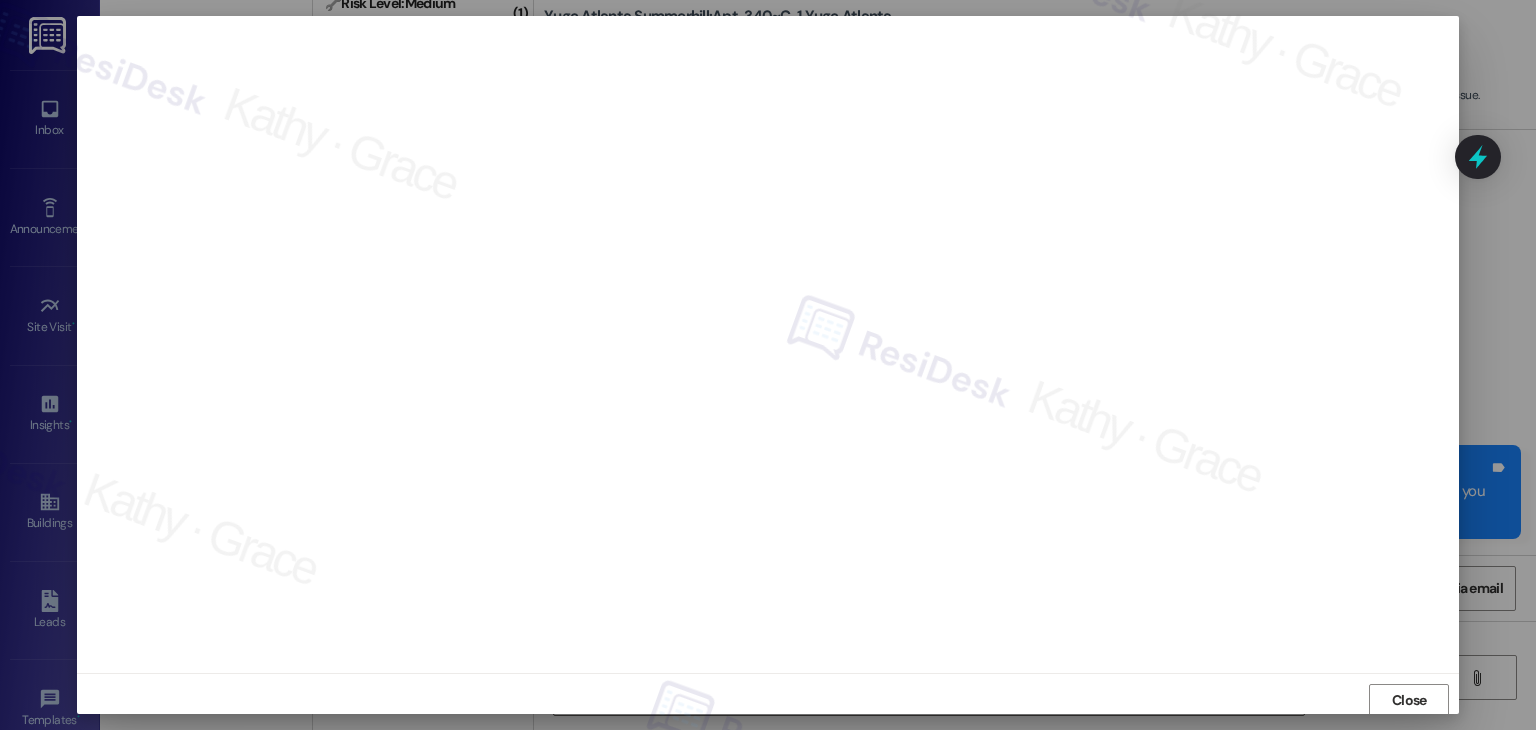 scroll, scrollTop: 1, scrollLeft: 0, axis: vertical 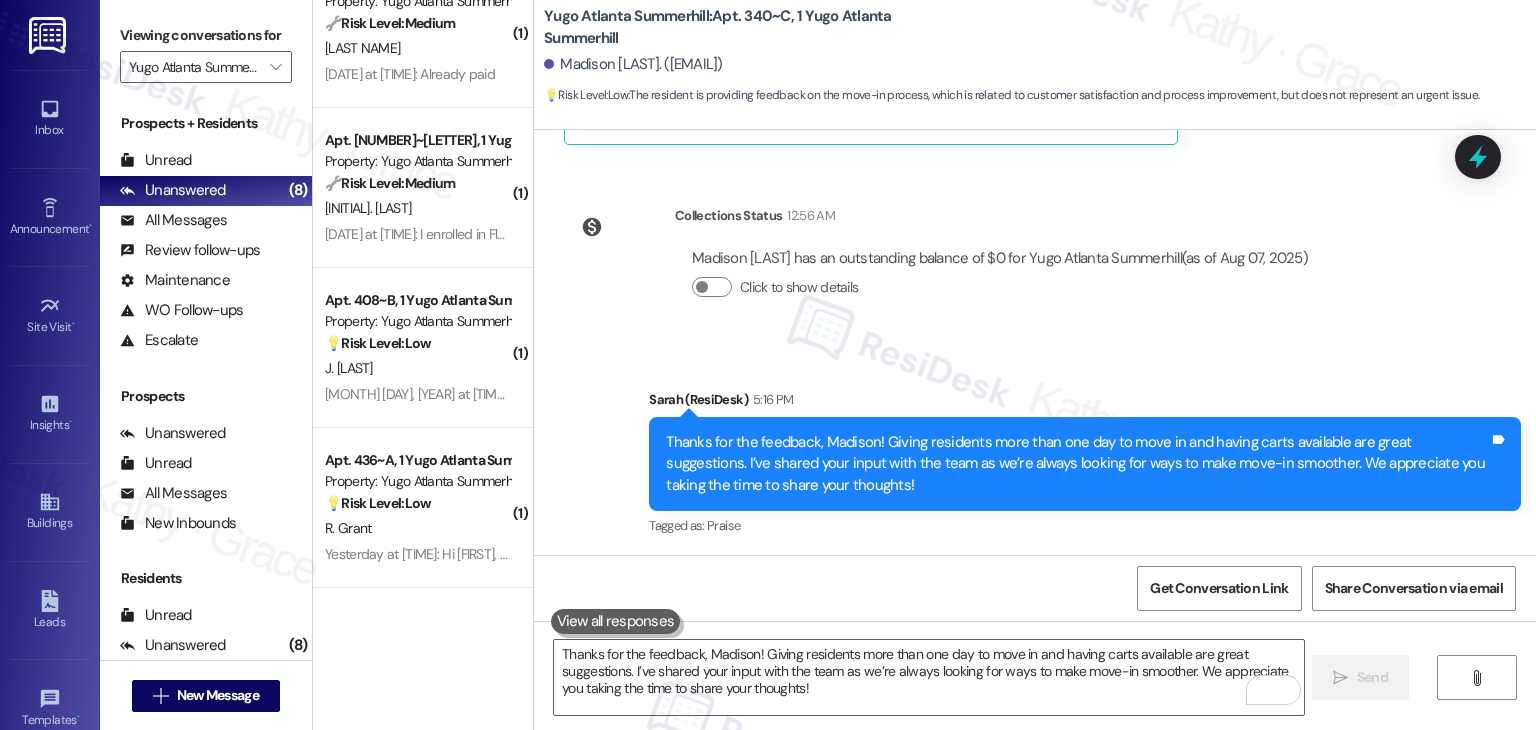 click on "Get Conversation Link Share Conversation via email" at bounding box center (1035, 588) 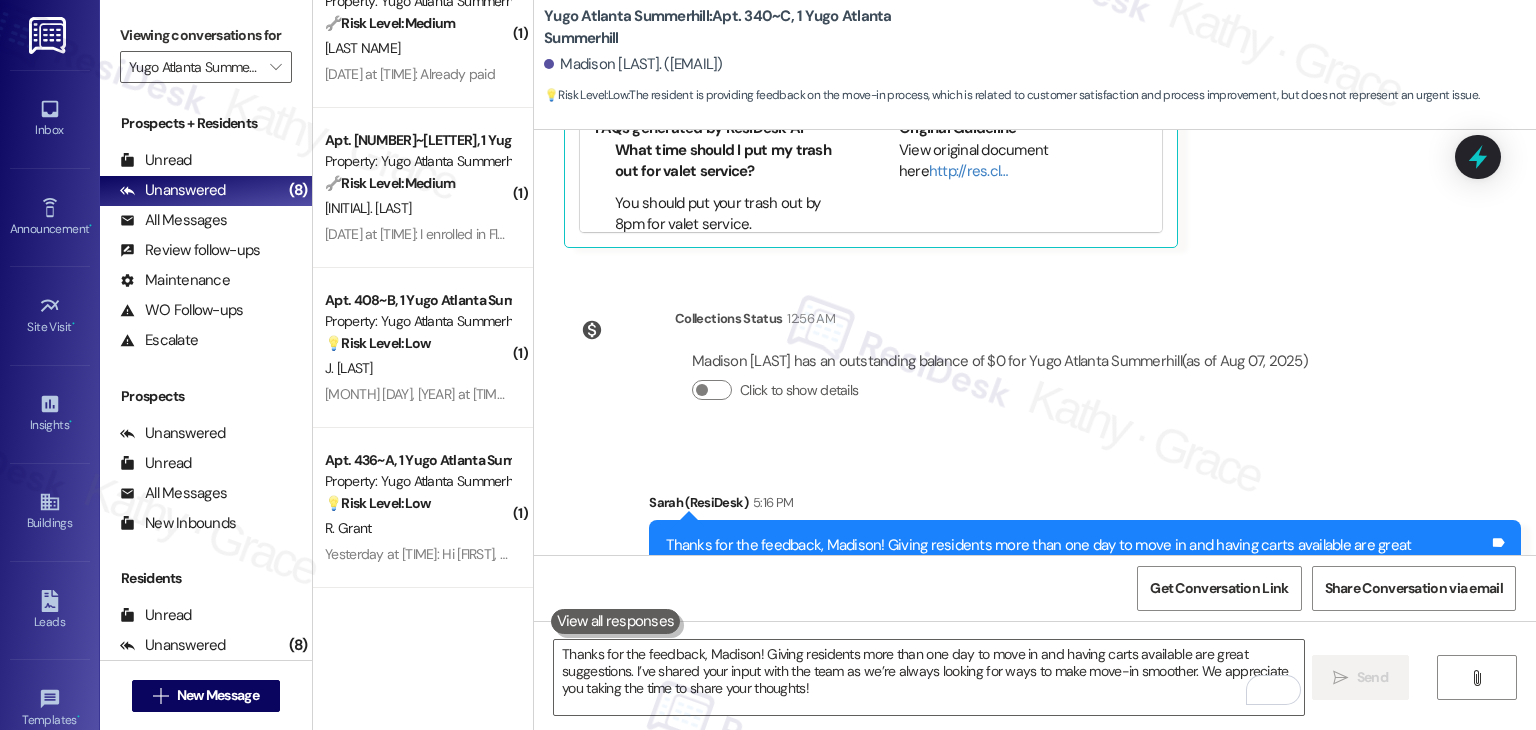 scroll, scrollTop: 2924, scrollLeft: 0, axis: vertical 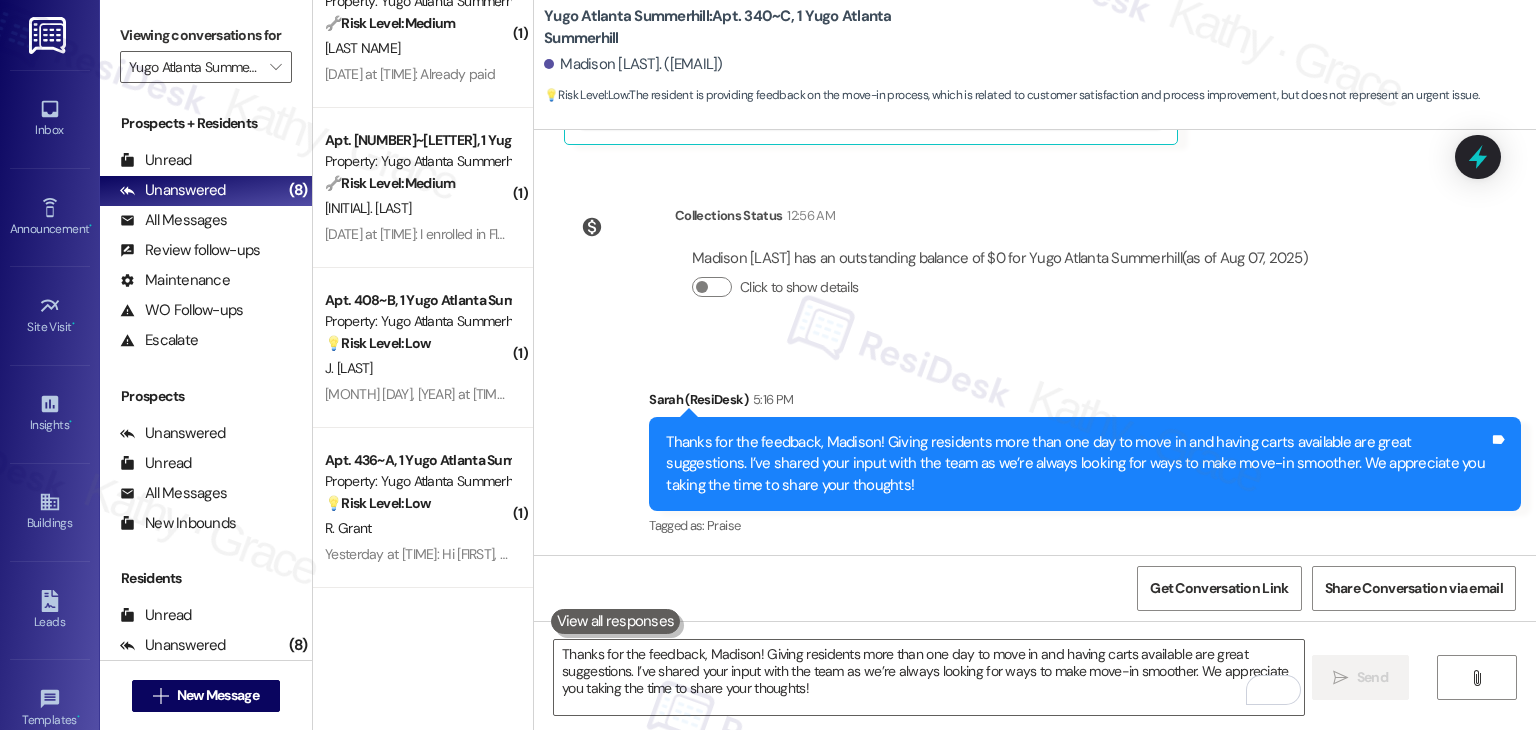 click on "Sent via SMS Sarah   (ResiDesk) 5:16 PM Thanks for the feedback, Madison! Giving residents more than one day to move in and having carts available are great suggestions. I’ve shared your input with the team as we’re always looking for ways to make move-in smoother. We appreciate you taking the time to share your thoughts! Tags and notes Tagged as:   Praise Click to highlight conversations about Praise" at bounding box center [1085, 465] 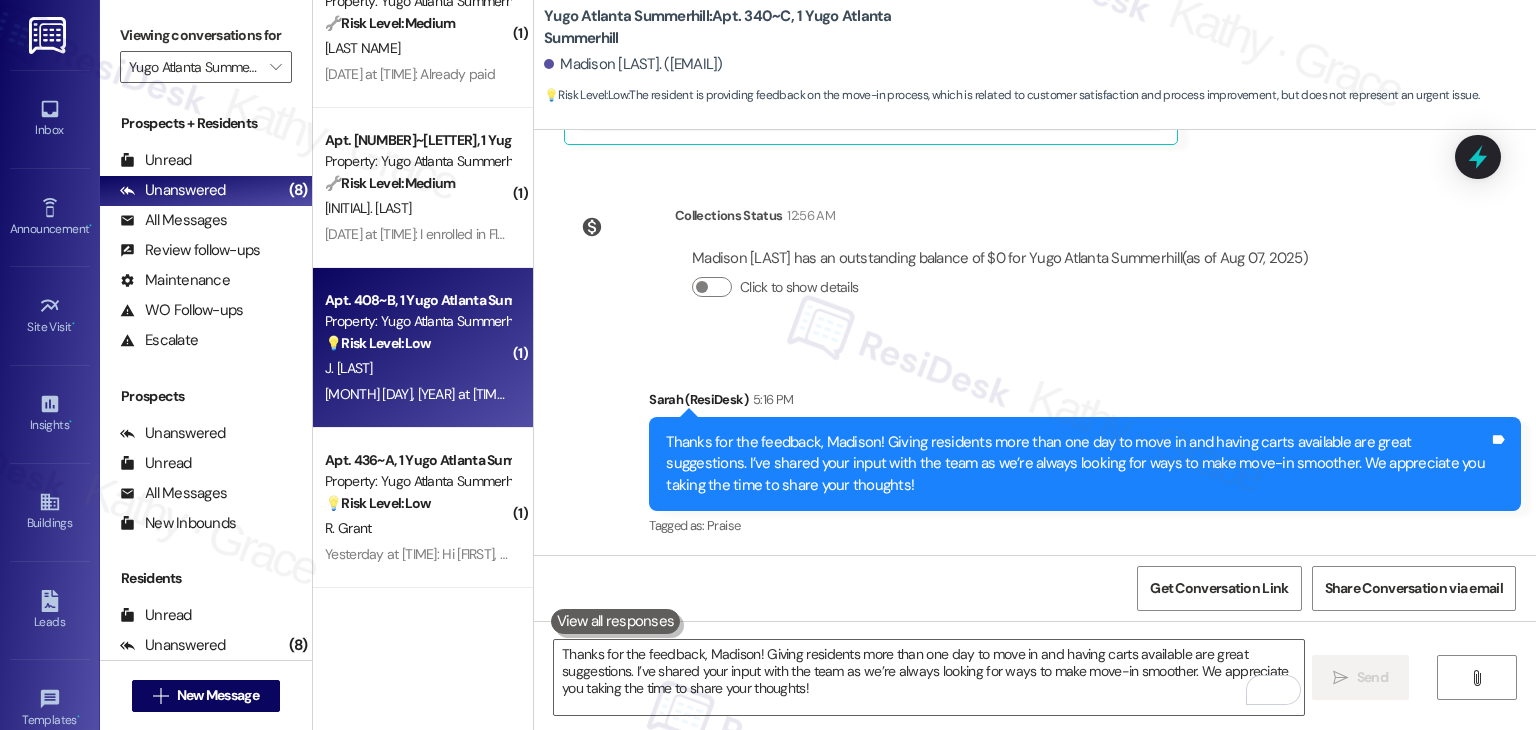 click on "Aug 04, 2025 at 12:00 PM: Tell me what day I actually move in  Aug 04, 2025 at 12:00 PM: Tell me what day I actually move in" at bounding box center (519, 394) 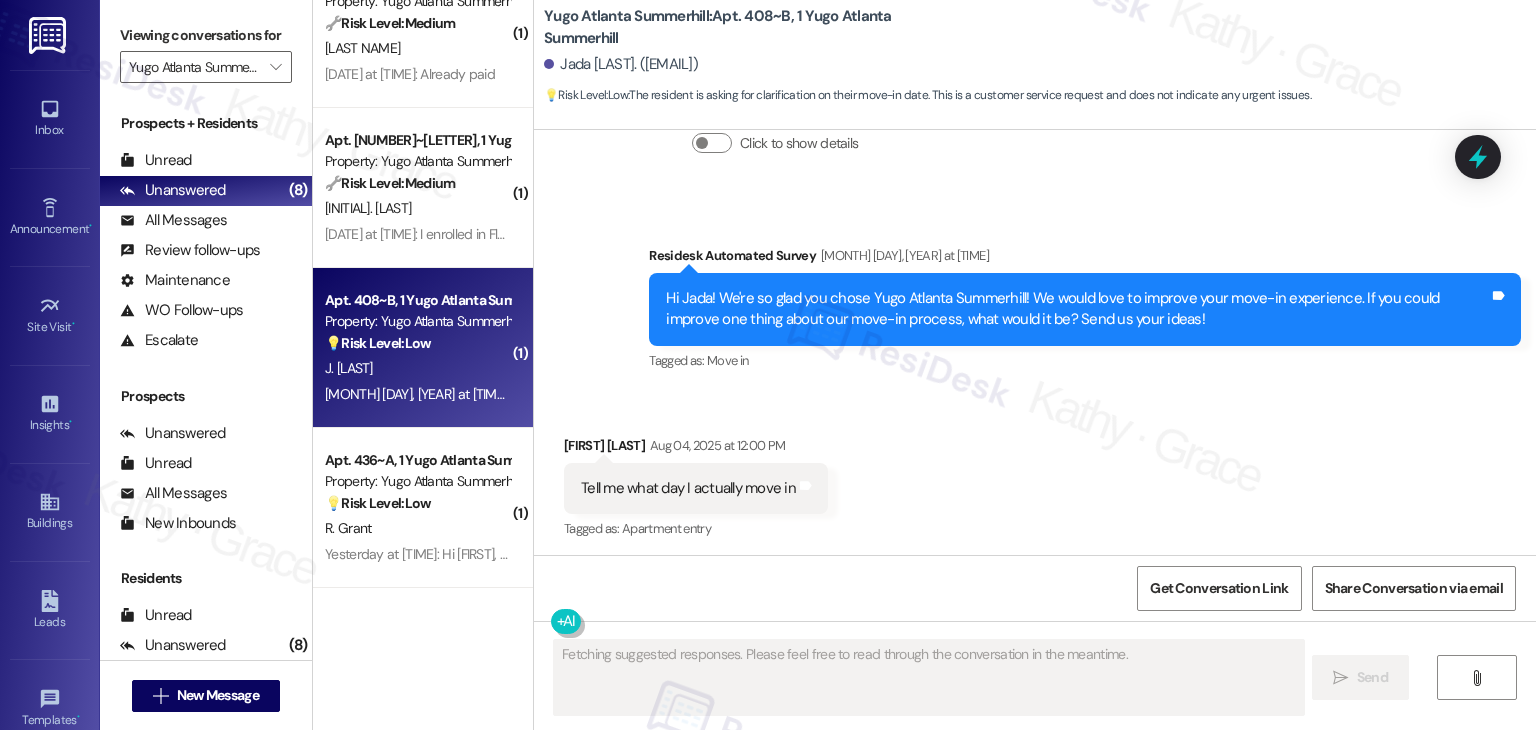 scroll, scrollTop: 442, scrollLeft: 0, axis: vertical 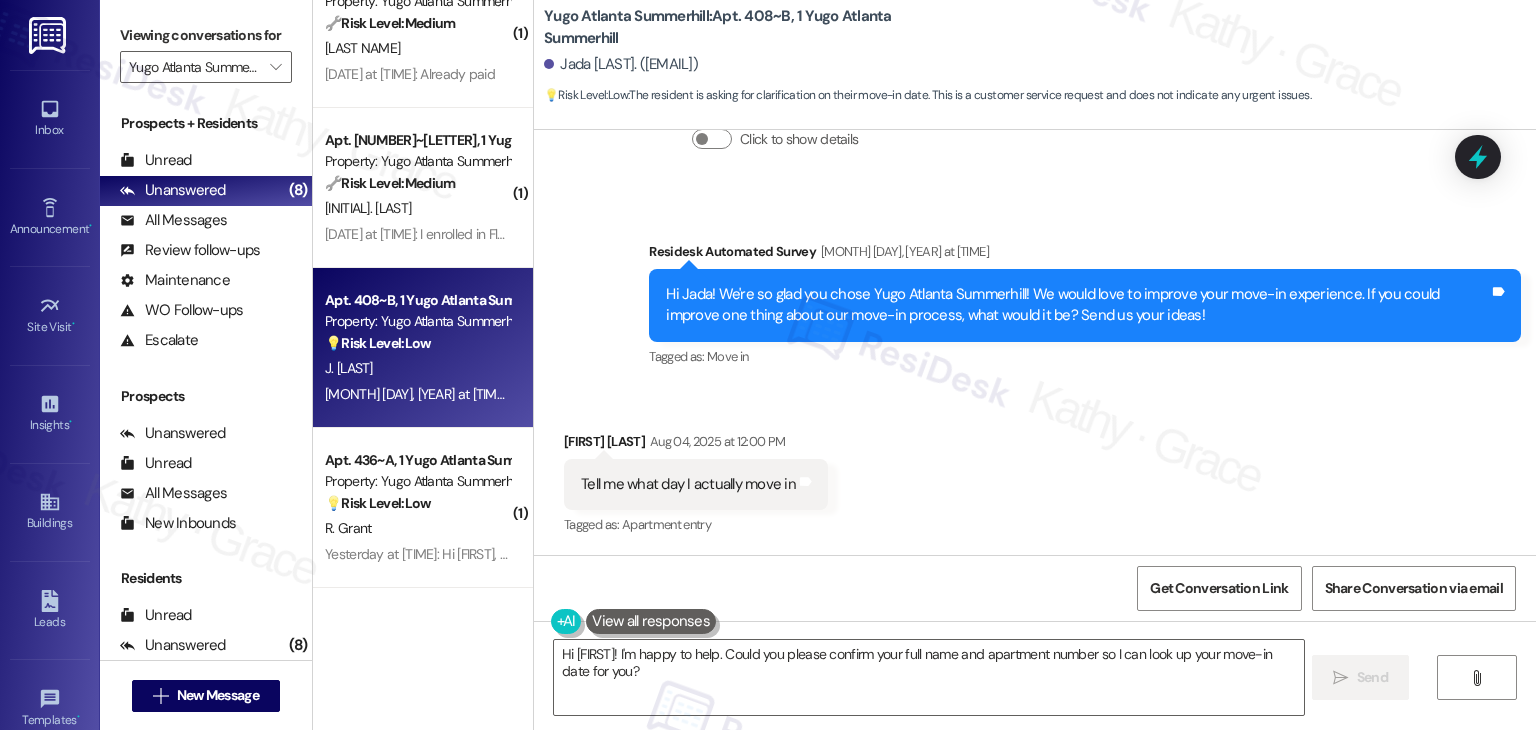 click on "Received via SMS Jada Mccall Aug 04, 2025 at 12:00 PM Tell me what day I actually move in  Tags and notes Tagged as:   Apartment entry Click to highlight conversations about Apartment entry" at bounding box center (1035, 470) 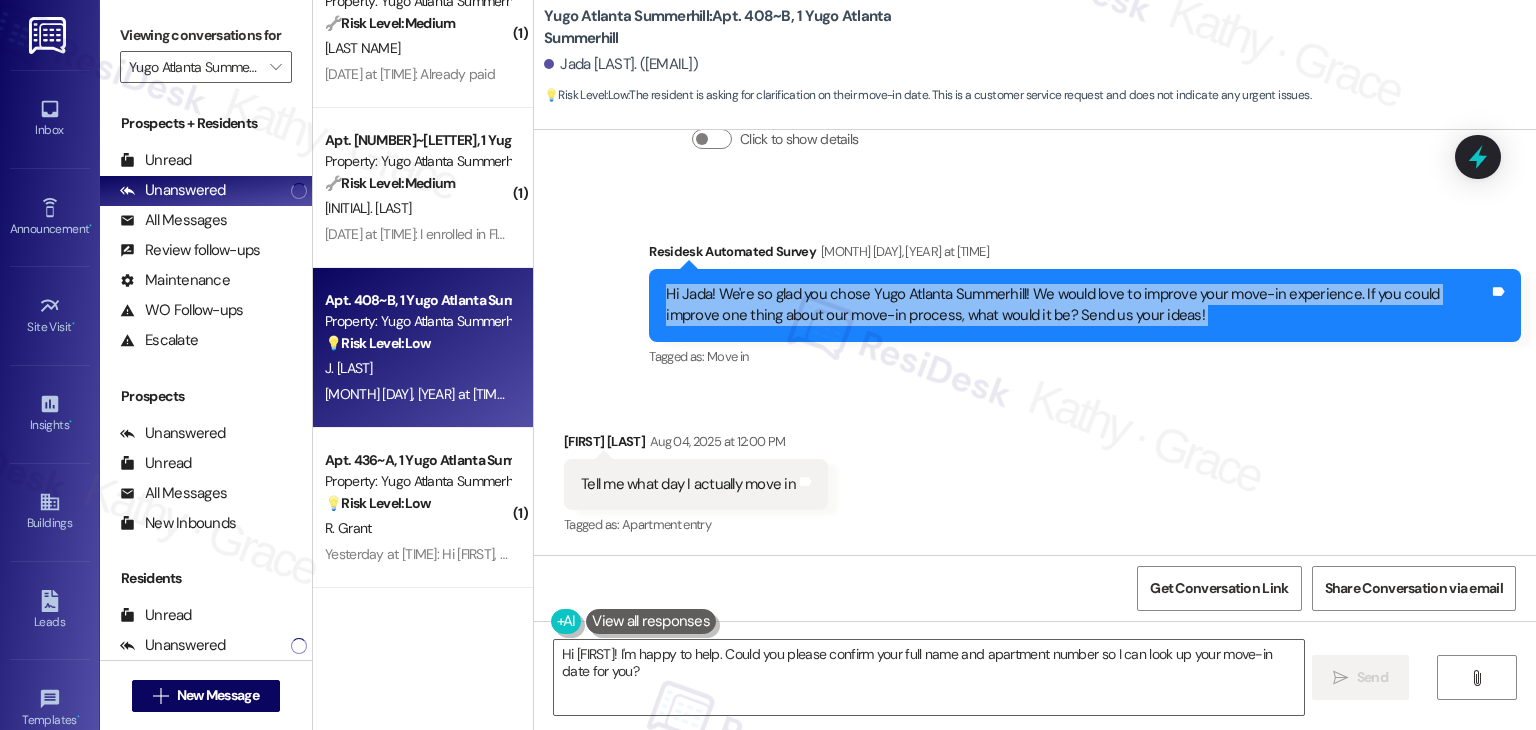 click on "Hi Jada! We're so glad you chose Yugo Atlanta Summerhill! We would love to improve your move-in experience. If you could improve one thing about our move-in process, what would it be? Send us your ideas!" at bounding box center (1077, 305) 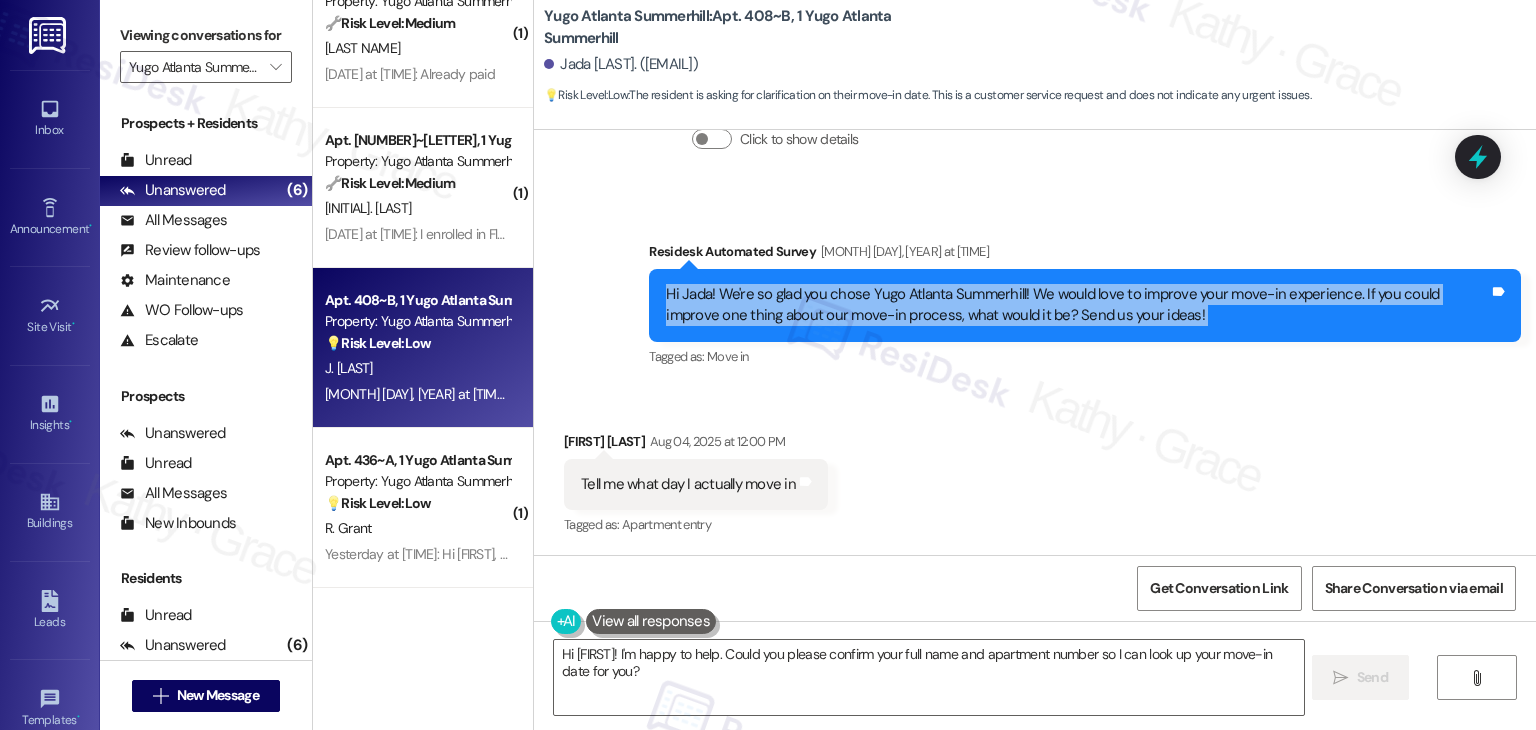 drag, startPoint x: 982, startPoint y: 468, endPoint x: 1049, endPoint y: 108, distance: 366.18164 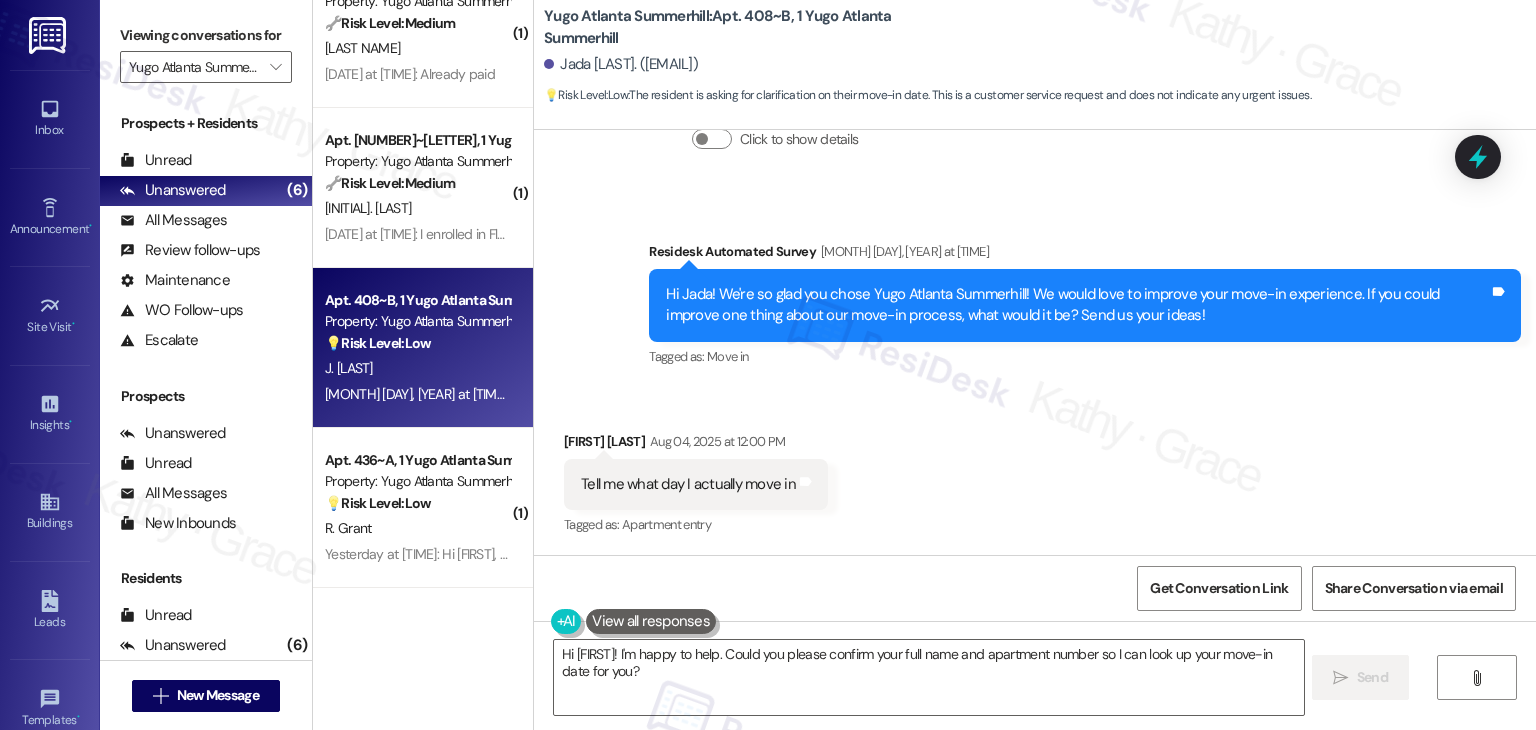 click on "Received via SMS Jada Mccall Aug 04, 2025 at 12:00 PM Tell me what day I actually move in  Tags and notes Tagged as:   Apartment entry Click to highlight conversations about Apartment entry" at bounding box center [1035, 470] 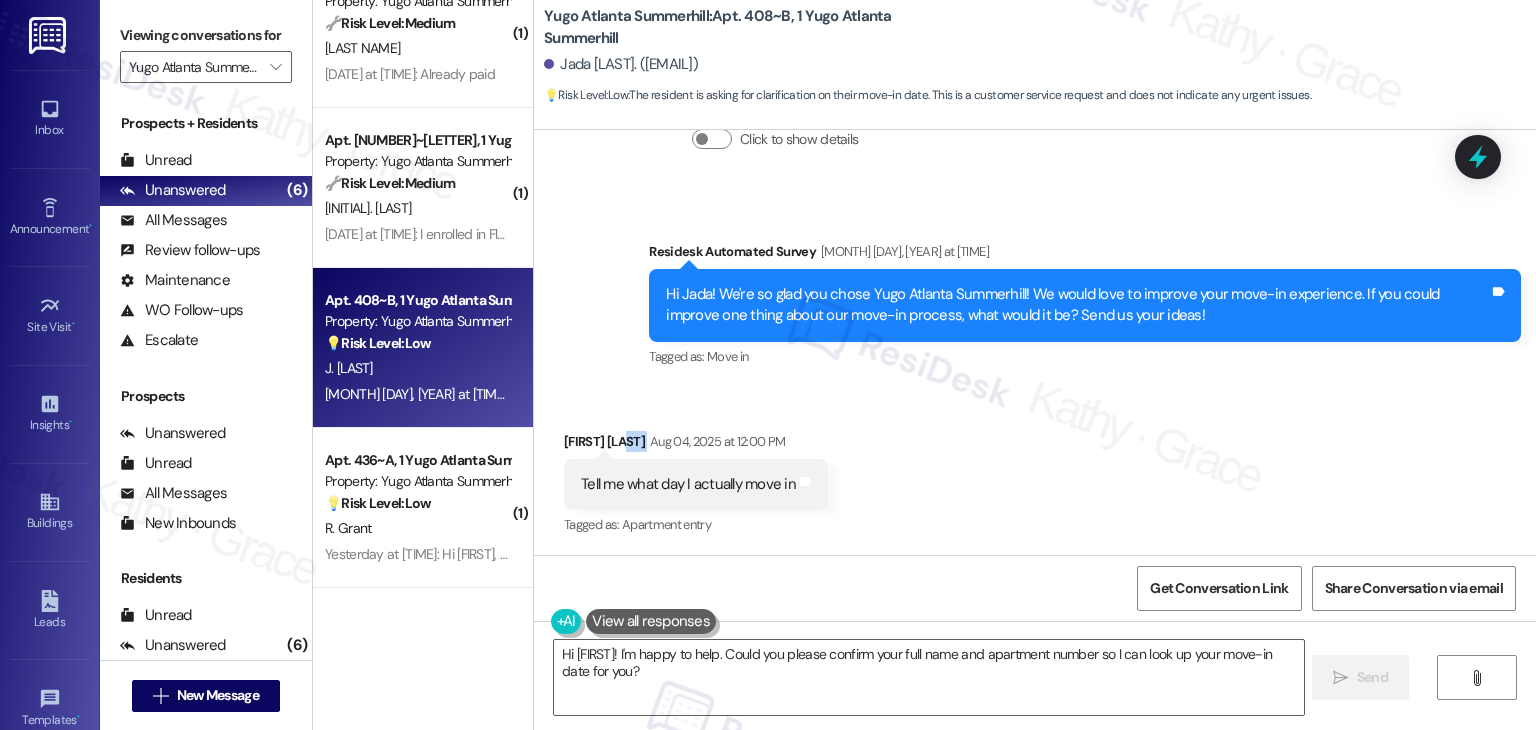 click on "Received via SMS Jada Mccall Aug 04, 2025 at 12:00 PM Tell me what day I actually move in  Tags and notes Tagged as:   Apartment entry Click to highlight conversations about Apartment entry" at bounding box center [1035, 470] 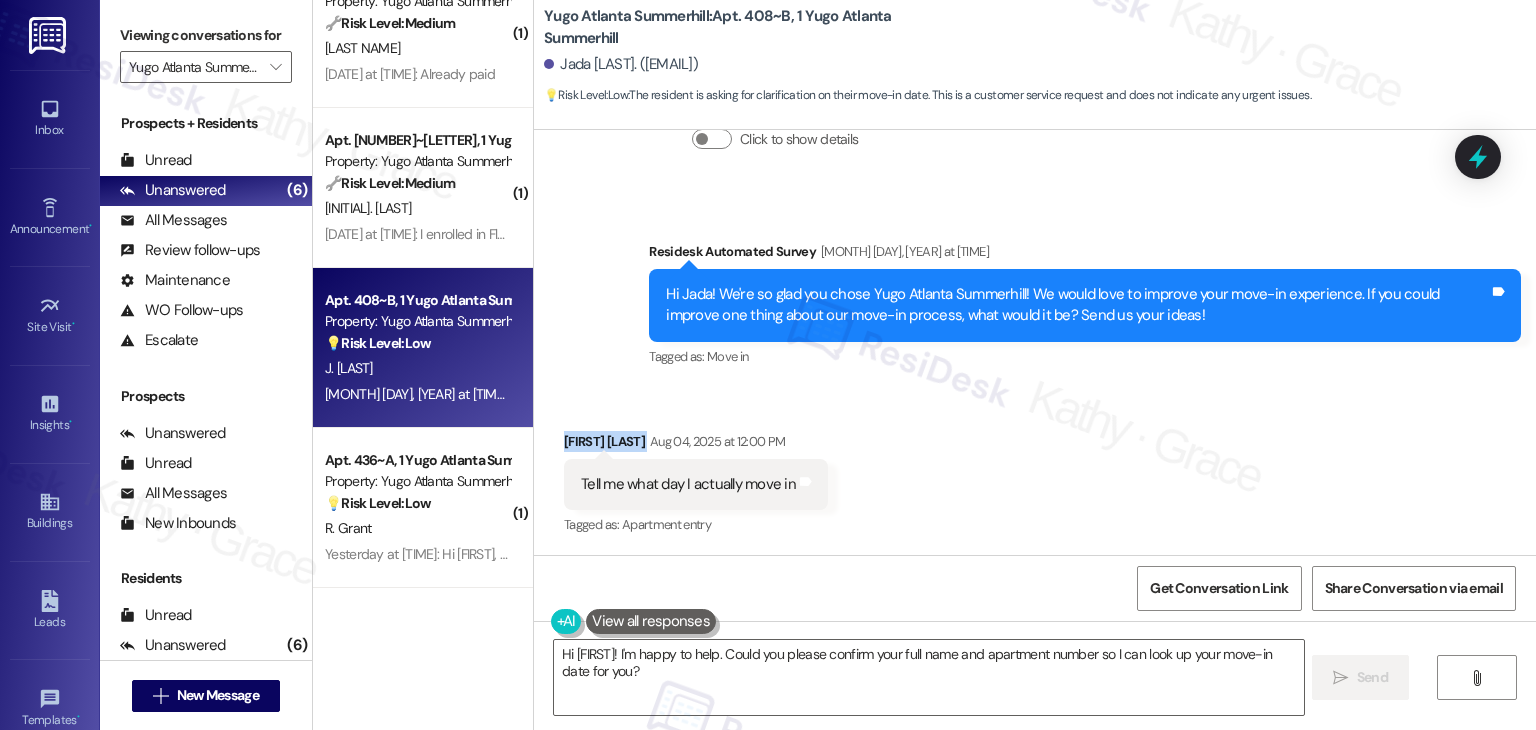 click on "Received via SMS Jada Mccall Aug 04, 2025 at 12:00 PM Tell me what day I actually move in  Tags and notes Tagged as:   Apartment entry Click to highlight conversations about Apartment entry" at bounding box center [1035, 470] 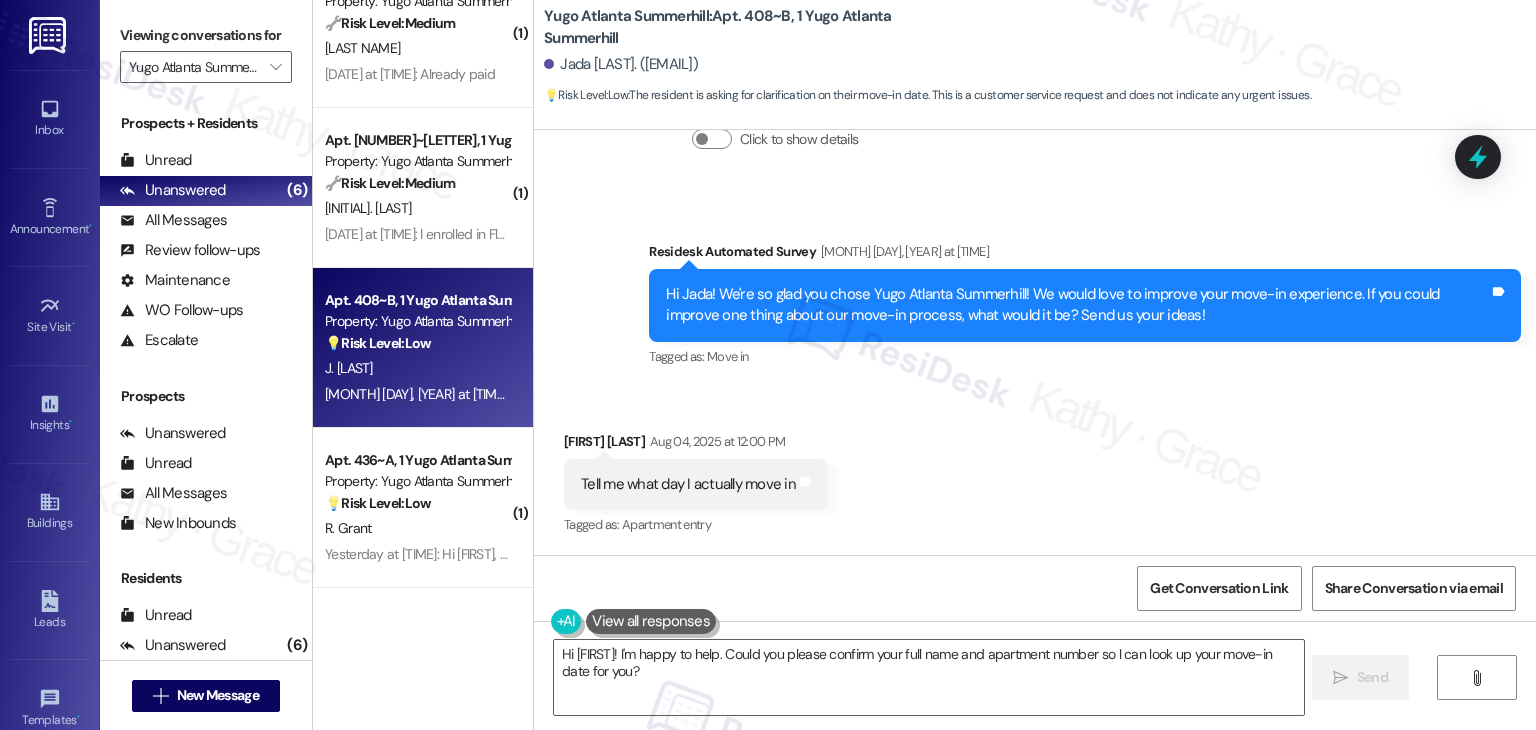 click on "Tell me what day I actually move in" at bounding box center [688, 484] 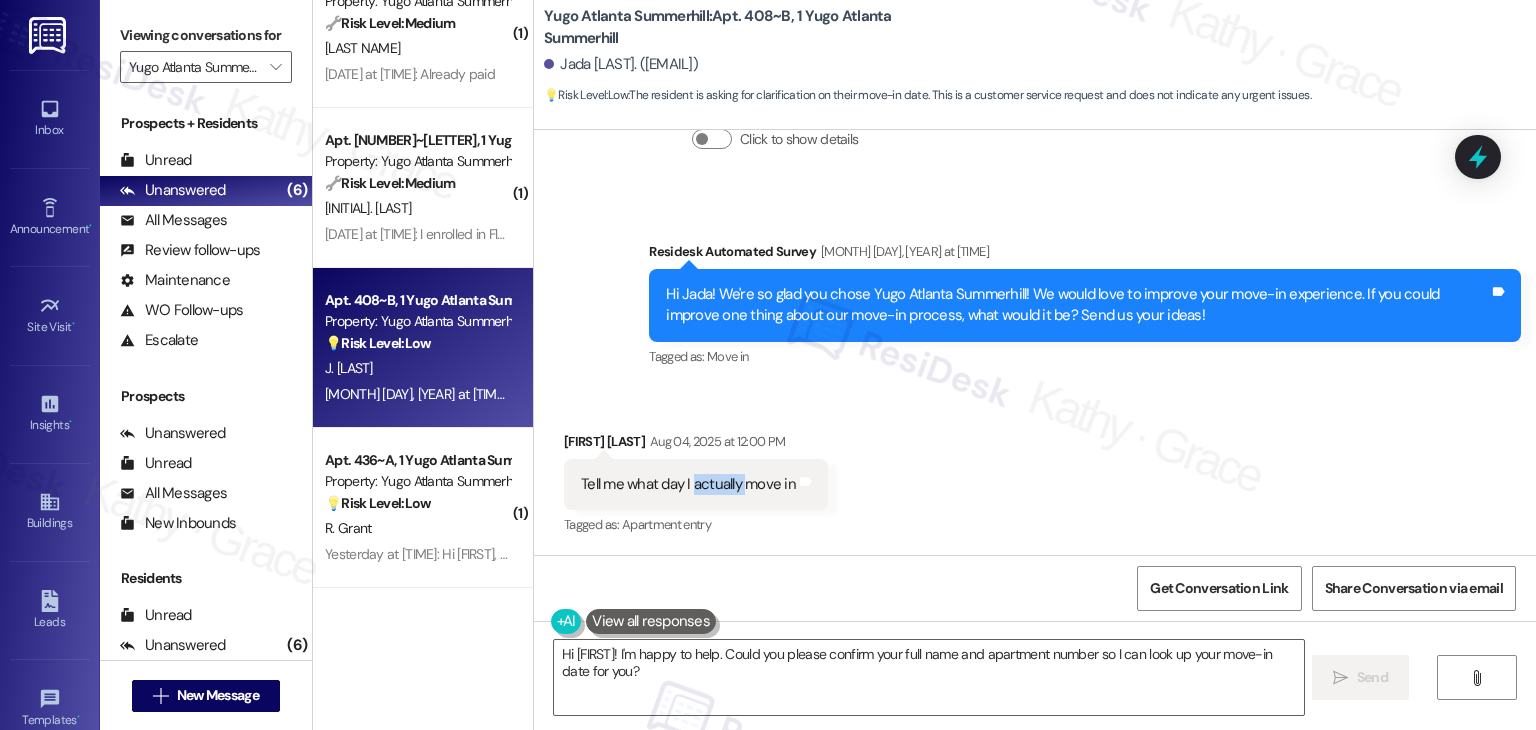 click on "Tell me what day I actually move in" at bounding box center [688, 484] 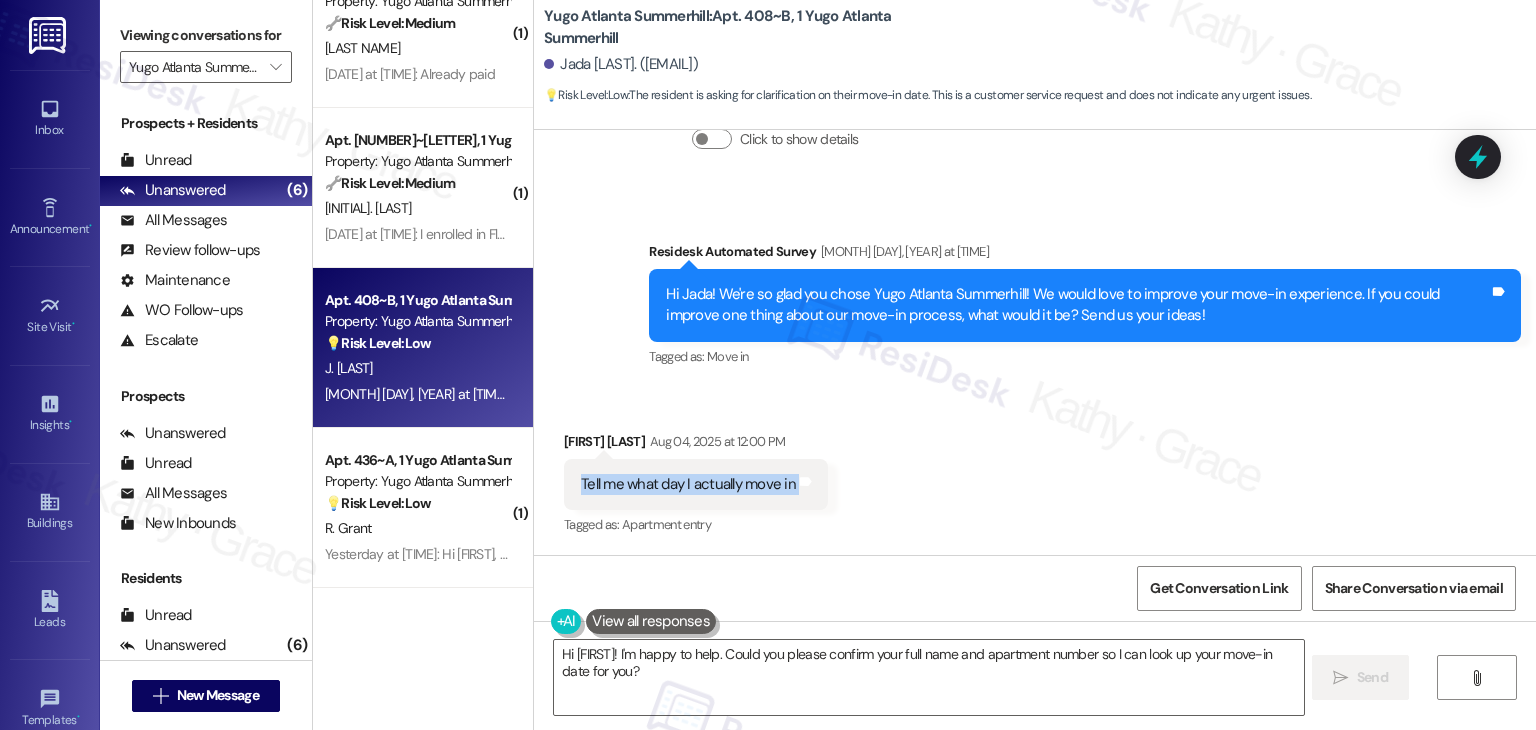 click on "Tell me what day I actually move in" at bounding box center (688, 484) 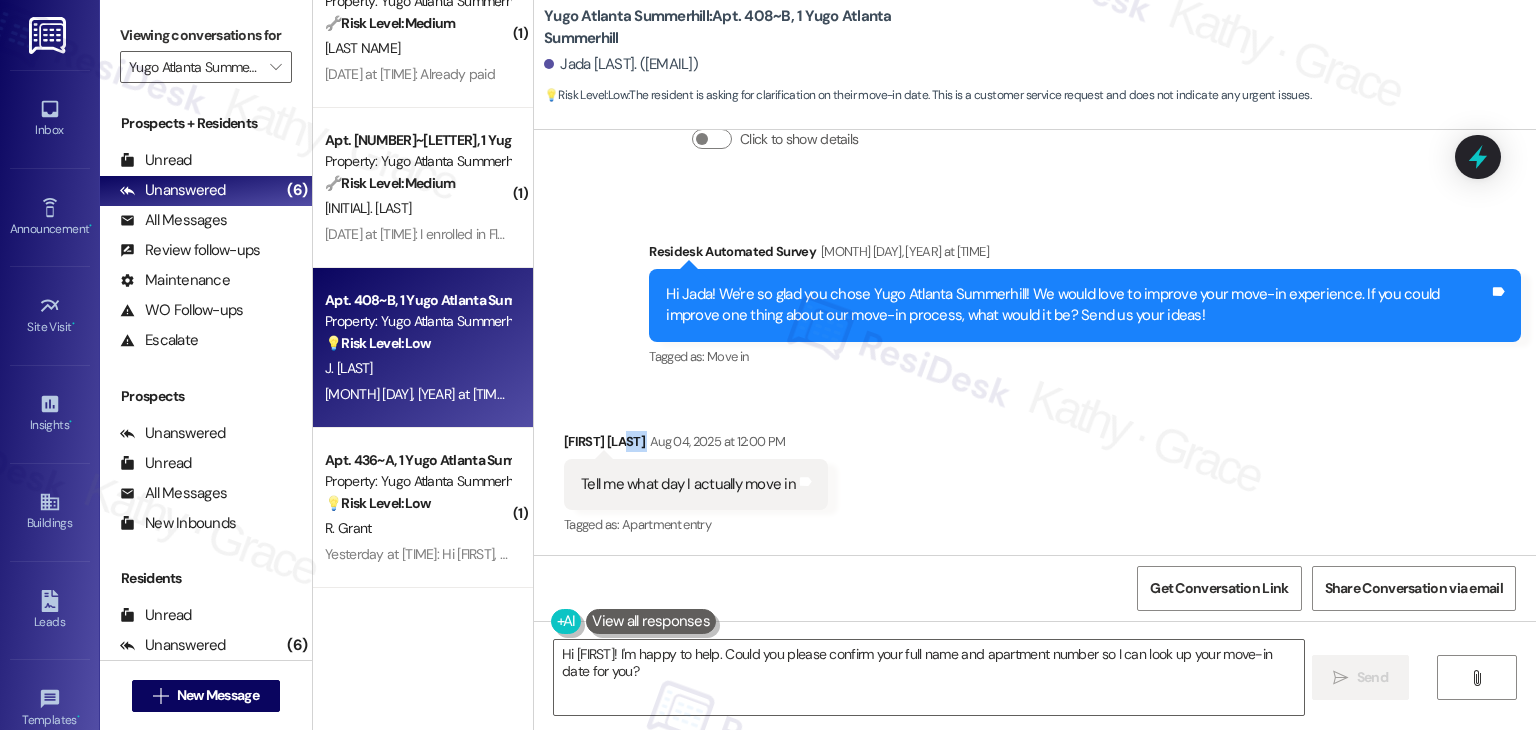 click on "Received via SMS Jada Mccall Aug 04, 2025 at 12:00 PM Tell me what day I actually move in  Tags and notes Tagged as:   Apartment entry Click to highlight conversations about Apartment entry" at bounding box center [1035, 470] 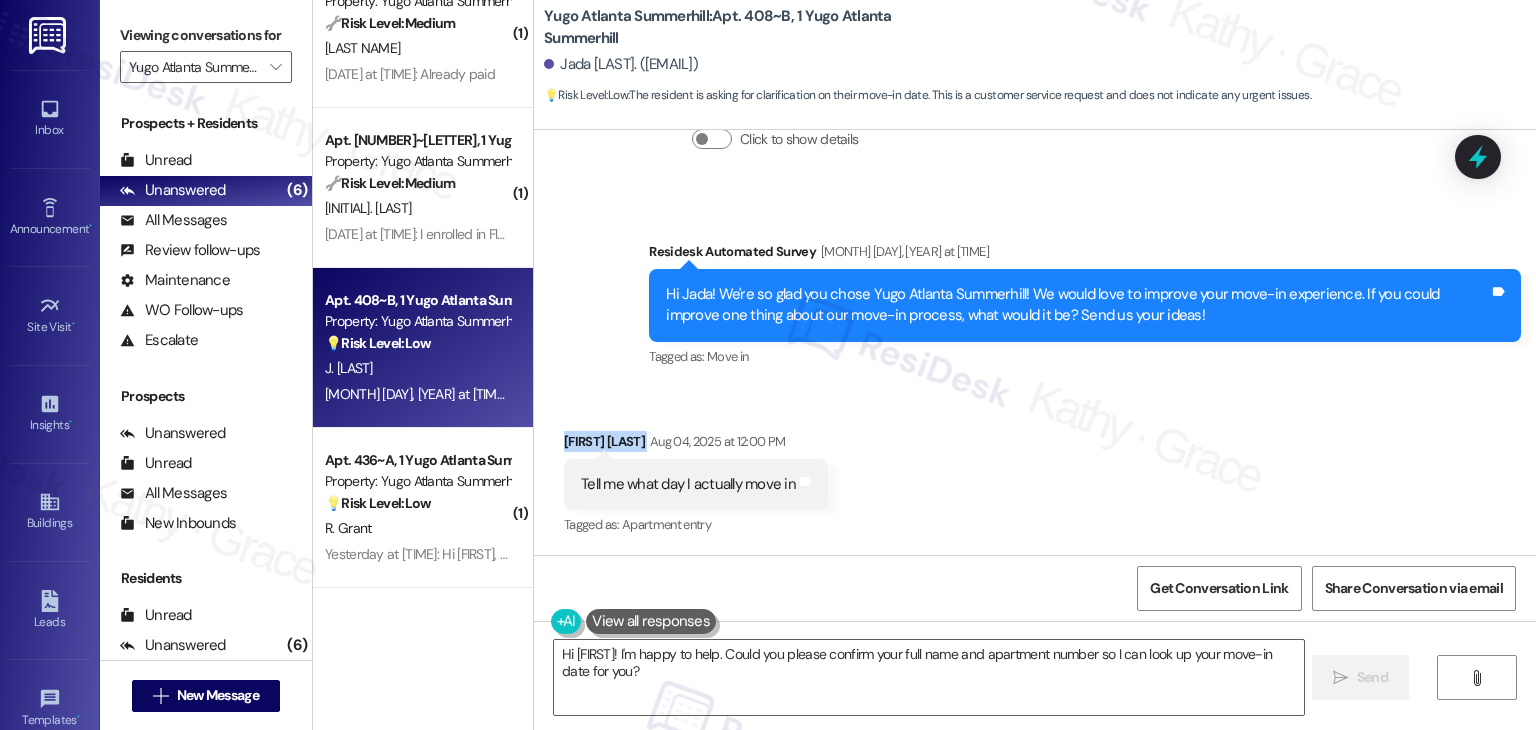 click on "Received via SMS Jada Mccall Aug 04, 2025 at 12:00 PM Tell me what day I actually move in  Tags and notes Tagged as:   Apartment entry Click to highlight conversations about Apartment entry" at bounding box center (1035, 470) 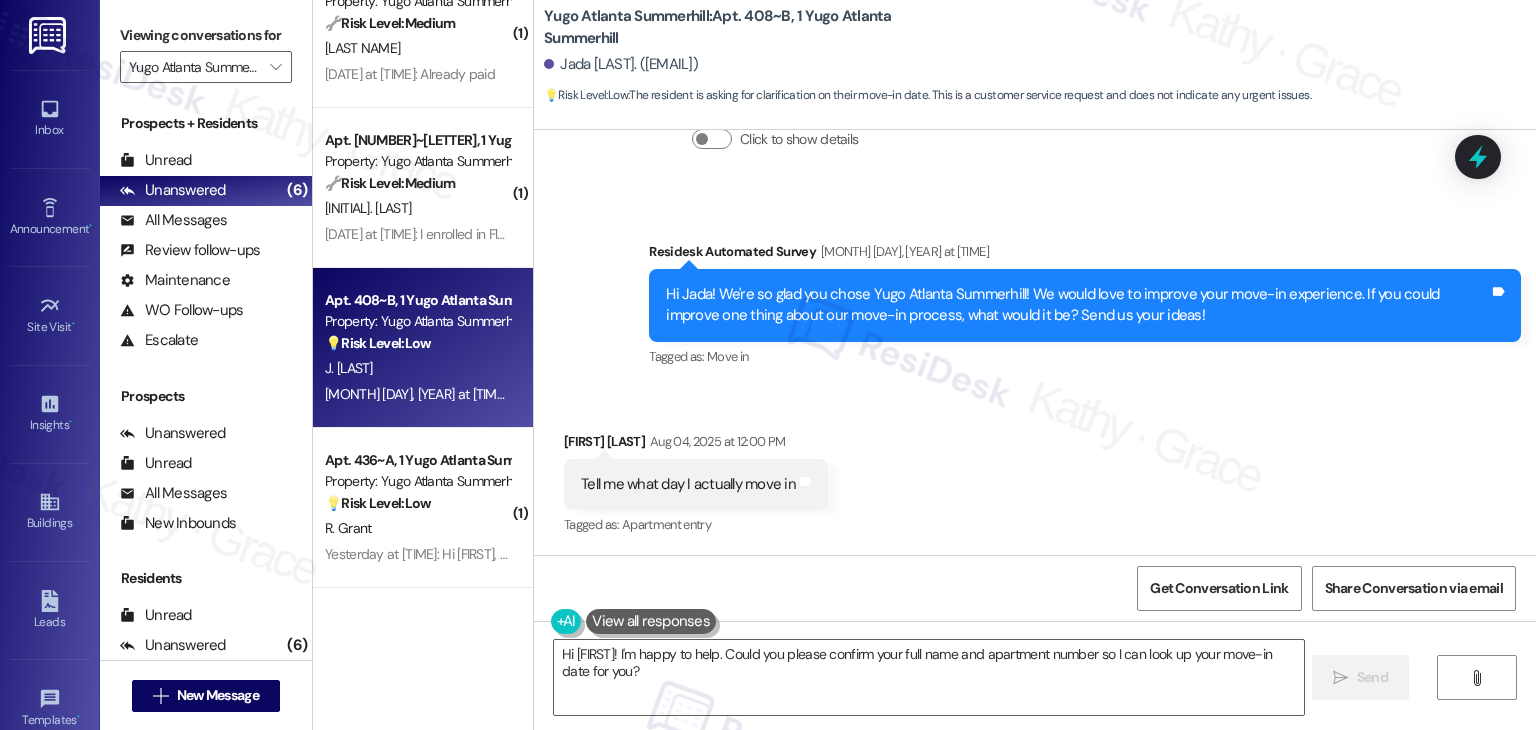 click on "Received via SMS Jada Mccall Aug 04, 2025 at 12:00 PM Tell me what day I actually move in  Tags and notes Tagged as:   Apartment entry Click to highlight conversations about Apartment entry" at bounding box center [1035, 470] 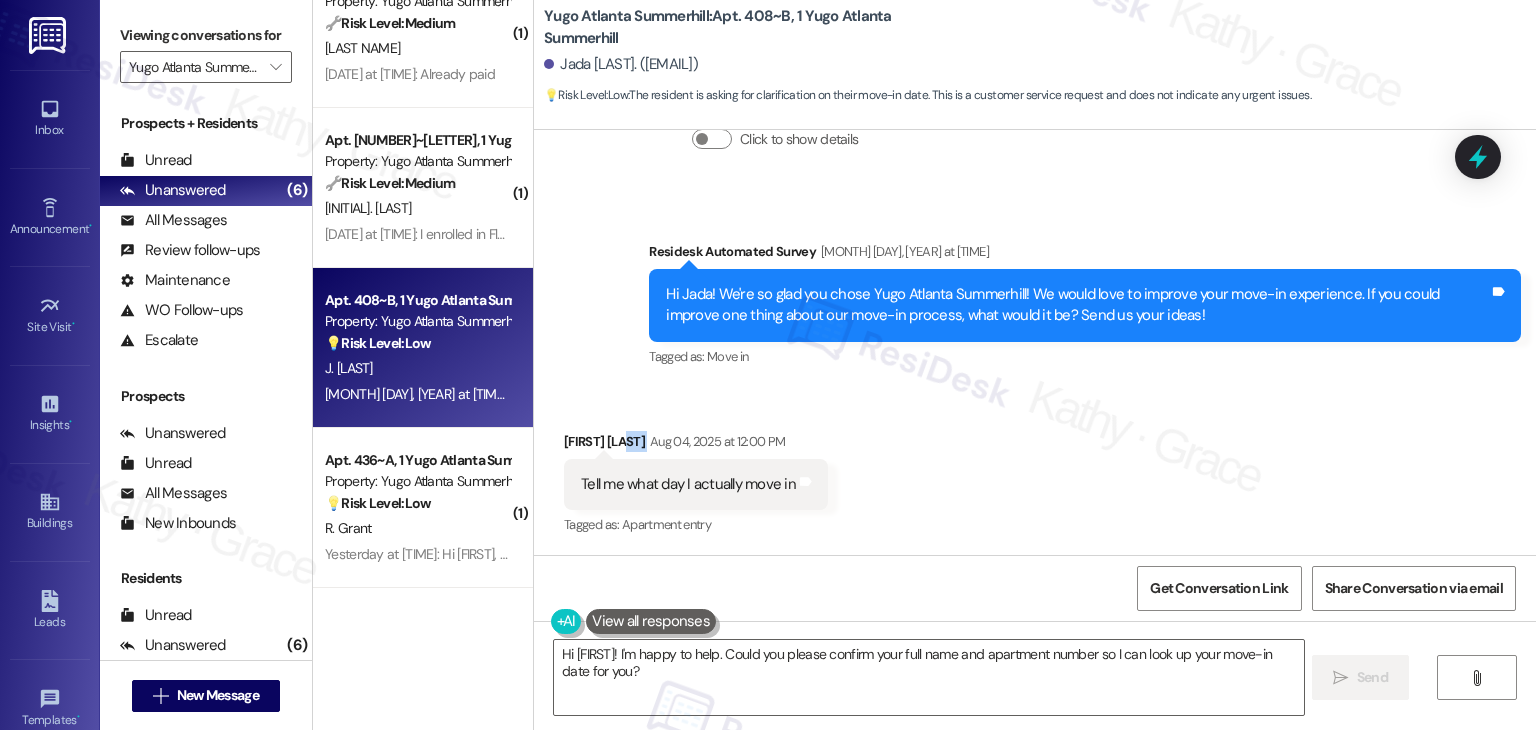 click on "Received via SMS Jada Mccall Aug 04, 2025 at 12:00 PM Tell me what day I actually move in  Tags and notes Tagged as:   Apartment entry Click to highlight conversations about Apartment entry" at bounding box center (1035, 470) 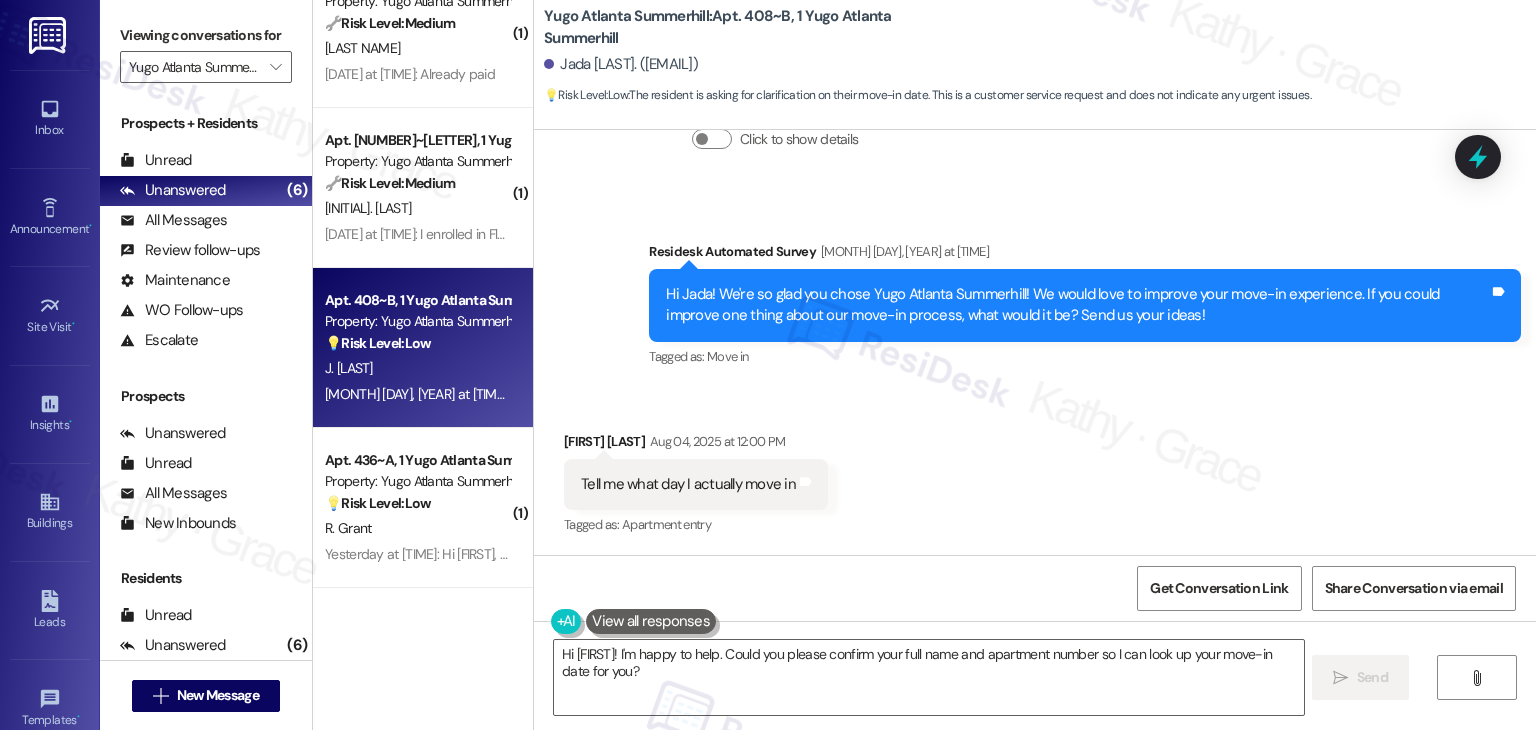 scroll, scrollTop: 443, scrollLeft: 0, axis: vertical 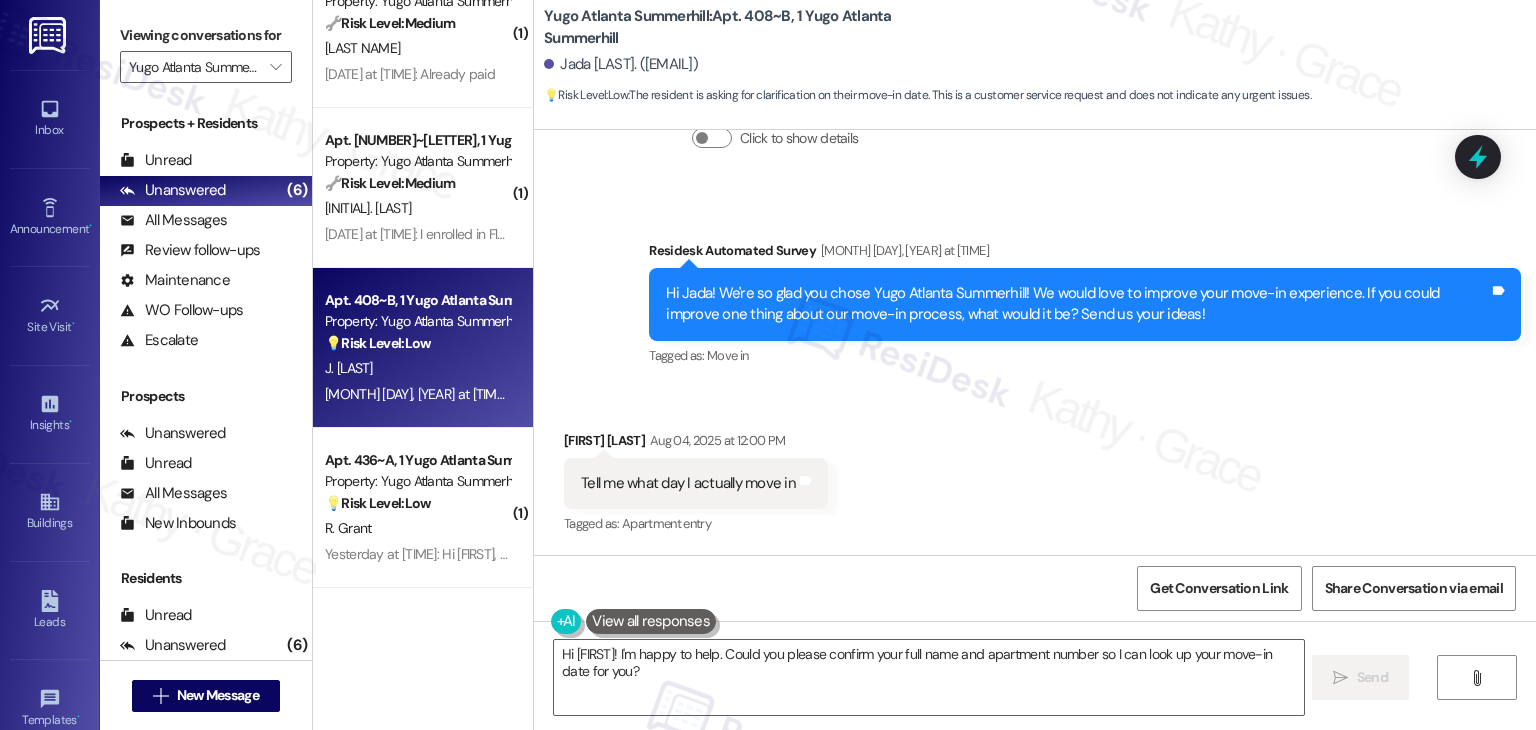 click on "Received via SMS Jada Mccall Aug 04, 2025 at 12:00 PM Tell me what day I actually move in  Tags and notes Tagged as:   Apartment entry Click to highlight conversations about Apartment entry" at bounding box center (1035, 469) 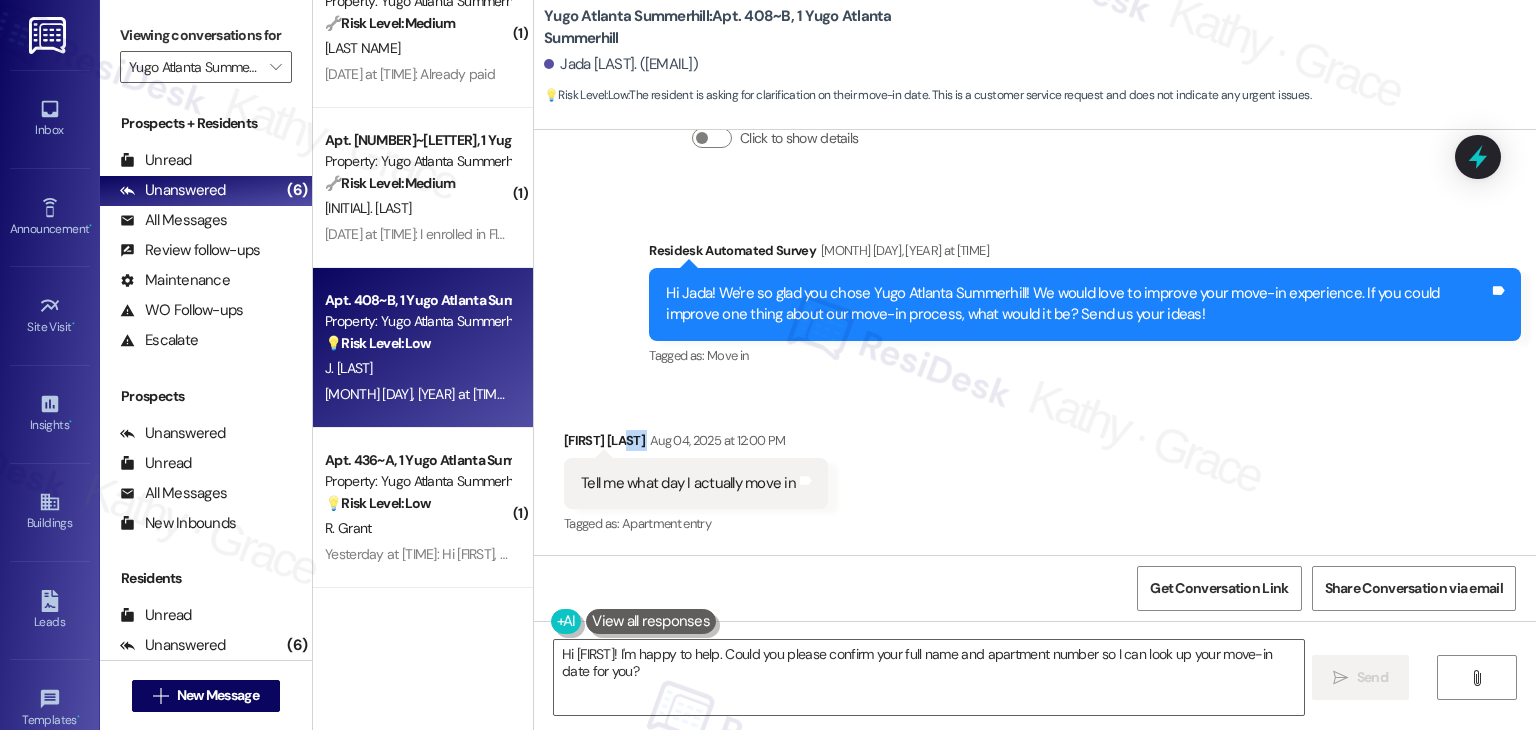 click on "Received via SMS Jada Mccall Aug 04, 2025 at 12:00 PM Tell me what day I actually move in  Tags and notes Tagged as:   Apartment entry Click to highlight conversations about Apartment entry" at bounding box center (1035, 469) 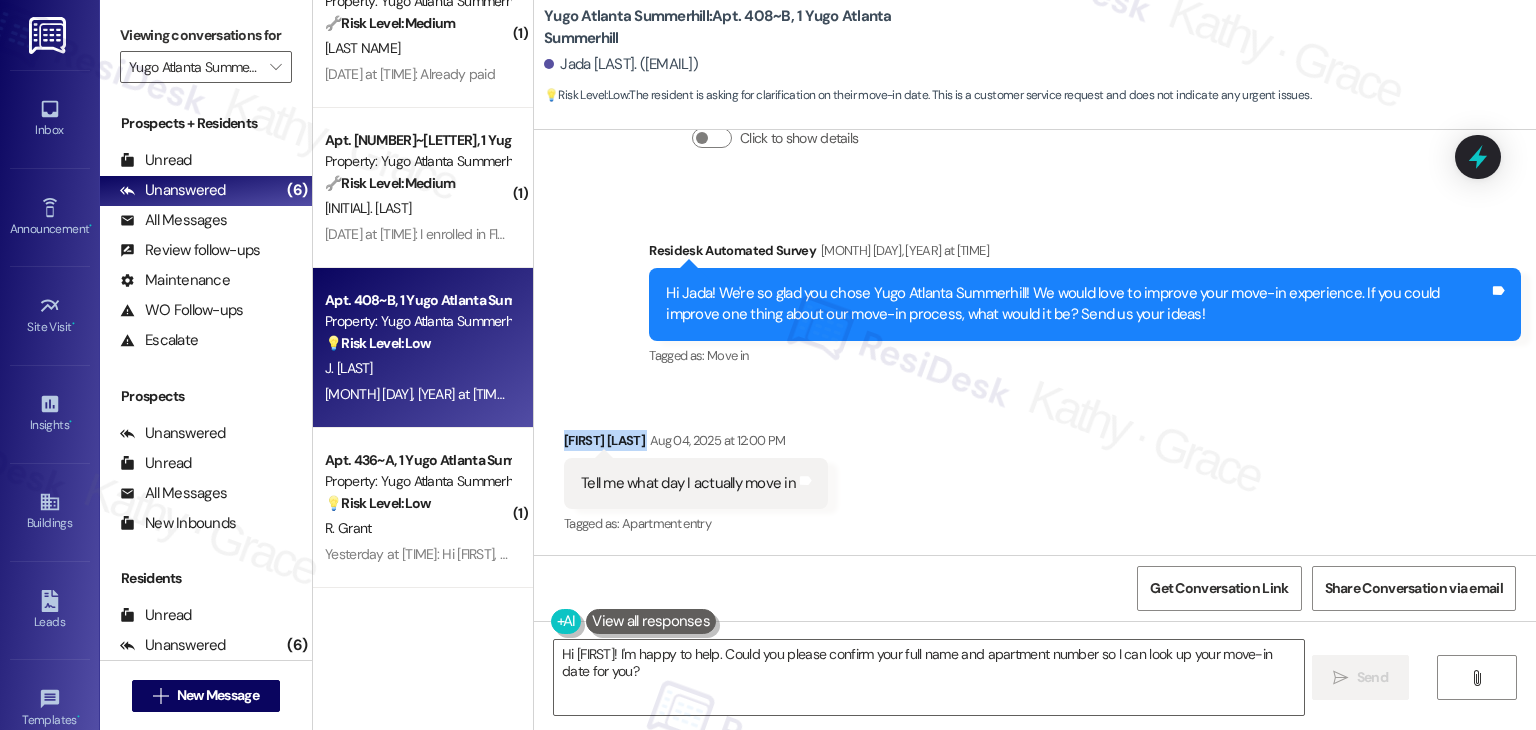 click on "Received via SMS Jada Mccall Aug 04, 2025 at 12:00 PM Tell me what day I actually move in  Tags and notes Tagged as:   Apartment entry Click to highlight conversations about Apartment entry" at bounding box center [1035, 469] 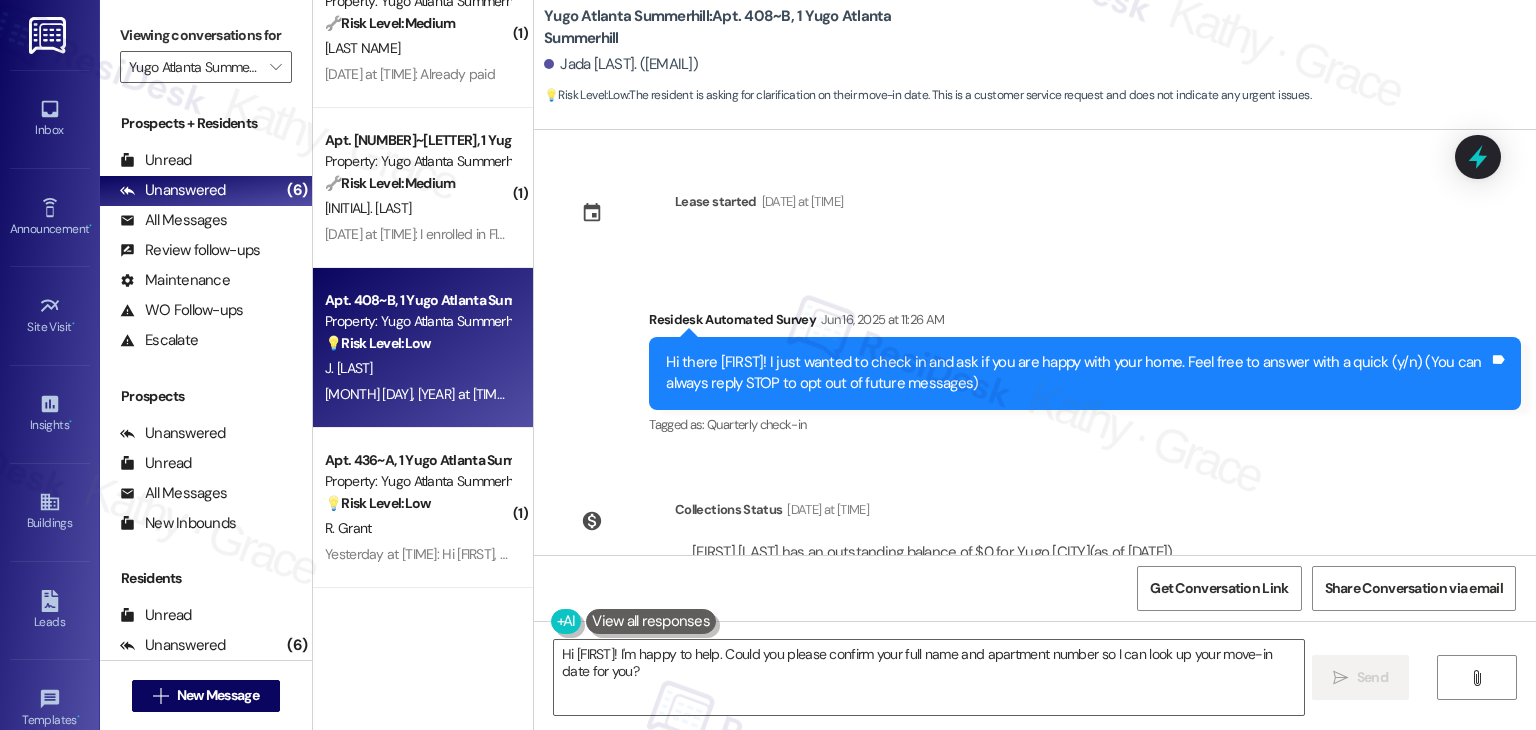 scroll, scrollTop: 443, scrollLeft: 0, axis: vertical 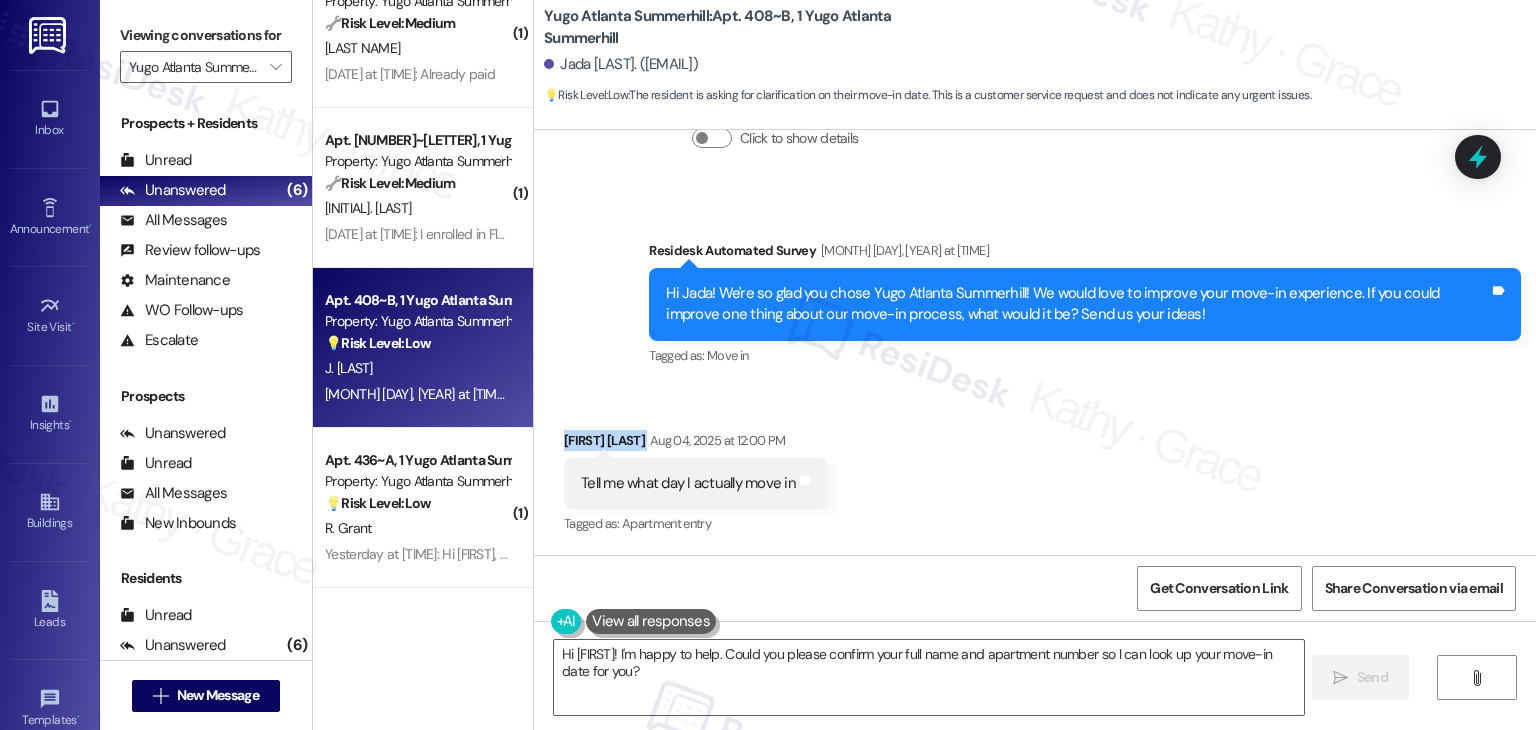 click on "Received via SMS Jada Mccall Aug 04, 2025 at 12:00 PM Tell me what day I actually move in  Tags and notes Tagged as:   Apartment entry Click to highlight conversations about Apartment entry" at bounding box center (1035, 469) 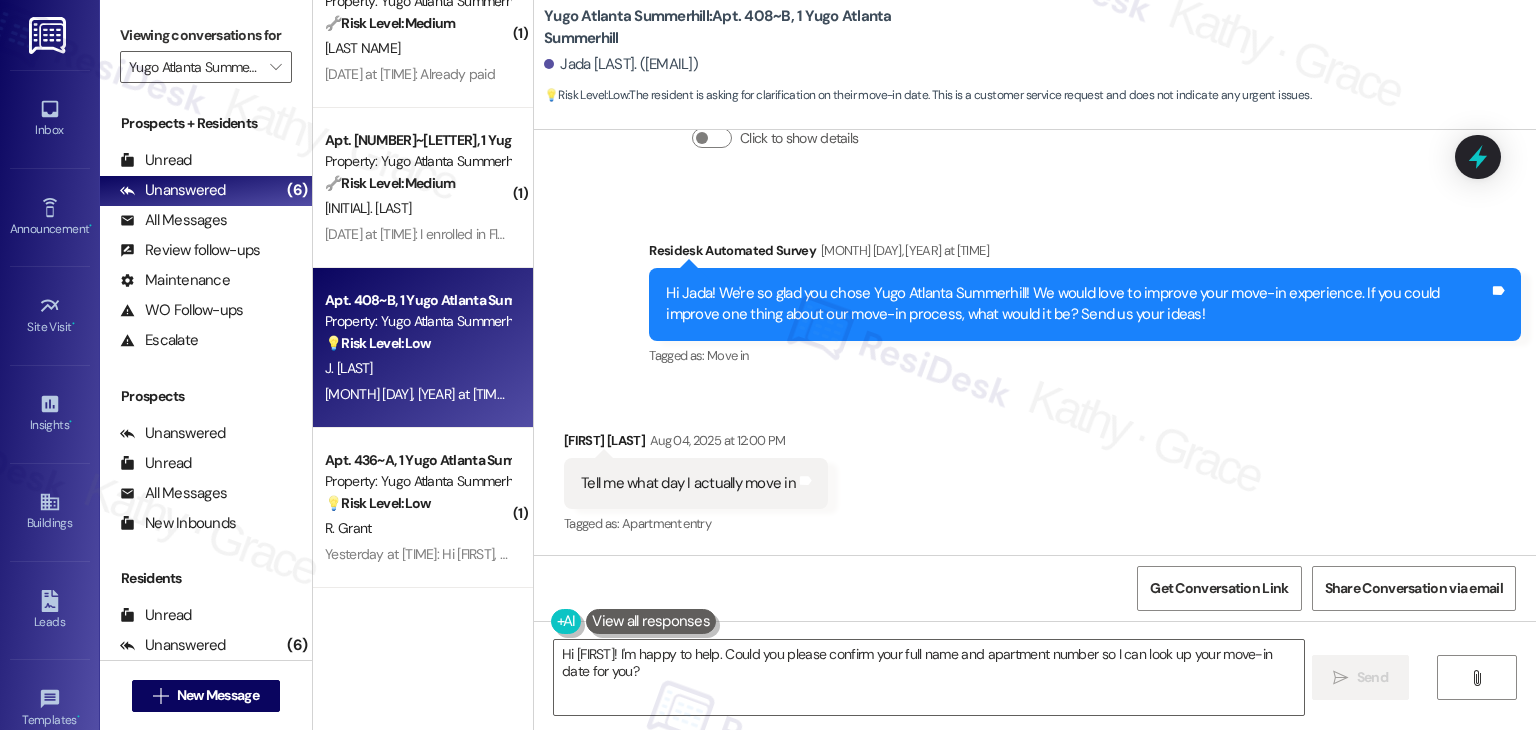 click on "Received via SMS Jada Mccall Aug 04, 2025 at 12:00 PM Tell me what day I actually move in  Tags and notes Tagged as:   Apartment entry Click to highlight conversations about Apartment entry" at bounding box center (1035, 469) 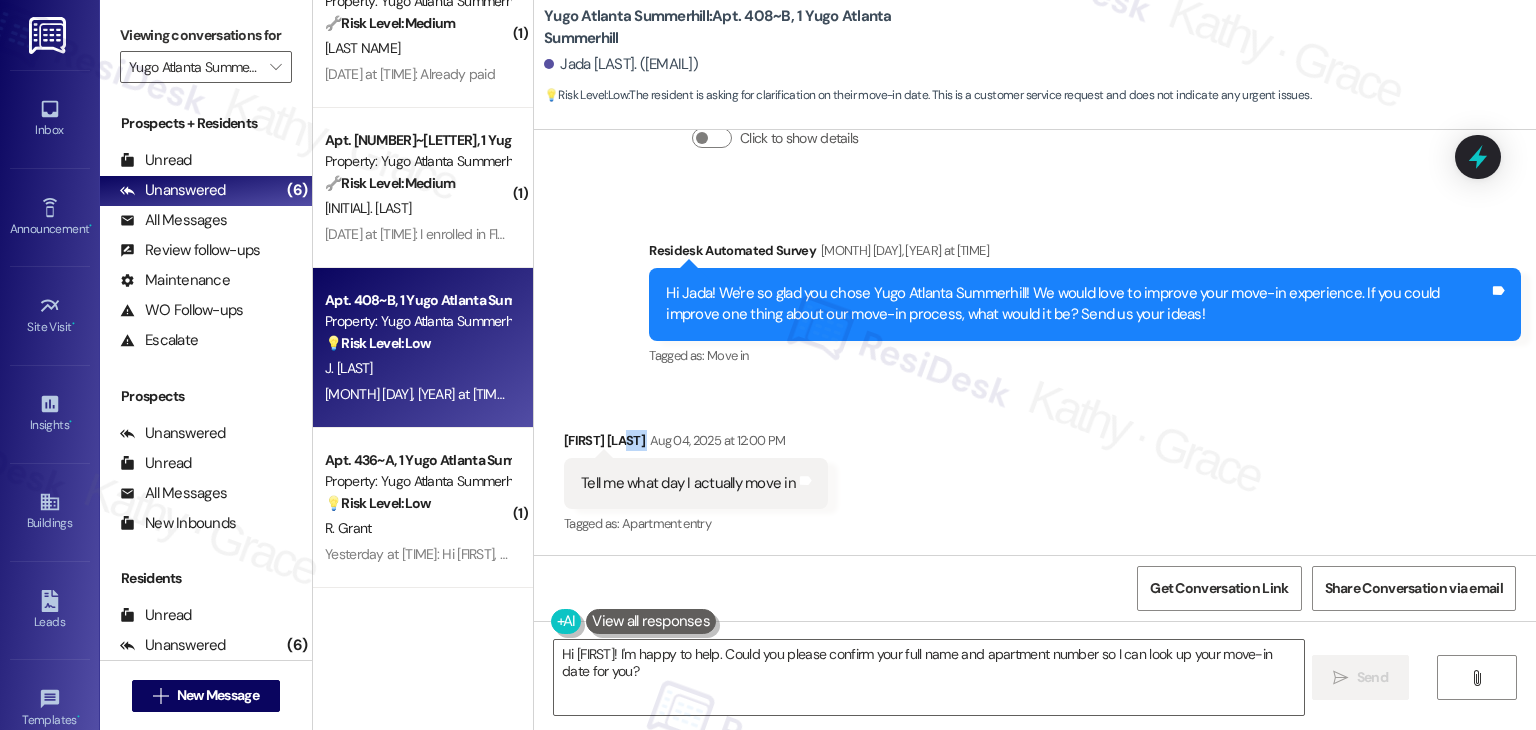 click on "Received via SMS Jada Mccall Aug 04, 2025 at 12:00 PM Tell me what day I actually move in  Tags and notes Tagged as:   Apartment entry Click to highlight conversations about Apartment entry" at bounding box center (1035, 469) 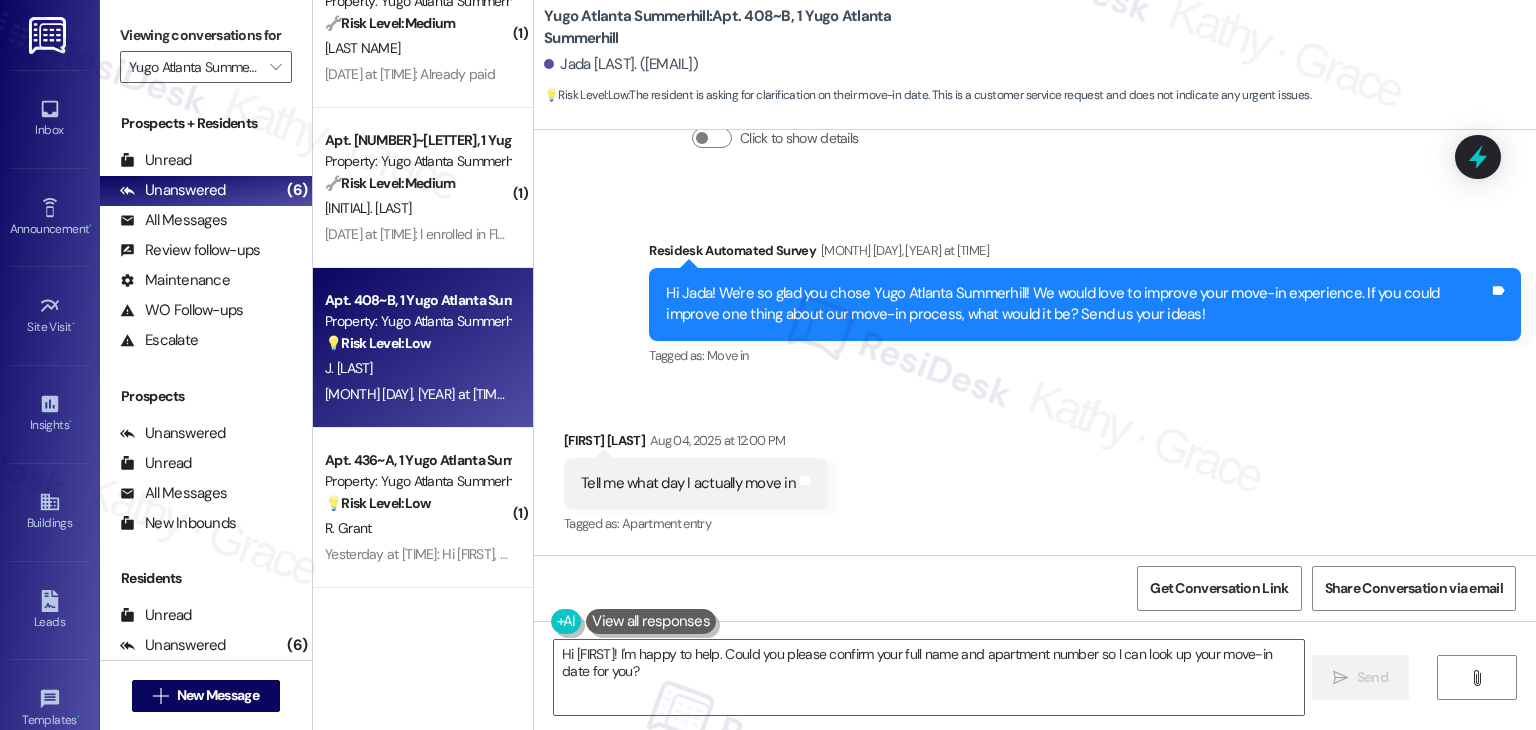 click on "Received via SMS Jada Mccall Aug 04, 2025 at 12:00 PM Tell me what day I actually move in  Tags and notes Tagged as:   Apartment entry Click to highlight conversations about Apartment entry" at bounding box center [1035, 469] 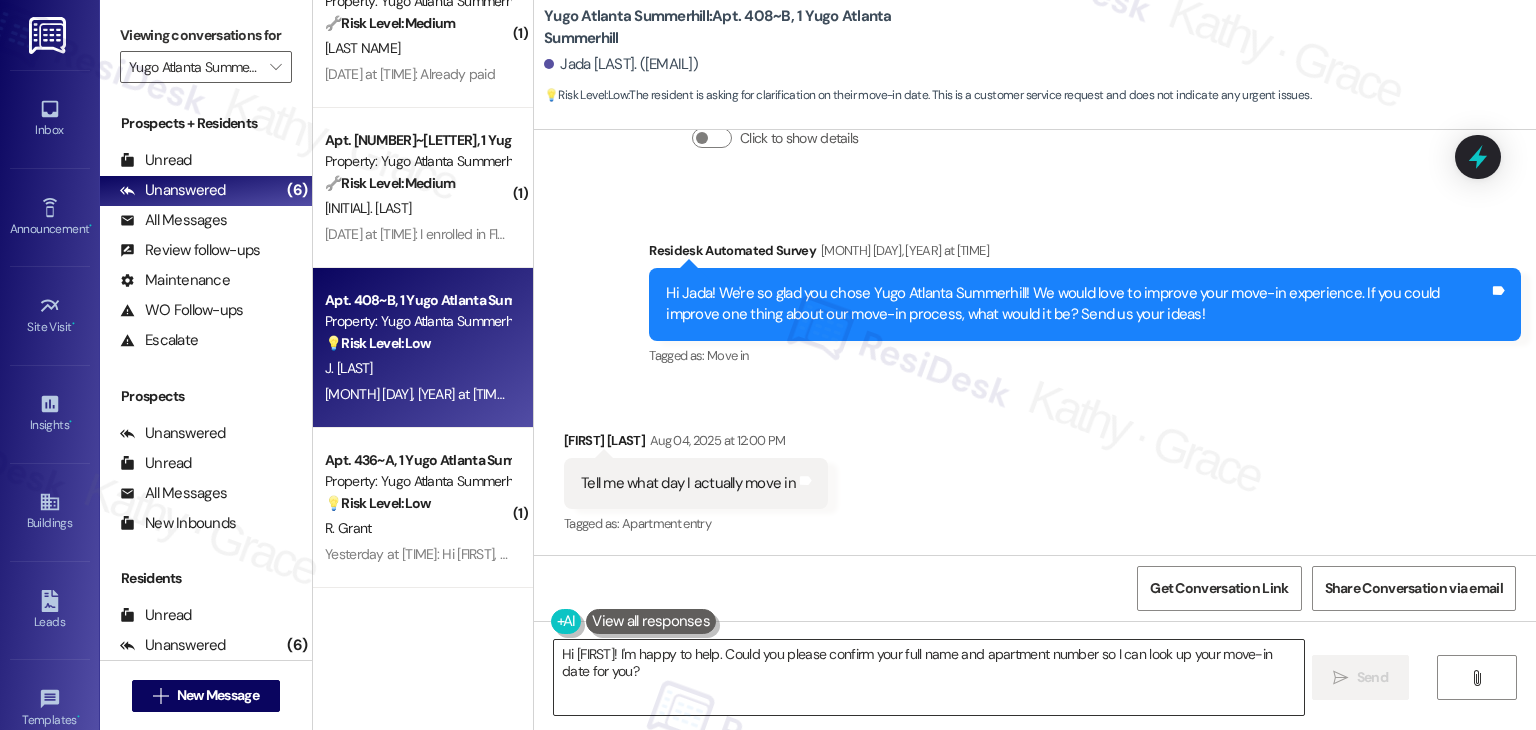 click on "Hi {{first_name}}! I'm happy to help. Could you please confirm your full name and apartment number so I can look up your move-in date for you?" at bounding box center (928, 677) 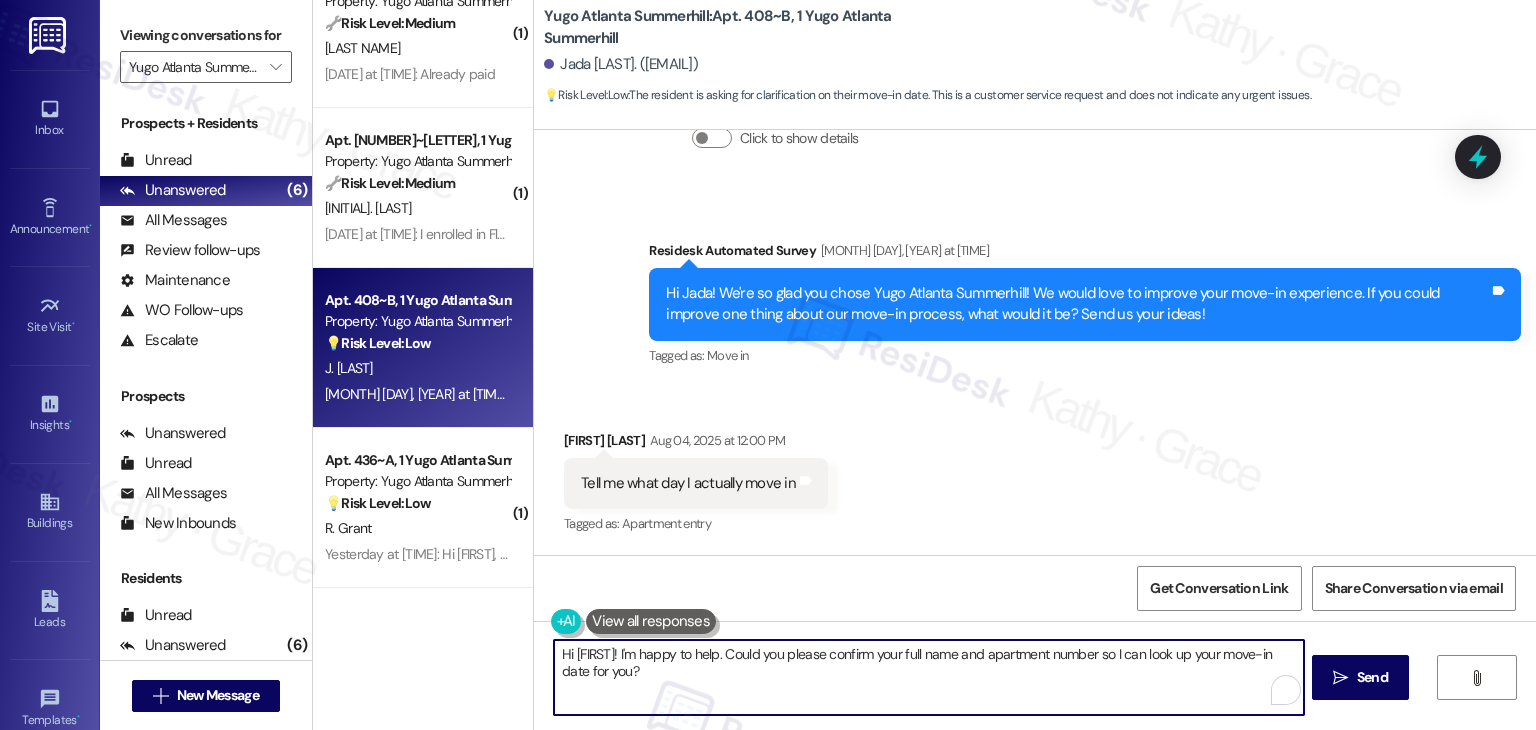 click on "Hi {{first_name}}! I'm happy to help. Could you please confirm your full name and apartment number so I can look up your move-in date for you?" at bounding box center [928, 677] 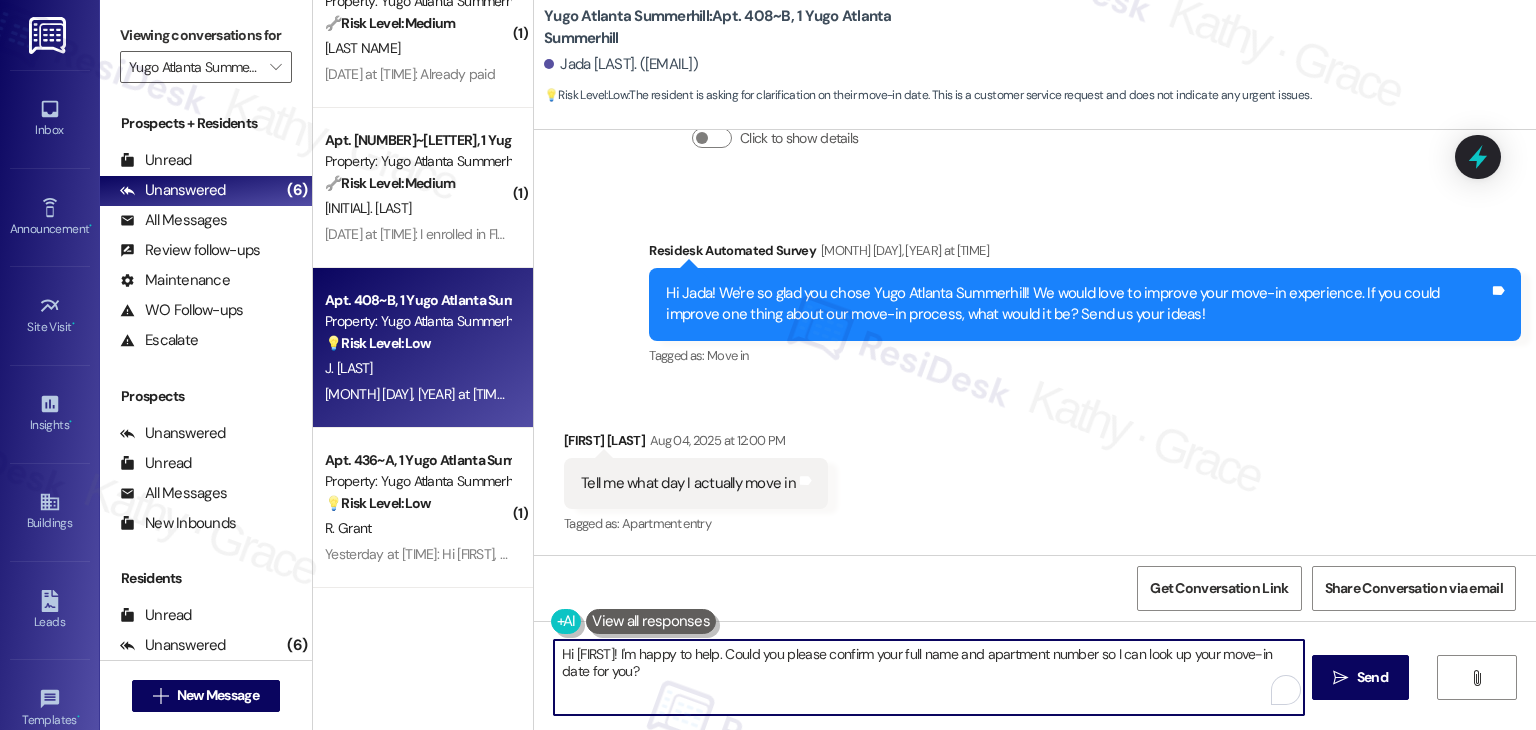 paste on "Thanks for the feedback, Jada! That’s a great point—clear communication about move-in dates is super important. I’ll be sure to pass this along to the team as we work on improving the process. Let us know if there's anything else we can assist you with!" 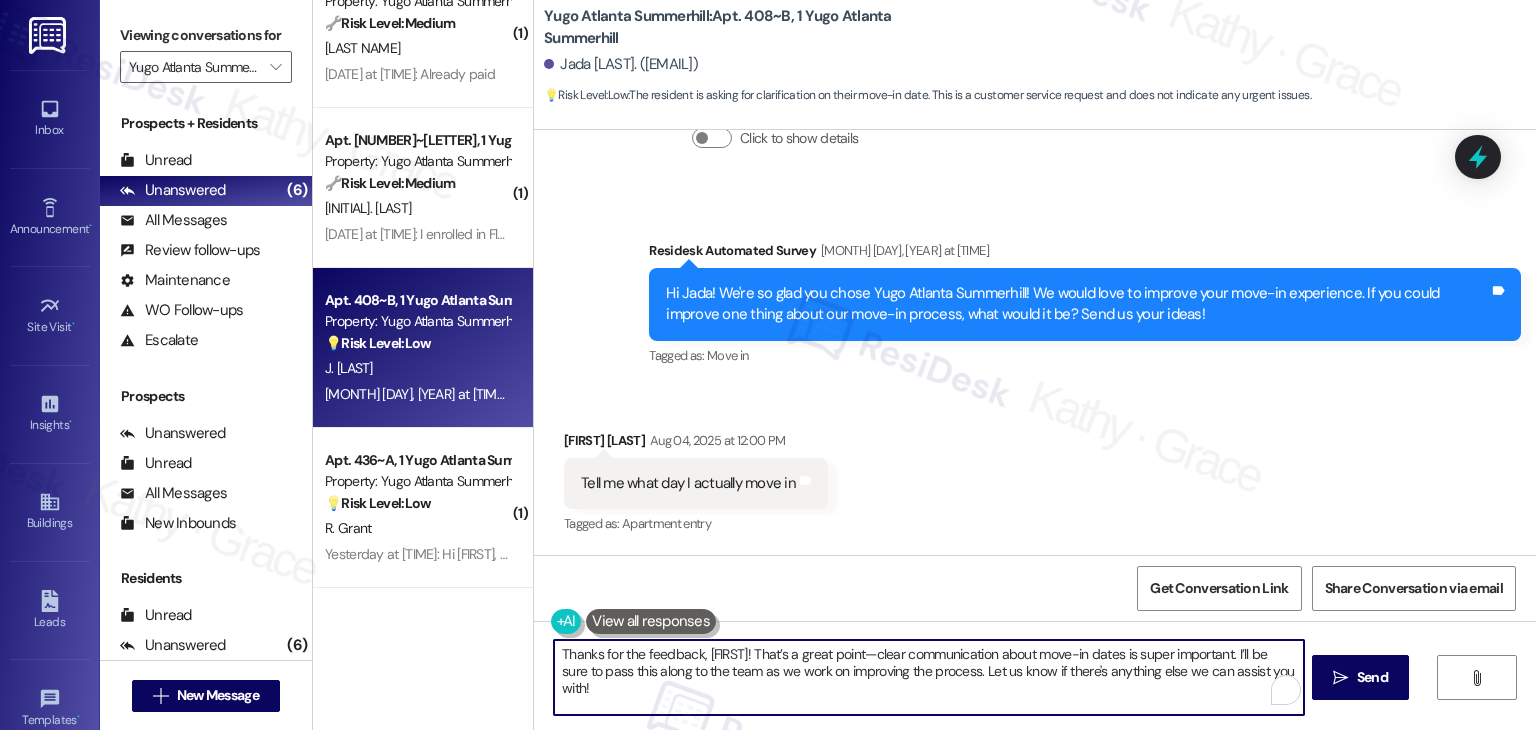 type on "Thanks for the feedback, Jada! That’s a great point—clear communication about move-in dates is super important. I’ll be sure to pass this along to the team as we work on improving the process. Let us know if there's anything else we can assist you with!" 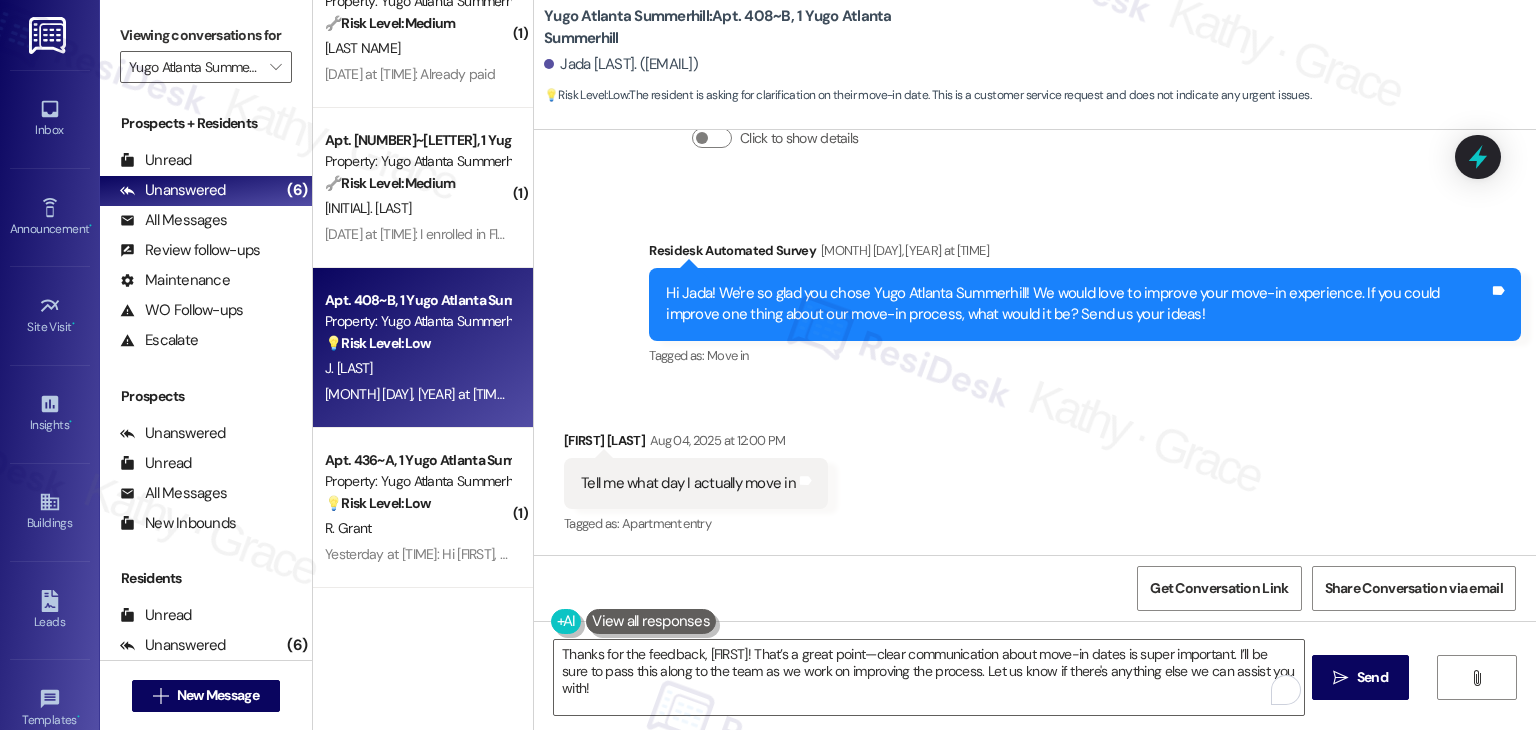 click on "Received via SMS Jada Mccall Aug 04, 2025 at 12:00 PM Tell me what day I actually move in  Tags and notes Tagged as:   Apartment entry Click to highlight conversations about Apartment entry" at bounding box center [1035, 469] 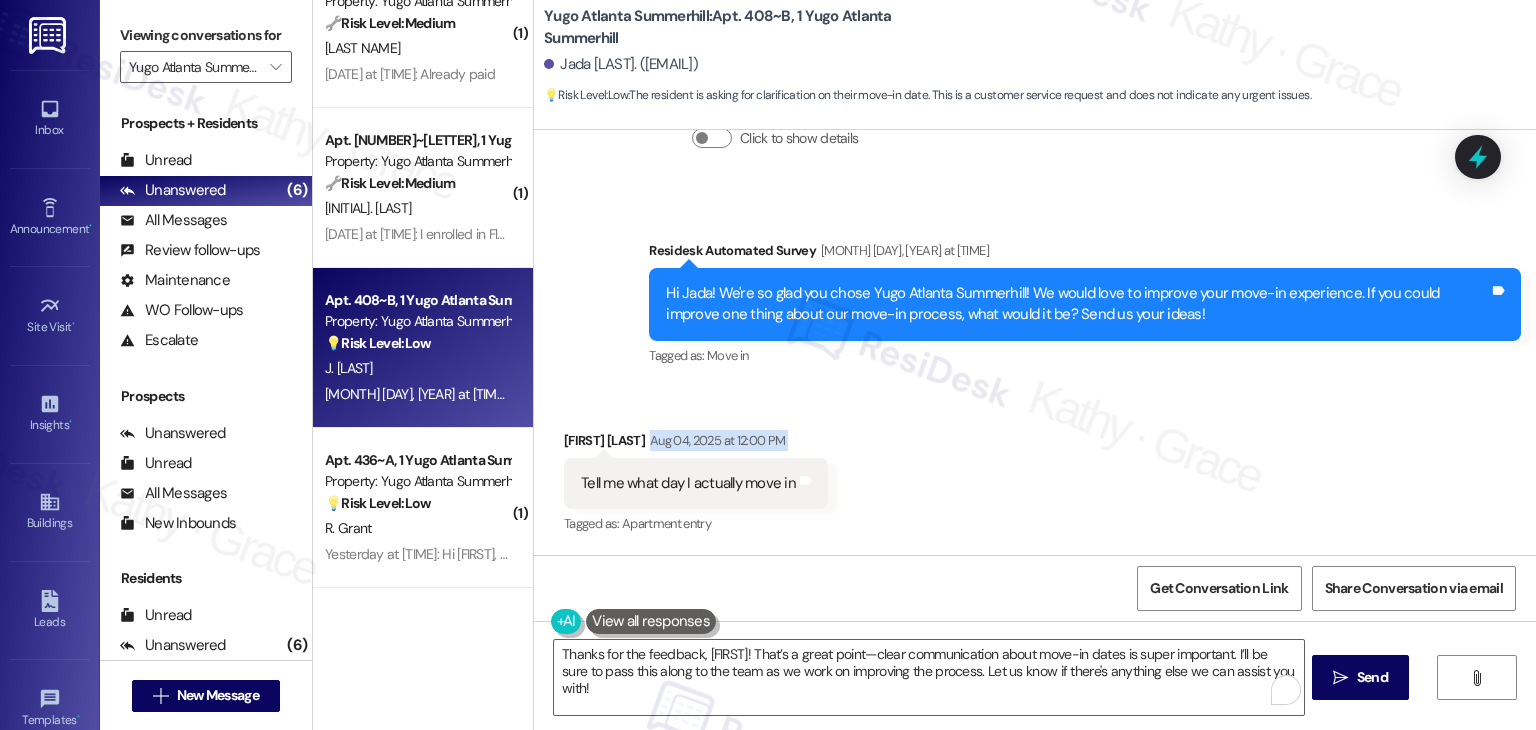 click on "Received via SMS Jada Mccall Aug 04, 2025 at 12:00 PM Tell me what day I actually move in  Tags and notes Tagged as:   Apartment entry Click to highlight conversations about Apartment entry" at bounding box center (1035, 469) 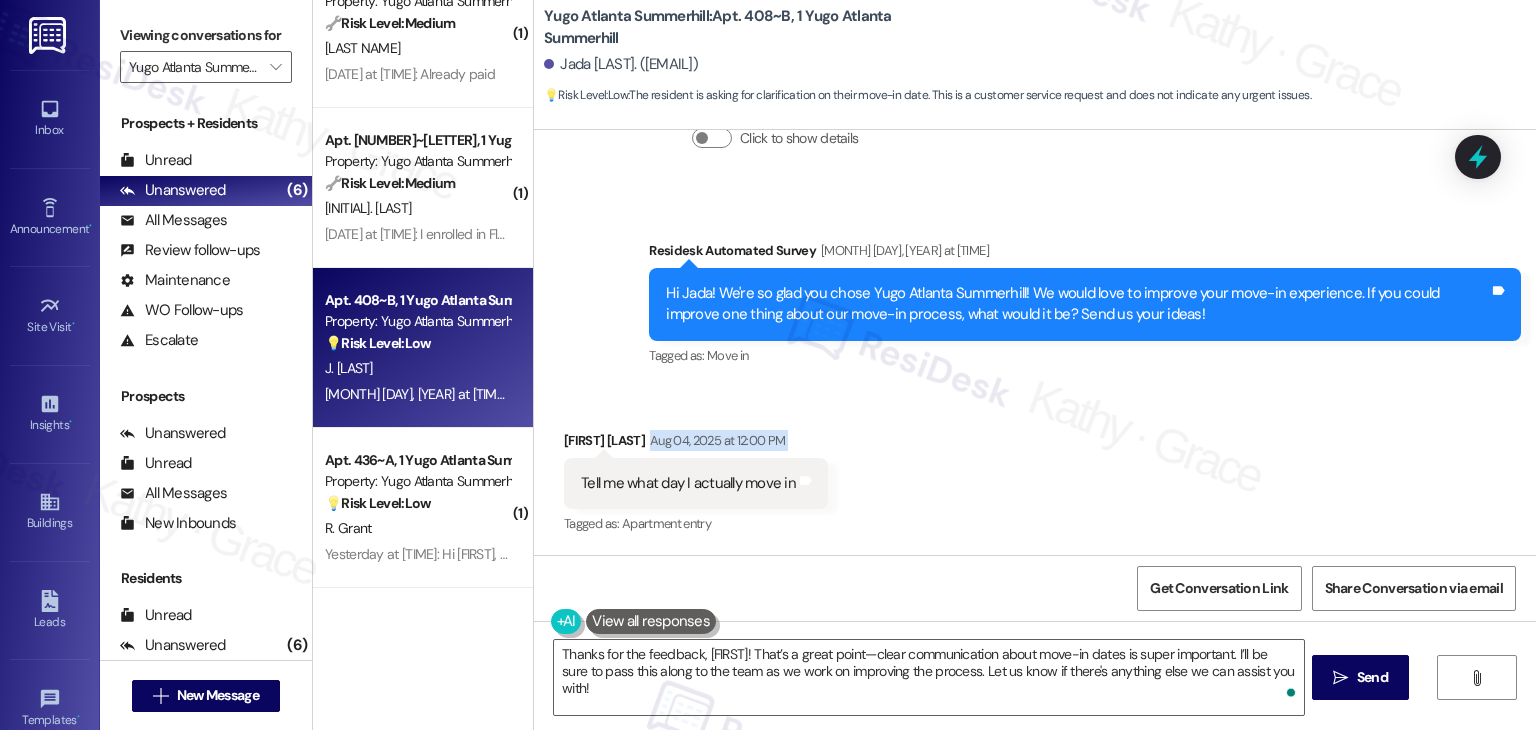 click on "Received via SMS Jada Mccall Aug 04, 2025 at 12:00 PM Tell me what day I actually move in  Tags and notes Tagged as:   Apartment entry Click to highlight conversations about Apartment entry" at bounding box center [1035, 469] 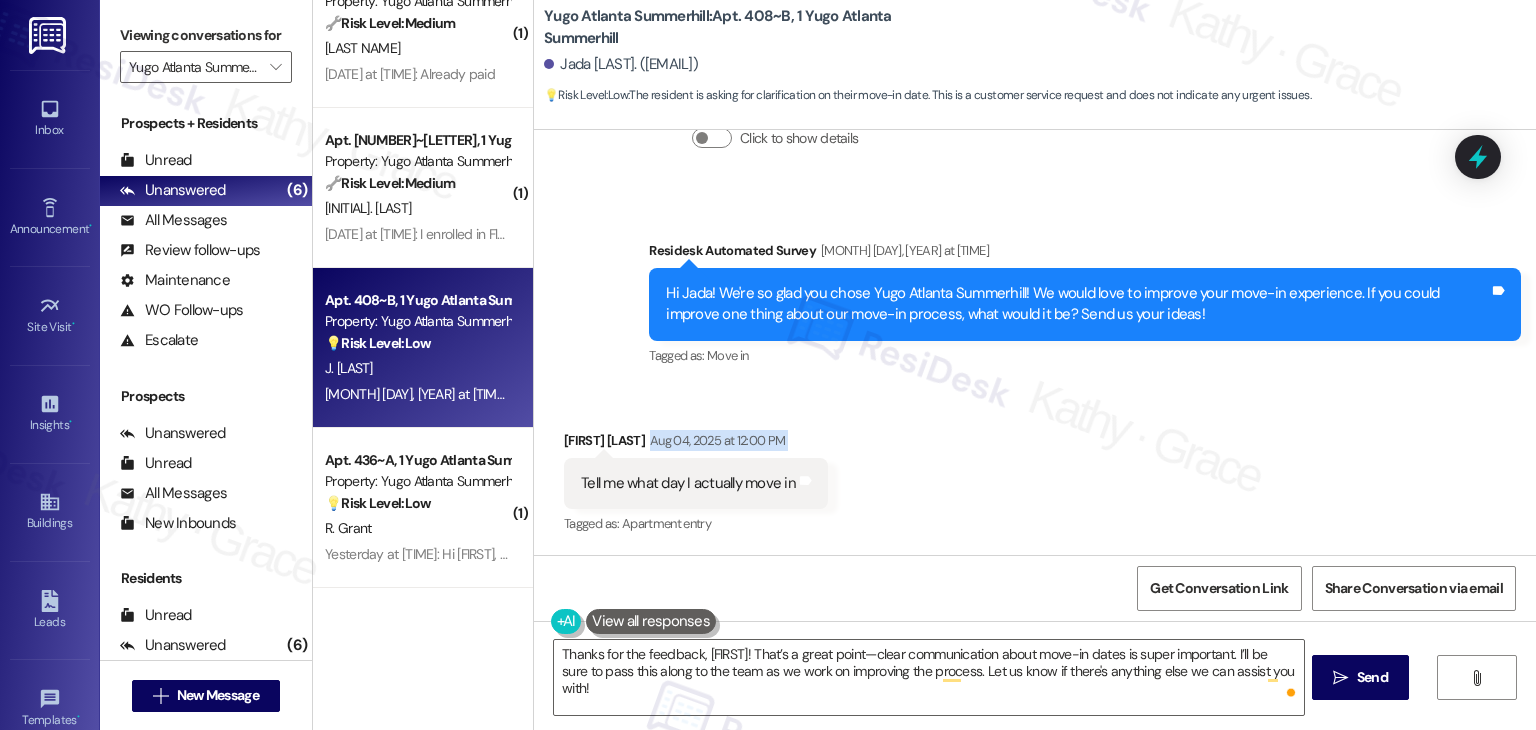 click on "Received via SMS Jada Mccall Aug 04, 2025 at 12:00 PM Tell me what day I actually move in  Tags and notes Tagged as:   Apartment entry Click to highlight conversations about Apartment entry" at bounding box center (1035, 469) 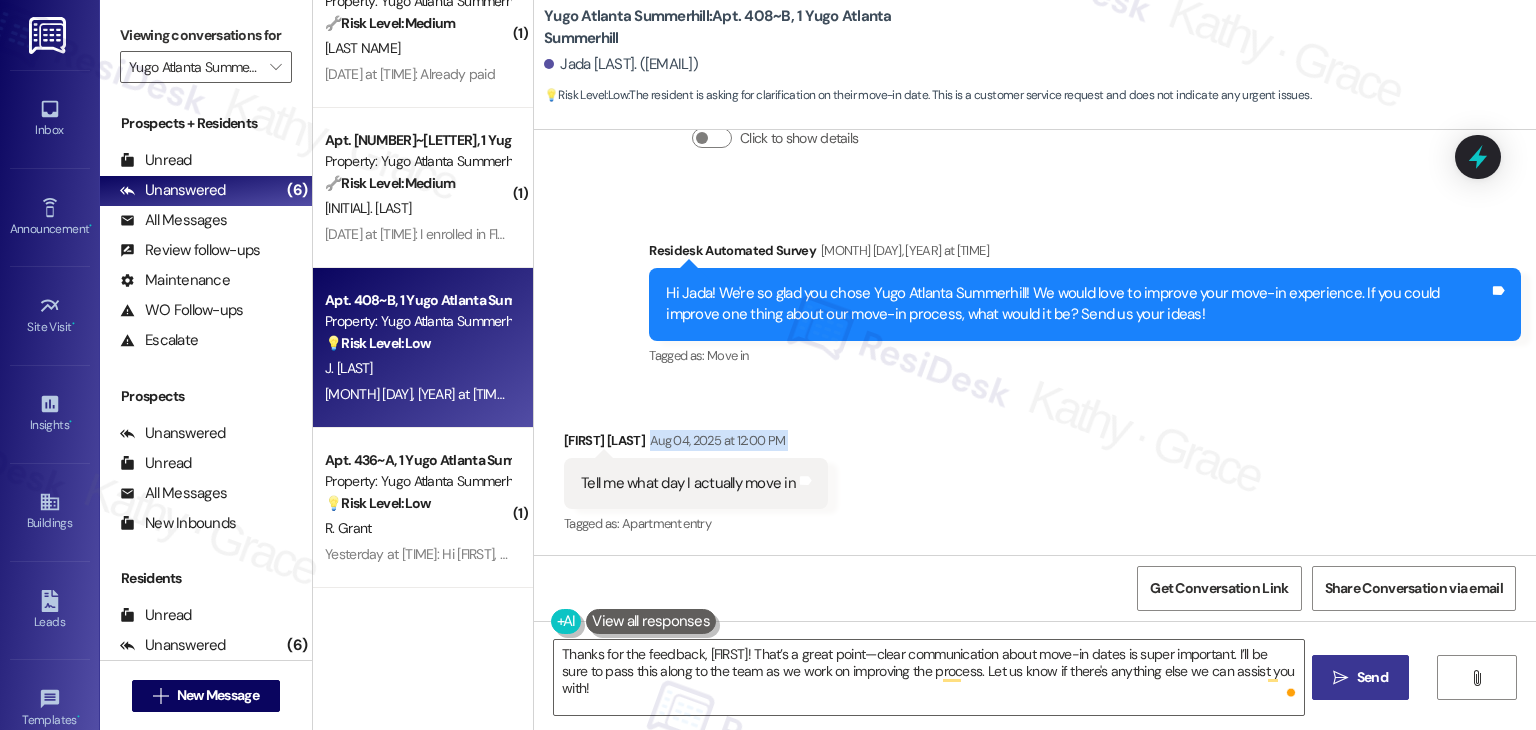 click on "Send" at bounding box center [1372, 677] 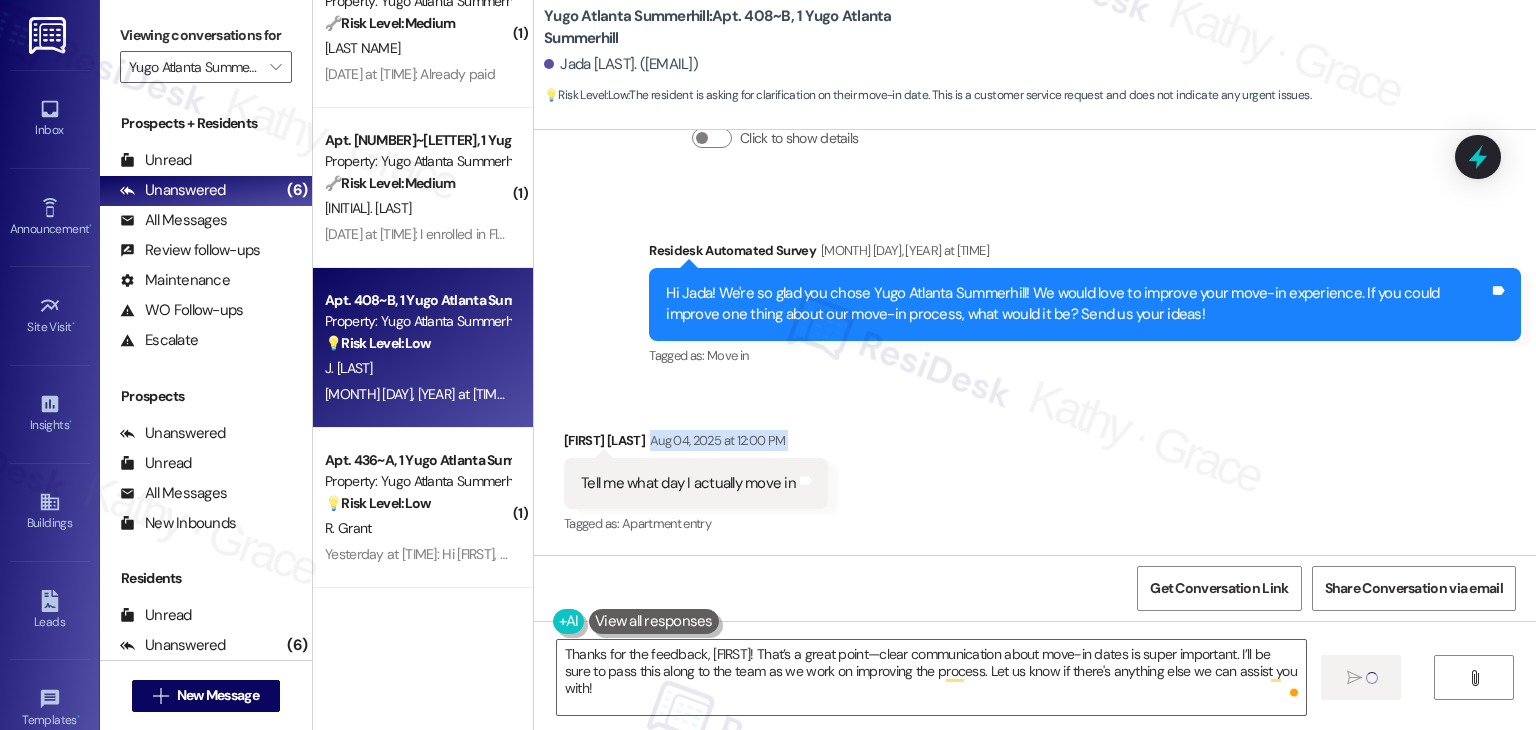 type 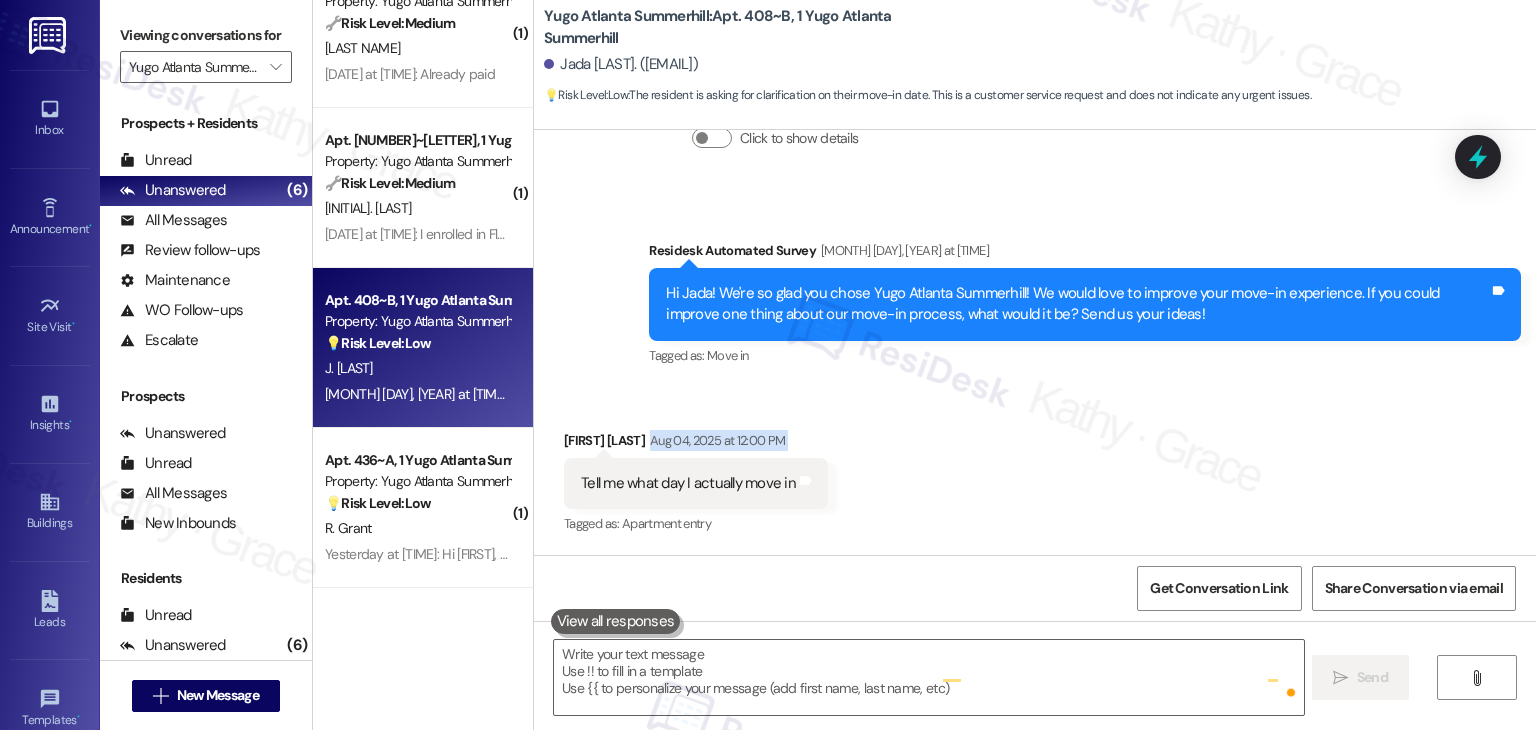 scroll, scrollTop: 442, scrollLeft: 0, axis: vertical 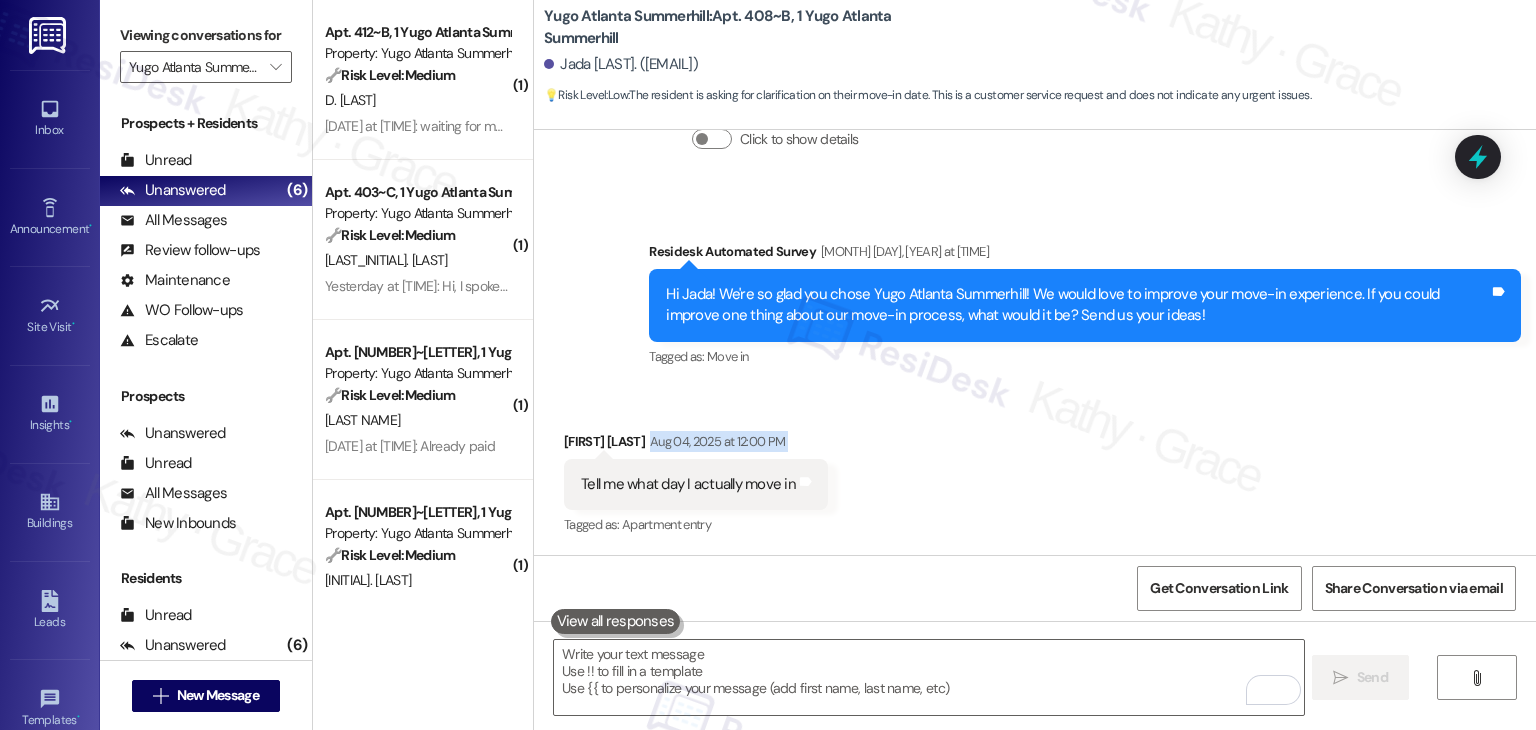 click on "Received via SMS Jada Mccall Aug 04, 2025 at 12:00 PM Tell me what day I actually move in  Tags and notes Tagged as:   Apartment entry Click to highlight conversations about Apartment entry" at bounding box center (1035, 470) 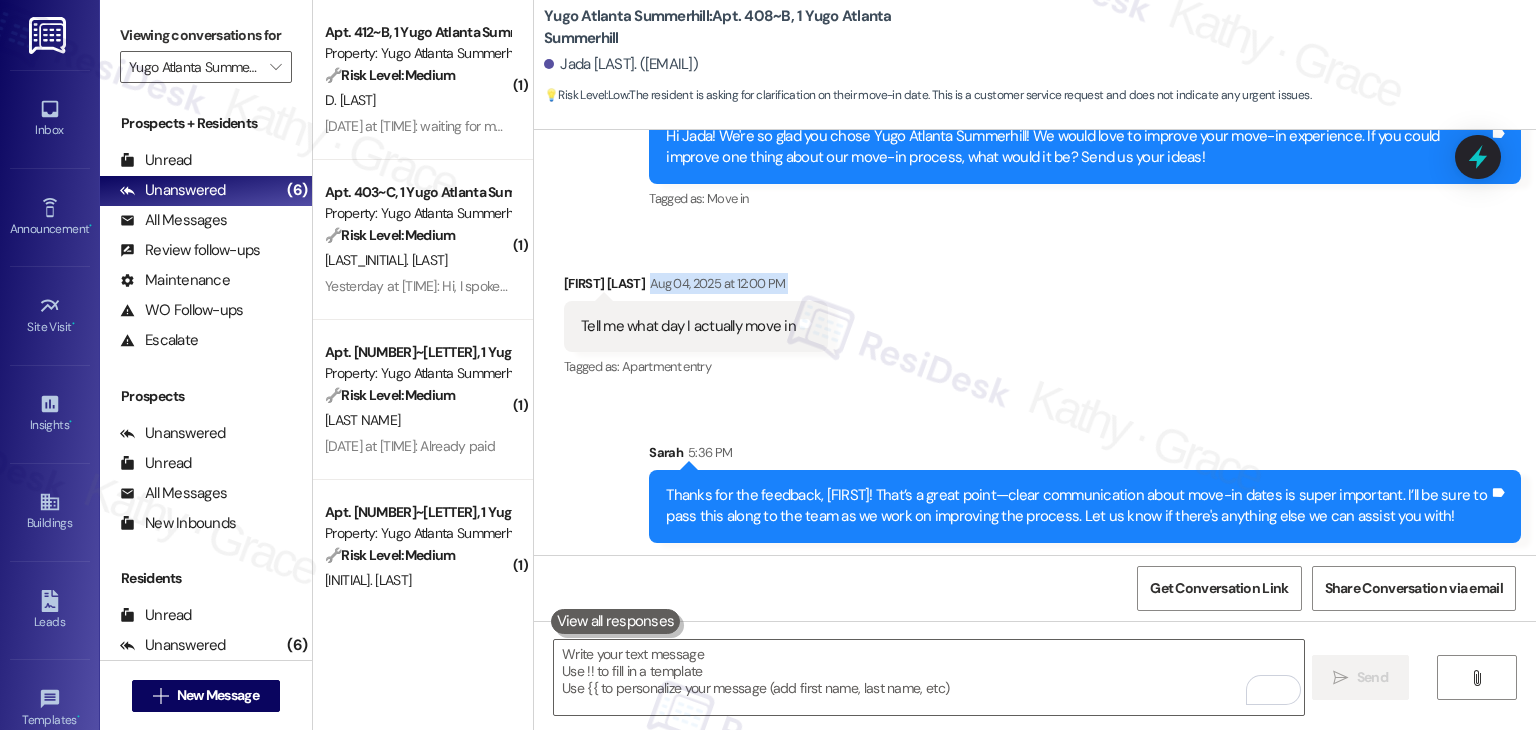 scroll, scrollTop: 604, scrollLeft: 0, axis: vertical 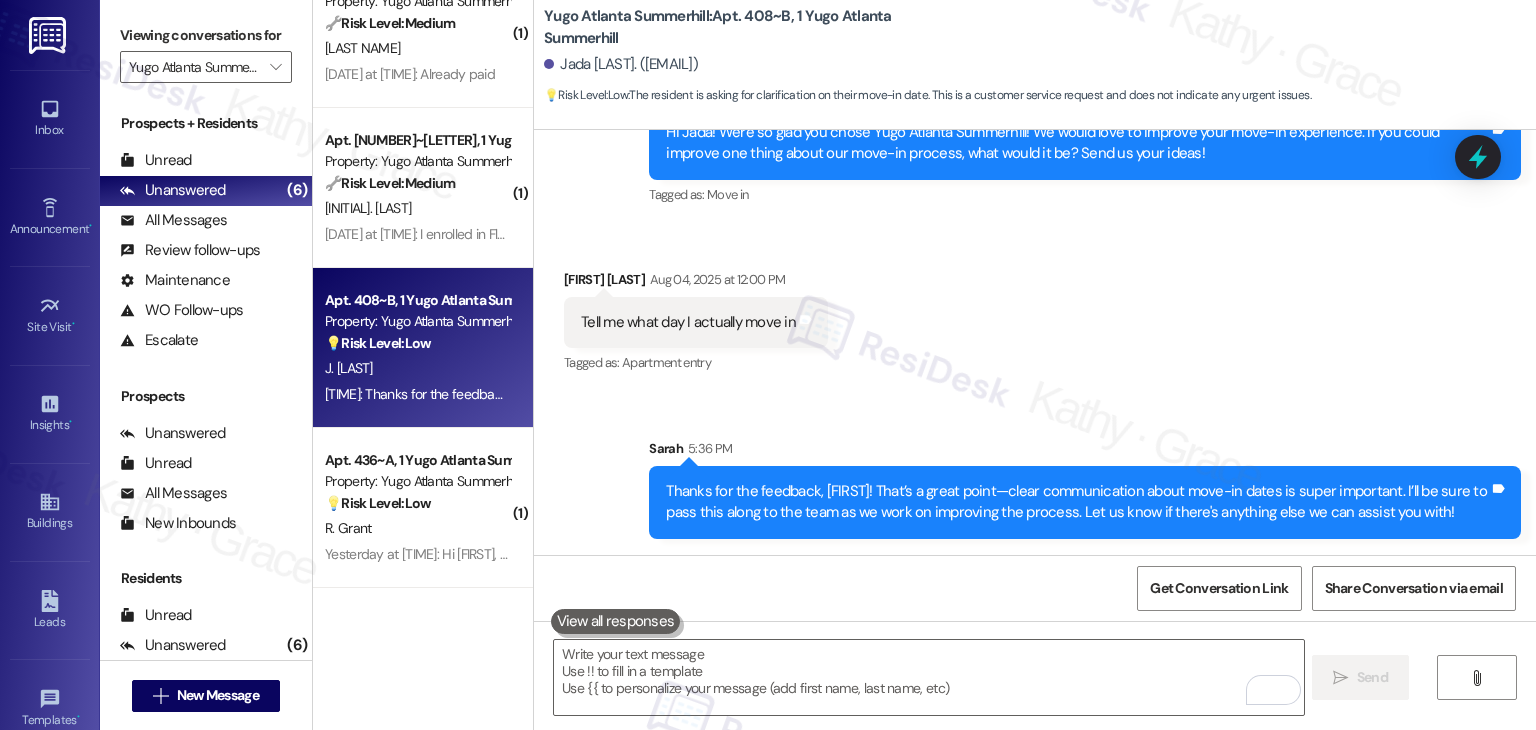 click on "( 1 ) Apt. 412~B, 1 Yugo Atlanta Summerhill Property: Yugo Atlanta Summerhill 🔧  Risk Level:  Medium The resident indicates they are waiting for their mother to pay the remaining rent balance. This suggests a potential delay in payment but doesn't indicate an immediate crisis or dispute. It warrants monitoring but not immediate escalation. D. Hall- Rodrigues Yesterday at 12:05 PM: waiting for my mom to pay the other half , should be getting paid soon  Yesterday at 12:05 PM: waiting for my mom to pay the other half , should be getting paid soon  ( 1 ) Apt. 403~C, 1 Yugo Atlanta Summerhill Property: Yugo Atlanta Summerhill 🔧  Risk Level:  Medium The resident is responding to a rent reminder and has communicated a payment plan with the leasing office. This indicates a financial concern, but it is being addressed. No immediate risk or escalation is needed. F. Bartley Yesterday at 11:28 AM: Hi, I spoke with Denzel in the leasing office. I will have it on Friday. Thank you! ( 1 ) 🔧  Risk Level:  Medium ( 1" at bounding box center [423, 365] 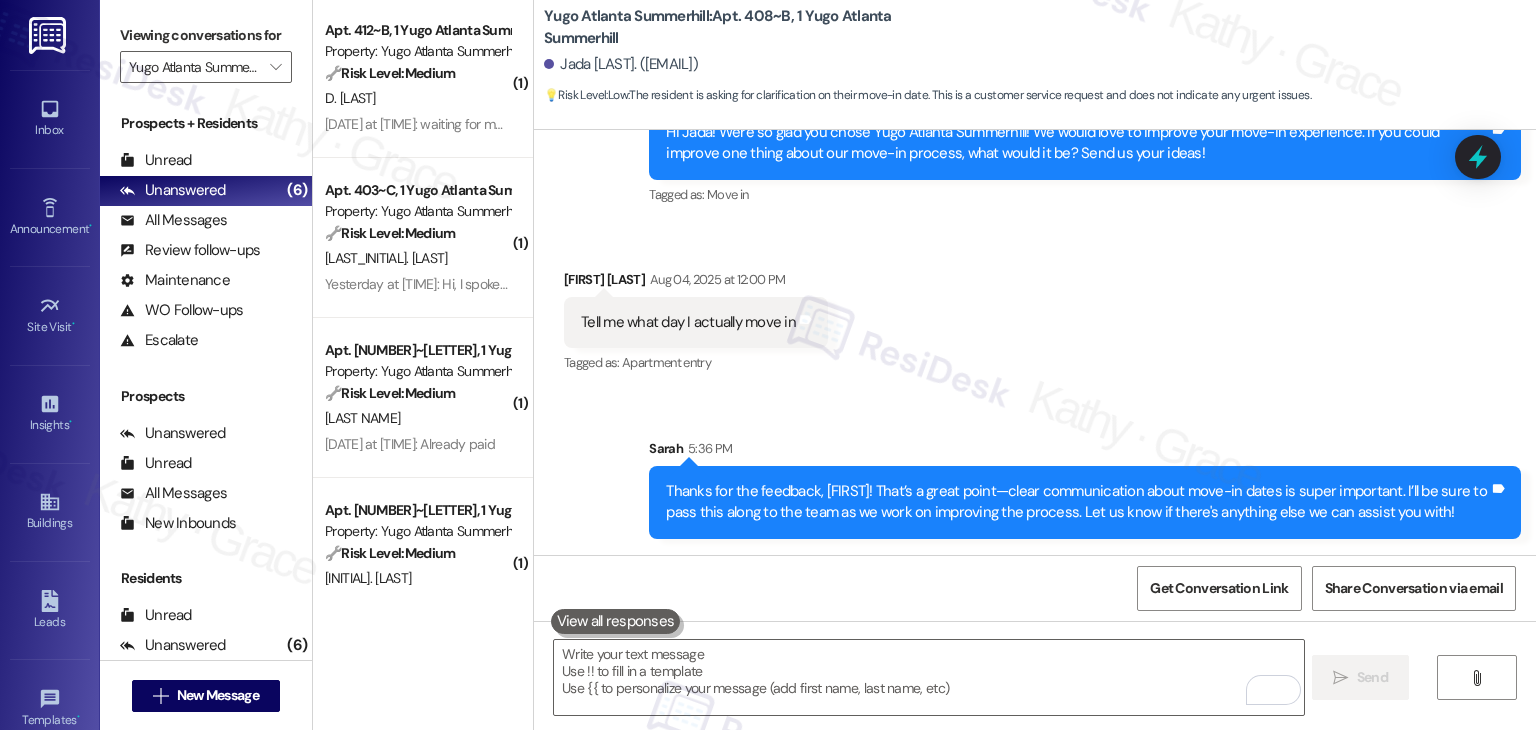scroll, scrollTop: 0, scrollLeft: 0, axis: both 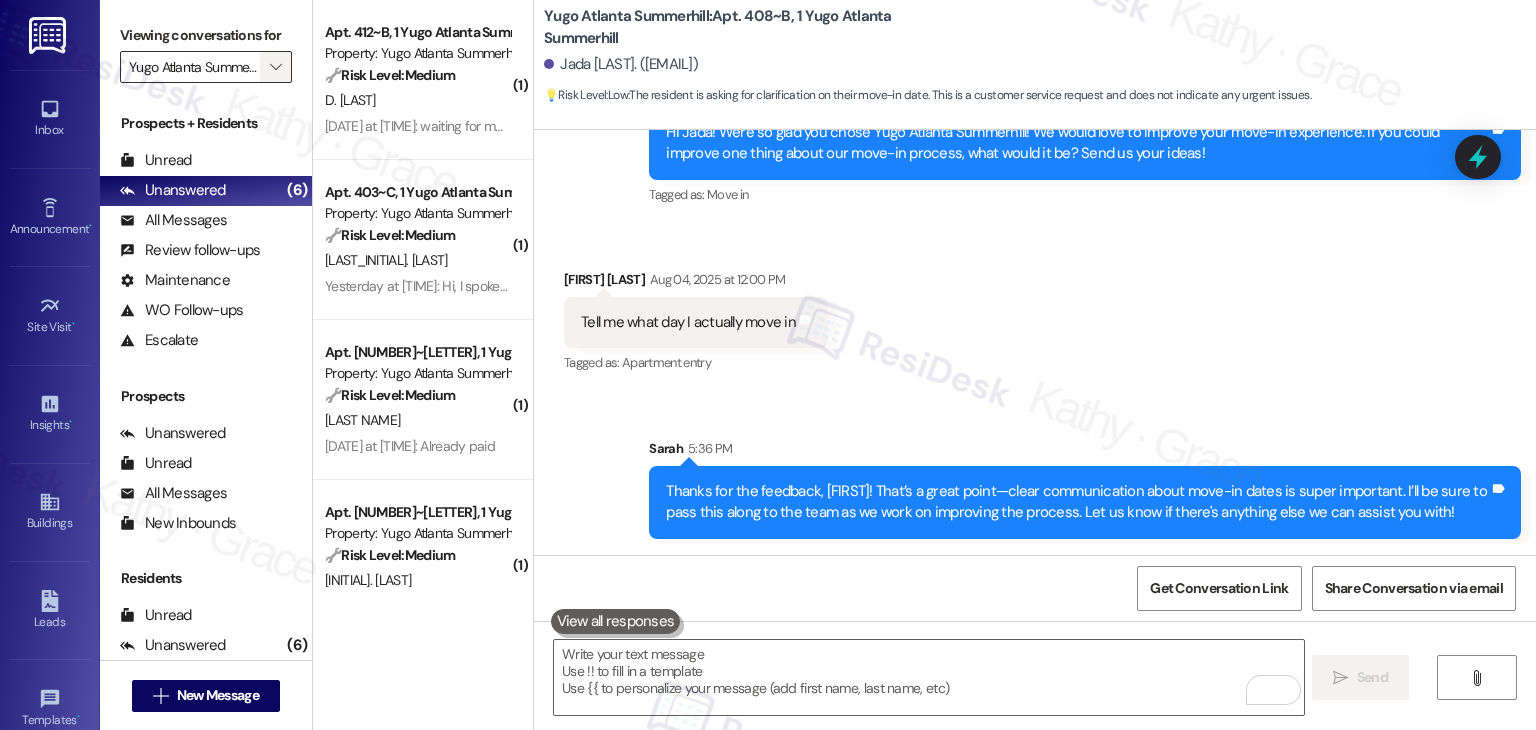 click on "" at bounding box center [275, 67] 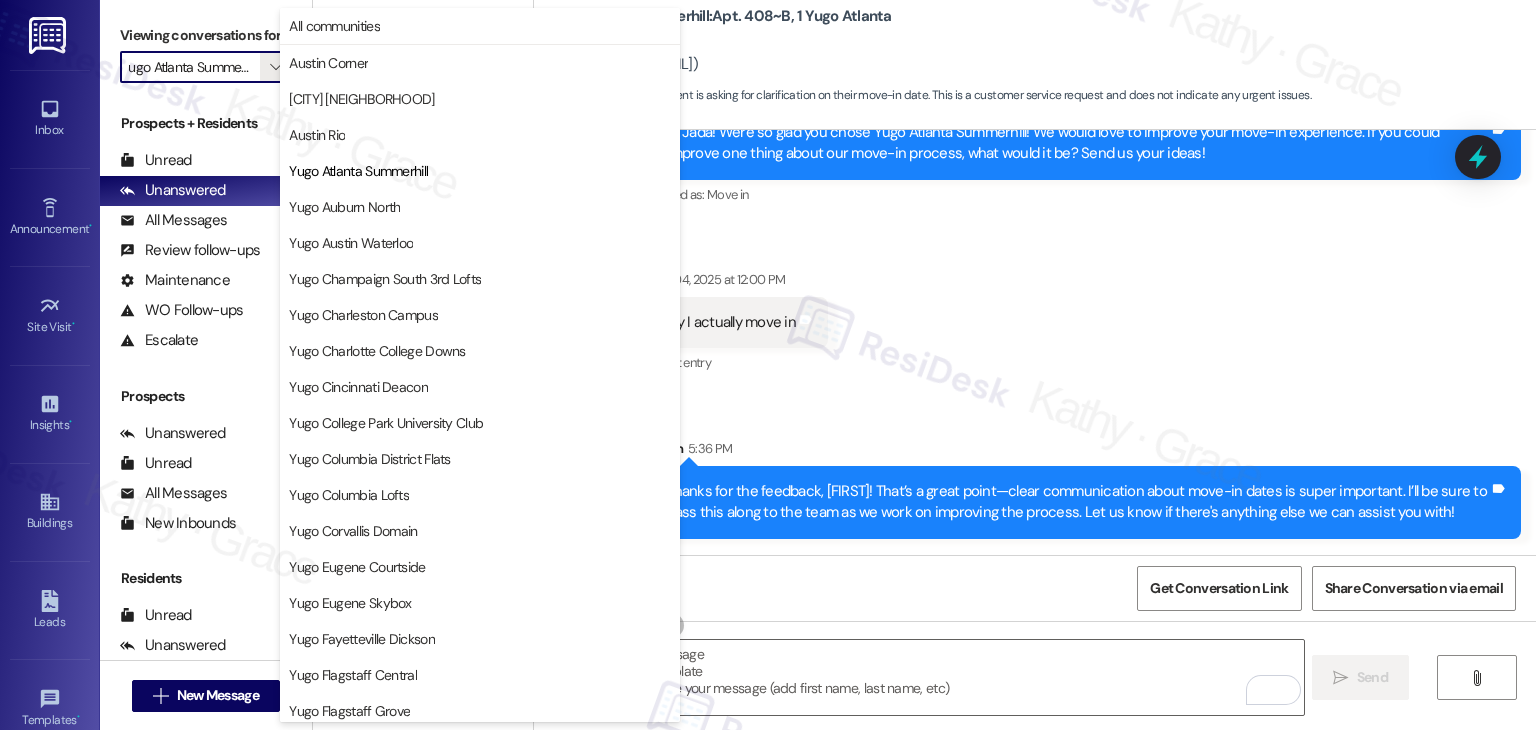 scroll, scrollTop: 0, scrollLeft: 0, axis: both 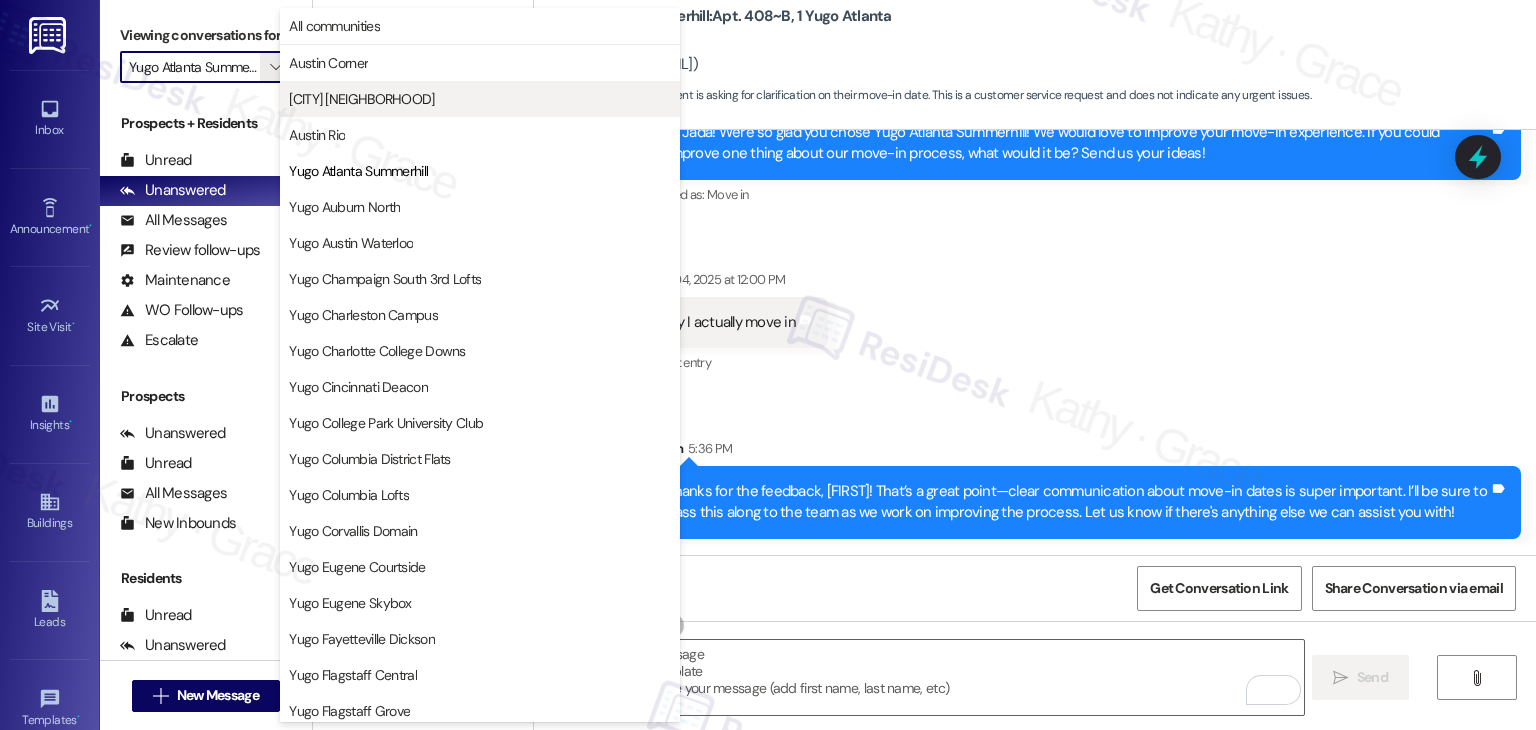 click on "Austin Nueces" at bounding box center [361, 99] 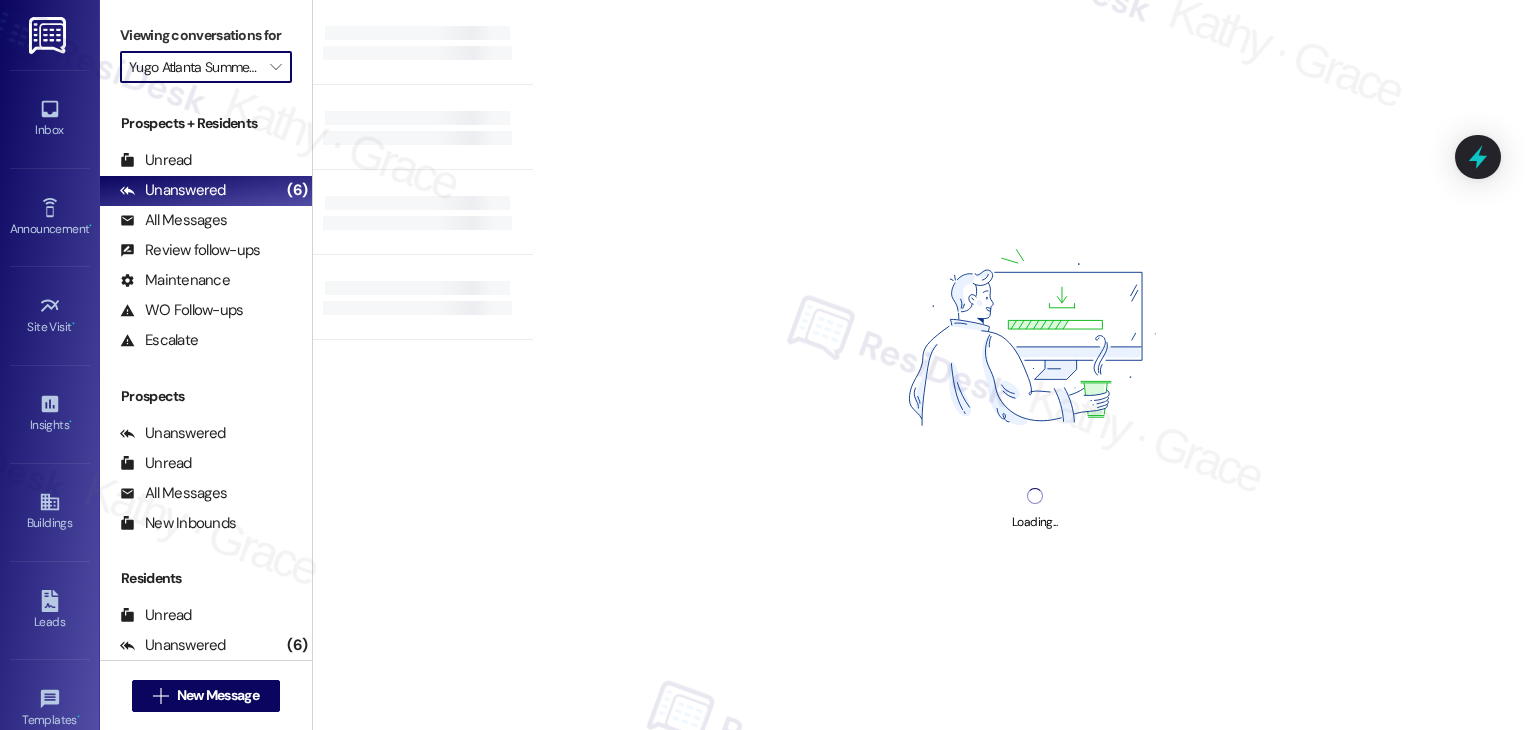 type on "Austin Nueces" 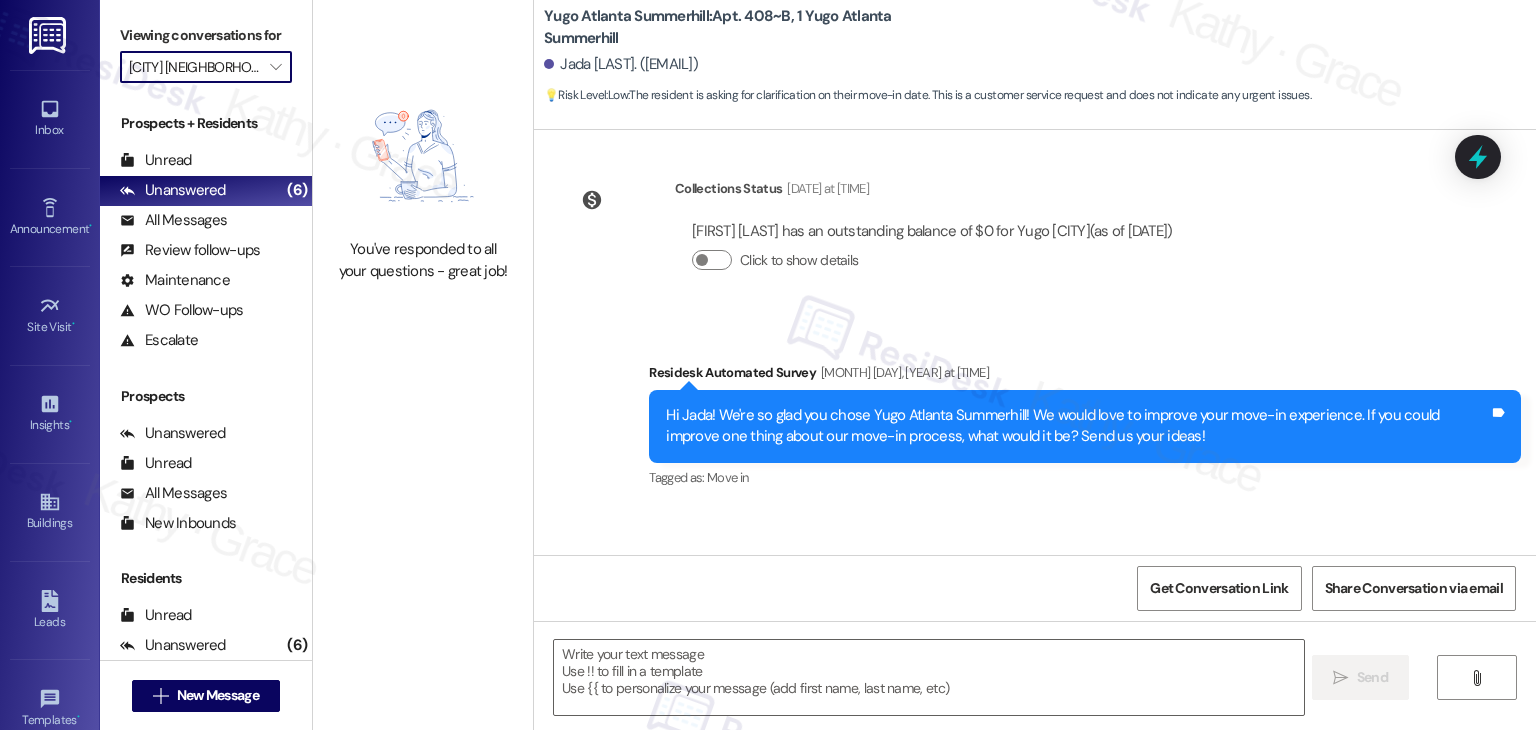 scroll, scrollTop: 442, scrollLeft: 0, axis: vertical 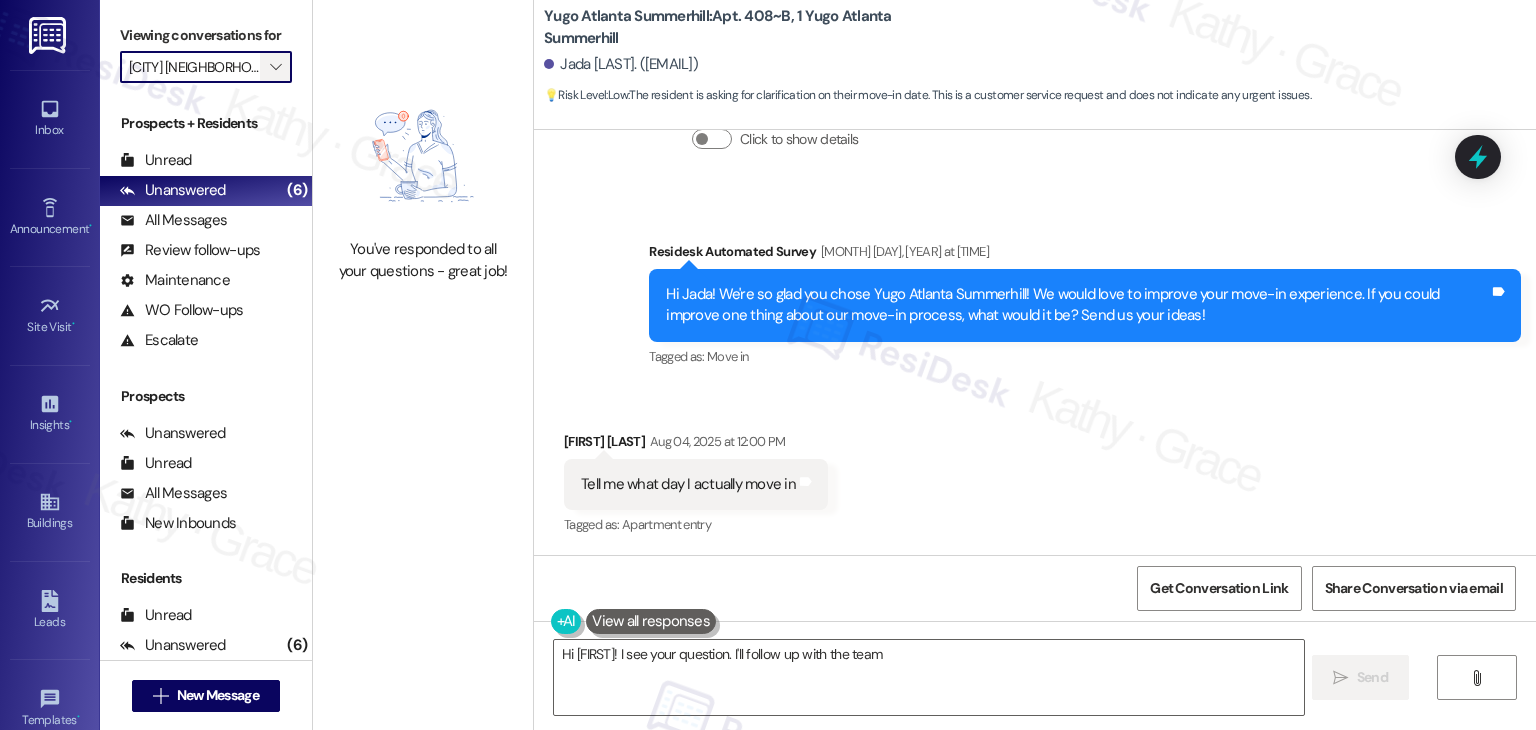 click on "" at bounding box center [275, 67] 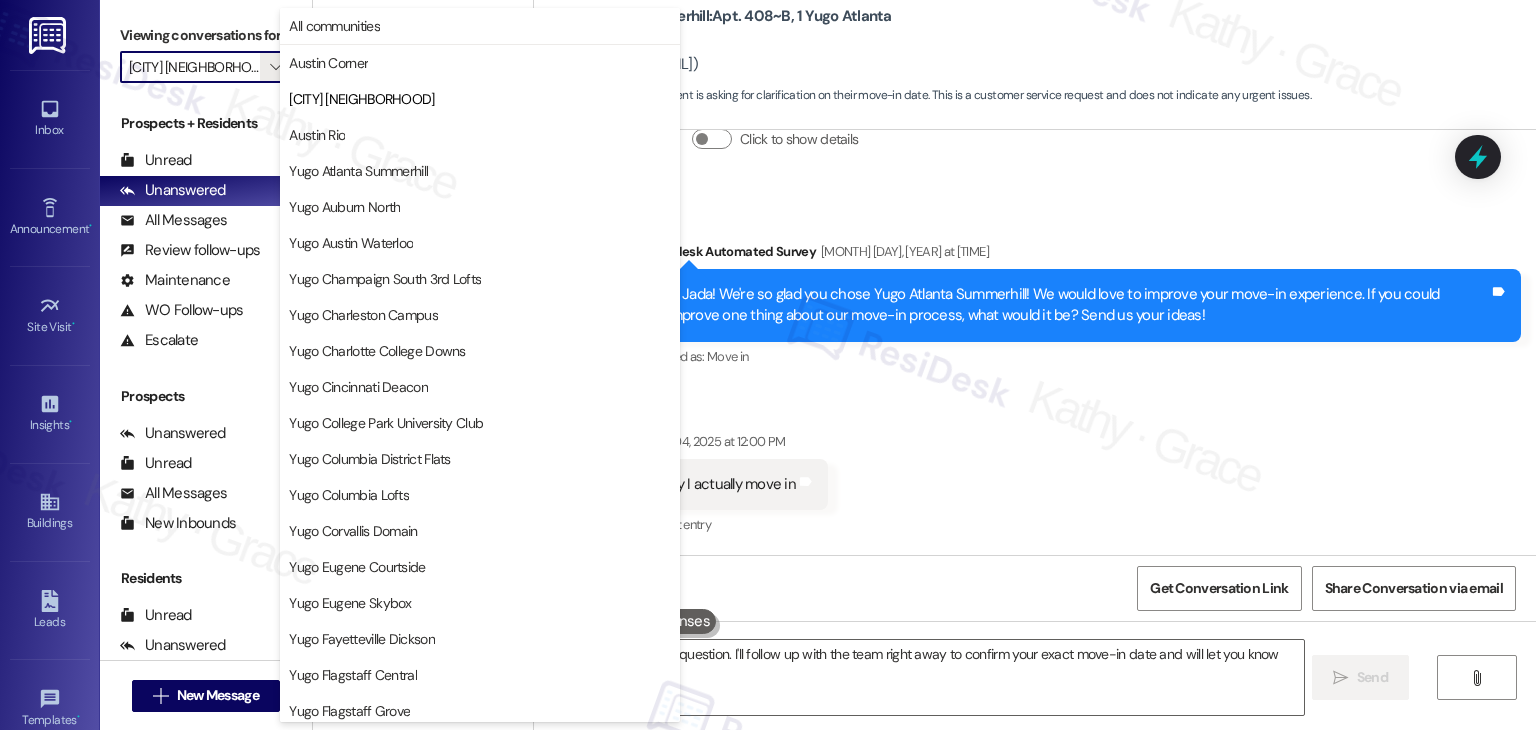 type on "Hi {{first_name}}! I see your question. I'll follow up with the team right away to confirm your exact move-in date and will let you know as soon as possible!" 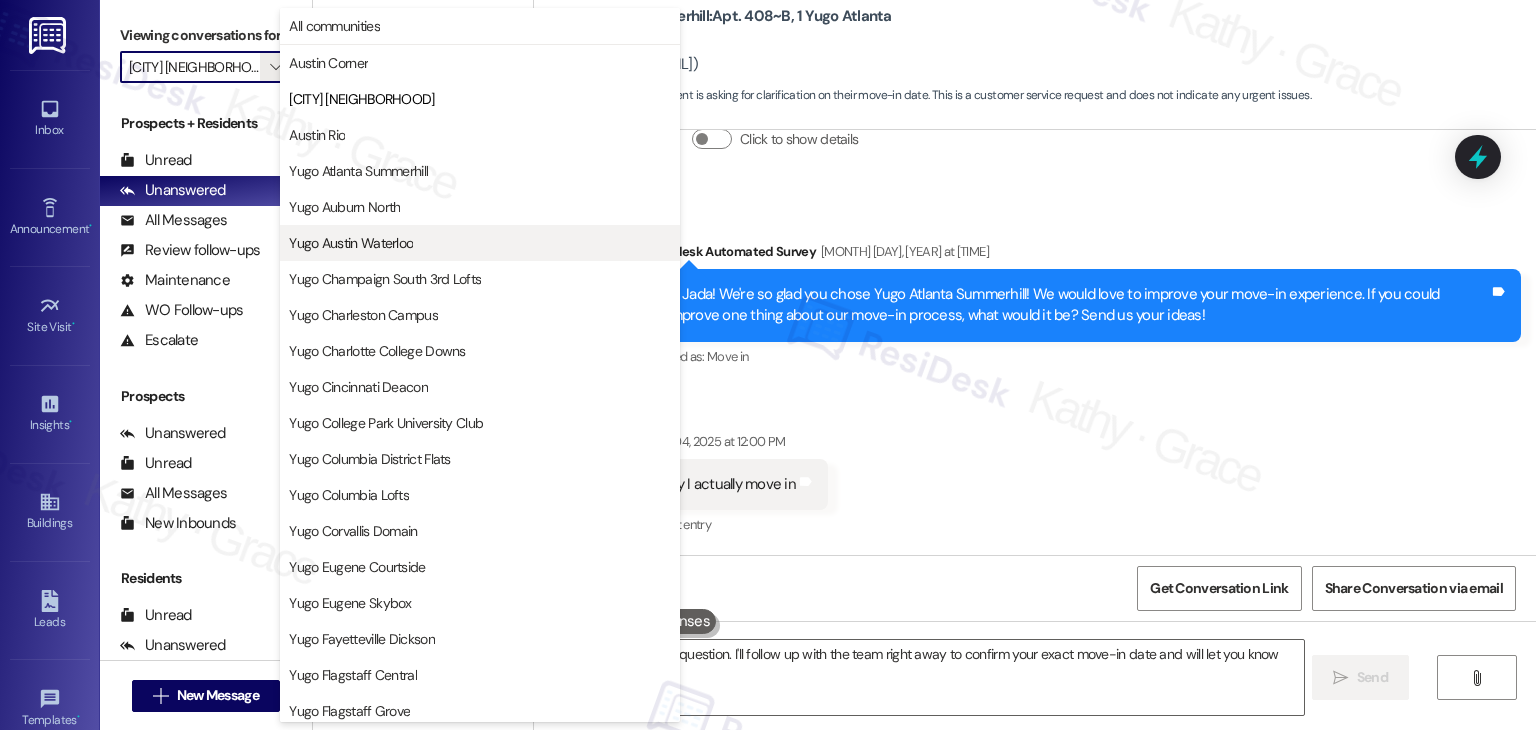 click on "Yugo Austin Waterloo" at bounding box center (351, 243) 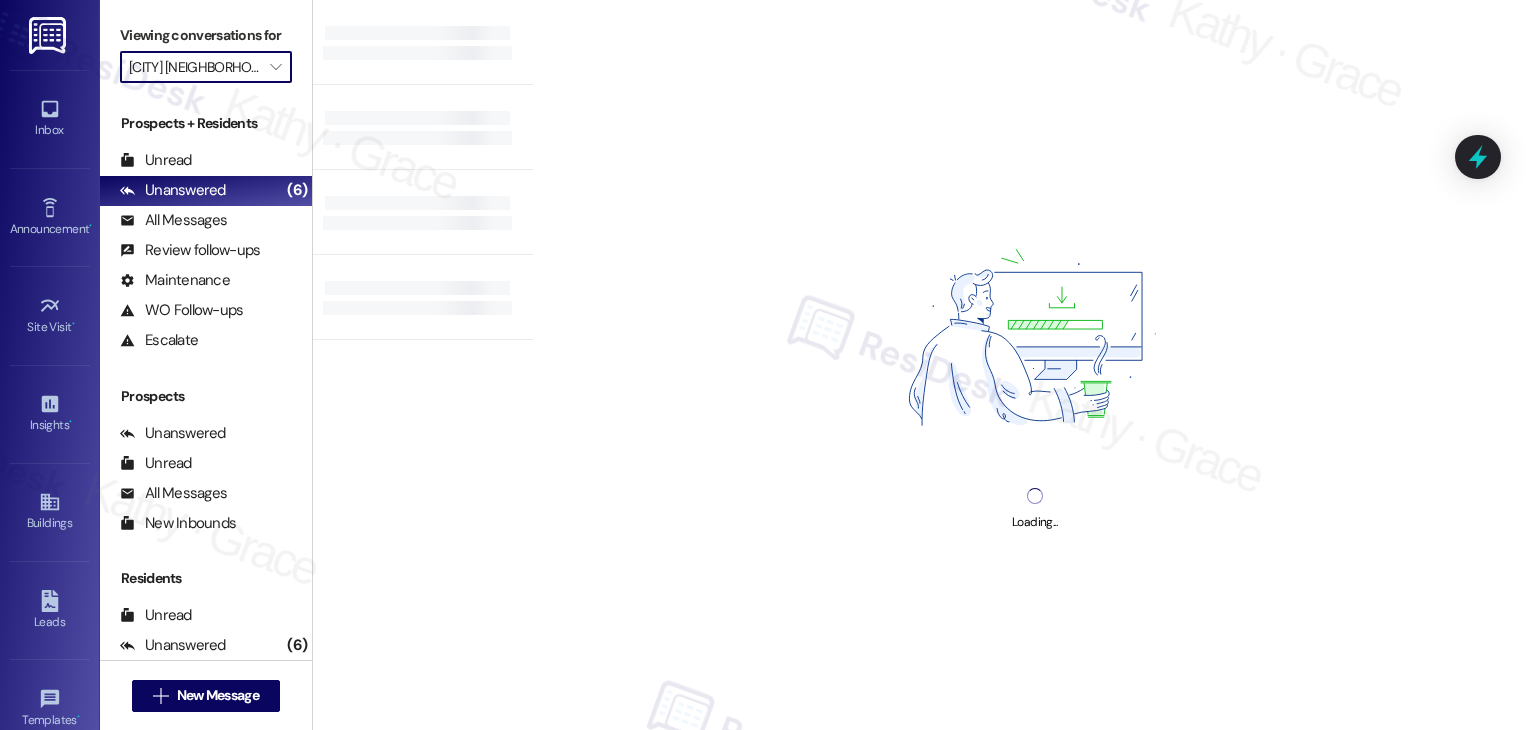 type on "Yugo Austin Waterloo" 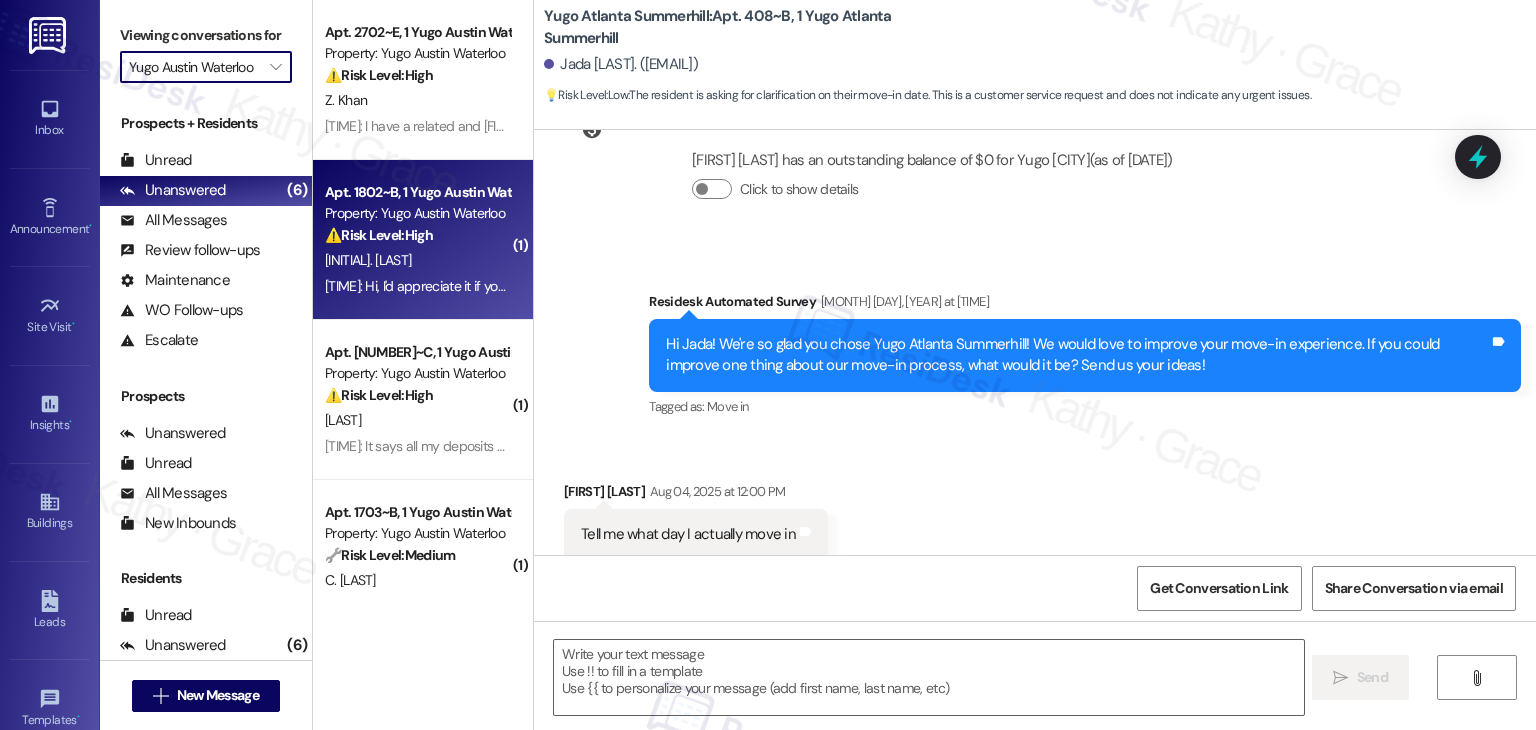 type on "Fetching suggested responses. Please feel free to read through the conversation in the meantime." 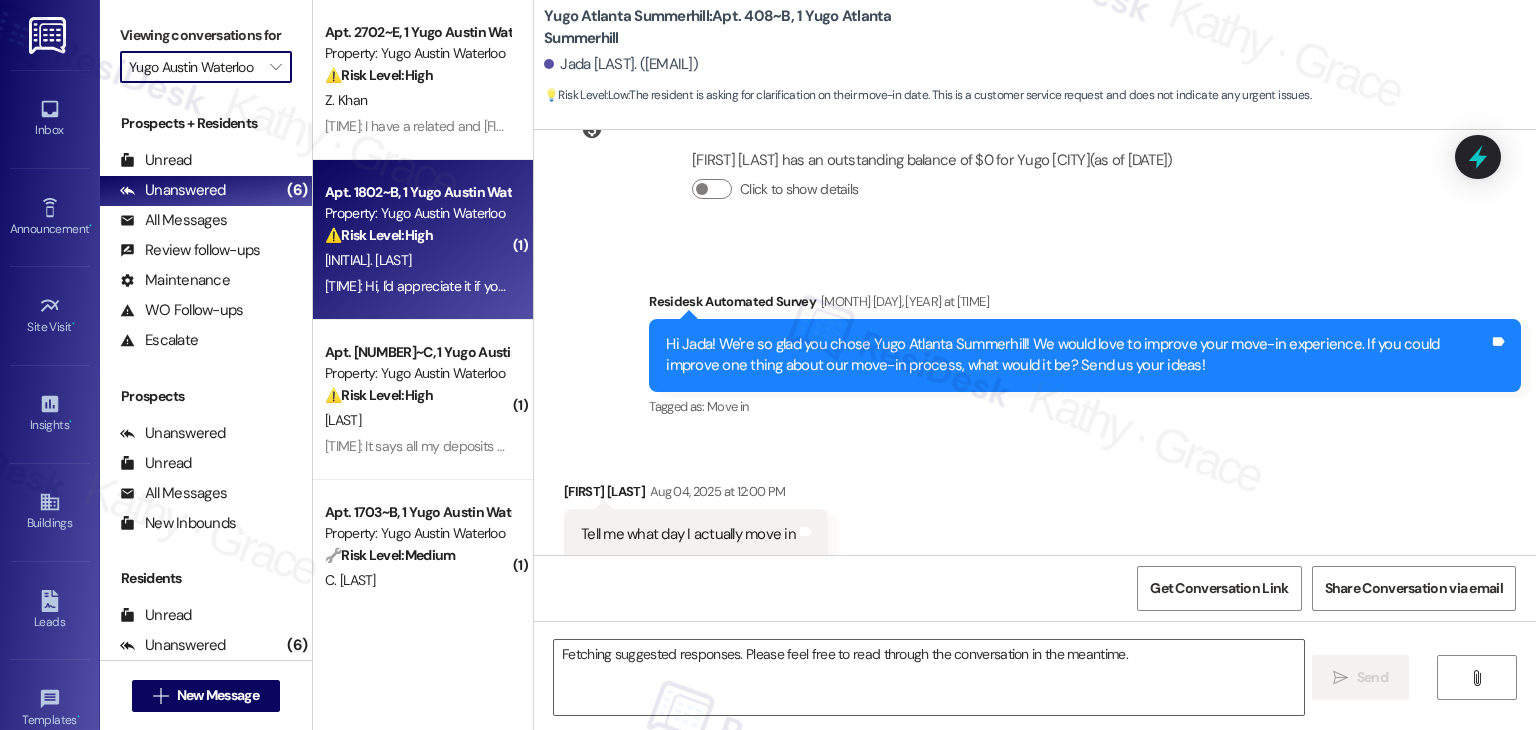 scroll, scrollTop: 442, scrollLeft: 0, axis: vertical 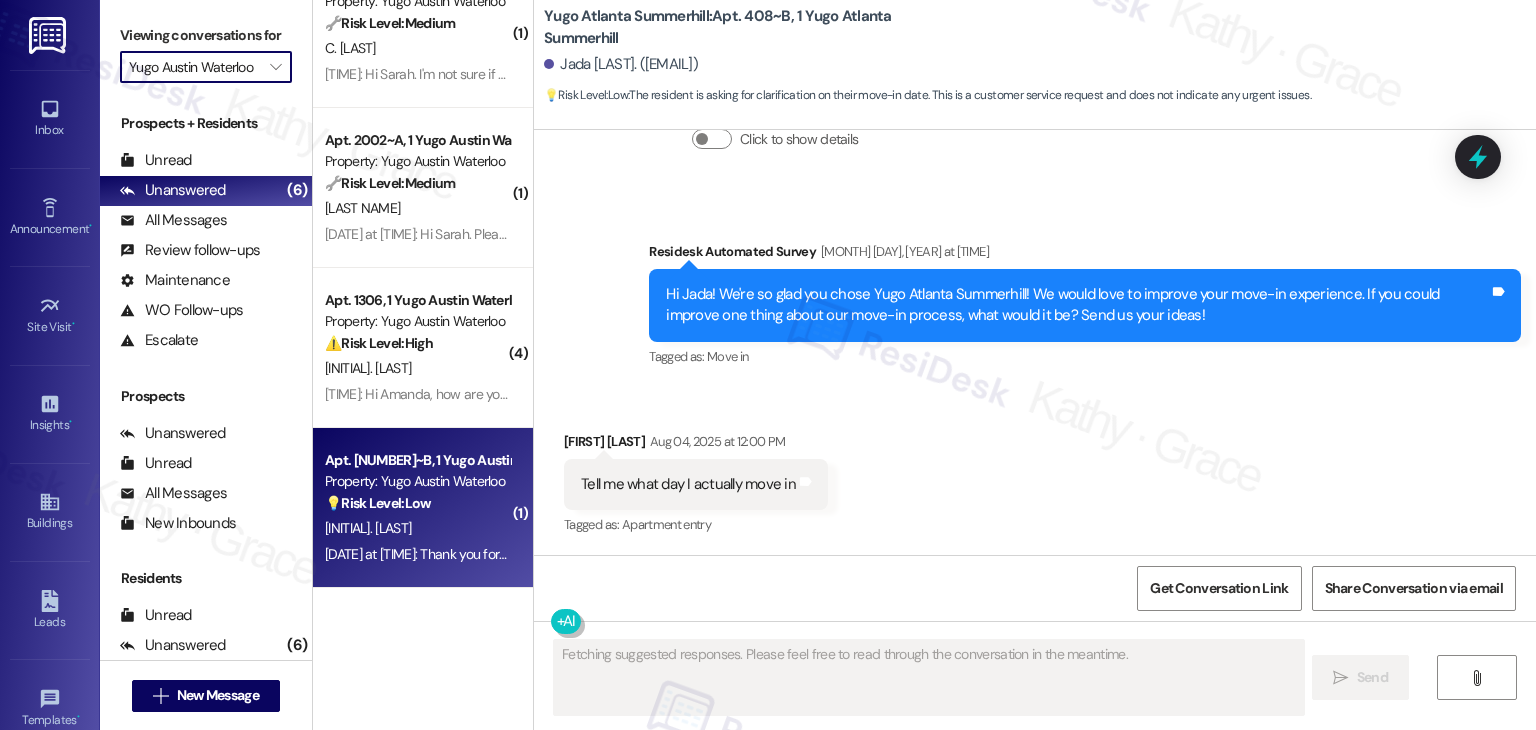 click on "💡  Risk Level:  Low The resident is expressing anticipation for a response from the leasing team. This is a follow-up on a previous interaction and does not indicate any urgency or critical issue." at bounding box center (417, 503) 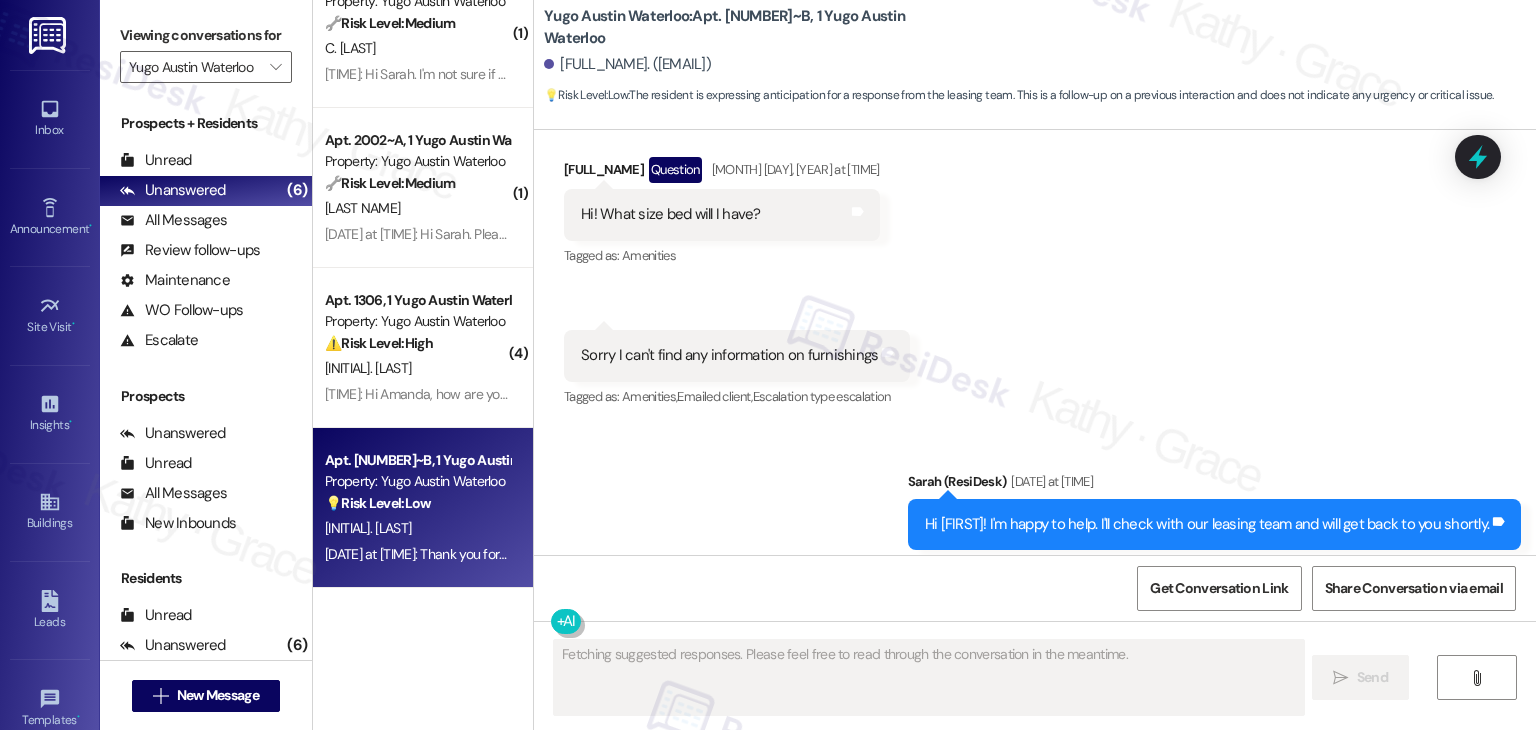 scroll, scrollTop: 6183, scrollLeft: 0, axis: vertical 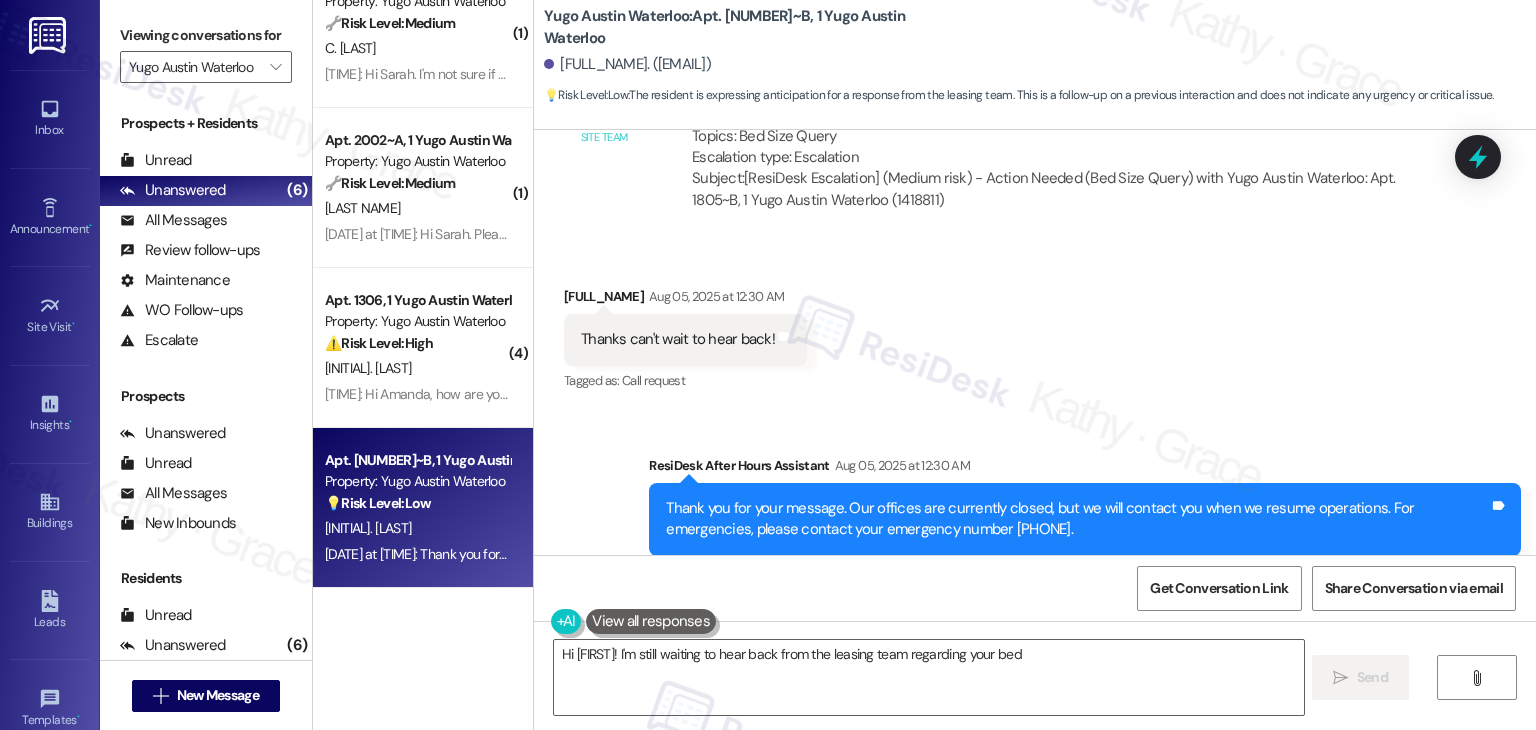 click on "Received via SMS Samantha De Lemos Aug 05, 2025 at 12:30 AM Thanks can't wait to hear back! Tags and notes Tagged as:   Call request Click to highlight conversations about Call request" at bounding box center (1035, 325) 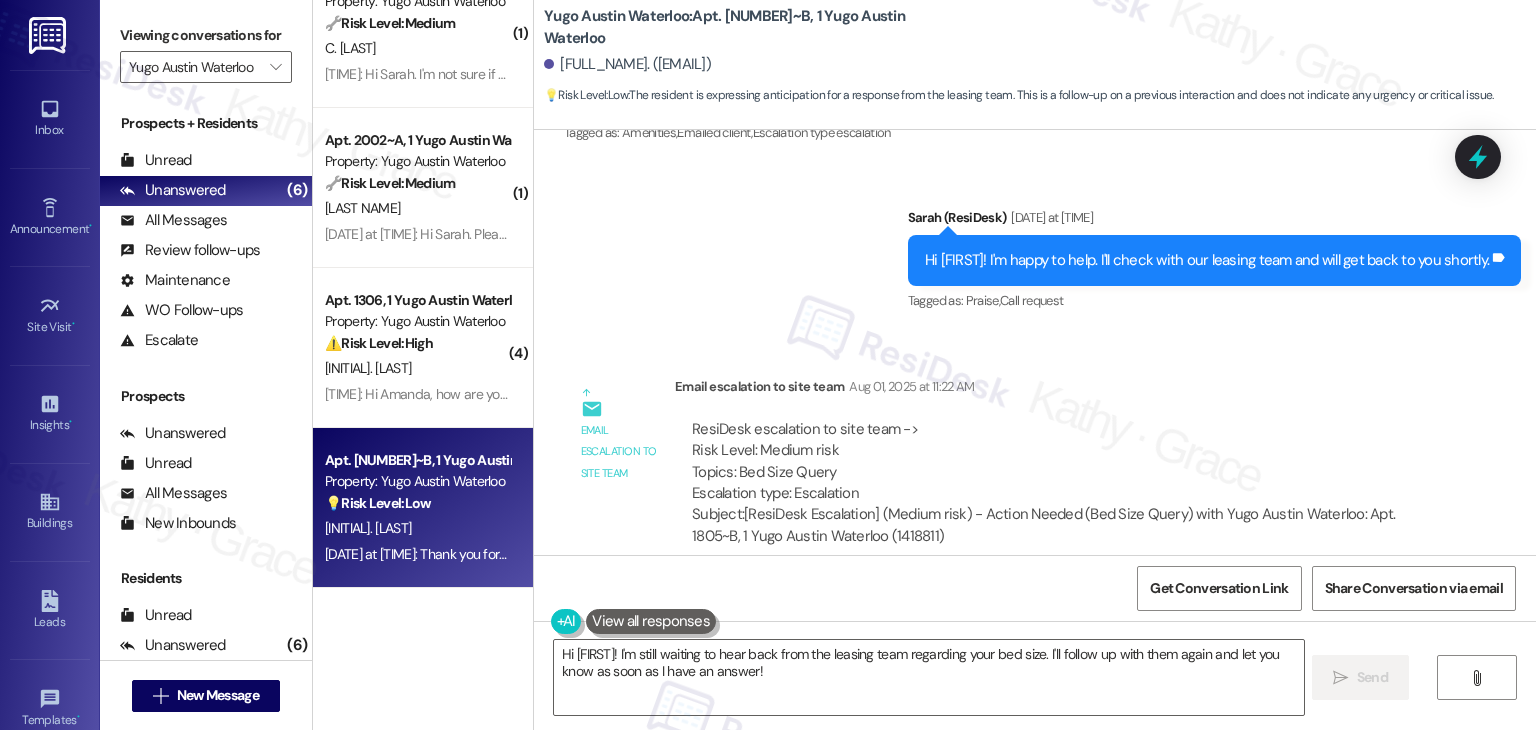 scroll, scrollTop: 5747, scrollLeft: 0, axis: vertical 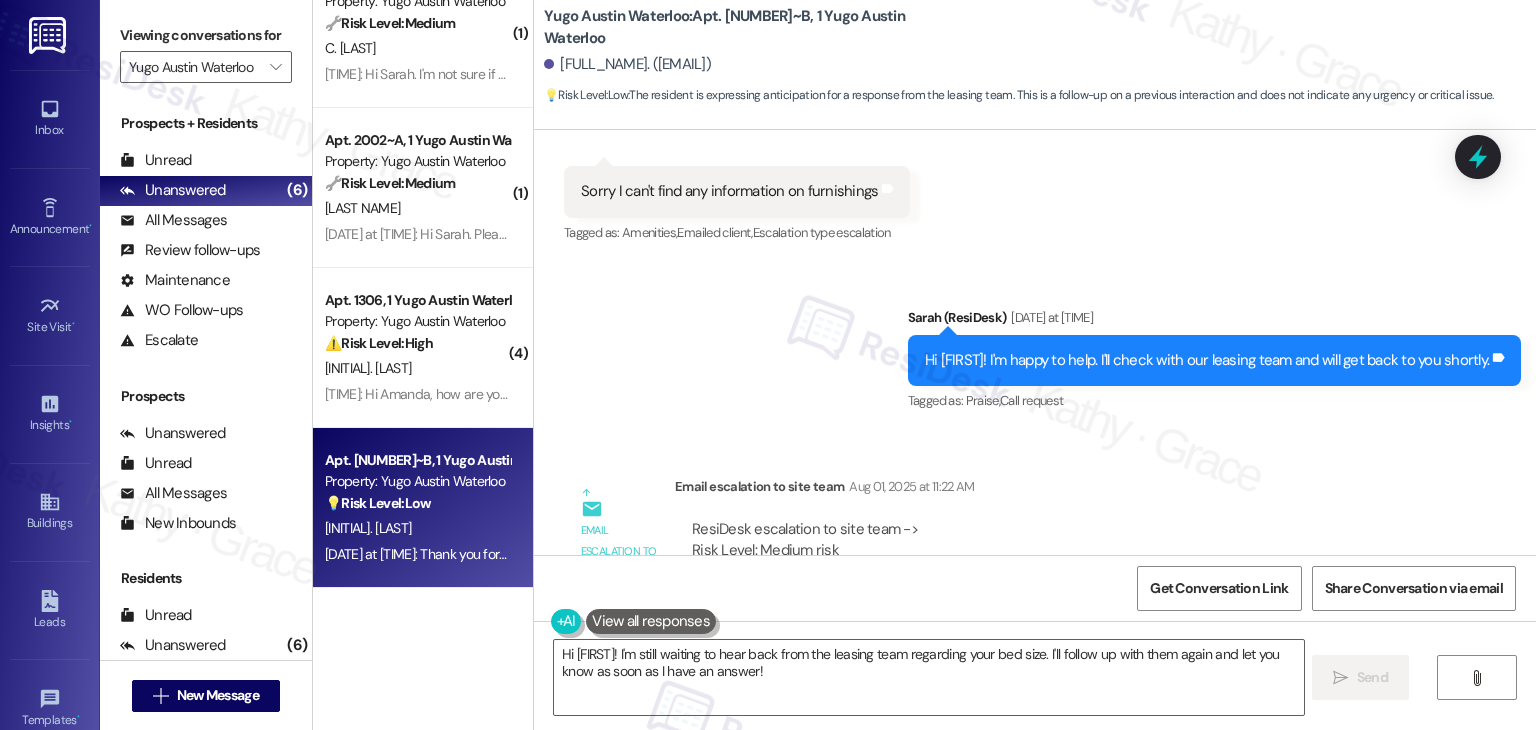 click on "Sent via SMS Sarah   (ResiDesk) Jul 09, 2025 at 3:34 PM Hi Samantha! We’re so excited you’ve chosen Yugo Austin Waterloo as your future home! Moving is an exciting time, and I want to make sure you feel confident and ready. (You can always reply STOP to opt out of future messages) Tags and notes Tagged as:   Praise Click to highlight conversations about Praise Sent via SMS 3:35 PM Sarah   (ResiDesk) Jul 09, 2025 at 3:35 PM I’m Sarah from the off-site Resident Support Team. I work with your property’s team to help once you’ve moved in—whether it’s answering questions or assisting with maintenance. I’ll be in touch as your move-in date gets closer! Tags and notes Tagged as:   Maintenance ,  Click to highlight conversations about Maintenance Maintenance request ,  Click to highlight conversations about Maintenance request Praise Click to highlight conversations about Praise Sent via SMS 3:35 PM Sarah   (ResiDesk) Jul 09, 2025 at 3:35 PM Tags and notes Tagged as:   Amenities Sent via SMS 3:35 PM" at bounding box center (1035, 342) 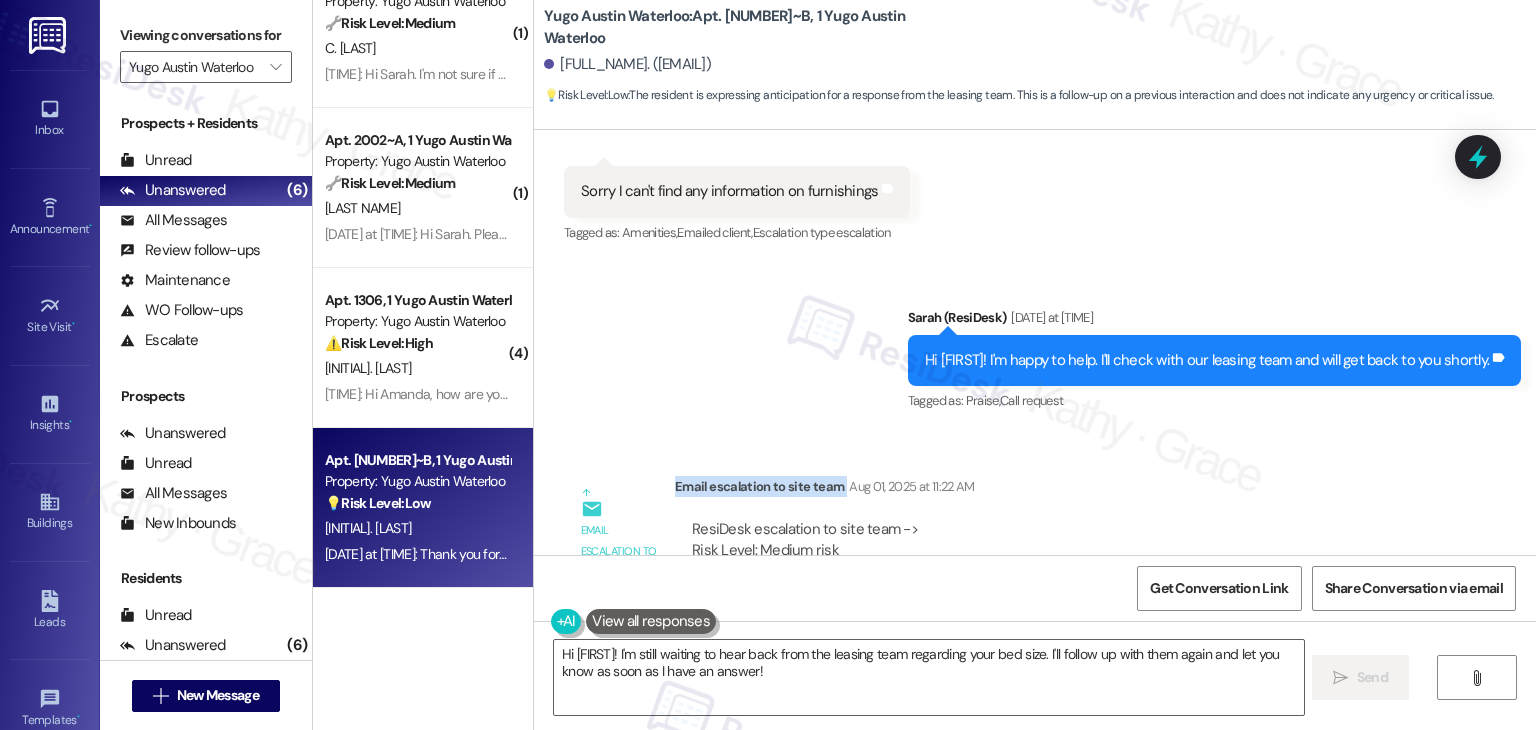 click on "Sent via SMS Sarah   (ResiDesk) Jul 09, 2025 at 3:34 PM Hi Samantha! We’re so excited you’ve chosen Yugo Austin Waterloo as your future home! Moving is an exciting time, and I want to make sure you feel confident and ready. (You can always reply STOP to opt out of future messages) Tags and notes Tagged as:   Praise Click to highlight conversations about Praise Sent via SMS 3:35 PM Sarah   (ResiDesk) Jul 09, 2025 at 3:35 PM I’m Sarah from the off-site Resident Support Team. I work with your property’s team to help once you’ve moved in—whether it’s answering questions or assisting with maintenance. I’ll be in touch as your move-in date gets closer! Tags and notes Tagged as:   Maintenance ,  Click to highlight conversations about Maintenance Maintenance request ,  Click to highlight conversations about Maintenance request Praise Click to highlight conversations about Praise Sent via SMS 3:35 PM Sarah   (ResiDesk) Jul 09, 2025 at 3:35 PM Tags and notes Tagged as:   Amenities Sent via SMS 3:35 PM" at bounding box center (1035, 342) 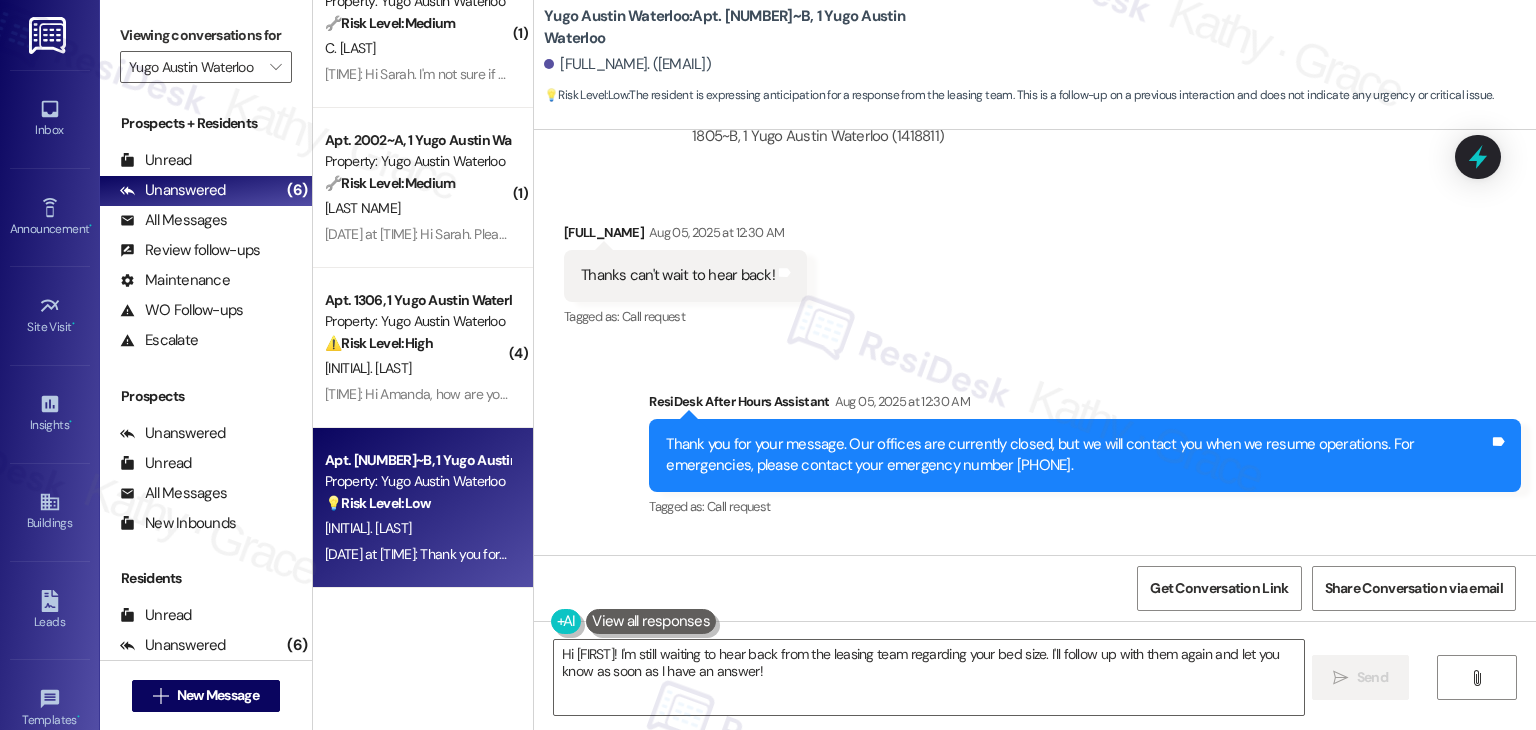 scroll, scrollTop: 6347, scrollLeft: 0, axis: vertical 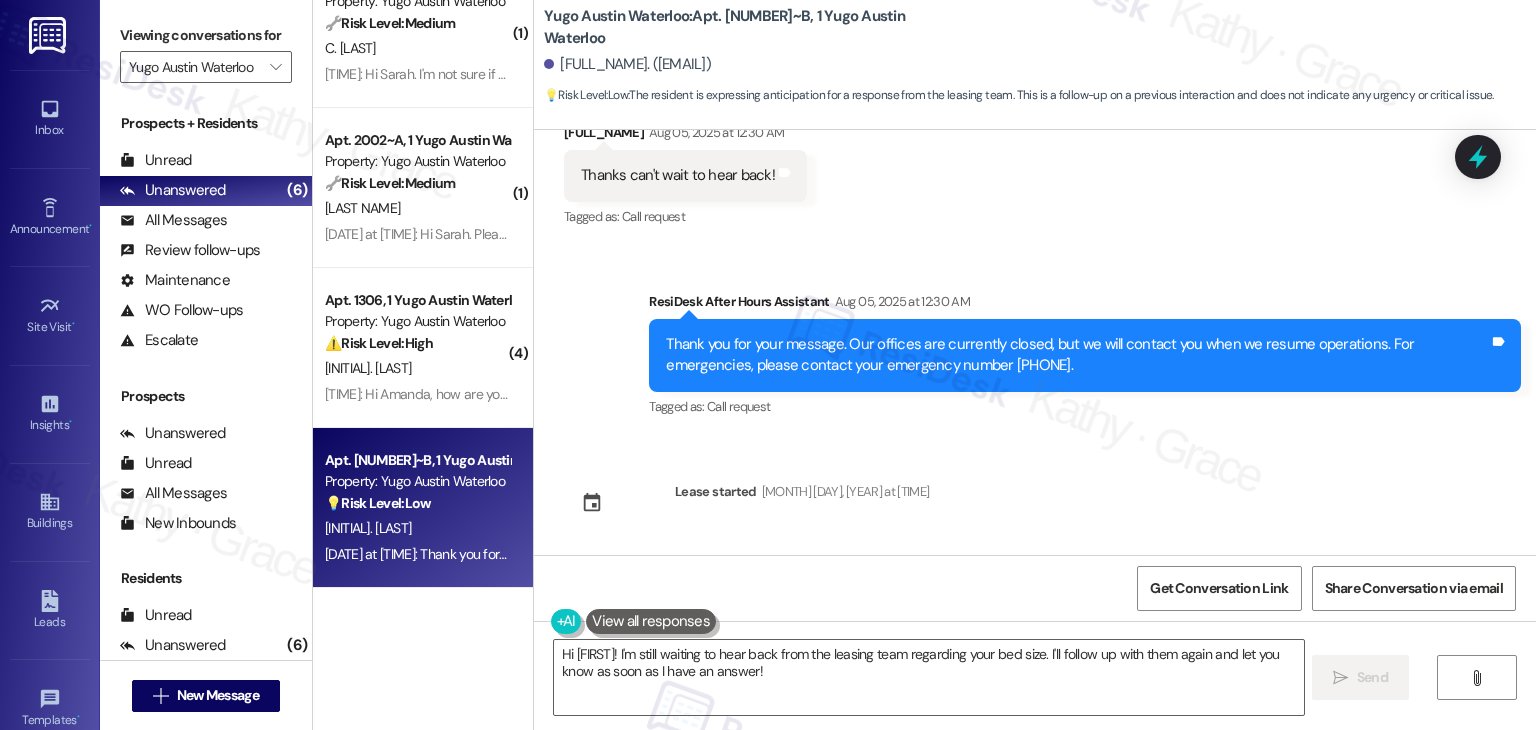click on "Sent via SMS Sarah   (ResiDesk) Jul 09, 2025 at 3:34 PM Hi Samantha! We’re so excited you’ve chosen Yugo Austin Waterloo as your future home! Moving is an exciting time, and I want to make sure you feel confident and ready. (You can always reply STOP to opt out of future messages) Tags and notes Tagged as:   Praise Click to highlight conversations about Praise Sent via SMS 3:35 PM Sarah   (ResiDesk) Jul 09, 2025 at 3:35 PM I’m Sarah from the off-site Resident Support Team. I work with your property’s team to help once you’ve moved in—whether it’s answering questions or assisting with maintenance. I’ll be in touch as your move-in date gets closer! Tags and notes Tagged as:   Maintenance ,  Click to highlight conversations about Maintenance Maintenance request ,  Click to highlight conversations about Maintenance request Praise Click to highlight conversations about Praise Sent via SMS 3:35 PM Sarah   (ResiDesk) Jul 09, 2025 at 3:35 PM Tags and notes Tagged as:   Amenities Sent via SMS 3:35 PM" at bounding box center (1035, 342) 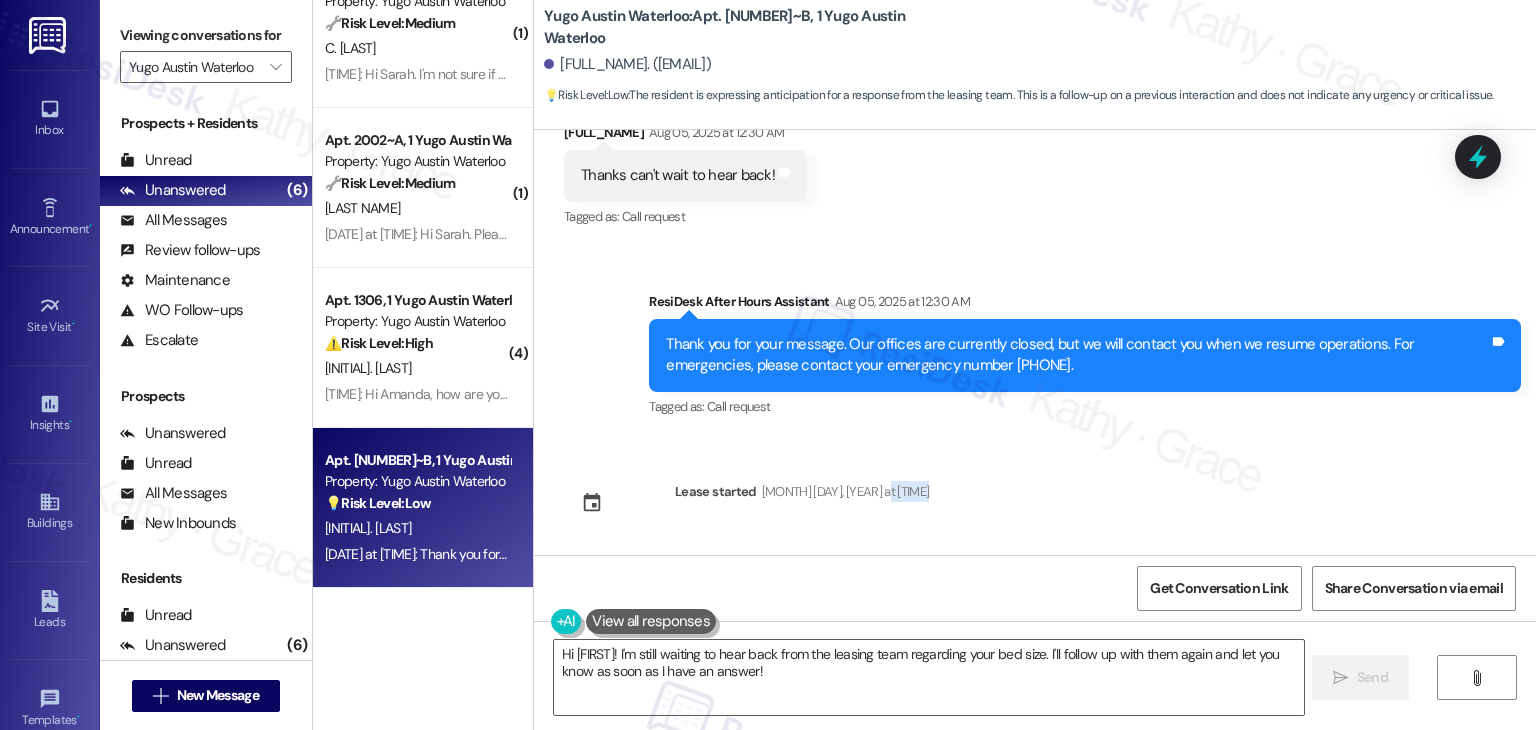 click on "Sent via SMS Sarah   (ResiDesk) Jul 09, 2025 at 3:34 PM Hi Samantha! We’re so excited you’ve chosen Yugo Austin Waterloo as your future home! Moving is an exciting time, and I want to make sure you feel confident and ready. (You can always reply STOP to opt out of future messages) Tags and notes Tagged as:   Praise Click to highlight conversations about Praise Sent via SMS 3:35 PM Sarah   (ResiDesk) Jul 09, 2025 at 3:35 PM I’m Sarah from the off-site Resident Support Team. I work with your property’s team to help once you’ve moved in—whether it’s answering questions or assisting with maintenance. I’ll be in touch as your move-in date gets closer! Tags and notes Tagged as:   Maintenance ,  Click to highlight conversations about Maintenance Maintenance request ,  Click to highlight conversations about Maintenance request Praise Click to highlight conversations about Praise Sent via SMS 3:35 PM Sarah   (ResiDesk) Jul 09, 2025 at 3:35 PM Tags and notes Tagged as:   Amenities Sent via SMS 3:35 PM" at bounding box center (1035, 342) 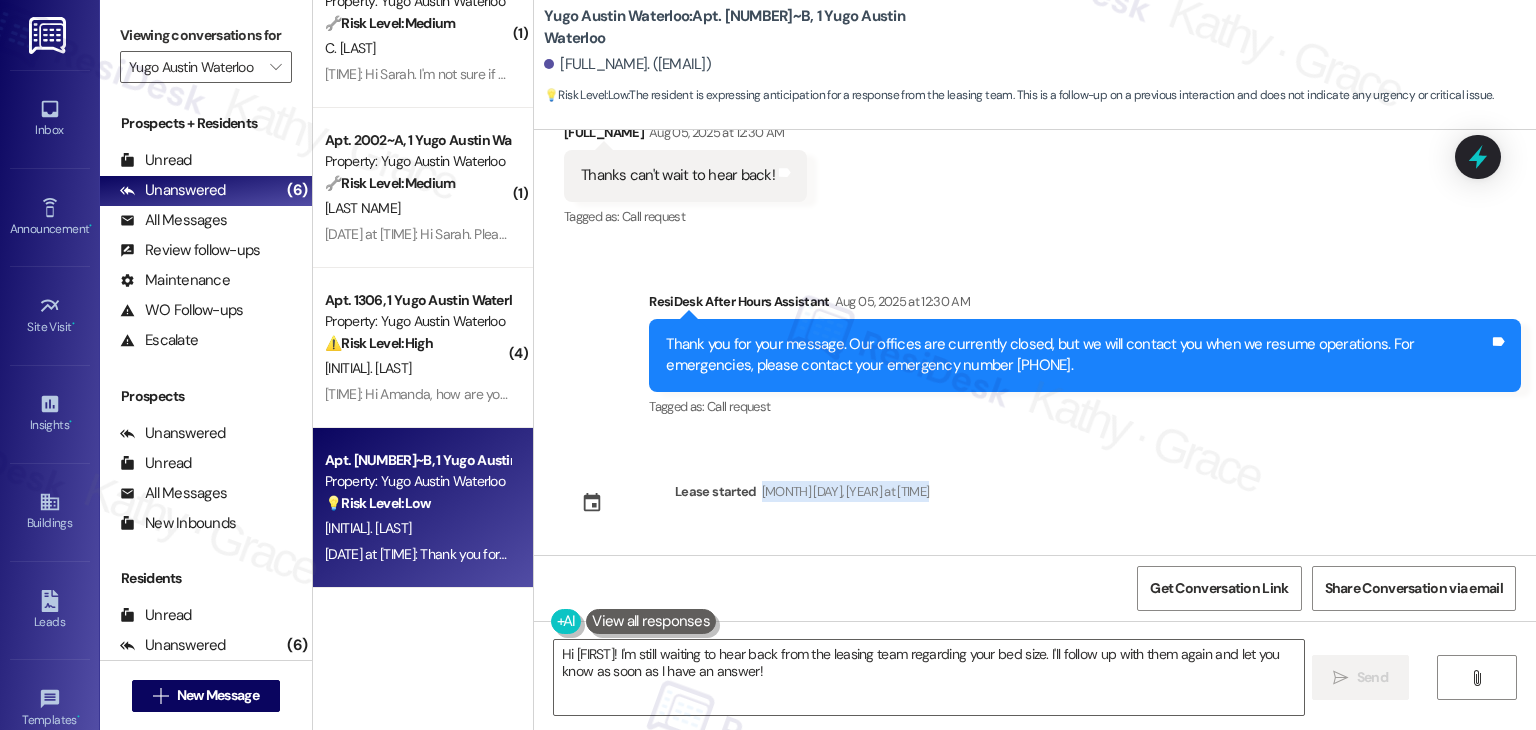 click on "Sent via SMS Sarah   (ResiDesk) Jul 09, 2025 at 3:34 PM Hi Samantha! We’re so excited you’ve chosen Yugo Austin Waterloo as your future home! Moving is an exciting time, and I want to make sure you feel confident and ready. (You can always reply STOP to opt out of future messages) Tags and notes Tagged as:   Praise Click to highlight conversations about Praise Sent via SMS 3:35 PM Sarah   (ResiDesk) Jul 09, 2025 at 3:35 PM I’m Sarah from the off-site Resident Support Team. I work with your property’s team to help once you’ve moved in—whether it’s answering questions or assisting with maintenance. I’ll be in touch as your move-in date gets closer! Tags and notes Tagged as:   Maintenance ,  Click to highlight conversations about Maintenance Maintenance request ,  Click to highlight conversations about Maintenance request Praise Click to highlight conversations about Praise Sent via SMS 3:35 PM Sarah   (ResiDesk) Jul 09, 2025 at 3:35 PM Tags and notes Tagged as:   Amenities Sent via SMS 3:35 PM" at bounding box center [1035, 342] 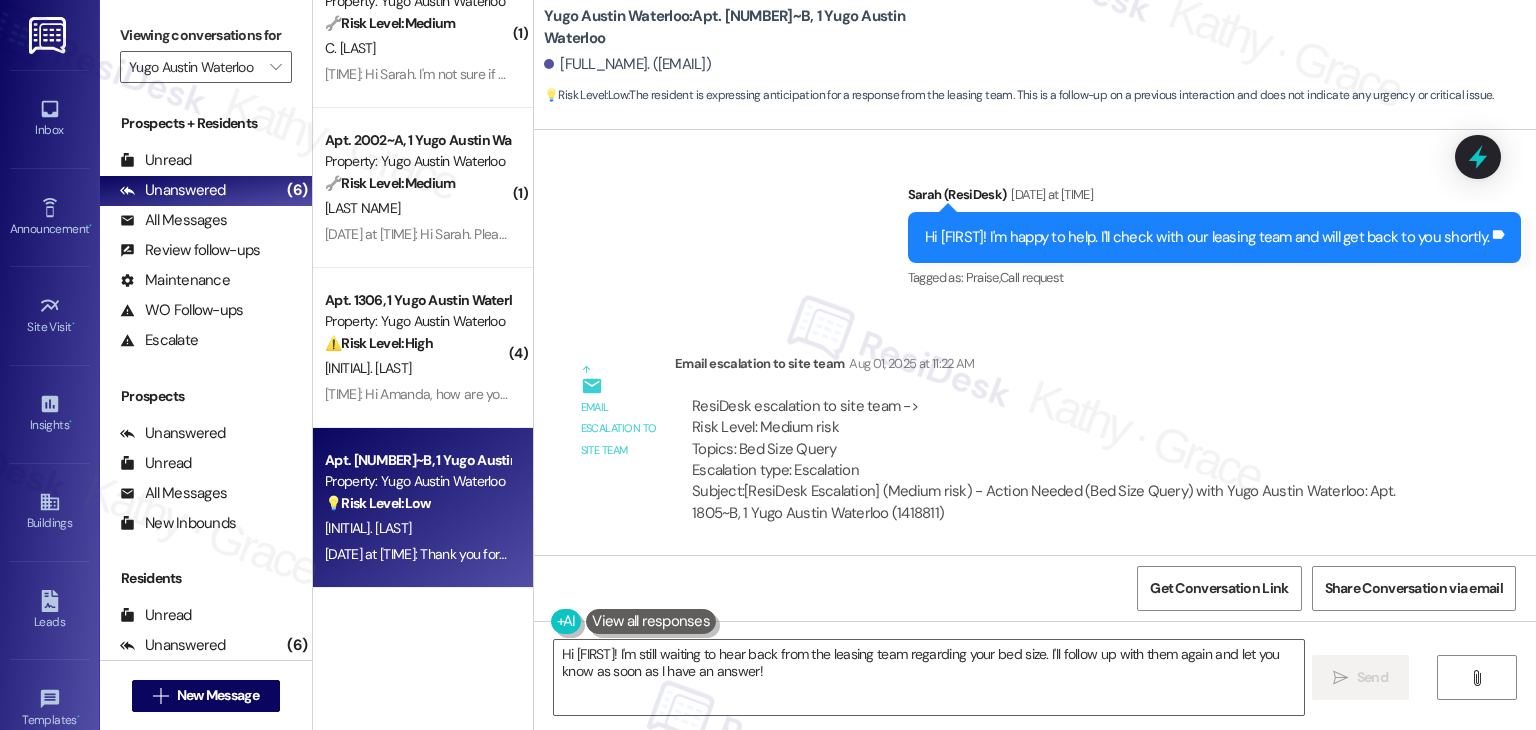 scroll, scrollTop: 5847, scrollLeft: 0, axis: vertical 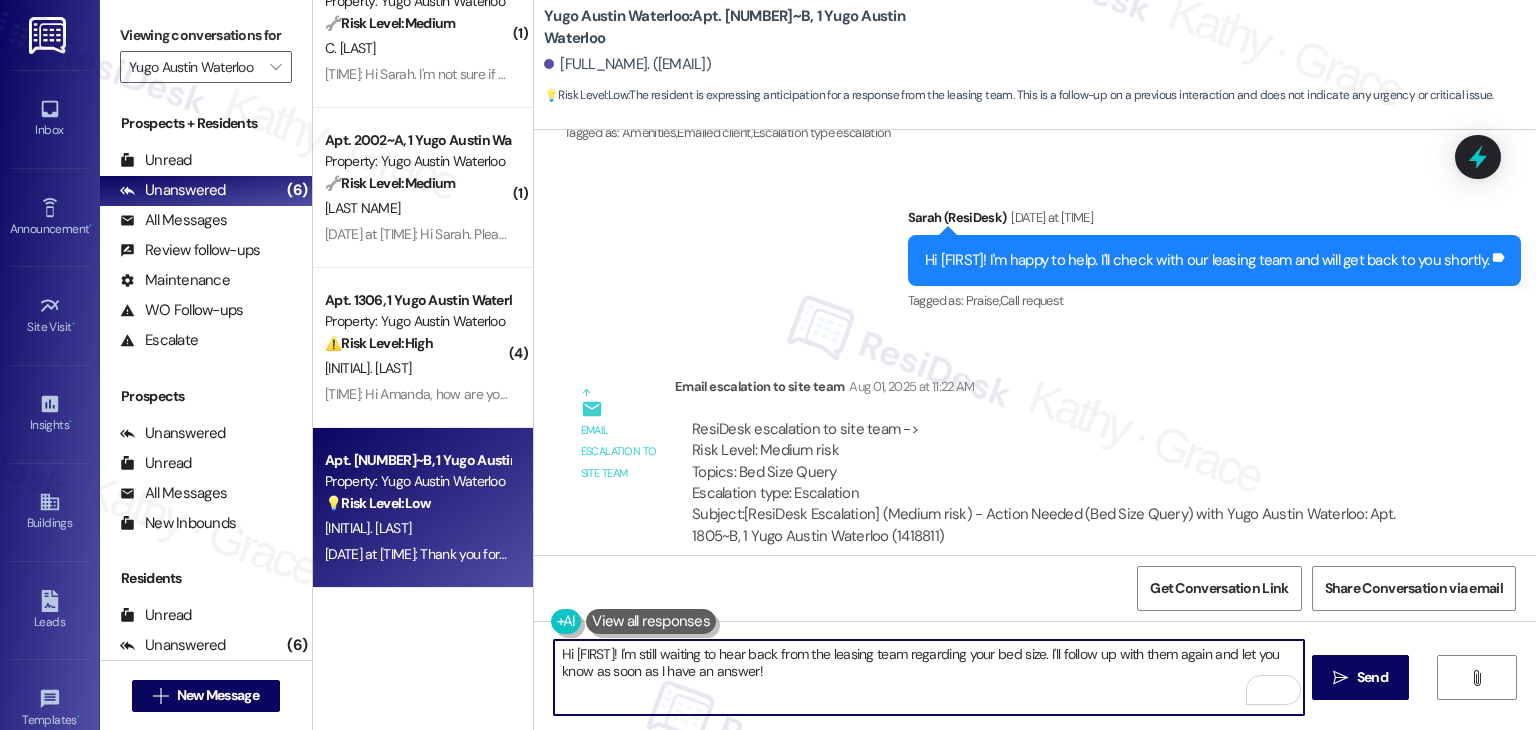 drag, startPoint x: 1083, startPoint y: 654, endPoint x: 656, endPoint y: 652, distance: 427.00467 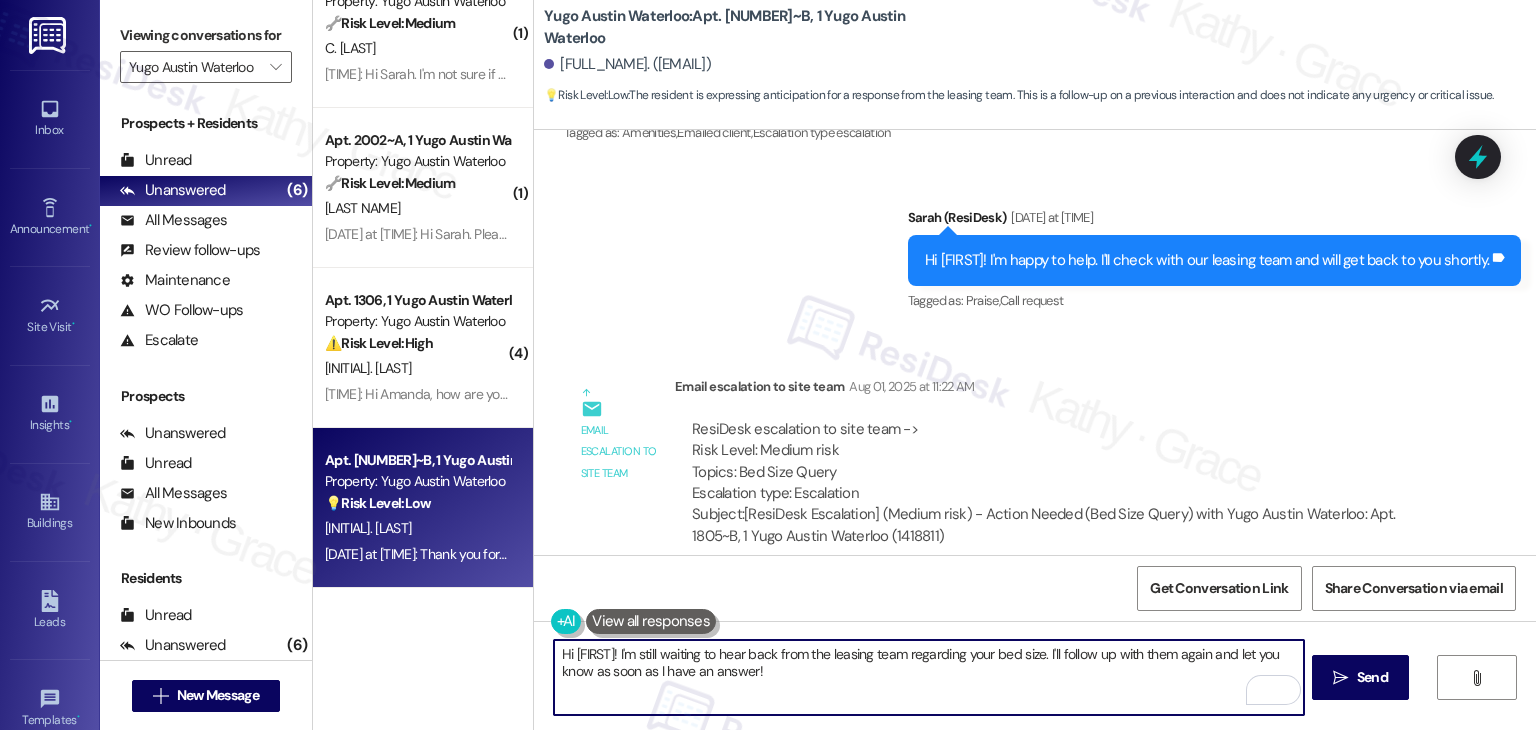 click on "Hi {{first_name}}! I'm still waiting to hear back from the leasing team regarding your bed size. I'll follow up with them again and let you know as soon as I have an answer!" at bounding box center [928, 677] 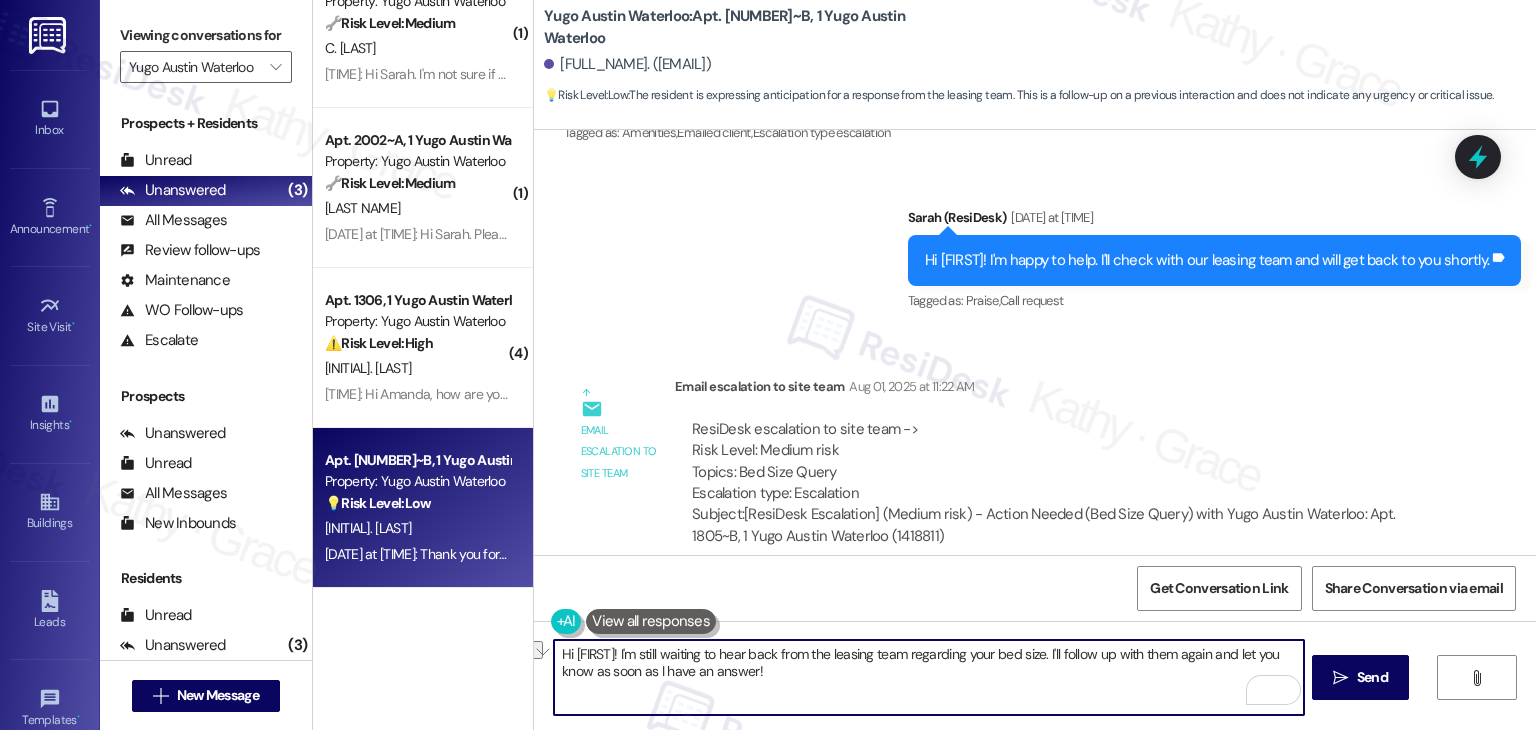 click on "Samantha De Lemos. (sammiedelemos@gmail.com)" at bounding box center [627, 64] 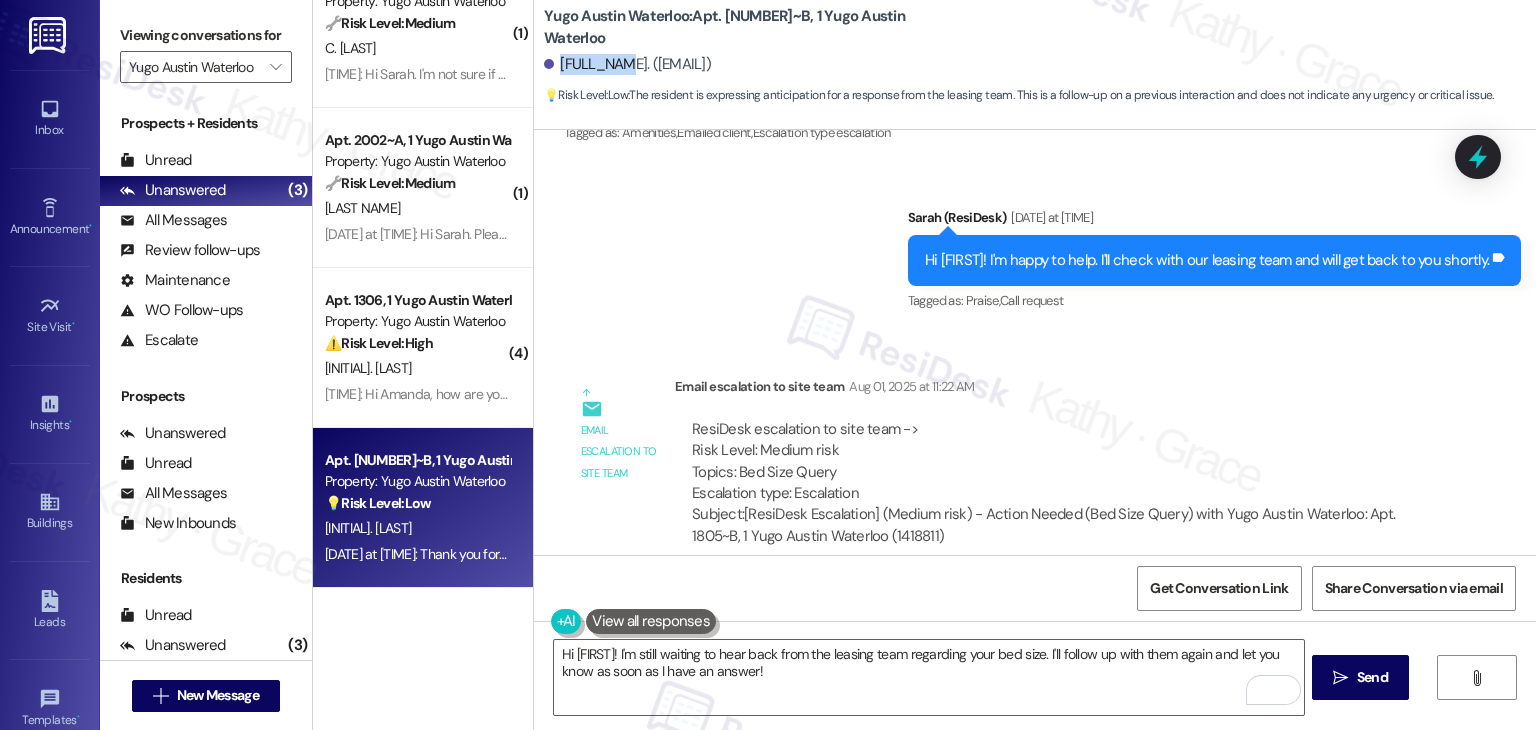 click on "Samantha De Lemos. (sammiedelemos@gmail.com)" at bounding box center [627, 64] 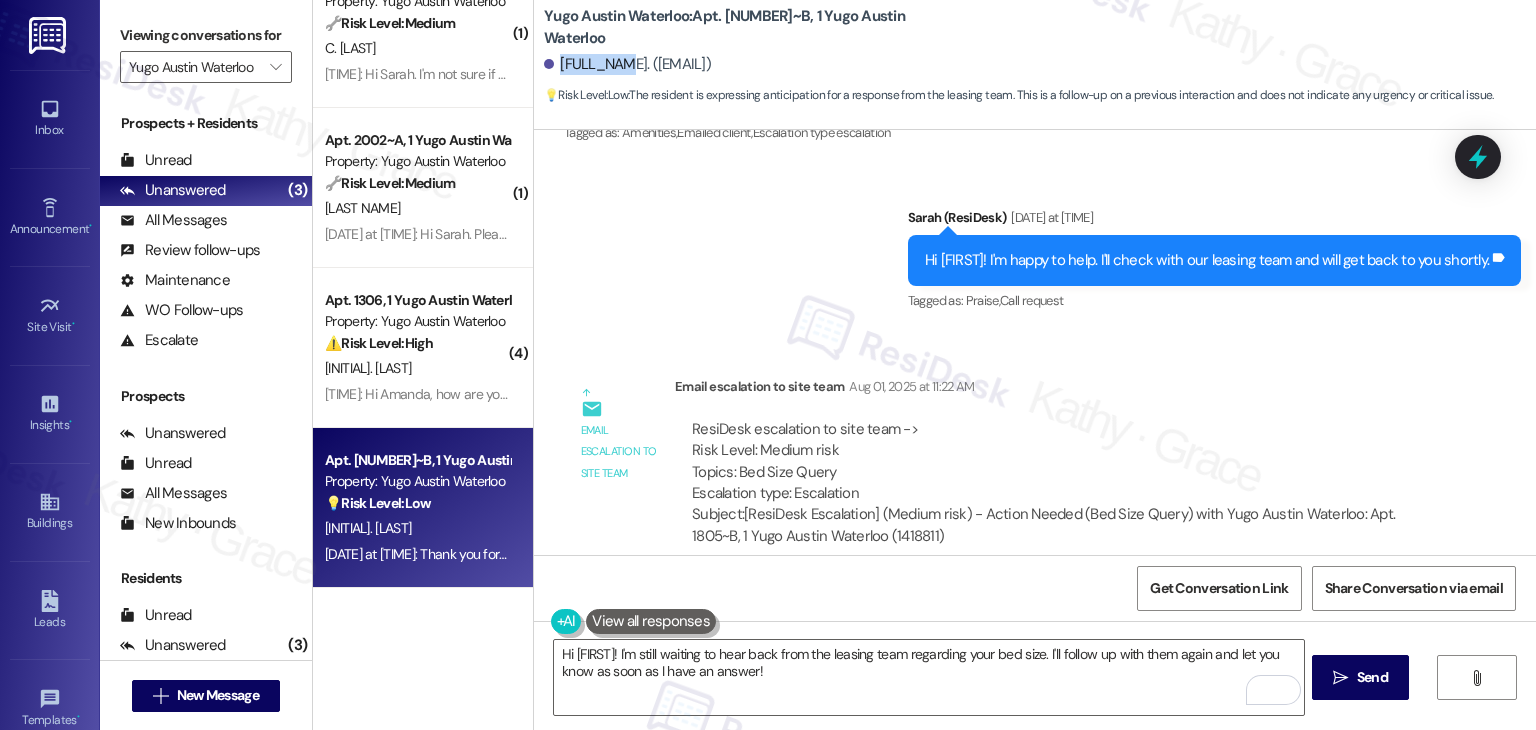 copy on "Samantha" 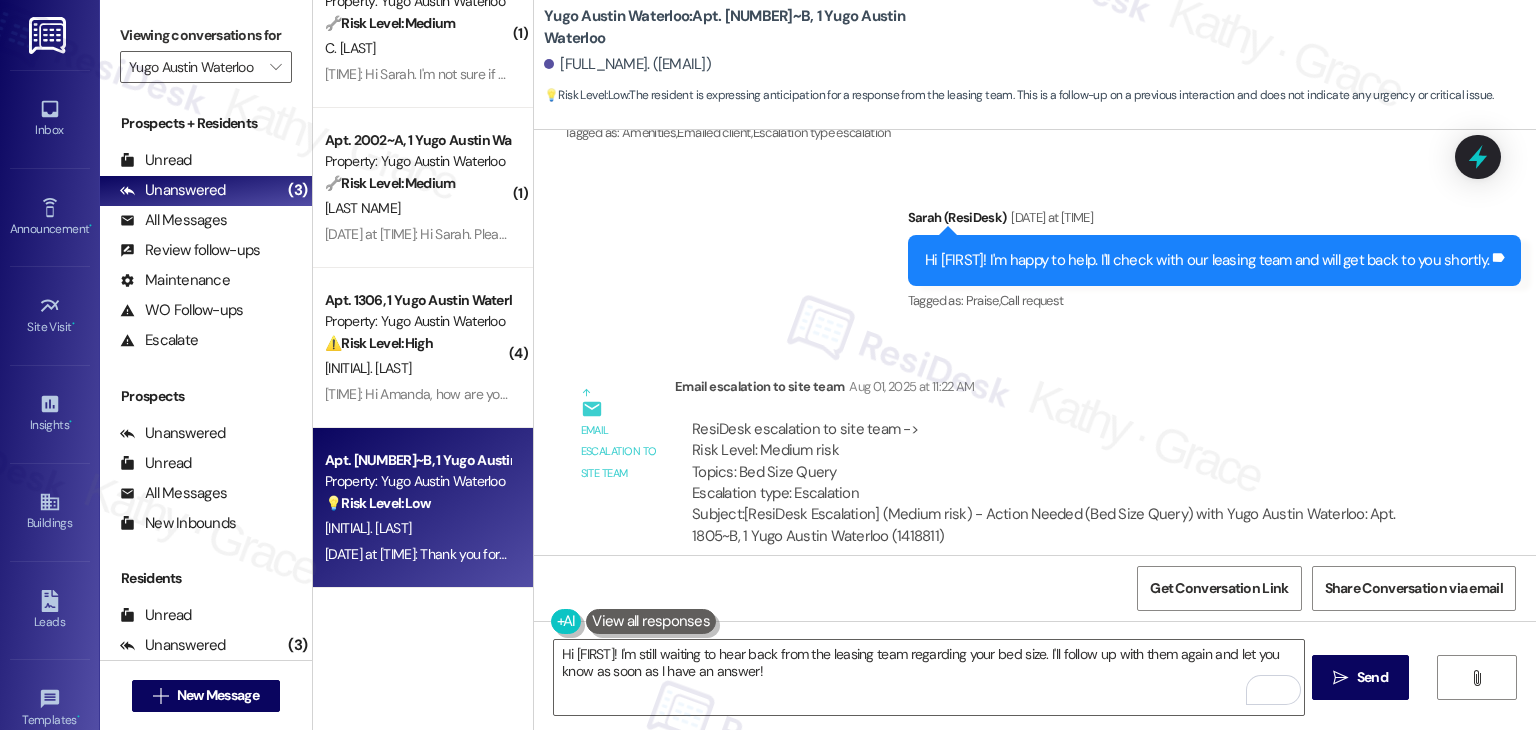 click on "ResiDesk escalation to site team ->
Risk Level: Medium risk
Topics: Bed Size Query
Escalation type: Escalation Subject:  [ResiDesk Escalation] (Medium risk) - Action Needed (Bed Size Query) with Yugo Austin Waterloo: Apt. 1805~B, 1 Yugo Austin Waterloo (1418811)" at bounding box center (1055, 483) 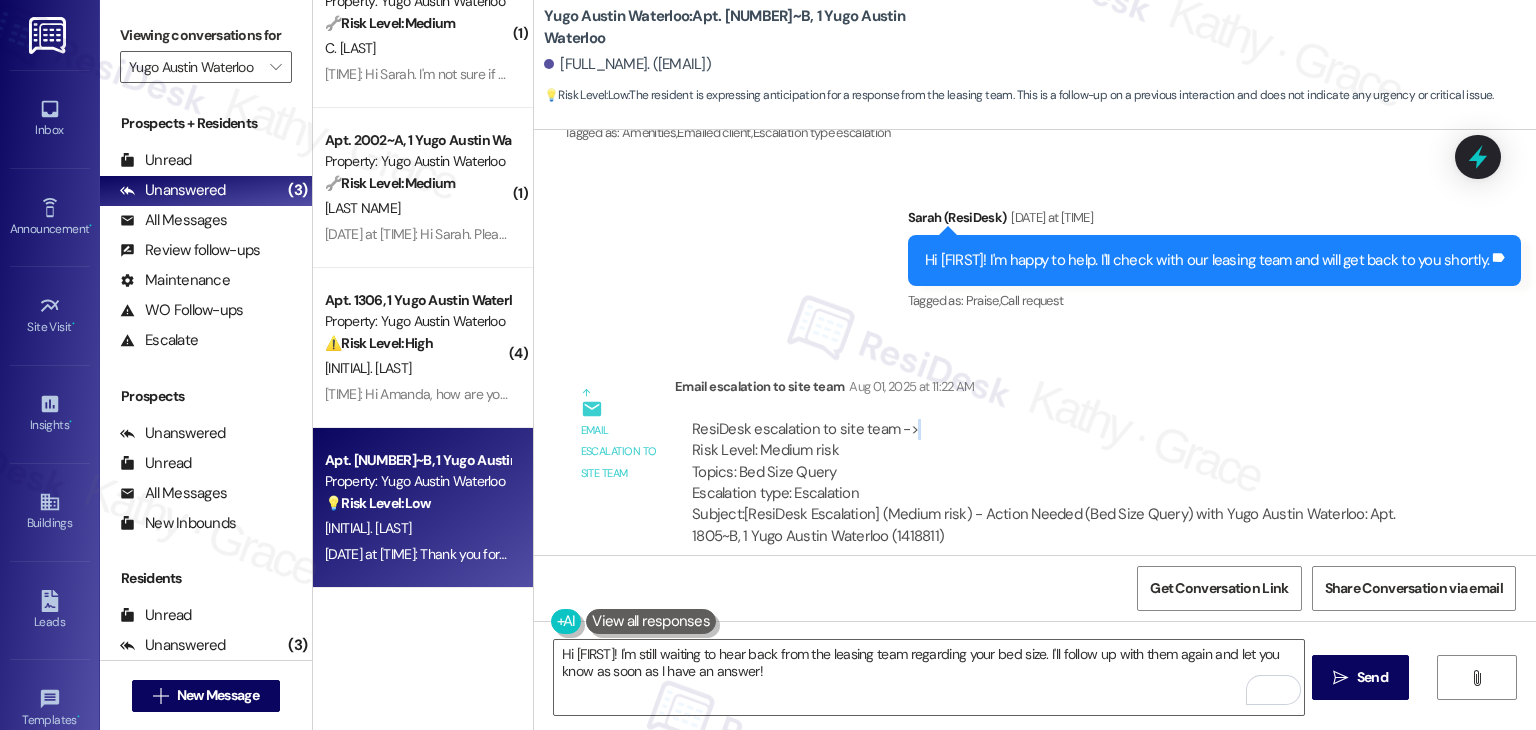 click on "ResiDesk escalation to site team ->
Risk Level: Medium risk
Topics: Bed Size Query
Escalation type: Escalation Subject:  [ResiDesk Escalation] (Medium risk) - Action Needed (Bed Size Query) with Yugo Austin Waterloo: Apt. 1805~B, 1 Yugo Austin Waterloo (1418811)" at bounding box center (1055, 483) 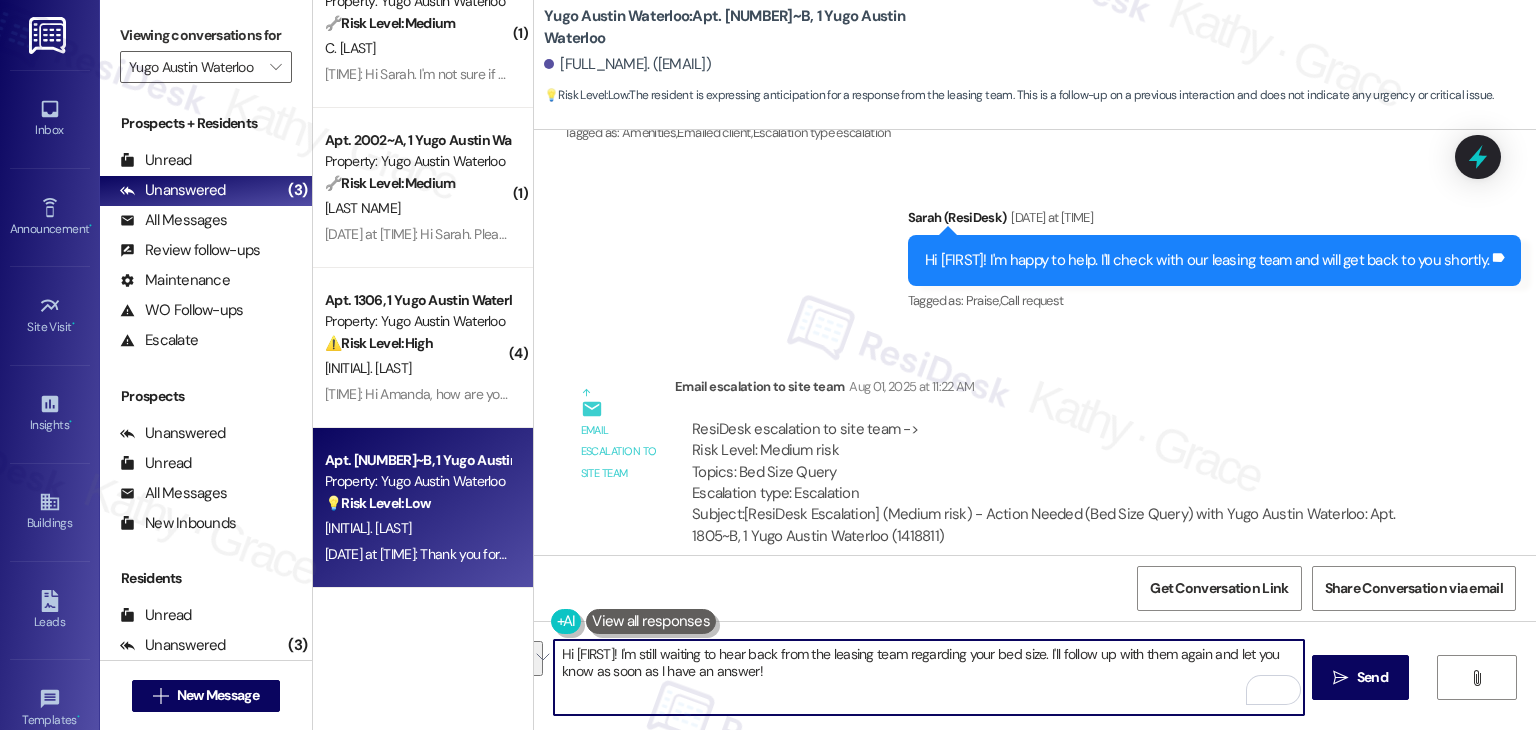 drag, startPoint x: 806, startPoint y: 680, endPoint x: 725, endPoint y: 658, distance: 83.9345 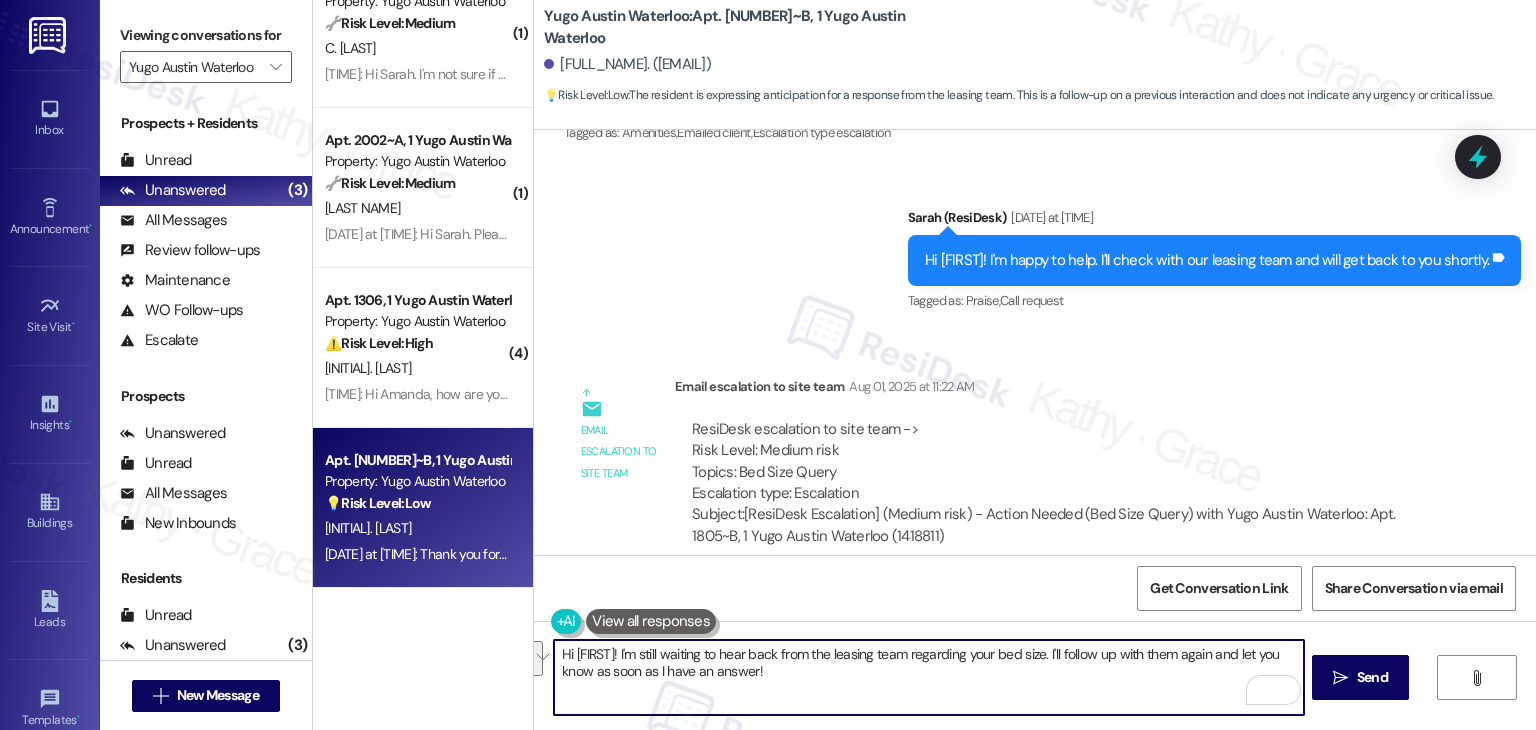 click on "Hi {{first_name}}! I'm still waiting to hear back from the leasing team regarding your bed size. I'll follow up with them again and let you know as soon as I have an answer!" at bounding box center (928, 677) 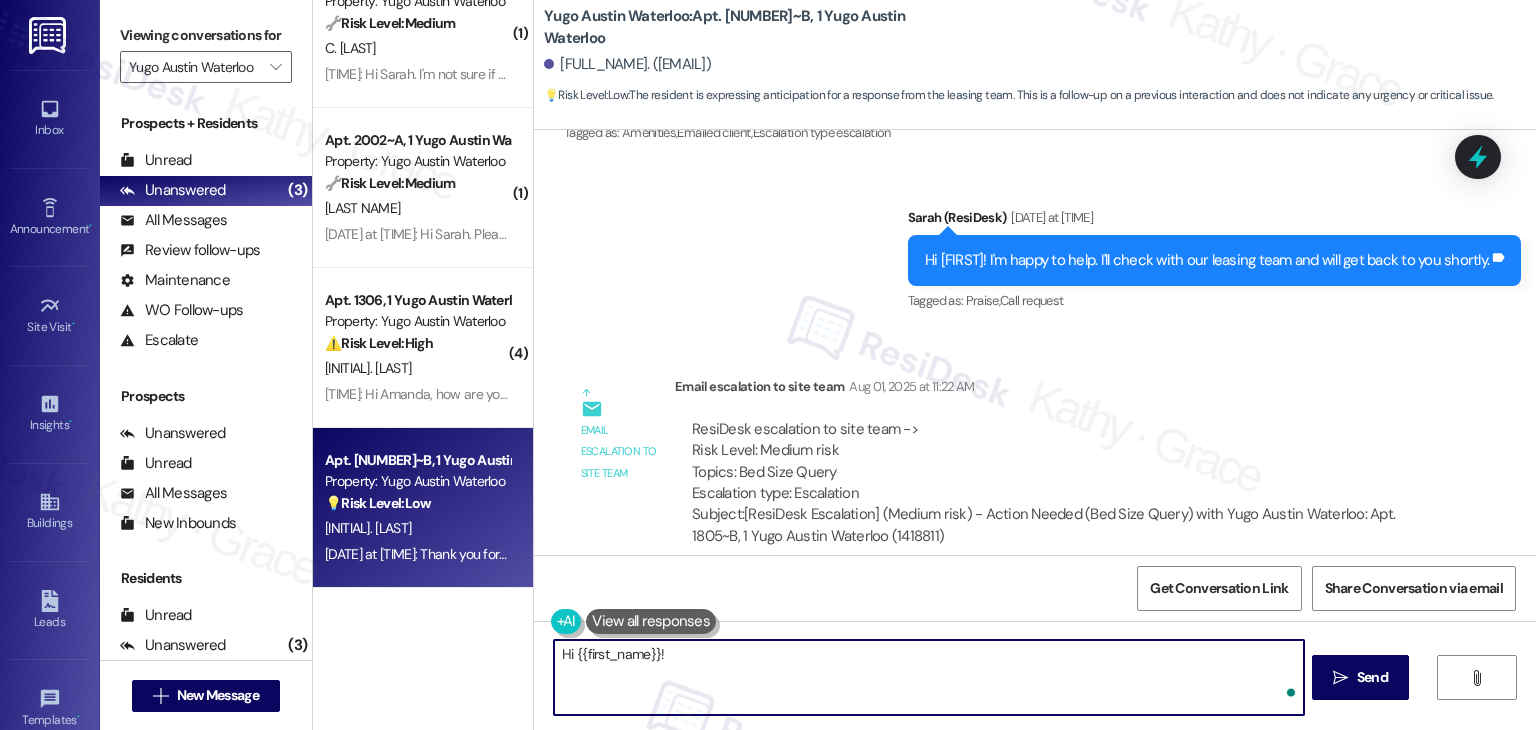 paste on "I’m still waiting to hear back from the leasing team about your bed size. I’ll follow up with you as soon as I receive an update—thanks for your patience!" 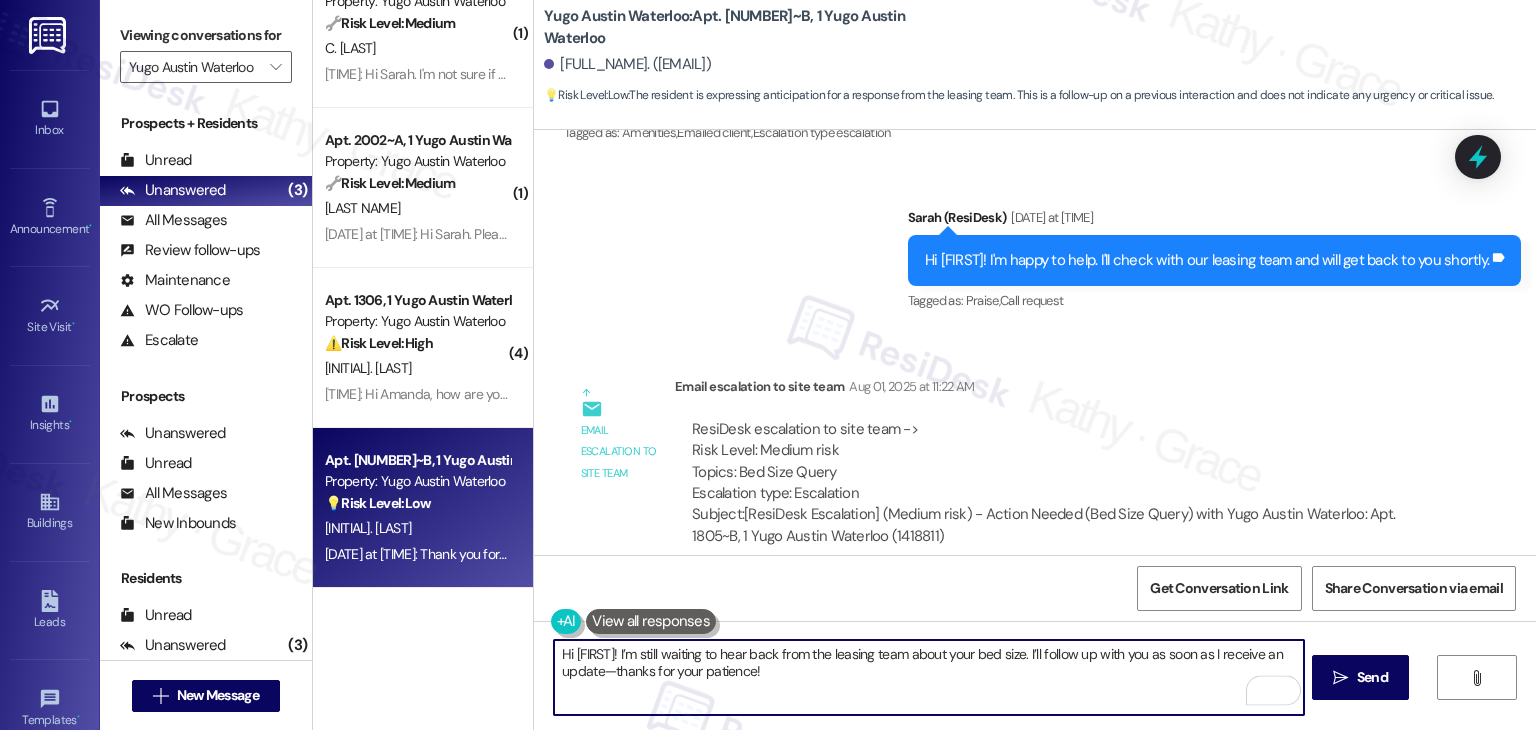 type on "Hi {{first_name}}! I’m still waiting to hear back from the leasing team about your bed size. I’ll follow up with you as soon as I receive an update—thanks for your patience!" 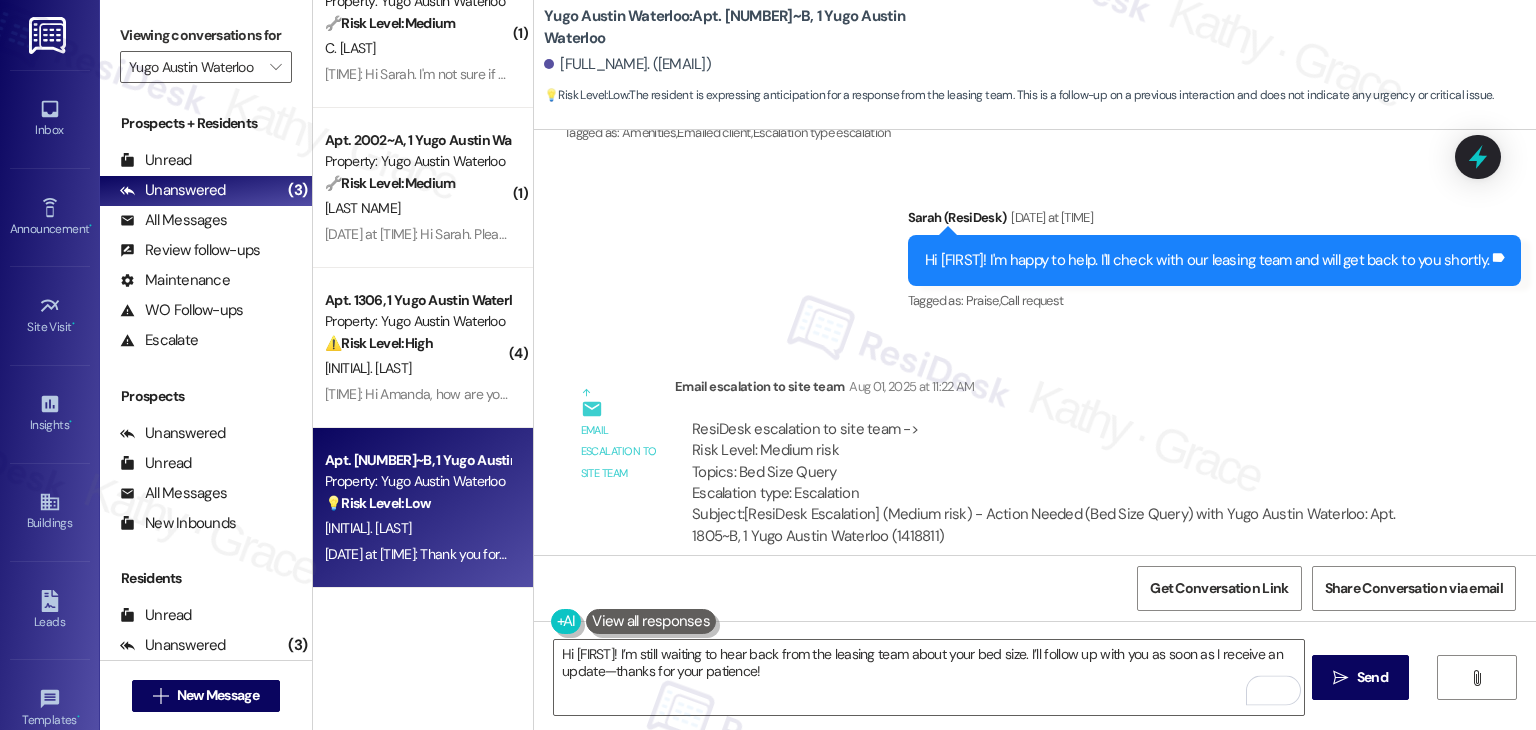 click on "Email escalation to site team Email escalation to site team Aug 01, 2025 at 11:22 AM ResiDesk escalation to site team ->
Risk Level: Medium risk
Topics: Bed Size Query
Escalation type: Escalation Subject:  [ResiDesk Escalation] (Medium risk) - Action Needed (Bed Size Query) with Yugo Austin Waterloo: Apt. 1805~B, 1 Yugo Austin Waterloo (1418811)" at bounding box center (1000, 469) 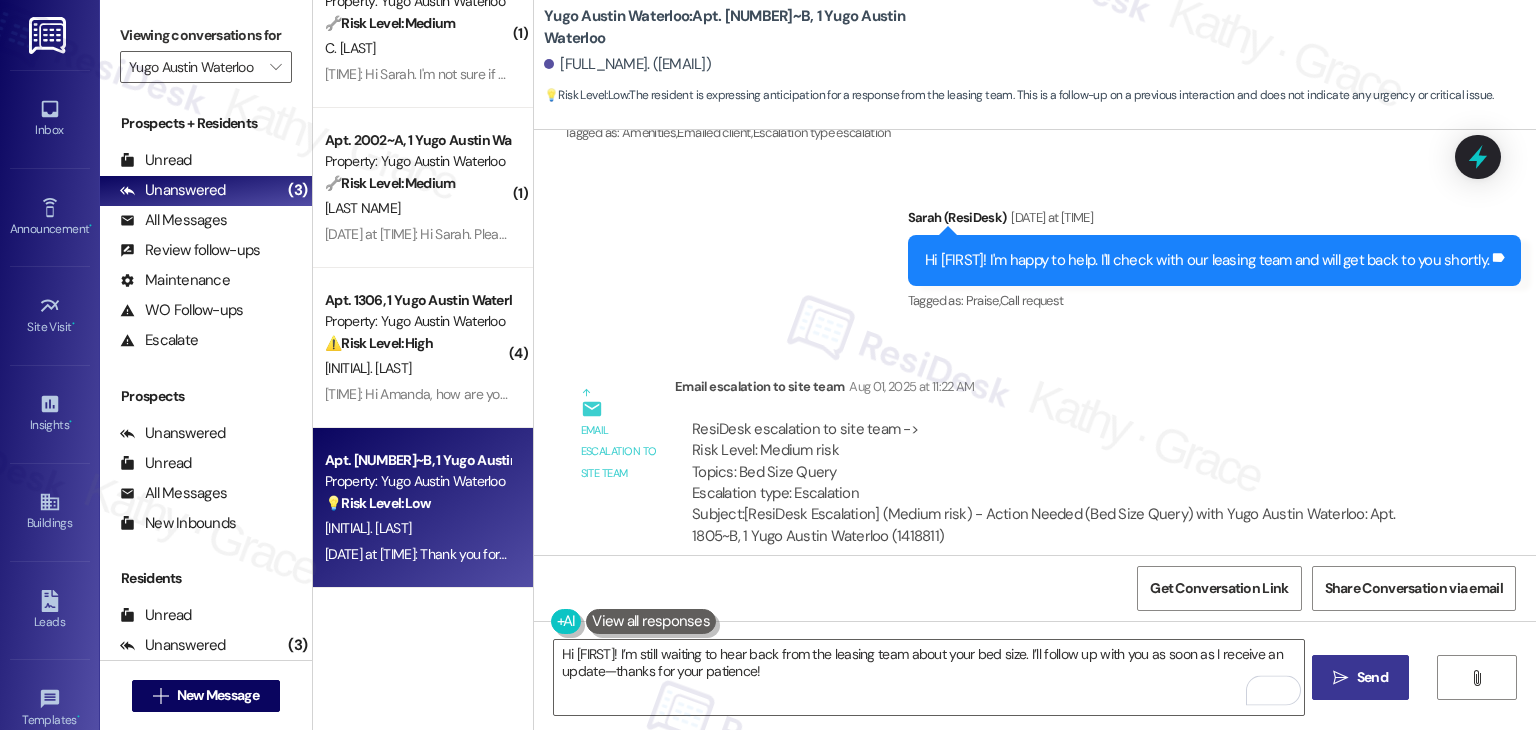 click on "Send" at bounding box center [1372, 677] 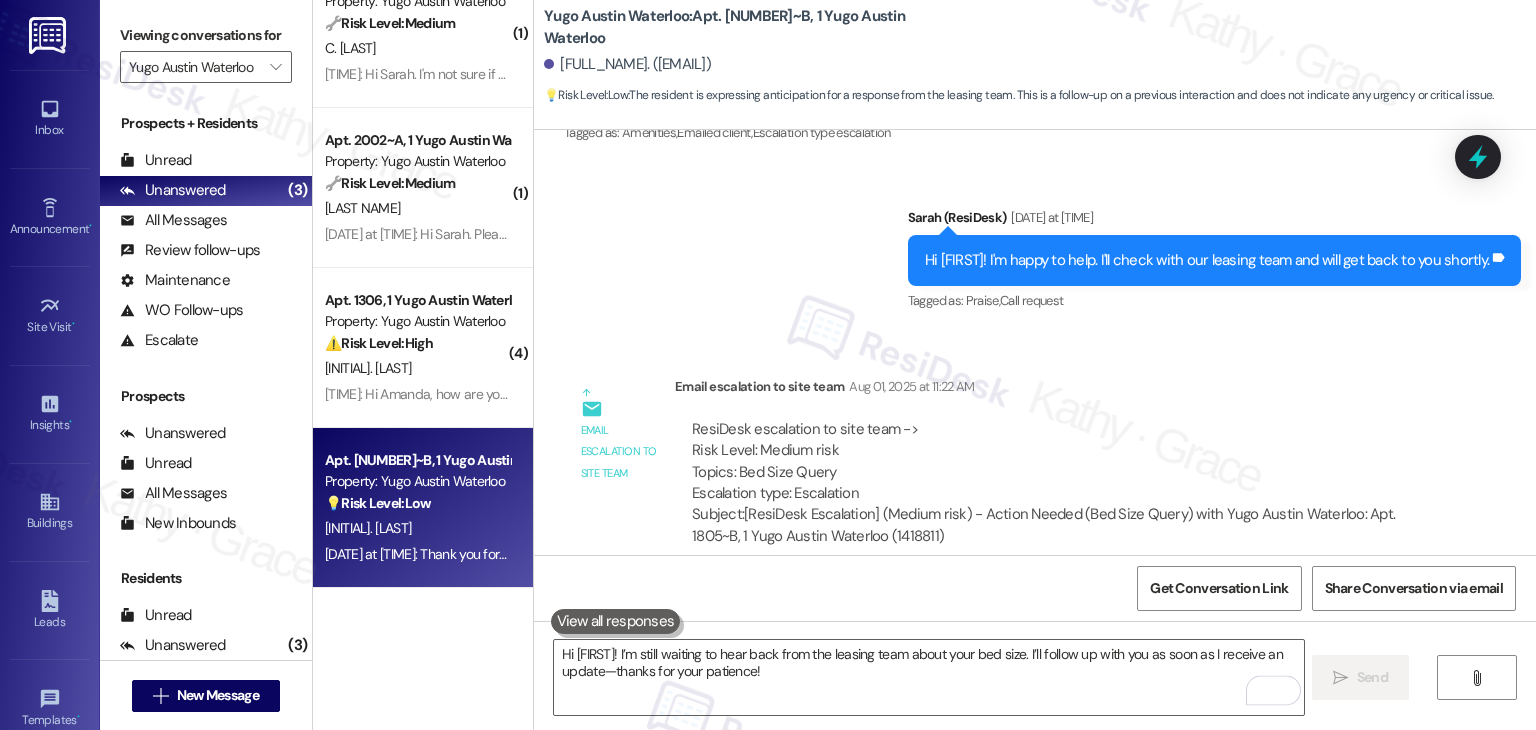 type 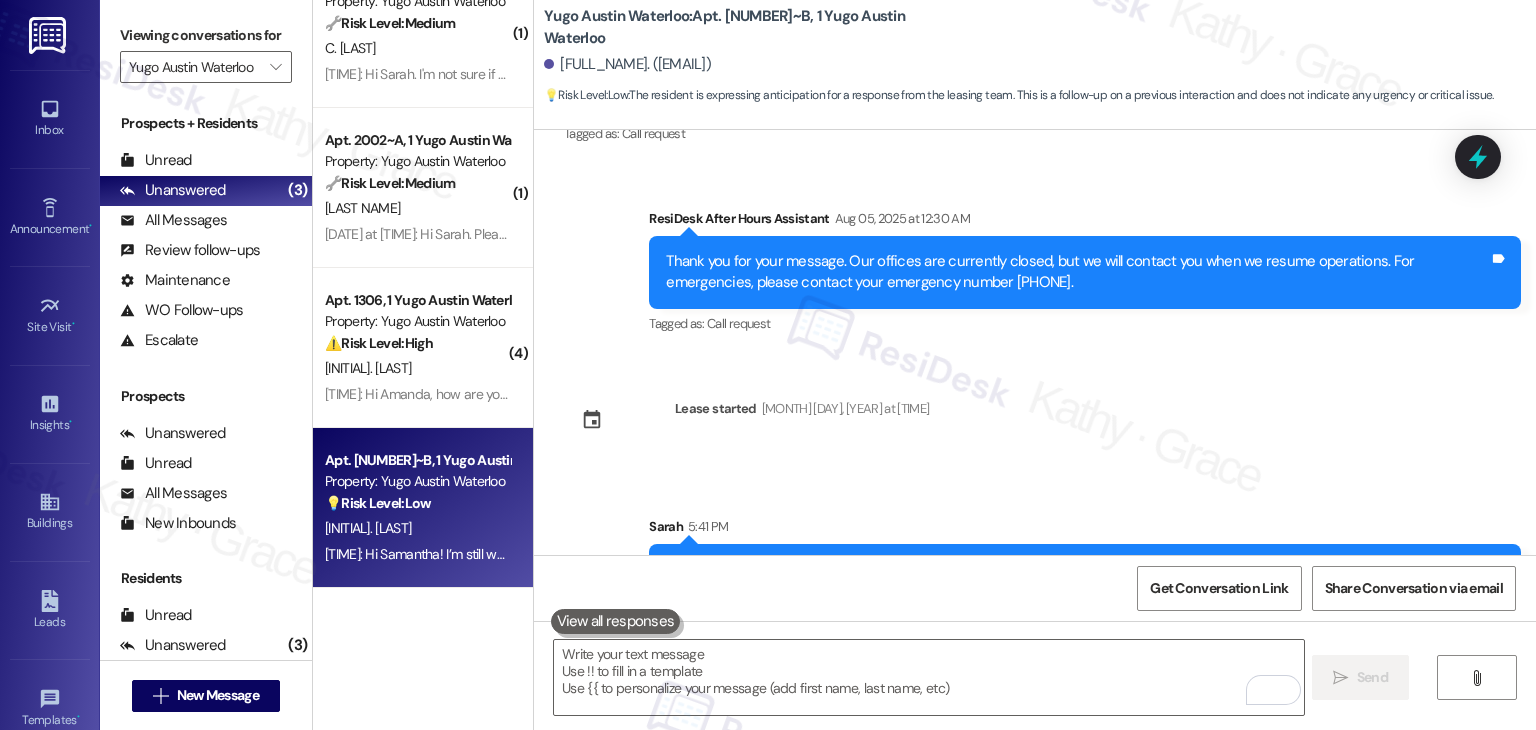 scroll, scrollTop: 6508, scrollLeft: 0, axis: vertical 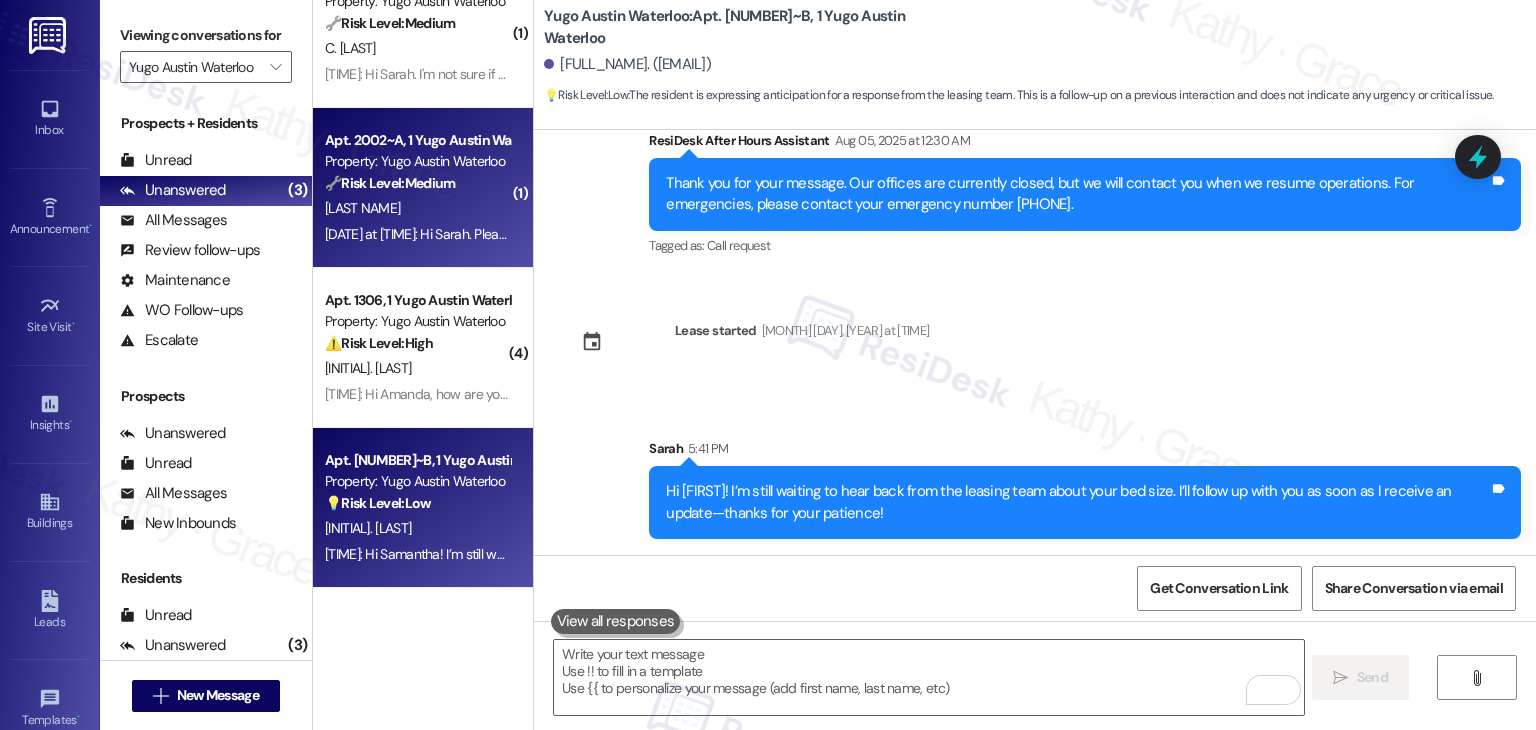 click on "Aug 04, 2025 at 2:47 PM: Hi Sarah. Please send me the document I need to sign to confirm early move in Aug 04, 2025 at 2:47 PM: Hi Sarah. Please send me the document I need to sign to confirm early move in" at bounding box center (600, 234) 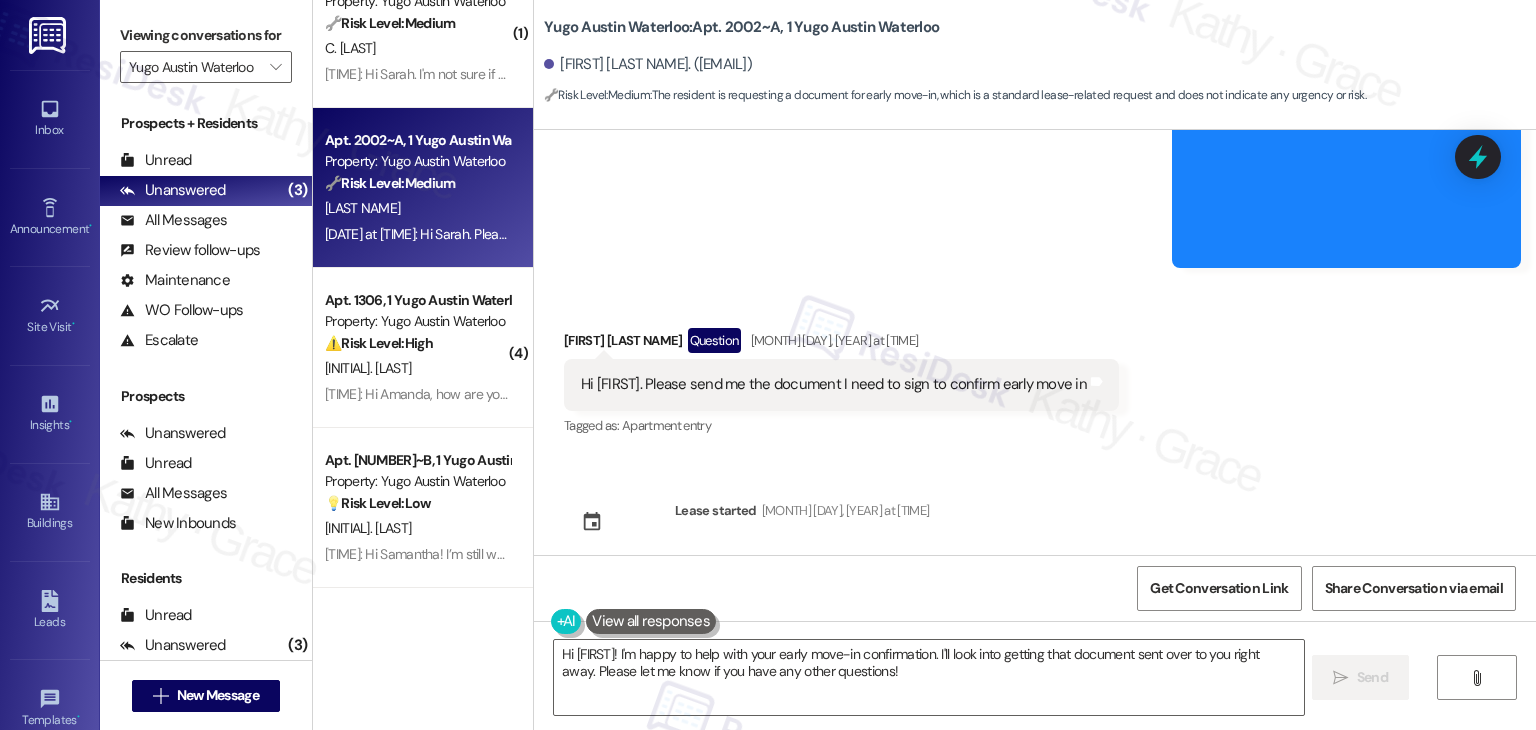 scroll, scrollTop: 700, scrollLeft: 0, axis: vertical 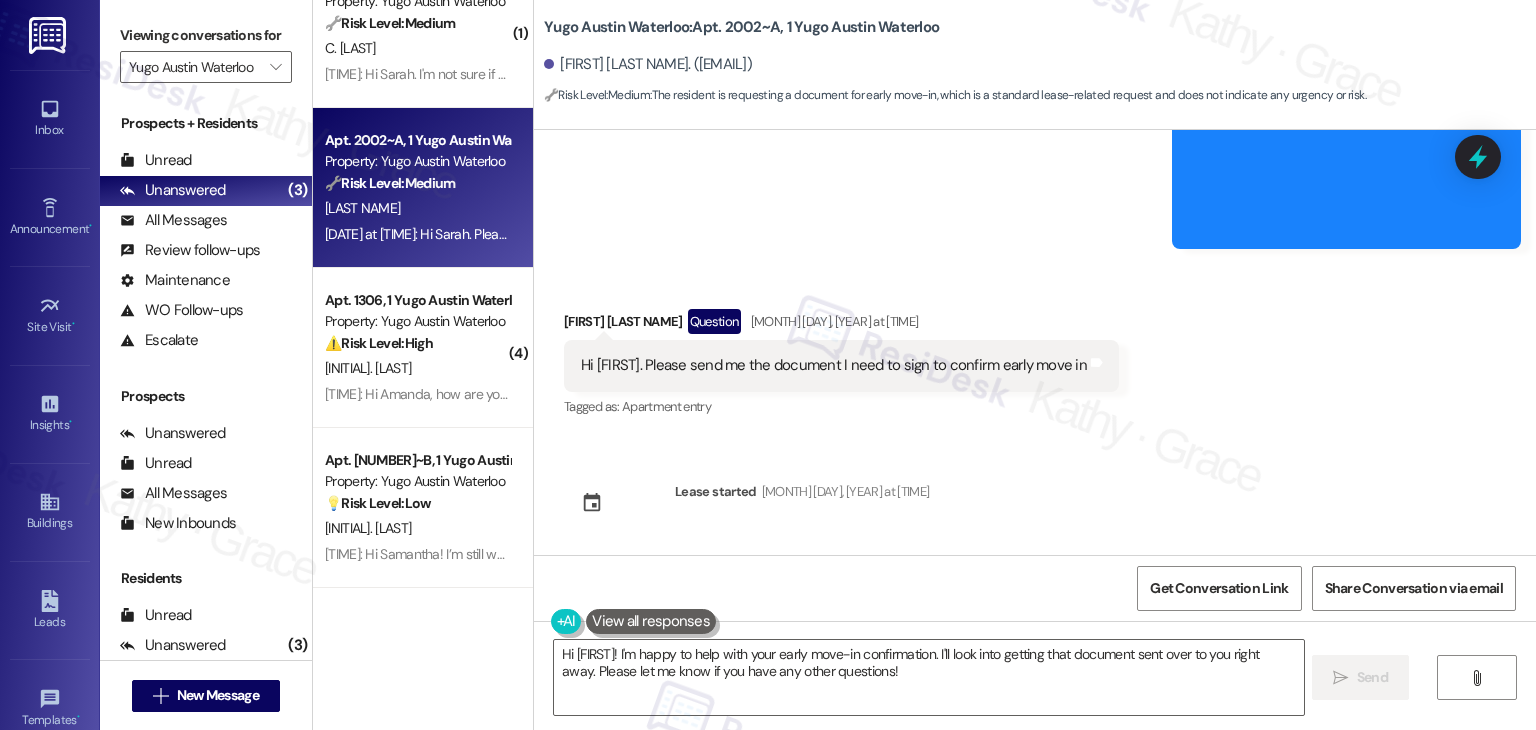 click on "Hi Sarah. Please send me the document I need to sign to confirm early move in" at bounding box center (834, 365) 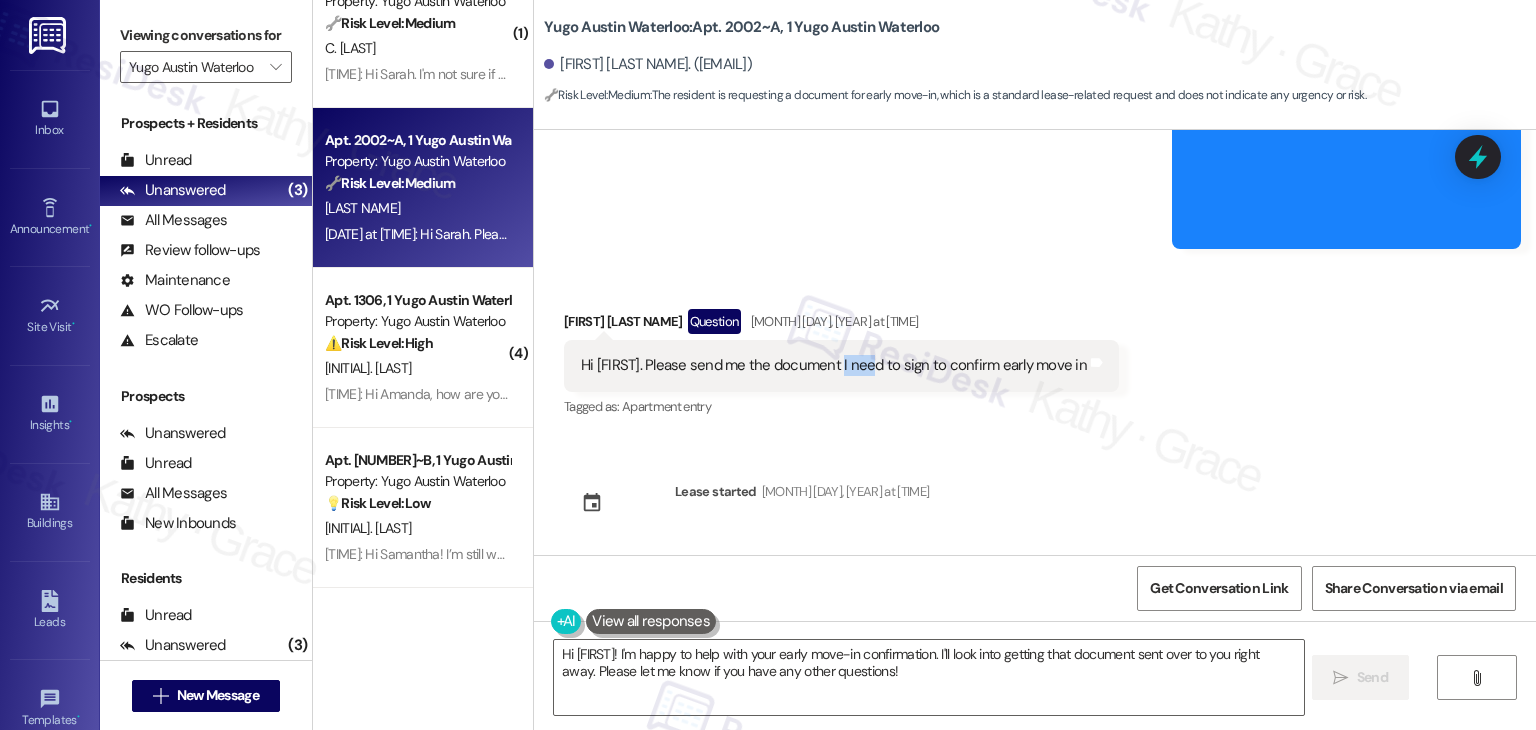 click on "Hi Sarah. Please send me the document I need to sign to confirm early move in" at bounding box center [834, 365] 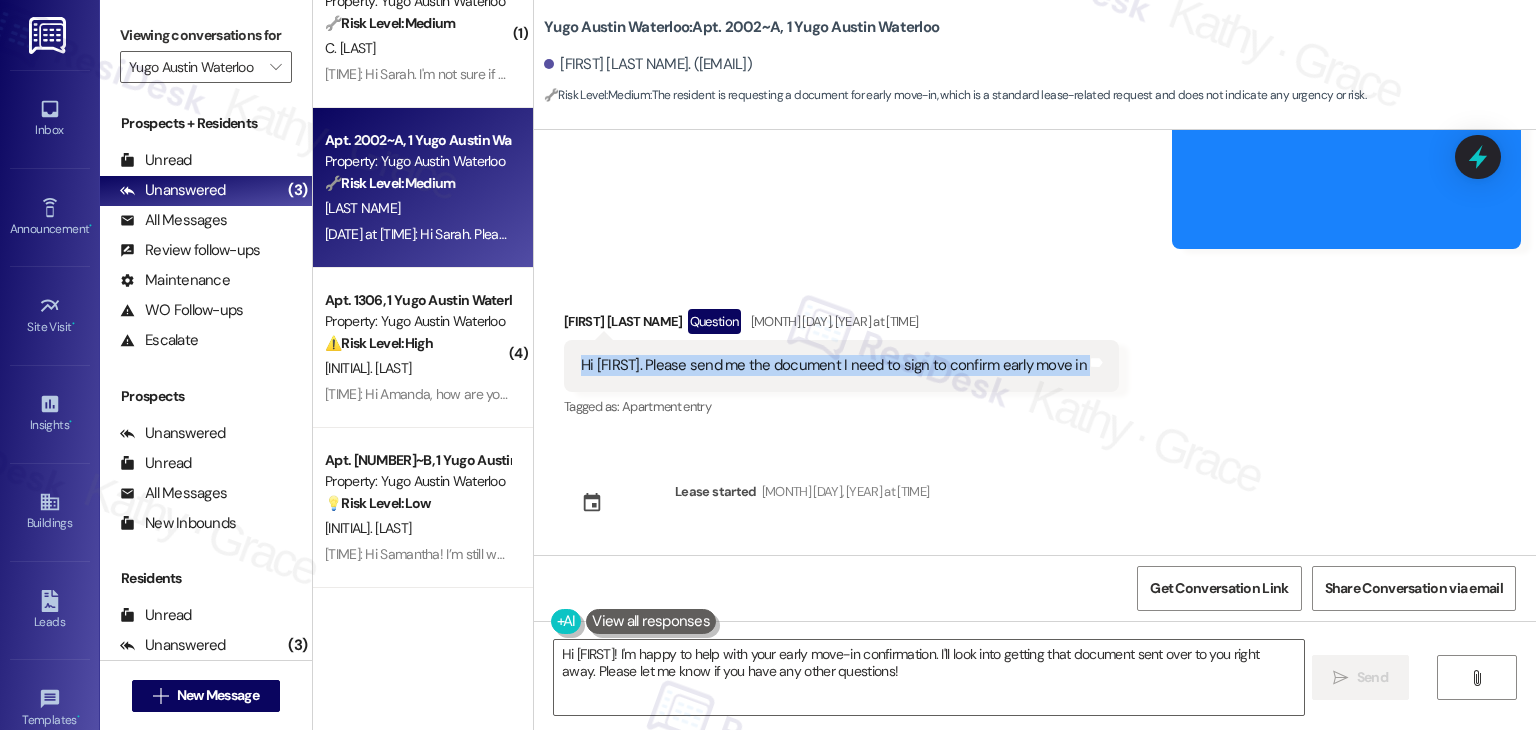 click on "Hi Sarah. Please send me the document I need to sign to confirm early move in" at bounding box center (834, 365) 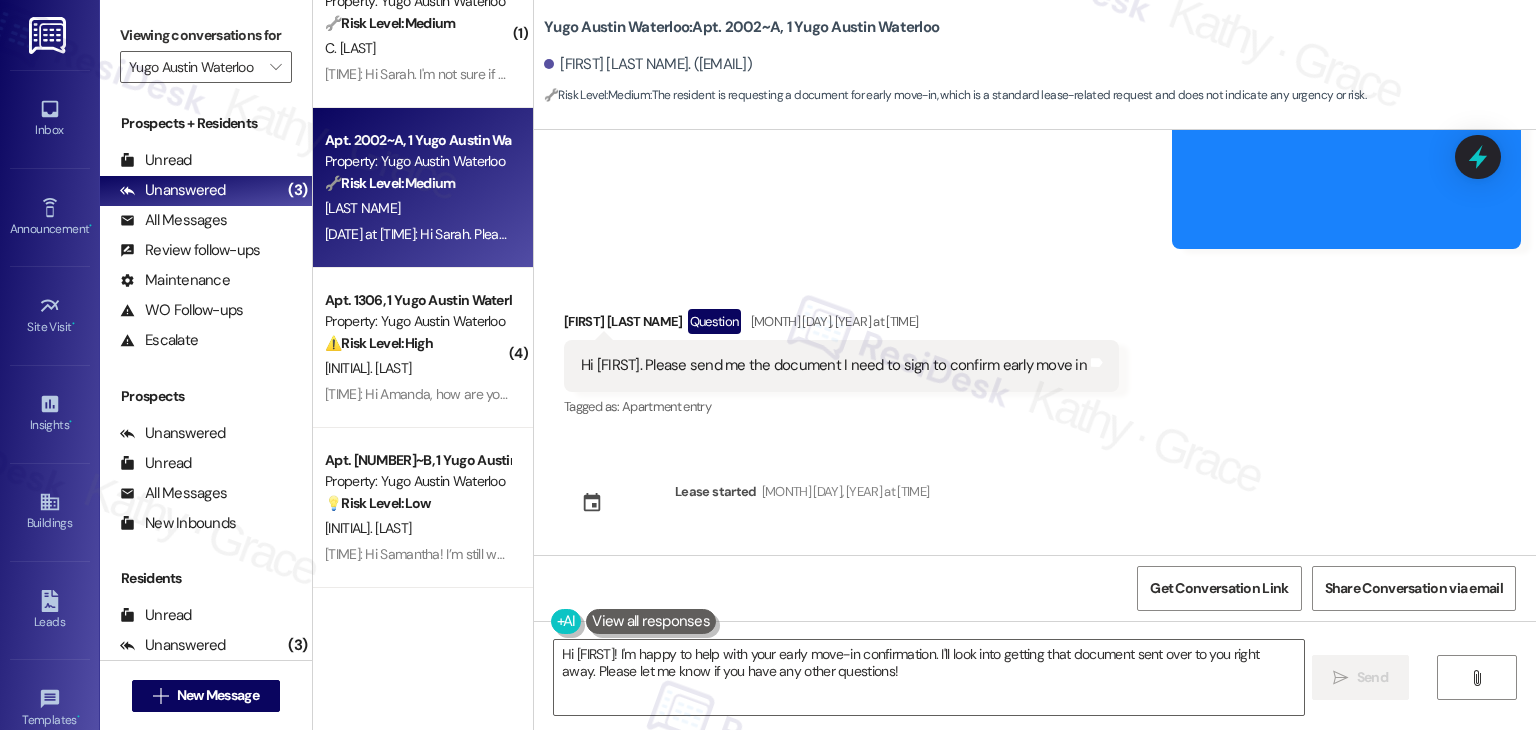 click on "Sent via SMS Sarah   (ResiDesk) Jul 09, 2025 at 5:31 PM Hi Grace! We’re so excited you’ve chosen Yugo Austin Waterloo as your future home! Moving is an exciting time, and I want to make sure you feel confident and ready. (You can always reply STOP to opt out of future messages) Tags and notes Tagged as:   Praise Click to highlight conversations about Praise Sent via SMS 5:31 PM Sarah   (ResiDesk) Jul 09, 2025 at 5:31 PM I’m Sarah from the off-site Resident Support Team. I work with your property’s team to help once you’ve moved in—whether it’s answering questions or assisting with maintenance. I’ll be in touch as your move-in date gets closer! Tags and notes Tagged as:   Maintenance ,  Click to highlight conversations about Maintenance Maintenance request ,  Click to highlight conversations about Maintenance request Praise Click to highlight conversations about Praise Sent via SMS 5:31 PM Sarah   (ResiDesk) Jul 09, 2025 at 5:31 PM Tags and notes Tagged as:   Amenities Sent via SMS 5:31 PM PDF" at bounding box center (1035, 342) 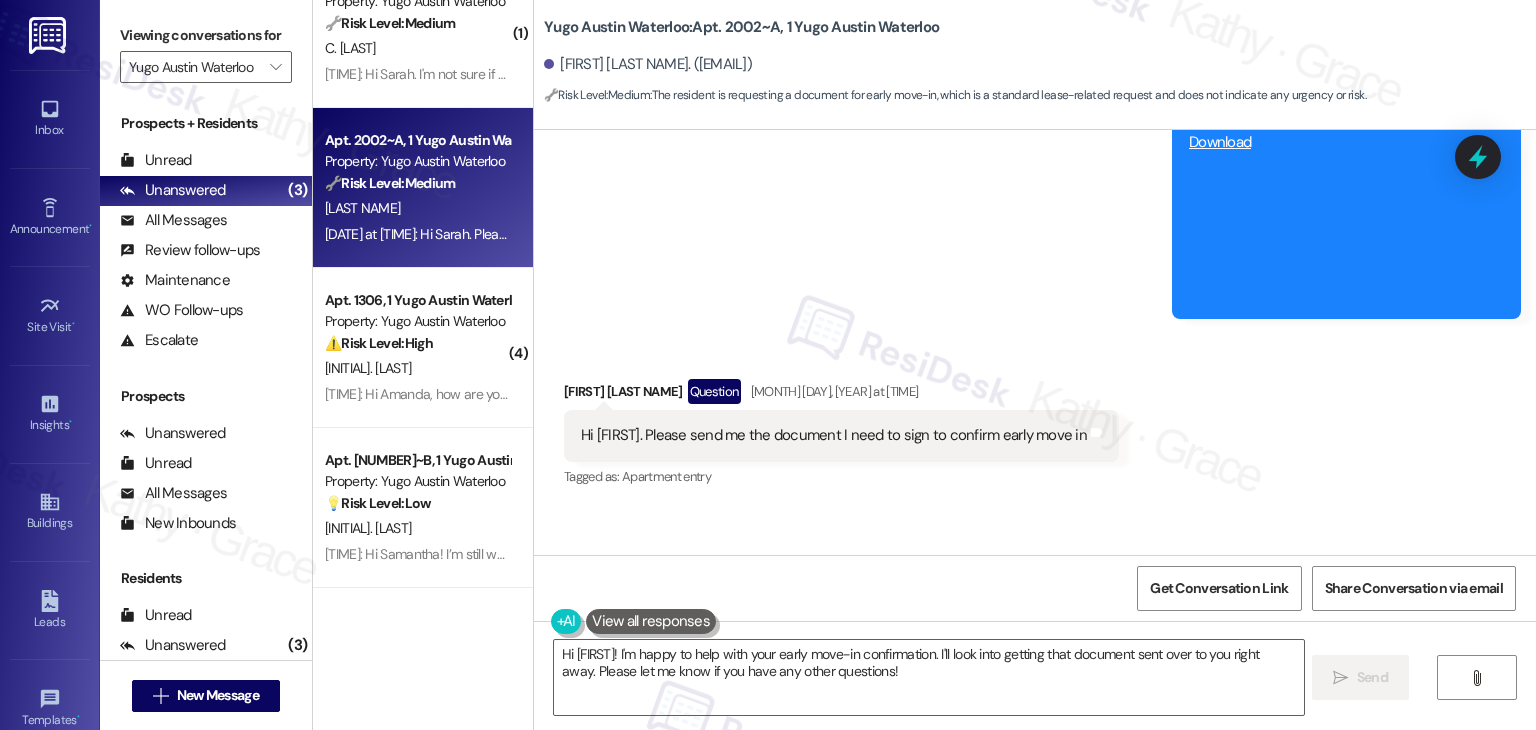 scroll, scrollTop: 700, scrollLeft: 0, axis: vertical 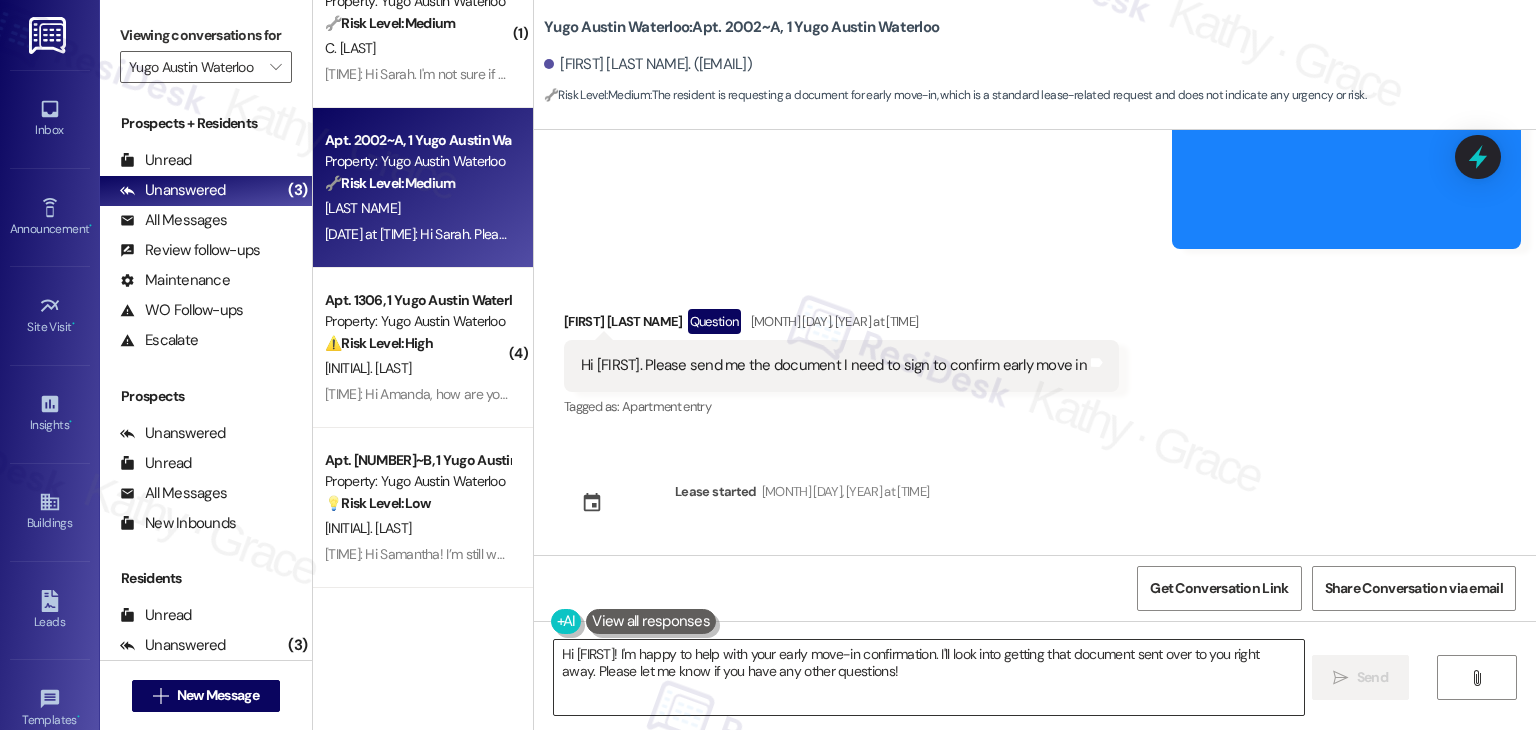 click on "Hi {{first_name}}! I'm happy to help with your early move-in confirmation. I'll look into getting that document sent over to you right away. Please let me know if you have any other questions!" at bounding box center (928, 677) 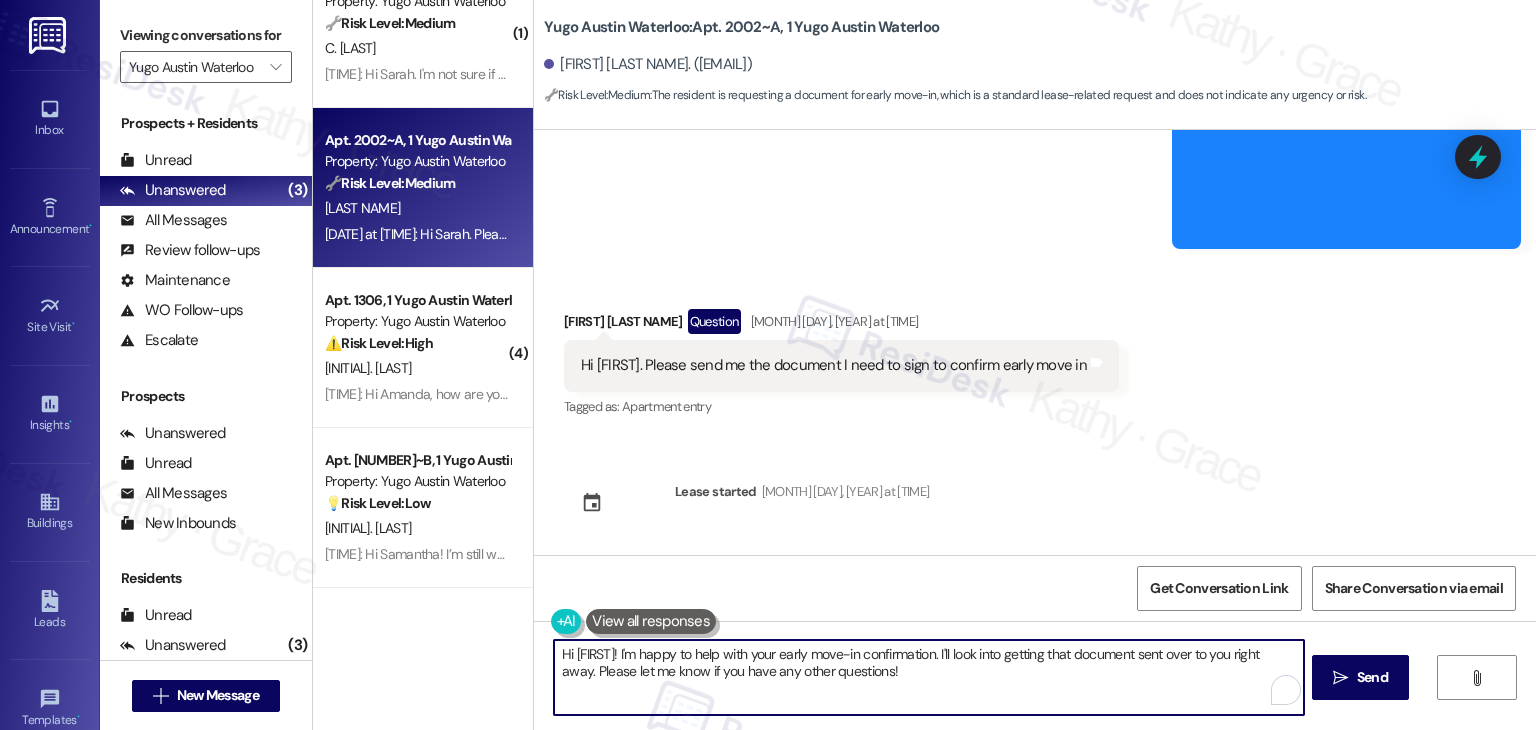 click on "Hi {{first_name}}! I'm happy to help with your early move-in confirmation. I'll look into getting that document sent over to you right away. Please let me know if you have any other questions!" at bounding box center (928, 677) 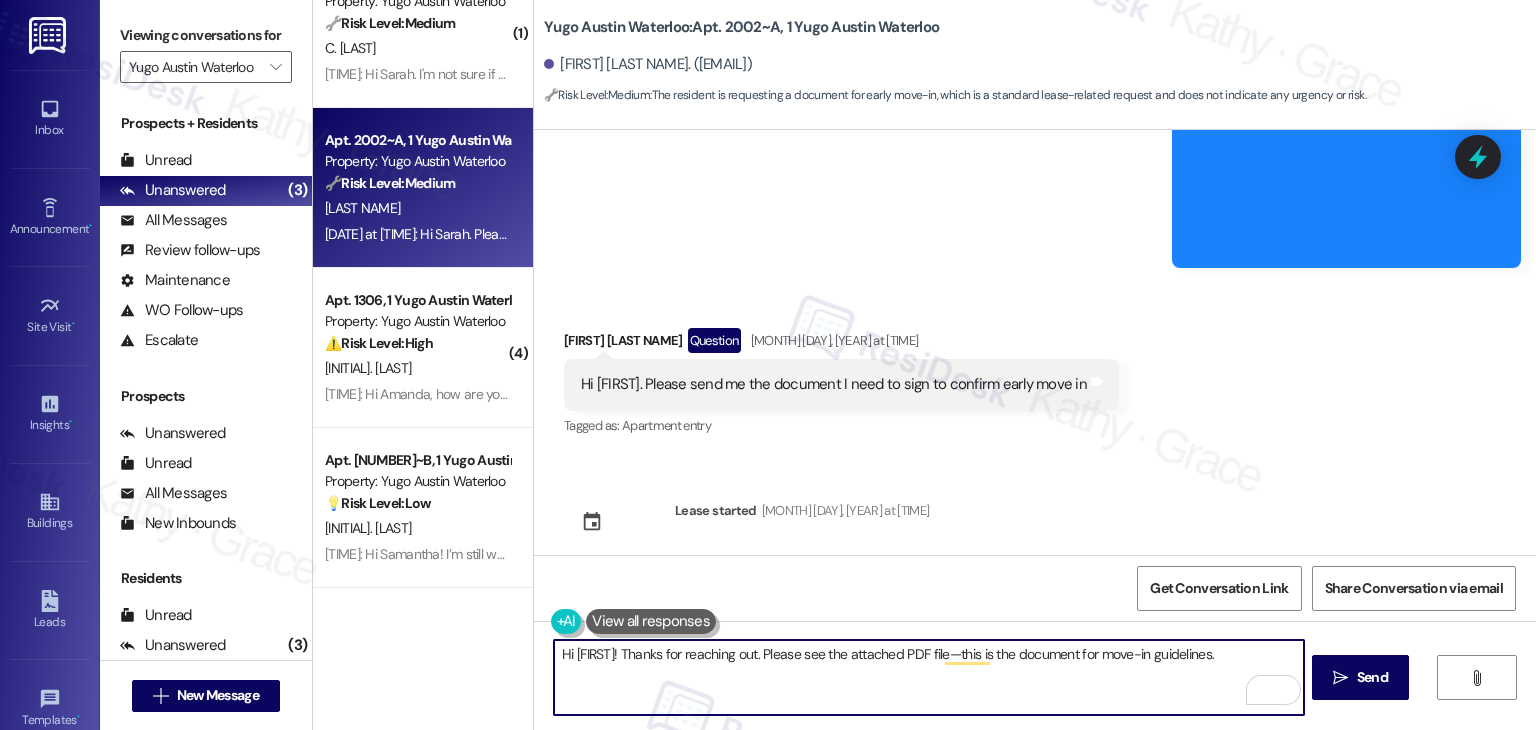 scroll, scrollTop: 700, scrollLeft: 0, axis: vertical 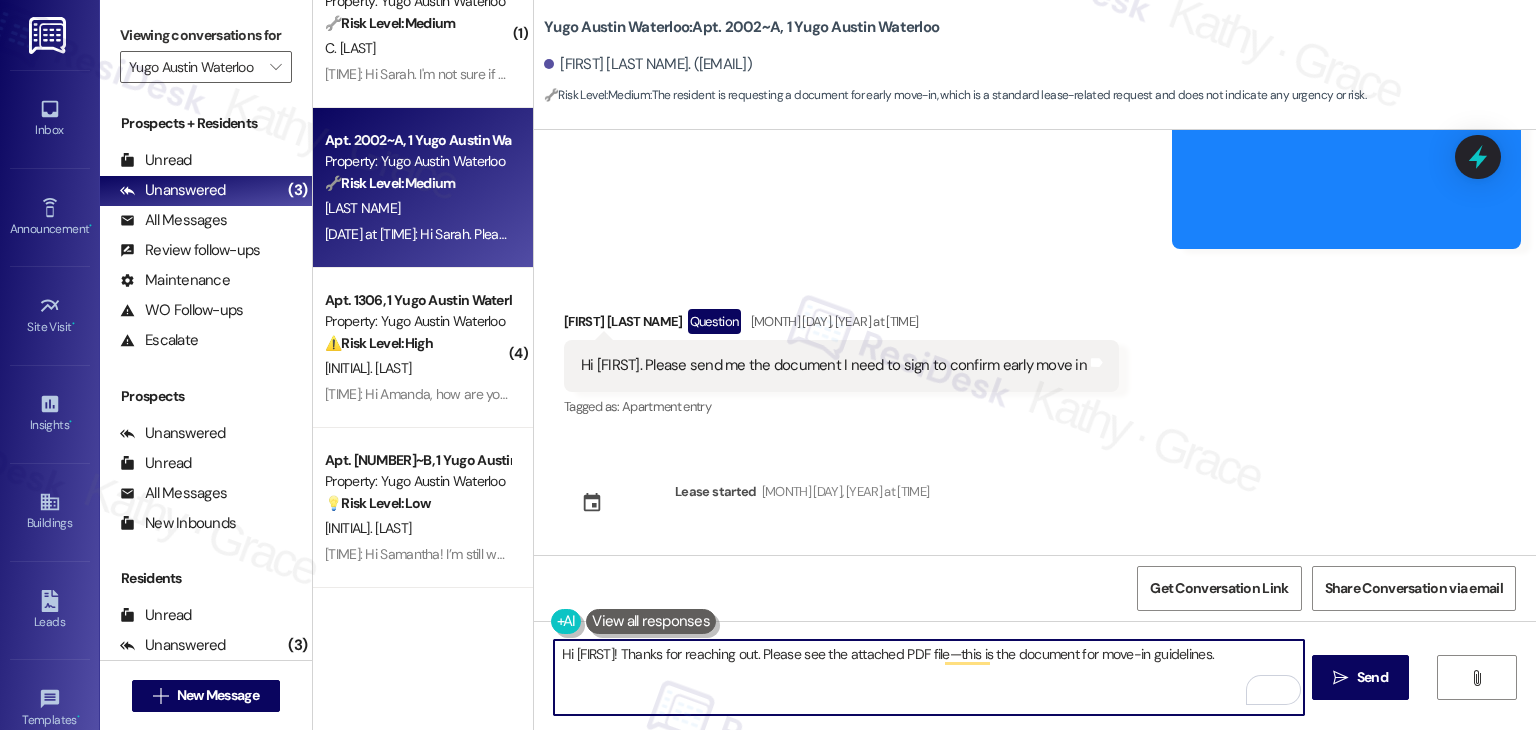 type on "Hi Grace! Thanks for reaching out. Please see the attached PDF file—this is the document for move-in guidelines." 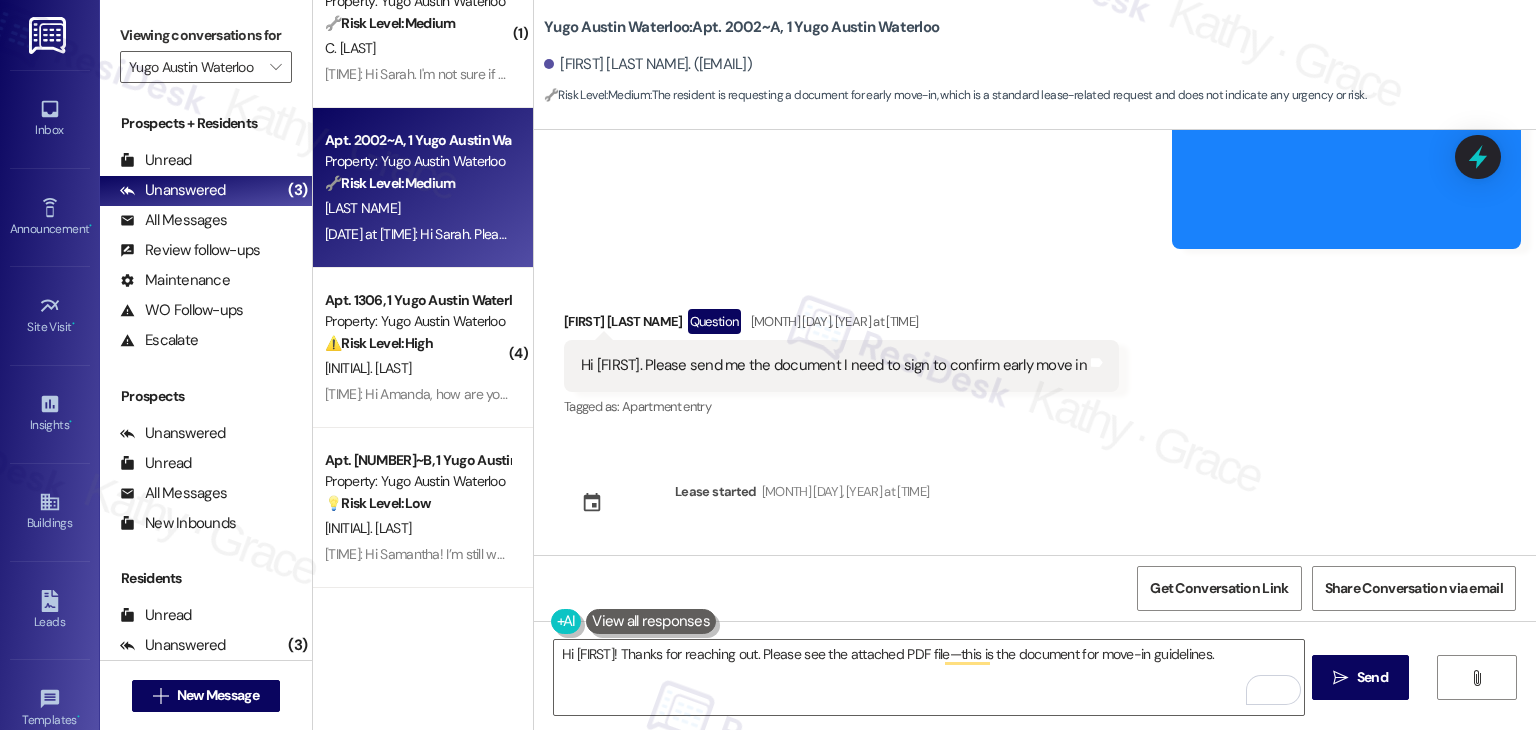 click on "Sent via SMS Sarah   (ResiDesk) Jul 09, 2025 at 5:31 PM Hi Grace! We’re so excited you’ve chosen Yugo Austin Waterloo as your future home! Moving is an exciting time, and I want to make sure you feel confident and ready. (You can always reply STOP to opt out of future messages) Tags and notes Tagged as:   Praise Click to highlight conversations about Praise Sent via SMS 5:31 PM Sarah   (ResiDesk) Jul 09, 2025 at 5:31 PM I’m Sarah from the off-site Resident Support Team. I work with your property’s team to help once you’ve moved in—whether it’s answering questions or assisting with maintenance. I’ll be in touch as your move-in date gets closer! Tags and notes Tagged as:   Maintenance ,  Click to highlight conversations about Maintenance Maintenance request ,  Click to highlight conversations about Maintenance request Praise Click to highlight conversations about Praise Sent via SMS 5:31 PM Sarah   (ResiDesk) Jul 09, 2025 at 5:31 PM Tags and notes Tagged as:   Amenities Sent via SMS 5:31 PM PDF" at bounding box center (1035, 342) 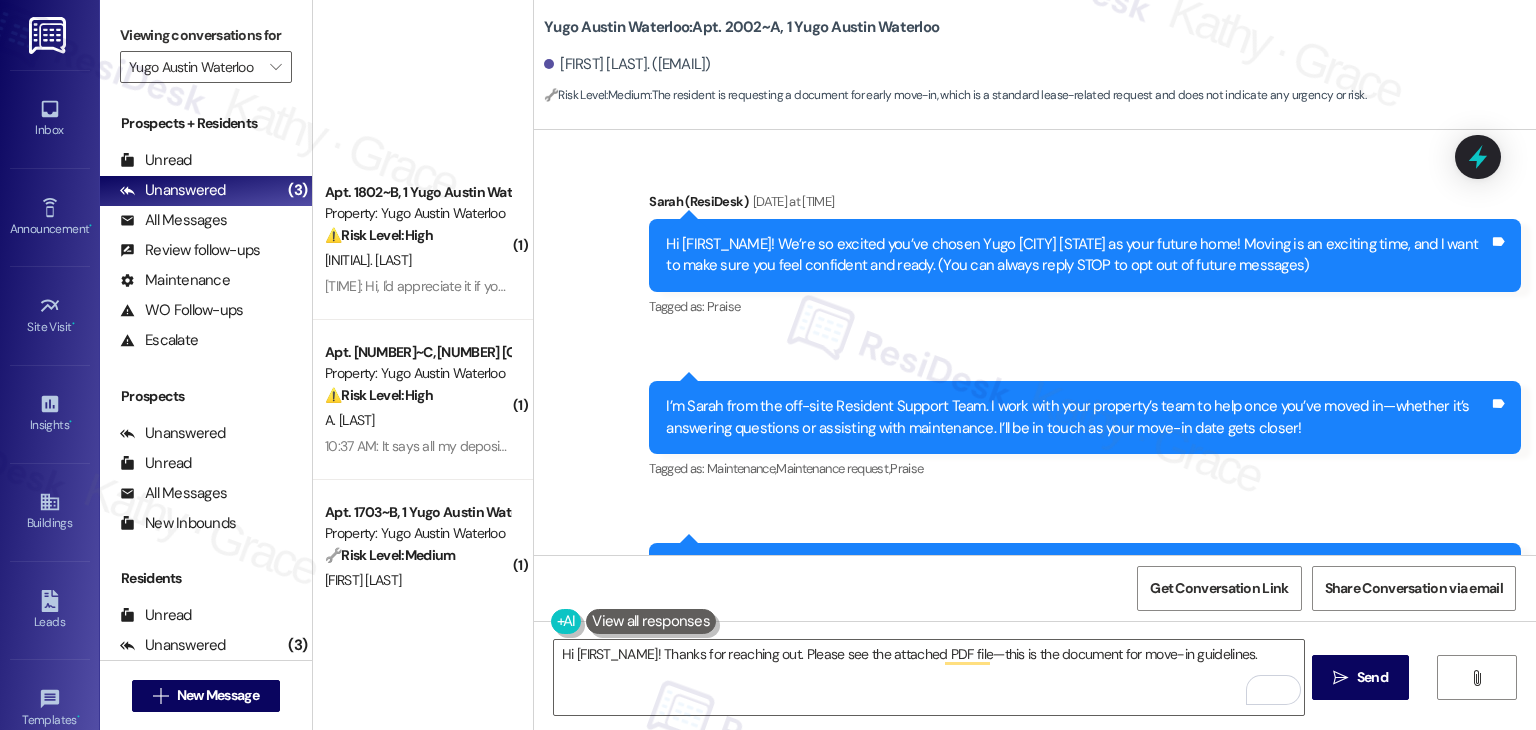 scroll, scrollTop: 0, scrollLeft: 0, axis: both 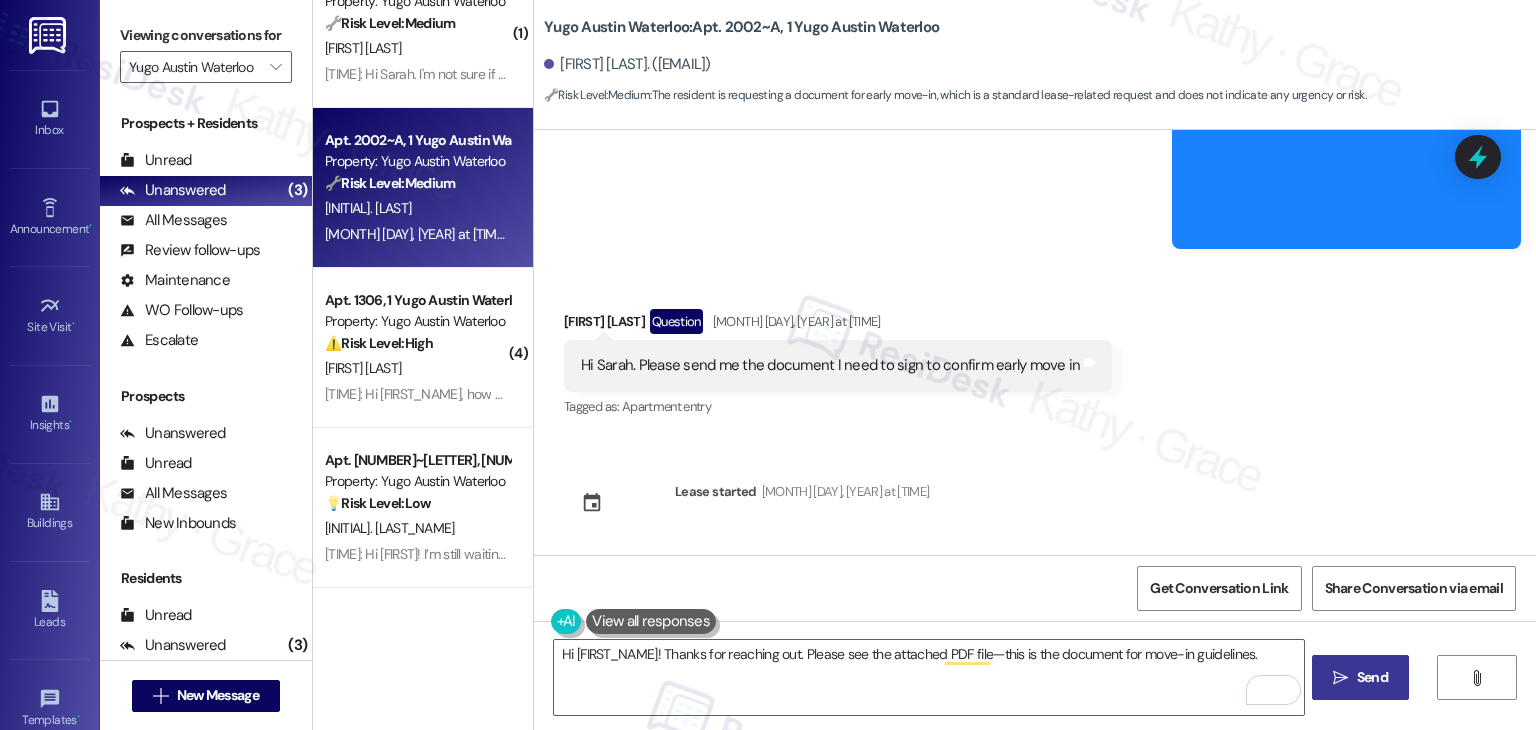 click on "Send" at bounding box center [1372, 677] 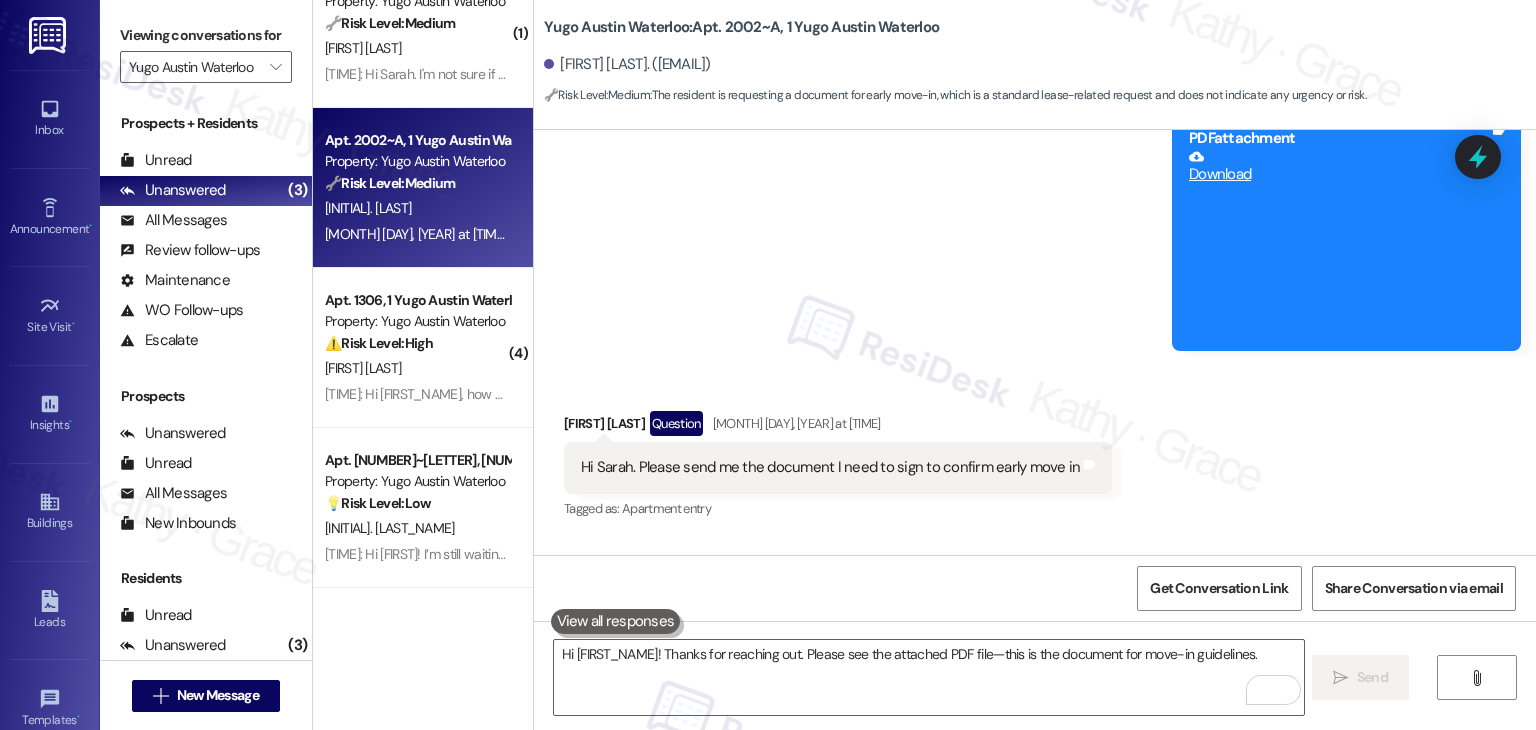 scroll, scrollTop: 581, scrollLeft: 0, axis: vertical 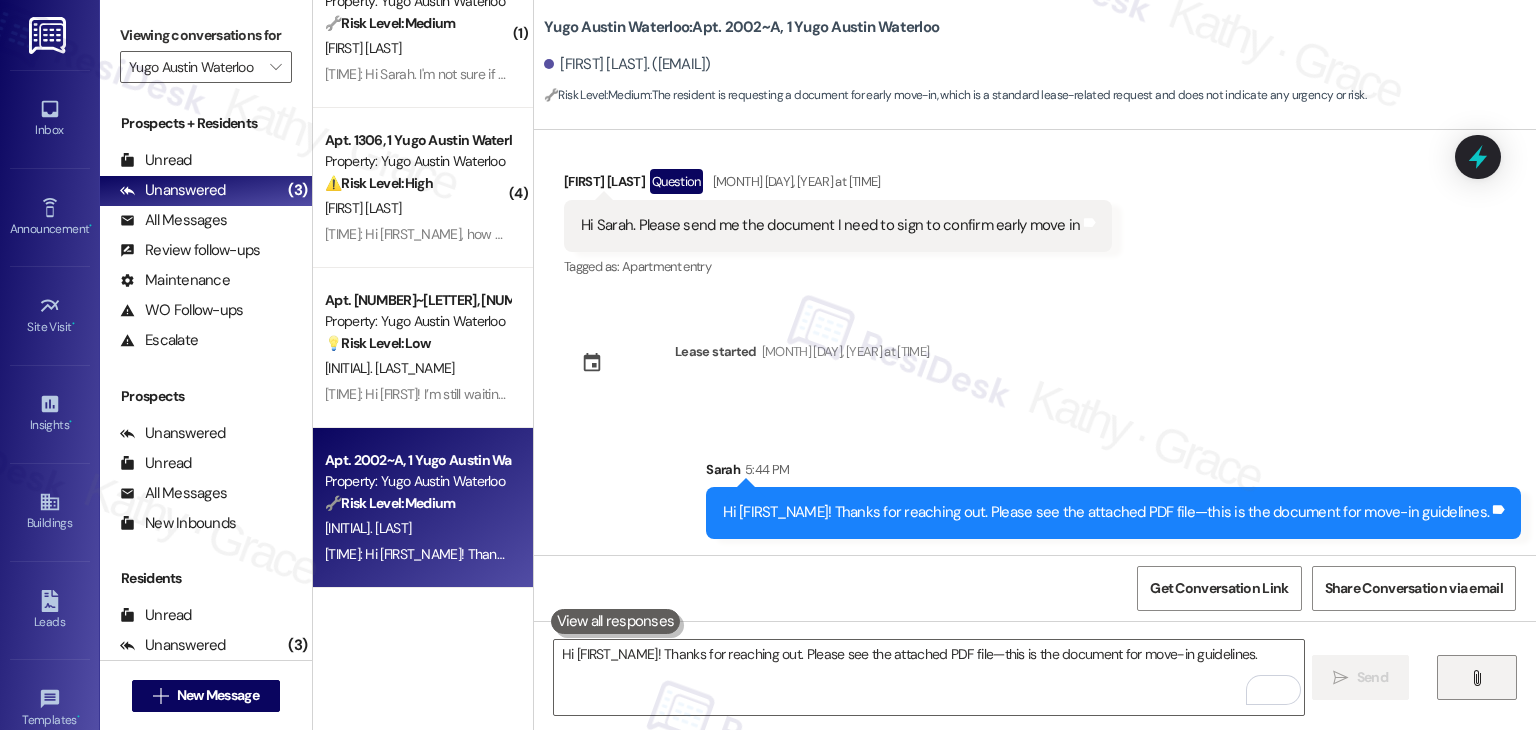 click on "" at bounding box center [1476, 678] 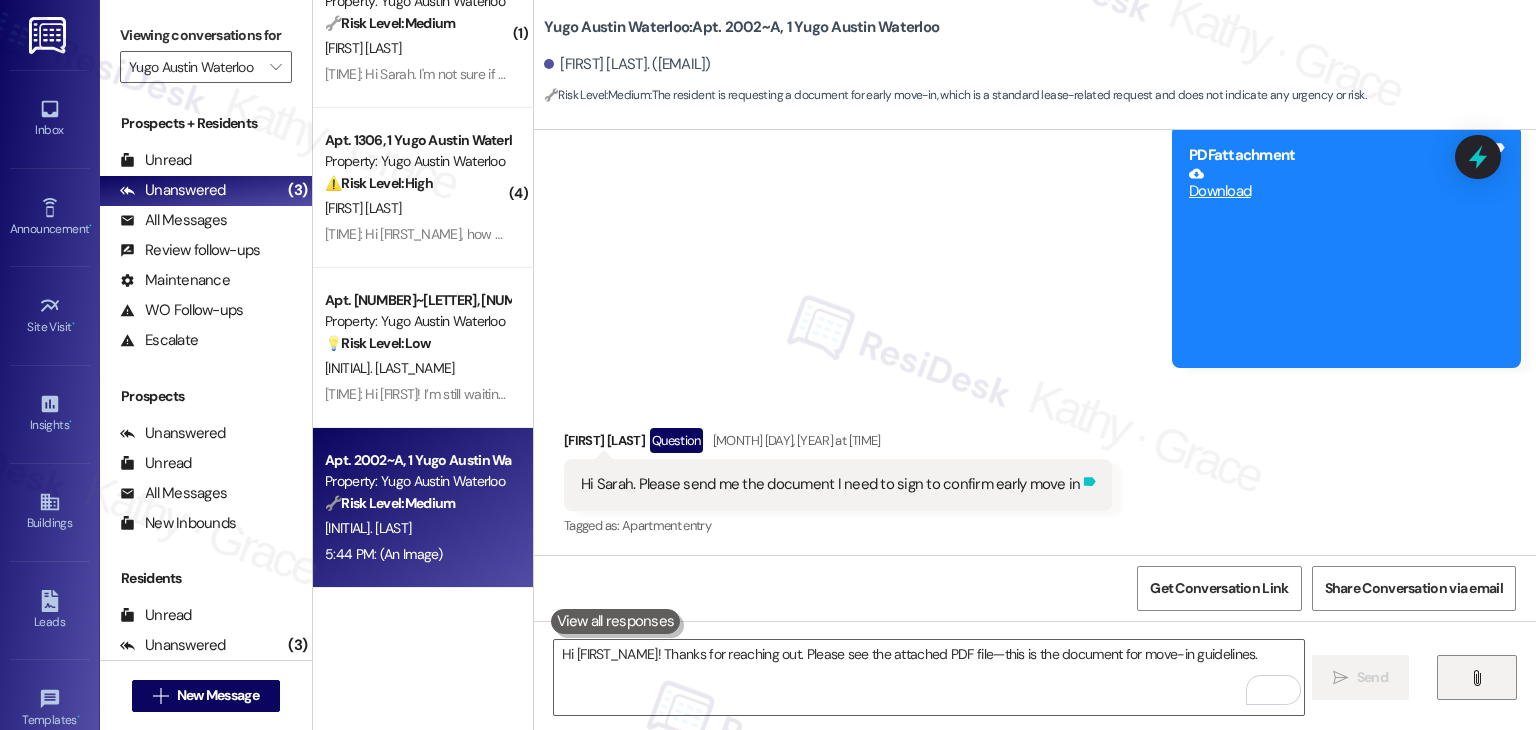 scroll, scrollTop: 1170, scrollLeft: 0, axis: vertical 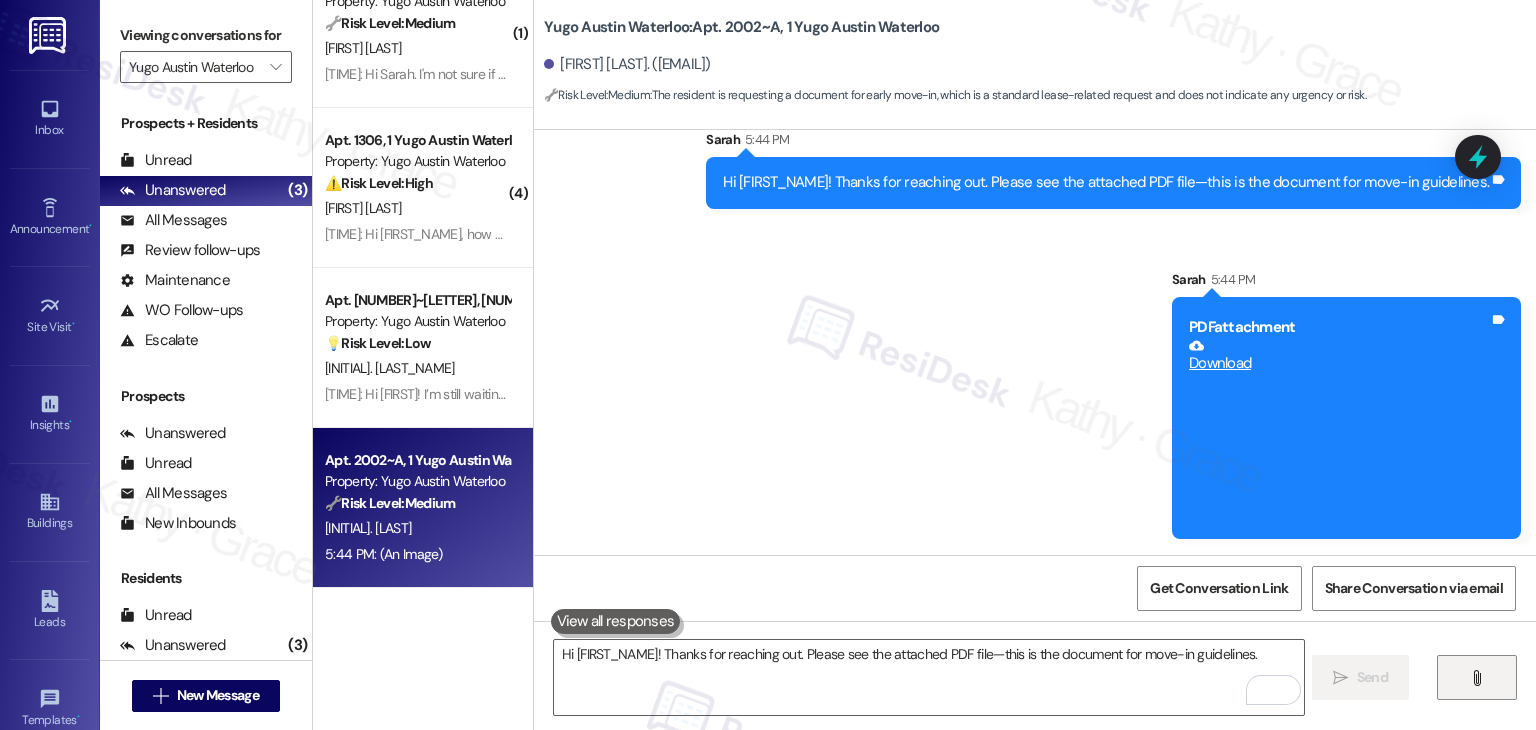 click on "Sent via SMS Sarah 5:44 PM Hi Grace! Thanks for reaching out. Please see the attached PDF file—this is the document for move-in guidelines. Tags and notes Sent via SMS Sarah 5:44 PM PDF  attachment   Download   Tags and notes" at bounding box center (1035, 319) 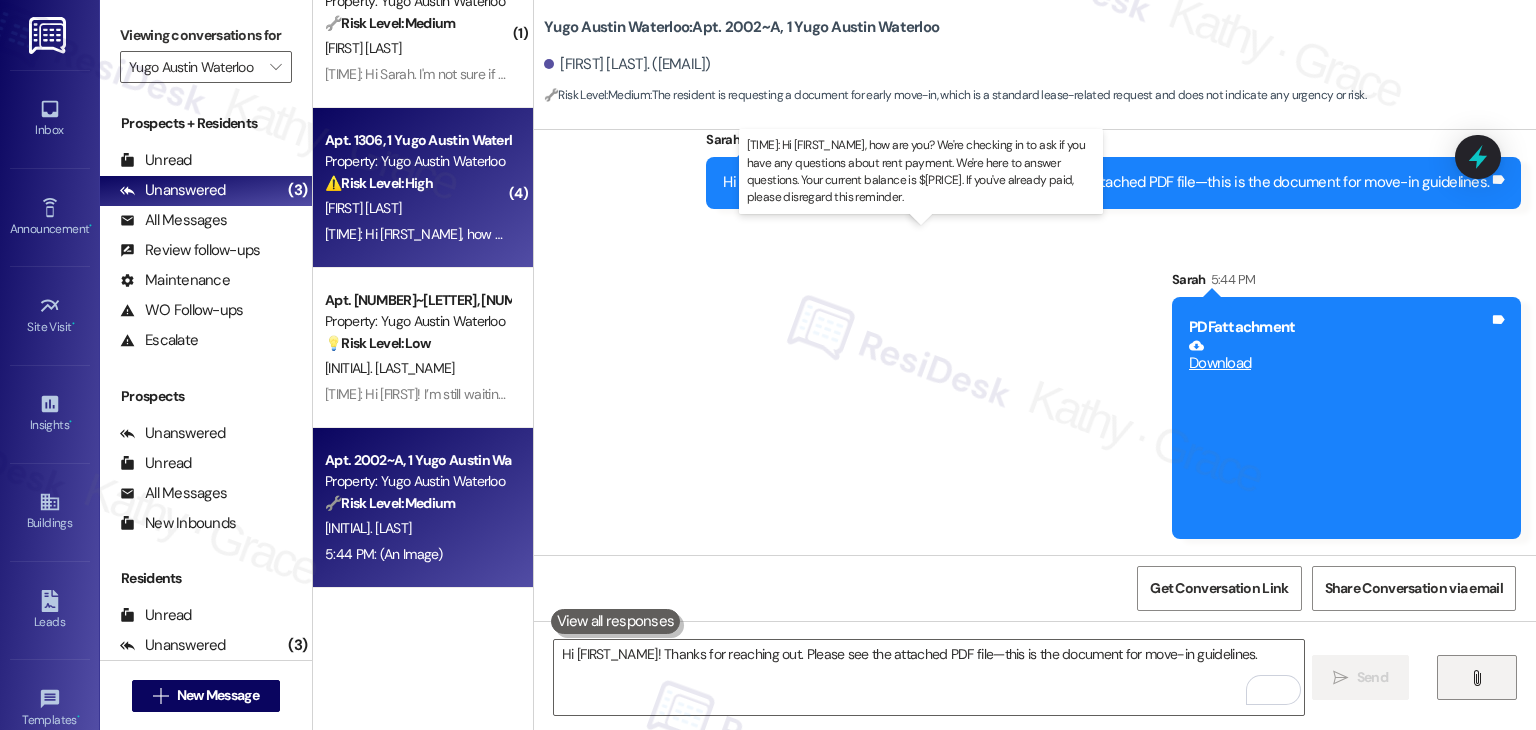 click on "11:28 AM: Hi Amanda, how are you? We're checking in to ask if you have any questions about rent payment. We're here to answer questions. Your current balance is $1019.15. If you've already paid, please disregard this reminder. 11:28 AM: Hi Amanda, how are you? We're checking in to ask if you have any questions about rent payment. We're here to answer questions. Your current balance is $1019.15. If you've already paid, please disregard this reminder." at bounding box center [985, 234] 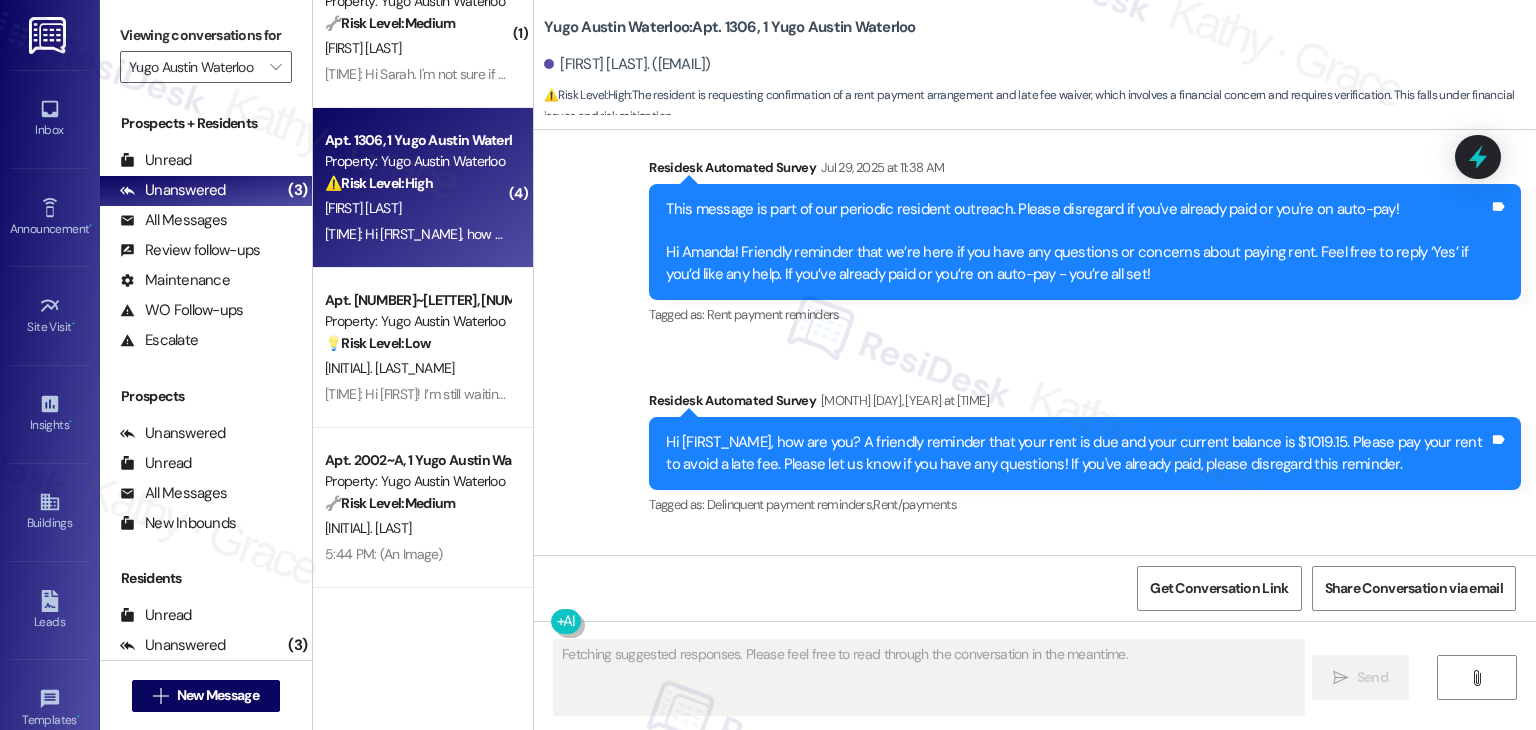scroll, scrollTop: 4696, scrollLeft: 0, axis: vertical 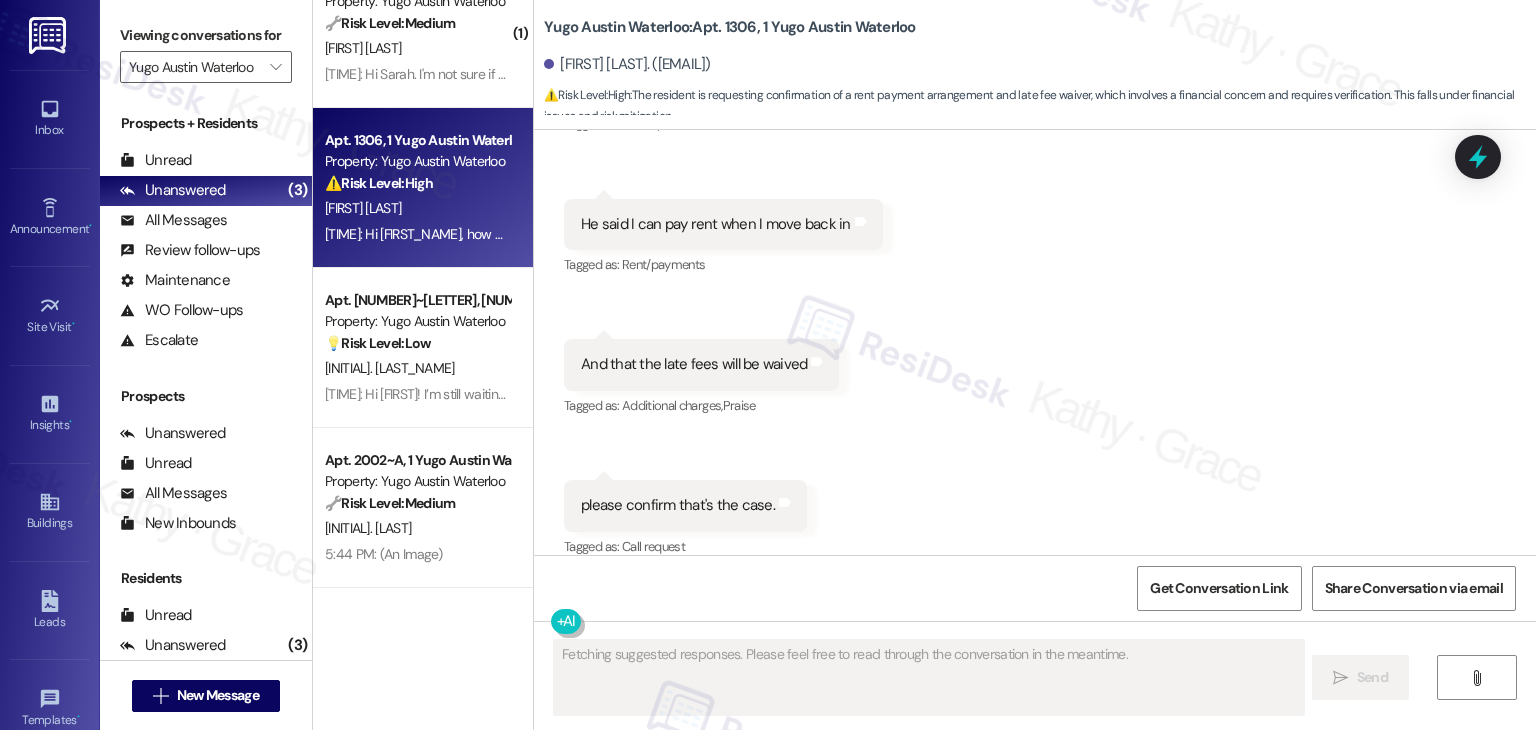 click on "Received via SMS Amanda Castaneda Aug 05, 2025 at 11:54 AM Hey, I explained my situation to Andrew.  Tags and notes Tagged as:   Bad experience Click to highlight conversations about Bad experience Received via SMS 11:55 AM Amanda Castaneda Aug 05, 2025 at 11:55 AM He said I can pay rent when I move back in  Tags and notes Tagged as:   Rent/payments Click to highlight conversations about Rent/payments Received via SMS 11:55 AM Amanda Castaneda Aug 05, 2025 at 11:55 AM And that the late fees will be waived  Tags and notes Tagged as:   Additional charges ,  Click to highlight conversations about Additional charges Praise Click to highlight conversations about Praise Received via SMS 11:55 AM Amanda Castaneda Aug 05, 2025 at 11:55 AM please confirm that's the case.  Tags and notes Tagged as:   Call request Click to highlight conversations about Call request" at bounding box center [1035, 280] 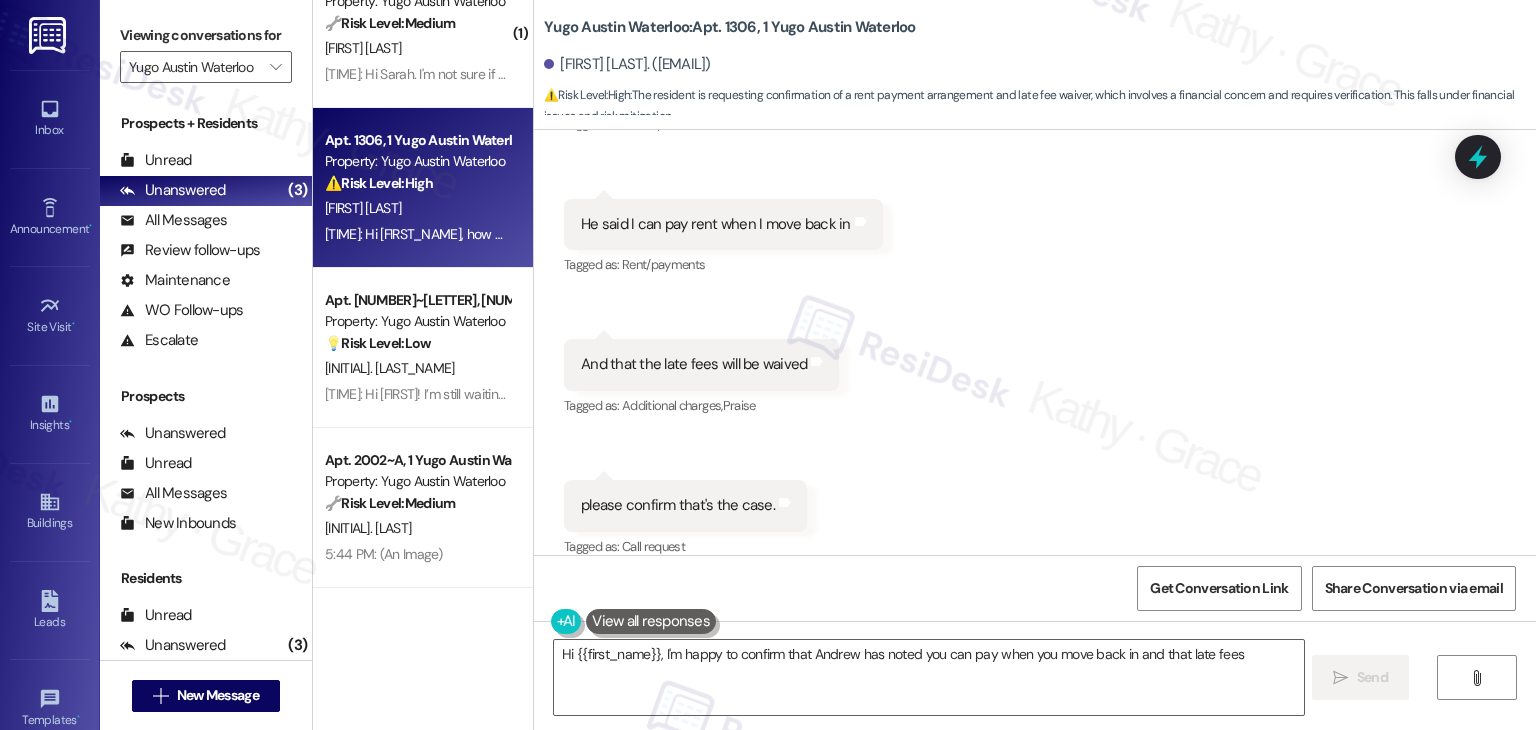 click on "Received via SMS Amanda Castaneda Aug 05, 2025 at 11:54 AM Hey, I explained my situation to Andrew.  Tags and notes Tagged as:   Bad experience Click to highlight conversations about Bad experience Received via SMS 11:55 AM Amanda Castaneda Aug 05, 2025 at 11:55 AM He said I can pay rent when I move back in  Tags and notes Tagged as:   Rent/payments Click to highlight conversations about Rent/payments Received via SMS 11:55 AM Amanda Castaneda Aug 05, 2025 at 11:55 AM And that the late fees will be waived  Tags and notes Tagged as:   Additional charges ,  Click to highlight conversations about Additional charges Praise Click to highlight conversations about Praise Received via SMS 11:55 AM Amanda Castaneda Aug 05, 2025 at 11:55 AM please confirm that's the case.  Tags and notes Tagged as:   Call request Click to highlight conversations about Call request" at bounding box center (1035, 280) 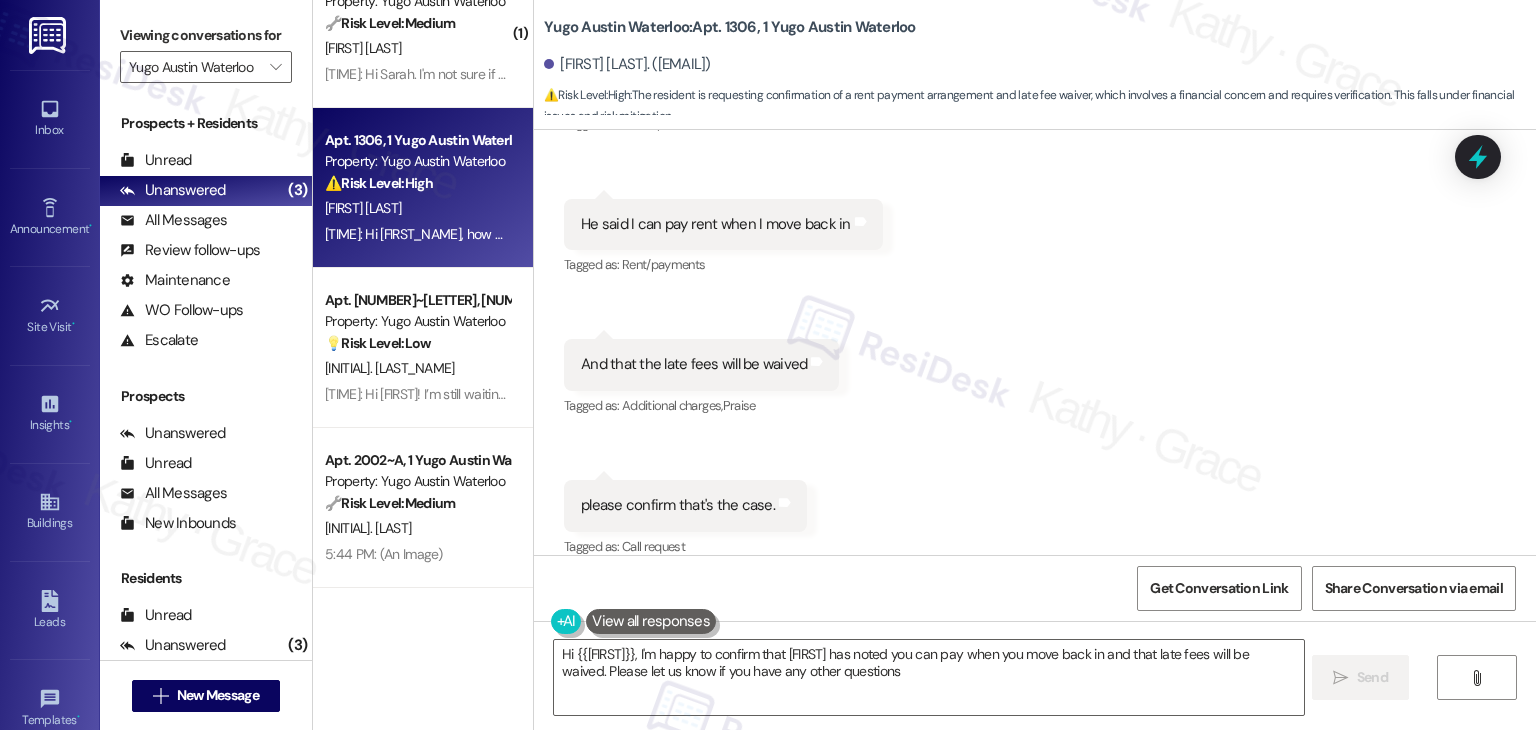 type on "Hi {{first_name}}, I'm happy to confirm that Andrew has noted you can pay when you move back in and that late fees will be waived. Please let us know if you have any other questions!" 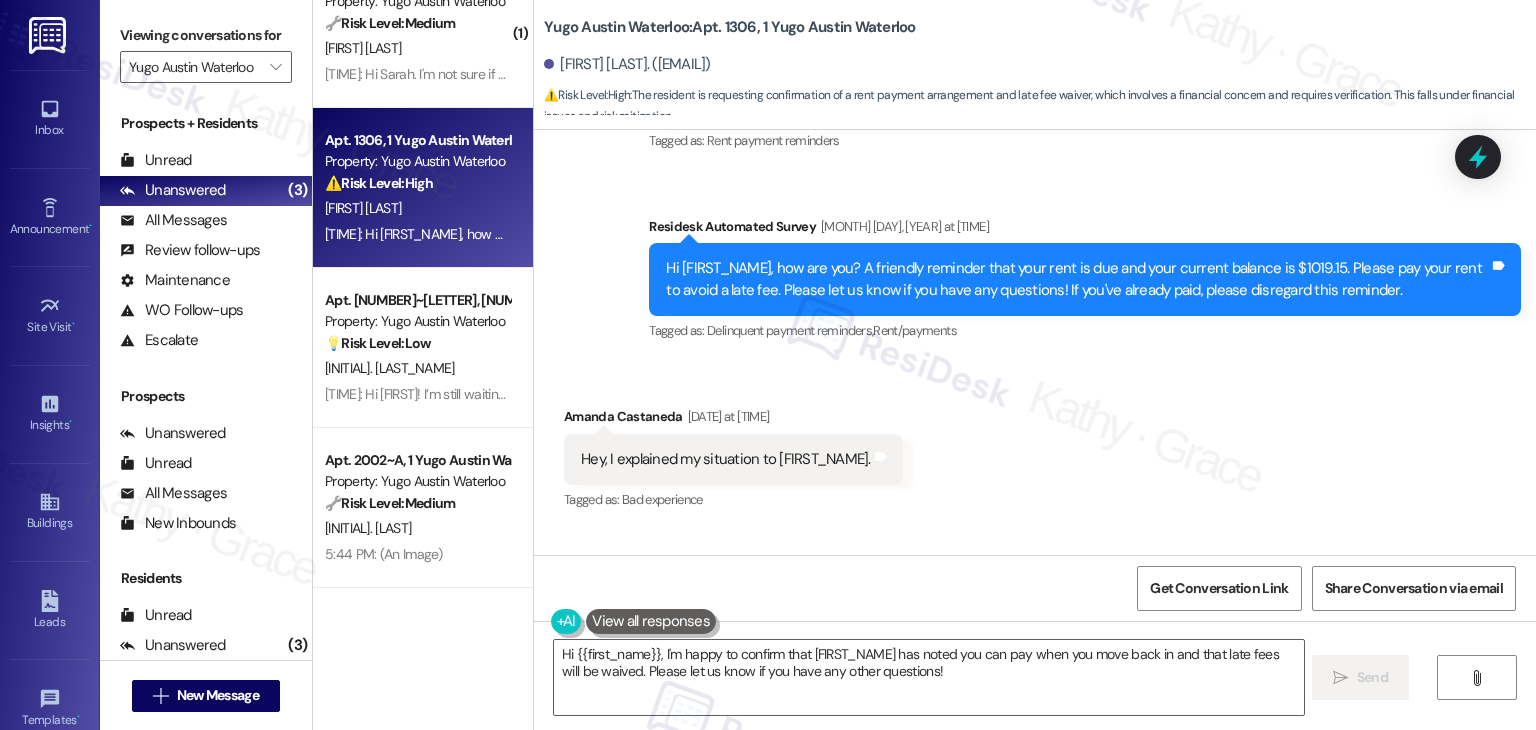 scroll, scrollTop: 4296, scrollLeft: 0, axis: vertical 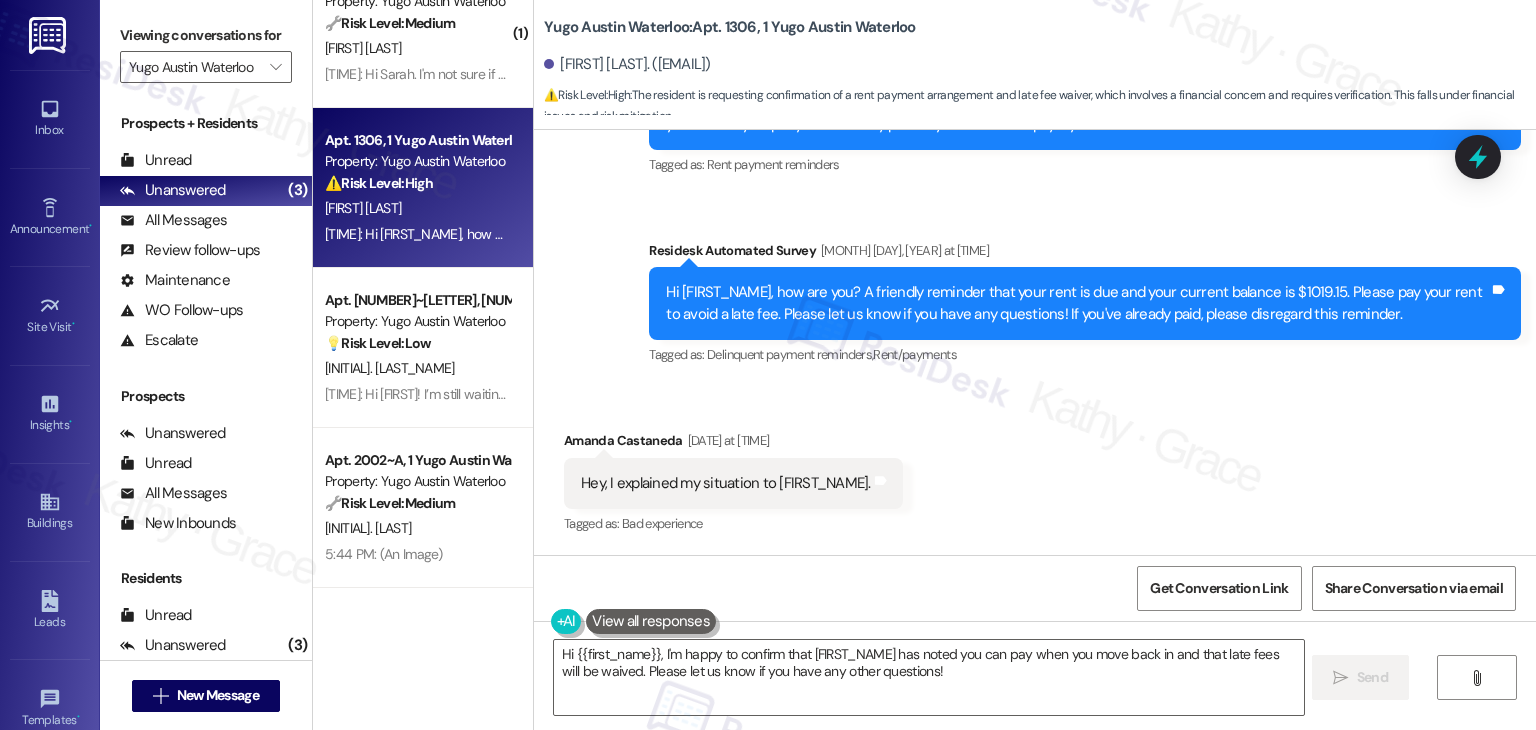 click on "Received via SMS Amanda Castaneda Aug 05, 2025 at 11:54 AM Hey, I explained my situation to Andrew.  Tags and notes Tagged as:   Bad experience Click to highlight conversations about Bad experience Received via SMS 11:55 AM Amanda Castaneda Aug 05, 2025 at 11:55 AM He said I can pay rent when I move back in  Tags and notes Tagged as:   Rent/payments Click to highlight conversations about Rent/payments Received via SMS 11:55 AM Amanda Castaneda Aug 05, 2025 at 11:55 AM And that the late fees will be waived  Tags and notes Tagged as:   Additional charges ,  Click to highlight conversations about Additional charges Praise Click to highlight conversations about Praise Received via SMS 11:55 AM Amanda Castaneda Aug 05, 2025 at 11:55 AM please confirm that's the case.  Tags and notes Tagged as:   Call request Click to highlight conversations about Call request" at bounding box center [1035, 680] 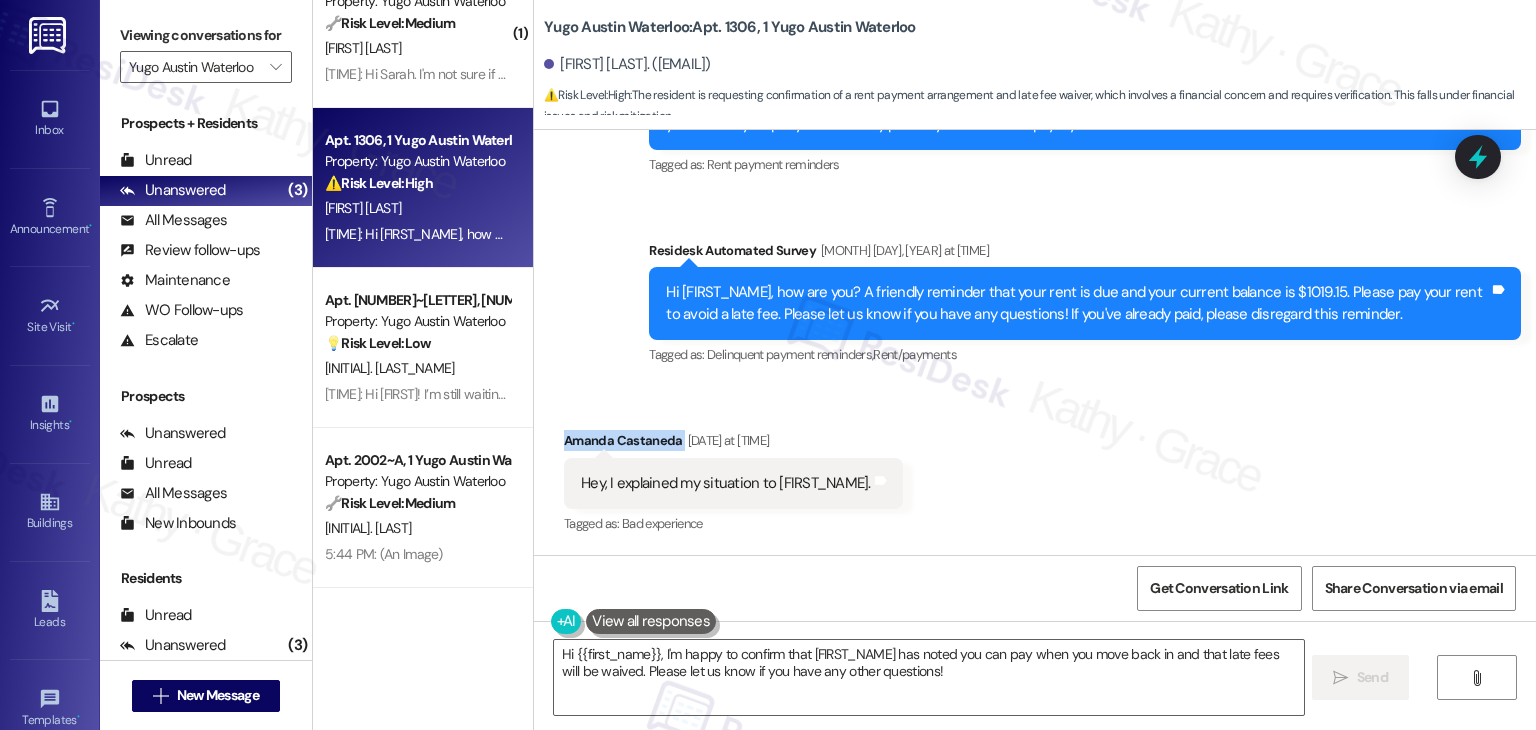 click on "Received via SMS Amanda Castaneda Aug 05, 2025 at 11:54 AM Hey, I explained my situation to Andrew.  Tags and notes Tagged as:   Bad experience Click to highlight conversations about Bad experience Received via SMS 11:55 AM Amanda Castaneda Aug 05, 2025 at 11:55 AM He said I can pay rent when I move back in  Tags and notes Tagged as:   Rent/payments Click to highlight conversations about Rent/payments Received via SMS 11:55 AM Amanda Castaneda Aug 05, 2025 at 11:55 AM And that the late fees will be waived  Tags and notes Tagged as:   Additional charges ,  Click to highlight conversations about Additional charges Praise Click to highlight conversations about Praise Received via SMS 11:55 AM Amanda Castaneda Aug 05, 2025 at 11:55 AM please confirm that's the case.  Tags and notes Tagged as:   Call request Click to highlight conversations about Call request" at bounding box center [1035, 680] 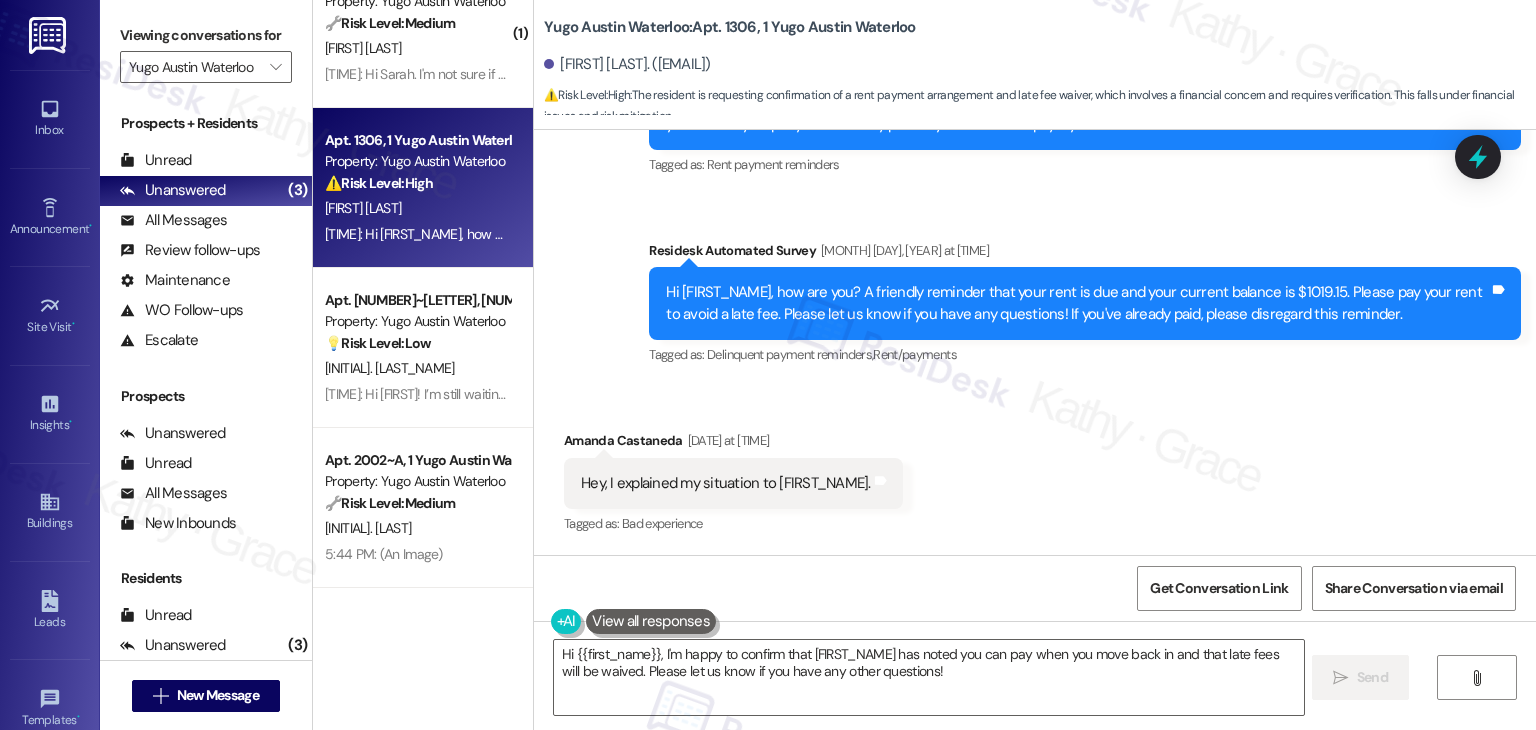 click on "Received via SMS Amanda Castaneda Aug 05, 2025 at 11:54 AM Hey, I explained my situation to Andrew.  Tags and notes Tagged as:   Bad experience Click to highlight conversations about Bad experience Received via SMS 11:55 AM Amanda Castaneda Aug 05, 2025 at 11:55 AM He said I can pay rent when I move back in  Tags and notes Tagged as:   Rent/payments Click to highlight conversations about Rent/payments Received via SMS 11:55 AM Amanda Castaneda Aug 05, 2025 at 11:55 AM And that the late fees will be waived  Tags and notes Tagged as:   Additional charges ,  Click to highlight conversations about Additional charges Praise Click to highlight conversations about Praise Received via SMS 11:55 AM Amanda Castaneda Aug 05, 2025 at 11:55 AM please confirm that's the case.  Tags and notes Tagged as:   Call request Click to highlight conversations about Call request" at bounding box center [1035, 680] 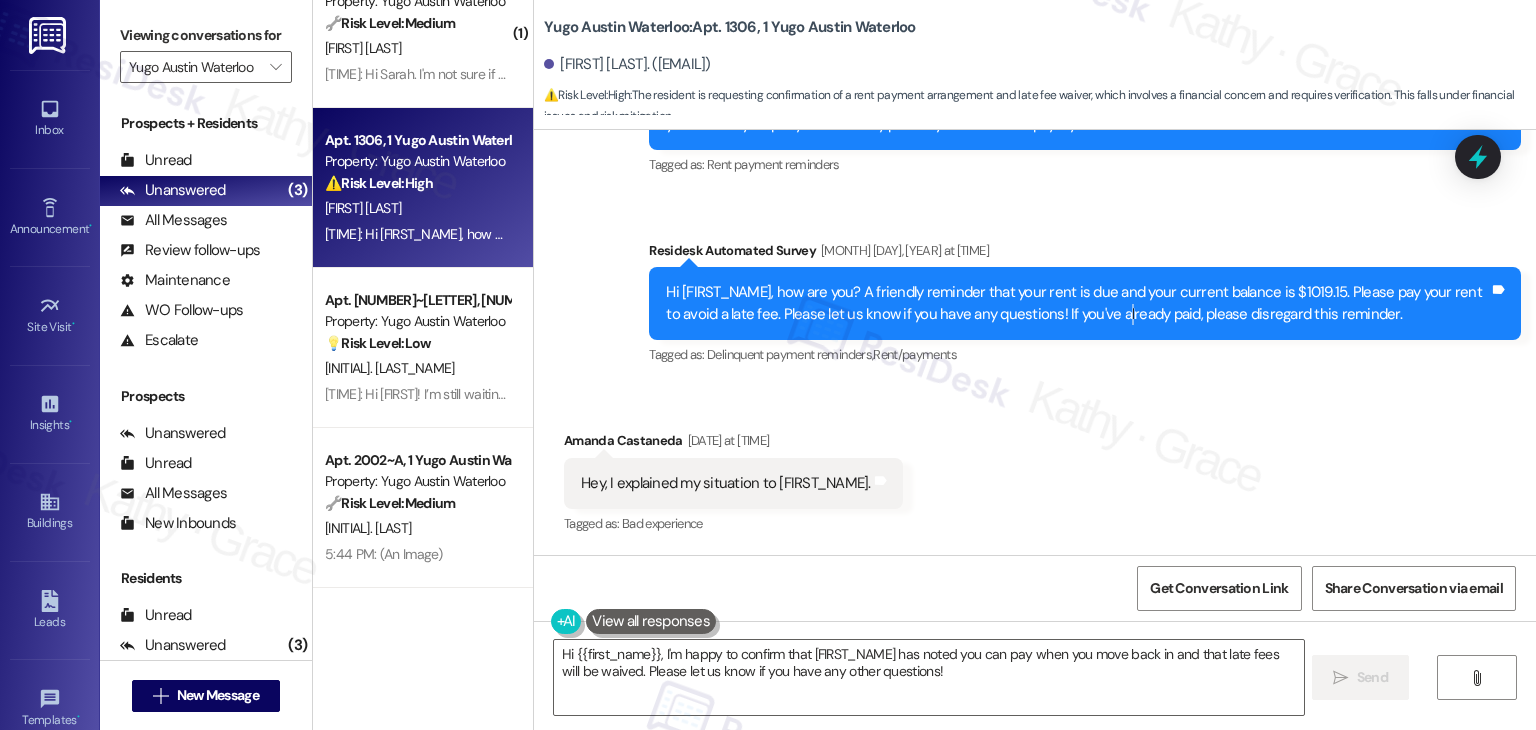click on "Hi Amanda, how are you? A friendly reminder that your rent is due and your current balance is $1019.15. Please pay your rent to avoid a late fee. Please let us know if you have any questions! If you've already paid, please disregard this reminder." at bounding box center (1077, 303) 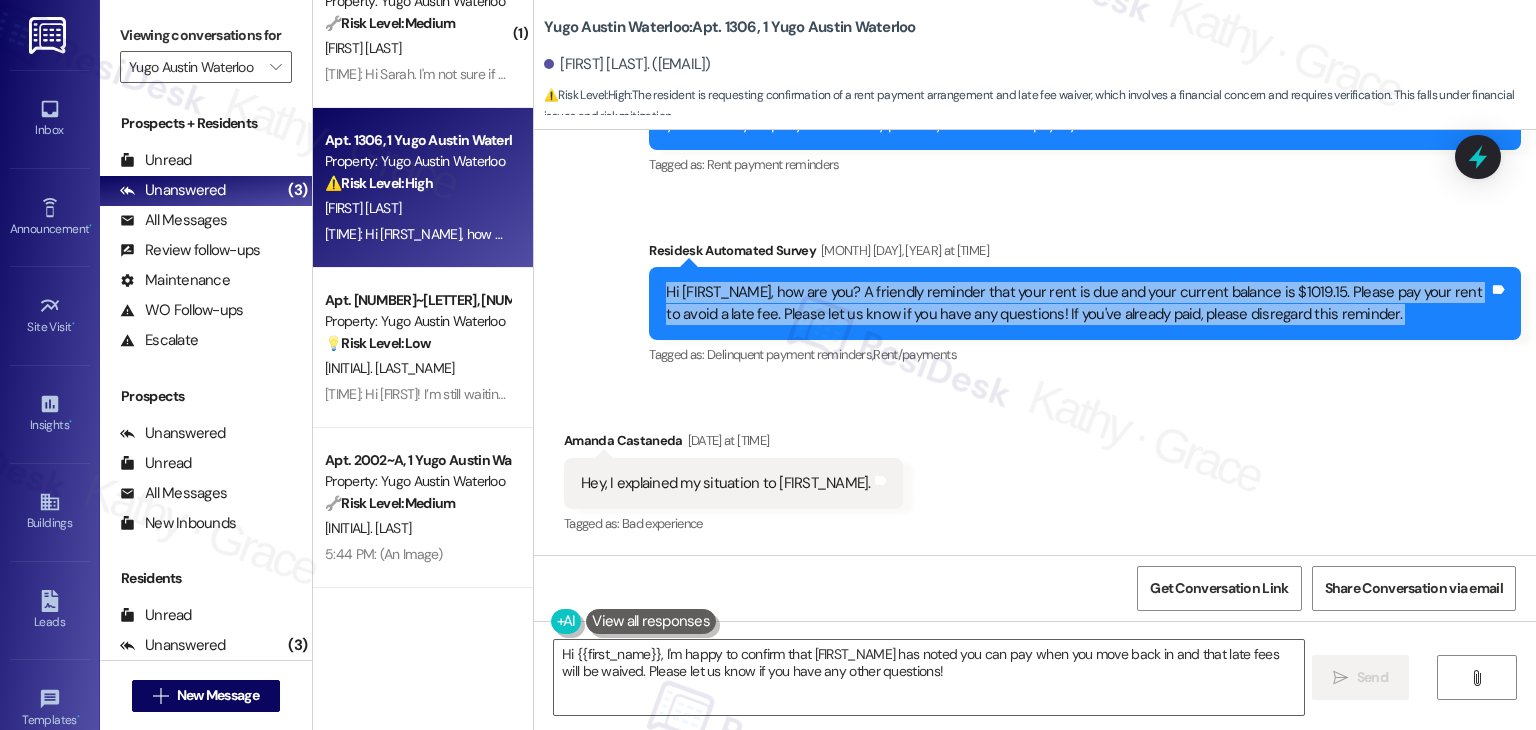 click on "Hi Amanda, how are you? A friendly reminder that your rent is due and your current balance is $1019.15. Please pay your rent to avoid a late fee. Please let us know if you have any questions! If you've already paid, please disregard this reminder." at bounding box center (1077, 303) 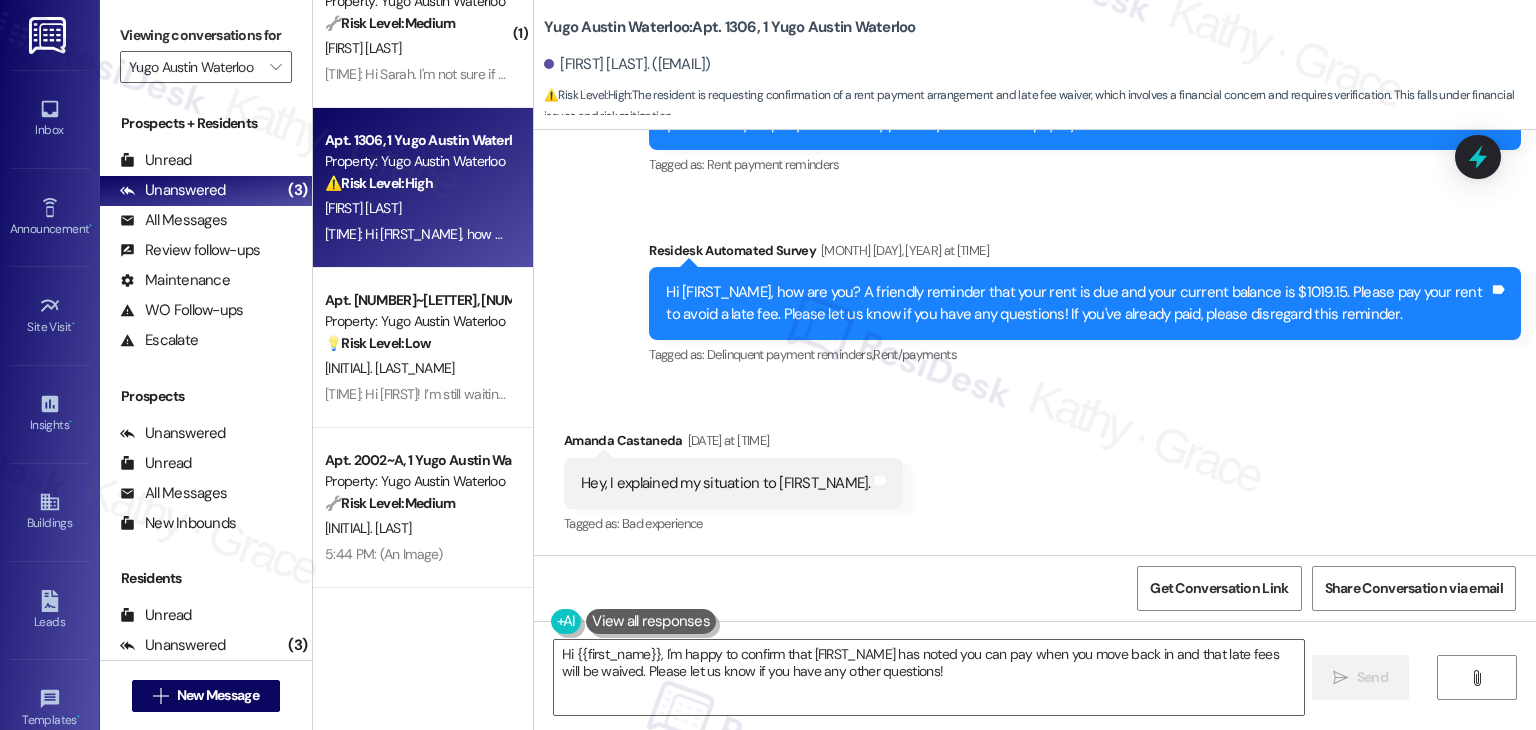 click on "Received via SMS Amanda Castaneda Aug 05, 2025 at 11:54 AM Hey, I explained my situation to Andrew.  Tags and notes Tagged as:   Bad experience Click to highlight conversations about Bad experience Received via SMS 11:55 AM Amanda Castaneda Aug 05, 2025 at 11:55 AM He said I can pay rent when I move back in  Tags and notes Tagged as:   Rent/payments Click to highlight conversations about Rent/payments Received via SMS 11:55 AM Amanda Castaneda Aug 05, 2025 at 11:55 AM And that the late fees will be waived  Tags and notes Tagged as:   Additional charges ,  Click to highlight conversations about Additional charges Praise Click to highlight conversations about Praise Received via SMS 11:55 AM Amanda Castaneda Aug 05, 2025 at 11:55 AM please confirm that's the case.  Tags and notes Tagged as:   Call request Click to highlight conversations about Call request" at bounding box center [1035, 680] 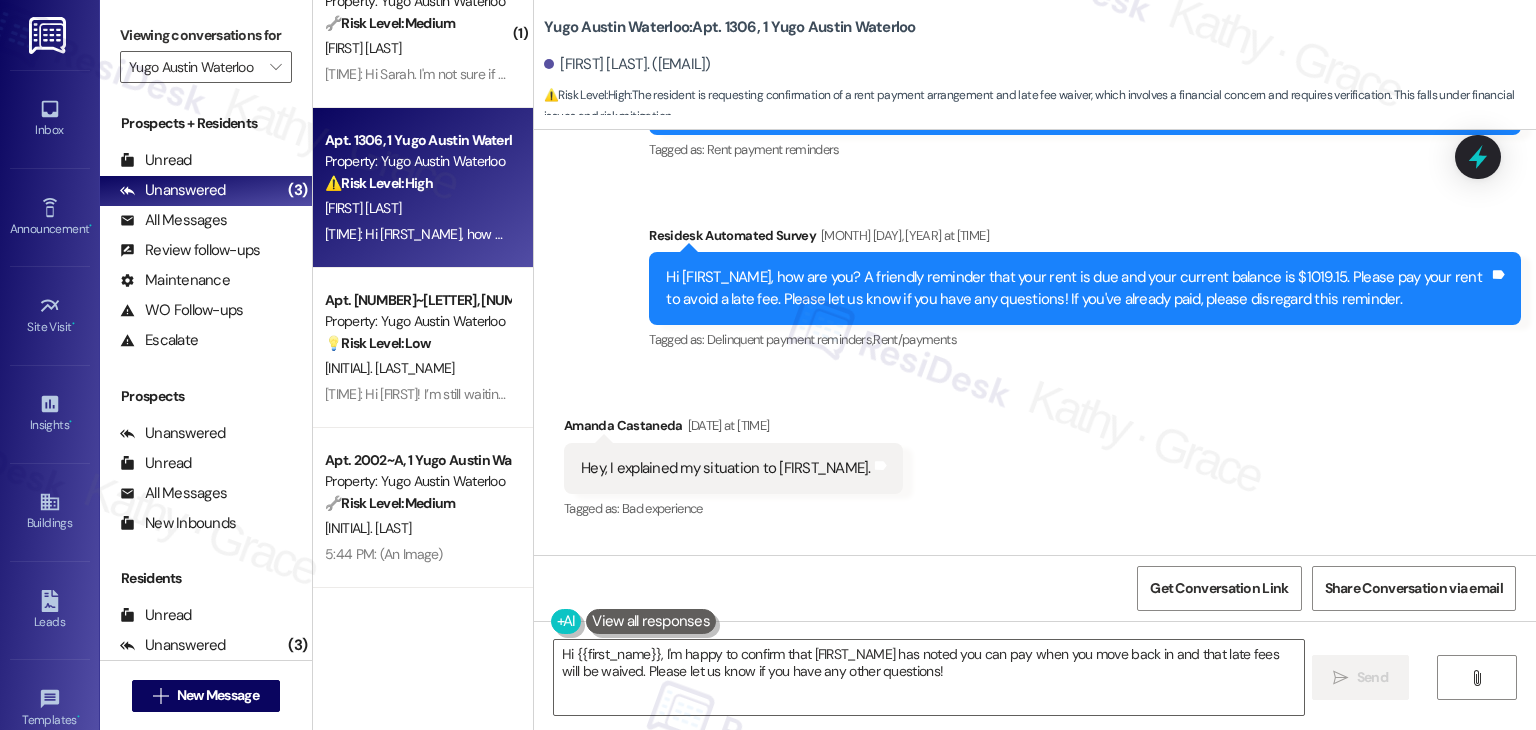 click on "Received via SMS Amanda Castaneda Aug 05, 2025 at 11:54 AM Hey, I explained my situation to Andrew.  Tags and notes Tagged as:   Bad experience Click to highlight conversations about Bad experience Received via SMS 11:55 AM Amanda Castaneda Aug 05, 2025 at 11:55 AM He said I can pay rent when I move back in  Tags and notes Tagged as:   Rent/payments Click to highlight conversations about Rent/payments Received via SMS 11:55 AM Amanda Castaneda Aug 05, 2025 at 11:55 AM And that the late fees will be waived  Tags and notes Tagged as:   Additional charges ,  Click to highlight conversations about Additional charges Praise Click to highlight conversations about Praise Received via SMS 11:55 AM Amanda Castaneda Aug 05, 2025 at 11:55 AM please confirm that's the case.  Tags and notes Tagged as:   Call request Click to highlight conversations about Call request" at bounding box center [1035, 665] 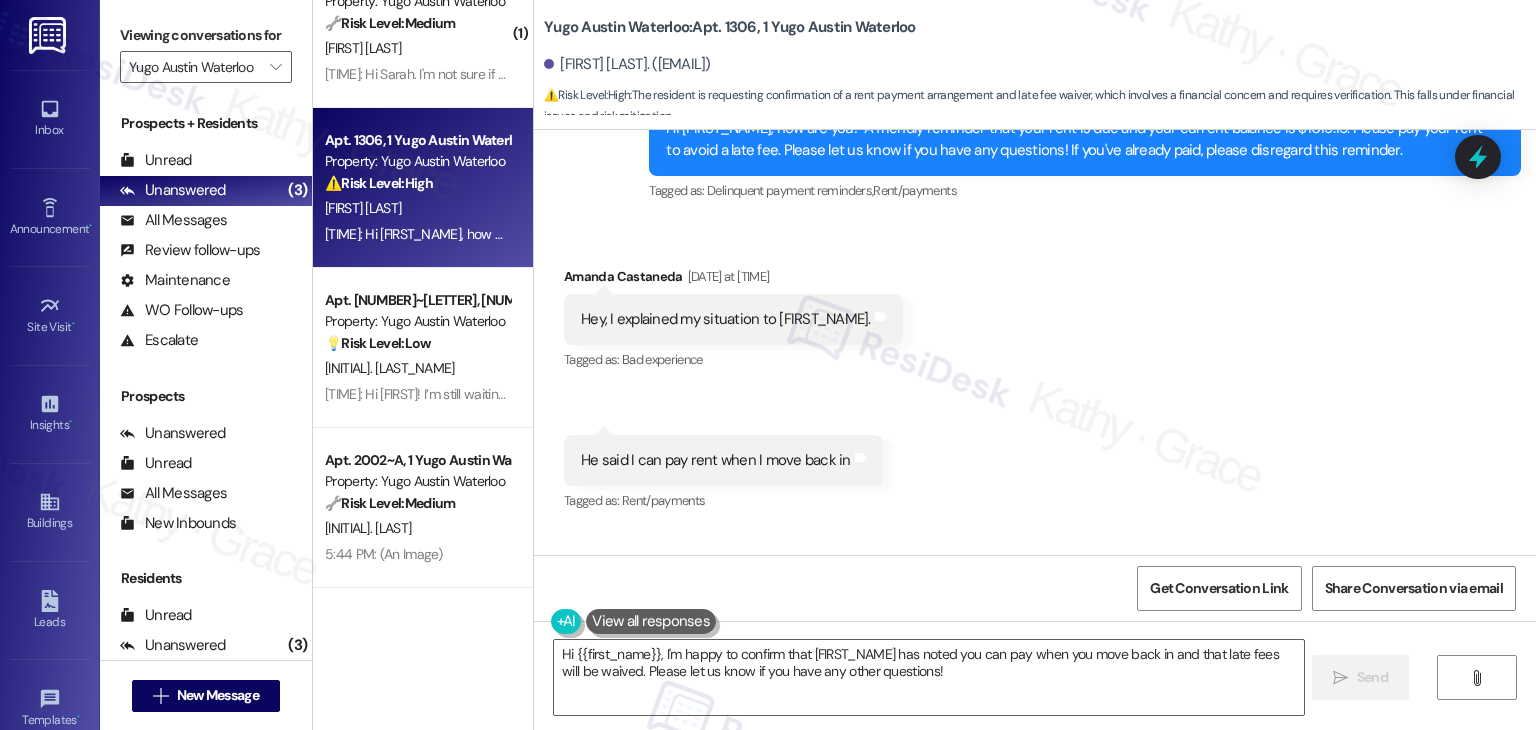 scroll, scrollTop: 4411, scrollLeft: 0, axis: vertical 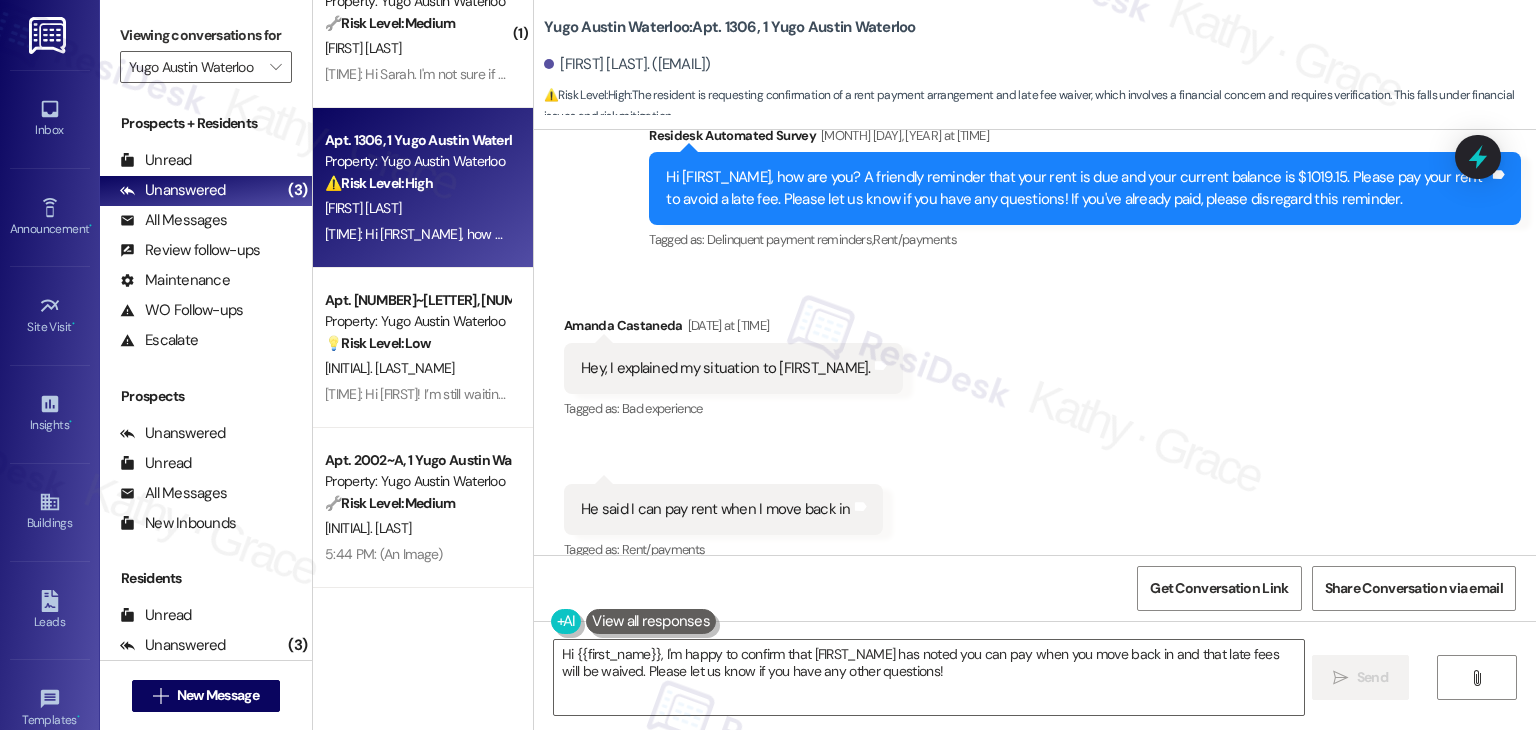 click on "Hey, I explained my situation to Andrew." at bounding box center (726, 368) 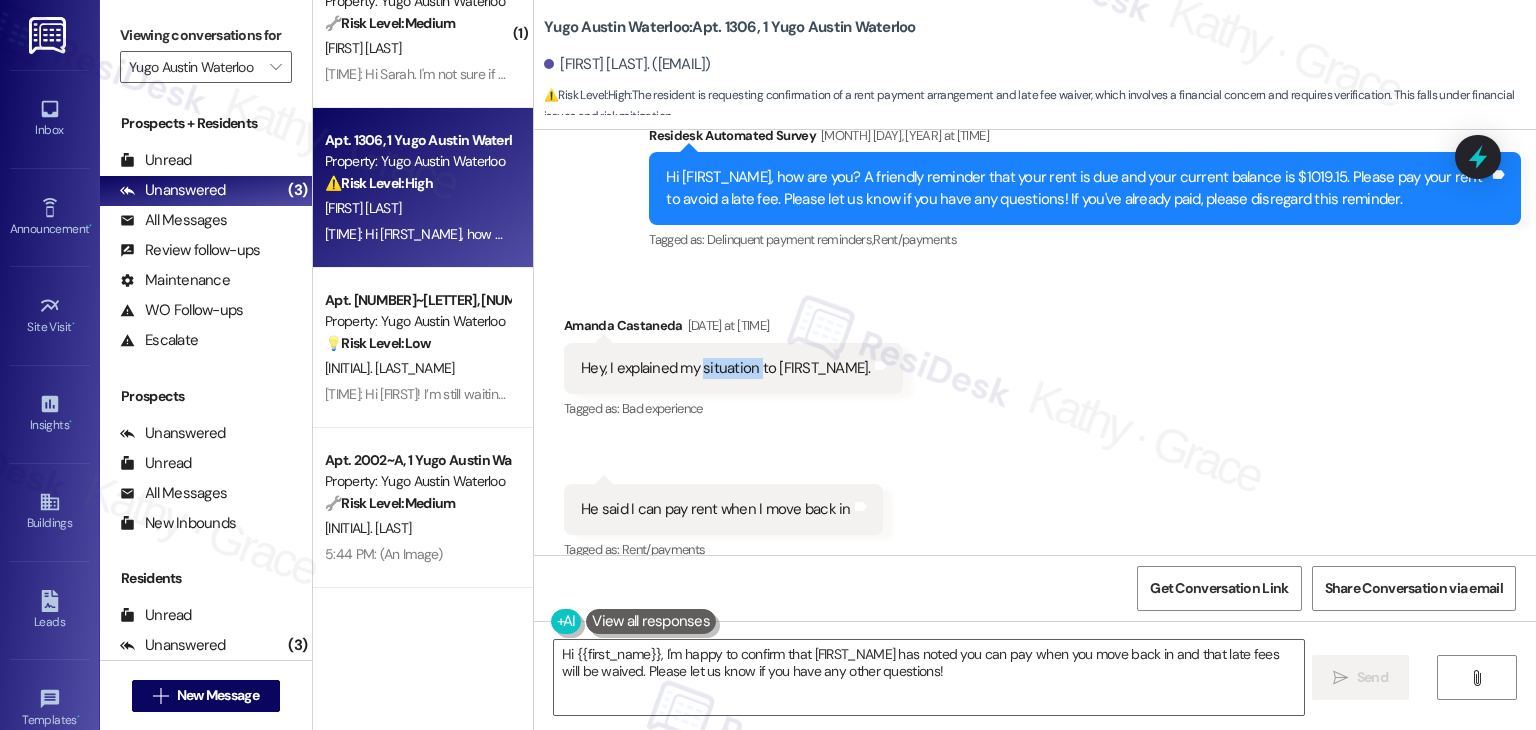 click on "Hey, I explained my situation to Andrew." at bounding box center [726, 368] 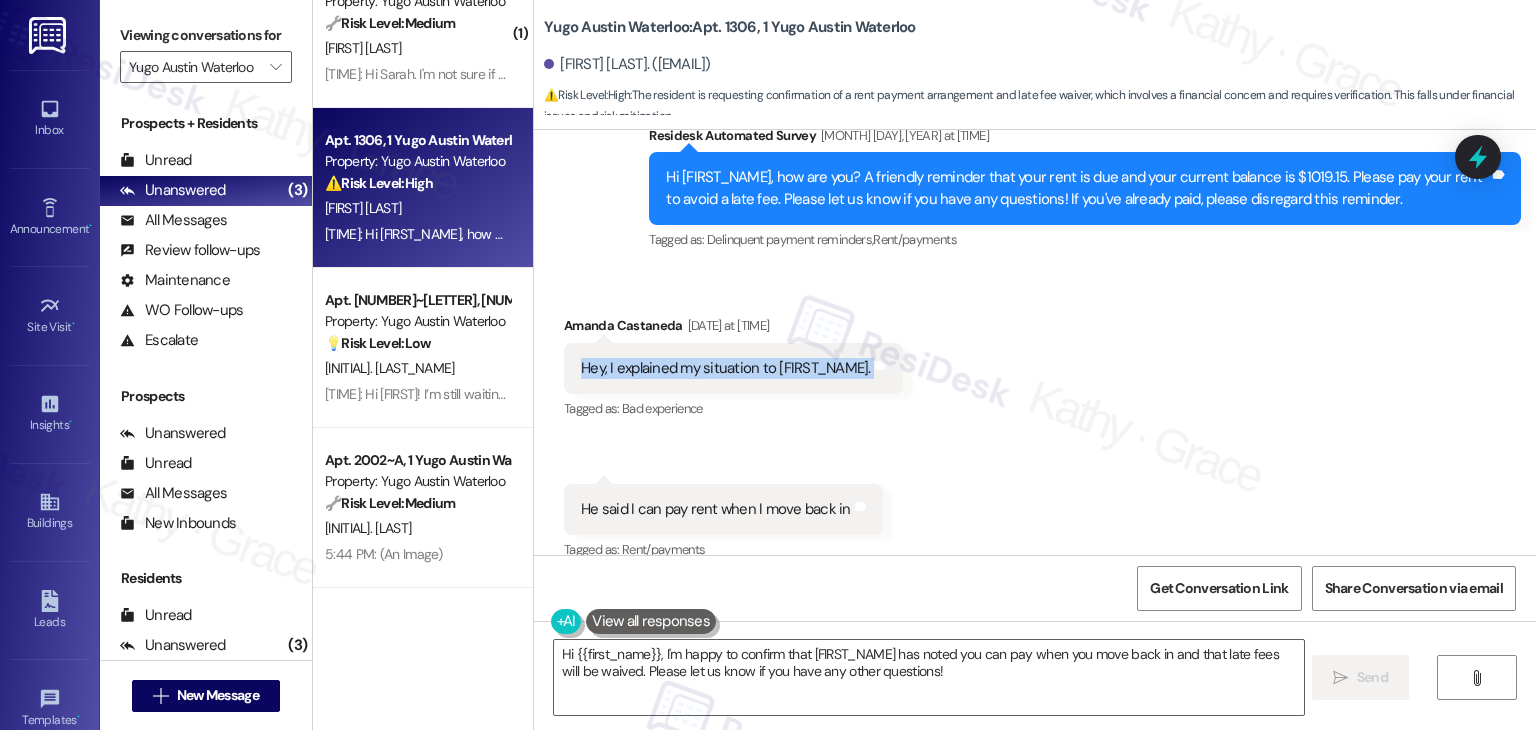 click on "Hey, I explained my situation to Andrew." at bounding box center [726, 368] 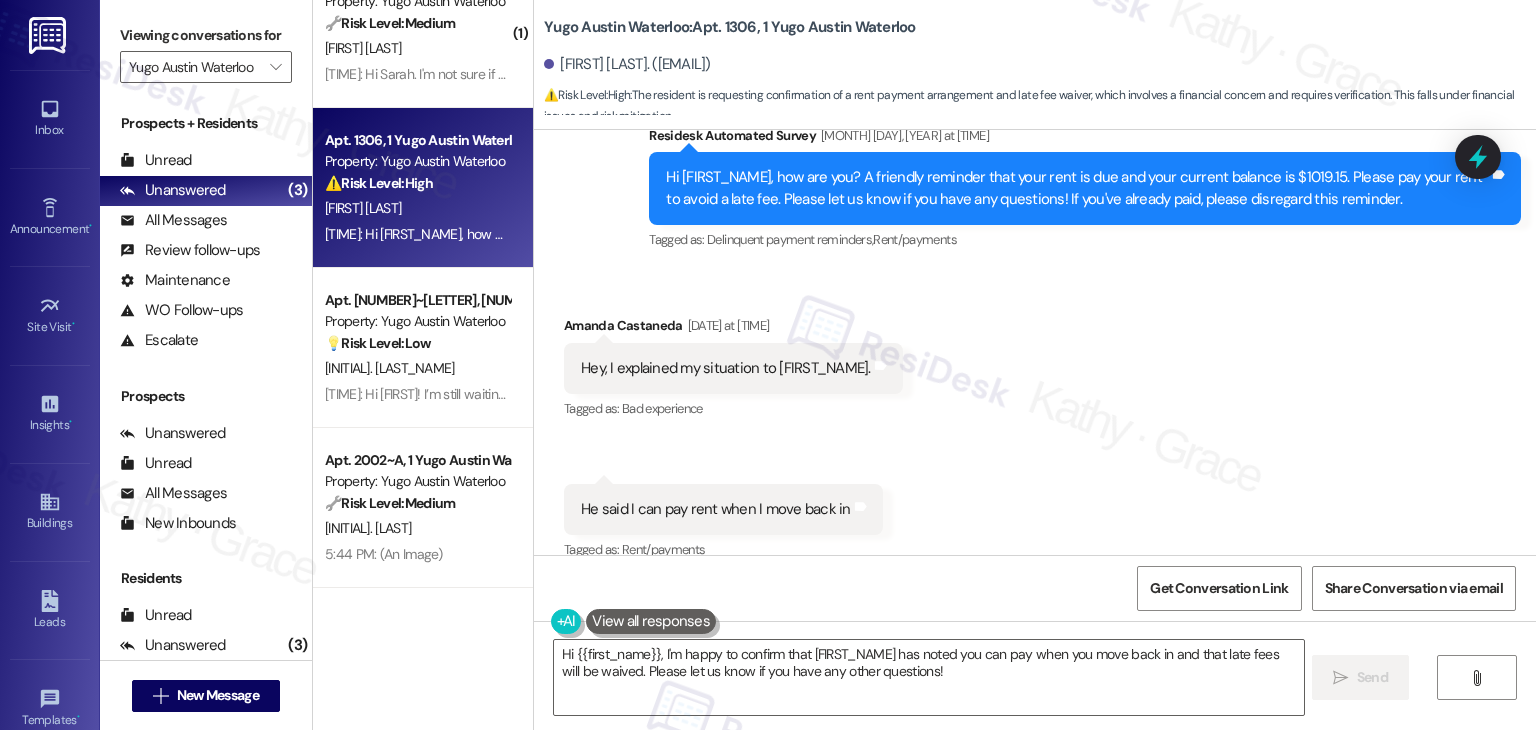 click on "He said I can pay rent when I move back in" at bounding box center (716, 509) 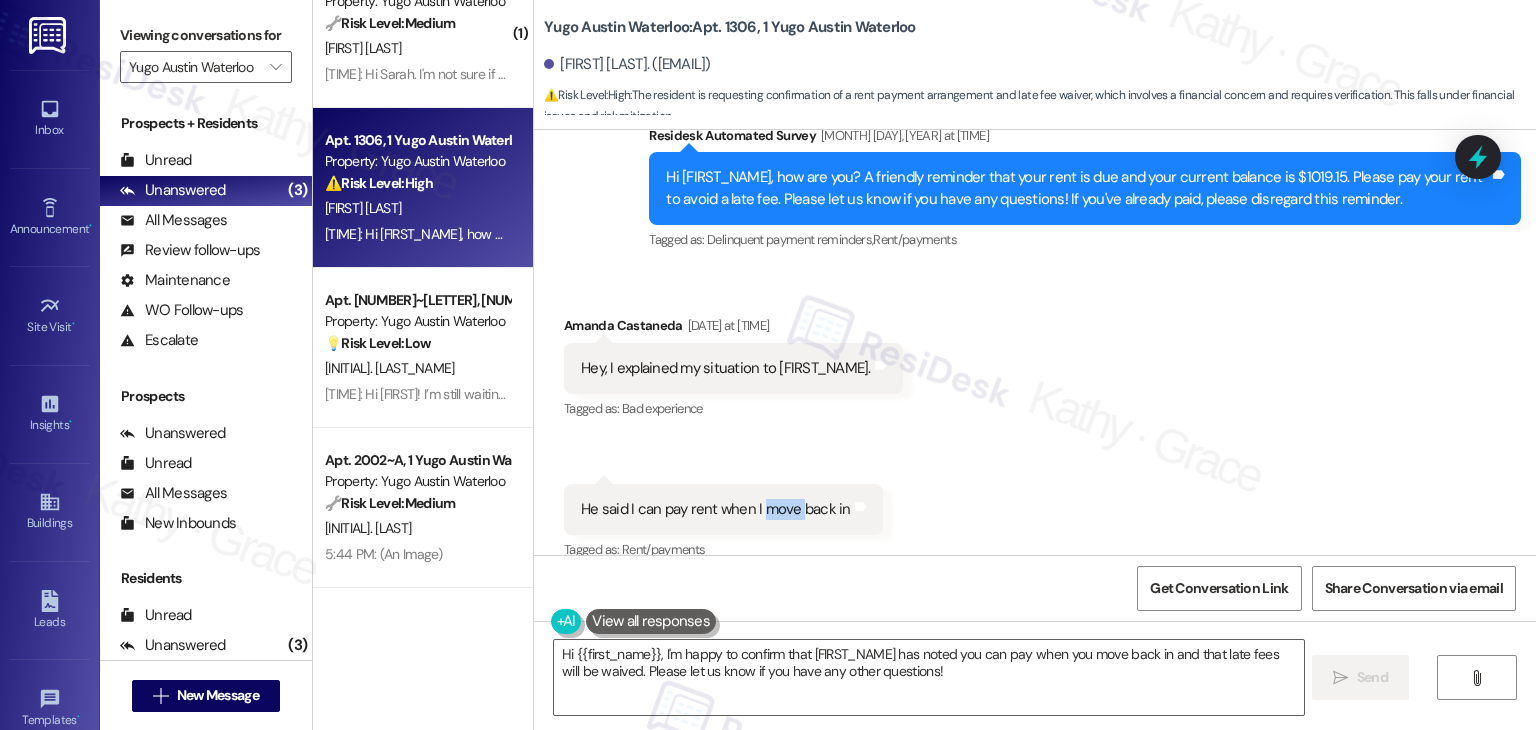 click on "He said I can pay rent when I move back in" at bounding box center (716, 509) 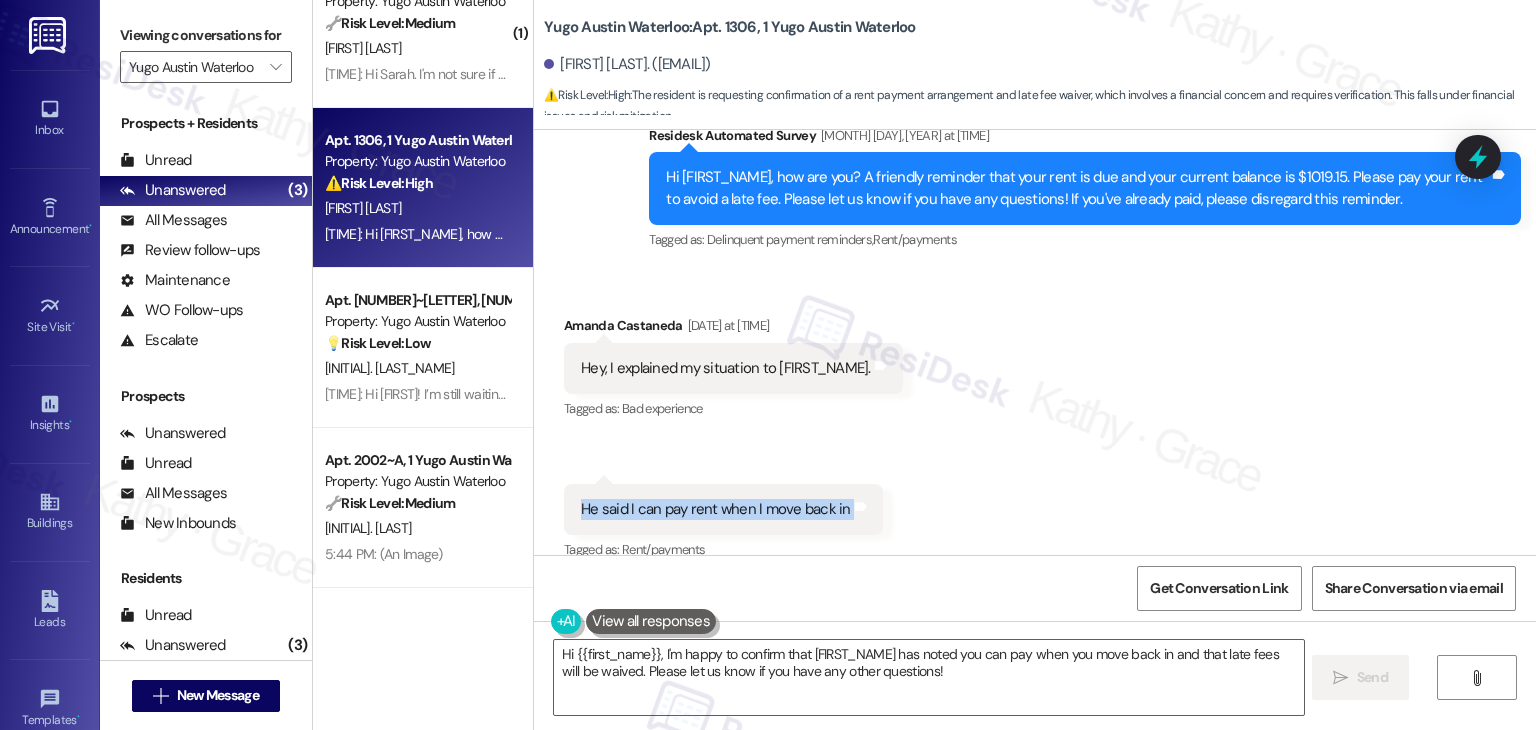 click on "He said I can pay rent when I move back in" at bounding box center [716, 509] 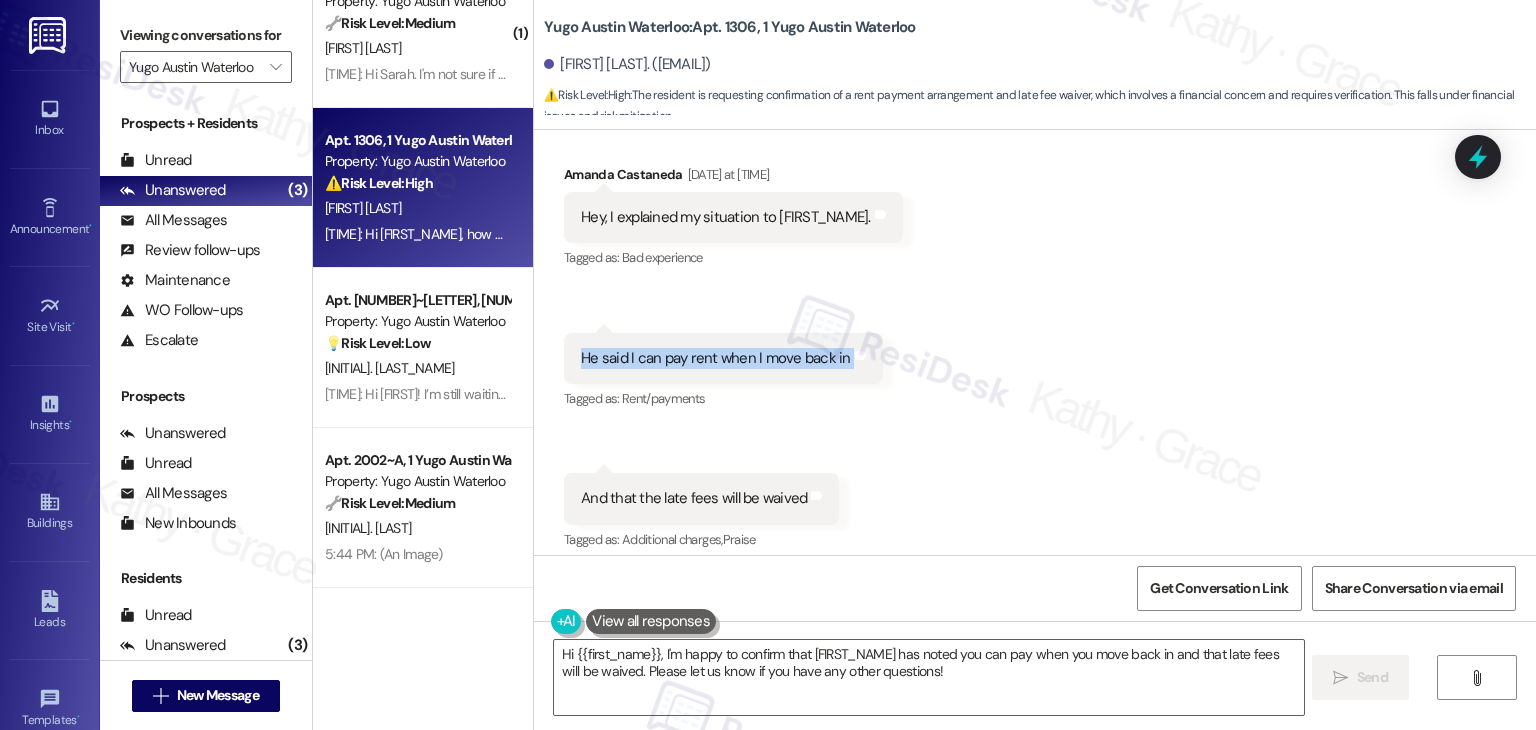 scroll, scrollTop: 4711, scrollLeft: 0, axis: vertical 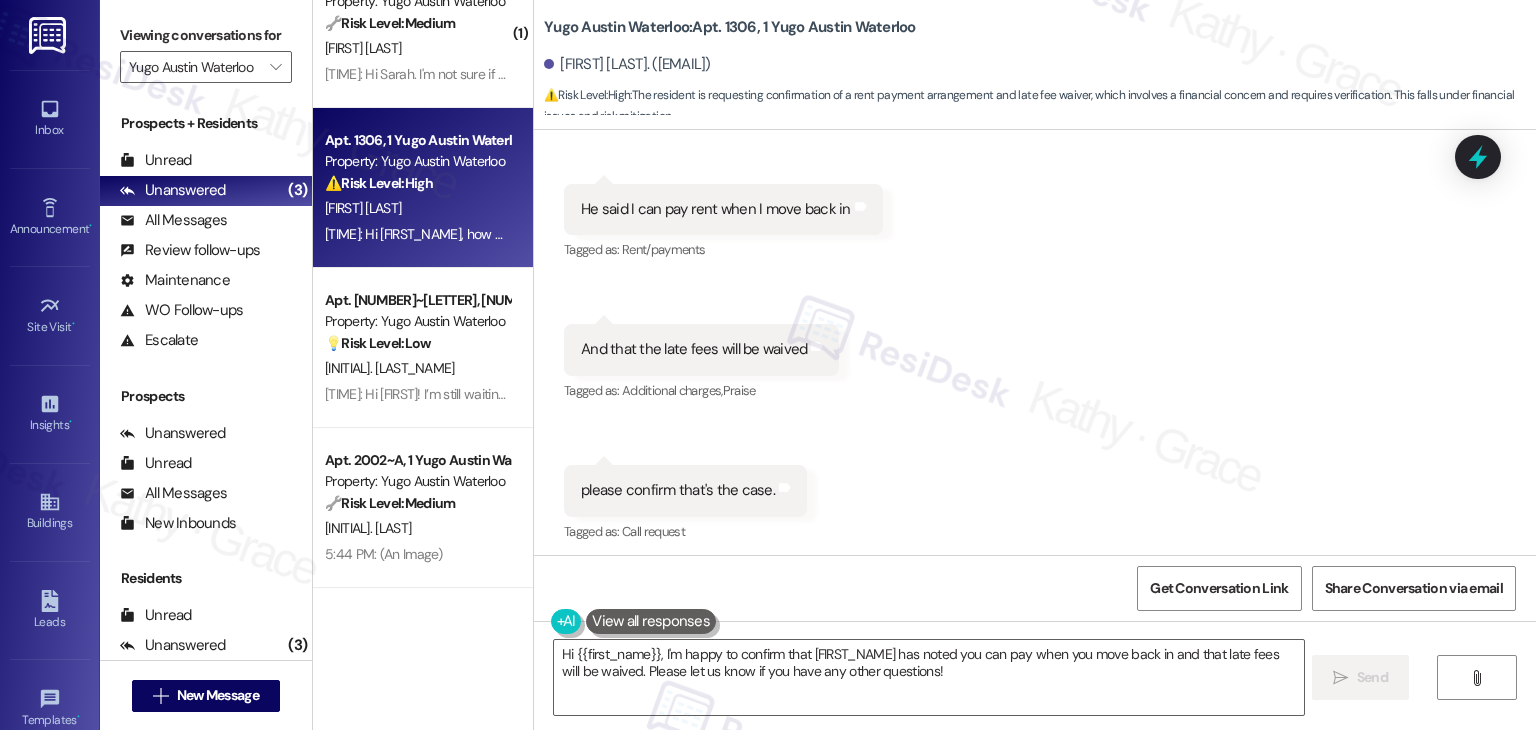 click on "Received via SMS Amanda Castaneda Aug 05, 2025 at 11:54 AM Hey, I explained my situation to Andrew.  Tags and notes Tagged as:   Bad experience Click to highlight conversations about Bad experience Received via SMS 11:55 AM Amanda Castaneda Aug 05, 2025 at 11:55 AM He said I can pay rent when I move back in  Tags and notes Tagged as:   Rent/payments Click to highlight conversations about Rent/payments Received via SMS 11:55 AM Amanda Castaneda Aug 05, 2025 at 11:55 AM And that the late fees will be waived  Tags and notes Tagged as:   Additional charges ,  Click to highlight conversations about Additional charges Praise Click to highlight conversations about Praise Received via SMS 11:55 AM Amanda Castaneda Aug 05, 2025 at 11:55 AM please confirm that's the case.  Tags and notes Tagged as:   Call request Click to highlight conversations about Call request" at bounding box center (1035, 265) 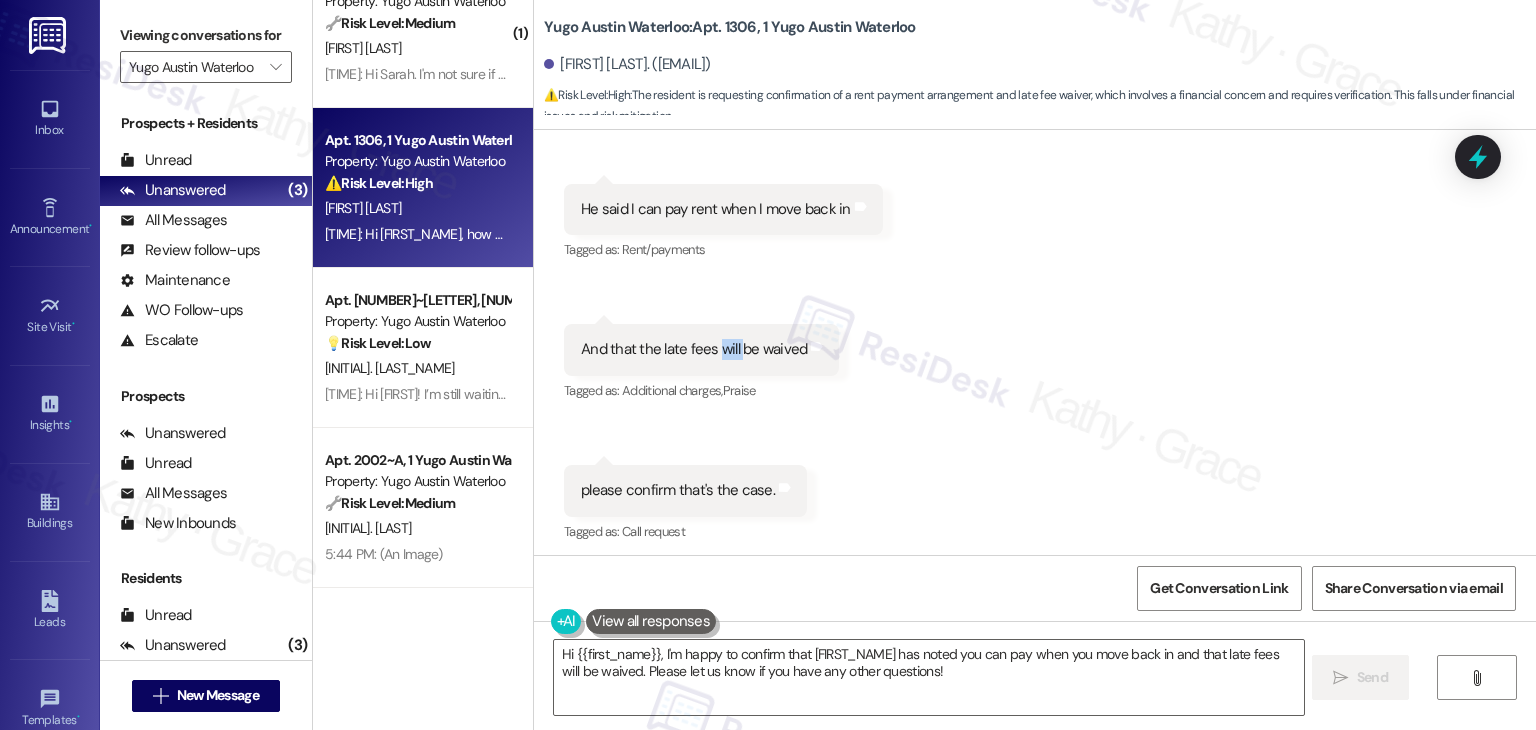 click on "And that the late fees will be waived" at bounding box center [694, 349] 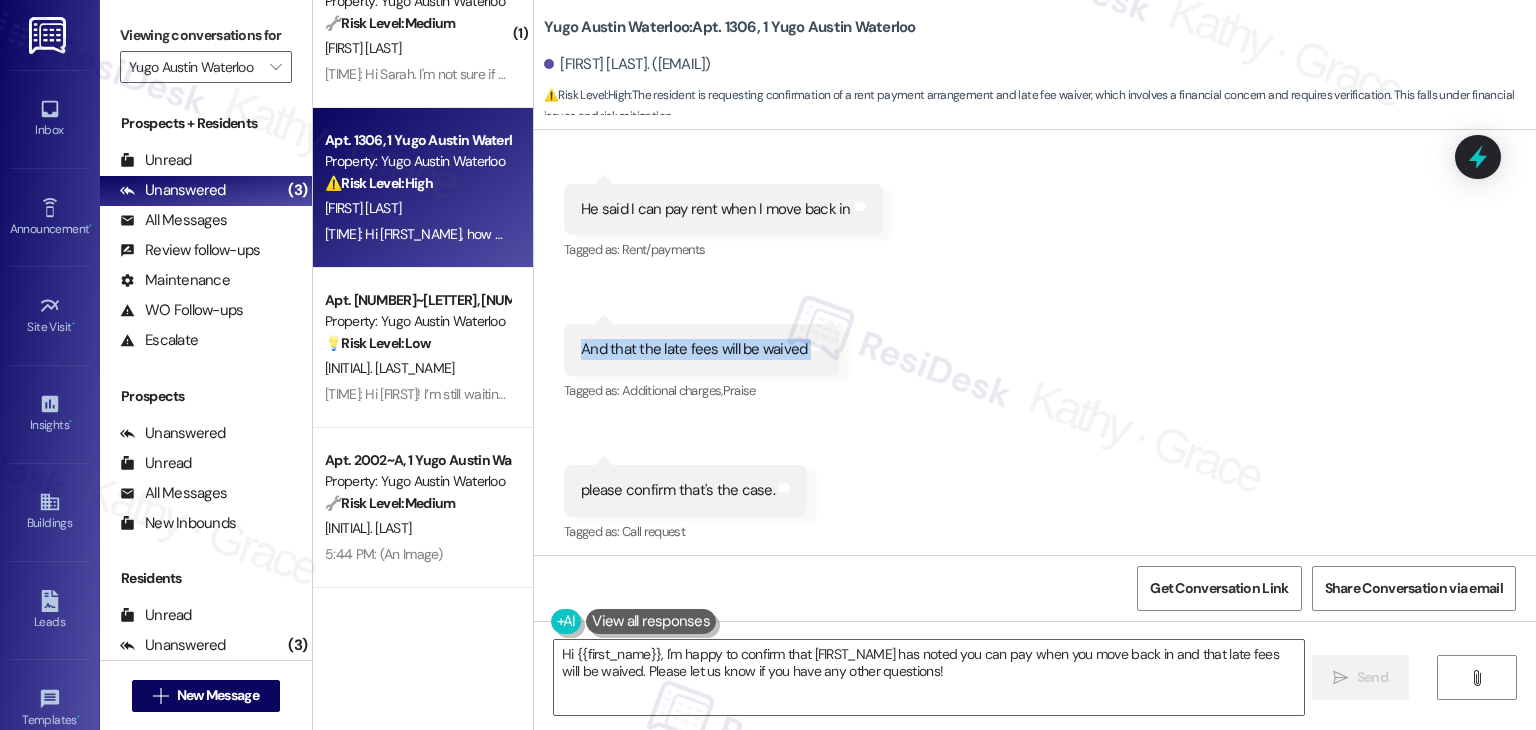 click on "And that the late fees will be waived" at bounding box center [694, 349] 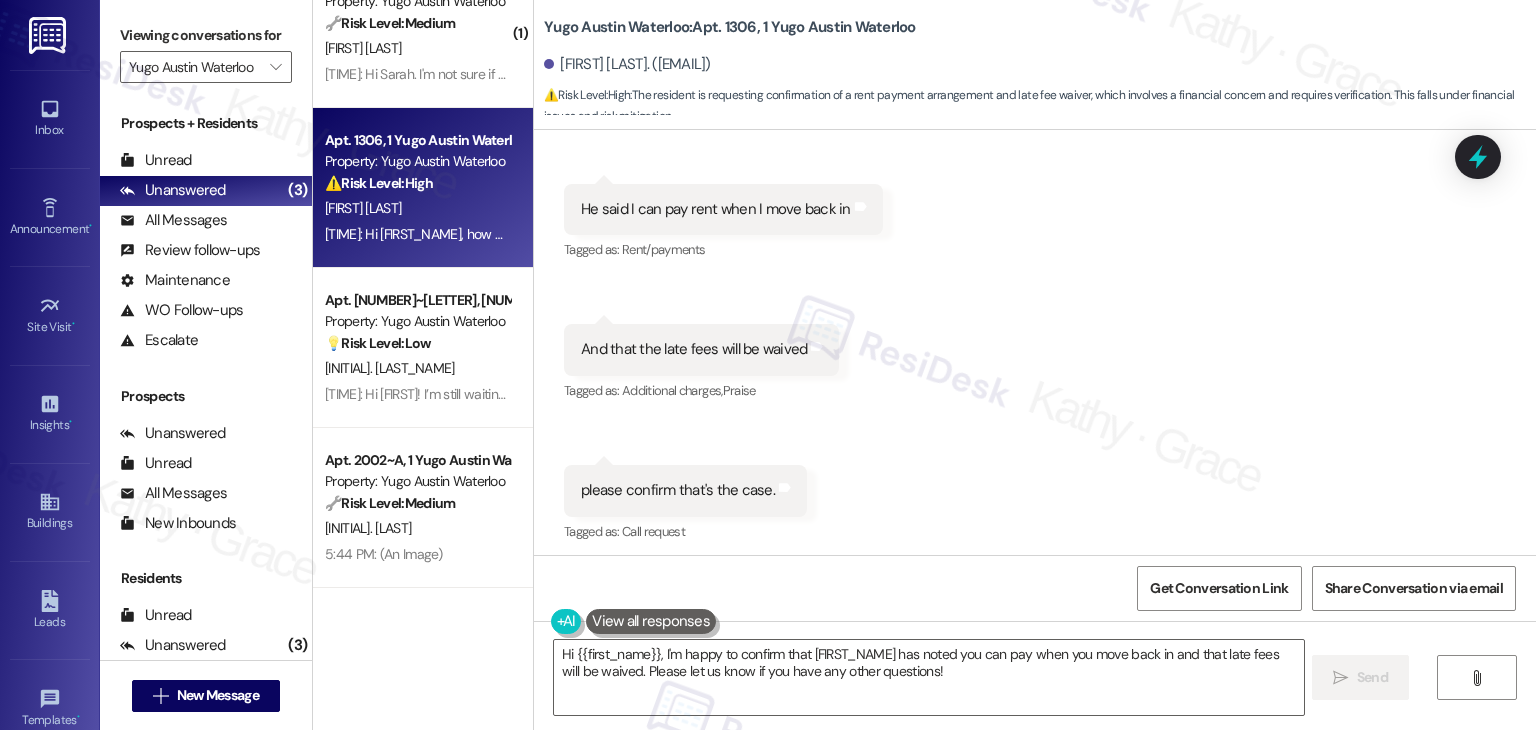 click on "Received via SMS Amanda Castaneda Aug 05, 2025 at 11:54 AM Hey, I explained my situation to Andrew.  Tags and notes Tagged as:   Bad experience Click to highlight conversations about Bad experience Received via SMS 11:55 AM Amanda Castaneda Aug 05, 2025 at 11:55 AM He said I can pay rent when I move back in  Tags and notes Tagged as:   Rent/payments Click to highlight conversations about Rent/payments Received via SMS 11:55 AM Amanda Castaneda Aug 05, 2025 at 11:55 AM And that the late fees will be waived  Tags and notes Tagged as:   Additional charges ,  Click to highlight conversations about Additional charges Praise Click to highlight conversations about Praise Received via SMS 11:55 AM Amanda Castaneda Aug 05, 2025 at 11:55 AM please confirm that's the case.  Tags and notes Tagged as:   Call request Click to highlight conversations about Call request" at bounding box center (1035, 265) 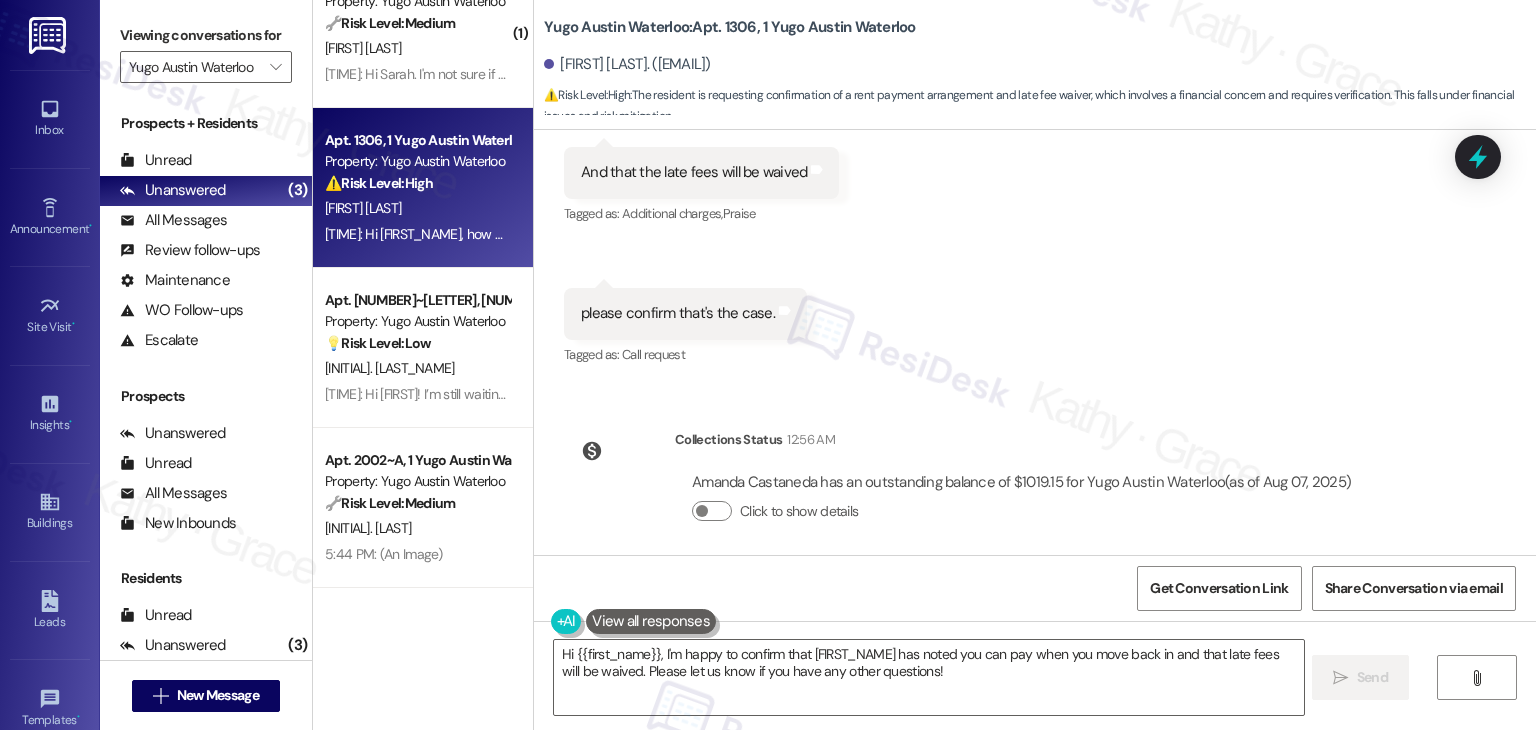 scroll, scrollTop: 4911, scrollLeft: 0, axis: vertical 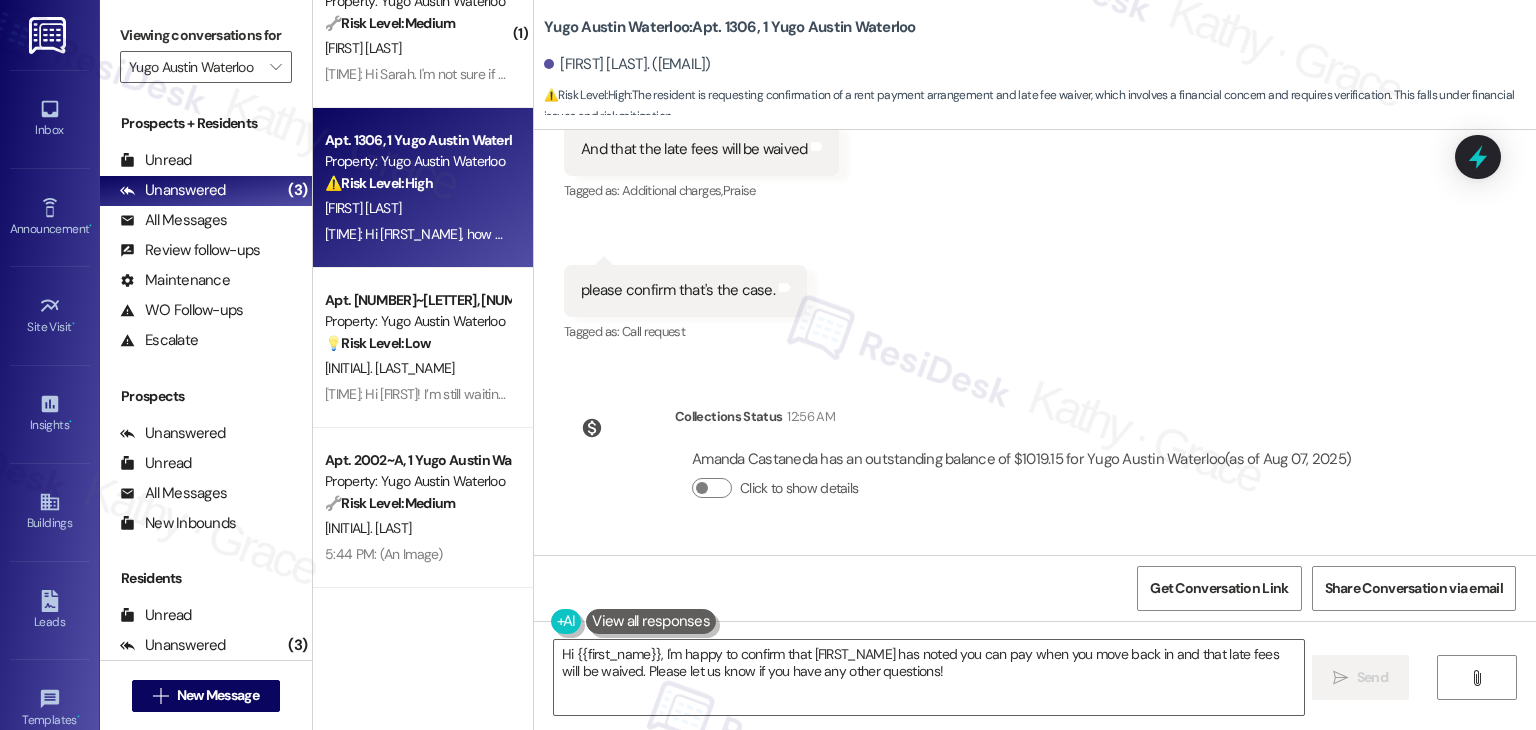 click on "please confirm that's the case." at bounding box center (678, 290) 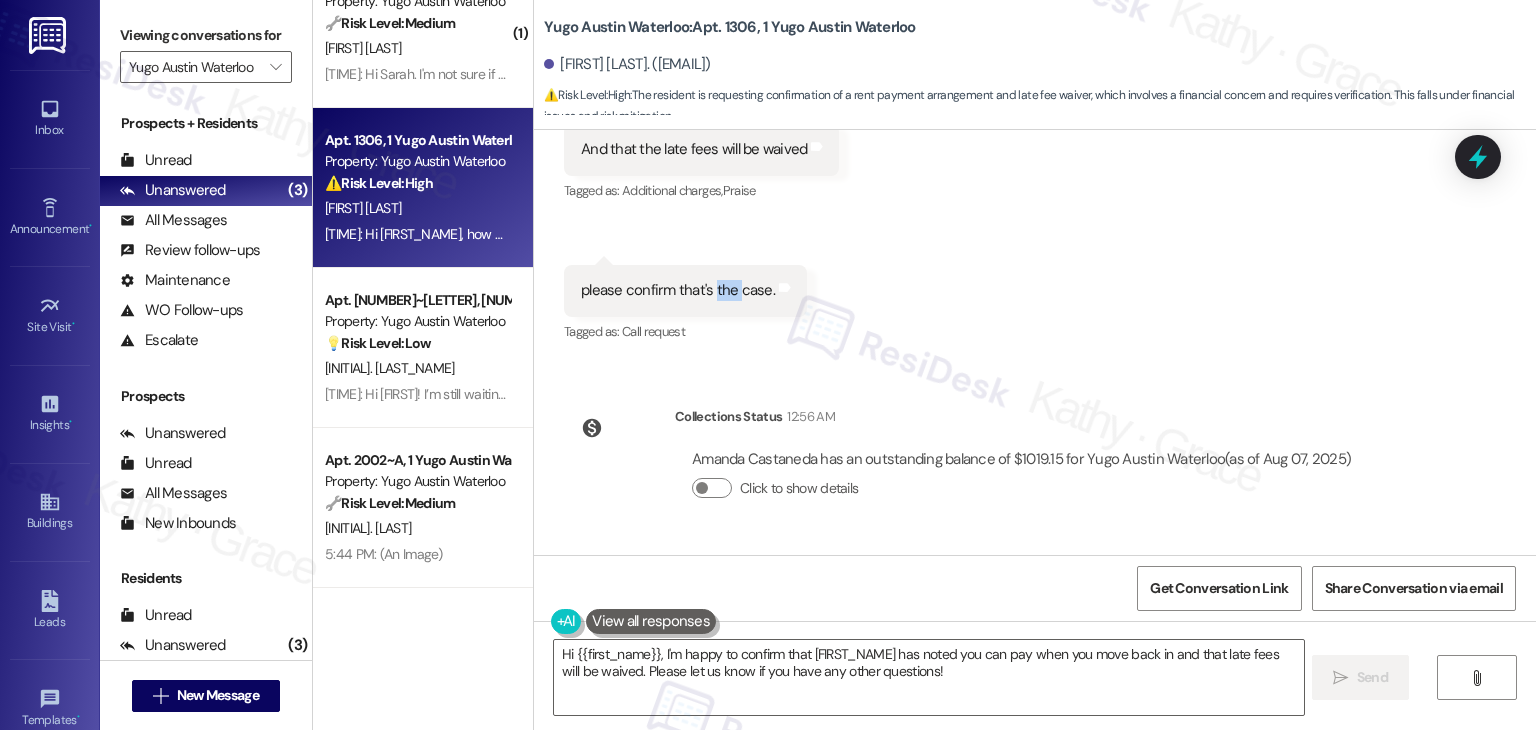click on "please confirm that's the case." at bounding box center (678, 290) 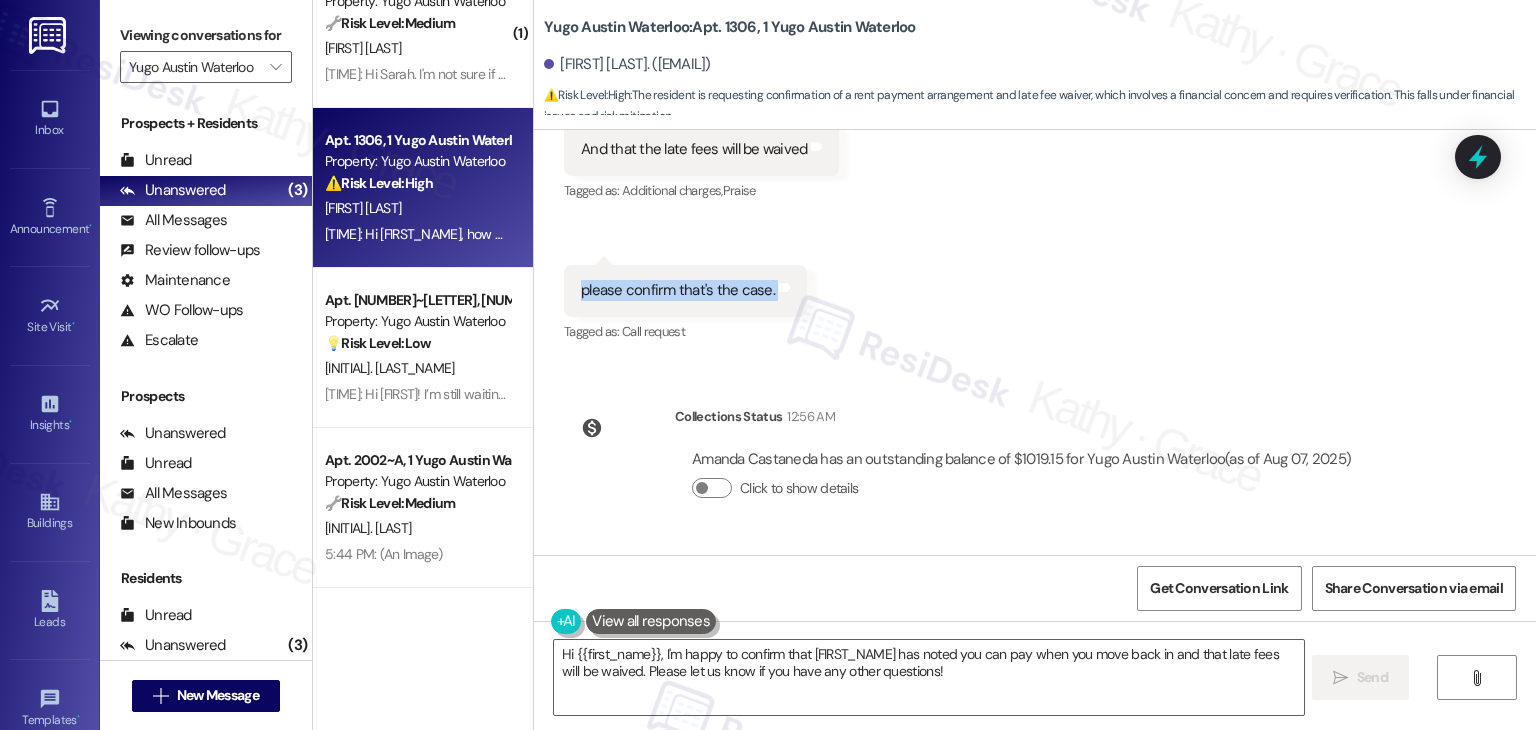click on "please confirm that's the case." at bounding box center (678, 290) 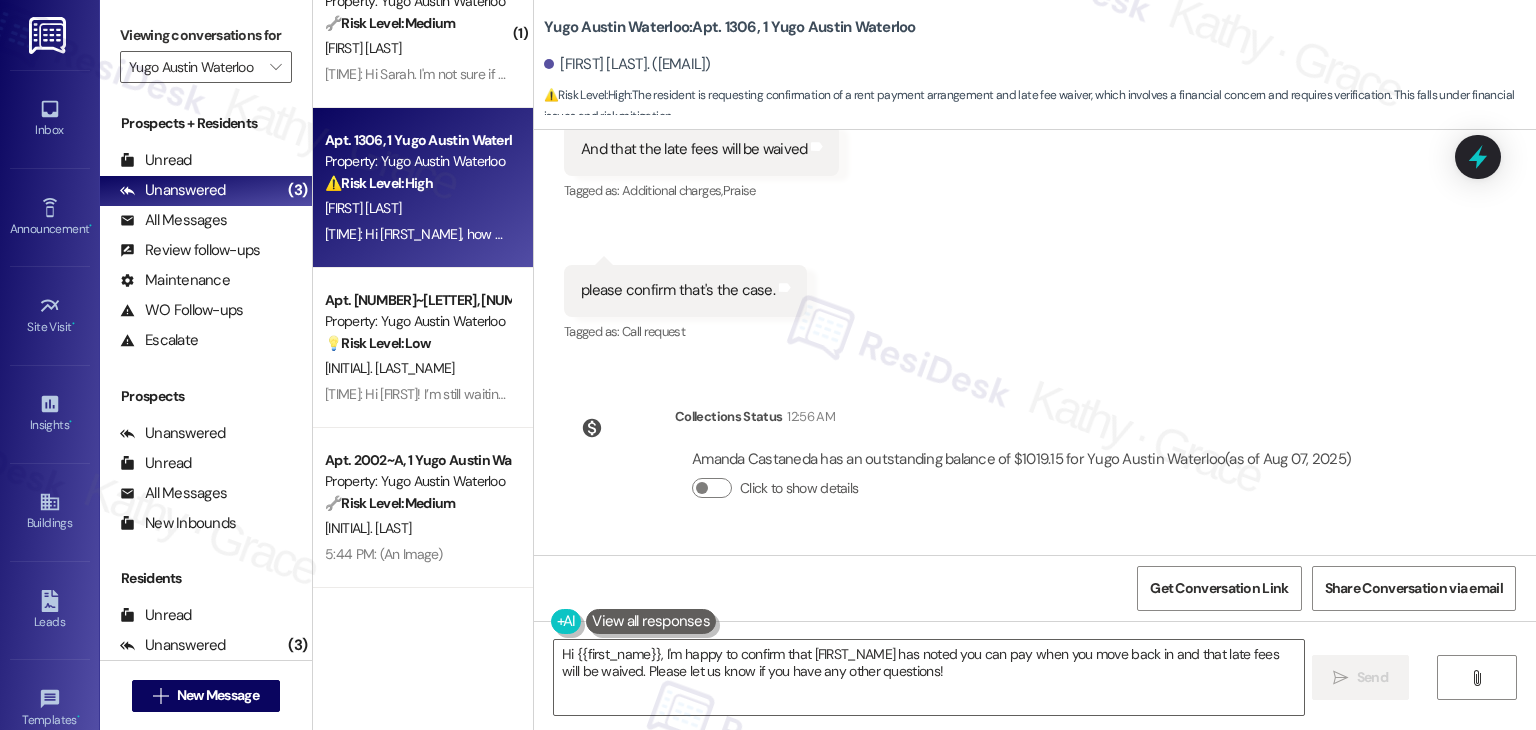 click on "please confirm that's the case." at bounding box center (678, 290) 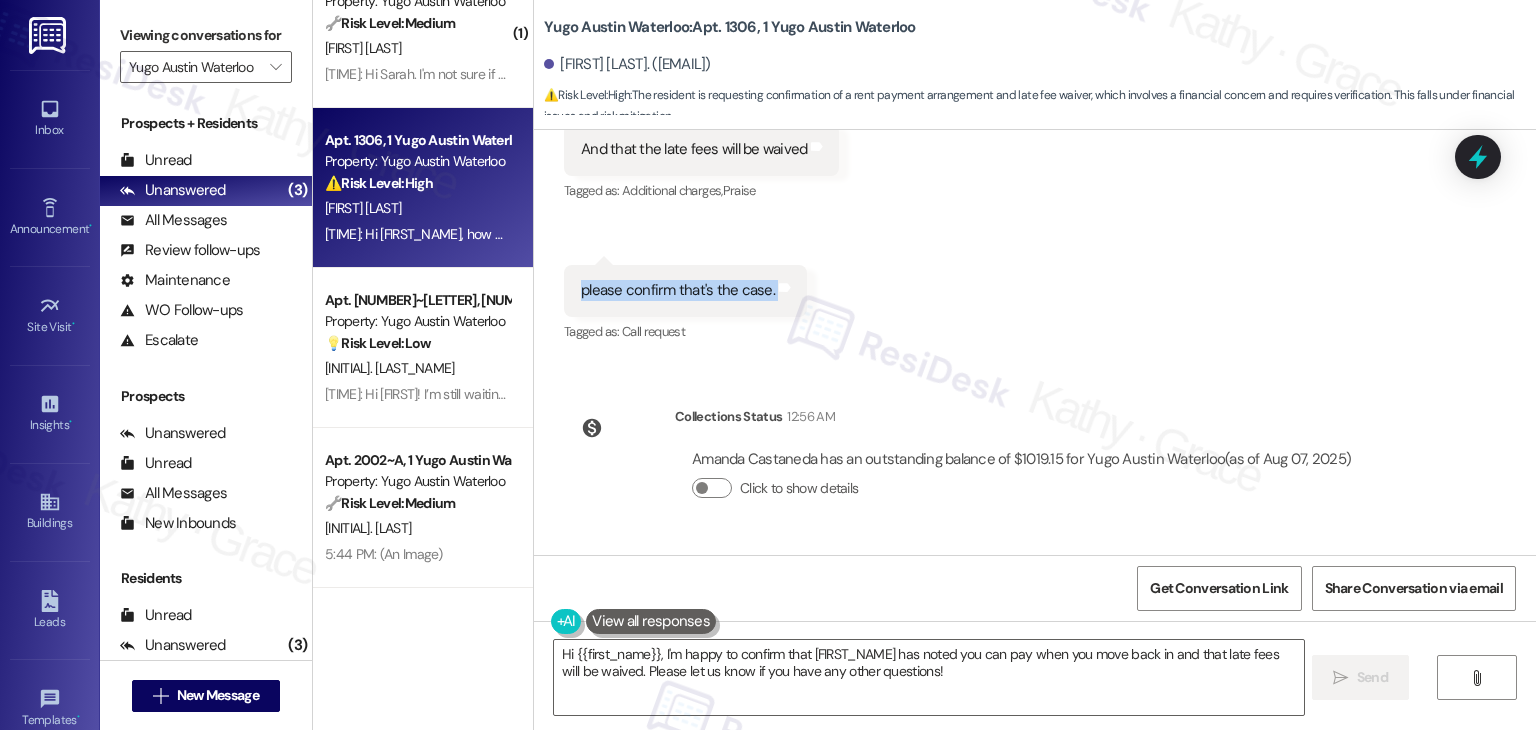 copy on "please confirm that's the case.  Tags and notes" 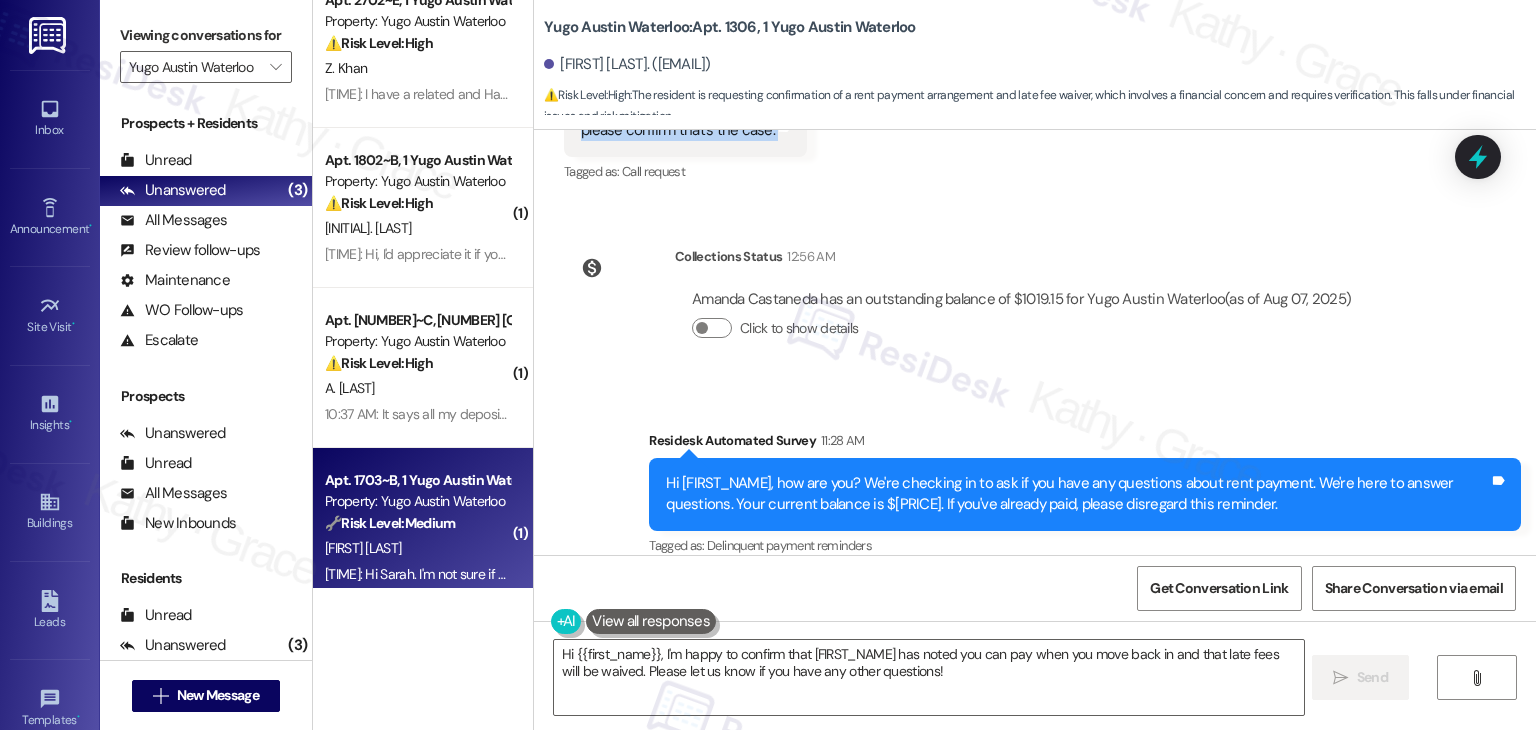 scroll, scrollTop: 0, scrollLeft: 0, axis: both 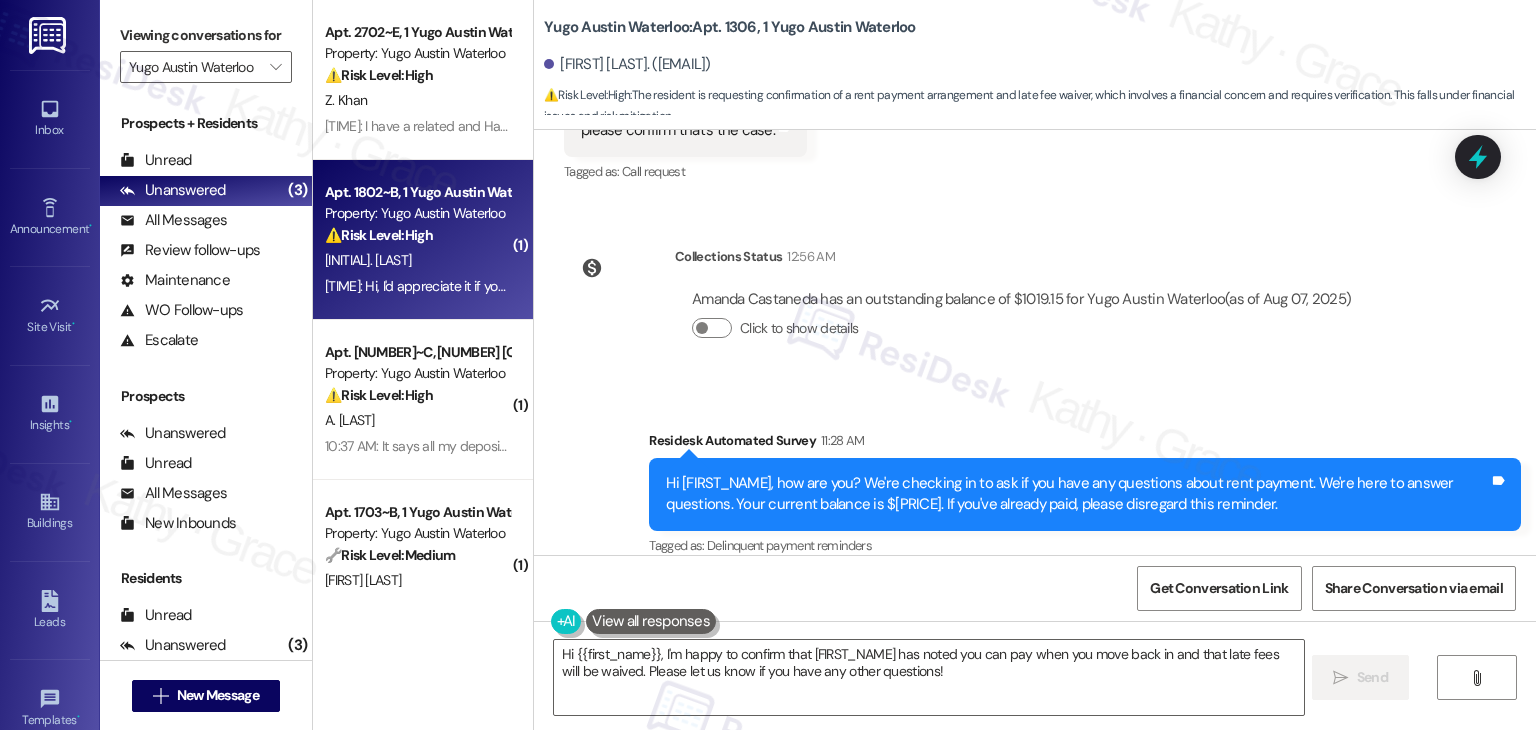 click on "11:43 AM: Hi, I'd appreciate it if your team would reply to my email, which was promised to be answer by last week.  11:43 AM: Hi, I'd appreciate it if your team would reply to my email, which was promised to be answer by last week." at bounding box center (647, 286) 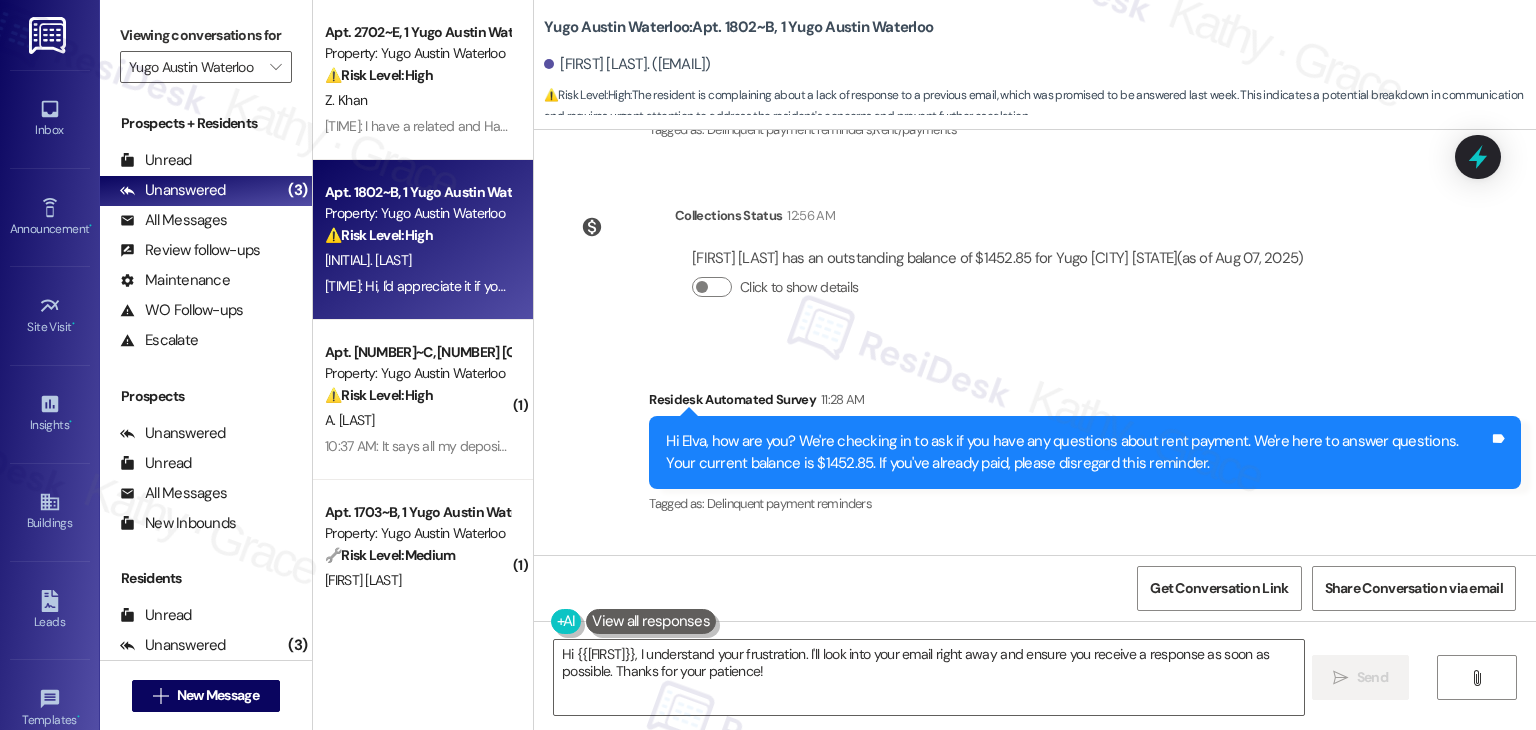 scroll, scrollTop: 2296, scrollLeft: 0, axis: vertical 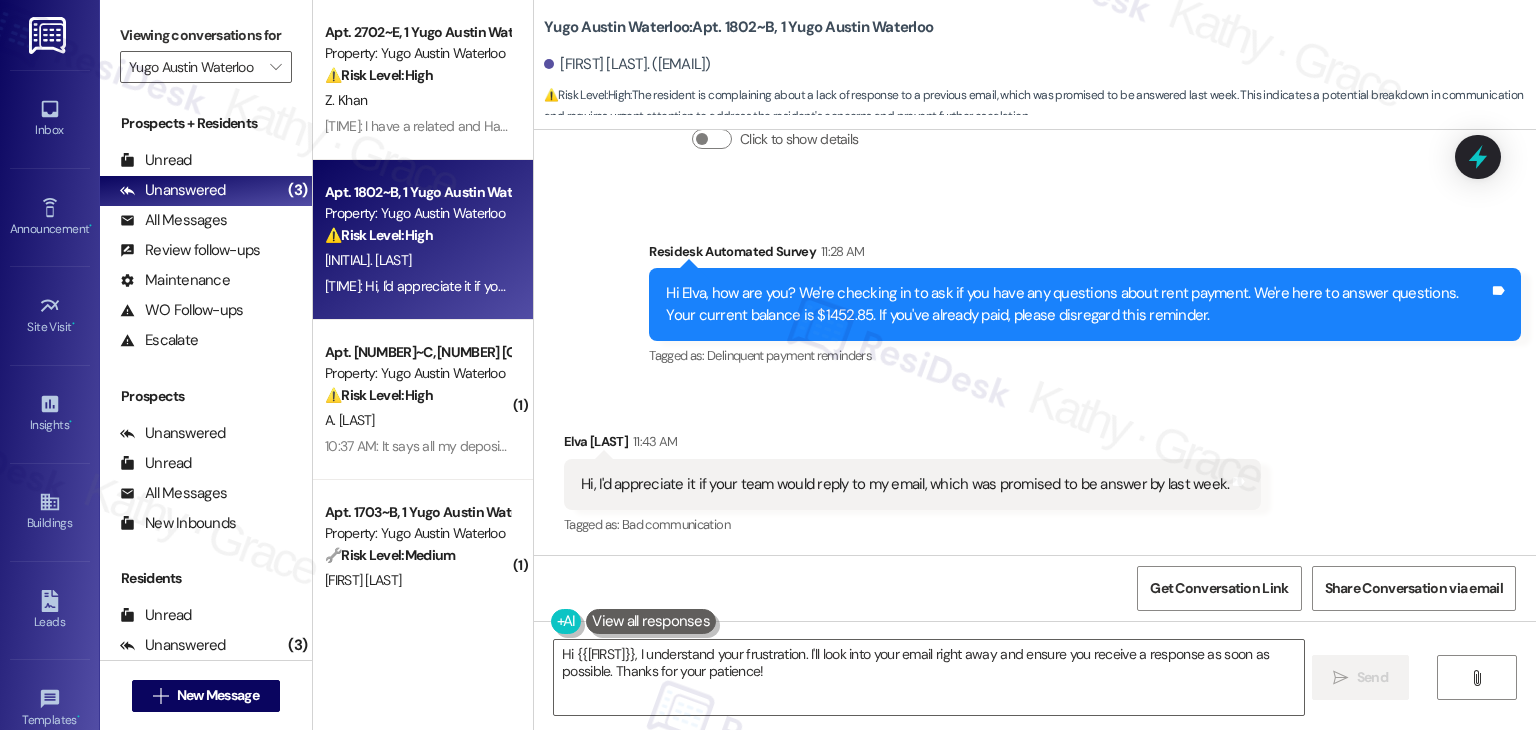 click on "Hi Elva, how are you? We're checking in to ask if you have any questions about rent payment. We're here to answer questions. Your current balance is $1452.85. If you've already paid, please disregard this reminder." at bounding box center [1077, 304] 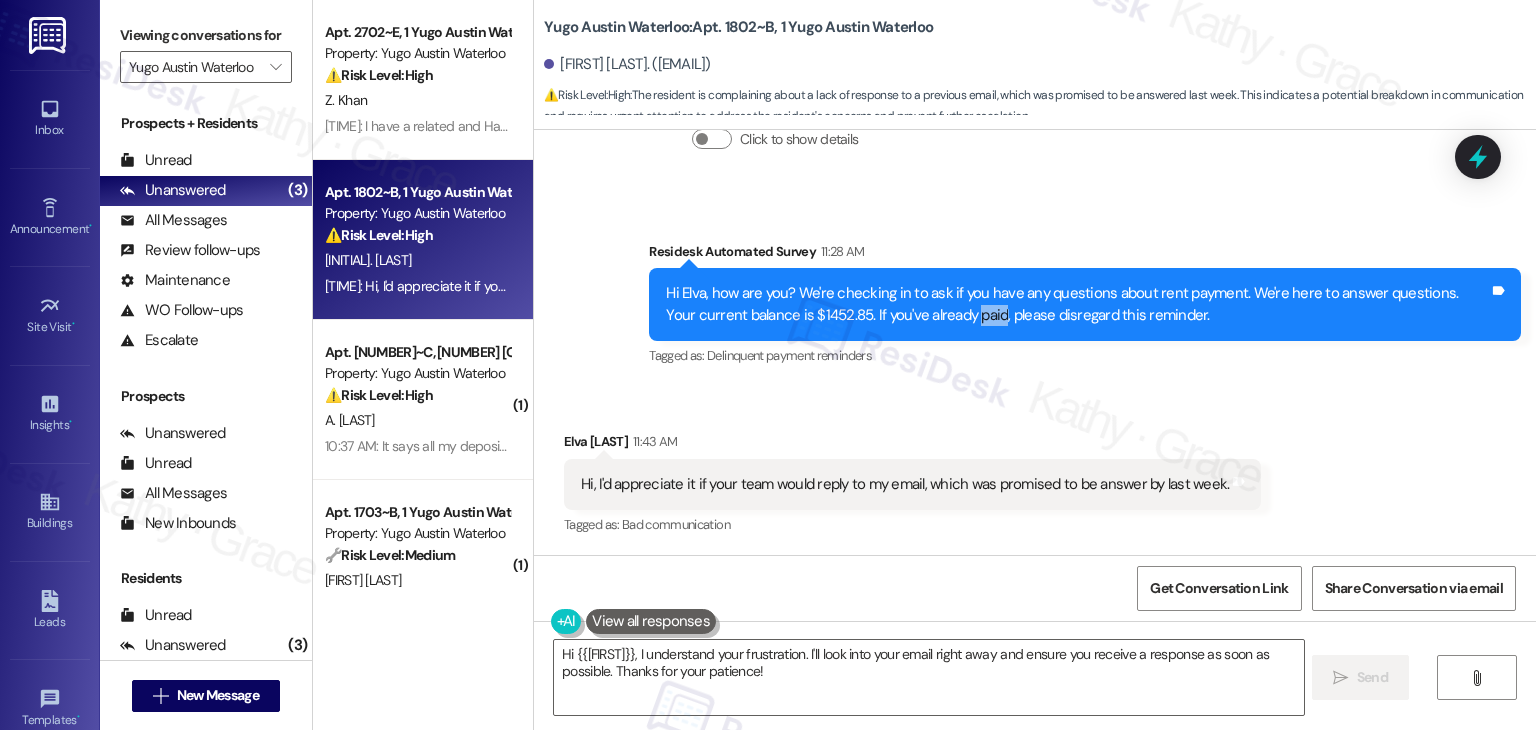 click on "Hi Elva, how are you? We're checking in to ask if you have any questions about rent payment. We're here to answer questions. Your current balance is $1452.85. If you've already paid, please disregard this reminder." at bounding box center [1077, 304] 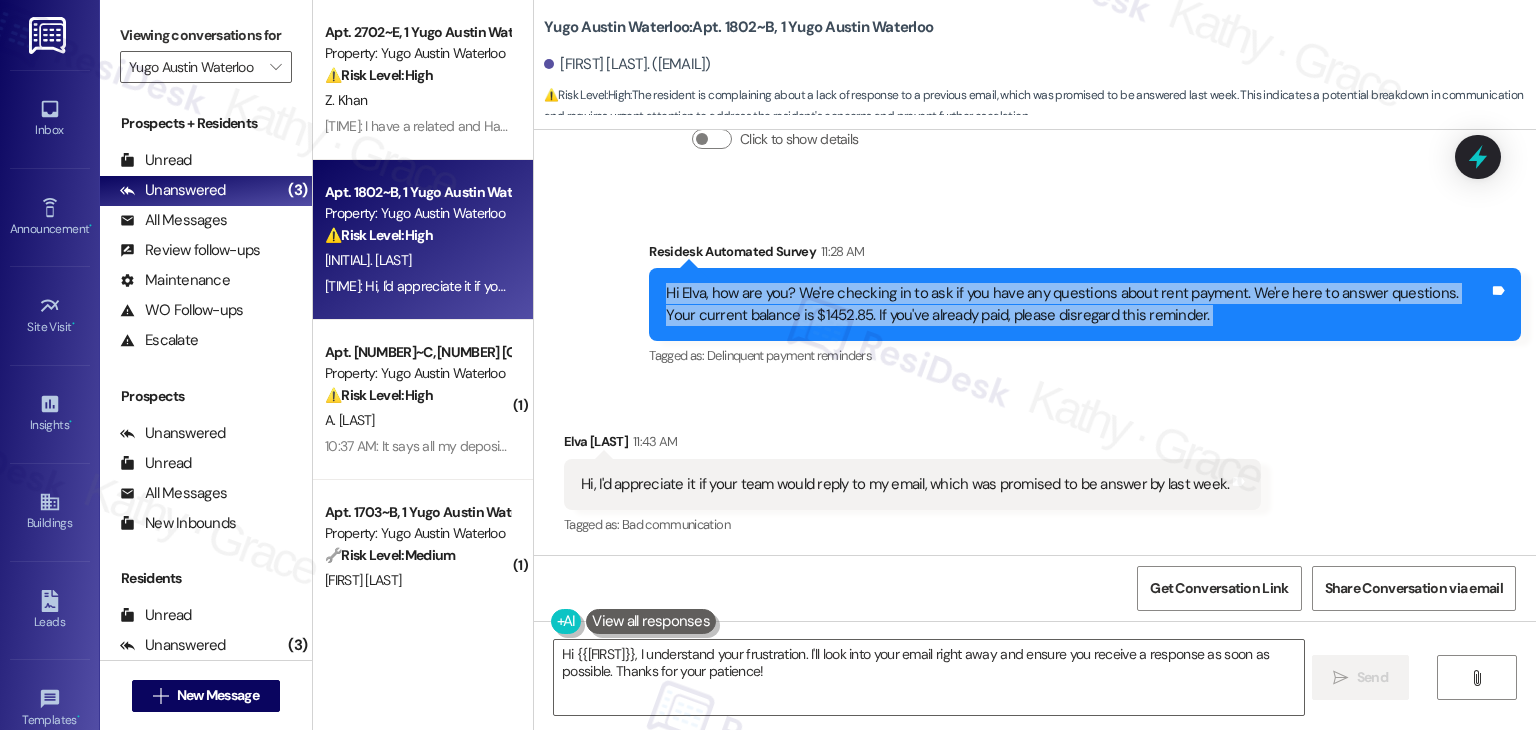 copy on "Hi Elva, how are you? We're checking in to ask if you have any questions about rent payment. We're here to answer questions. Your current balance is $1452.85. If you've already paid, please disregard this reminder. Tags and notes" 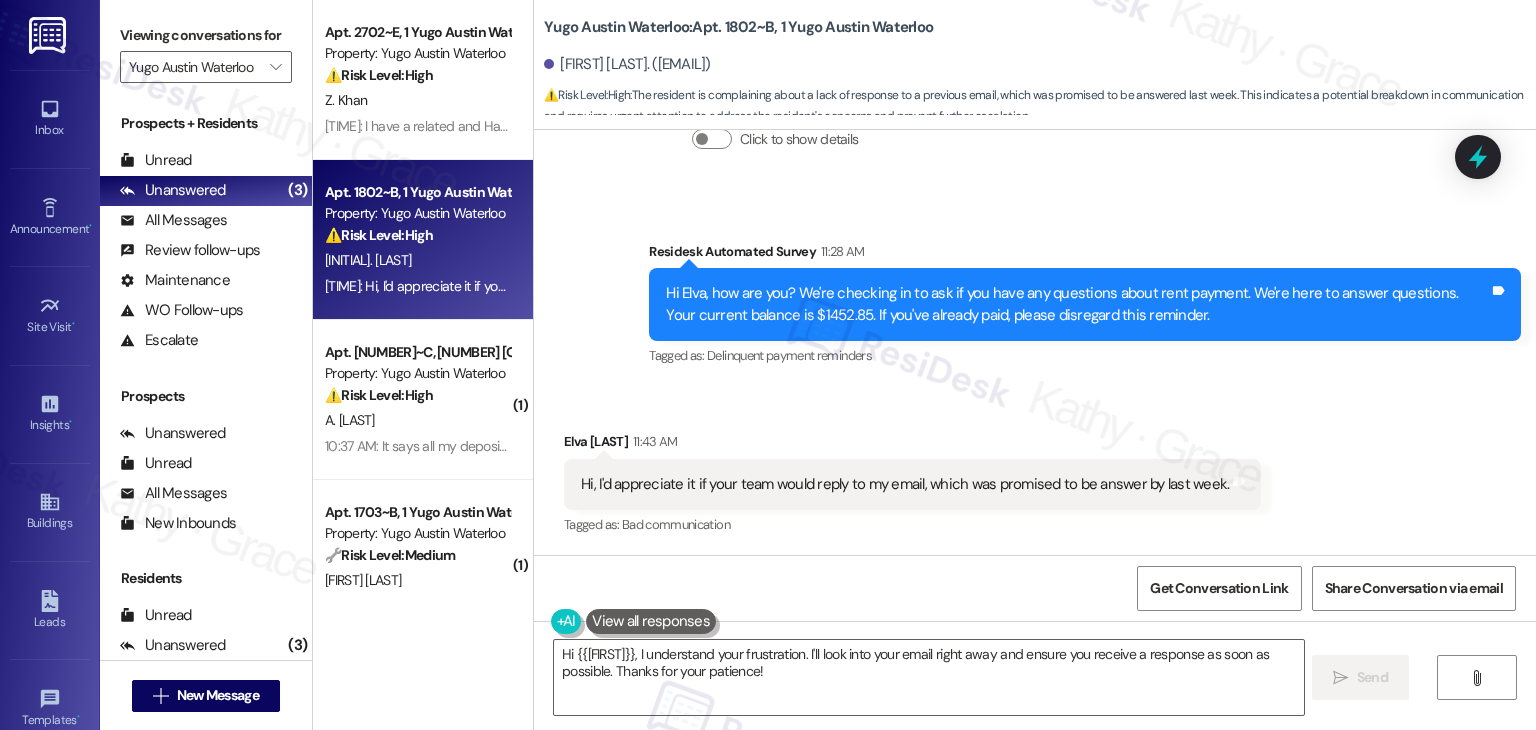 click on "Hi, I'd appreciate it if your team would reply to my email, which was promised to be answer by last week." at bounding box center (905, 484) 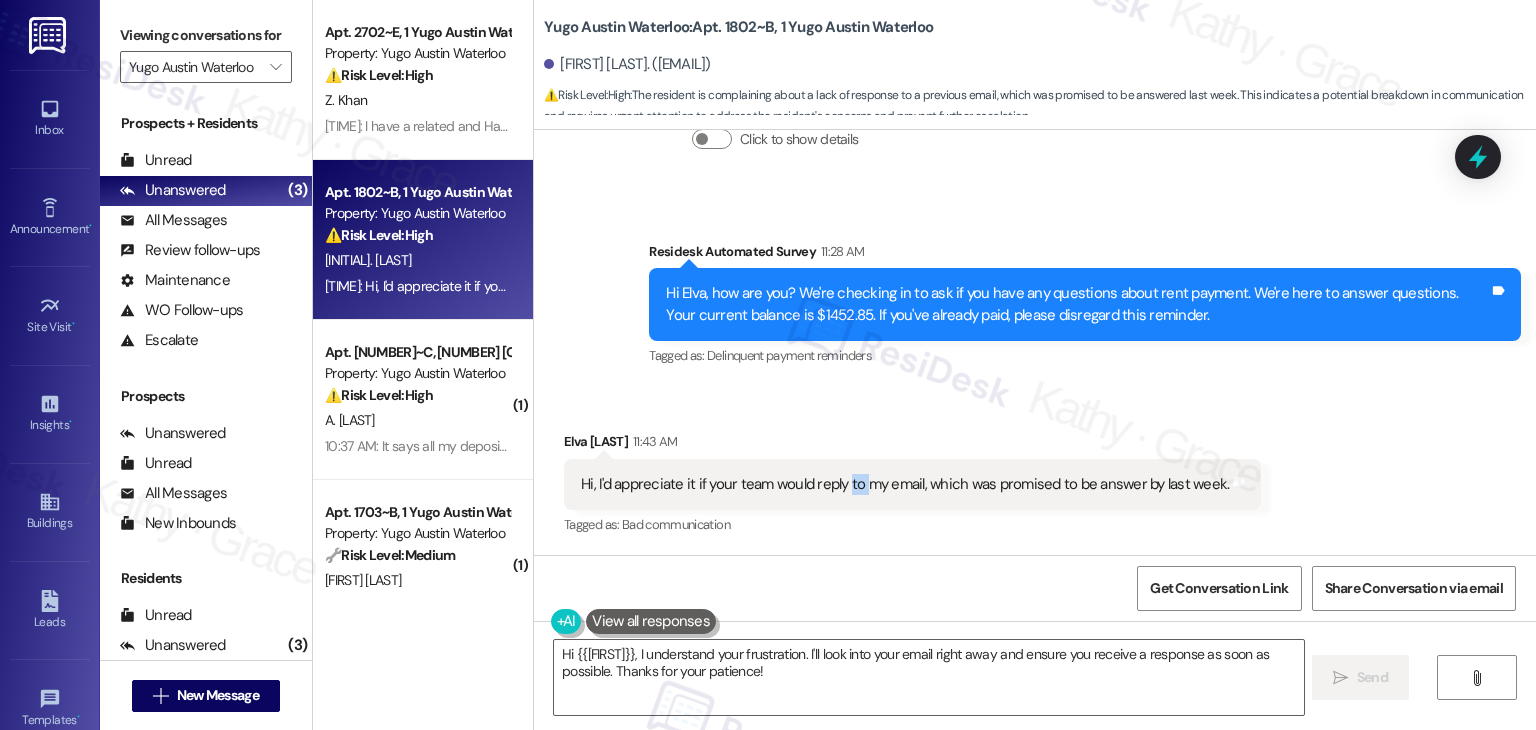 click on "Hi, I'd appreciate it if your team would reply to my email, which was promised to be answer by last week." at bounding box center [905, 484] 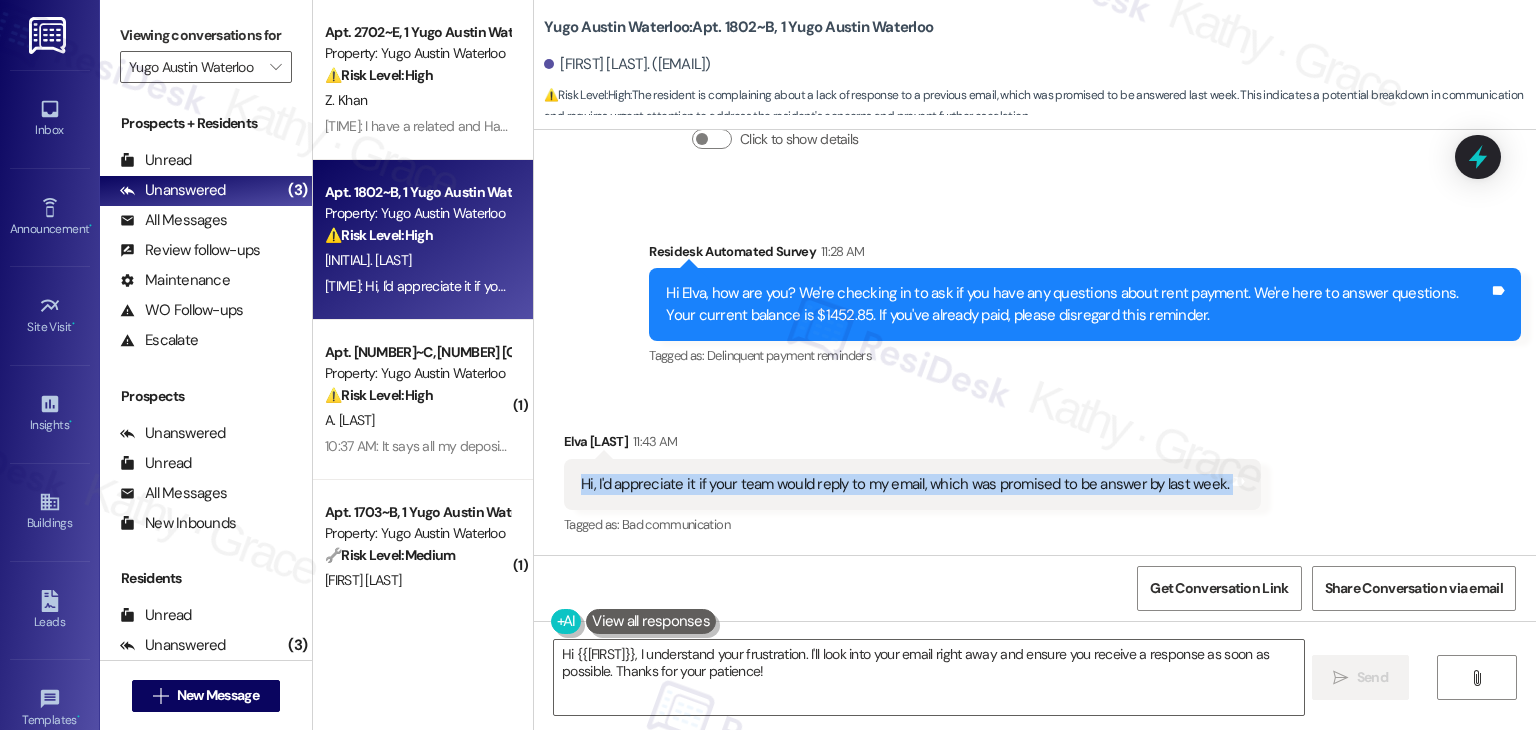 click on "Hi, I'd appreciate it if your team would reply to my email, which was promised to be answer by last week." at bounding box center [905, 484] 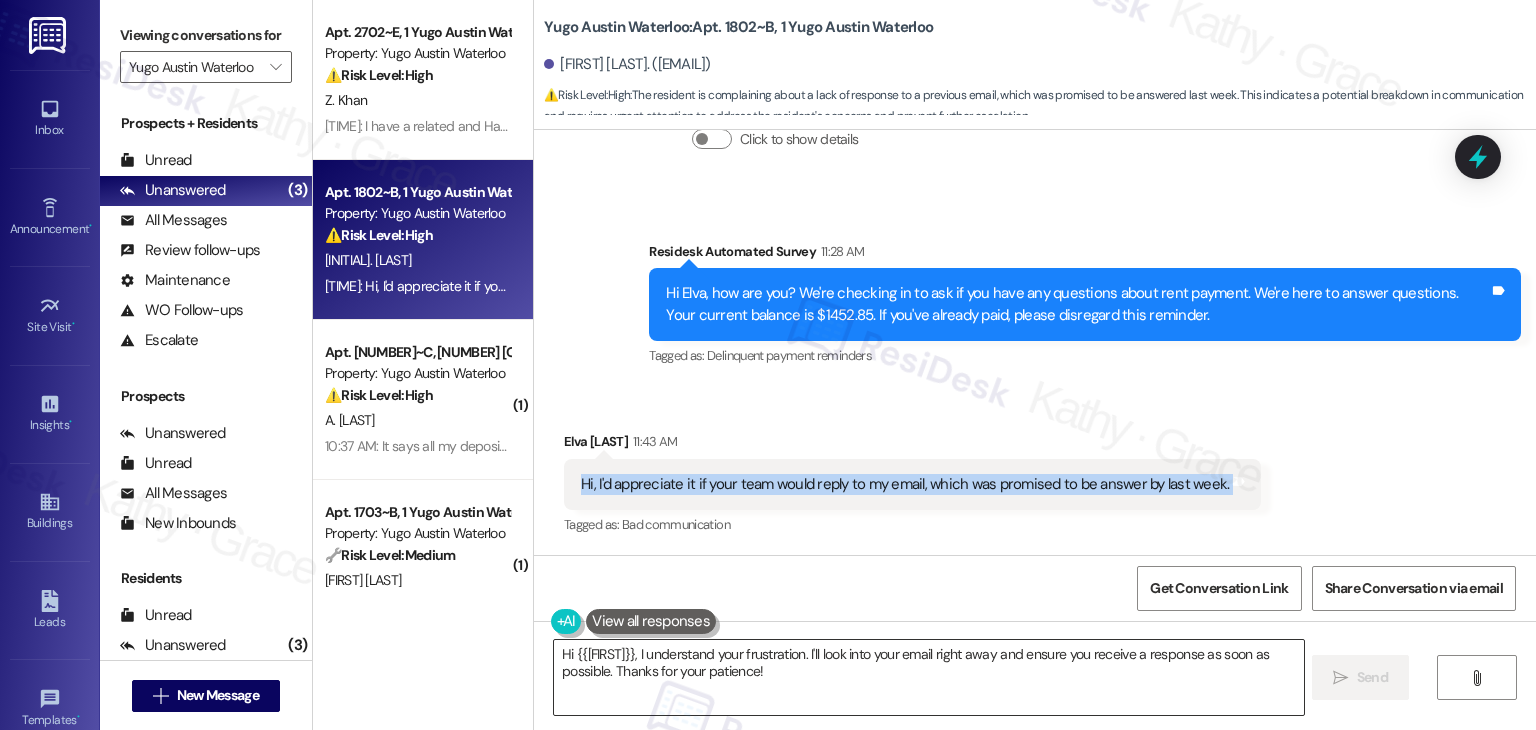click on "Hi {{first_name}}, I understand your frustration. I'll look into your email right away and ensure you receive a response as soon as possible. Thanks for your patience!" at bounding box center [928, 677] 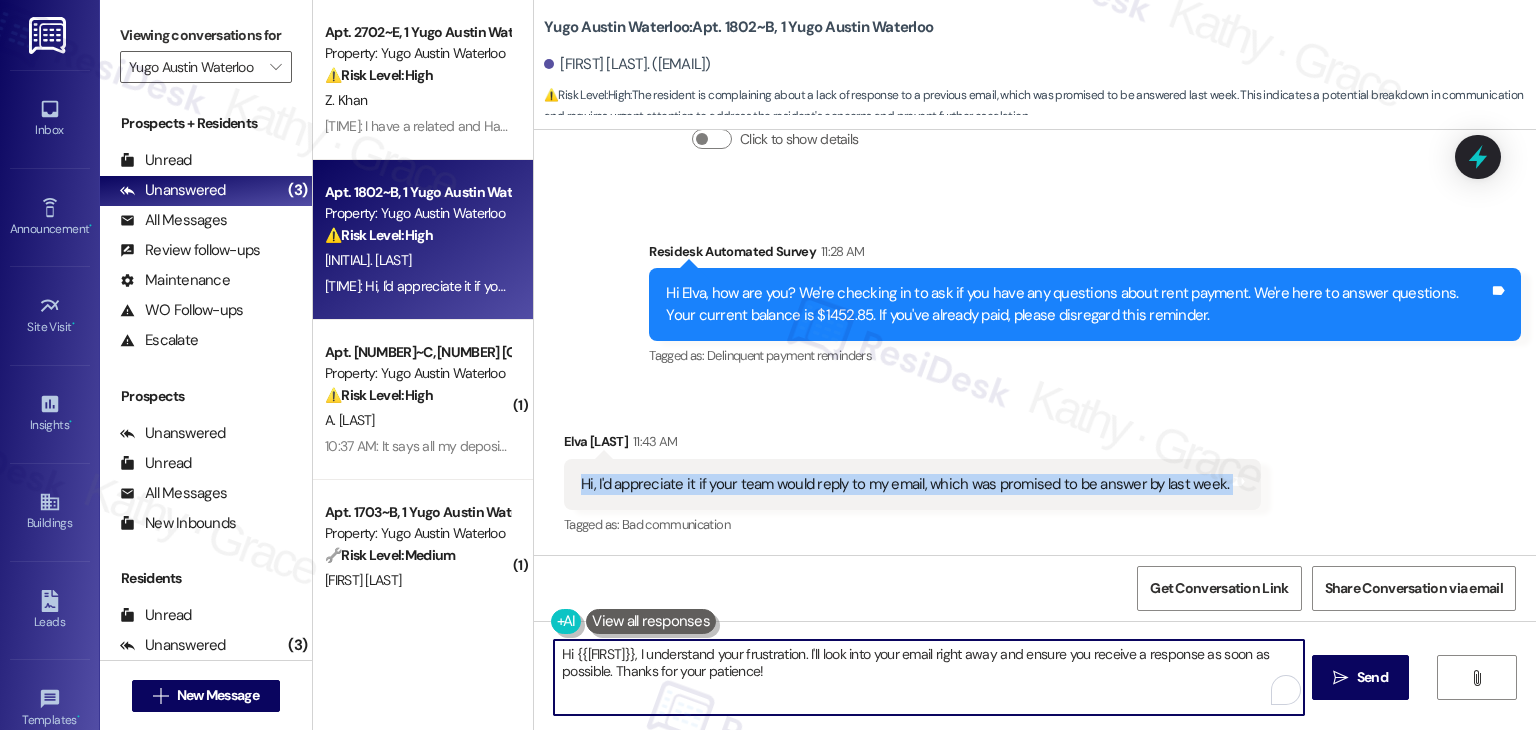 paste on "Elva! Thanks for following up, and I’m sorry you haven’t received a response yet. Could you let me know which email address you sent your message to? I’ll follow up with the site team. I appreciate" 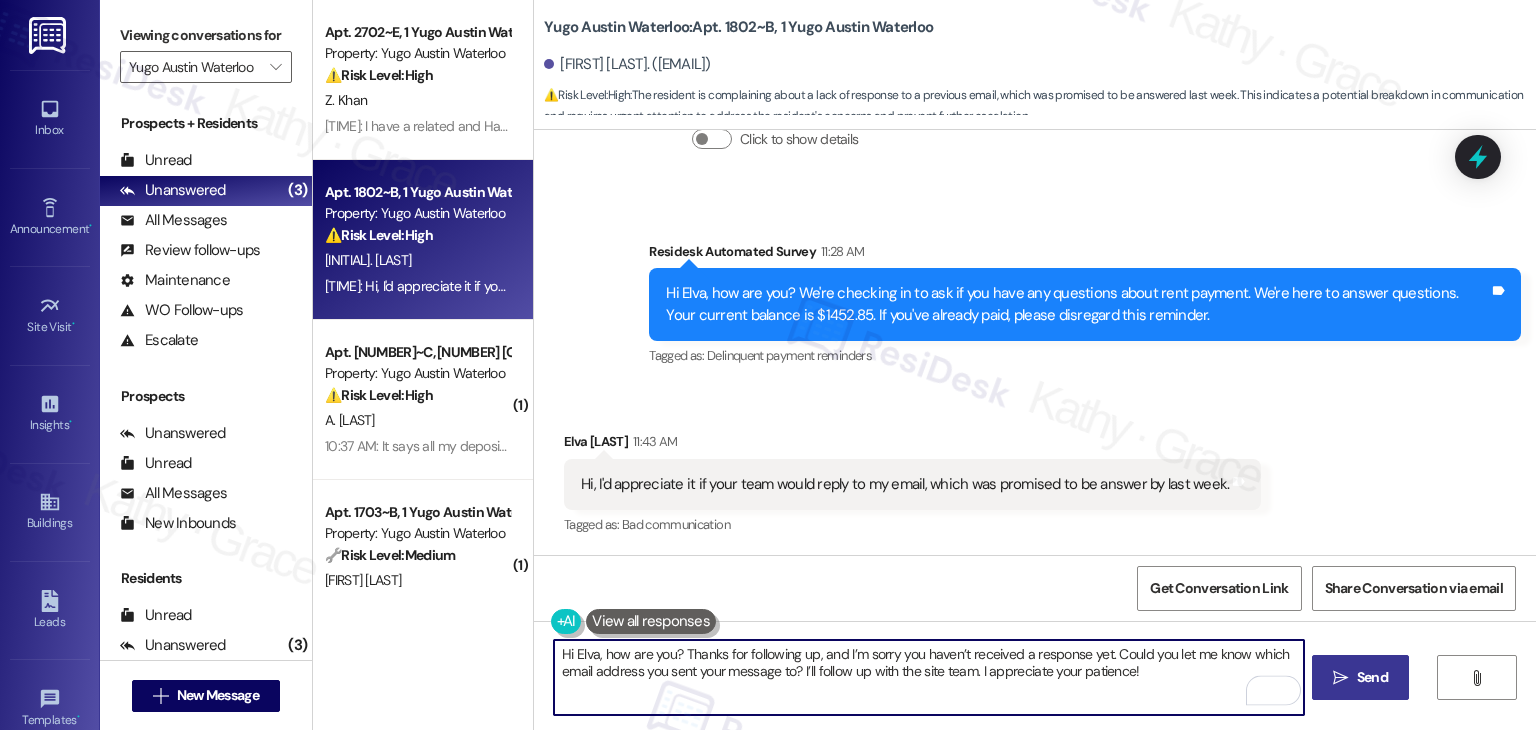 type on "Hi Elva! Thanks for following up, and I’m sorry you haven’t received a response yet. Could you let me know which email address you sent your message to? I’ll follow up with the site team. I appreciate your patience!" 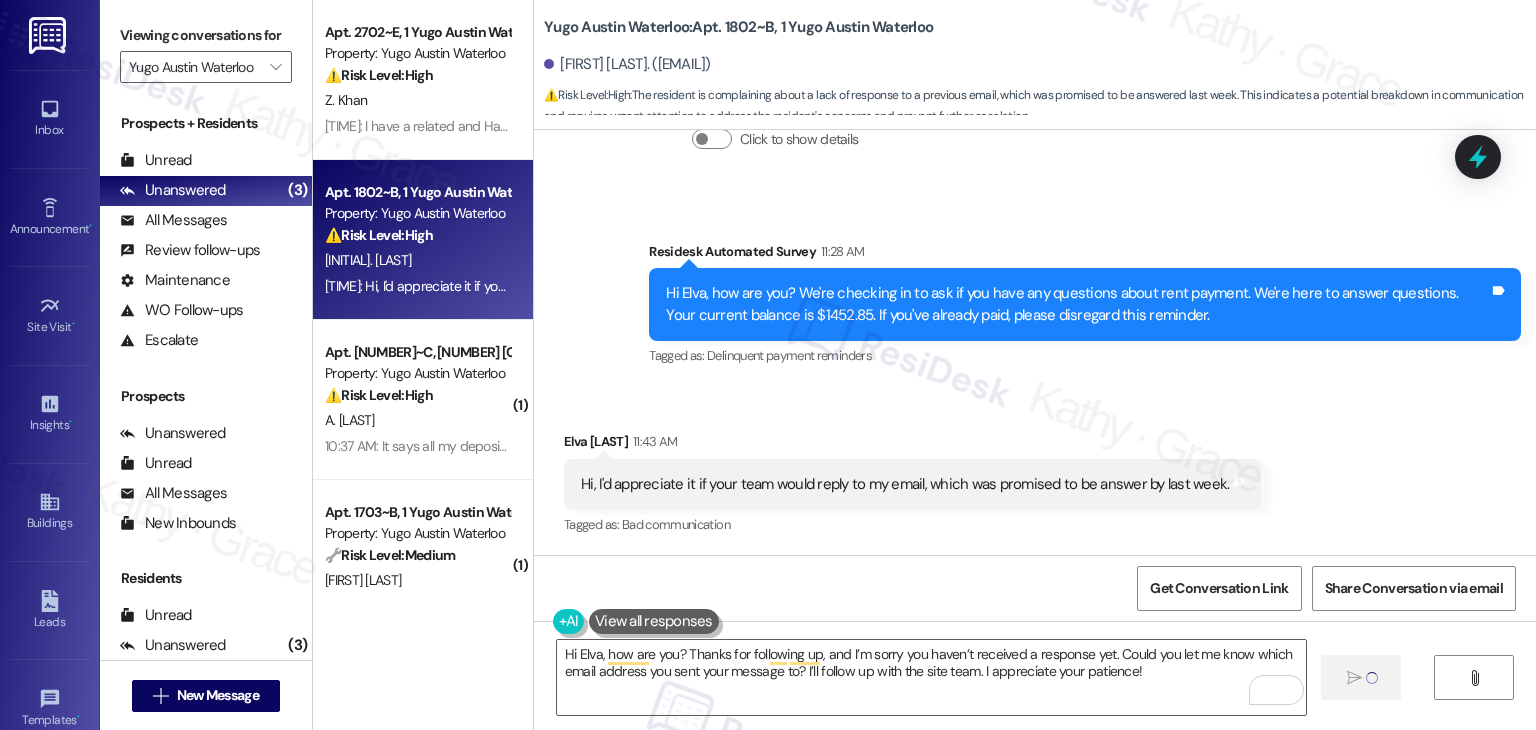type 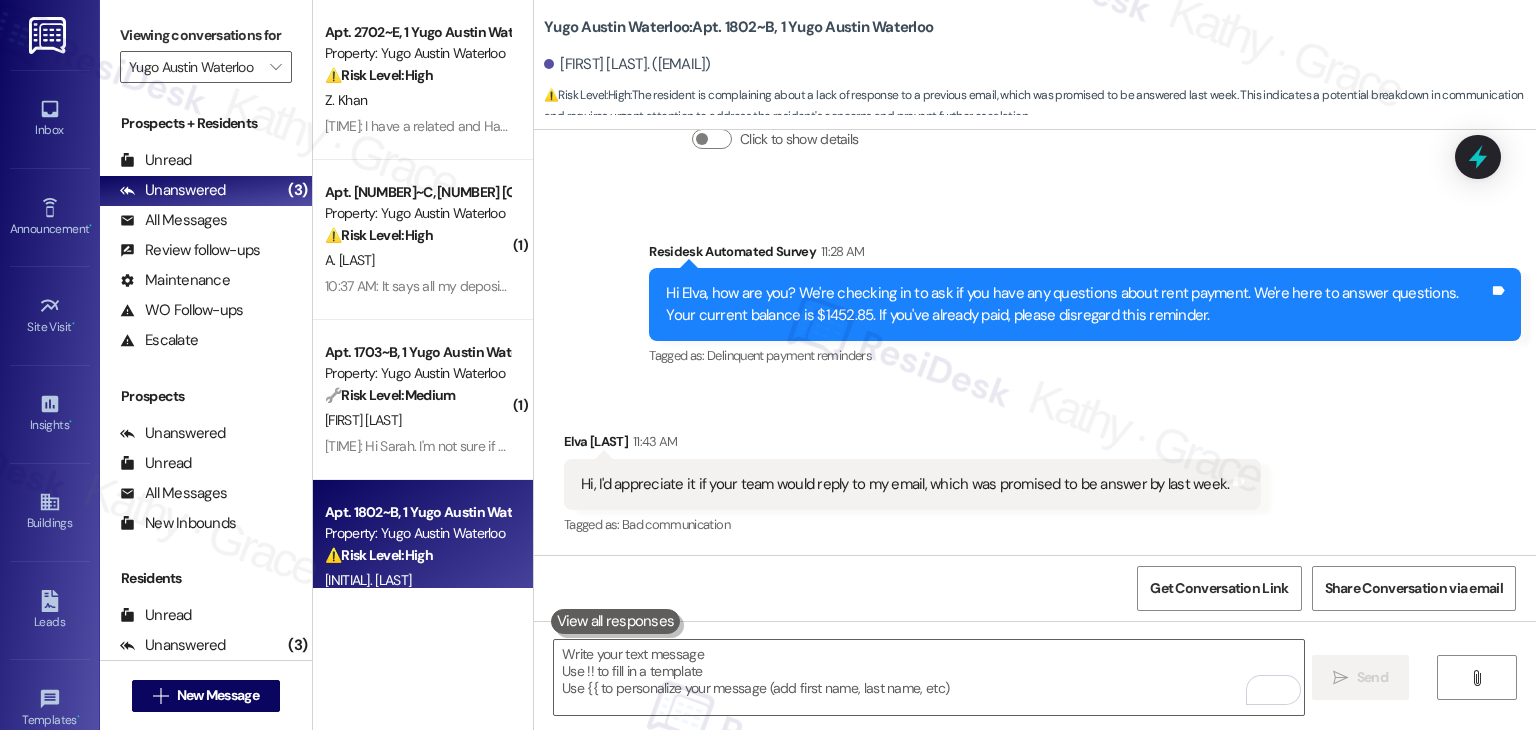 scroll, scrollTop: 2457, scrollLeft: 0, axis: vertical 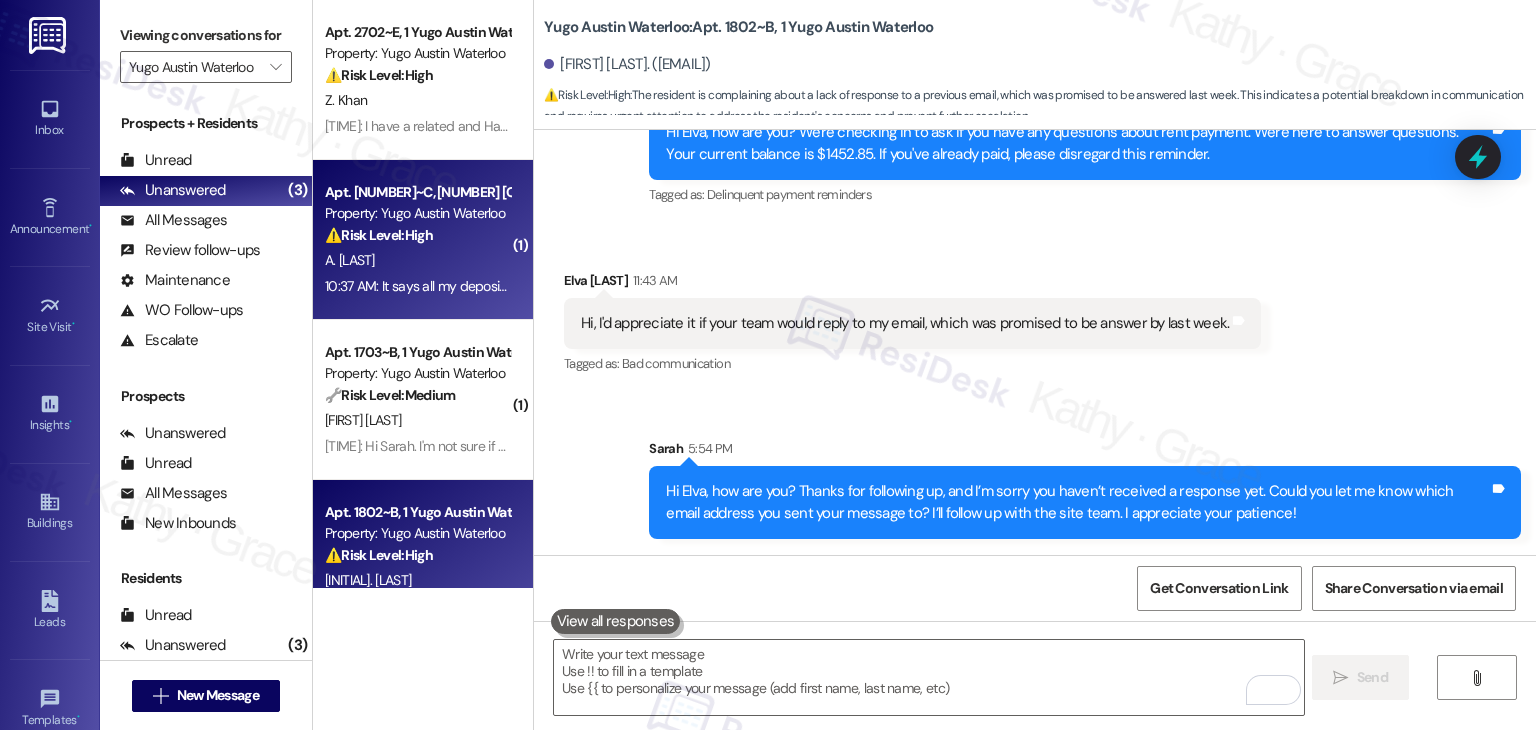 click on "10:37 AM: It says all my deposits are paid and I have a credit balance of $500 10:37 AM: It says all my deposits are paid and I have a credit balance of $500" at bounding box center [417, 286] 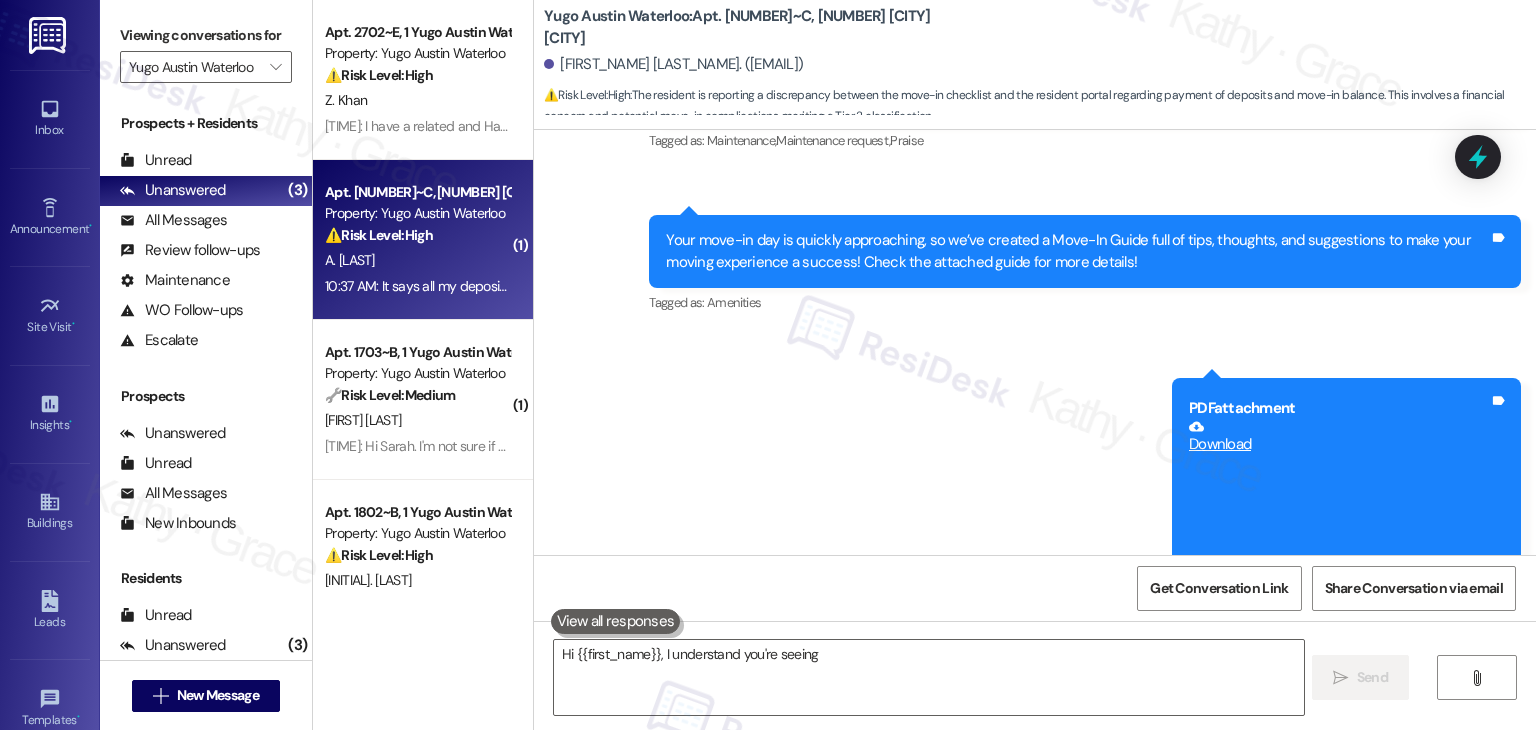 scroll, scrollTop: 2316, scrollLeft: 0, axis: vertical 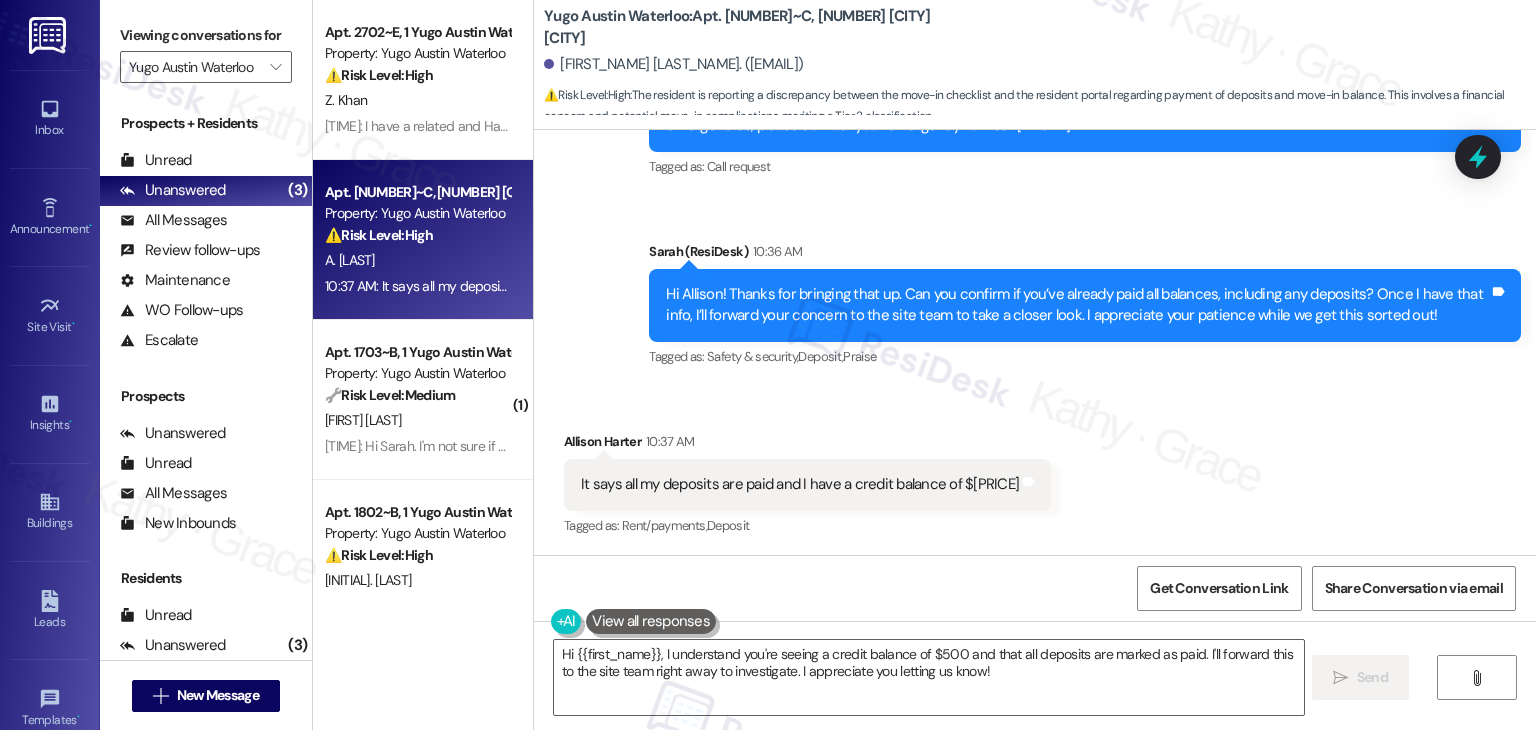 click on "Received via SMS Allison Harter 10:37 AM It says all my deposits are paid and I have a credit balance of $500 Tags and notes Tagged as:   Rent/payments ,  Click to highlight conversations about Rent/payments Deposit Click to highlight conversations about Deposit" at bounding box center (1035, 470) 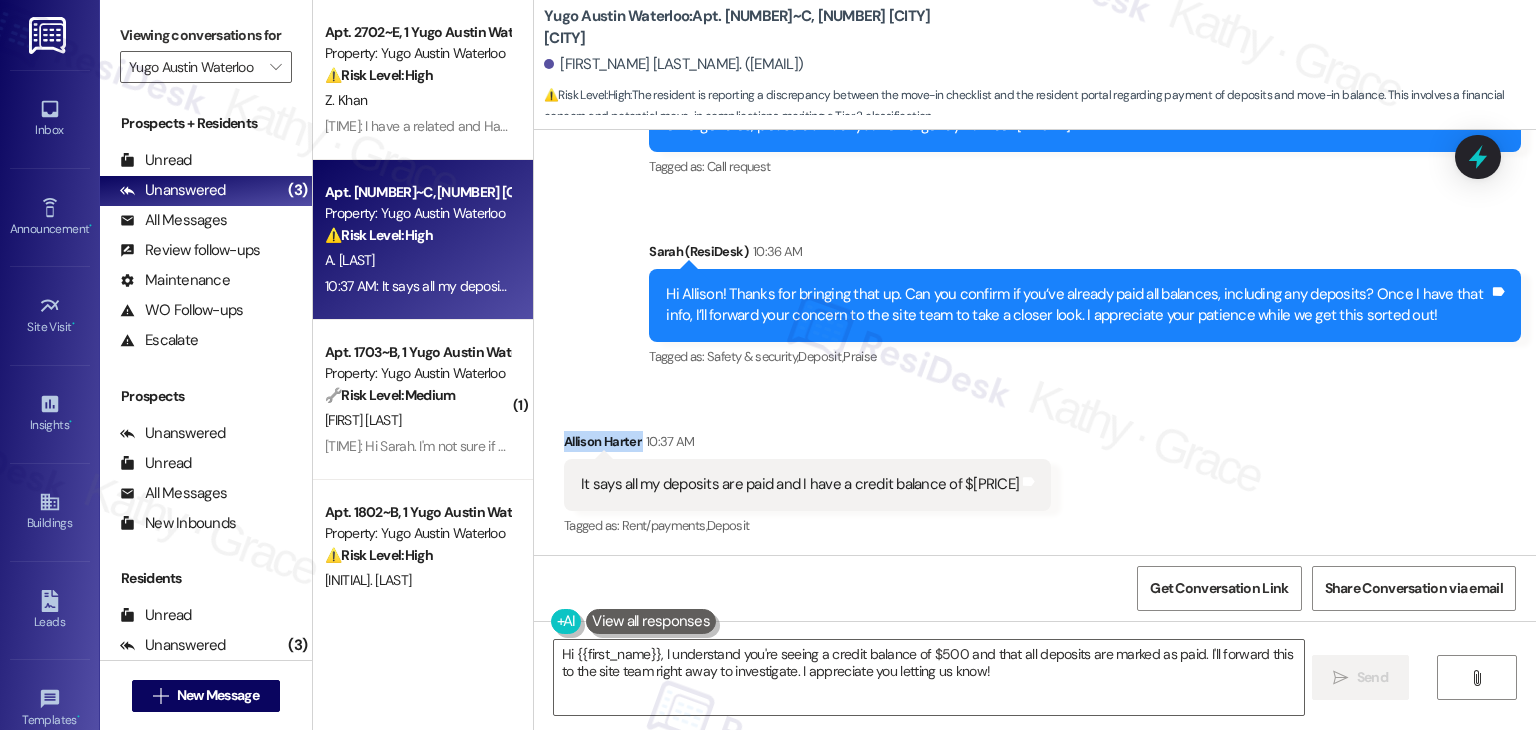click on "Received via SMS Allison Harter 10:37 AM It says all my deposits are paid and I have a credit balance of $500 Tags and notes Tagged as:   Rent/payments ,  Click to highlight conversations about Rent/payments Deposit Click to highlight conversations about Deposit" at bounding box center [1035, 470] 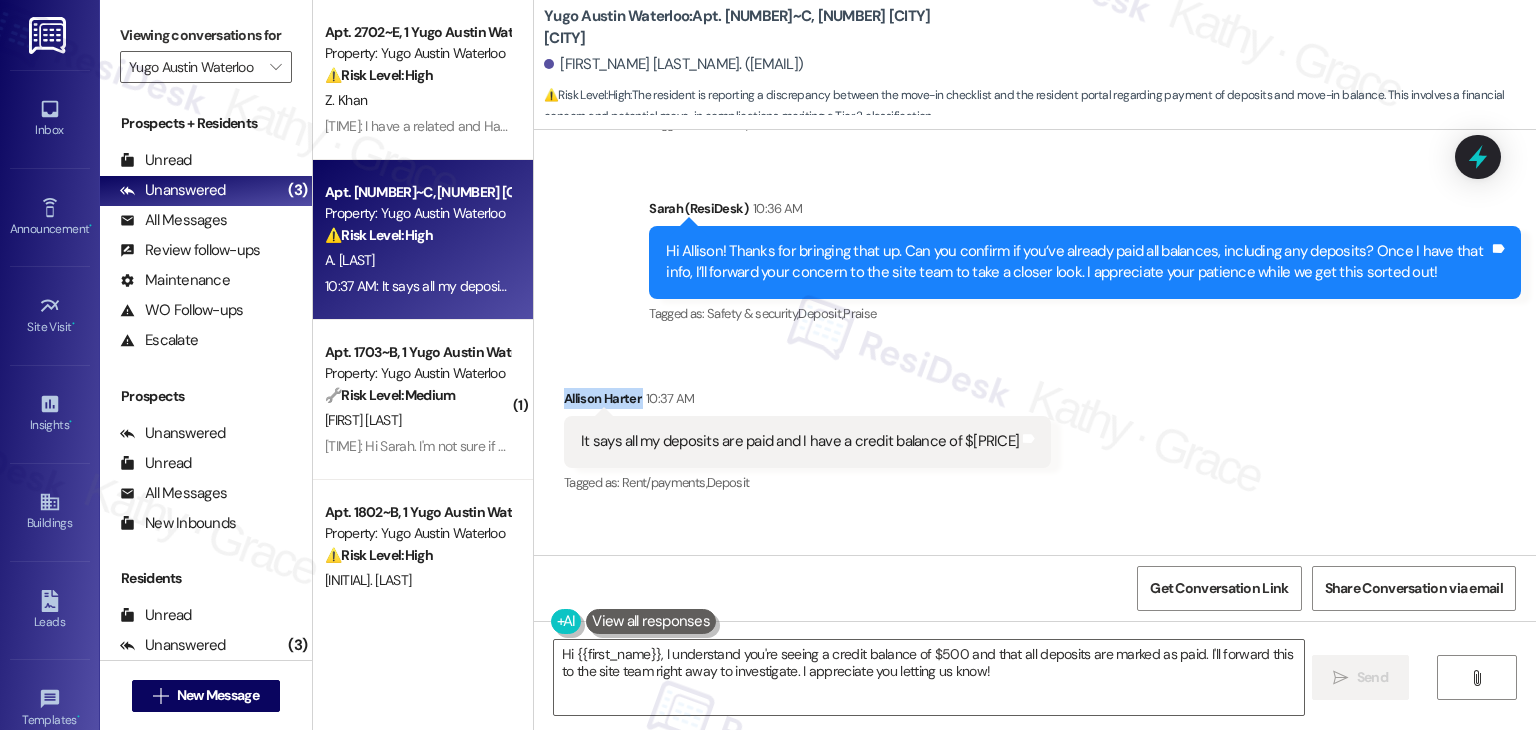 scroll, scrollTop: 2236, scrollLeft: 0, axis: vertical 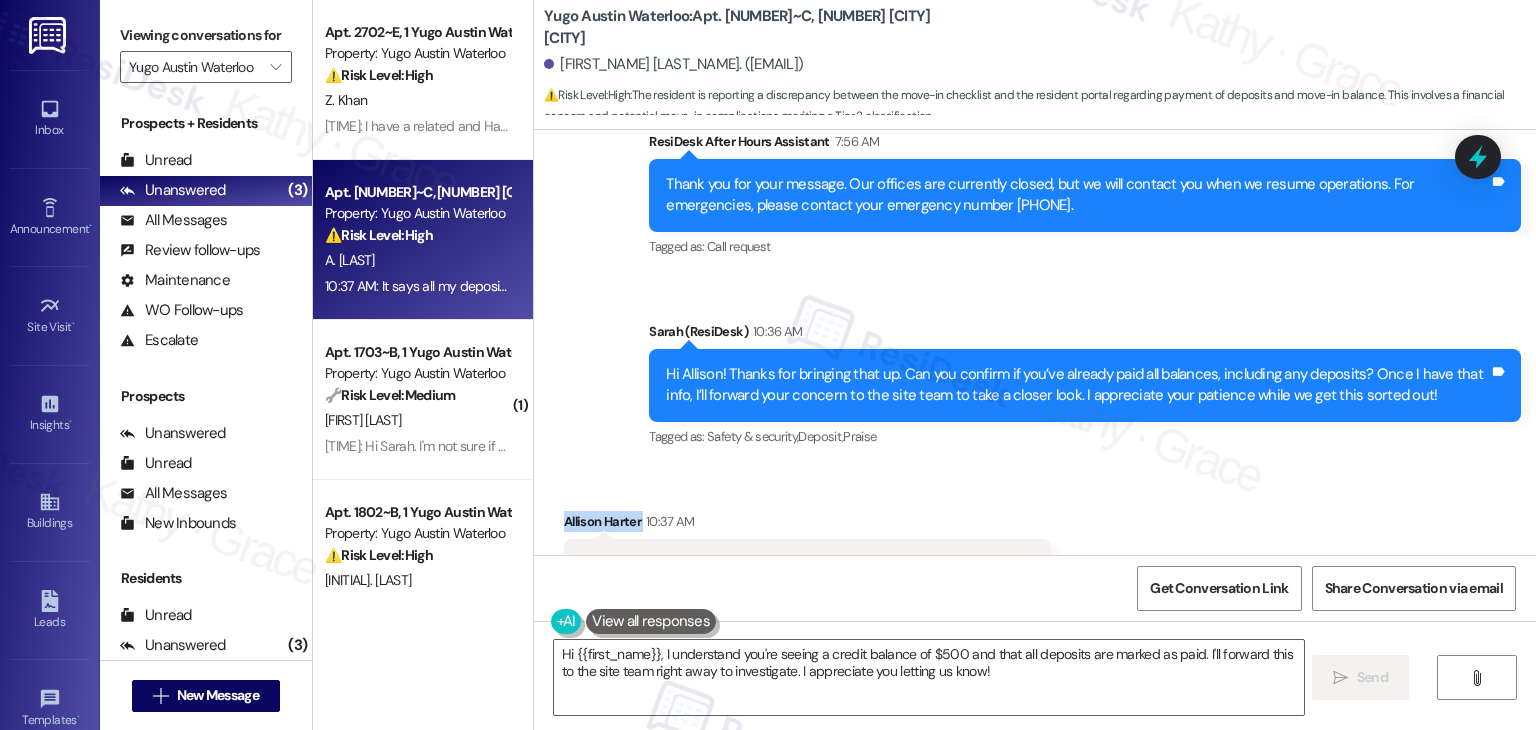 click on "Received via SMS Allison Harter 10:37 AM It says all my deposits are paid and I have a credit balance of $500 Tags and notes Tagged as:   Rent/payments ,  Click to highlight conversations about Rent/payments Deposit Click to highlight conversations about Deposit" at bounding box center (1035, 550) 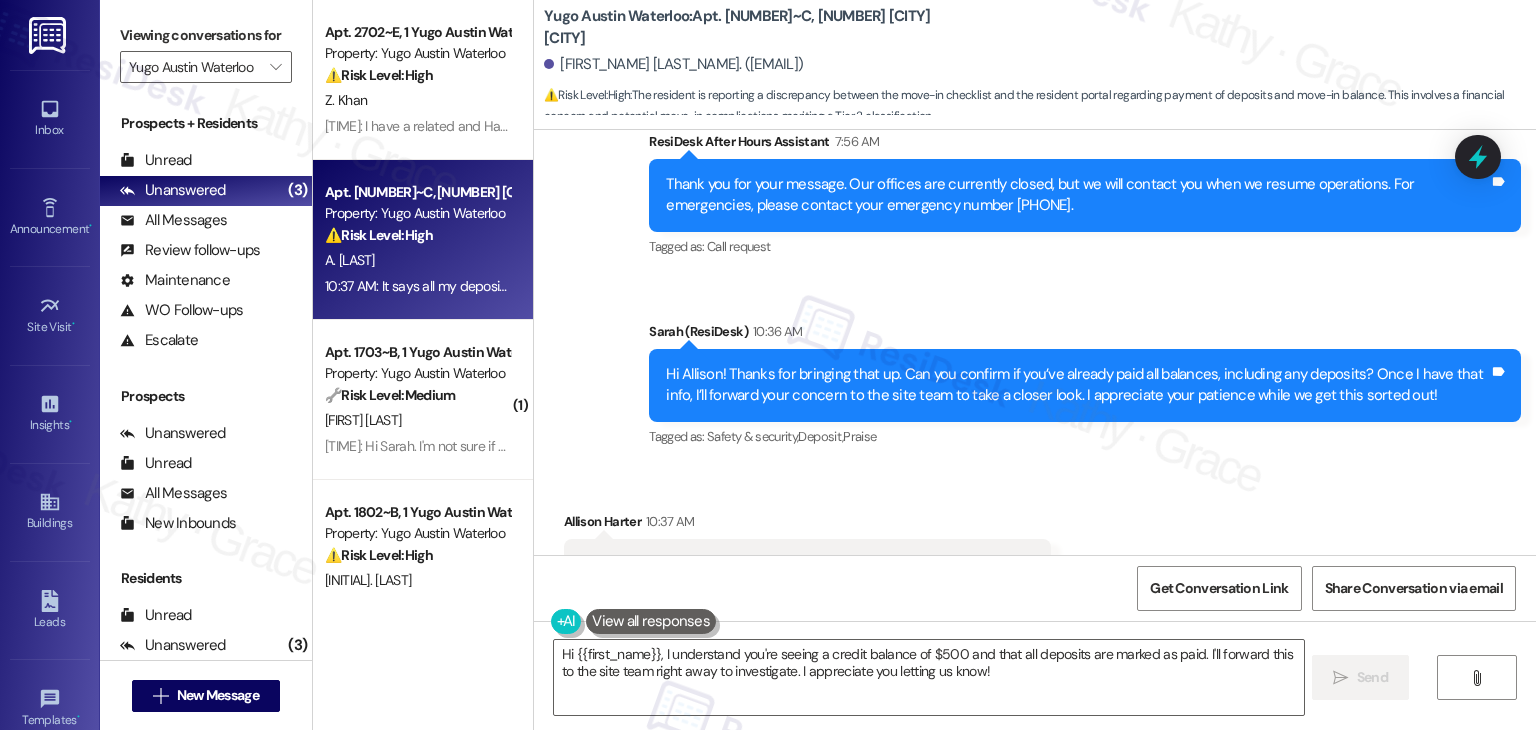 click on "Received via SMS Allison Harter 10:37 AM It says all my deposits are paid and I have a credit balance of $500 Tags and notes Tagged as:   Rent/payments ,  Click to highlight conversations about Rent/payments Deposit Click to highlight conversations about Deposit" at bounding box center (1035, 550) 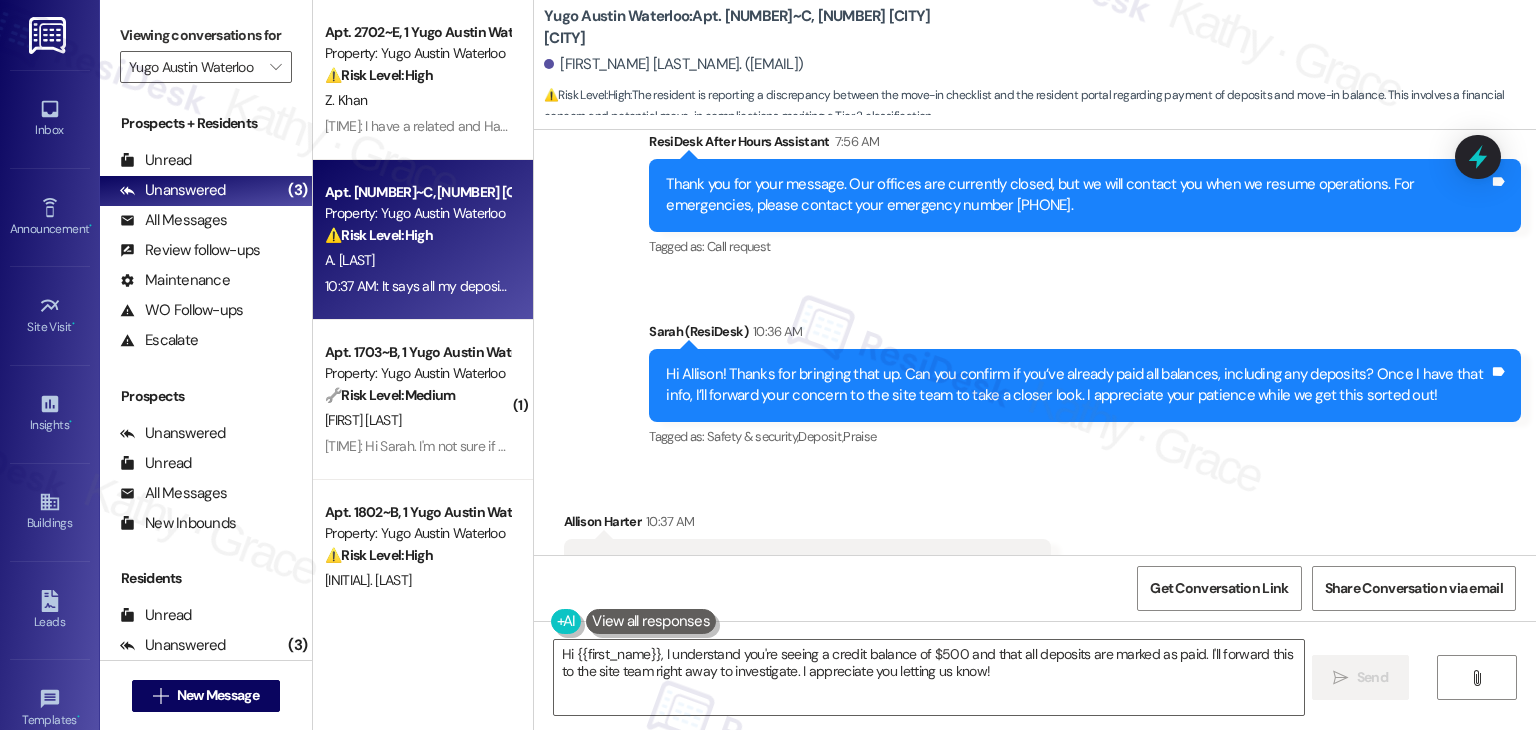click on "Received via SMS Allison Harter 10:37 AM It says all my deposits are paid and I have a credit balance of $500 Tags and notes Tagged as:   Rent/payments ,  Click to highlight conversations about Rent/payments Deposit Click to highlight conversations about Deposit" at bounding box center (1035, 550) 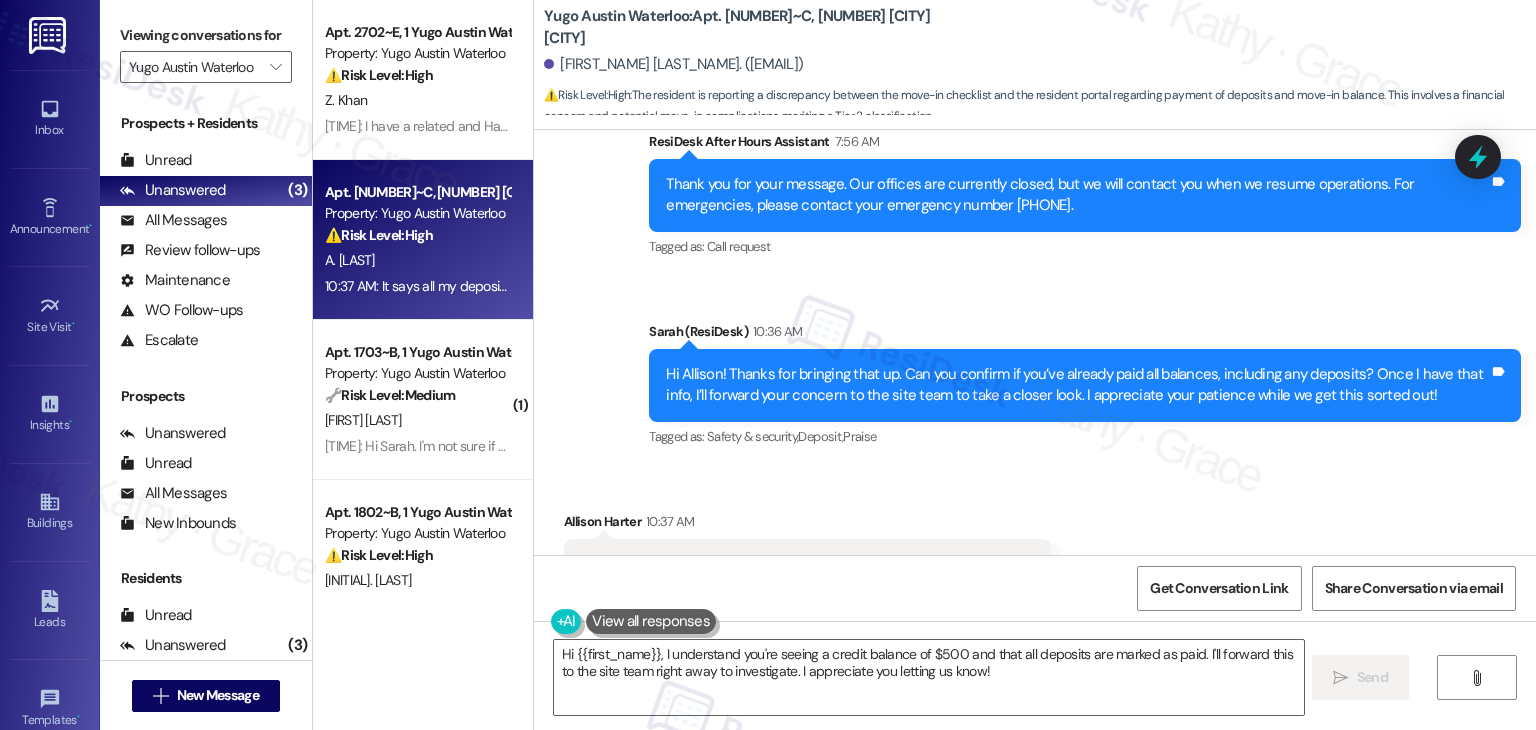 click on "Received via SMS Allison Harter 10:37 AM It says all my deposits are paid and I have a credit balance of $500 Tags and notes Tagged as:   Rent/payments ,  Click to highlight conversations about Rent/payments Deposit Click to highlight conversations about Deposit" at bounding box center [1035, 550] 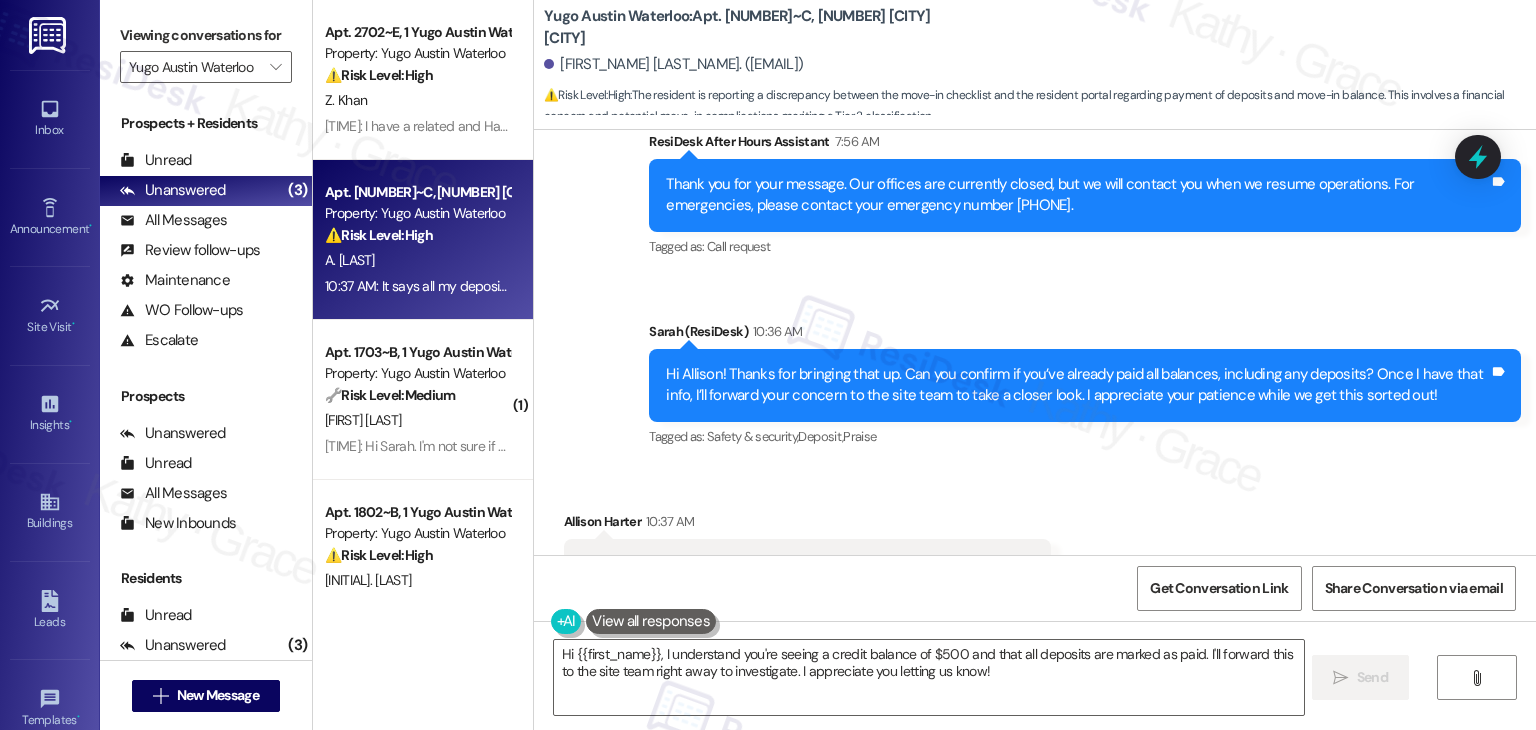 click on "Received via SMS Allison Harter 10:37 AM It says all my deposits are paid and I have a credit balance of $500 Tags and notes Tagged as:   Rent/payments ,  Click to highlight conversations about Rent/payments Deposit Click to highlight conversations about Deposit" at bounding box center [1035, 550] 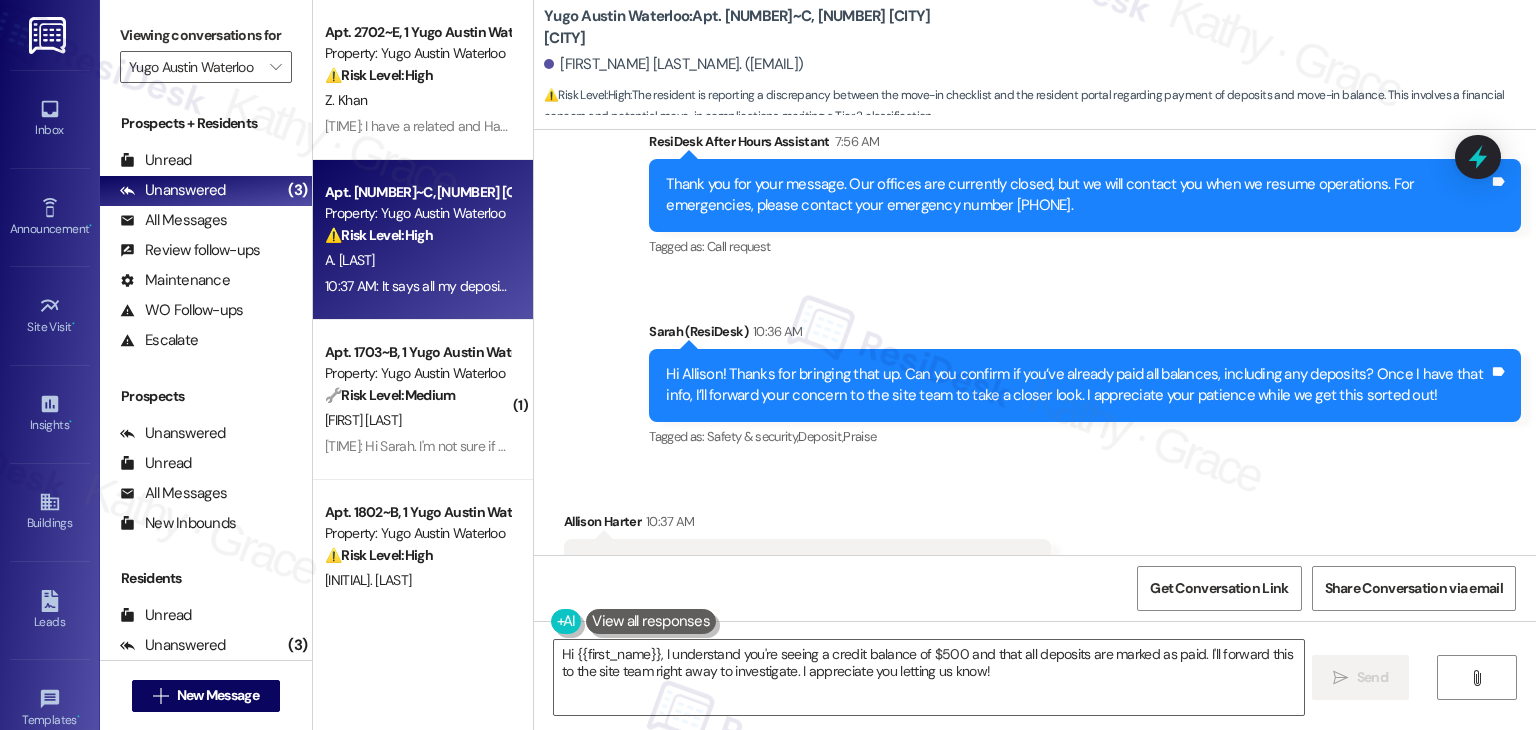 click on "Received via SMS Allison Harter 10:37 AM It says all my deposits are paid and I have a credit balance of $500 Tags and notes Tagged as:   Rent/payments ,  Click to highlight conversations about Rent/payments Deposit Click to highlight conversations about Deposit" at bounding box center (1035, 550) 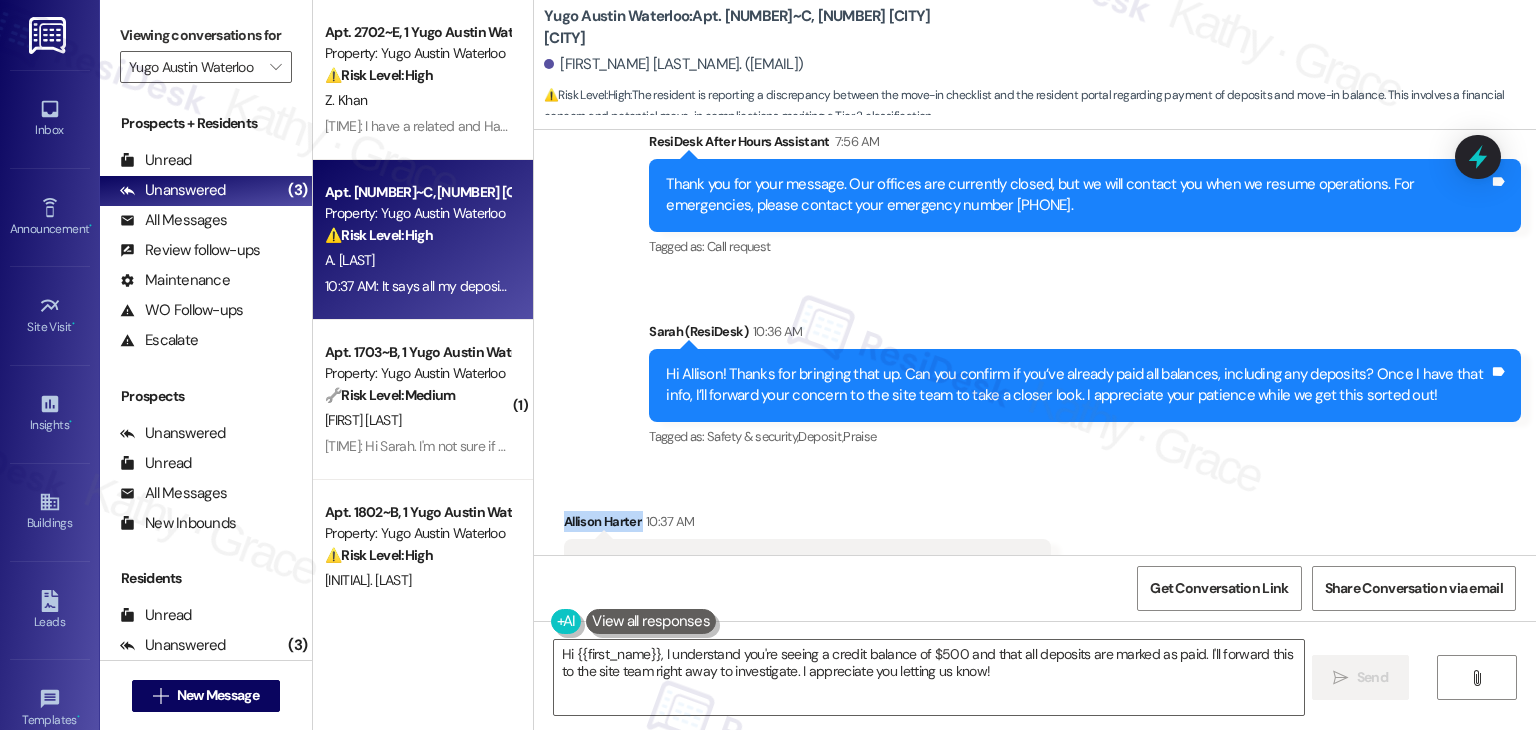click on "Received via SMS Allison Harter 10:37 AM It says all my deposits are paid and I have a credit balance of $500 Tags and notes Tagged as:   Rent/payments ,  Click to highlight conversations about Rent/payments Deposit Click to highlight conversations about Deposit" at bounding box center [1035, 550] 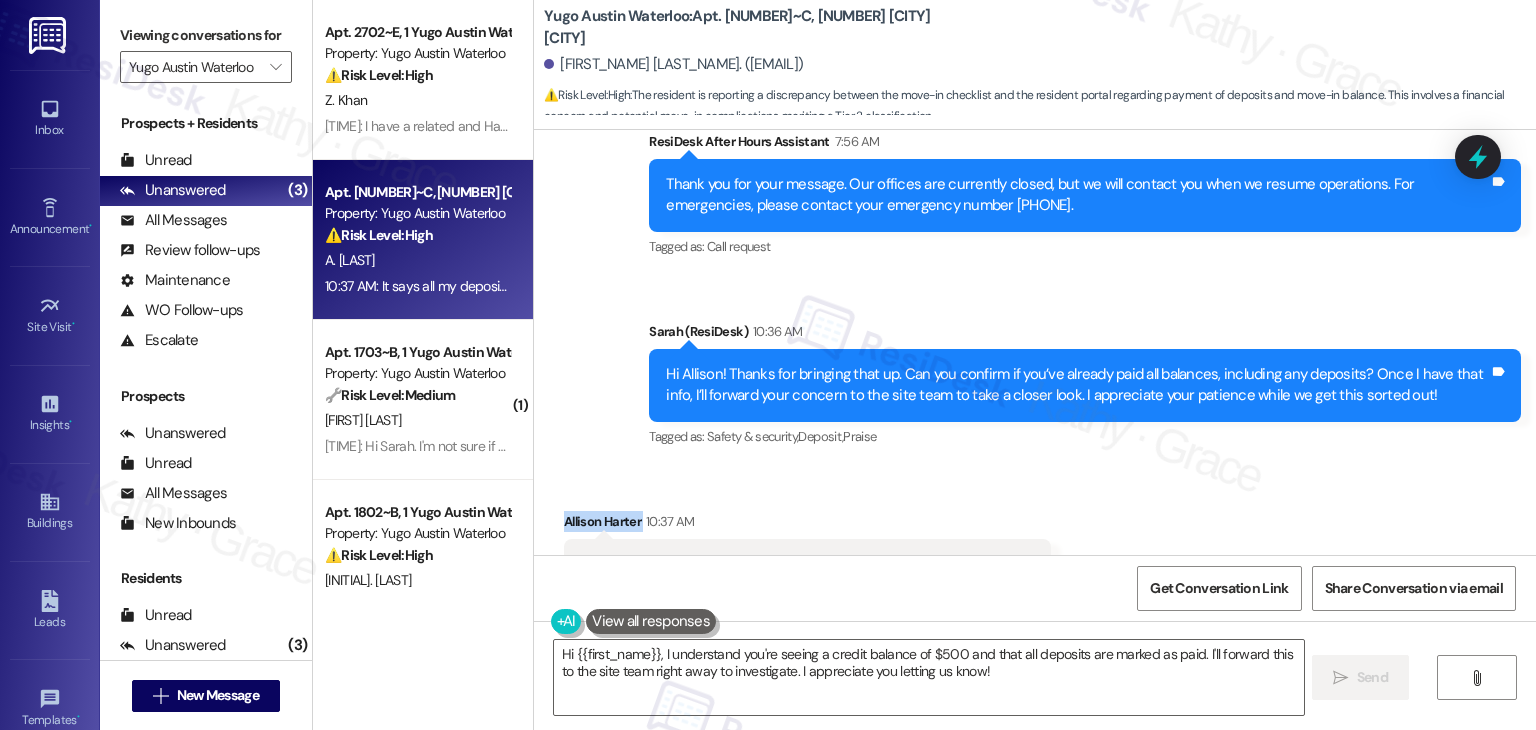 click on "Received via SMS Allison Harter 10:37 AM It says all my deposits are paid and I have a credit balance of $500 Tags and notes Tagged as:   Rent/payments ,  Click to highlight conversations about Rent/payments Deposit Click to highlight conversations about Deposit" at bounding box center [1035, 550] 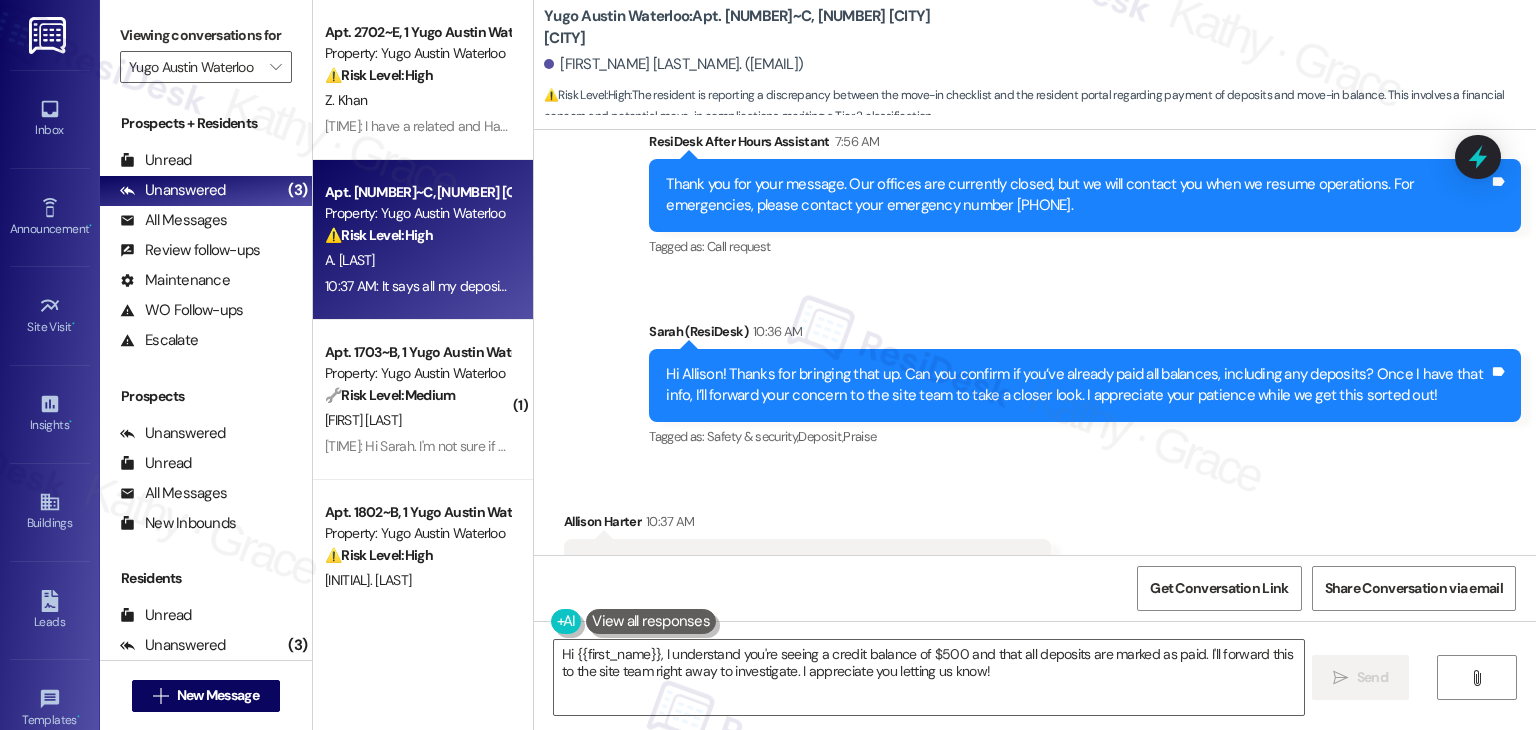 click on "Received via SMS Allison Harter 10:37 AM It says all my deposits are paid and I have a credit balance of $500 Tags and notes Tagged as:   Rent/payments ,  Click to highlight conversations about Rent/payments Deposit Click to highlight conversations about Deposit" at bounding box center [1035, 550] 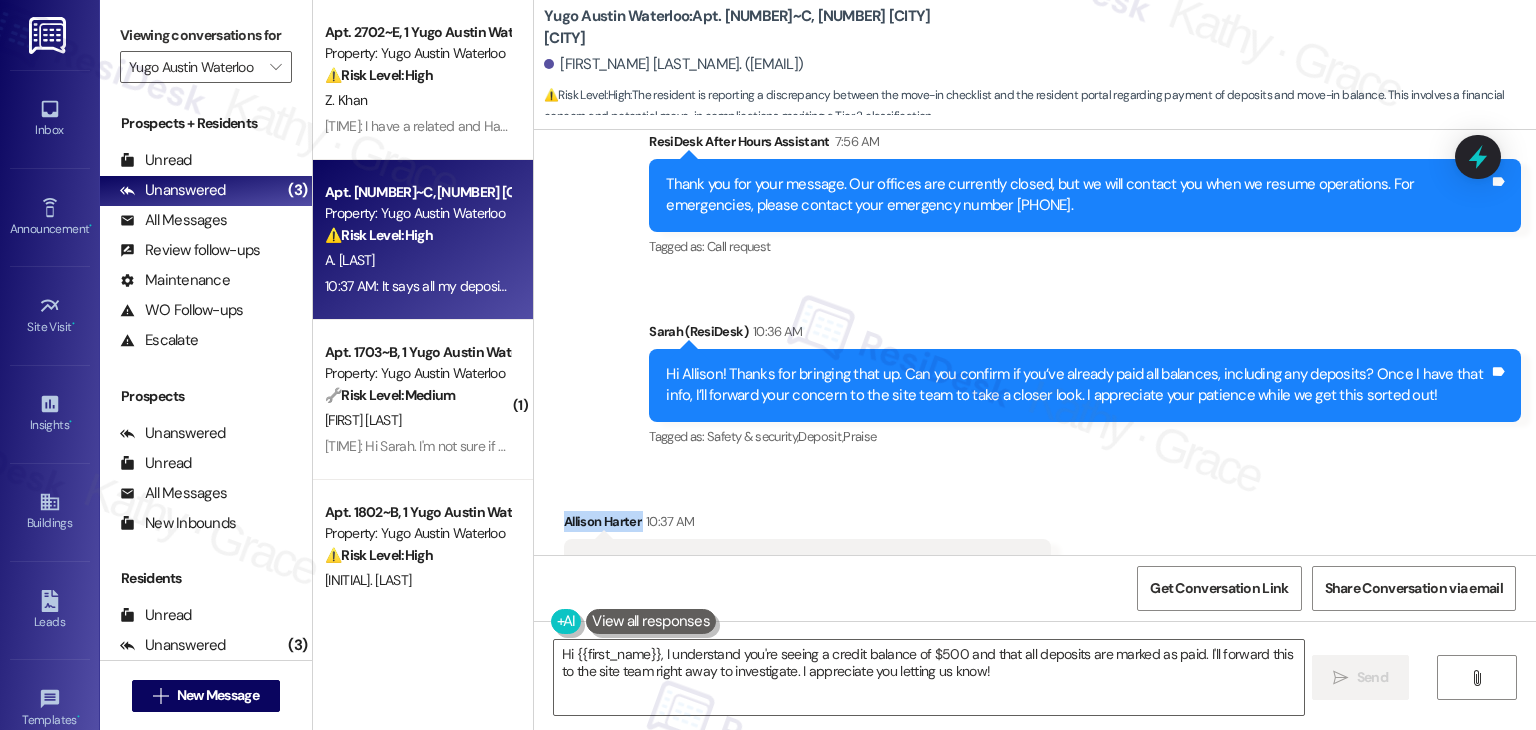 click on "Received via SMS Allison Harter 10:37 AM It says all my deposits are paid and I have a credit balance of $500 Tags and notes Tagged as:   Rent/payments ,  Click to highlight conversations about Rent/payments Deposit Click to highlight conversations about Deposit" at bounding box center (1035, 550) 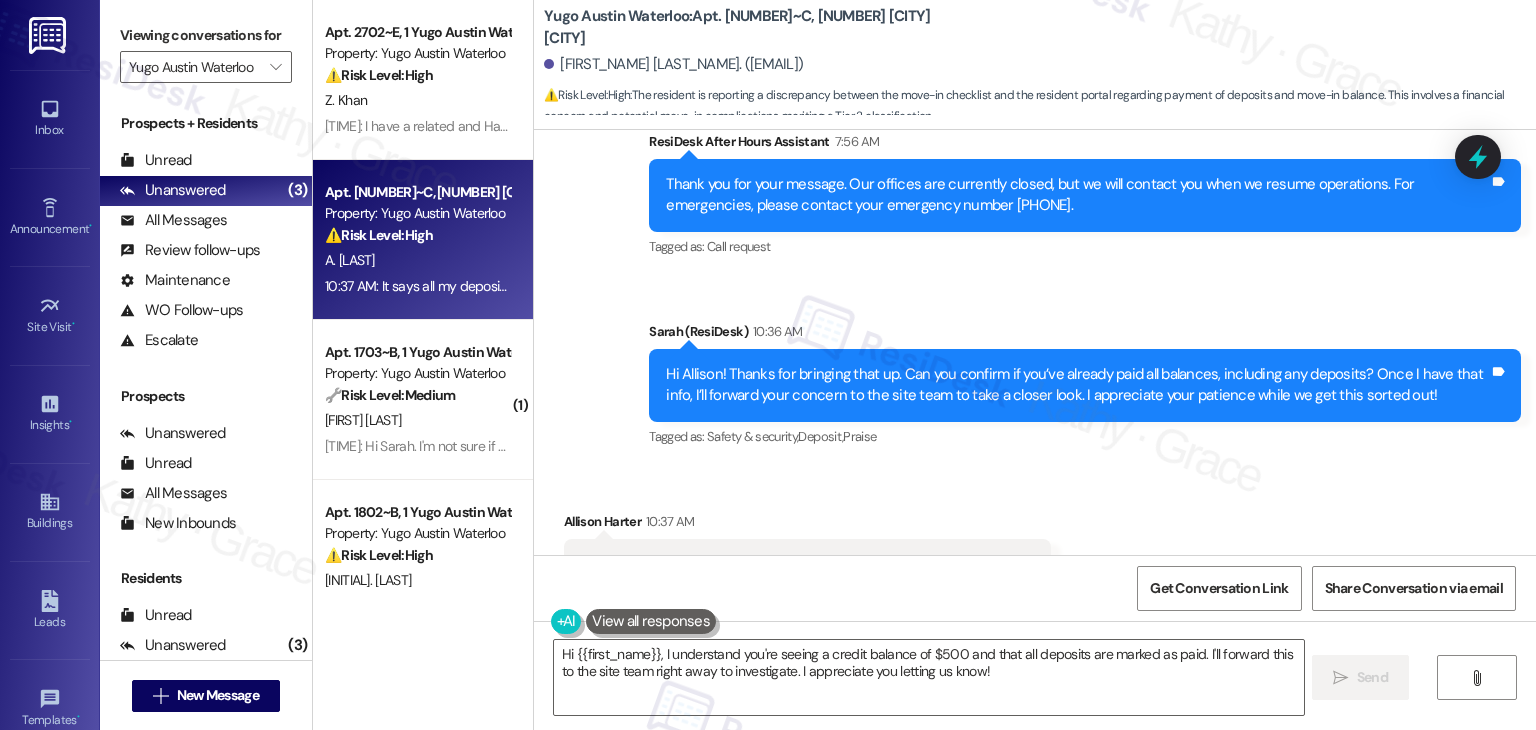 click on "Received via SMS Allison Harter 10:37 AM It says all my deposits are paid and I have a credit balance of $500 Tags and notes Tagged as:   Rent/payments ,  Click to highlight conversations about Rent/payments Deposit Click to highlight conversations about Deposit" at bounding box center [1035, 550] 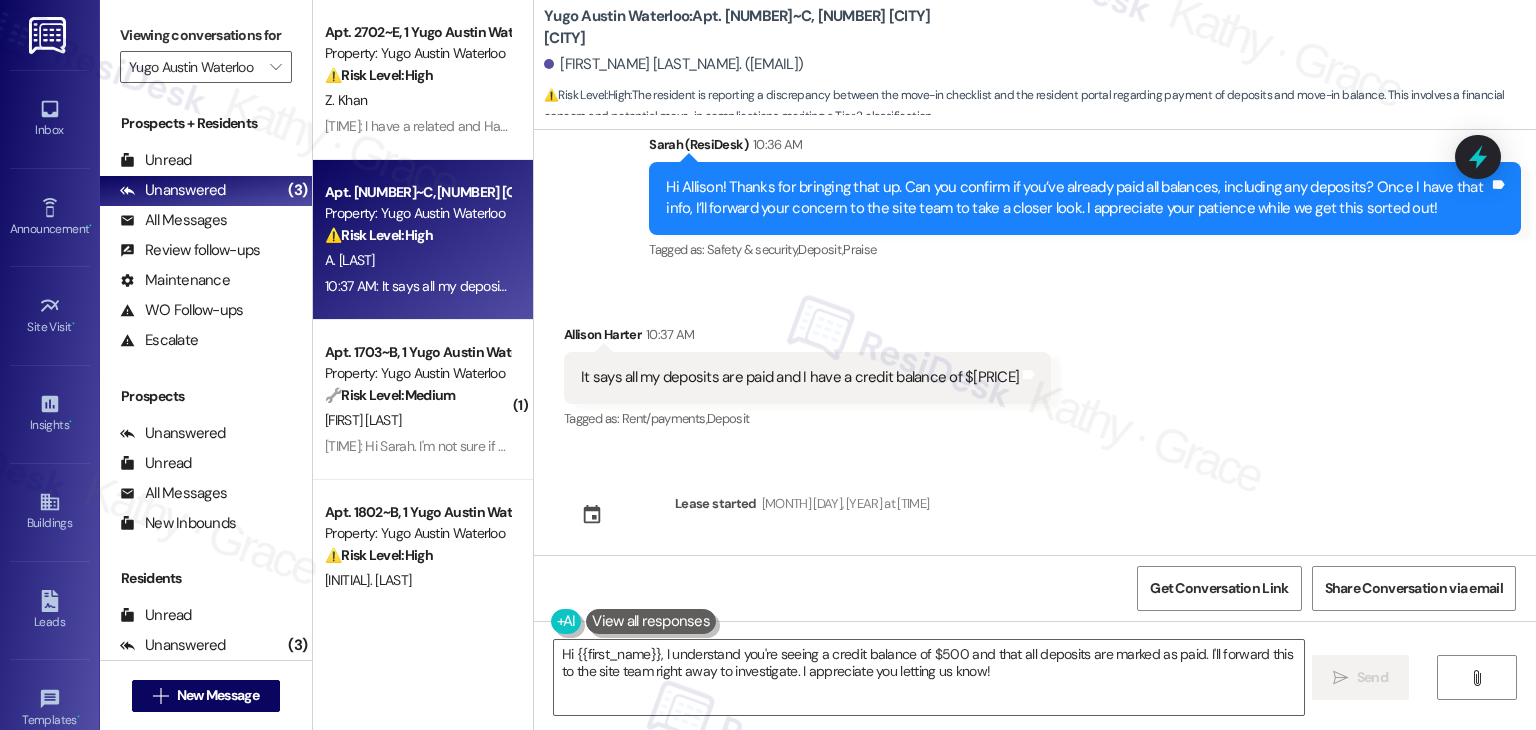 scroll, scrollTop: 2435, scrollLeft: 0, axis: vertical 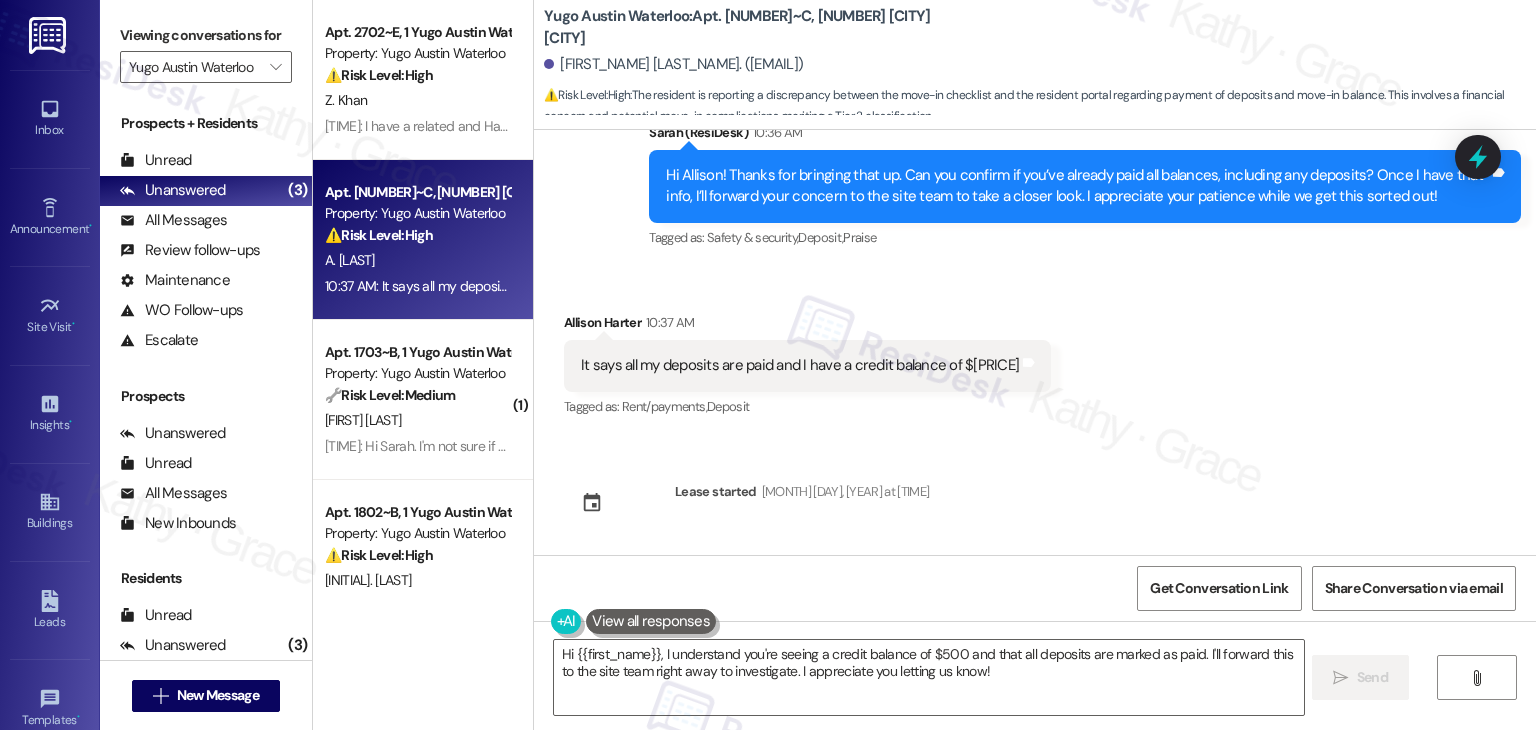 click on "Received via SMS Allison Harter 10:37 AM It says all my deposits are paid and I have a credit balance of $500 Tags and notes Tagged as:   Rent/payments ,  Click to highlight conversations about Rent/payments Deposit Click to highlight conversations about Deposit" at bounding box center [1035, 351] 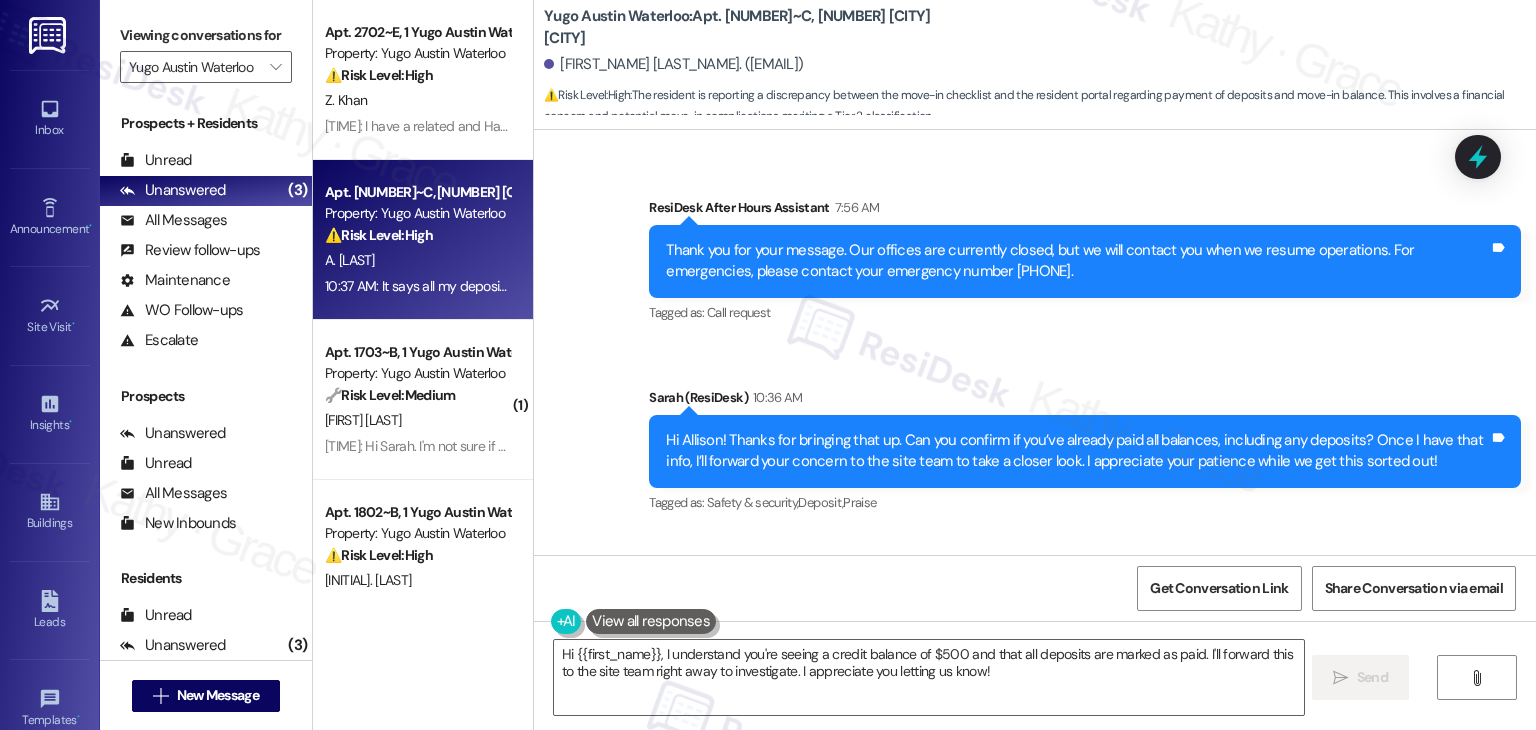 scroll, scrollTop: 2135, scrollLeft: 0, axis: vertical 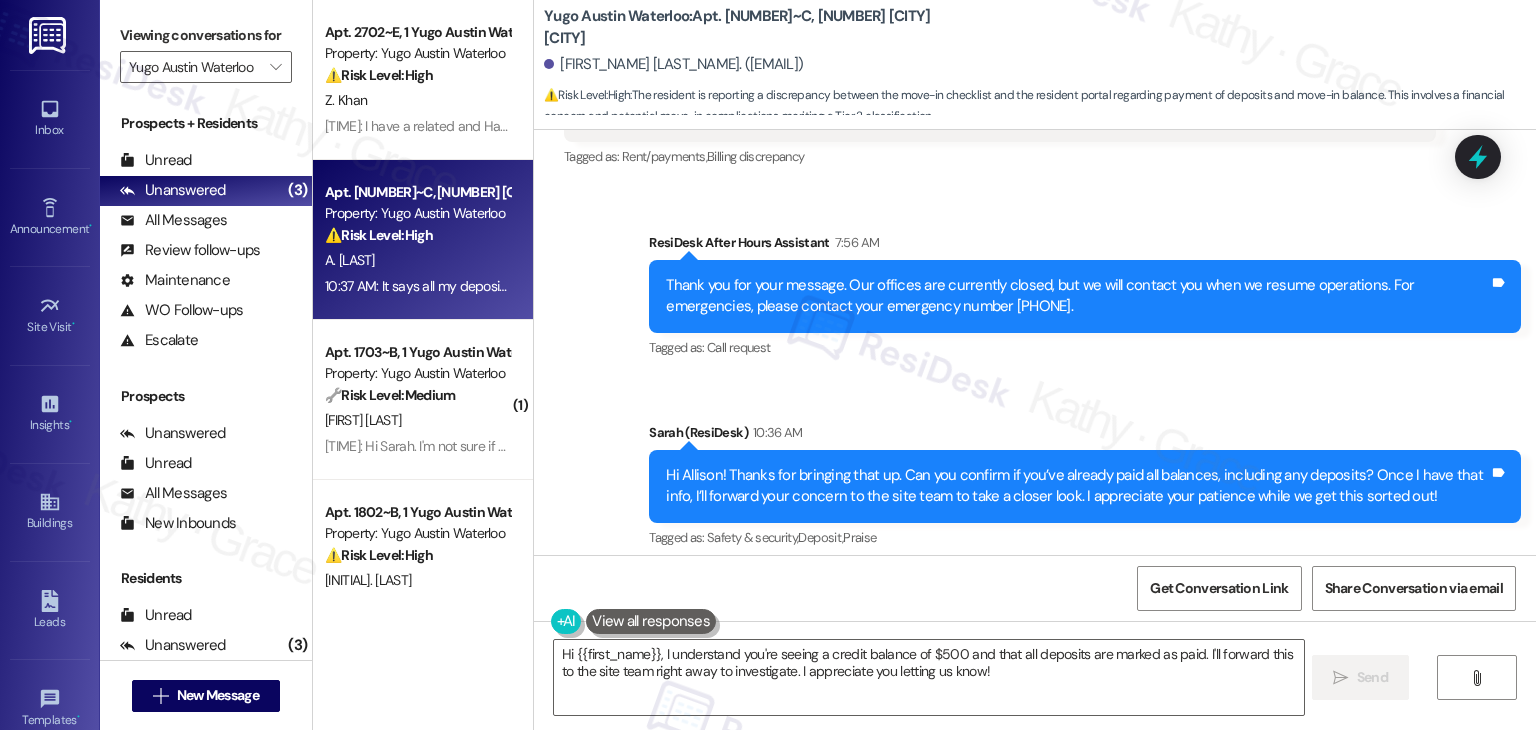 click on "Sent via SMS ResiDesk After Hours Assistant 7:56 AM Thank you for your message. Our offices are currently closed, but we will contact you when we resume operations. For emergencies, please contact your emergency number 737-226-9609. Tags and notes Tagged as:   Call request Click to highlight conversations about Call request Sent via SMS Sarah   (ResiDesk) 10:36 AM Hi Allison! Thanks for bringing that up. Can you confirm if you’ve already paid all balances, including any deposits? Once I have that info, I’ll forward your concern to the site team to take a closer look. I appreciate your patience while we get this sorted out! Tags and notes Tagged as:   Safety & security ,  Click to highlight conversations about Safety & security Deposit ,  Click to highlight conversations about Deposit Praise Click to highlight conversations about Praise" at bounding box center (1035, 377) 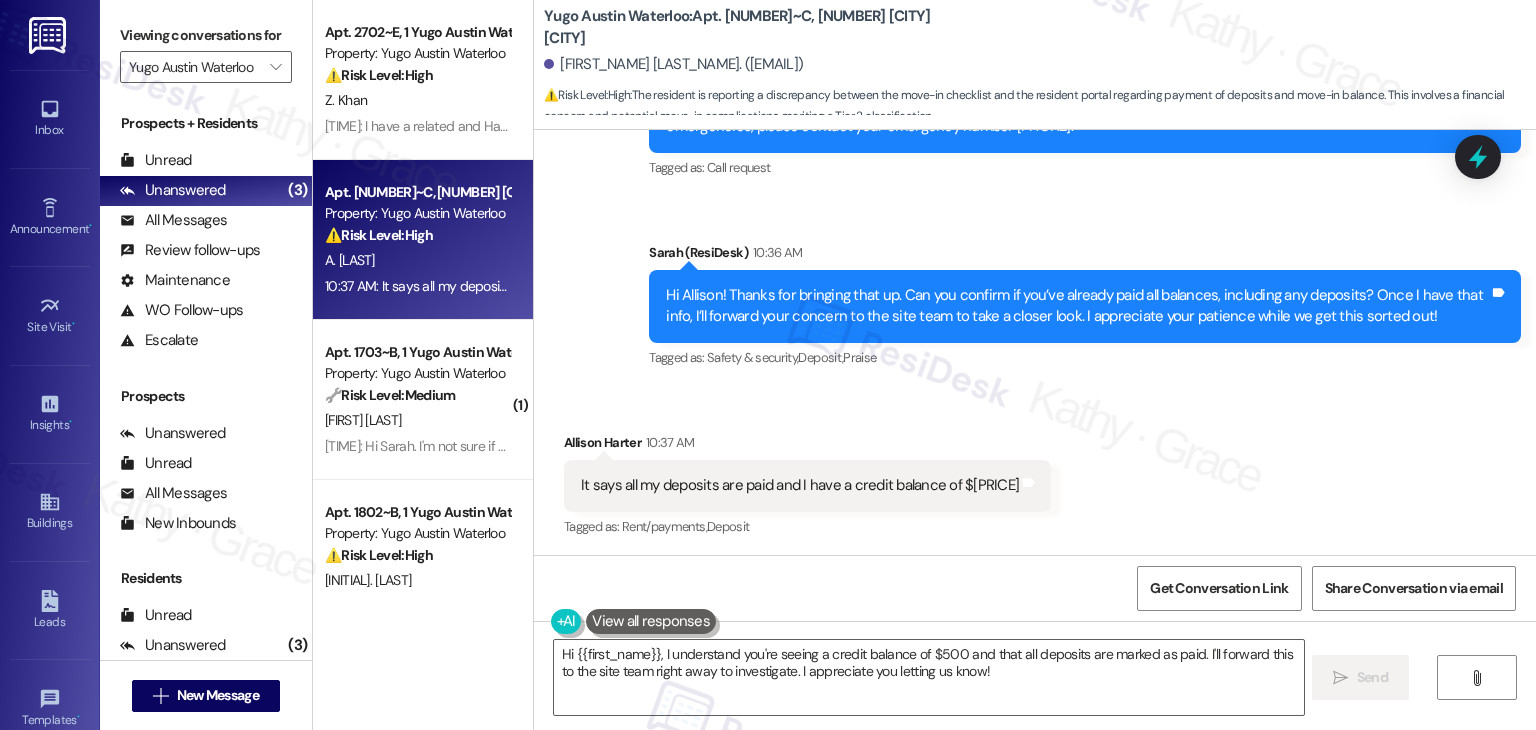scroll, scrollTop: 2335, scrollLeft: 0, axis: vertical 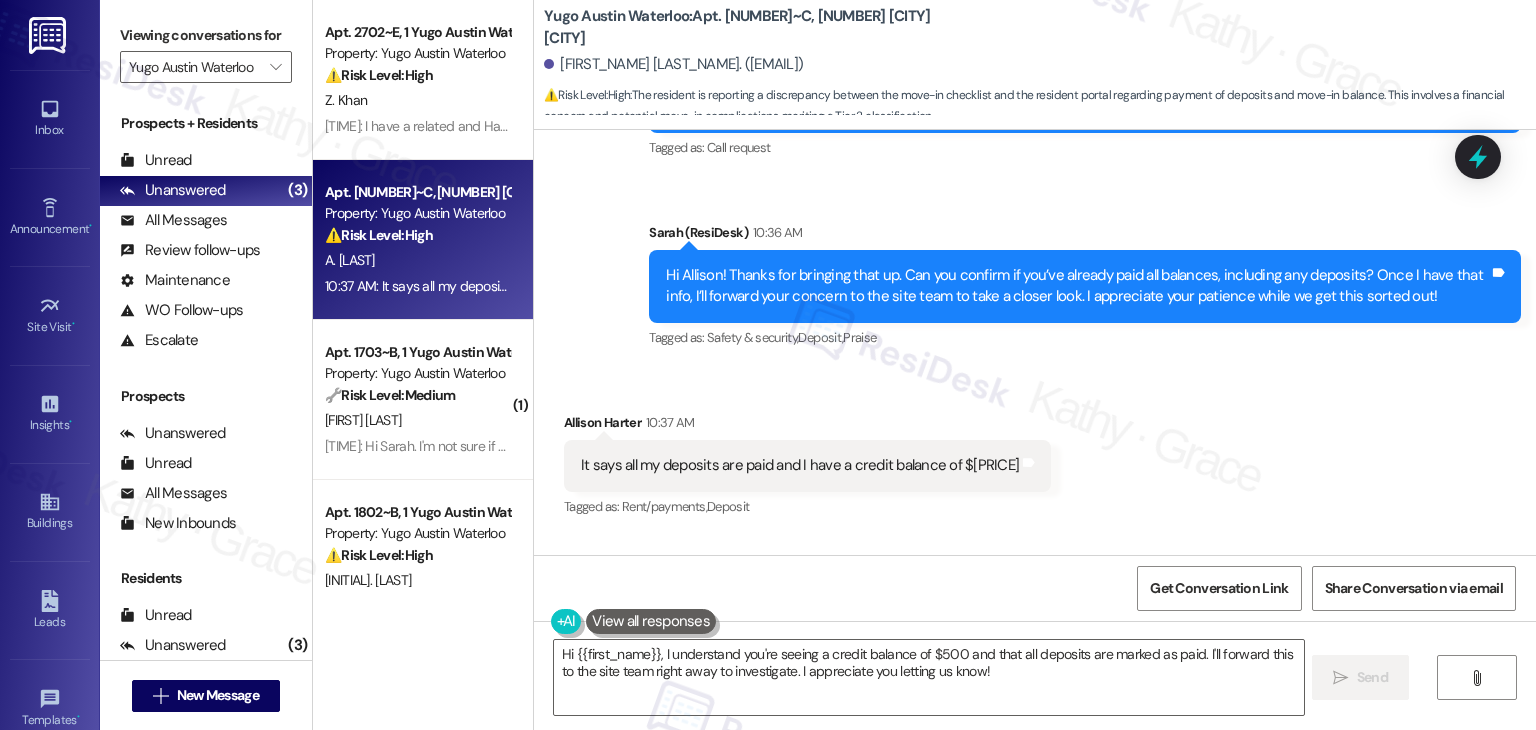 click on "Received via SMS Allison Harter 10:37 AM It says all my deposits are paid and I have a credit balance of $500 Tags and notes Tagged as:   Rent/payments ,  Click to highlight conversations about Rent/payments Deposit Click to highlight conversations about Deposit" at bounding box center (1035, 451) 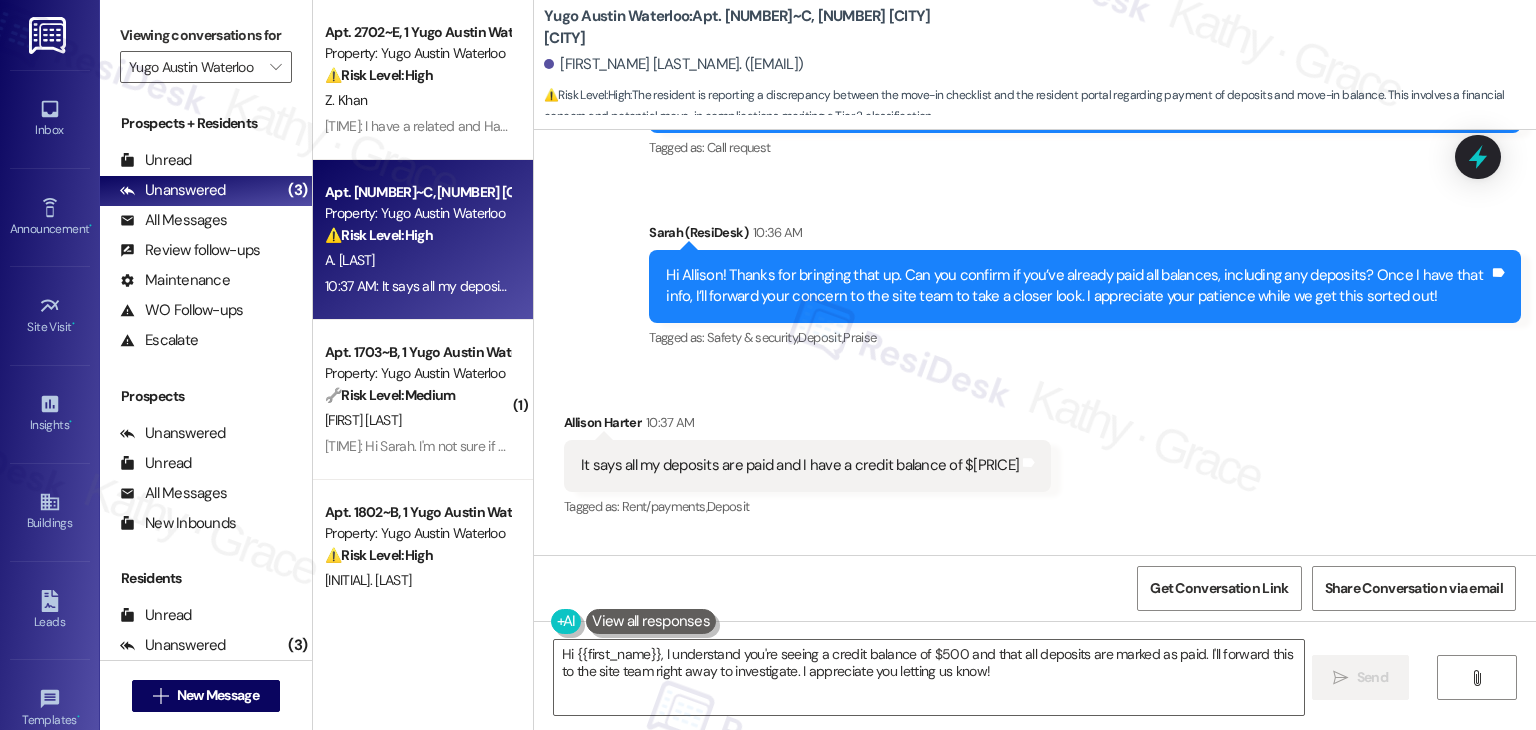 click on "Received via SMS Allison Harter 10:37 AM It says all my deposits are paid and I have a credit balance of $500 Tags and notes Tagged as:   Rent/payments ,  Click to highlight conversations about Rent/payments Deposit Click to highlight conversations about Deposit" at bounding box center [1035, 451] 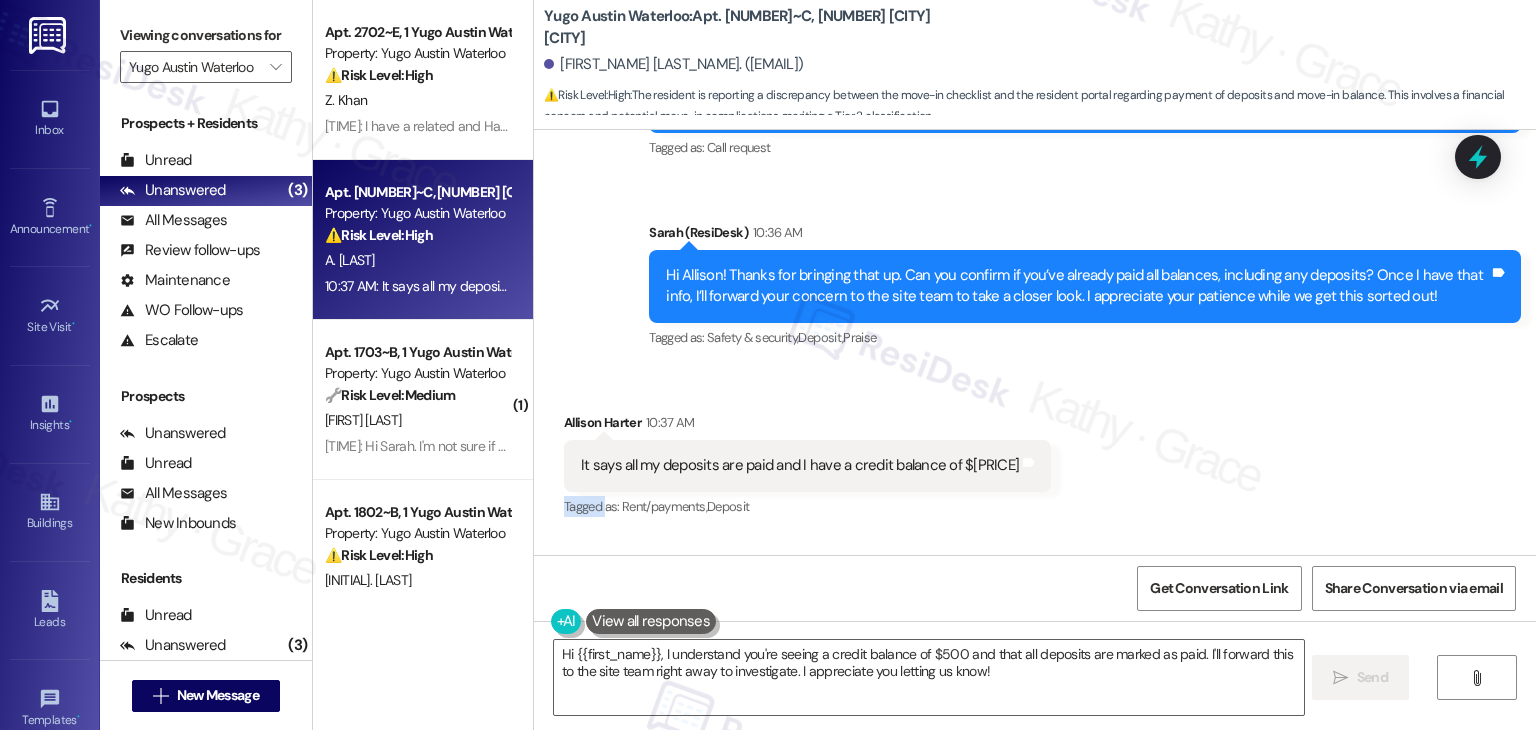 click on "Received via SMS Allison Harter 10:37 AM It says all my deposits are paid and I have a credit balance of $500 Tags and notes Tagged as:   Rent/payments ,  Click to highlight conversations about Rent/payments Deposit Click to highlight conversations about Deposit" at bounding box center [1035, 451] 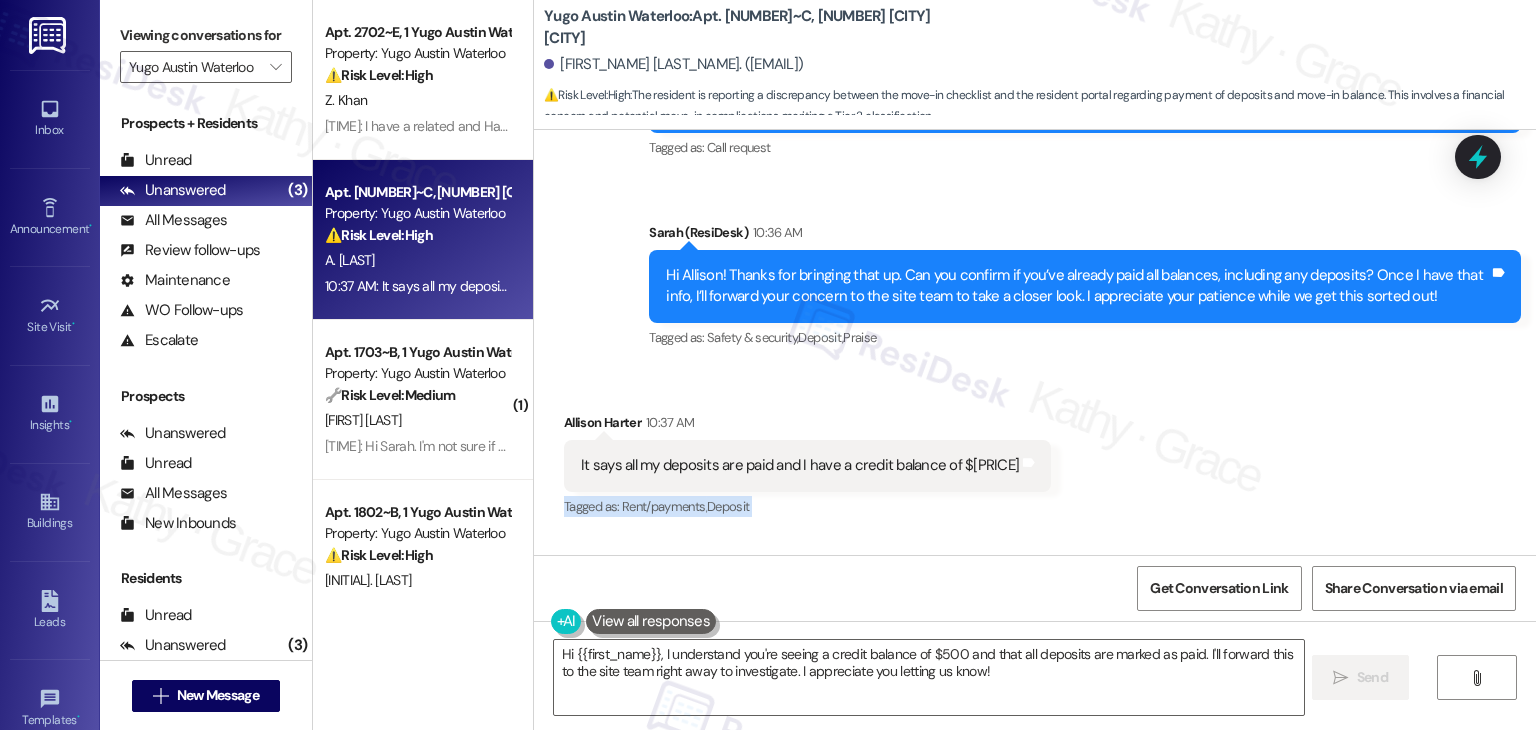 click on "Received via SMS Allison Harter 10:37 AM It says all my deposits are paid and I have a credit balance of $500 Tags and notes Tagged as:   Rent/payments ,  Click to highlight conversations about Rent/payments Deposit Click to highlight conversations about Deposit" at bounding box center (1035, 451) 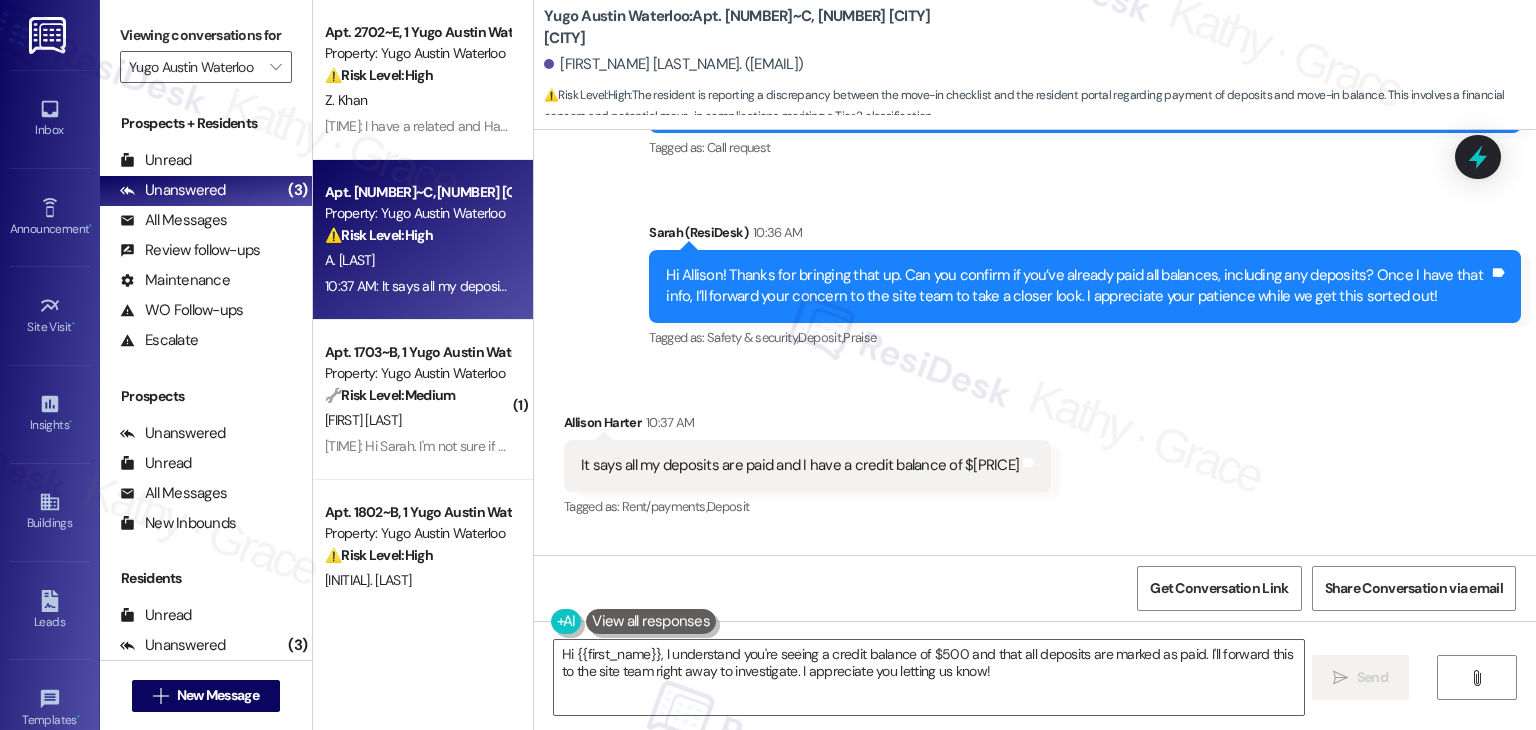 click on "Received via SMS Allison Harter 10:37 AM It says all my deposits are paid and I have a credit balance of $500 Tags and notes Tagged as:   Rent/payments ,  Click to highlight conversations about Rent/payments Deposit Click to highlight conversations about Deposit" at bounding box center (1035, 451) 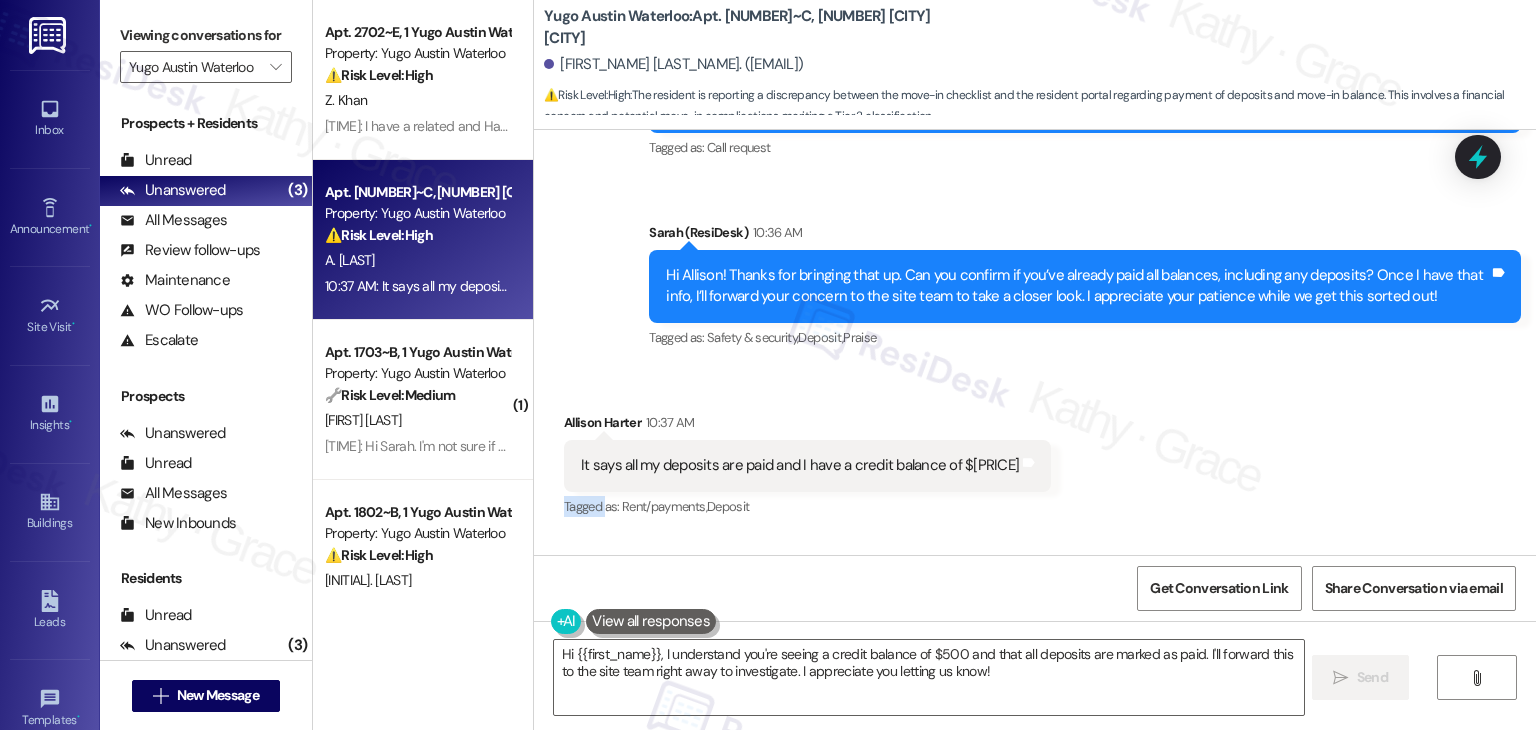 click on "Received via SMS Allison Harter 10:37 AM It says all my deposits are paid and I have a credit balance of $500 Tags and notes Tagged as:   Rent/payments ,  Click to highlight conversations about Rent/payments Deposit Click to highlight conversations about Deposit" at bounding box center [1035, 451] 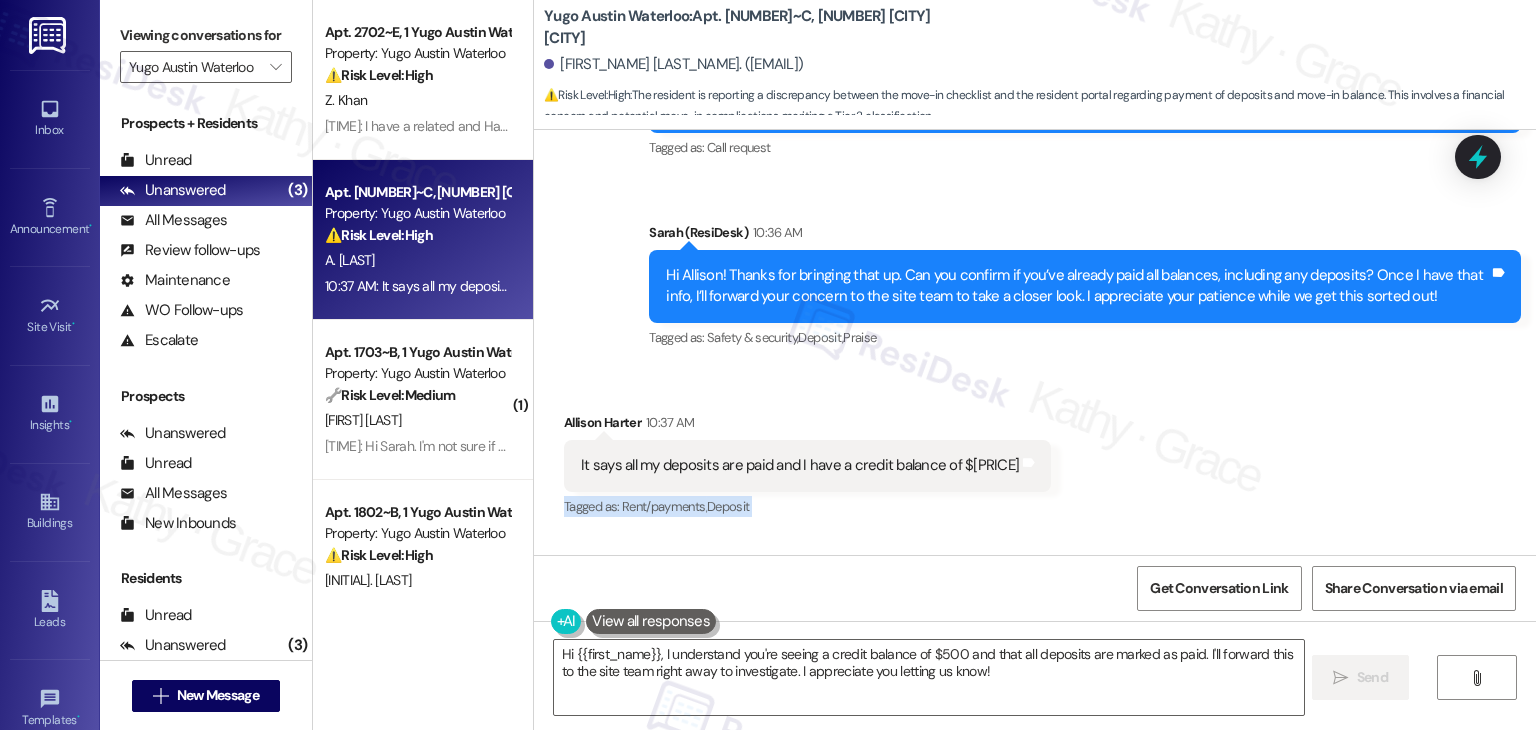 click on "Received via SMS Allison Harter 10:37 AM It says all my deposits are paid and I have a credit balance of $500 Tags and notes Tagged as:   Rent/payments ,  Click to highlight conversations about Rent/payments Deposit Click to highlight conversations about Deposit" at bounding box center (1035, 451) 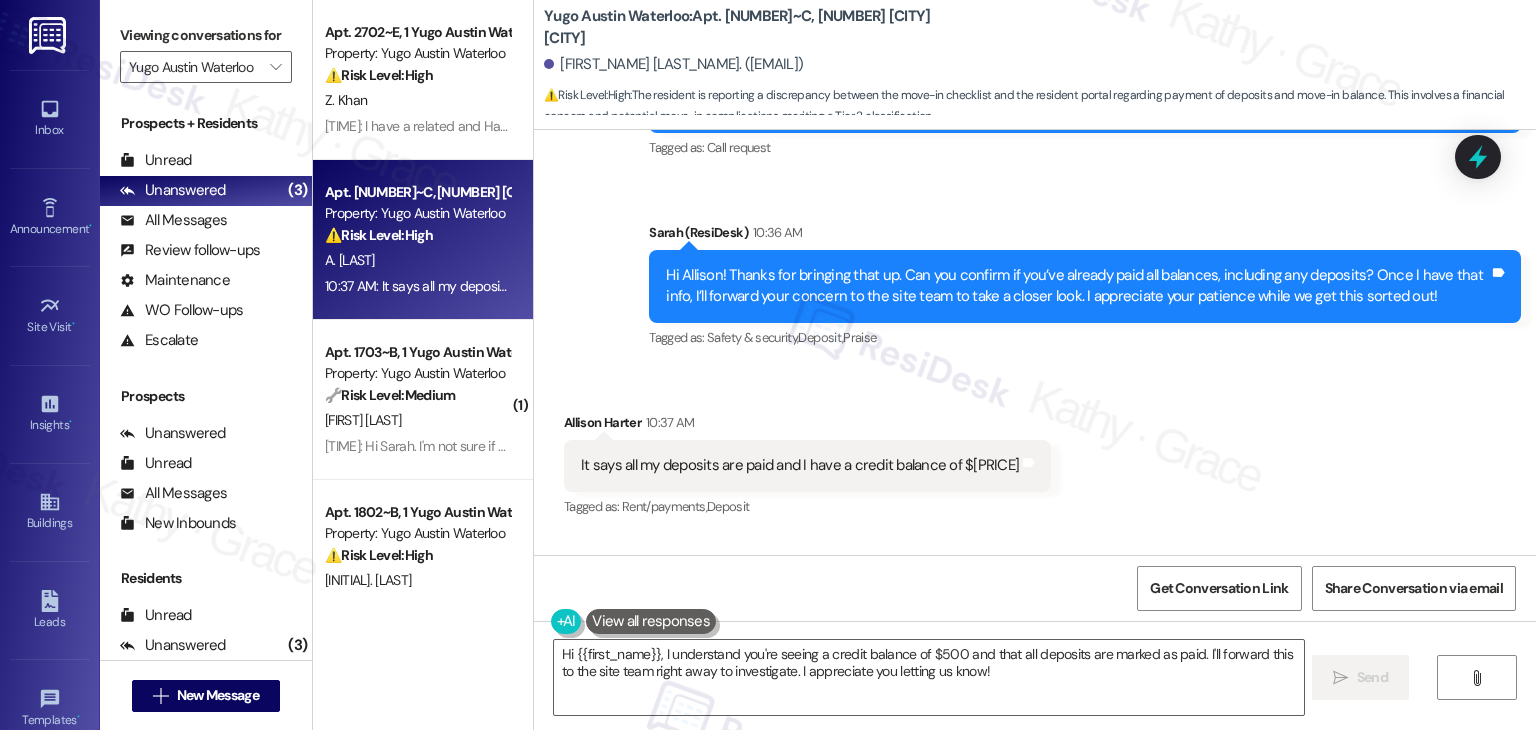 click on "Received via SMS Allison Harter 10:37 AM It says all my deposits are paid and I have a credit balance of $500 Tags and notes Tagged as:   Rent/payments ,  Click to highlight conversations about Rent/payments Deposit Click to highlight conversations about Deposit" at bounding box center [1035, 451] 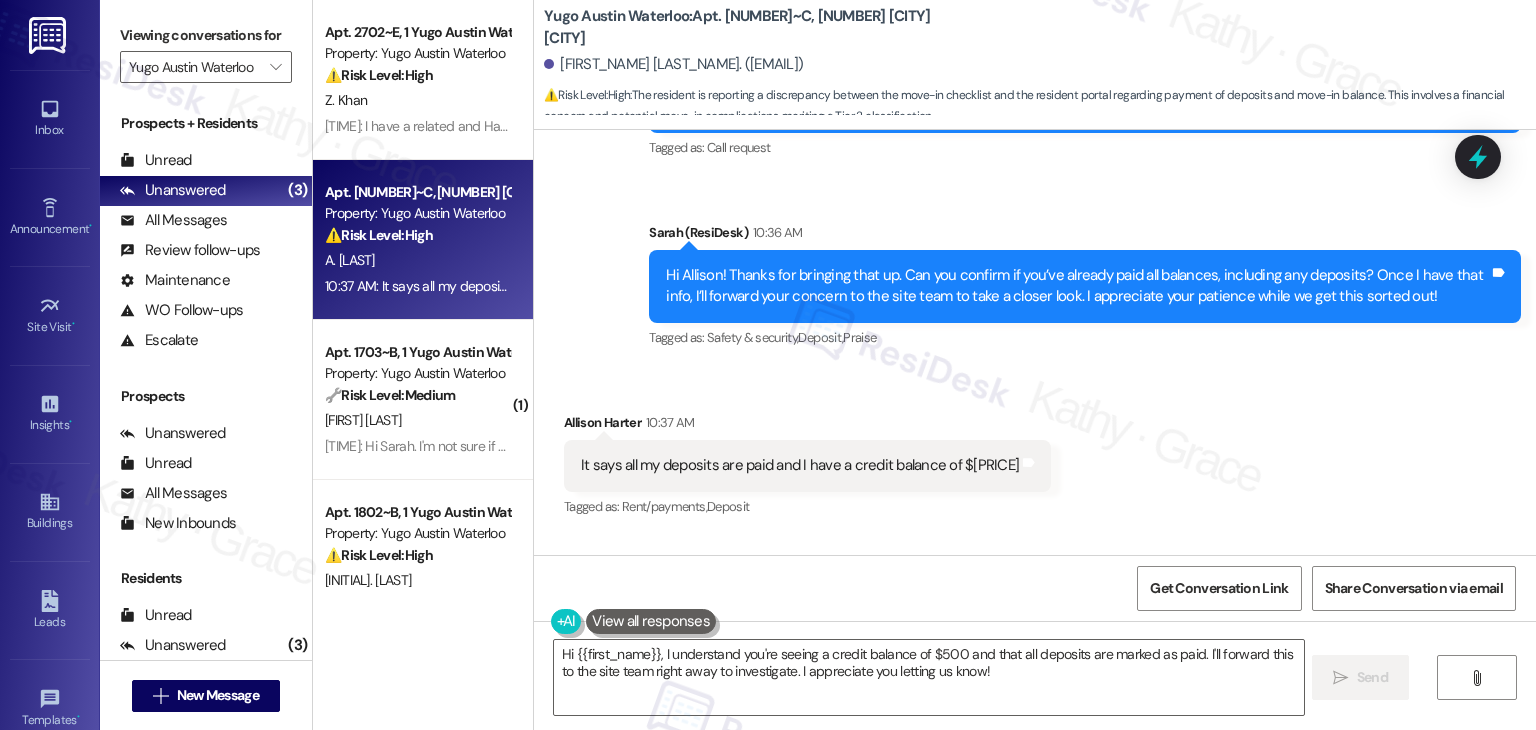 click on "Received via SMS Allison Harter 10:37 AM It says all my deposits are paid and I have a credit balance of $500 Tags and notes Tagged as:   Rent/payments ,  Click to highlight conversations about Rent/payments Deposit Click to highlight conversations about Deposit" at bounding box center [1035, 451] 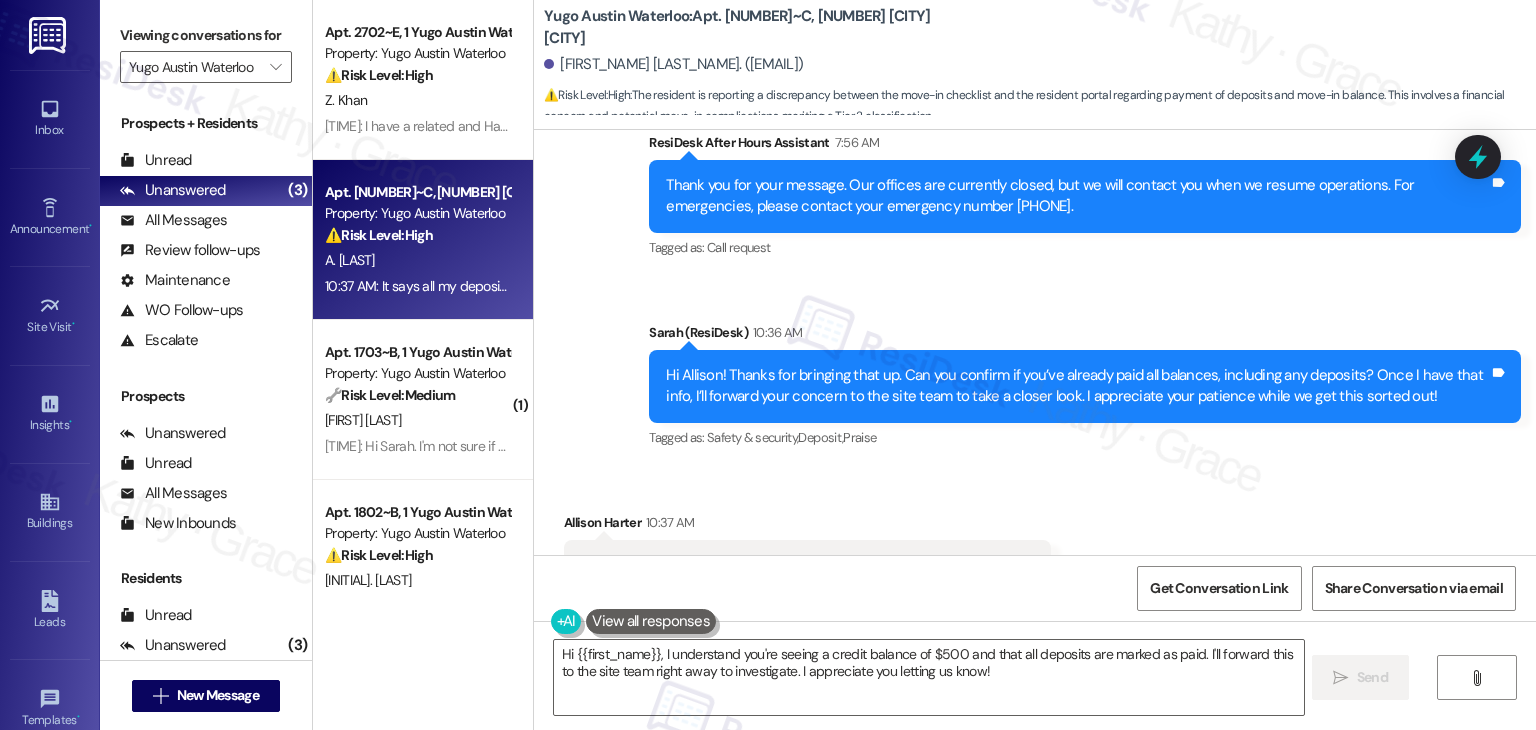 click on "Hi Allison! Thanks for bringing that up. Can you confirm if you’ve already paid all balances, including any deposits? Once I have that info, I’ll forward your concern to the site team to take a closer look. I appreciate your patience while we get this sorted out!" at bounding box center [1077, 386] 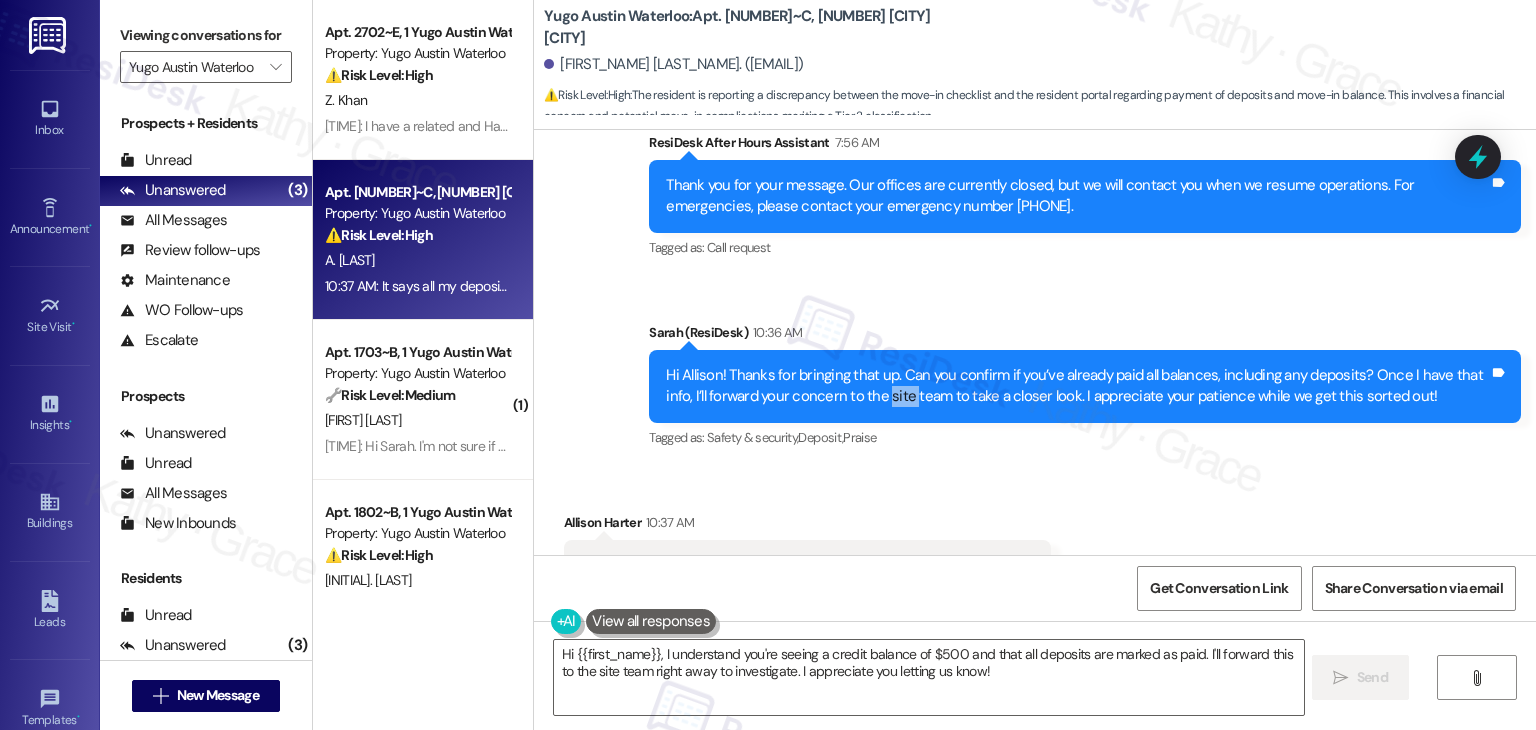 click on "Hi Allison! Thanks for bringing that up. Can you confirm if you’ve already paid all balances, including any deposits? Once I have that info, I’ll forward your concern to the site team to take a closer look. I appreciate your patience while we get this sorted out!" at bounding box center (1077, 386) 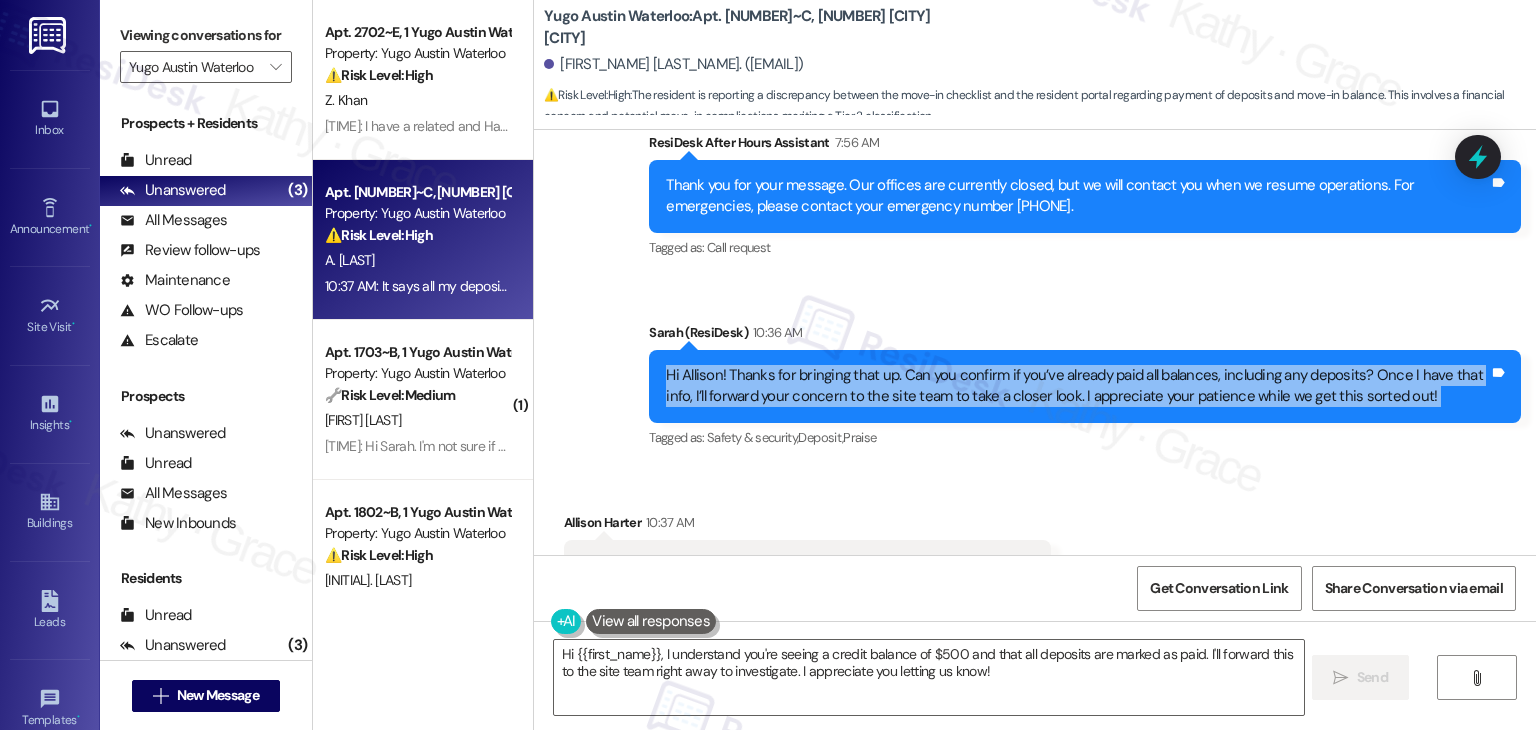click on "Hi Allison! Thanks for bringing that up. Can you confirm if you’ve already paid all balances, including any deposits? Once I have that info, I’ll forward your concern to the site team to take a closer look. I appreciate your patience while we get this sorted out!" at bounding box center (1077, 386) 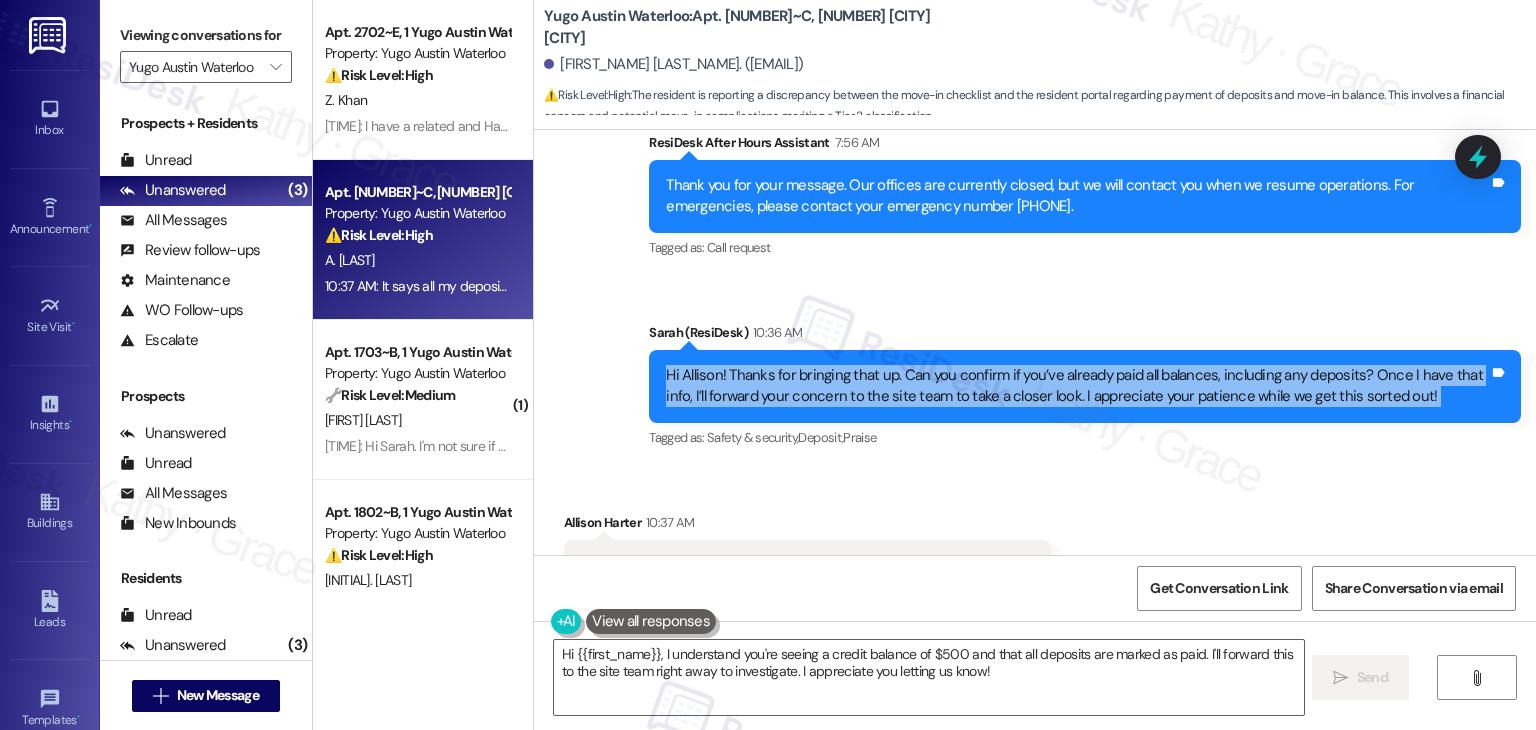 scroll, scrollTop: 2435, scrollLeft: 0, axis: vertical 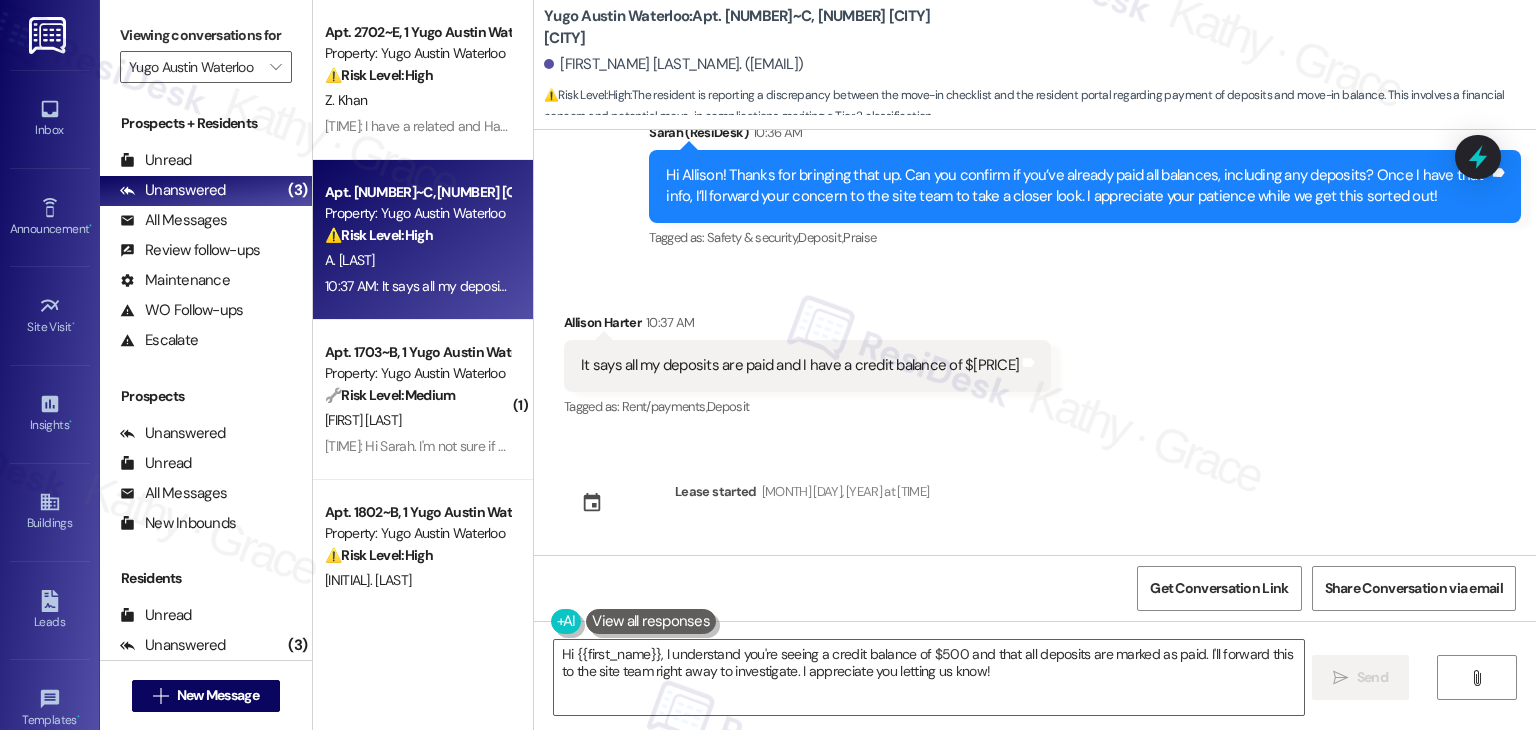 click on "It says all my deposits are paid and I have a credit balance of $500" at bounding box center (800, 365) 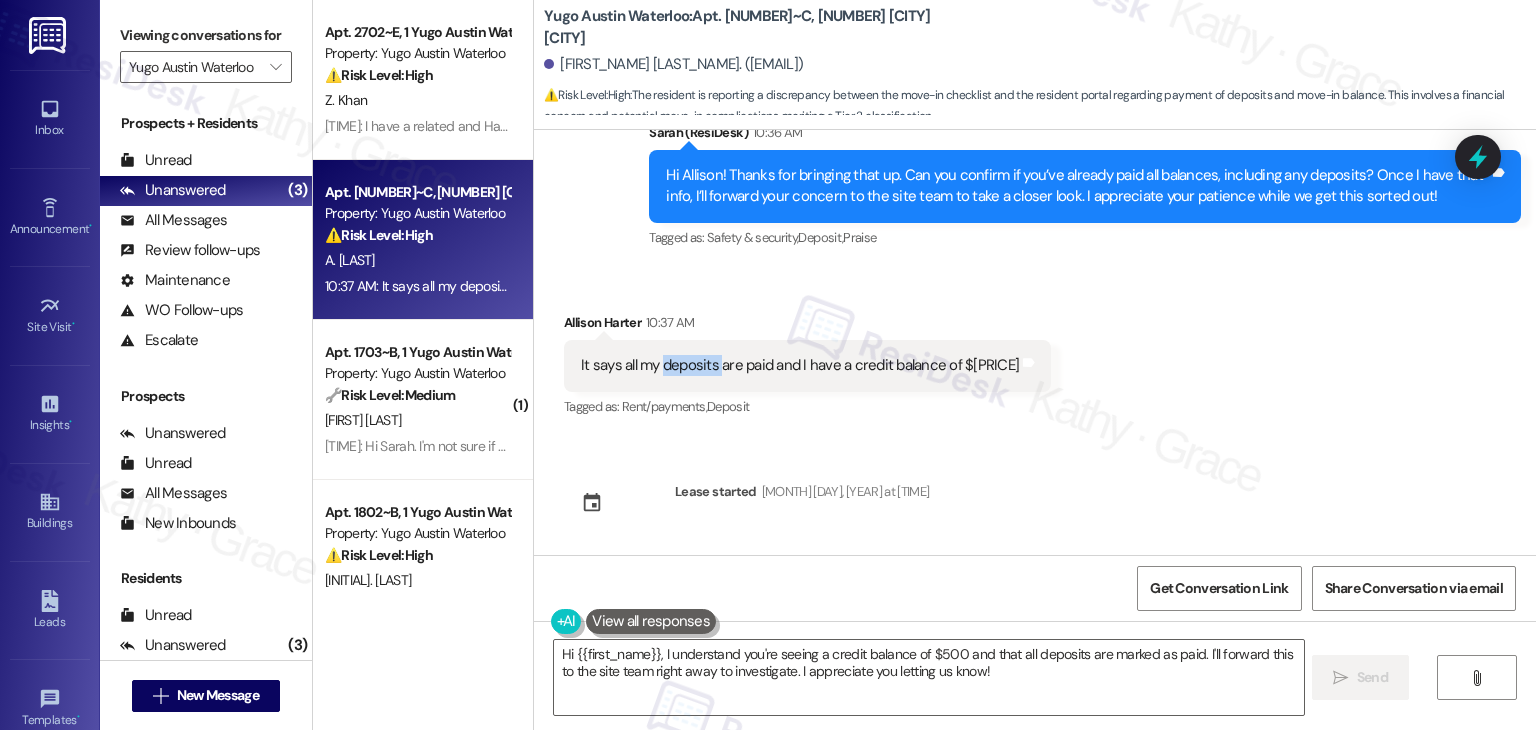 click on "It says all my deposits are paid and I have a credit balance of $500" at bounding box center [800, 365] 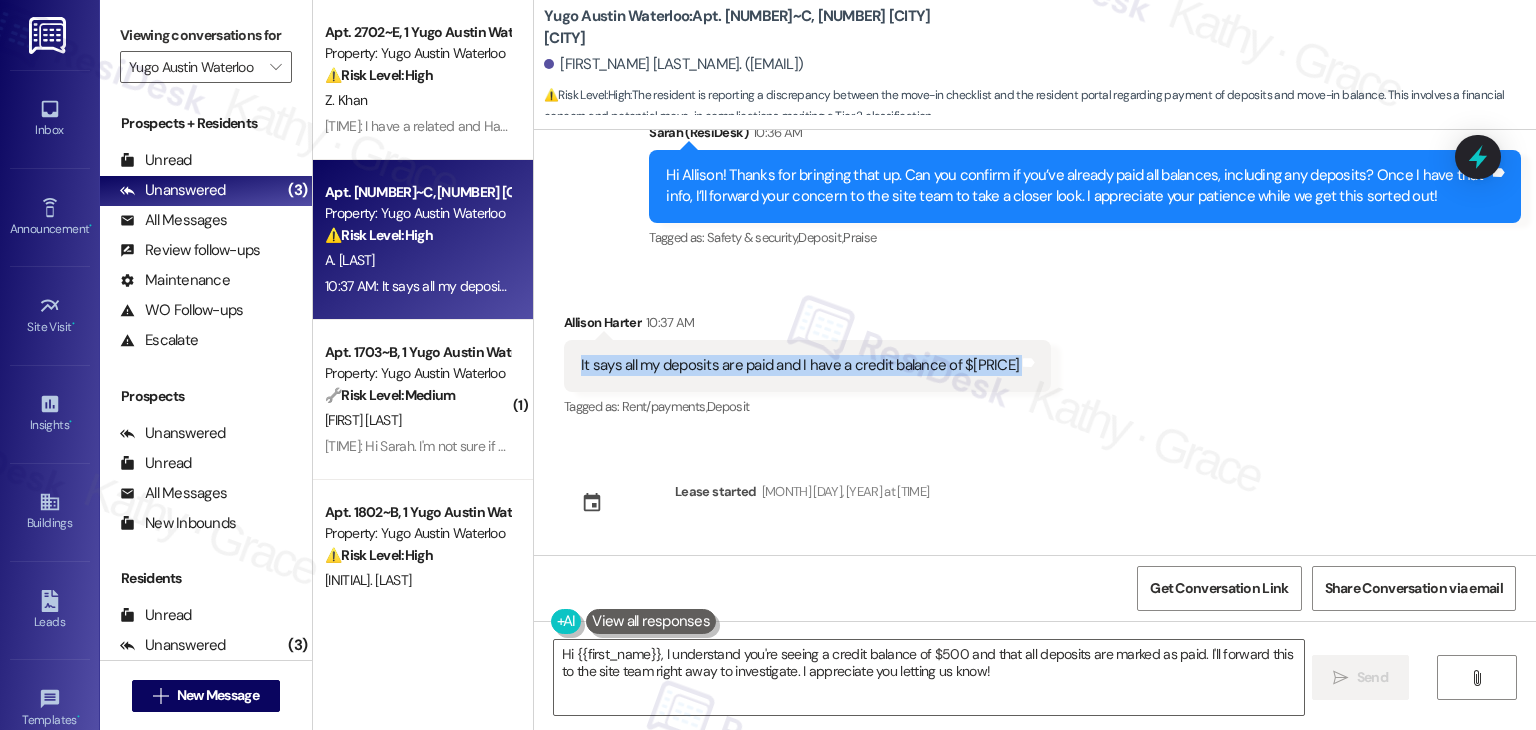 click on "It says all my deposits are paid and I have a credit balance of $500" at bounding box center [800, 365] 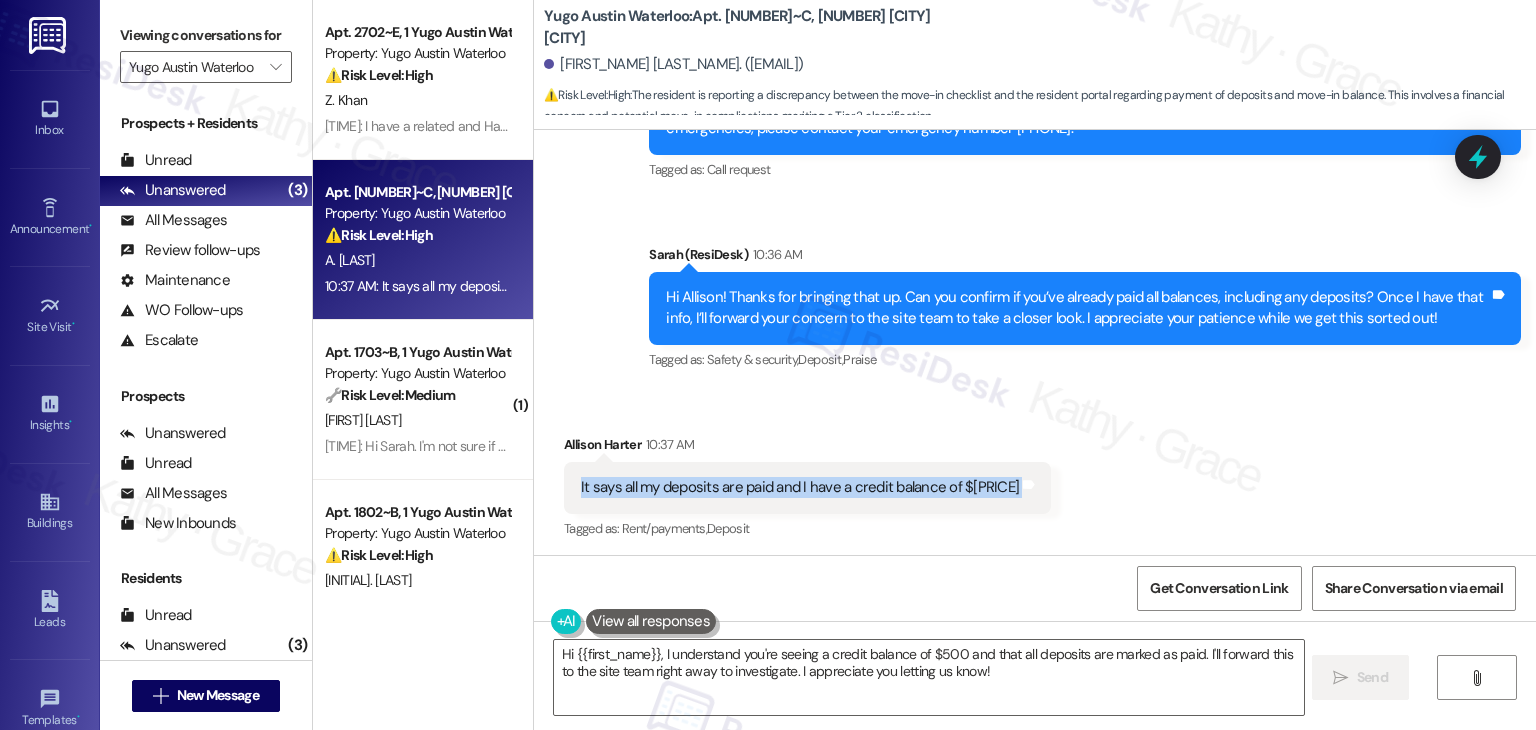 scroll, scrollTop: 2435, scrollLeft: 0, axis: vertical 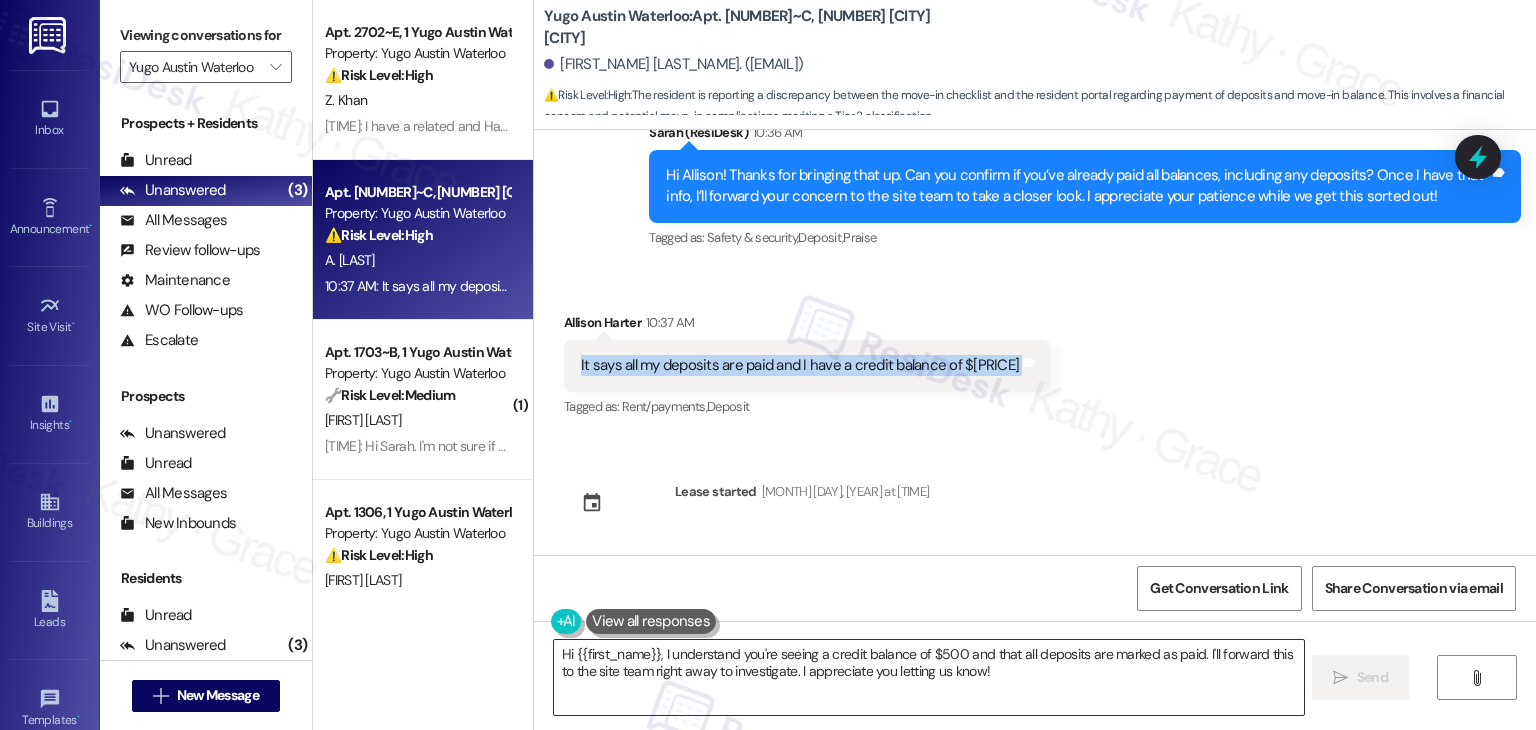 click on "Hi {{first_name}}, I understand you're seeing a credit balance of $500 and that all deposits are marked as paid. I'll forward this to the site team right away to investigate. I appreciate you letting us know!" at bounding box center [928, 677] 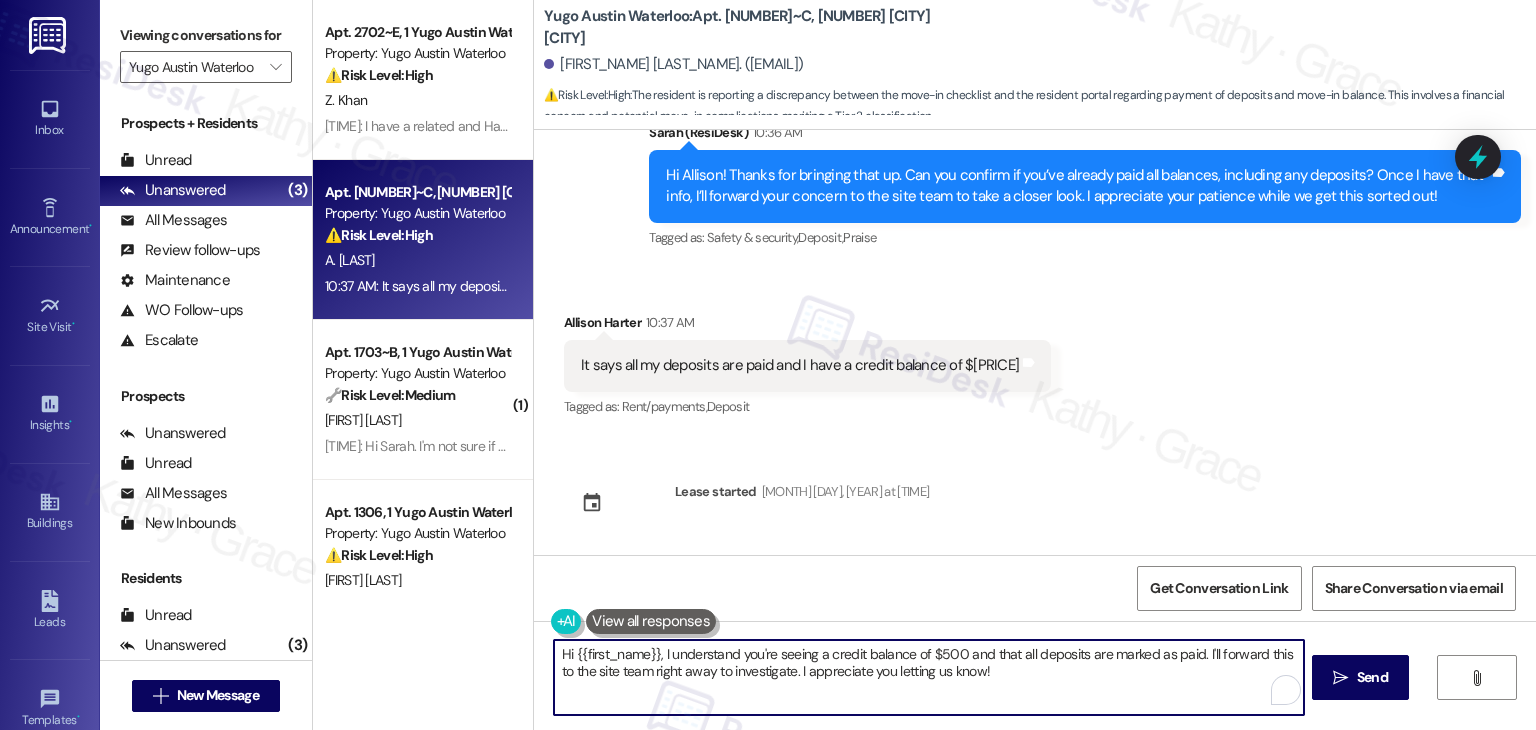 paste on "Thanks for confirming, Allison! I’ll share this info with the site team so they can take a closer look and clear up the confusion. I’ll be in touch as soon as I hear back—thanks again for your patience" 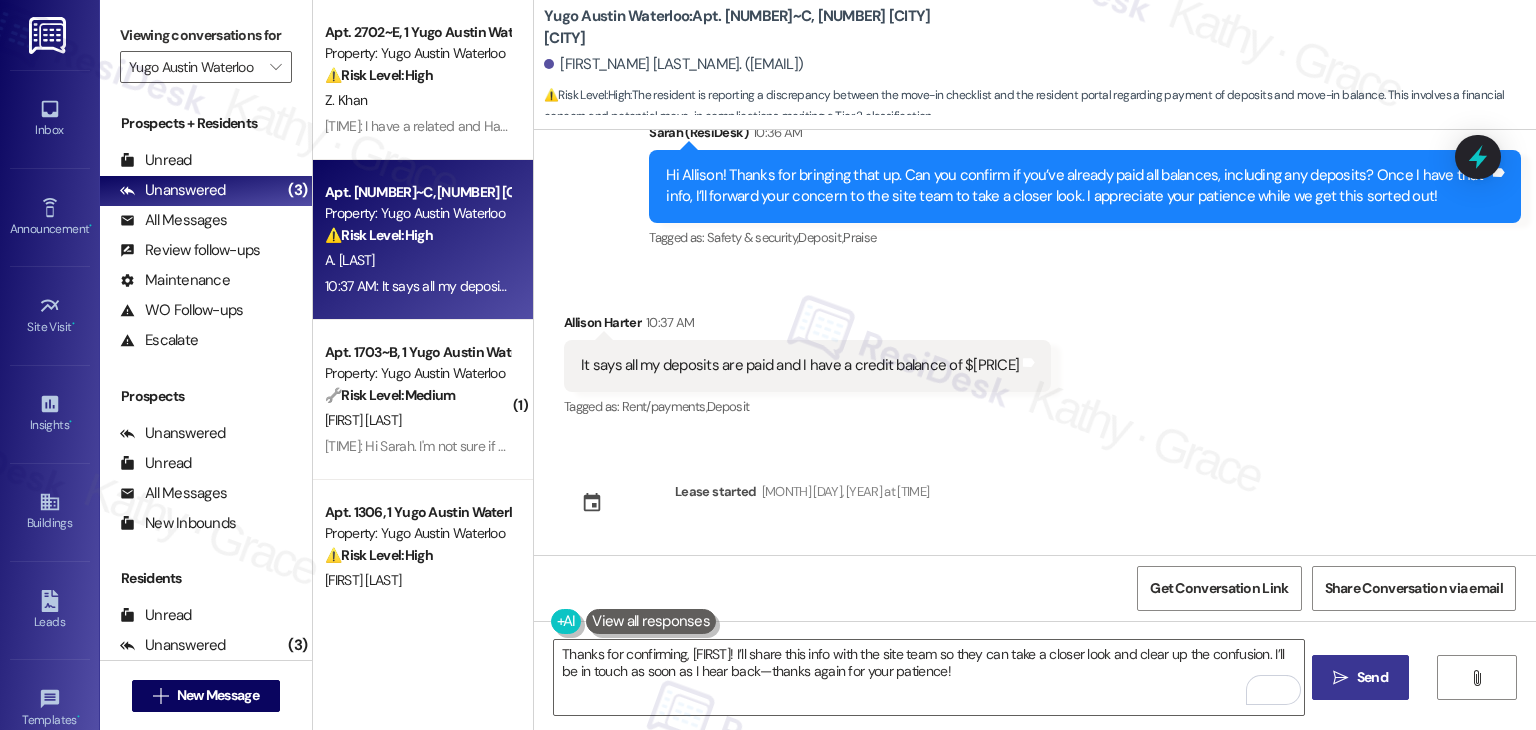 click on "Send" at bounding box center [1372, 677] 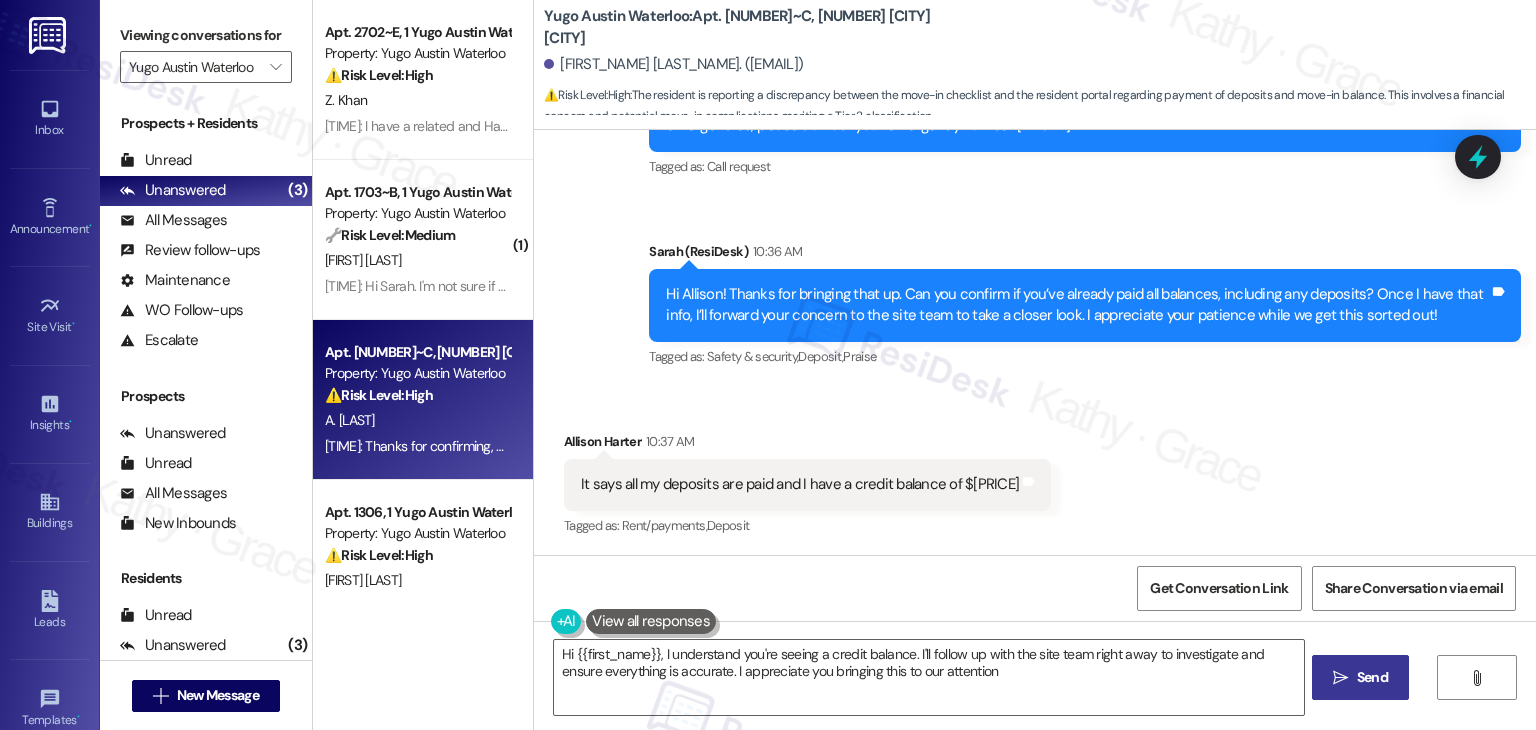 type on "Hi {{first_name}}, I understand you're seeing a credit balance. I'll follow up with the site team right away to investigate and ensure everything is accurate. I appreciate you bringing this to our attention!" 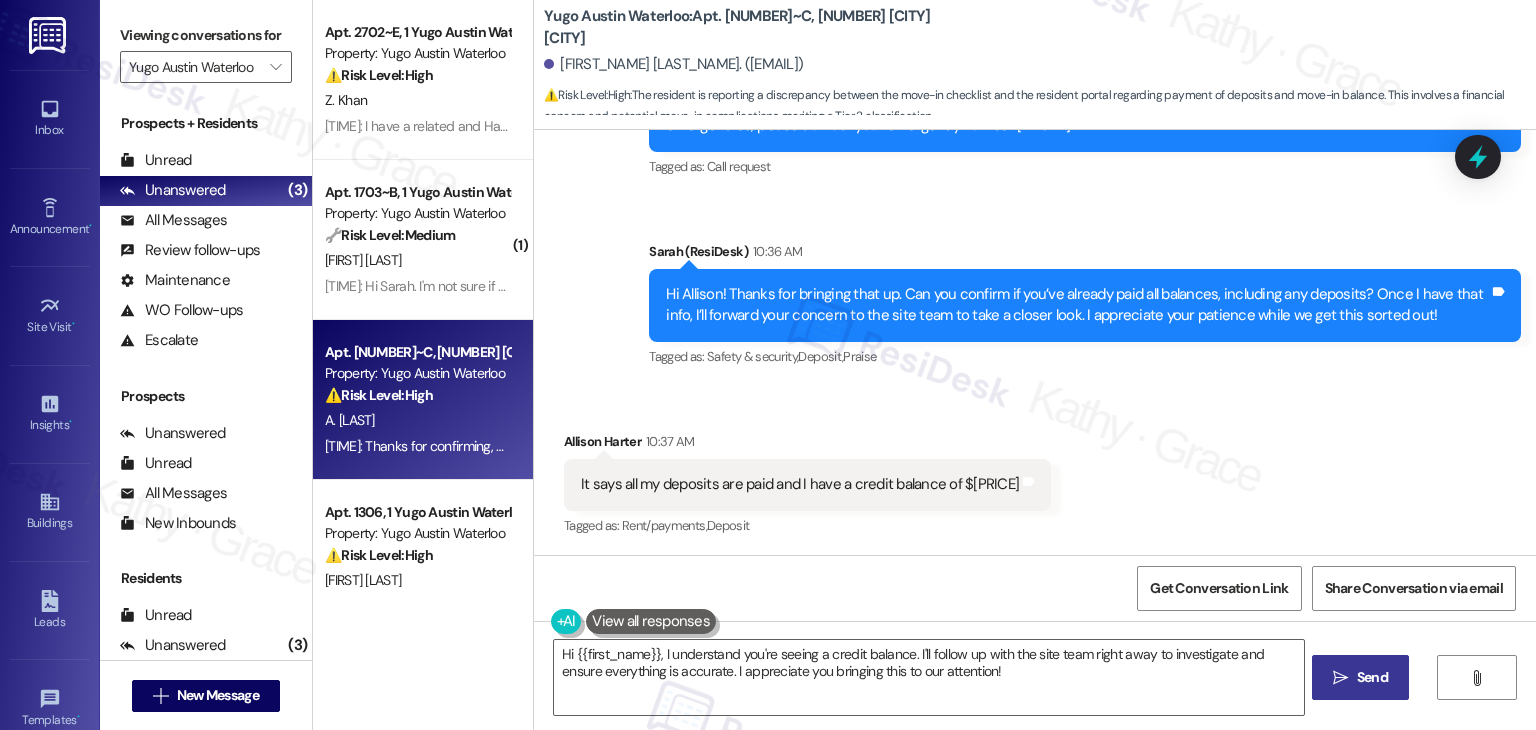 scroll, scrollTop: 2596, scrollLeft: 0, axis: vertical 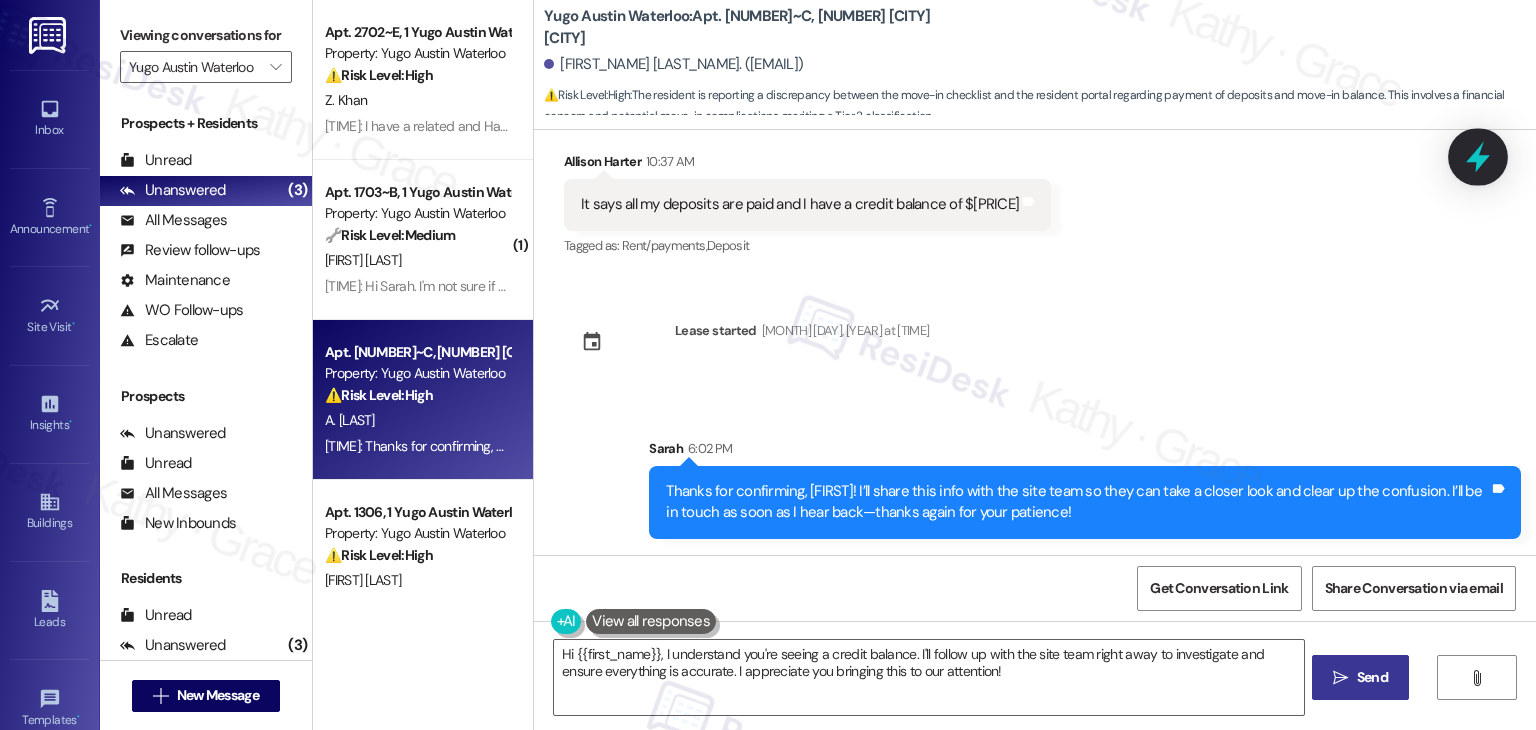 click 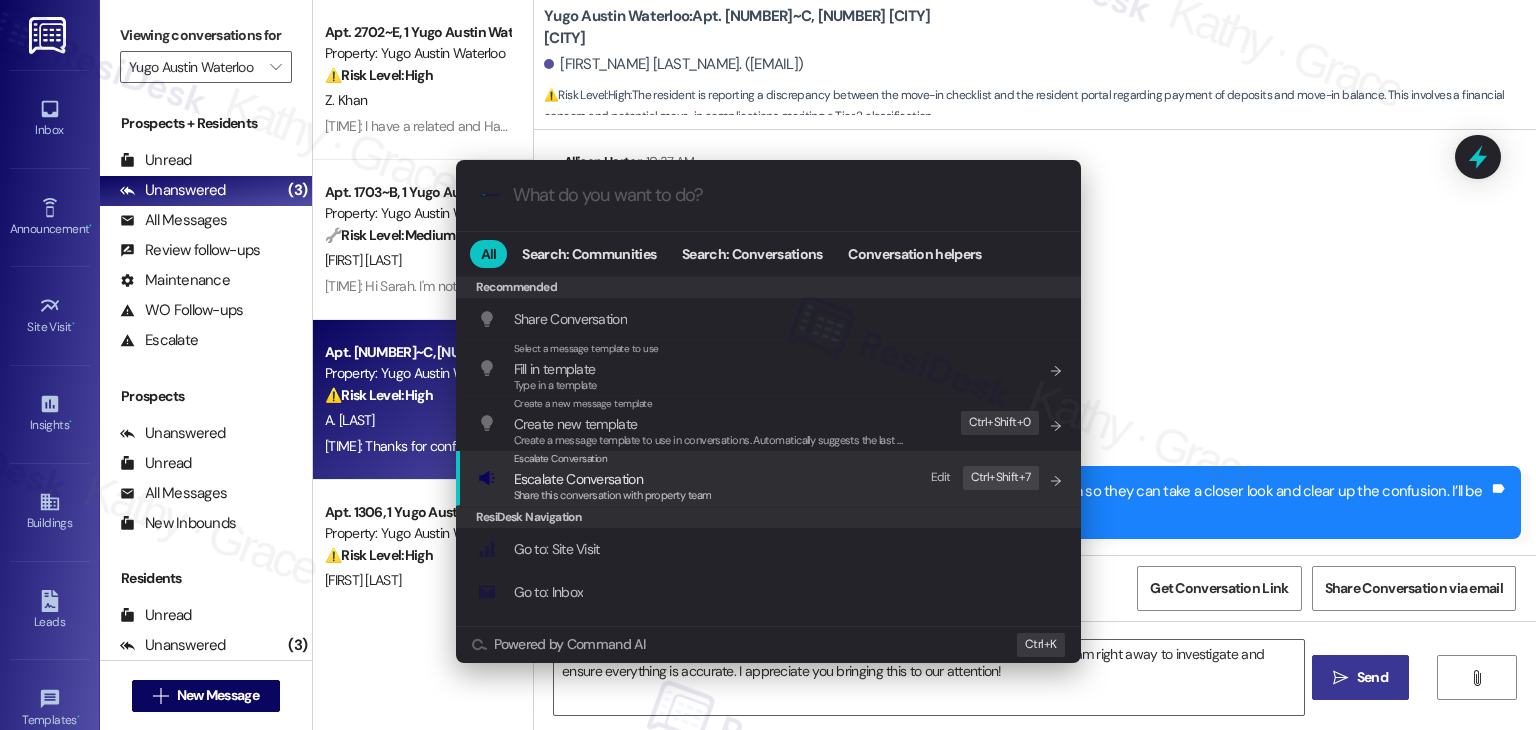 click on "Share this conversation with property team" at bounding box center (613, 495) 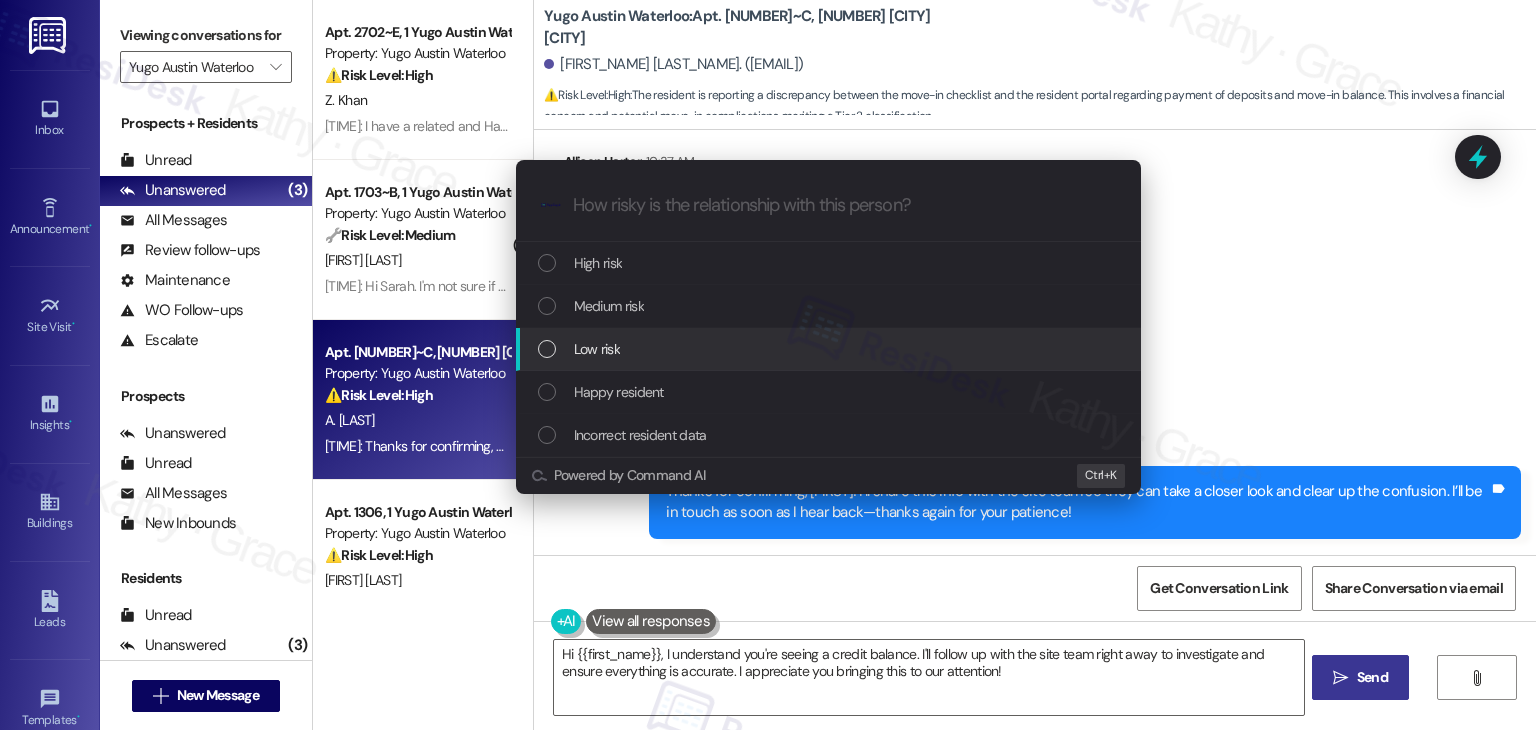 click at bounding box center (547, 349) 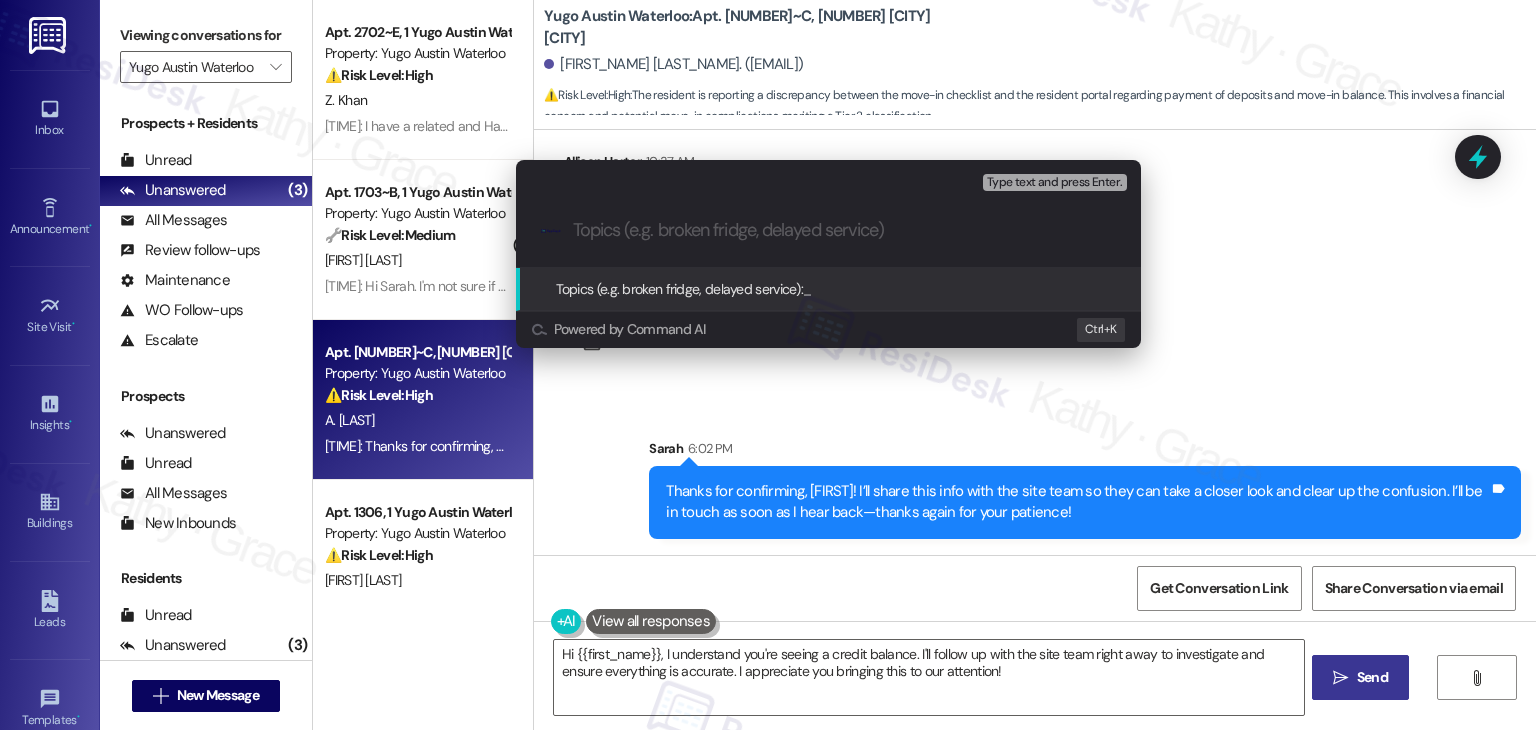paste on "Deposit & Credit Balance Confirmation – Resident Portal Discrepancy" 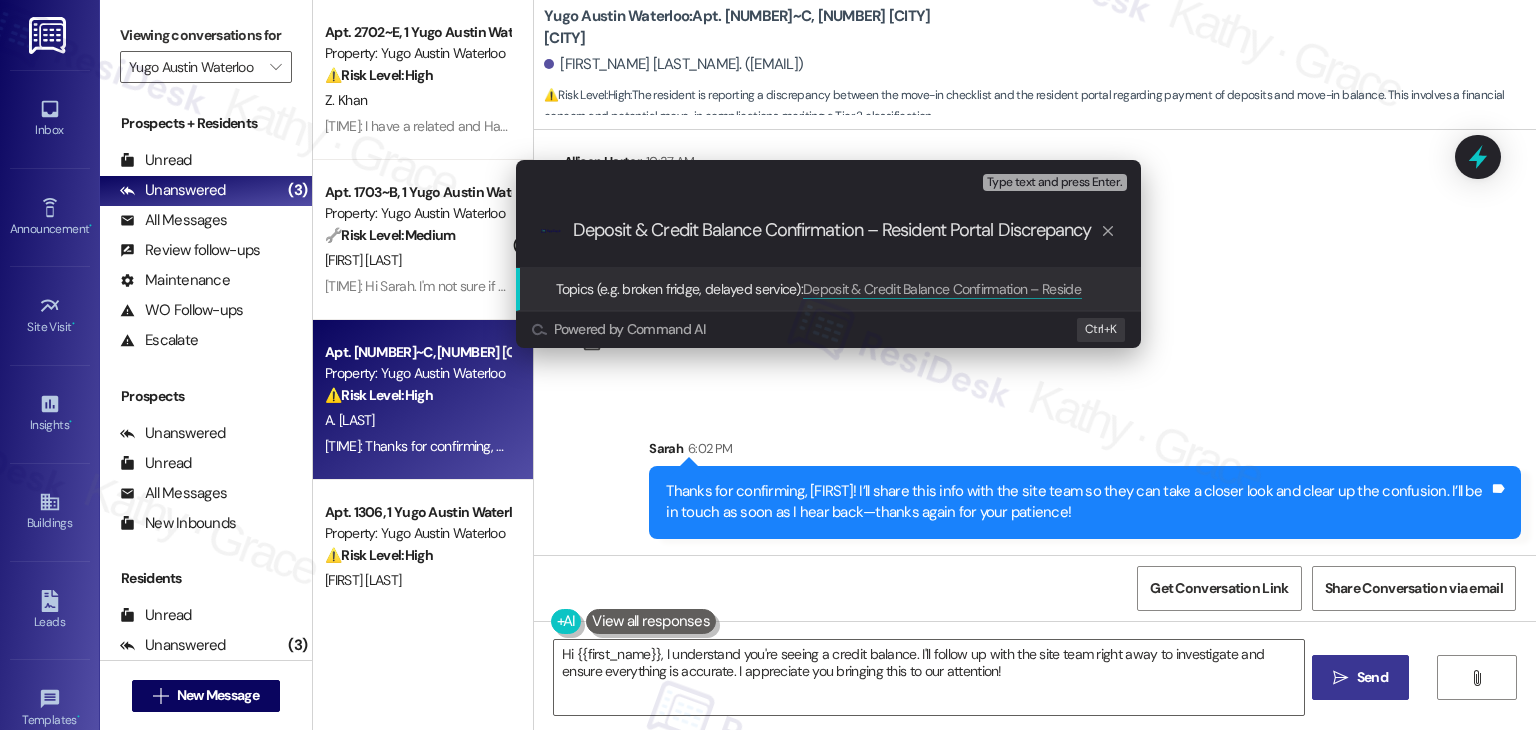 type 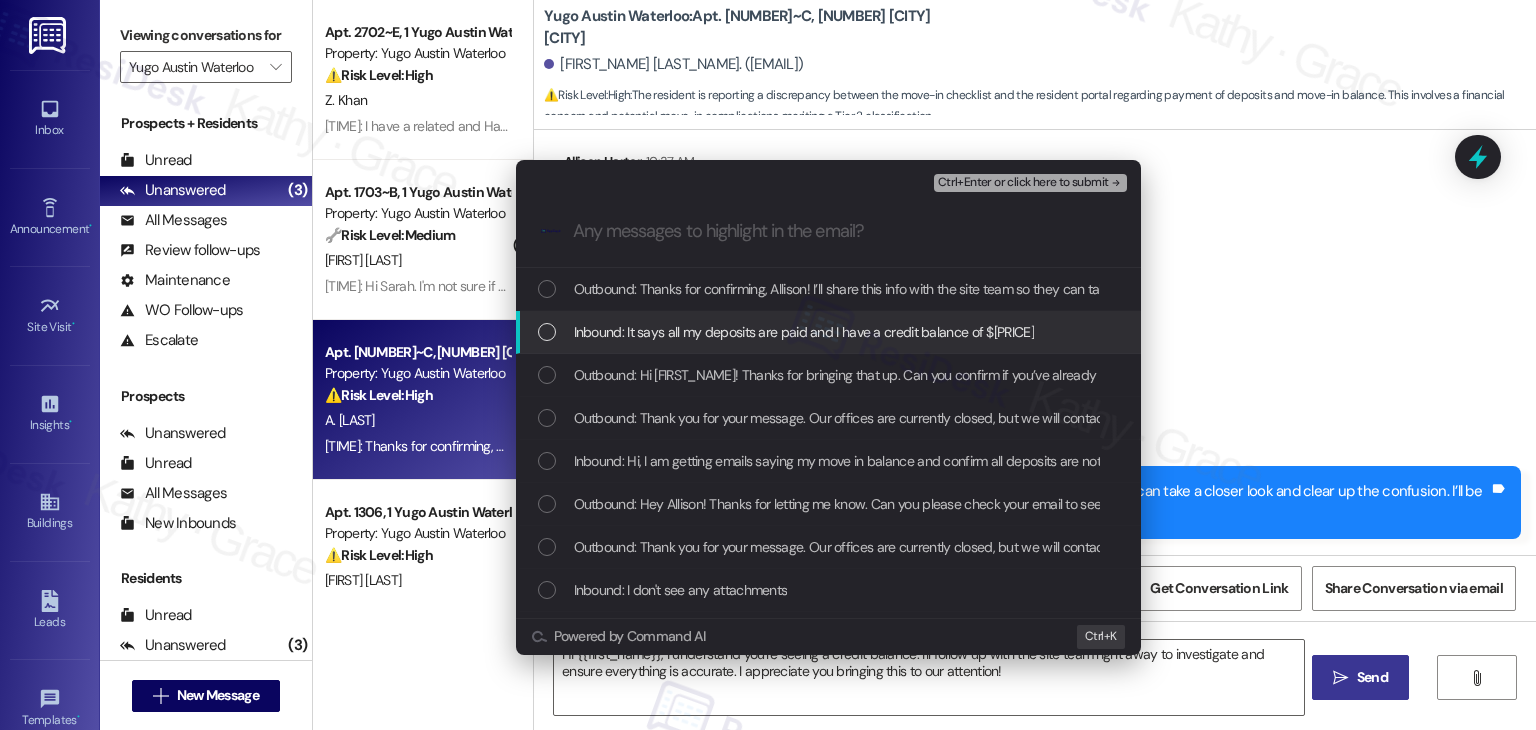 click at bounding box center [547, 332] 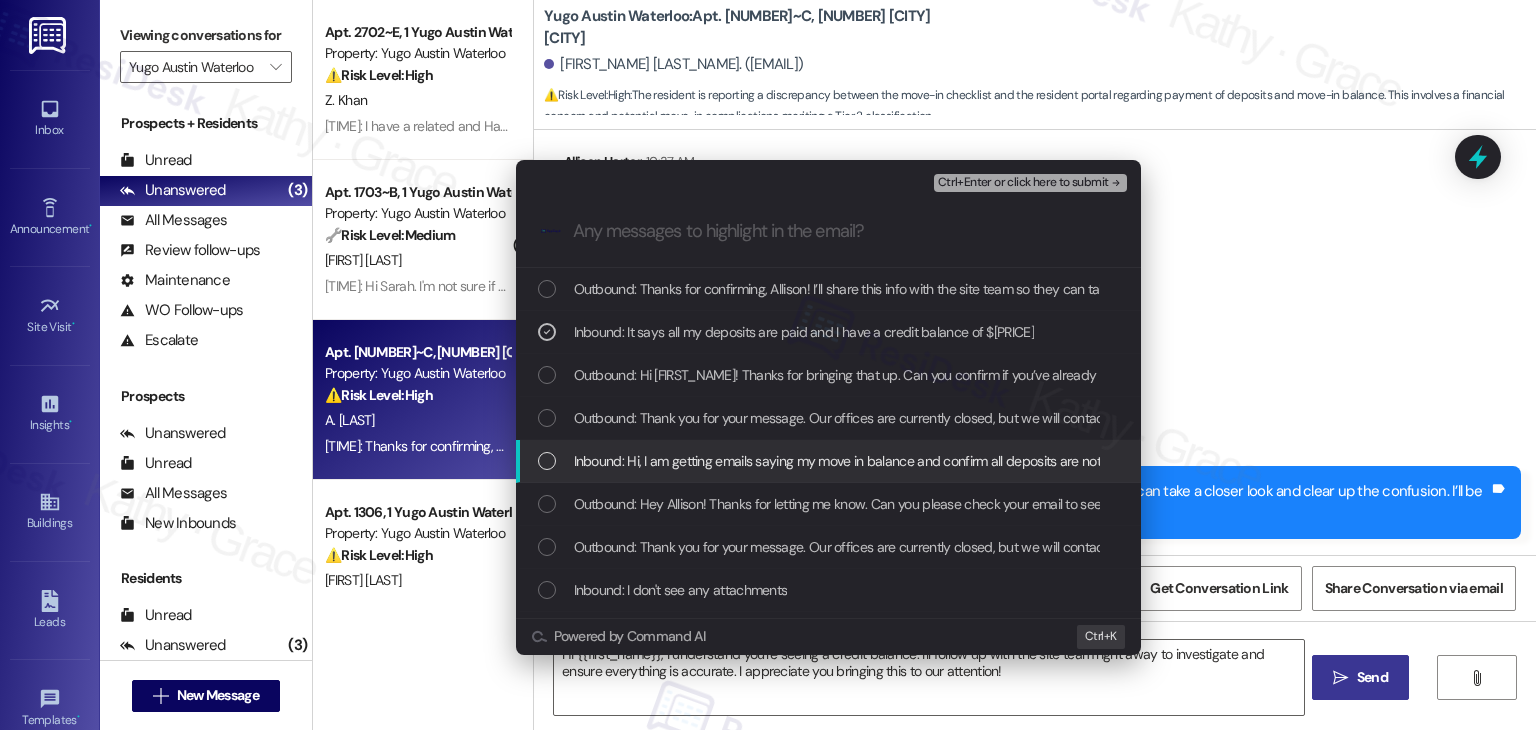 click at bounding box center (547, 461) 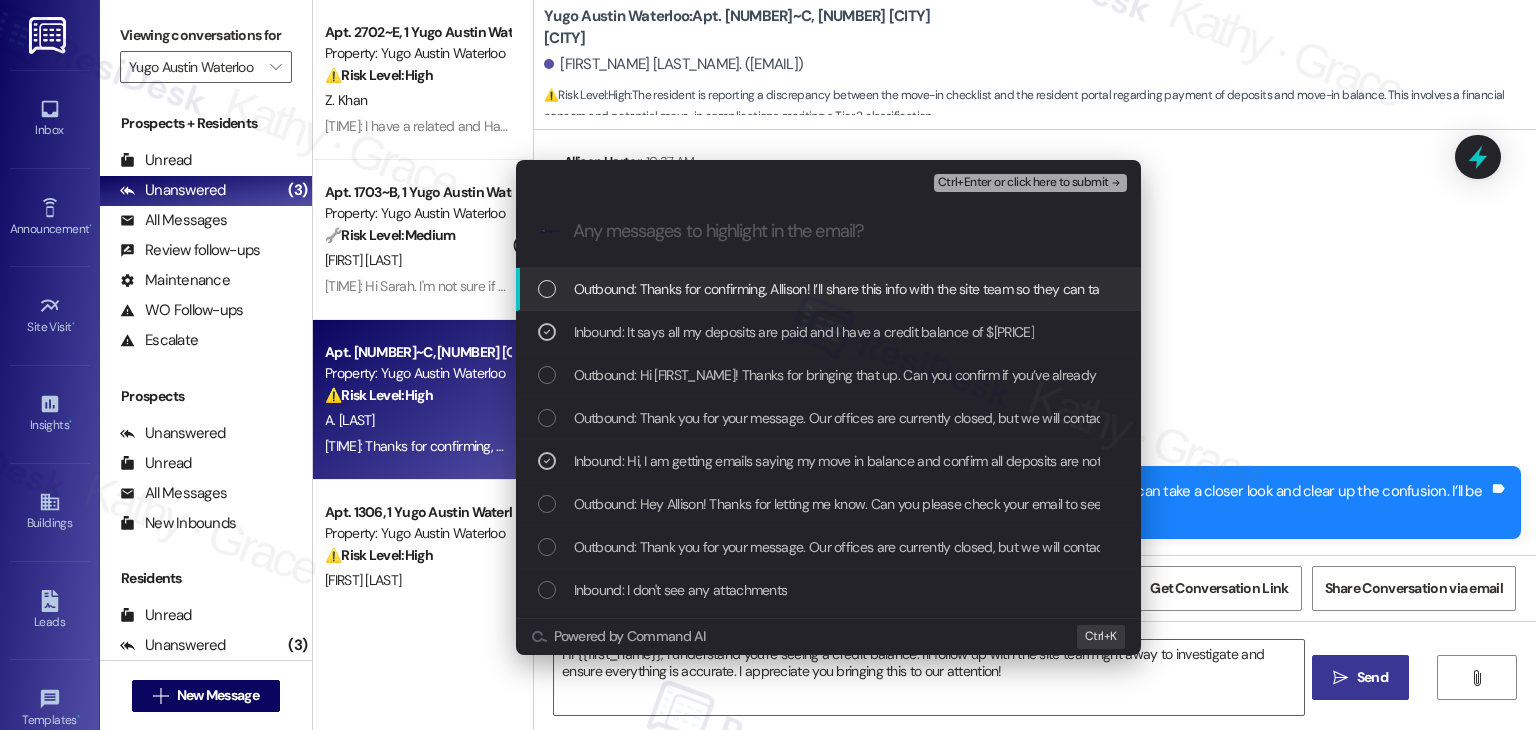 click on "Ctrl+Enter or click here to submit" at bounding box center (1023, 183) 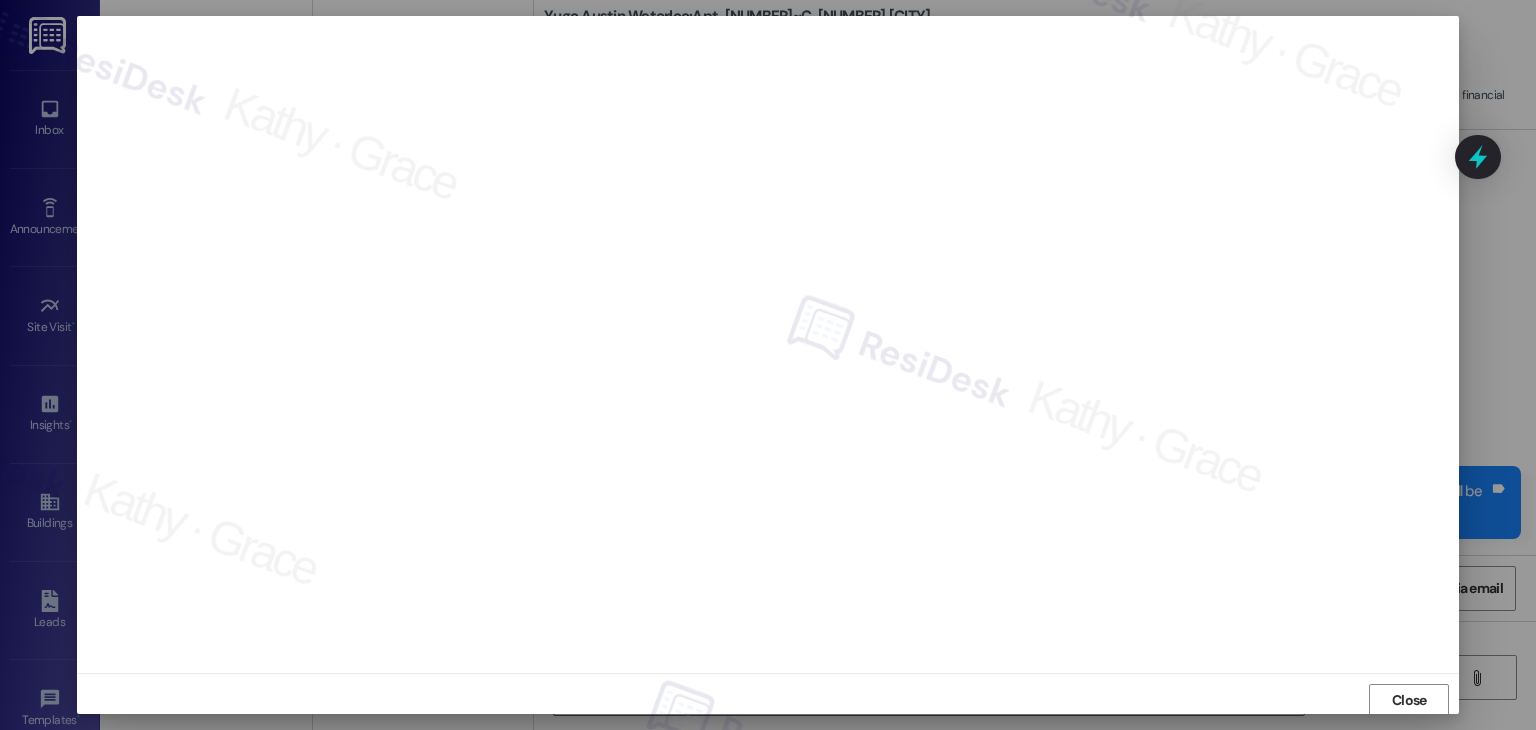 scroll, scrollTop: 1, scrollLeft: 0, axis: vertical 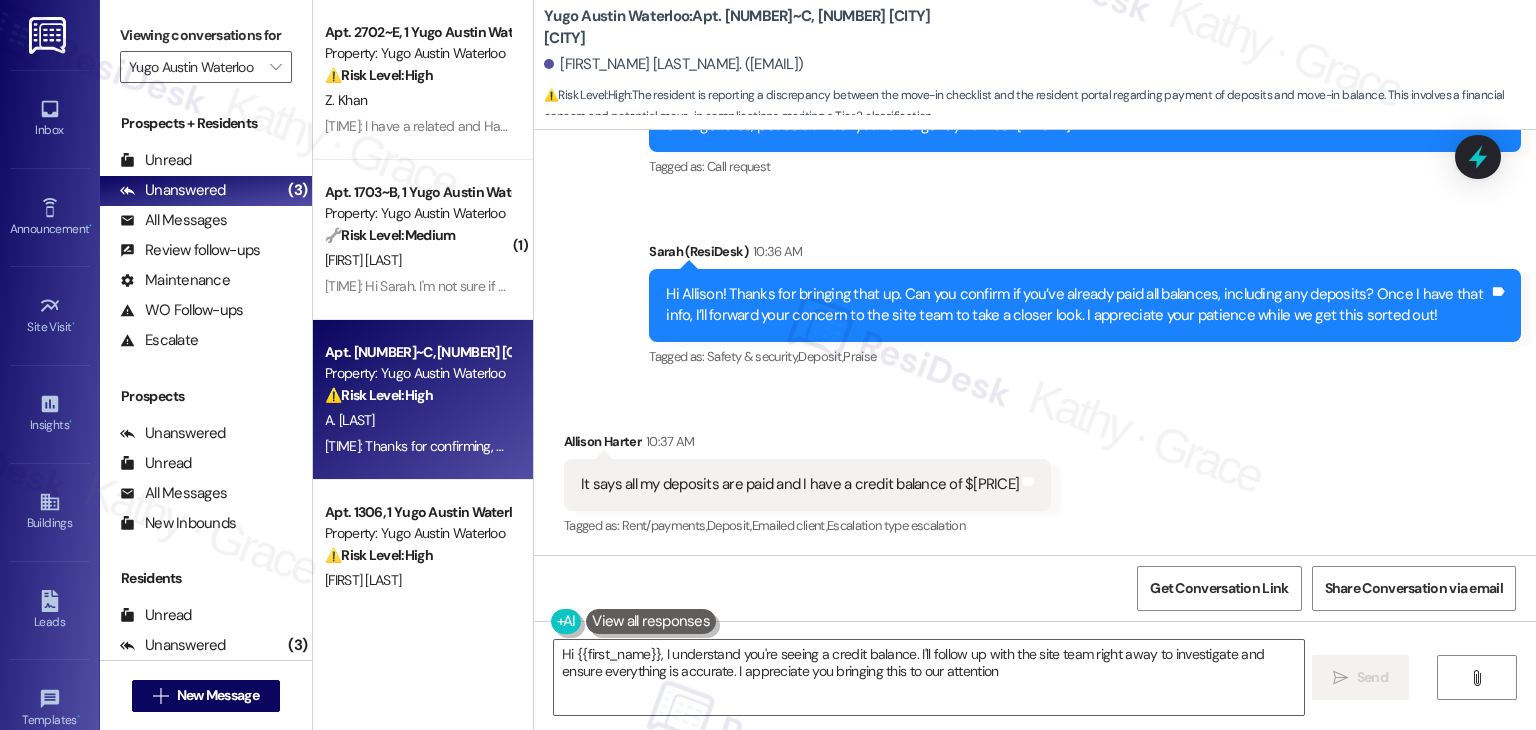 type on "Hi {{first_name}}, I understand you're seeing a credit balance. I'll follow up with the site team right away to investigate and ensure everything is accurate. I appreciate you bringing this to our attention!" 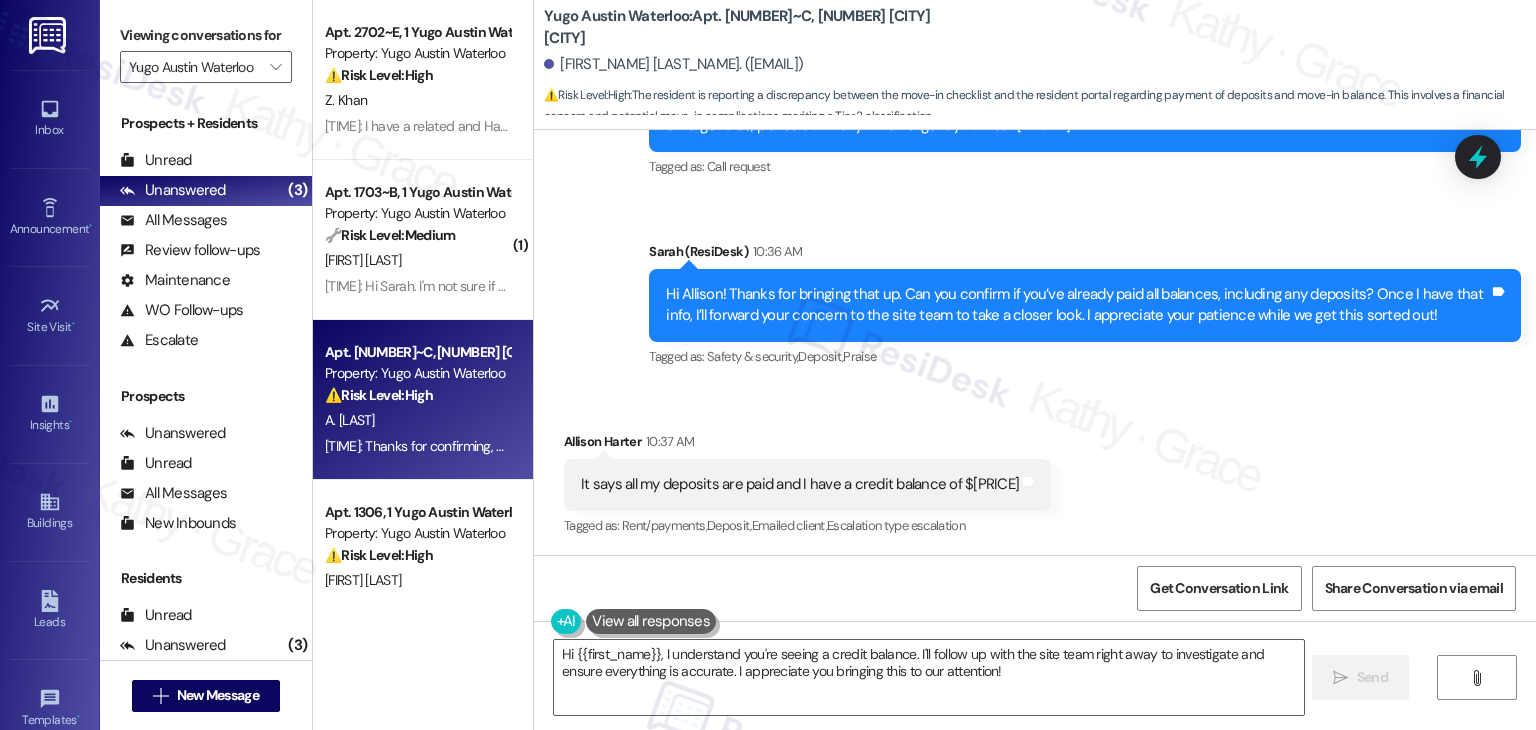 click on "Received via SMS Allison Harter 10:37 AM It says all my deposits are paid and I have a credit balance of $500 Tags and notes Tagged as:   Rent/payments ,  Click to highlight conversations about Rent/payments Deposit ,  Click to highlight conversations about Deposit Emailed client ,  Click to highlight conversations about Emailed client Escalation type escalation Click to highlight conversations about Escalation type escalation" at bounding box center (1035, 470) 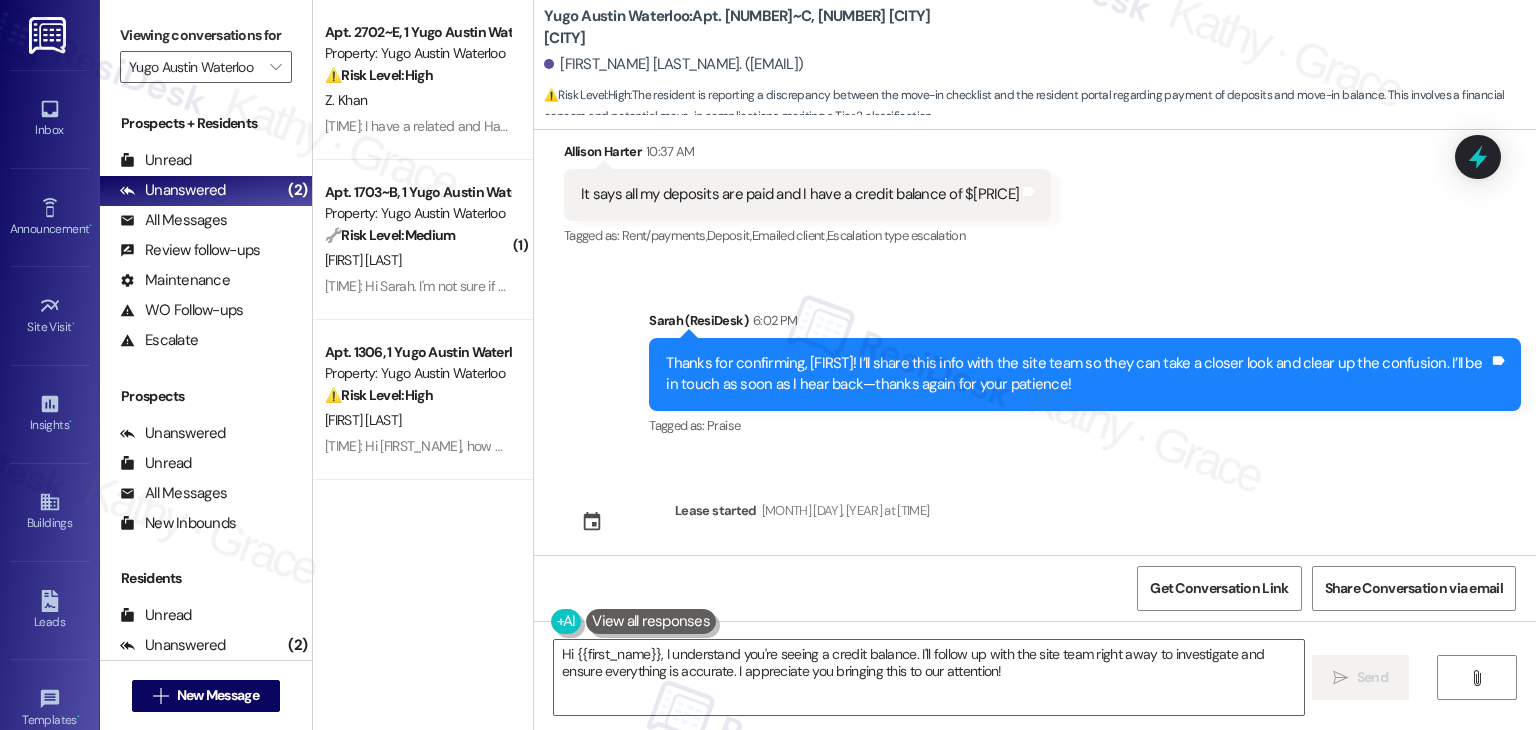 scroll, scrollTop: 2625, scrollLeft: 0, axis: vertical 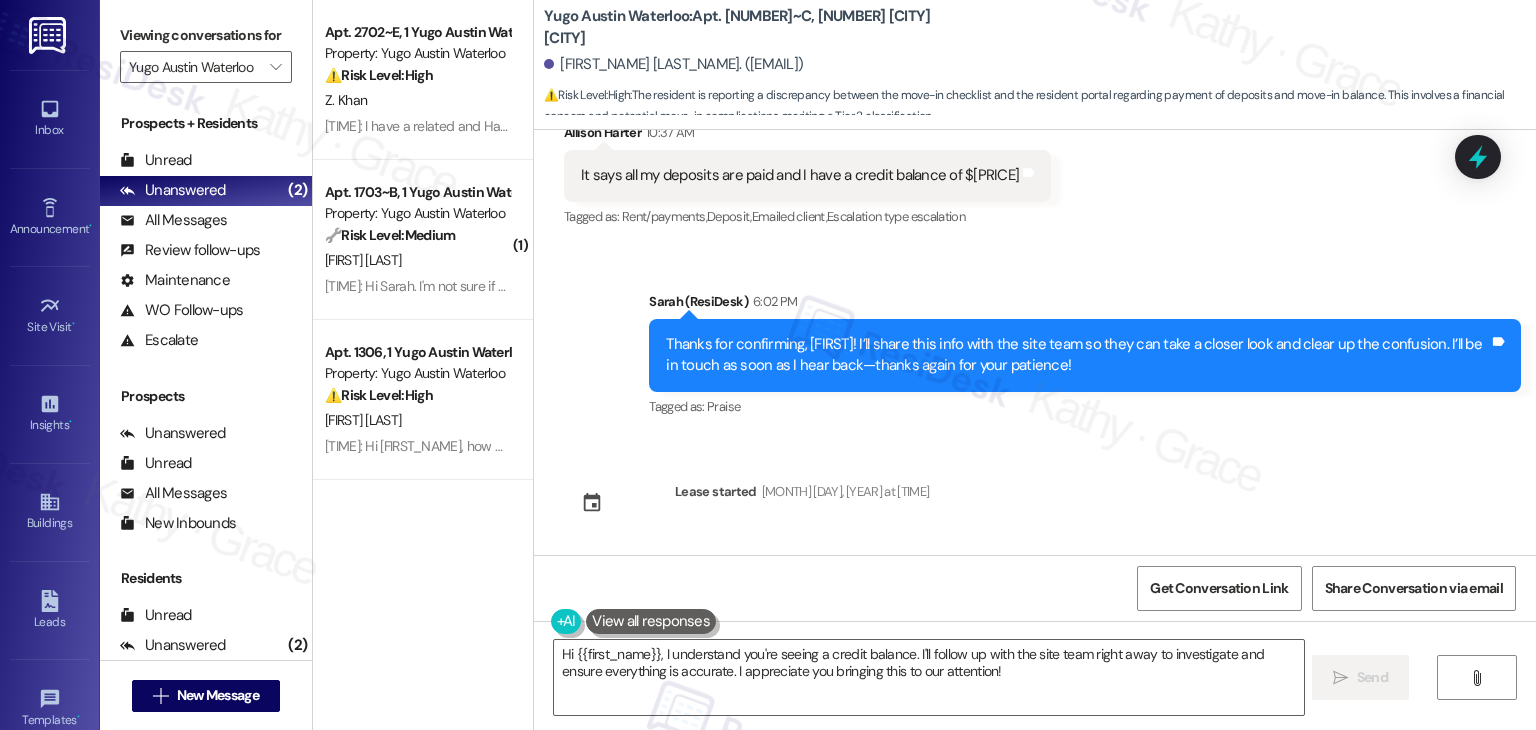 click on "Apt. 2702~E, 1 Yugo Austin Waterloo Property: Yugo Austin Waterloo ⚠️  Risk Level:  High The resident is claiming a verbal agreement with staff (Hannah) regarding deferred fees related to a reletting agreement. This raises a financial concern and potential risk mitigation issue, as it needs to be verified and documented to avoid future disputes or financial discrepancies. Z. Khan 11:43 AM: I have a related and Hannah told me not to worry about it! 11:43 AM: I have a related and Hannah told me not to worry about it! ( 1 ) Apt. 1703~B, 1 Yugo Austin Waterloo Property: Yugo Austin Waterloo 🔧  Risk Level:  Medium The resident is confirming their move-in date and outstanding tasks. This is a standard move-in inquiry and does not indicate urgency or risk. C. Armstrong Apt. 1306, 1 Yugo Austin Waterloo Property: Yugo Austin Waterloo ⚠️  Risk Level:  High A. Castaneda" at bounding box center [423, 294] 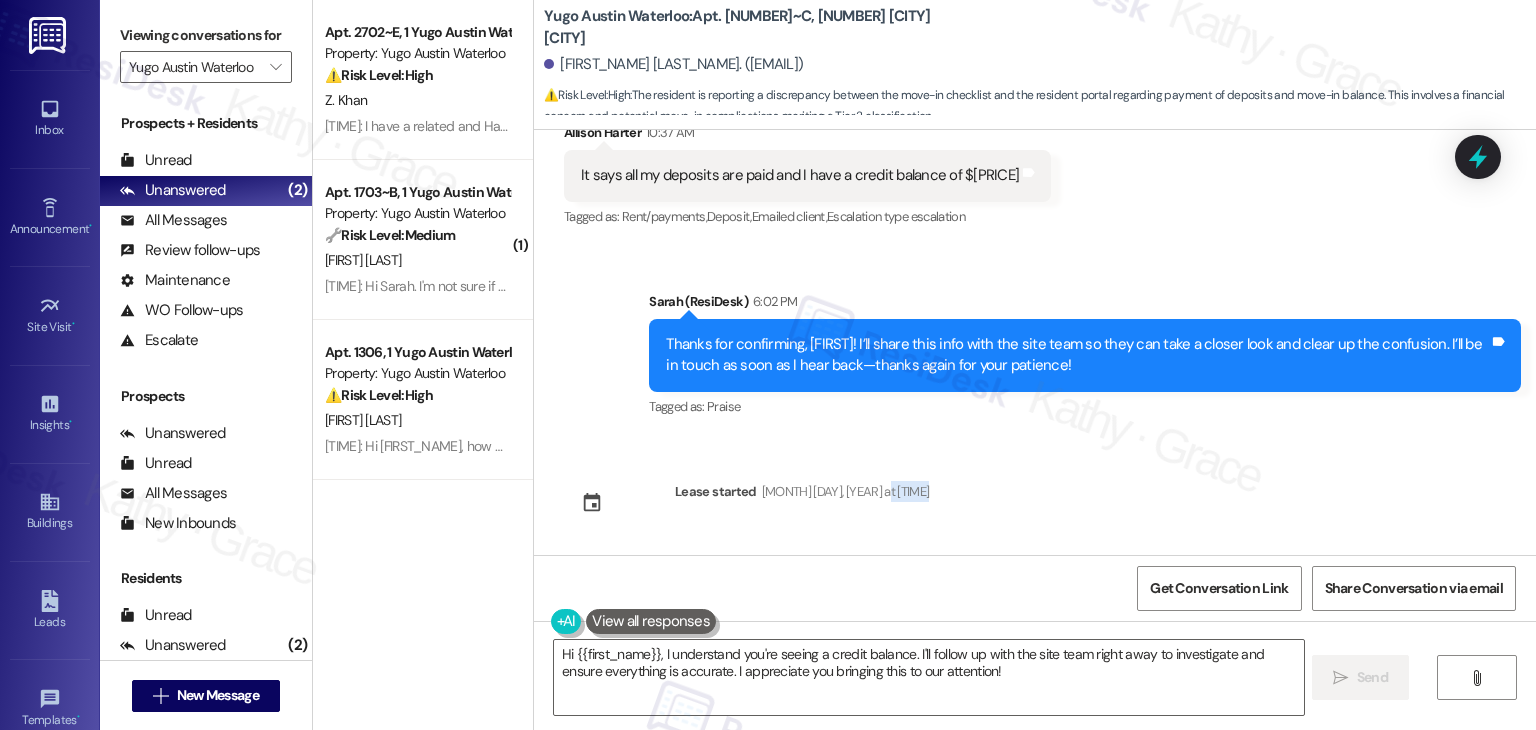 click on "Sent via SMS Sarah   (ResiDesk) Jul 09, 2025 at 2:39 PM Hi Allison! We’re so excited you’ve chosen Yugo Austin Waterloo as your future home! Moving is an exciting time, and I want to make sure you feel confident and ready. (You can always reply STOP to opt out of future messages) Tags and notes Tagged as:   Praise Click to highlight conversations about Praise Sent via SMS 2:39 PM Sarah   (ResiDesk) Jul 09, 2025 at 2:39 PM I’m Sarah from the off-site Resident Support Team. I work with your property’s team to help once you’ve moved in—whether it’s answering questions or assisting with maintenance. I’ll be in touch as your move-in date gets closer! Tags and notes Tagged as:   Maintenance ,  Click to highlight conversations about Maintenance Maintenance request ,  Click to highlight conversations about Maintenance request Praise Click to highlight conversations about Praise Sent via SMS 2:40 PM Sarah   (ResiDesk) Jul 09, 2025 at 2:40 PM Tags and notes Tagged as:   Amenities Sent via SMS 2:40 PM" at bounding box center [1035, 342] 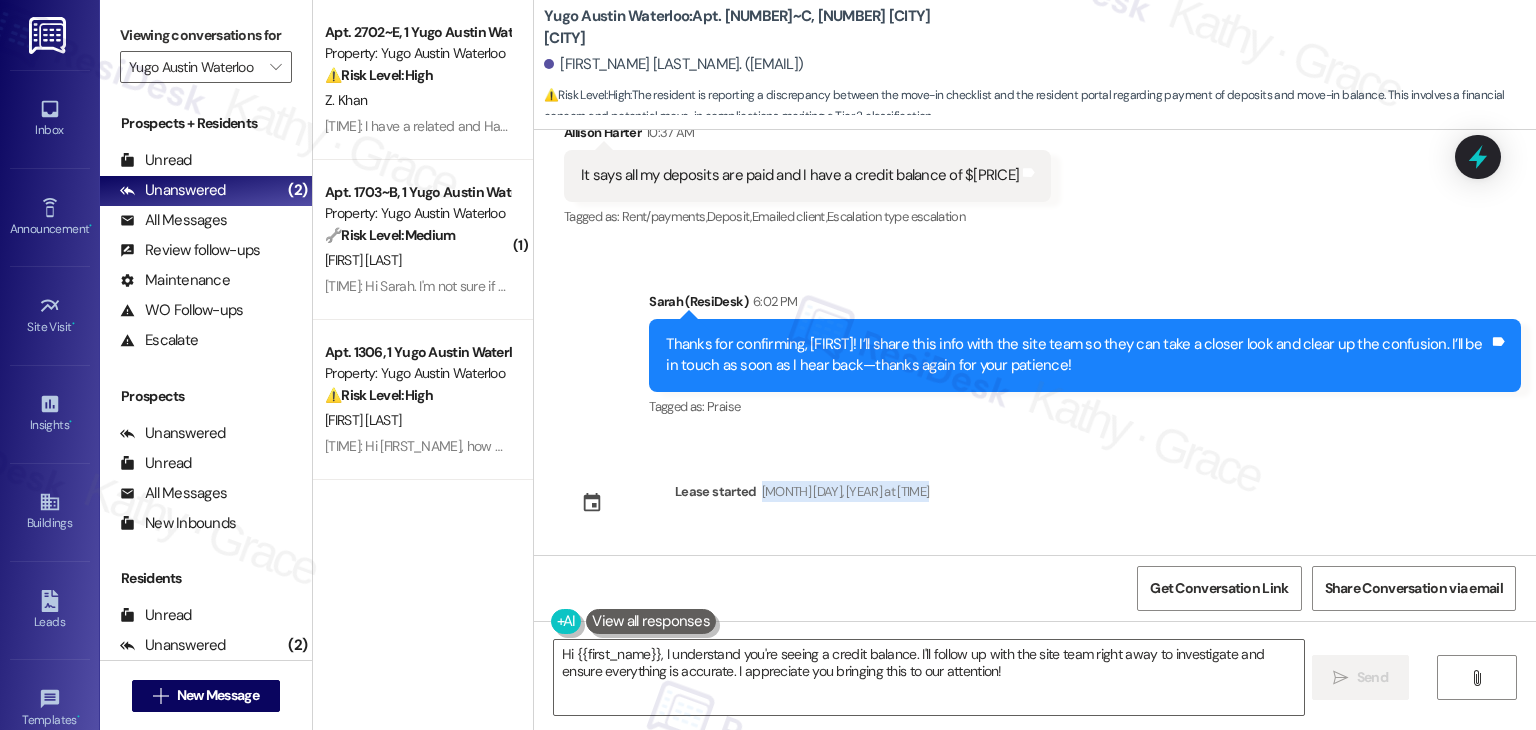 click on "Sent via SMS Sarah   (ResiDesk) Jul 09, 2025 at 2:39 PM Hi Allison! We’re so excited you’ve chosen Yugo Austin Waterloo as your future home! Moving is an exciting time, and I want to make sure you feel confident and ready. (You can always reply STOP to opt out of future messages) Tags and notes Tagged as:   Praise Click to highlight conversations about Praise Sent via SMS 2:39 PM Sarah   (ResiDesk) Jul 09, 2025 at 2:39 PM I’m Sarah from the off-site Resident Support Team. I work with your property’s team to help once you’ve moved in—whether it’s answering questions or assisting with maintenance. I’ll be in touch as your move-in date gets closer! Tags and notes Tagged as:   Maintenance ,  Click to highlight conversations about Maintenance Maintenance request ,  Click to highlight conversations about Maintenance request Praise Click to highlight conversations about Praise Sent via SMS 2:40 PM Sarah   (ResiDesk) Jul 09, 2025 at 2:40 PM Tags and notes Tagged as:   Amenities Sent via SMS 2:40 PM" at bounding box center (1035, 342) 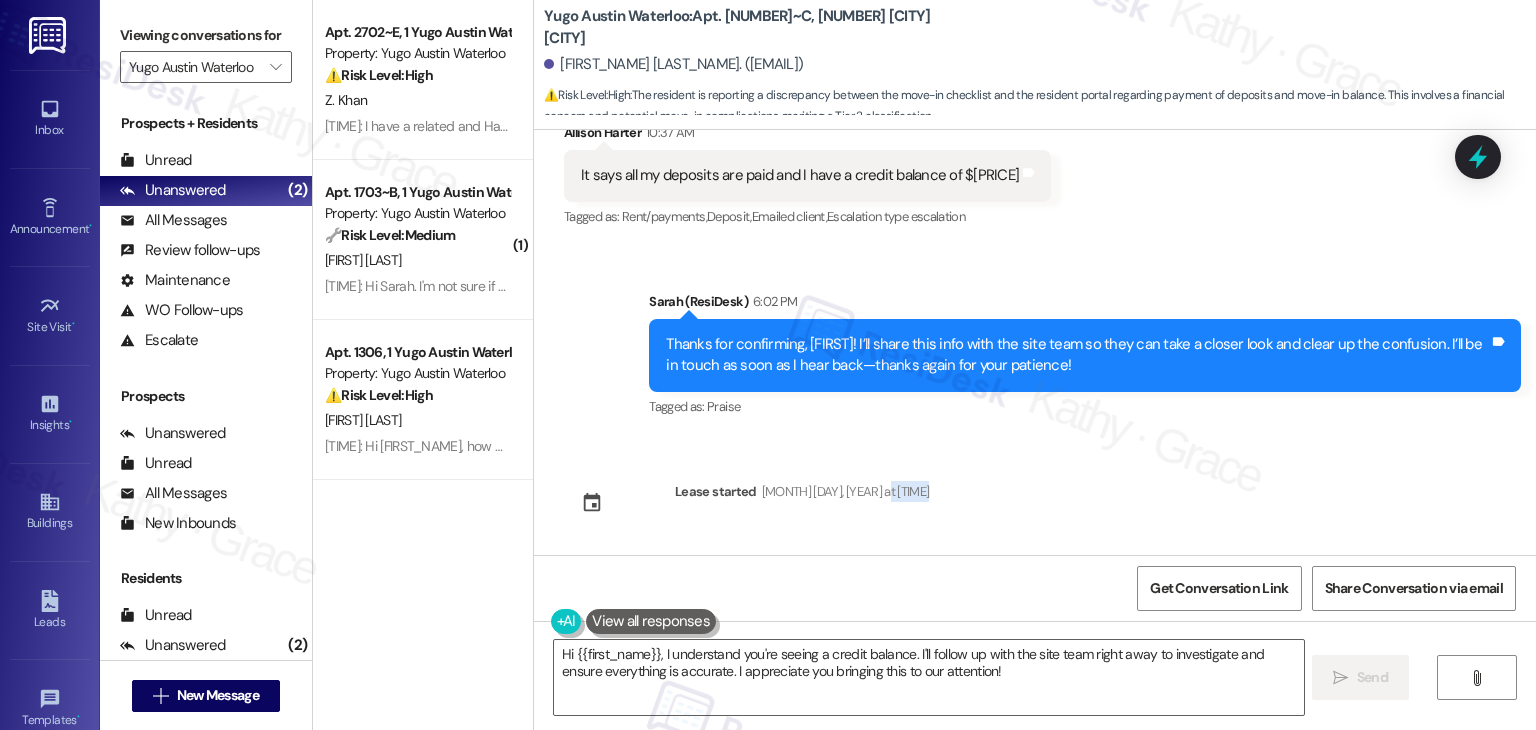 click on "Sent via SMS Sarah   (ResiDesk) Jul 09, 2025 at 2:39 PM Hi Allison! We’re so excited you’ve chosen Yugo Austin Waterloo as your future home! Moving is an exciting time, and I want to make sure you feel confident and ready. (You can always reply STOP to opt out of future messages) Tags and notes Tagged as:   Praise Click to highlight conversations about Praise Sent via SMS 2:39 PM Sarah   (ResiDesk) Jul 09, 2025 at 2:39 PM I’m Sarah from the off-site Resident Support Team. I work with your property’s team to help once you’ve moved in—whether it’s answering questions or assisting with maintenance. I’ll be in touch as your move-in date gets closer! Tags and notes Tagged as:   Maintenance ,  Click to highlight conversations about Maintenance Maintenance request ,  Click to highlight conversations about Maintenance request Praise Click to highlight conversations about Praise Sent via SMS 2:40 PM Sarah   (ResiDesk) Jul 09, 2025 at 2:40 PM Tags and notes Tagged as:   Amenities Sent via SMS 2:40 PM" at bounding box center [1035, 342] 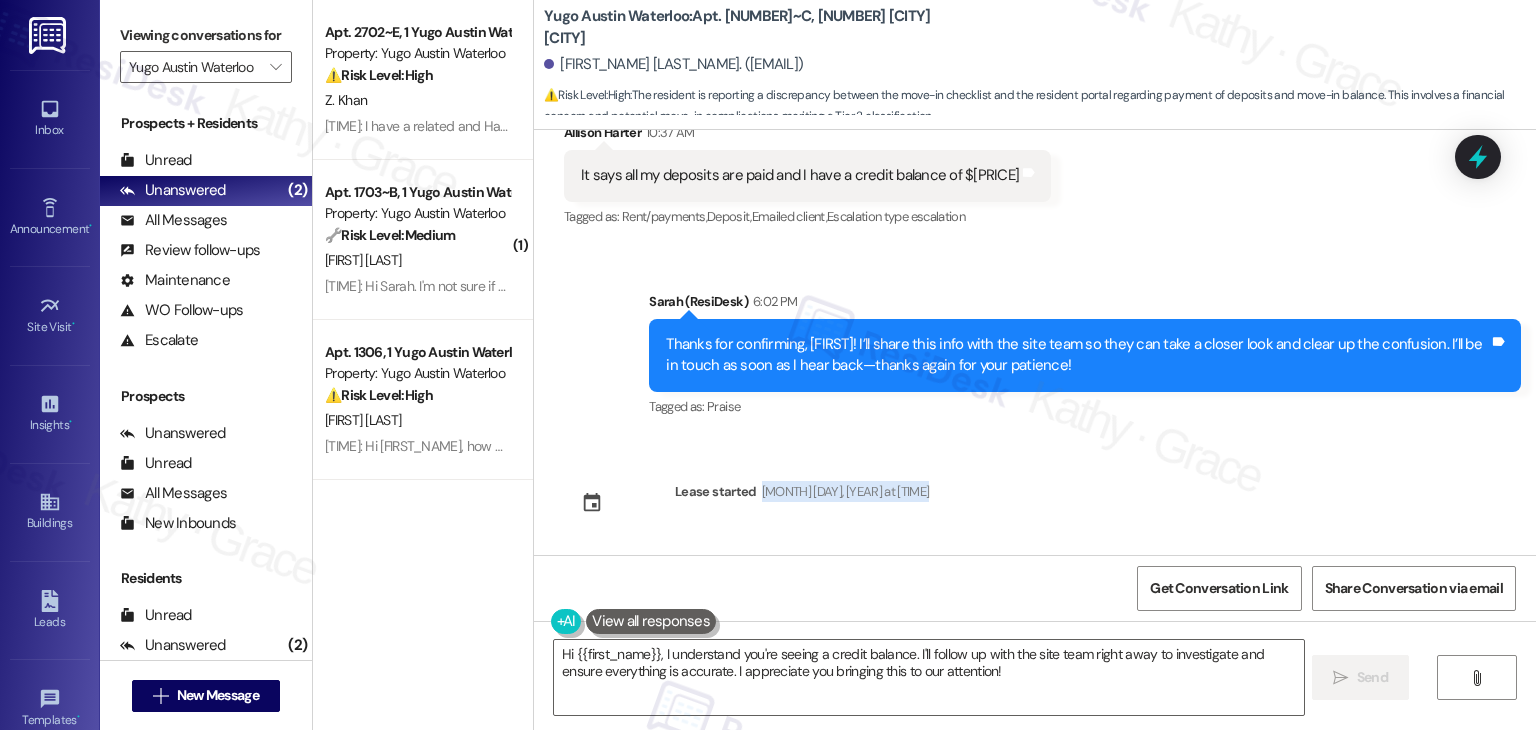 click on "Sent via SMS Sarah   (ResiDesk) Jul 09, 2025 at 2:39 PM Hi Allison! We’re so excited you’ve chosen Yugo Austin Waterloo as your future home! Moving is an exciting time, and I want to make sure you feel confident and ready. (You can always reply STOP to opt out of future messages) Tags and notes Tagged as:   Praise Click to highlight conversations about Praise Sent via SMS 2:39 PM Sarah   (ResiDesk) Jul 09, 2025 at 2:39 PM I’m Sarah from the off-site Resident Support Team. I work with your property’s team to help once you’ve moved in—whether it’s answering questions or assisting with maintenance. I’ll be in touch as your move-in date gets closer! Tags and notes Tagged as:   Maintenance ,  Click to highlight conversations about Maintenance Maintenance request ,  Click to highlight conversations about Maintenance request Praise Click to highlight conversations about Praise Sent via SMS 2:40 PM Sarah   (ResiDesk) Jul 09, 2025 at 2:40 PM Tags and notes Tagged as:   Amenities Sent via SMS 2:40 PM" at bounding box center [1035, 342] 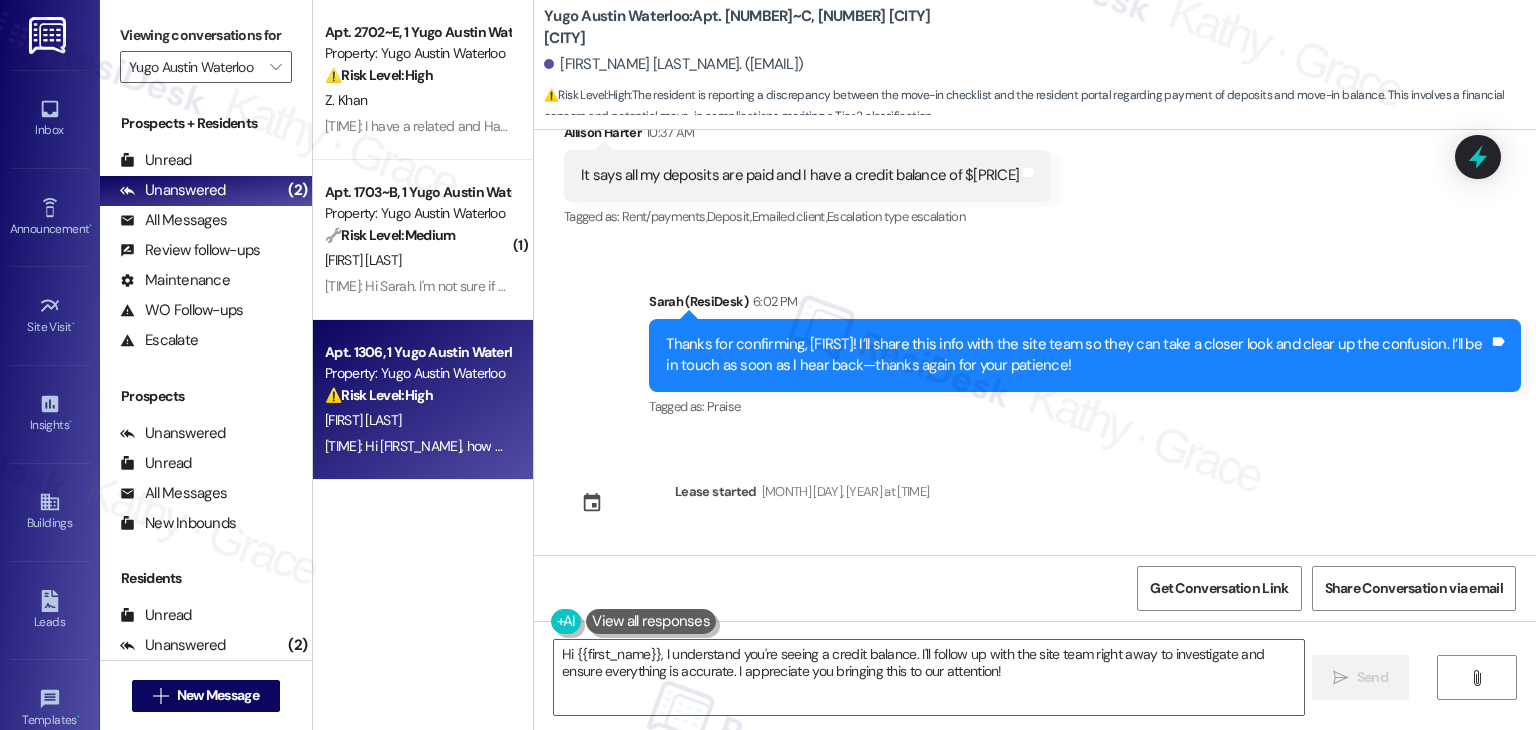 click on "11:28 AM: Hi Amanda, how are you? We're checking in to ask if you have any questions about rent payment. We're here to answer questions. Your current balance is $1019.15. If you've already paid, please disregard this reminder. 11:28 AM: Hi Amanda, how are you? We're checking in to ask if you have any questions about rent payment. We're here to answer questions. Your current balance is $1019.15. If you've already paid, please disregard this reminder." at bounding box center (417, 446) 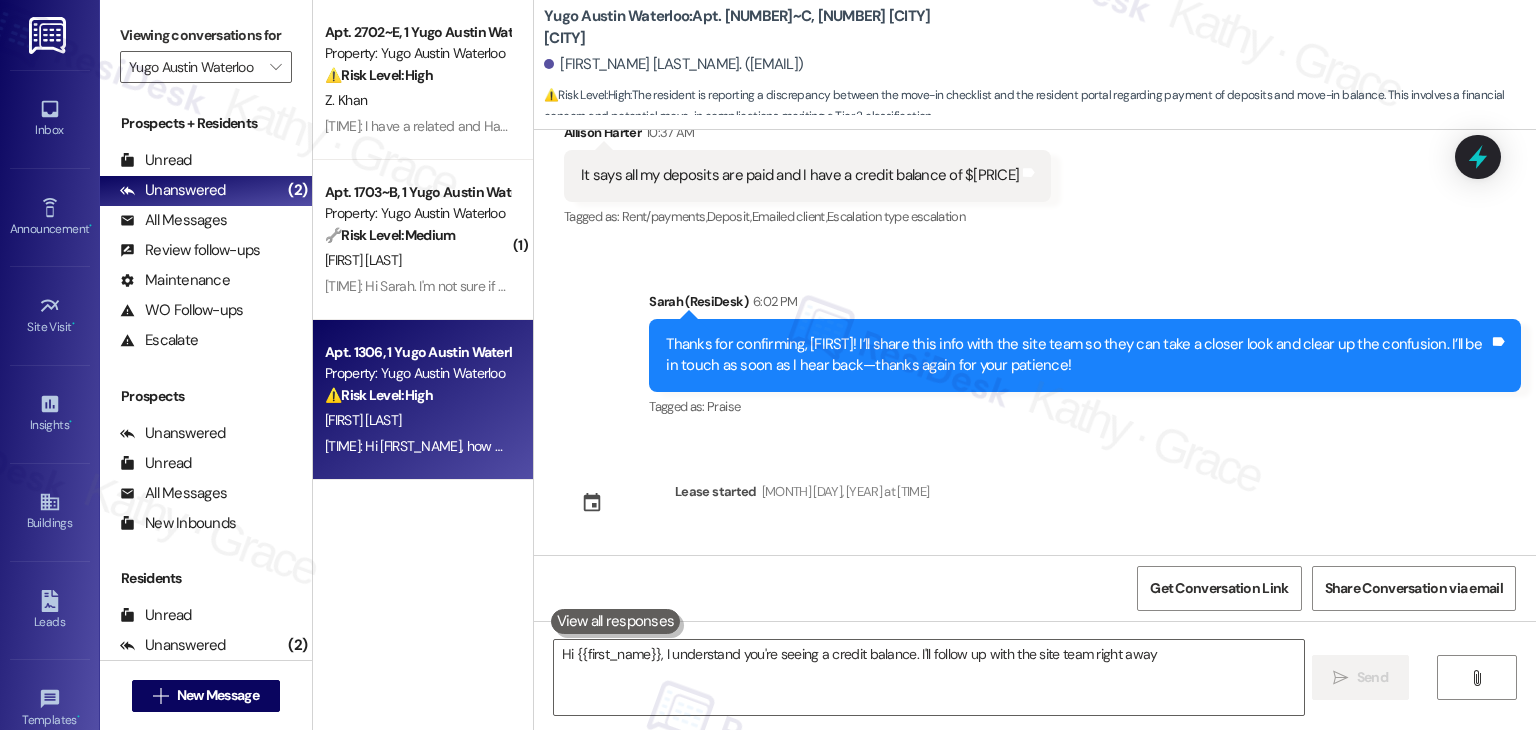 type on "Hi {{first_name}}, I understand you're seeing a credit balance. I'll follow up with the site team right away to" 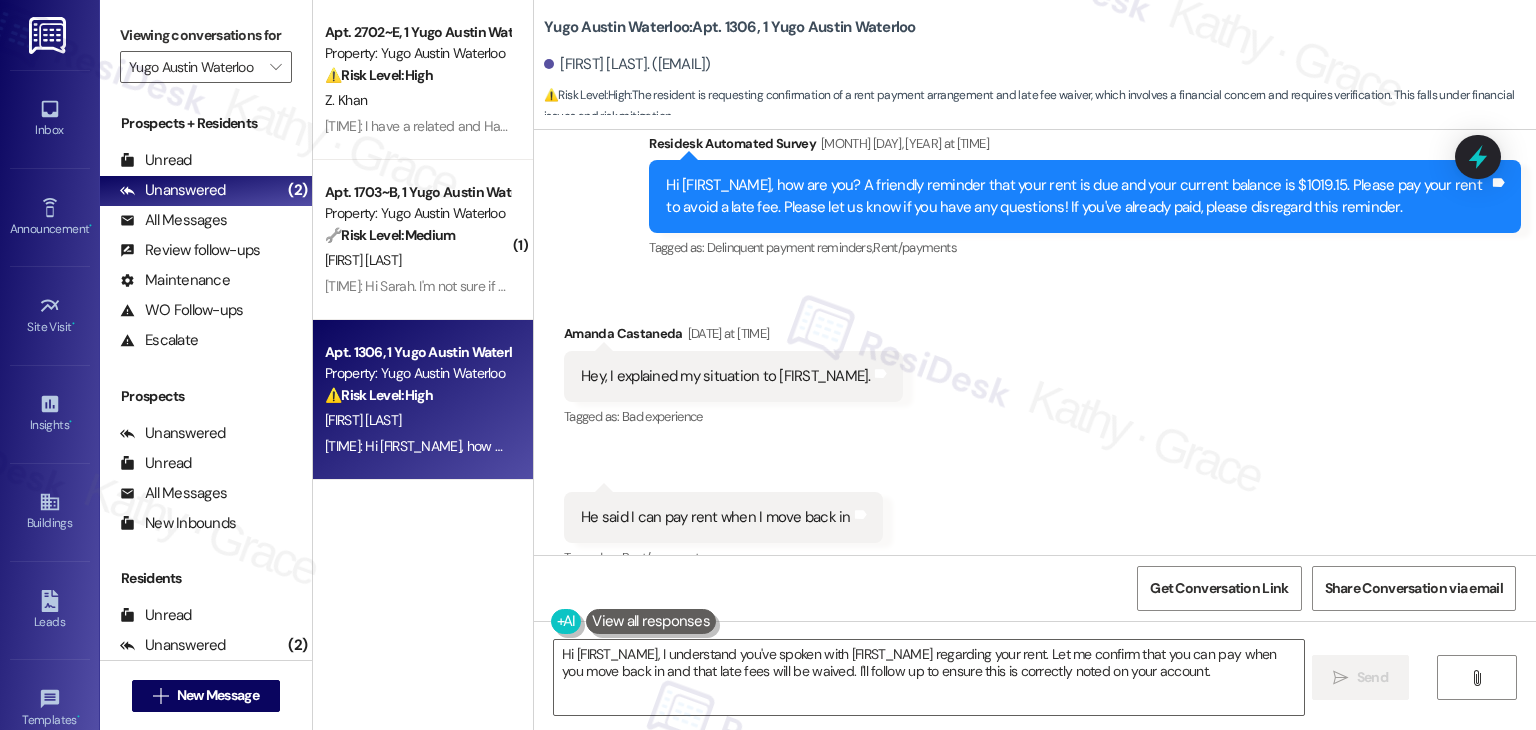 scroll, scrollTop: 4371, scrollLeft: 0, axis: vertical 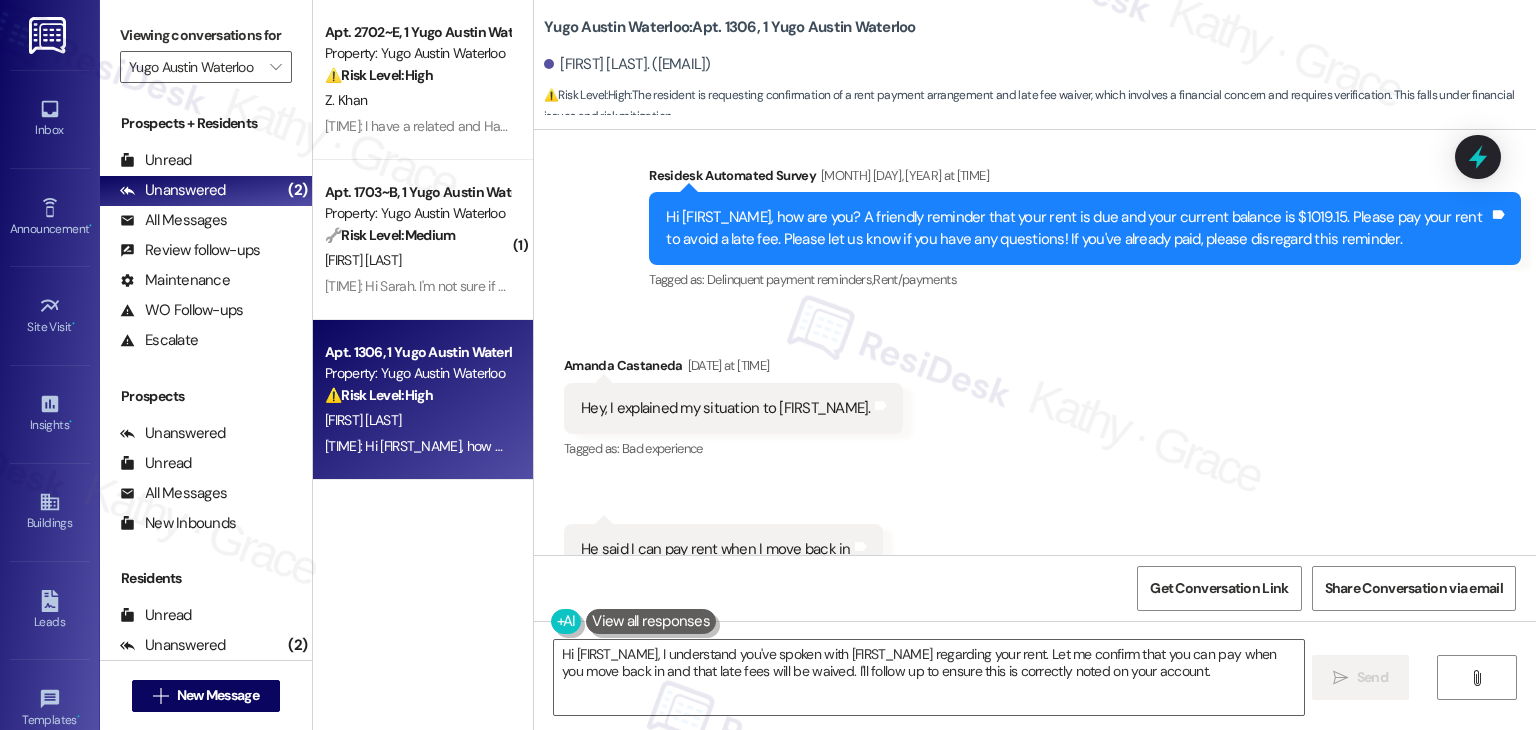 click on "Hi Amanda, how are you? A friendly reminder that your rent is due and your current balance is $1019.15. Please pay your rent to avoid a late fee. Please let us know if you have any questions! If you've already paid, please disregard this reminder." at bounding box center [1077, 228] 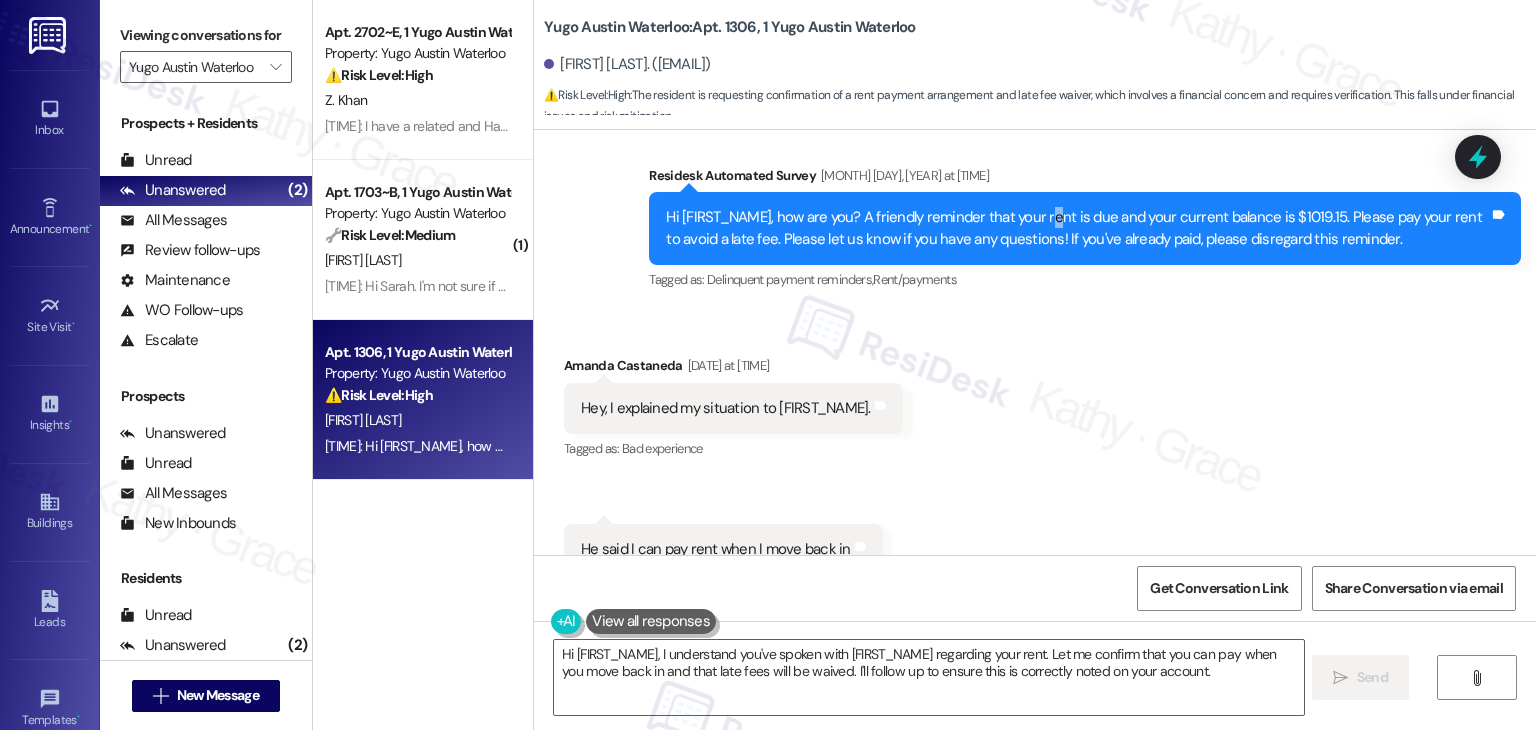 click on "Hi Amanda, how are you? A friendly reminder that your rent is due and your current balance is $1019.15. Please pay your rent to avoid a late fee. Please let us know if you have any questions! If you've already paid, please disregard this reminder." at bounding box center [1077, 228] 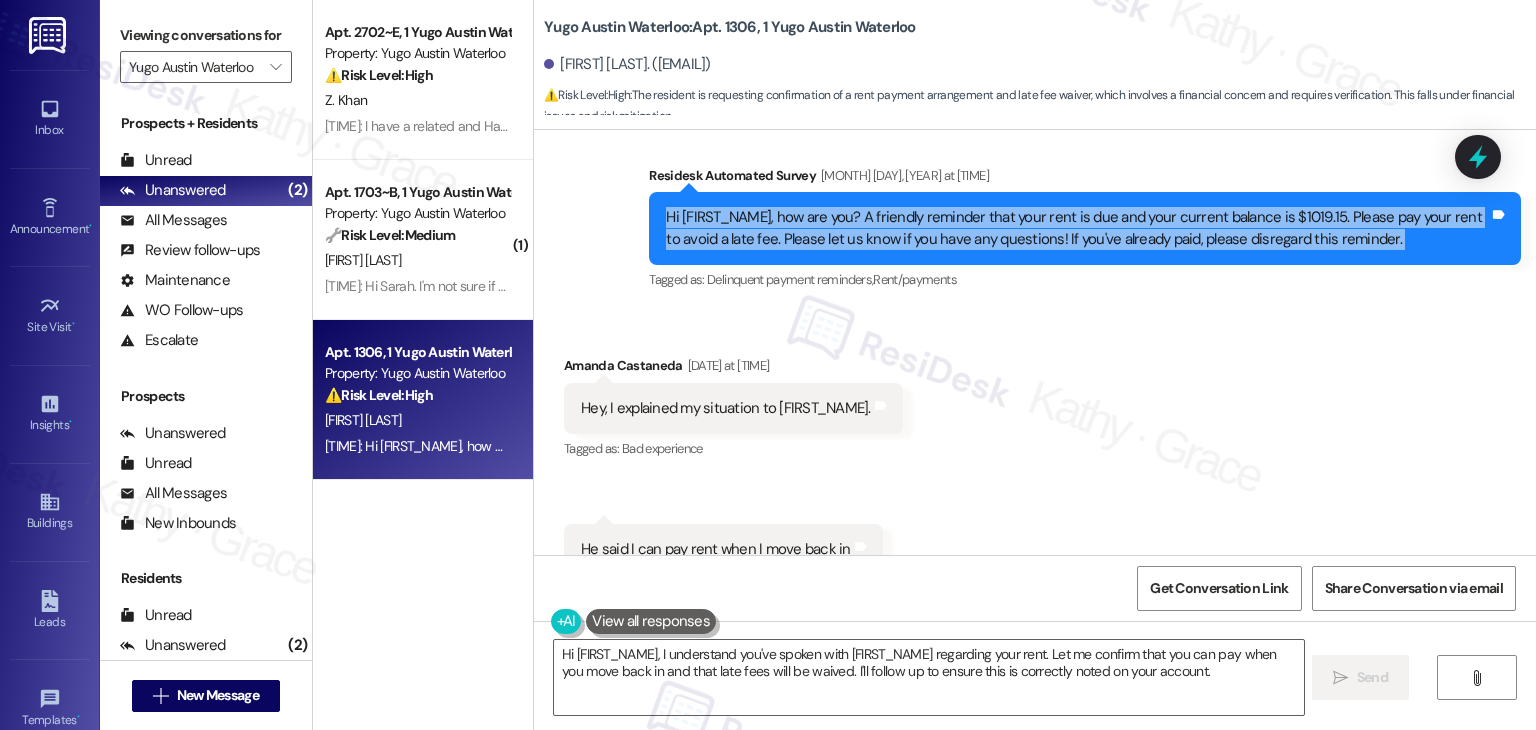 click on "Hi Amanda, how are you? A friendly reminder that your rent is due and your current balance is $1019.15. Please pay your rent to avoid a late fee. Please let us know if you have any questions! If you've already paid, please disregard this reminder." at bounding box center (1077, 228) 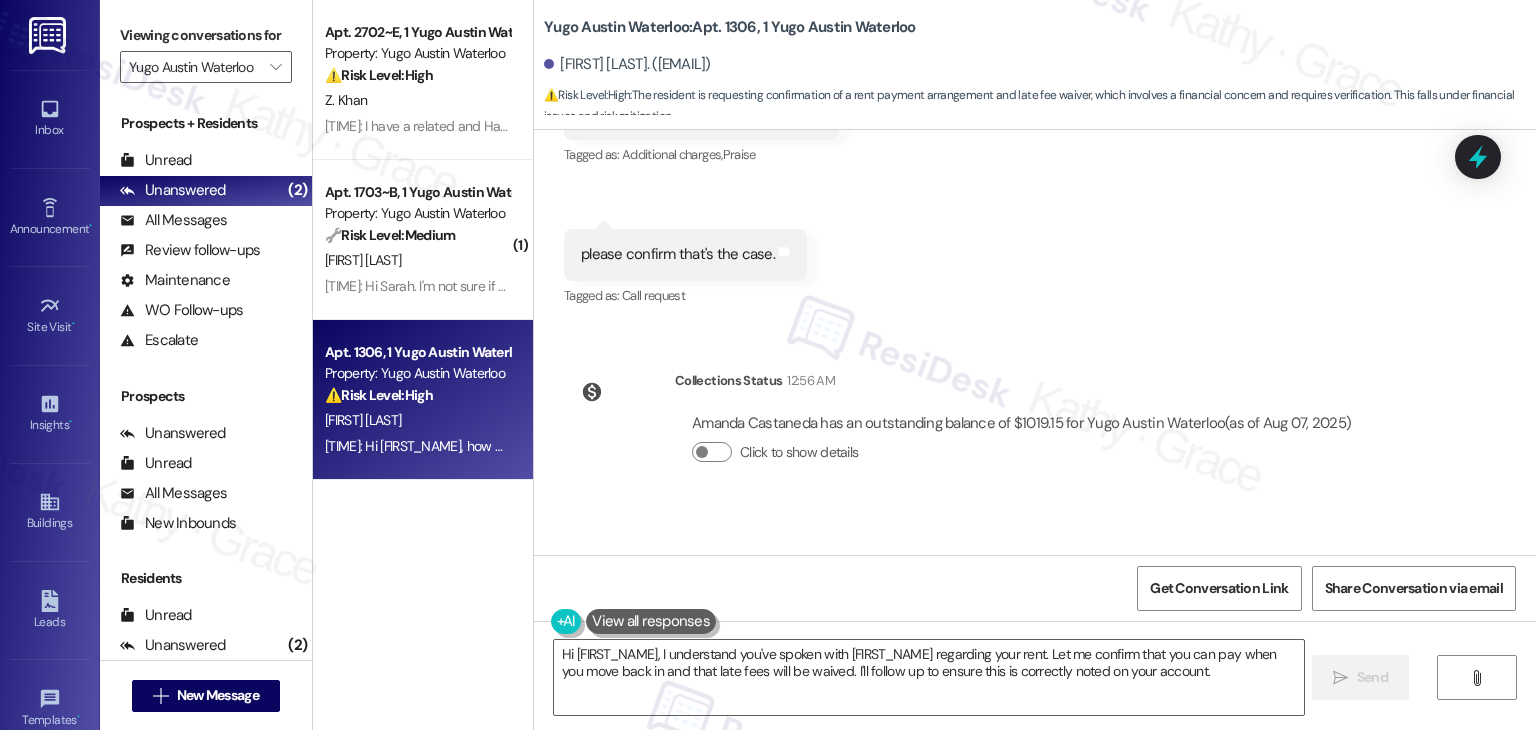 scroll, scrollTop: 5071, scrollLeft: 0, axis: vertical 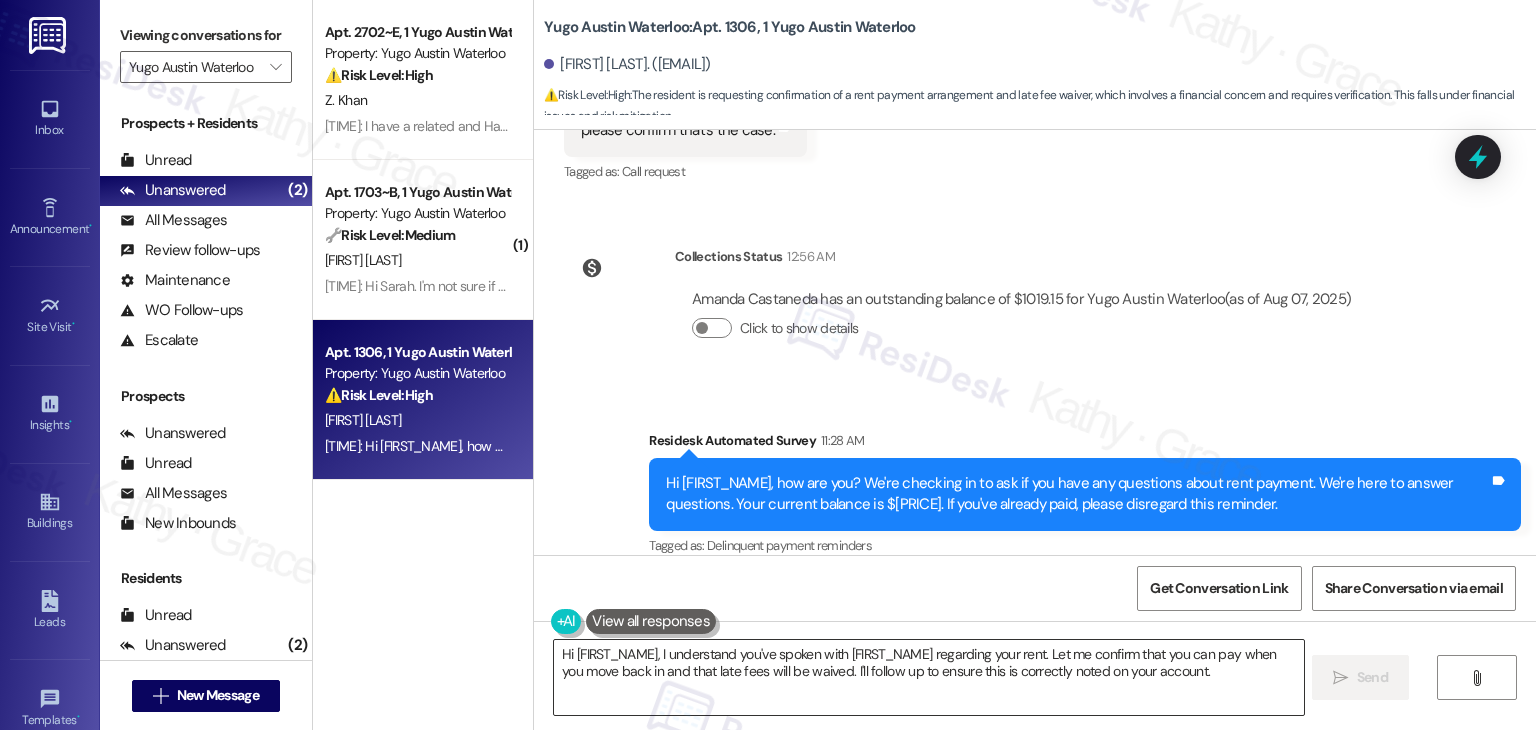 click on "Hi {{first_name}}, I understand you've spoken with Andrew regarding your rent. Let me confirm that you can pay when you move back in and that late fees will be waived. I'll follow up to ensure this is correctly noted on your account." at bounding box center [928, 677] 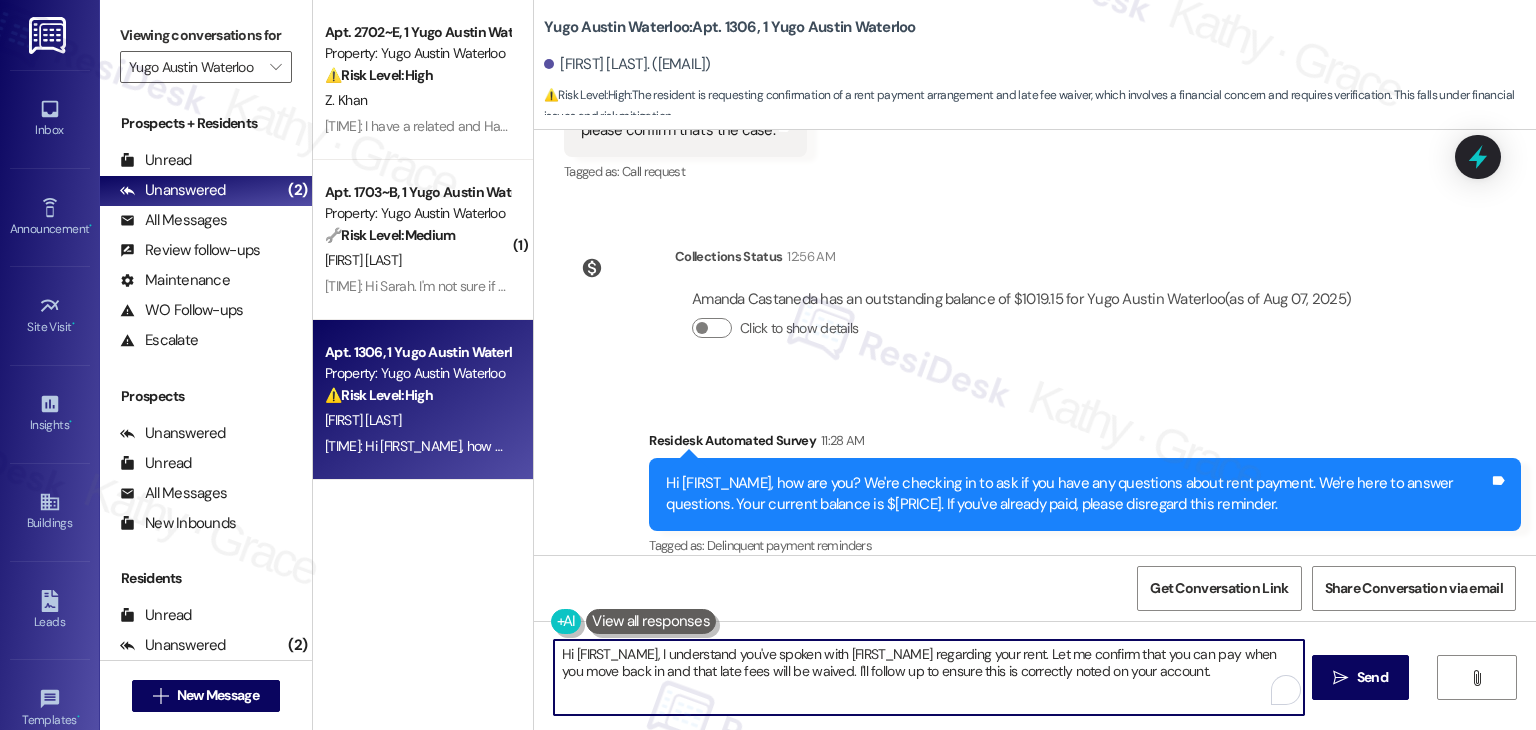 click on "Hi {{first_name}}, I understand you've spoken with Andrew regarding your rent. Let me confirm that you can pay when you move back in and that late fees will be waived. I'll follow up to ensure this is correctly noted on your account." at bounding box center (928, 677) 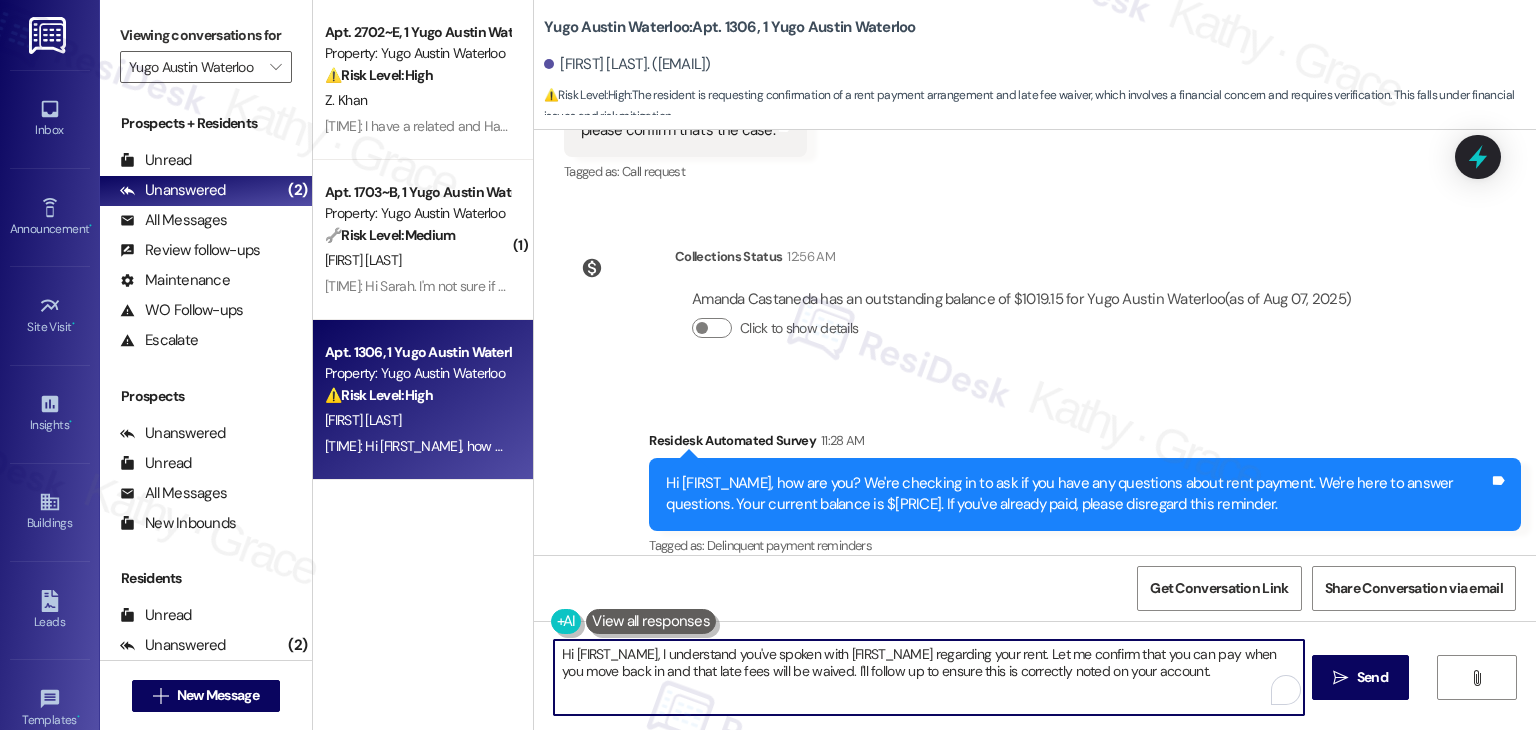paste on "Amanda! Thanks for the update. I’ll confirm with the site team and Andrew to make sure everything is noted correctly regarding your rent payment and late fee waiver. I’ll follow up with you as soon as I hear back!" 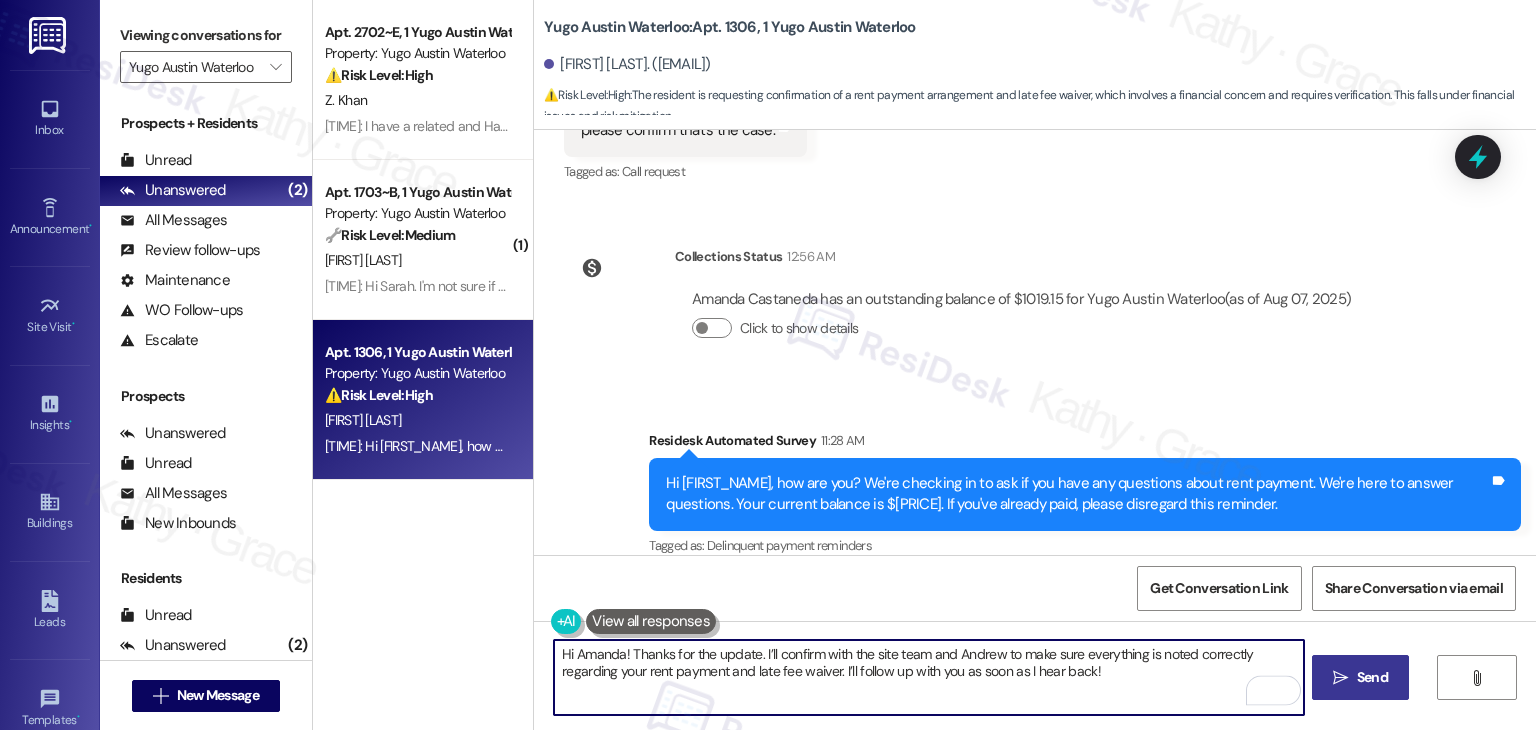type on "Hi Amanda! Thanks for the update. I’ll confirm with the site team and Andrew to make sure everything is noted correctly regarding your rent payment and late fee waiver. I’ll follow up with you as soon as I hear back!" 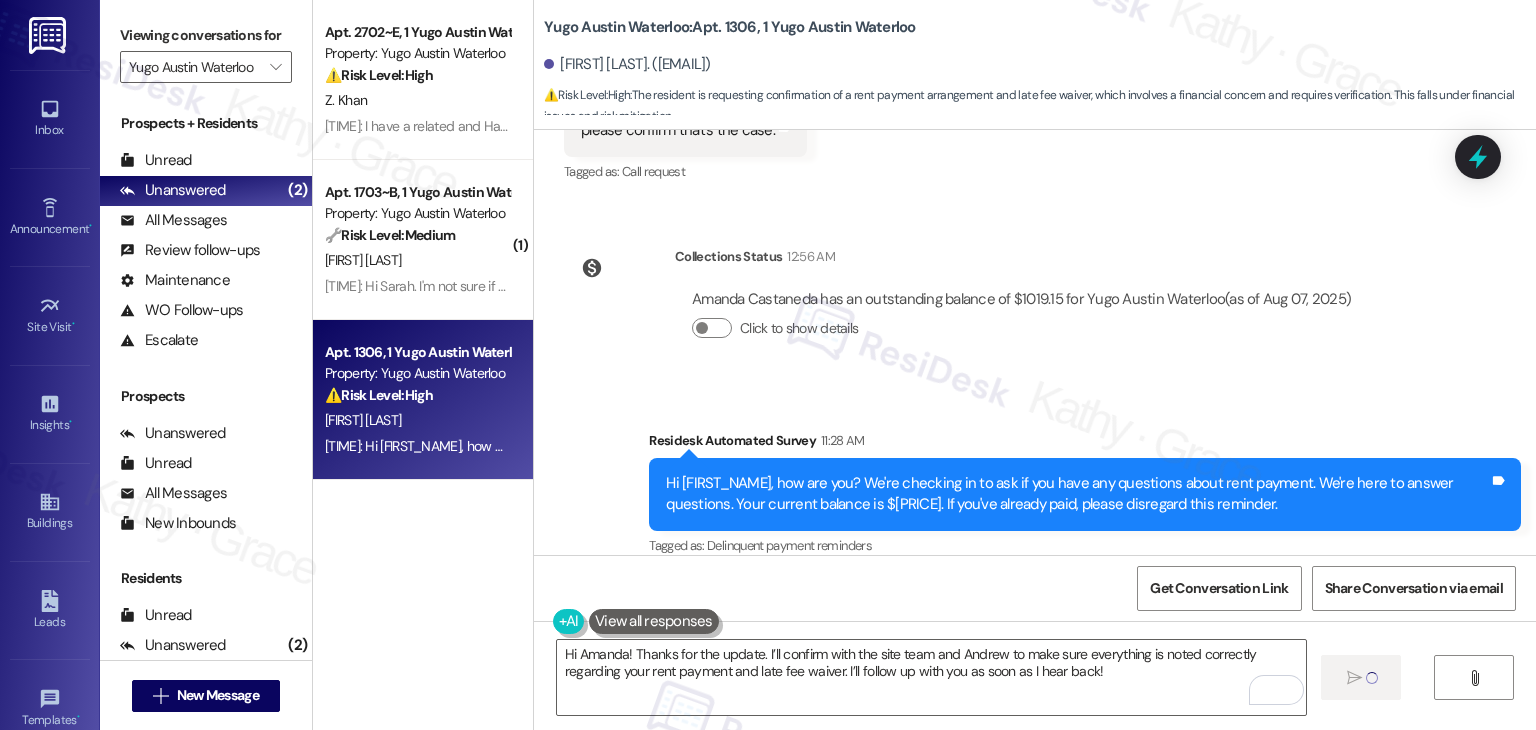 type 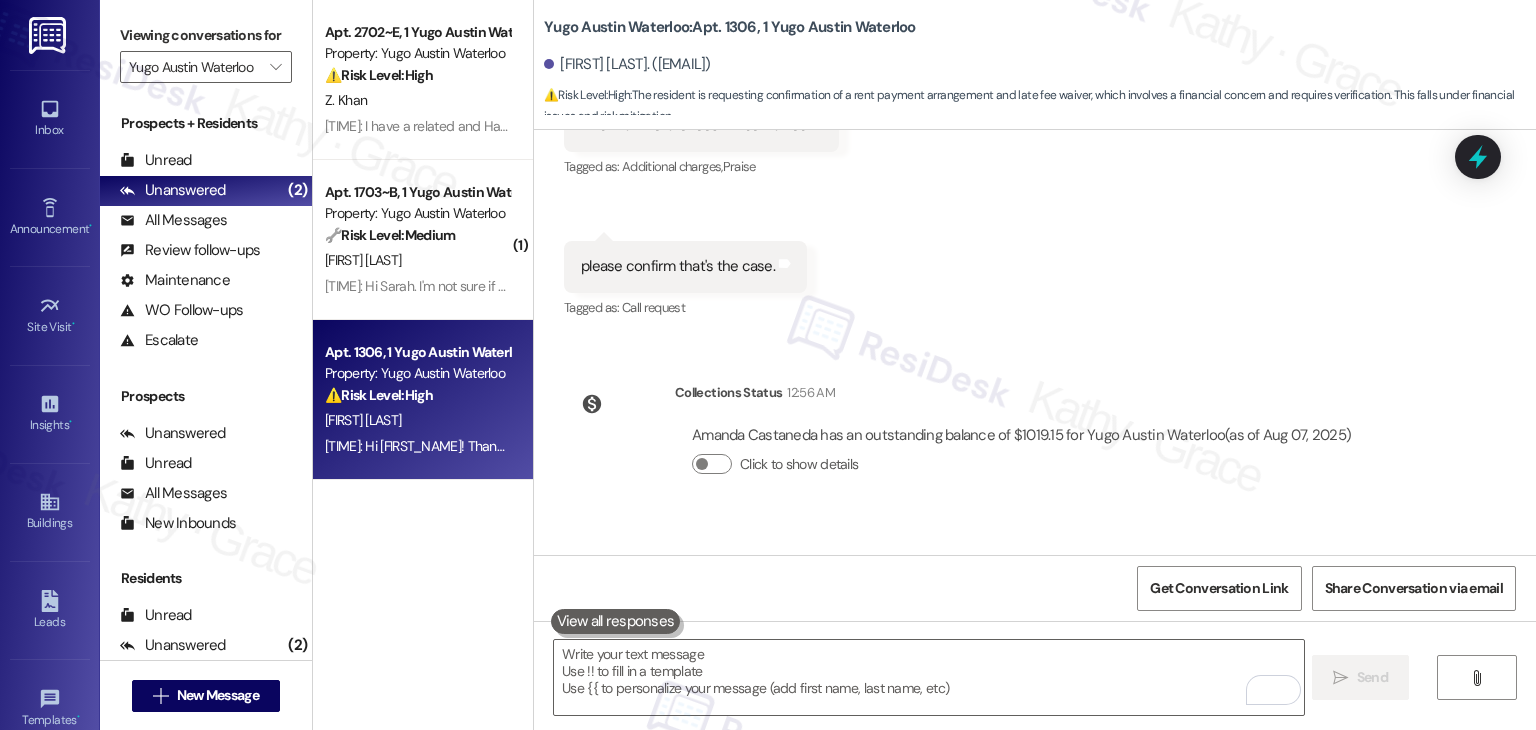 scroll, scrollTop: 5232, scrollLeft: 0, axis: vertical 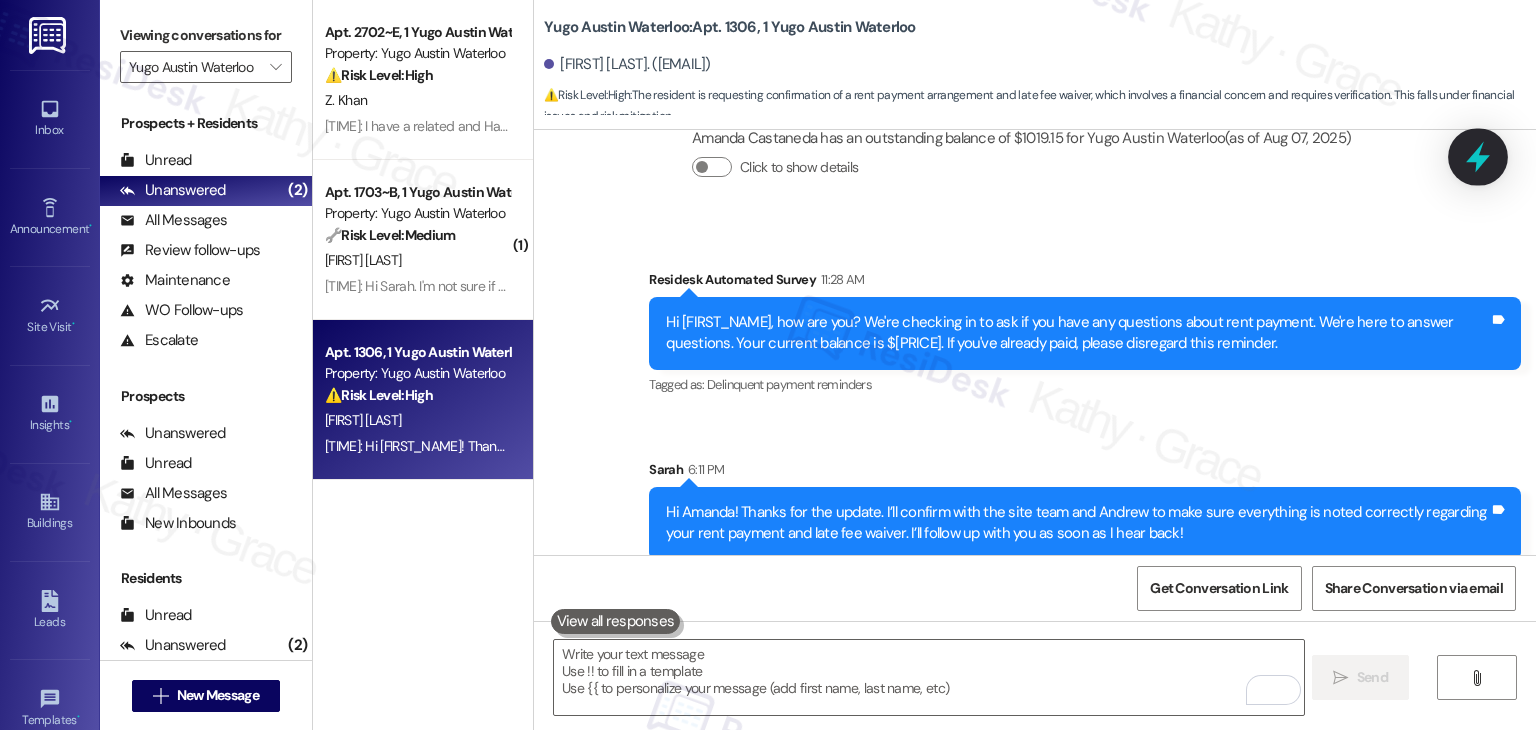 click 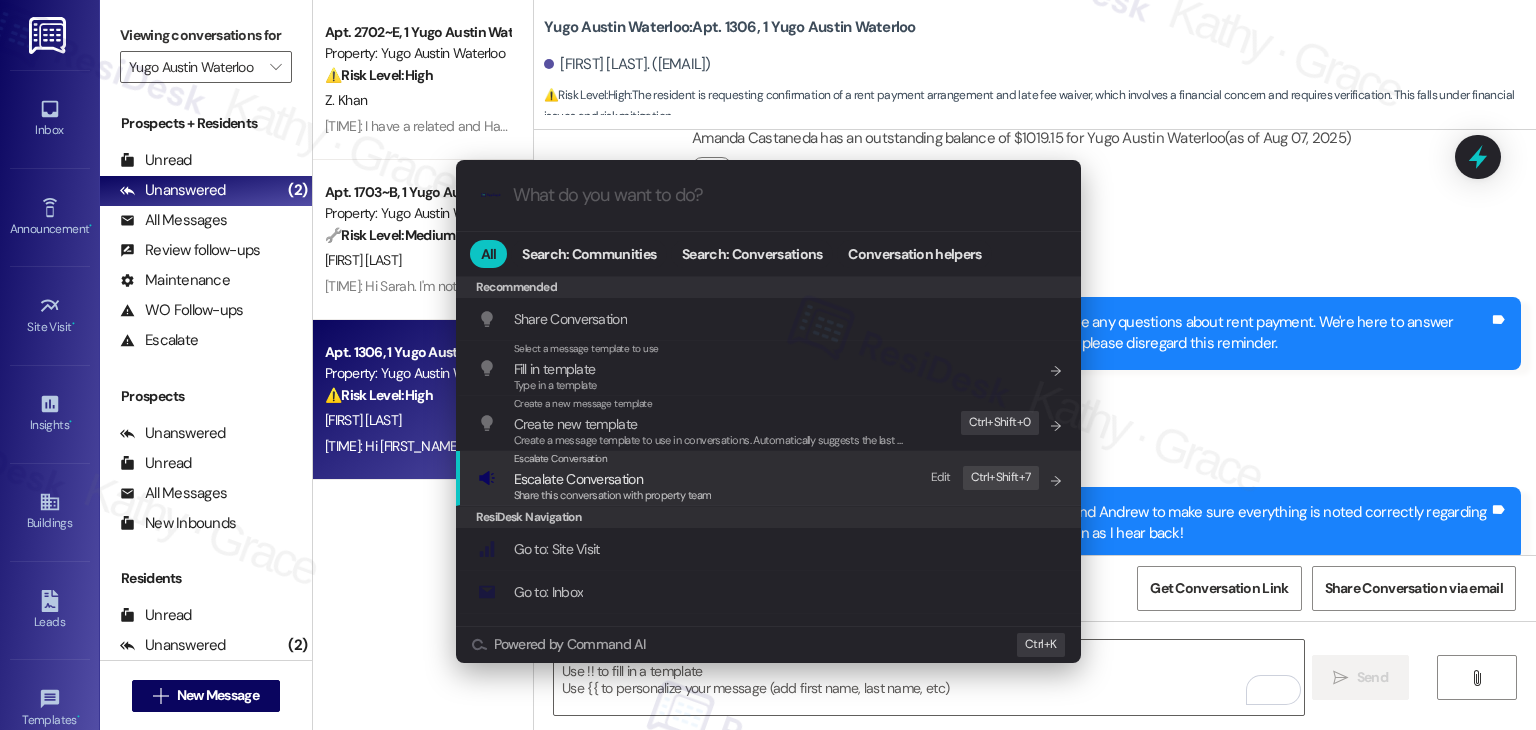click on "Escalate Conversation" at bounding box center [578, 479] 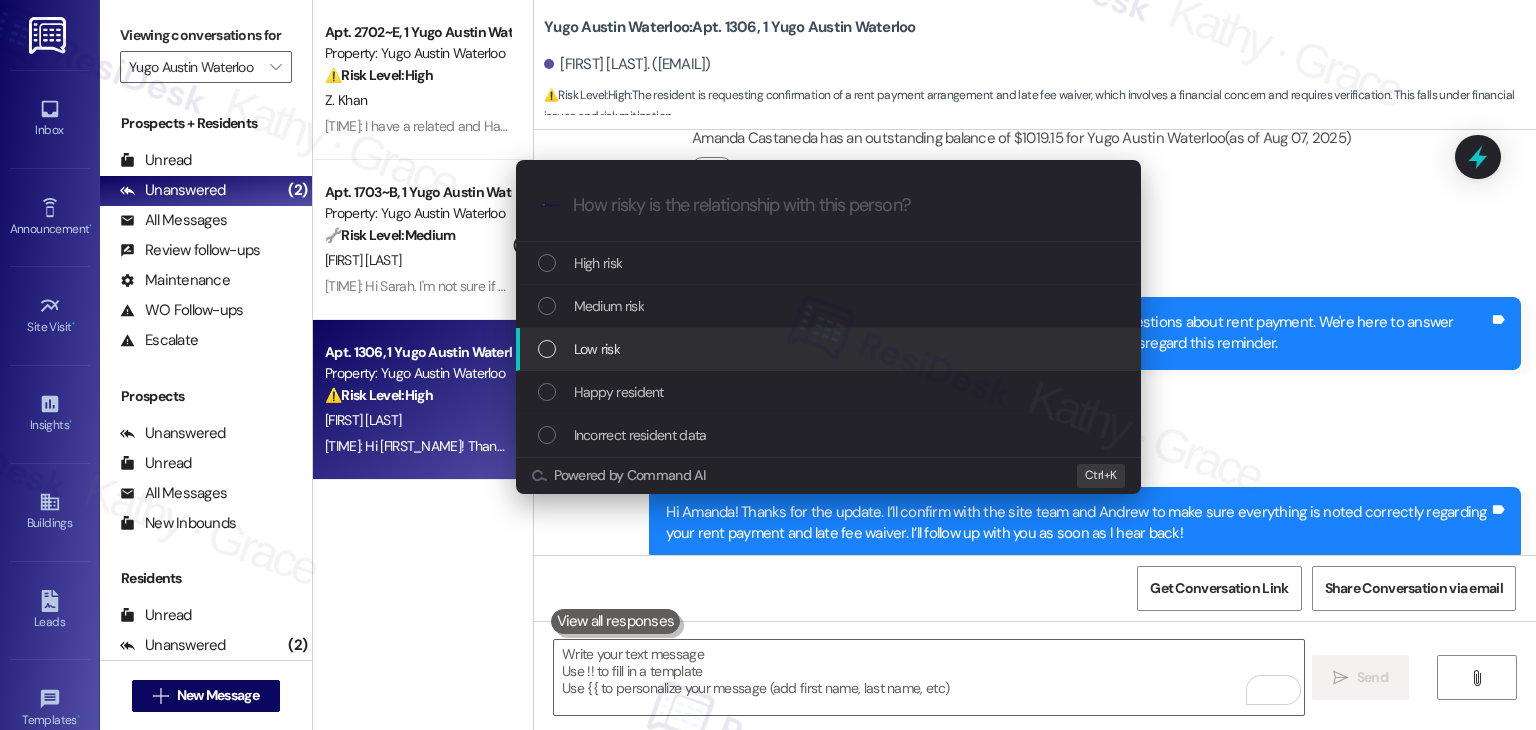 click at bounding box center (547, 349) 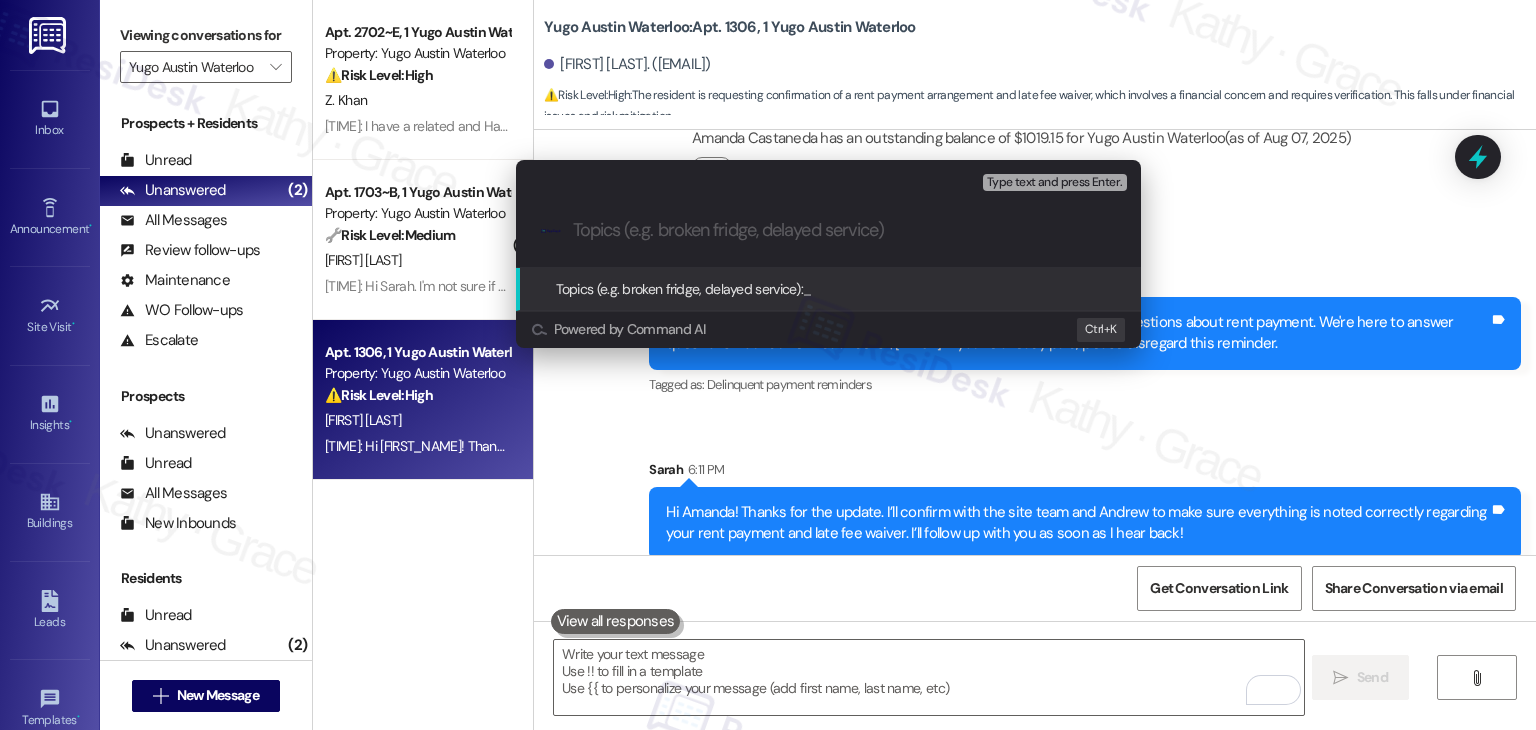paste on "Rent Payment Timing & Late Fee Waiver Confirmation" 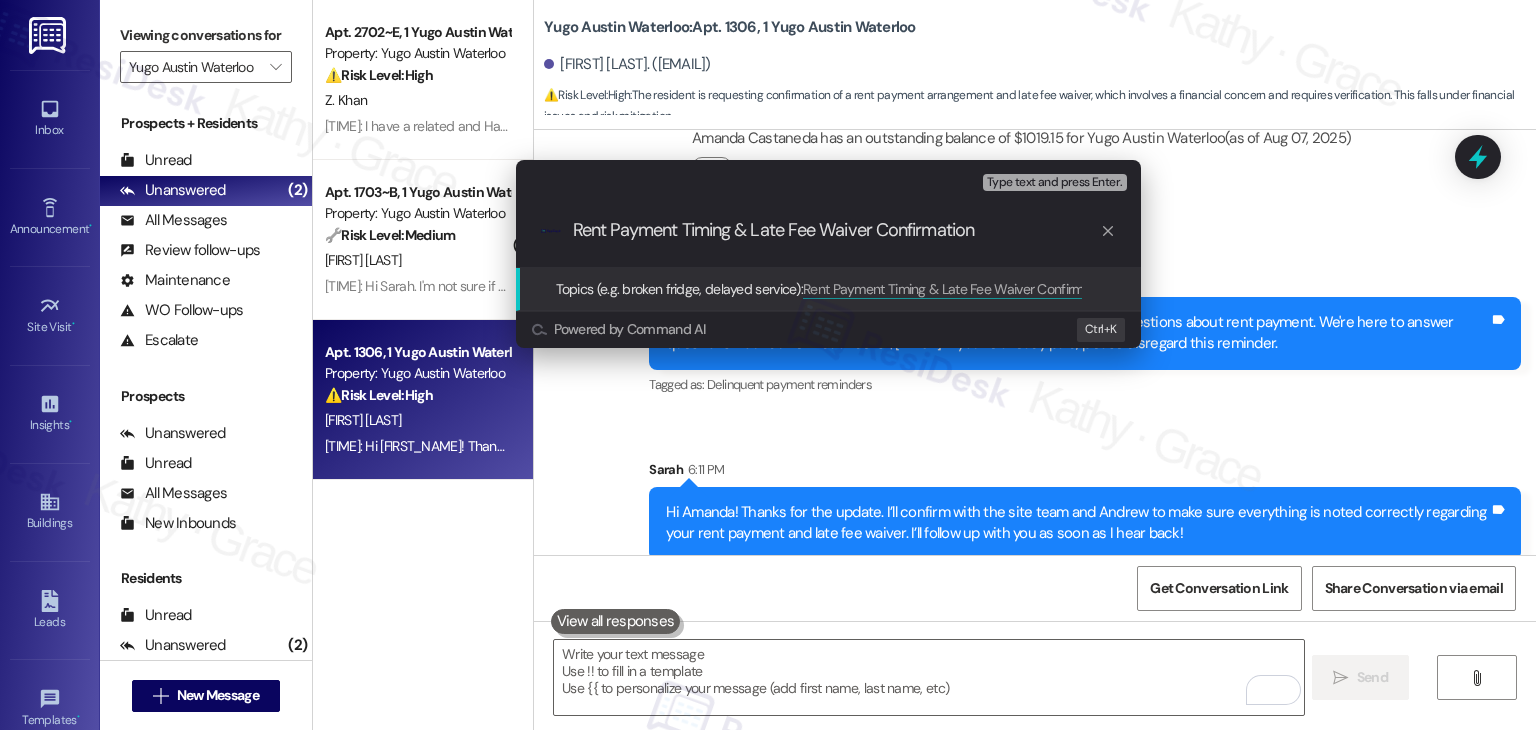 type 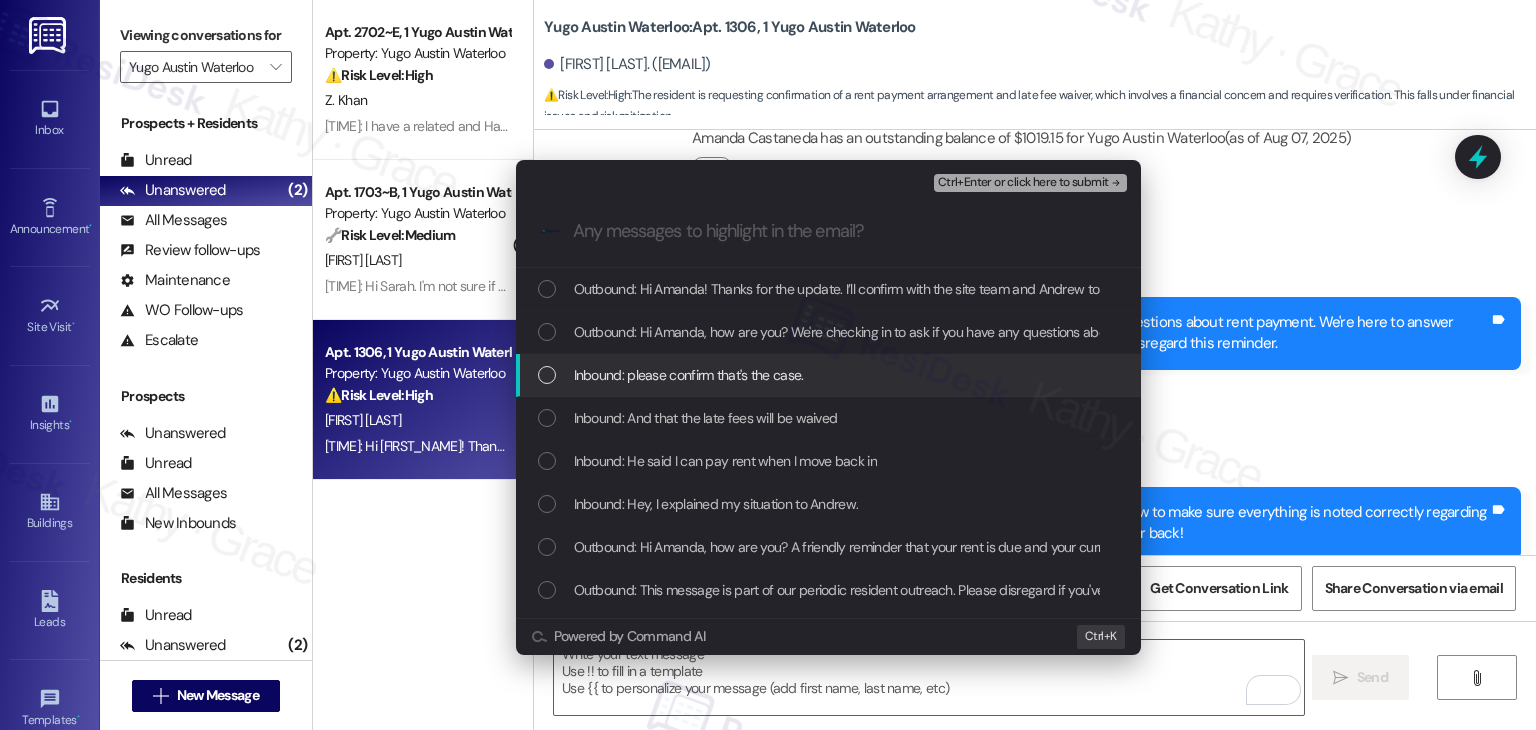 click at bounding box center [547, 375] 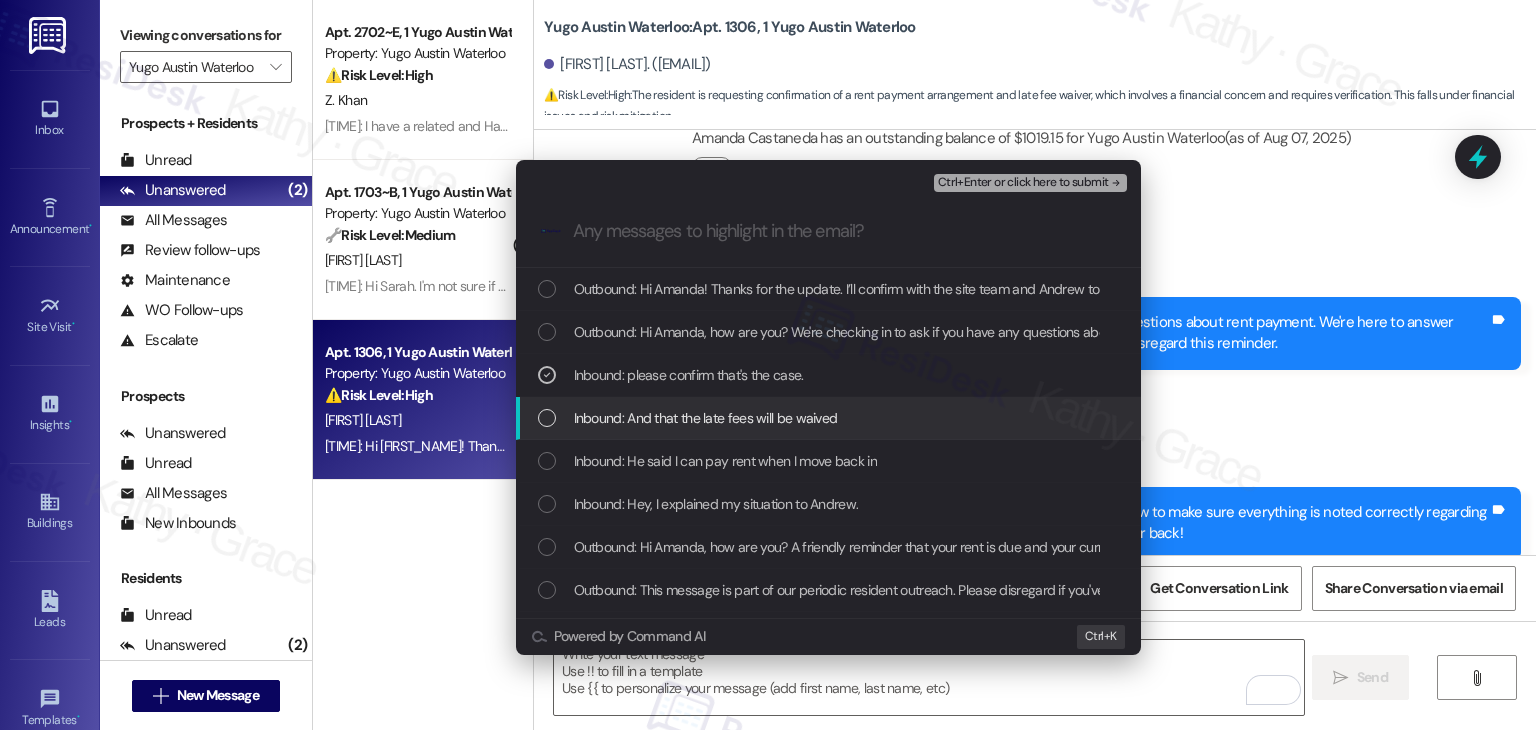 click at bounding box center (547, 418) 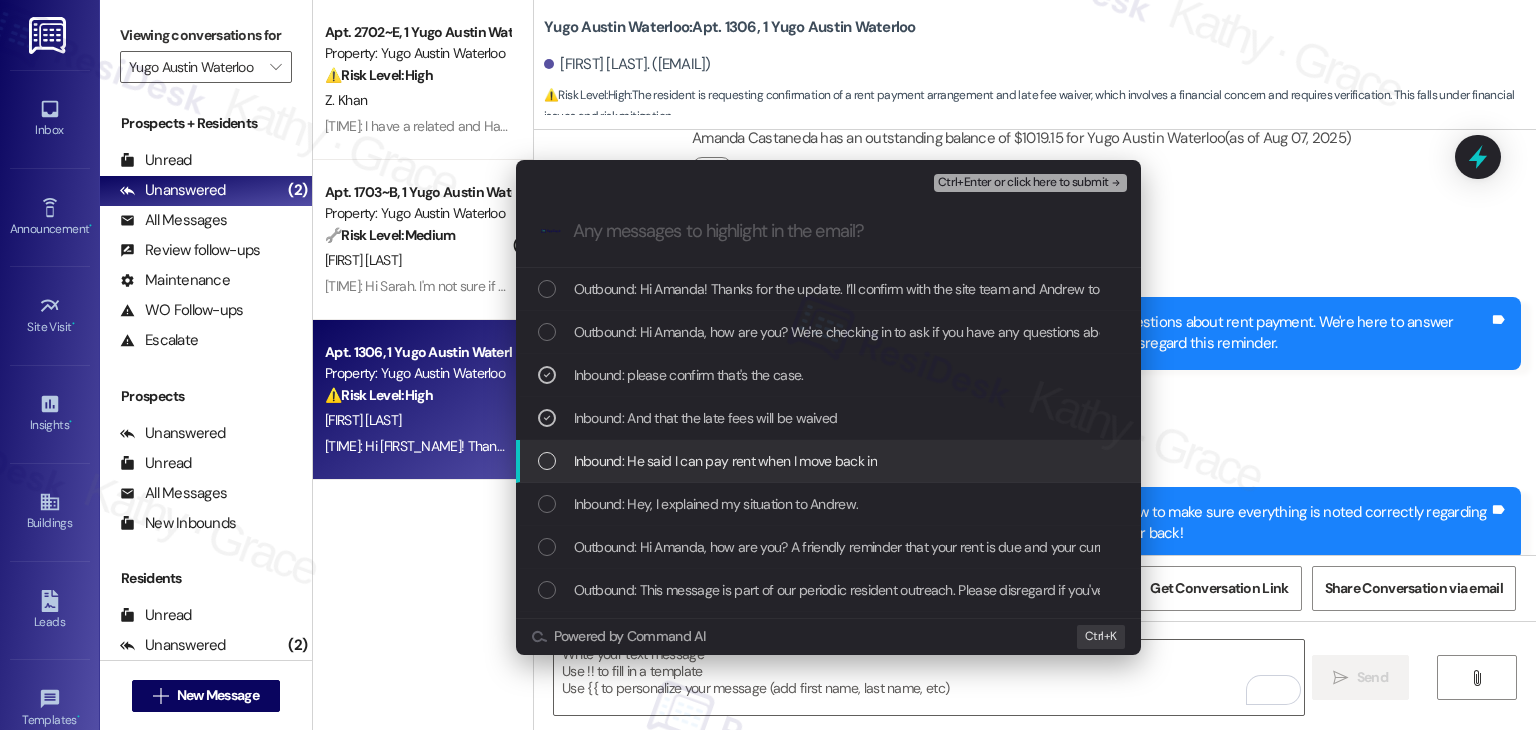 click at bounding box center (547, 461) 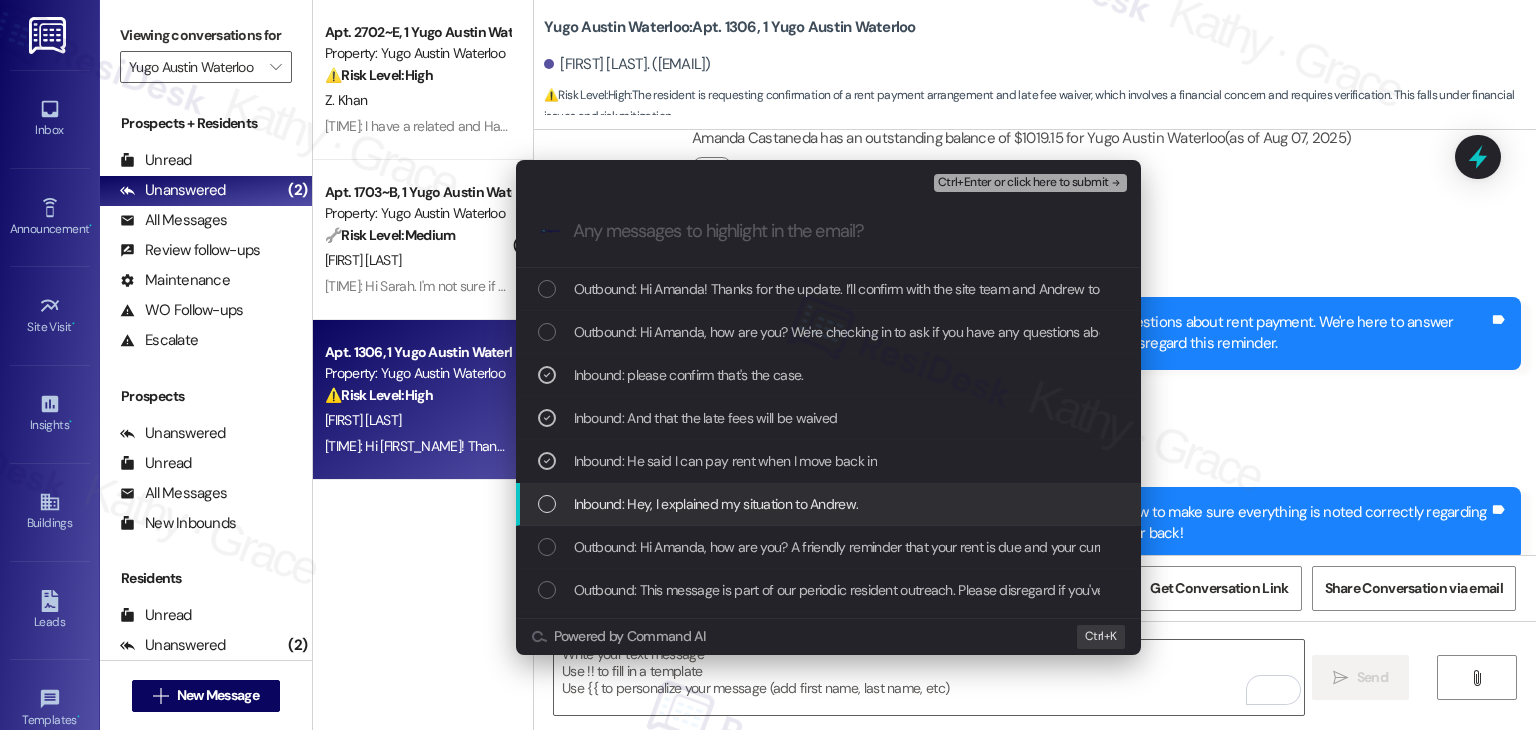 click on "Inbound: Hey, I explained my situation to Andrew." at bounding box center [830, 504] 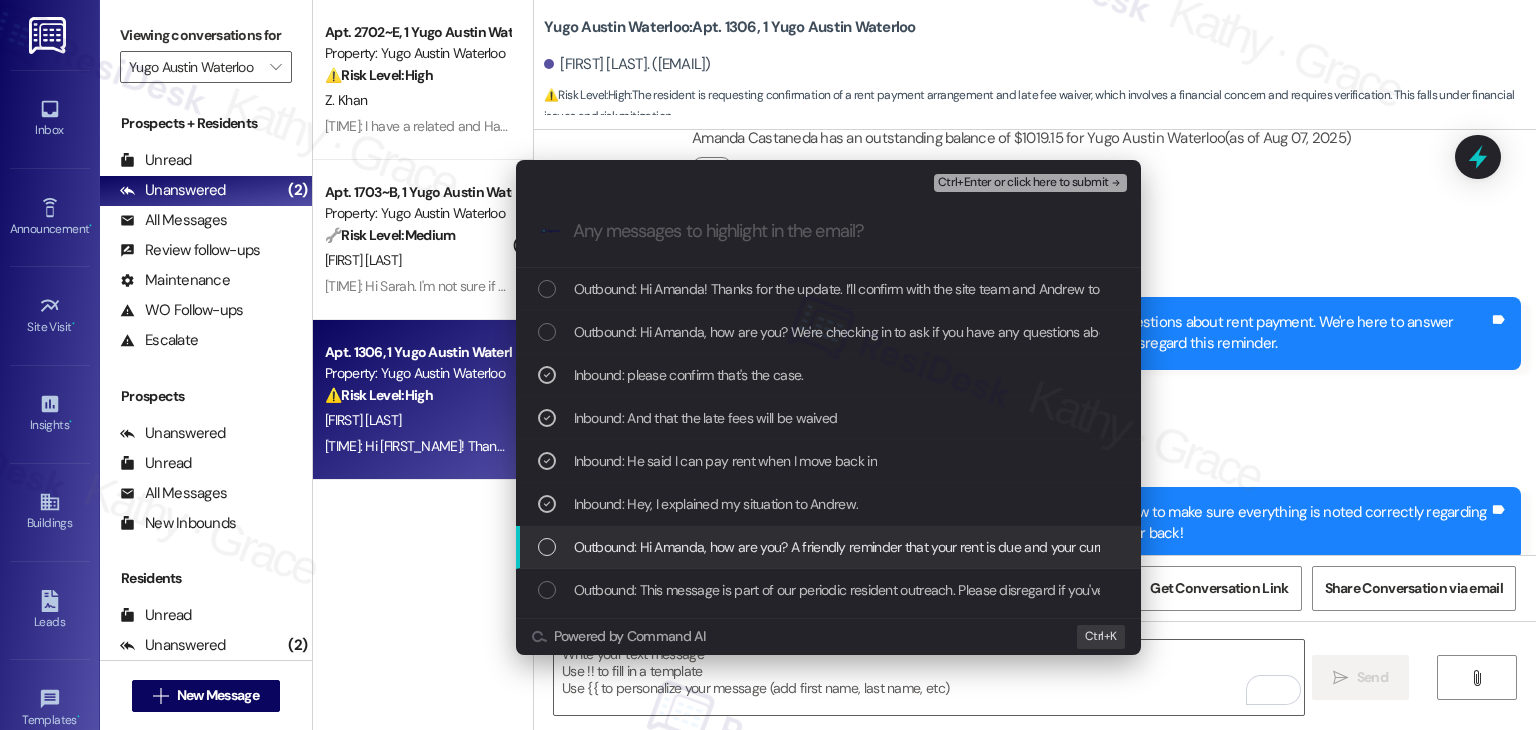 click at bounding box center (547, 547) 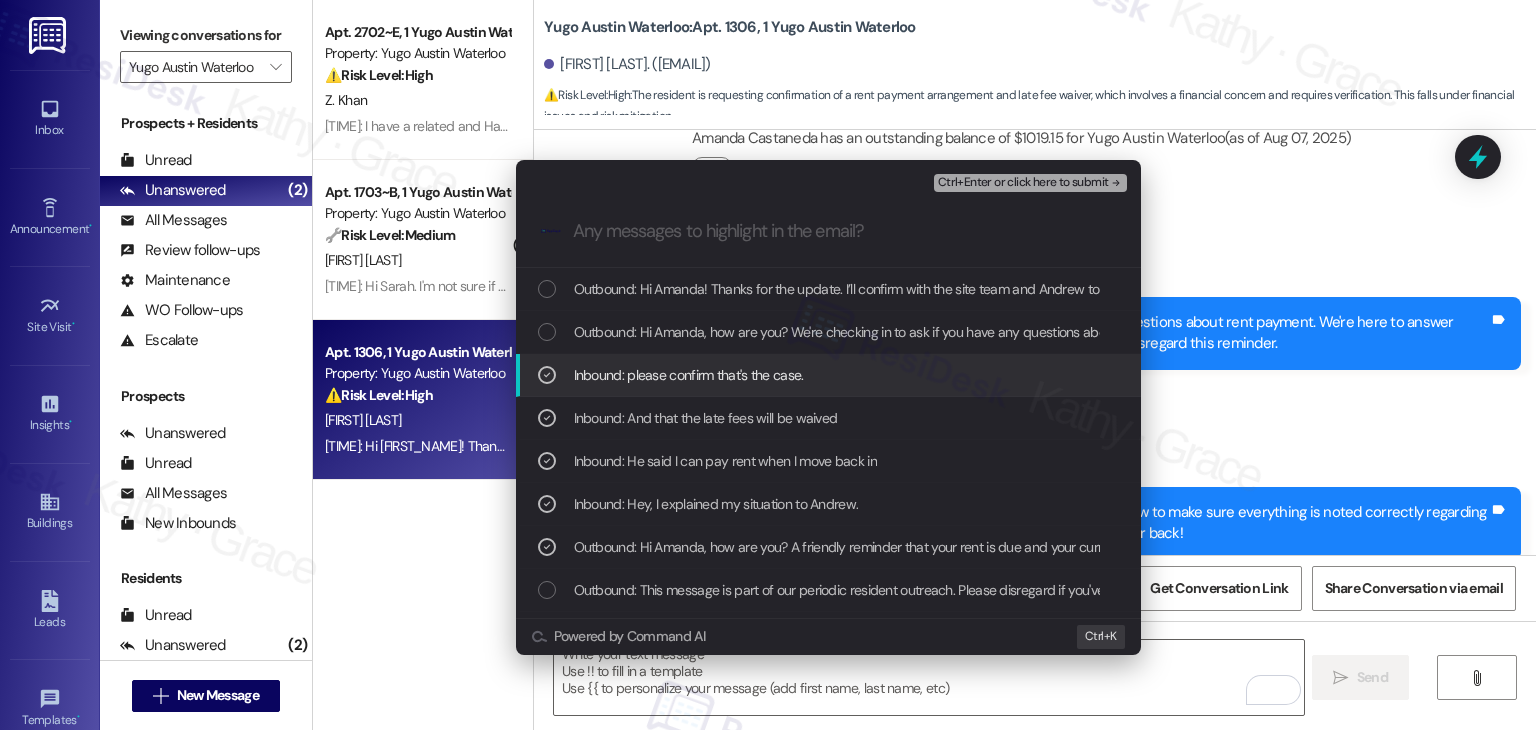 click on "Ctrl+Enter or click here to submit" at bounding box center [1023, 183] 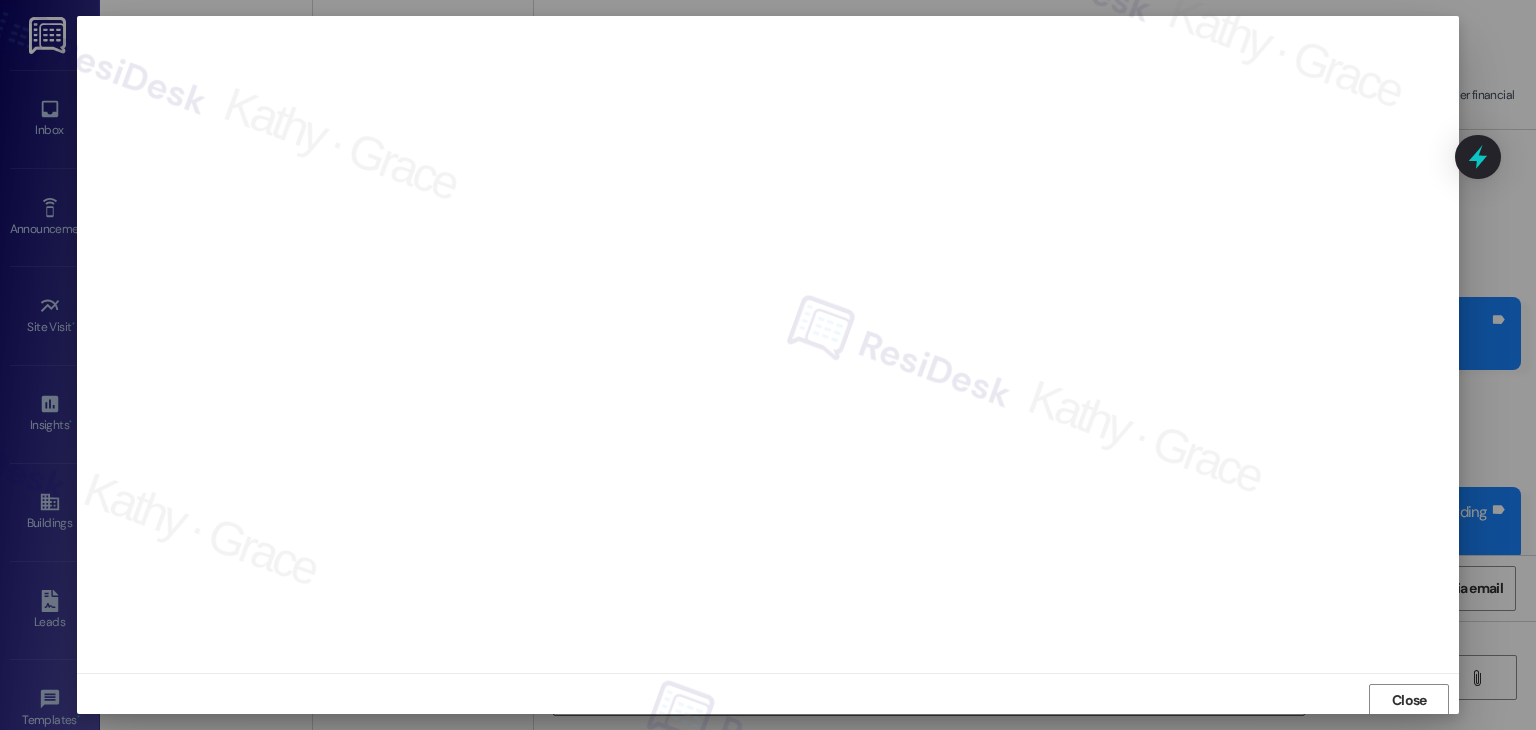 scroll, scrollTop: 1, scrollLeft: 0, axis: vertical 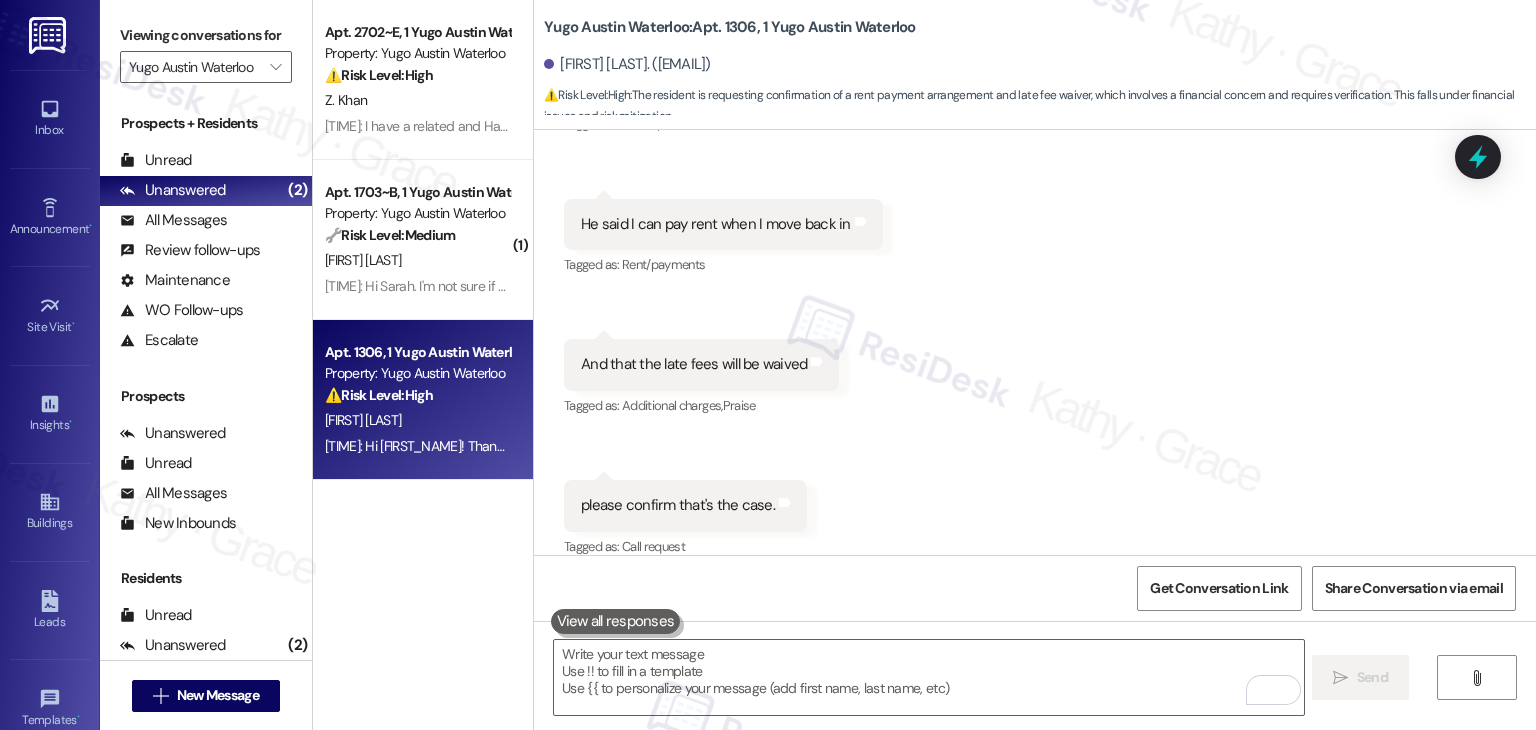 click on "Received via SMS Amanda Castaneda Aug 05, 2025 at 11:54 AM Hey, I explained my situation to Andrew.  Tags and notes Tagged as:   Bad experience Click to highlight conversations about Bad experience Received via SMS 11:55 AM Amanda Castaneda Aug 05, 2025 at 11:55 AM He said I can pay rent when I move back in  Tags and notes Tagged as:   Rent/payments Click to highlight conversations about Rent/payments Received via SMS 11:55 AM Amanda Castaneda Aug 05, 2025 at 11:55 AM And that the late fees will be waived  Tags and notes Tagged as:   Additional charges ,  Click to highlight conversations about Additional charges Praise Click to highlight conversations about Praise Received via SMS 11:55 AM Amanda Castaneda Aug 05, 2025 at 11:55 AM please confirm that's the case.  Tags and notes Tagged as:   Call request Click to highlight conversations about Call request" at bounding box center (1035, 280) 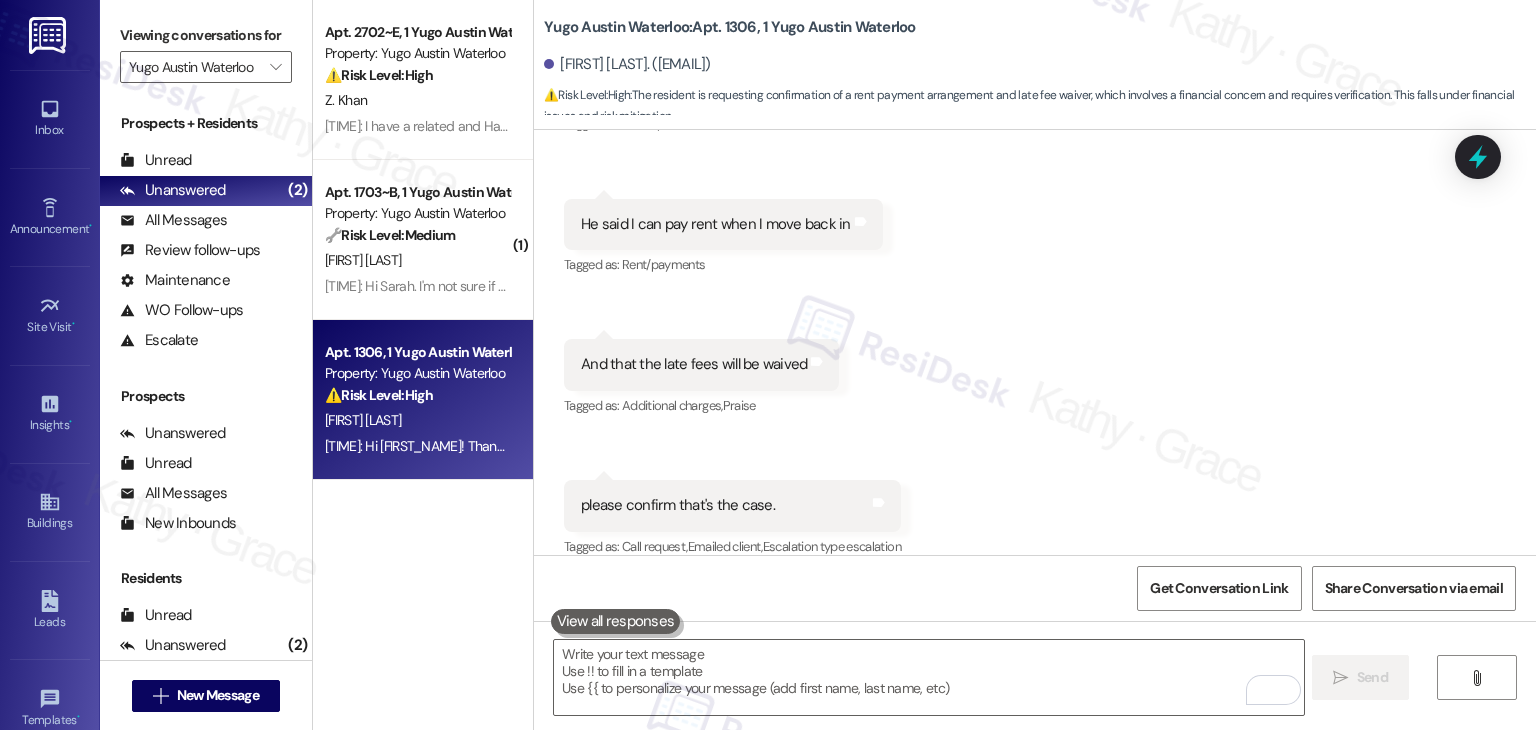 click on "Received via SMS Amanda Castaneda Aug 05, 2025 at 11:54 AM Hey, I explained my situation to Andrew.  Tags and notes Tagged as:   Bad experience Click to highlight conversations about Bad experience Received via SMS 11:55 AM Amanda Castaneda Aug 05, 2025 at 11:55 AM He said I can pay rent when I move back in  Tags and notes Tagged as:   Rent/payments Click to highlight conversations about Rent/payments Received via SMS 11:55 AM Amanda Castaneda Aug 05, 2025 at 11:55 AM And that the late fees will be waived  Tags and notes Tagged as:   Additional charges ,  Click to highlight conversations about Additional charges Praise Click to highlight conversations about Praise Received via SMS 11:55 AM Amanda Castaneda Aug 05, 2025 at 11:55 AM please confirm that's the case.  Tags and notes Tagged as:   Call request ,  Click to highlight conversations about Call request Emailed client ,  Click to highlight conversations about Emailed client Escalation type escalation" at bounding box center (1035, 280) 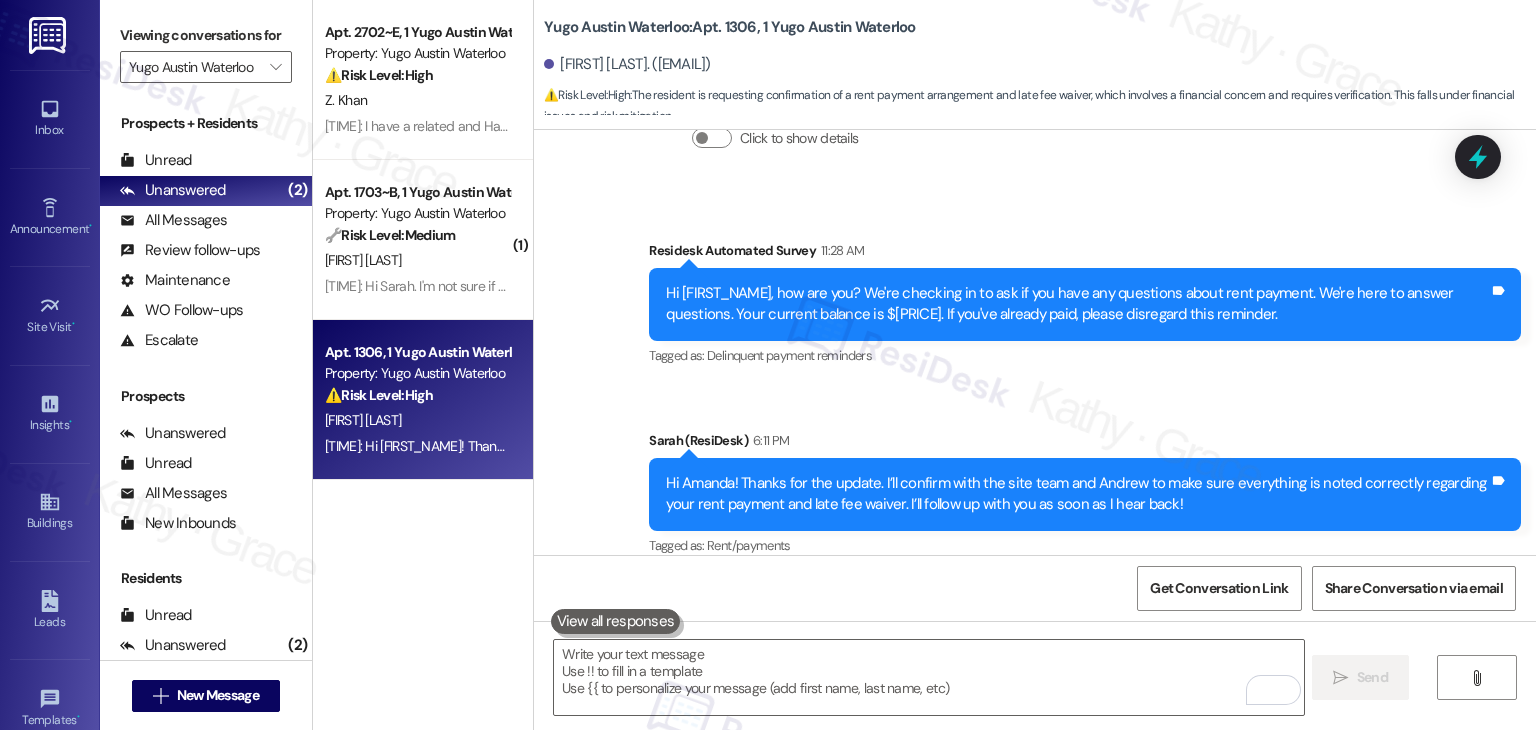 scroll, scrollTop: 5061, scrollLeft: 0, axis: vertical 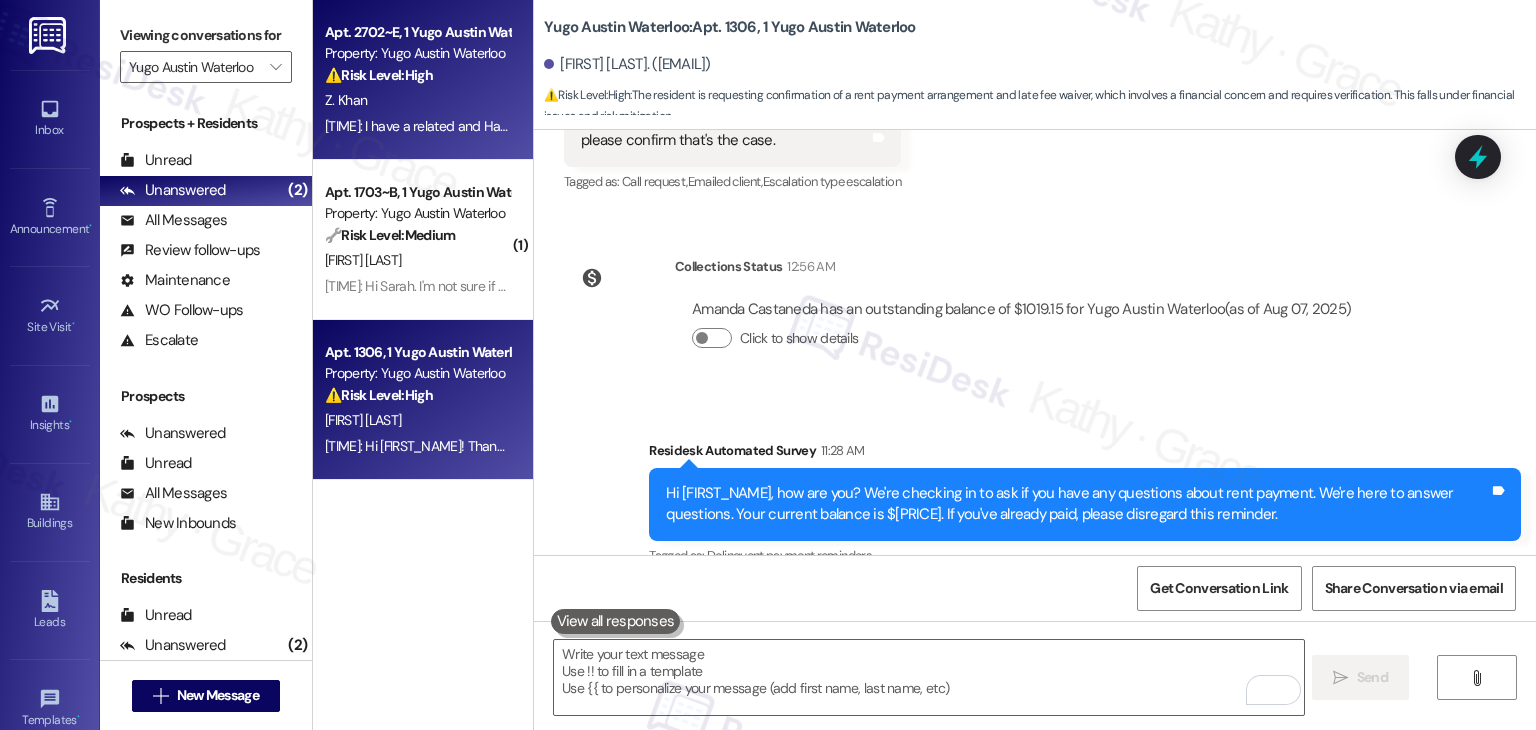 click on "11:43 AM: I have a related and Hannah told me not to worry about it! 11:43 AM: I have a related and Hannah told me not to worry about it!" at bounding box center [513, 126] 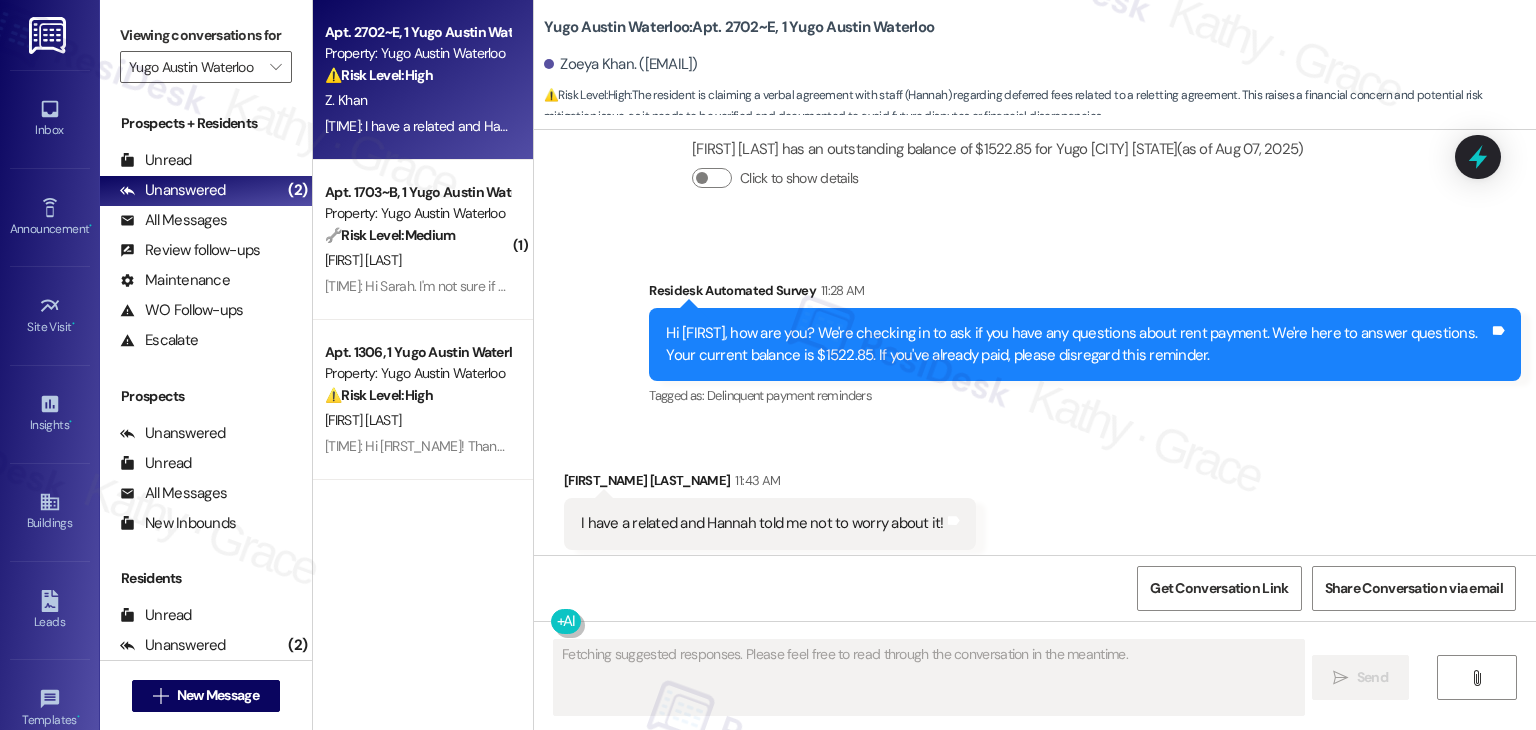 scroll, scrollTop: 4109, scrollLeft: 0, axis: vertical 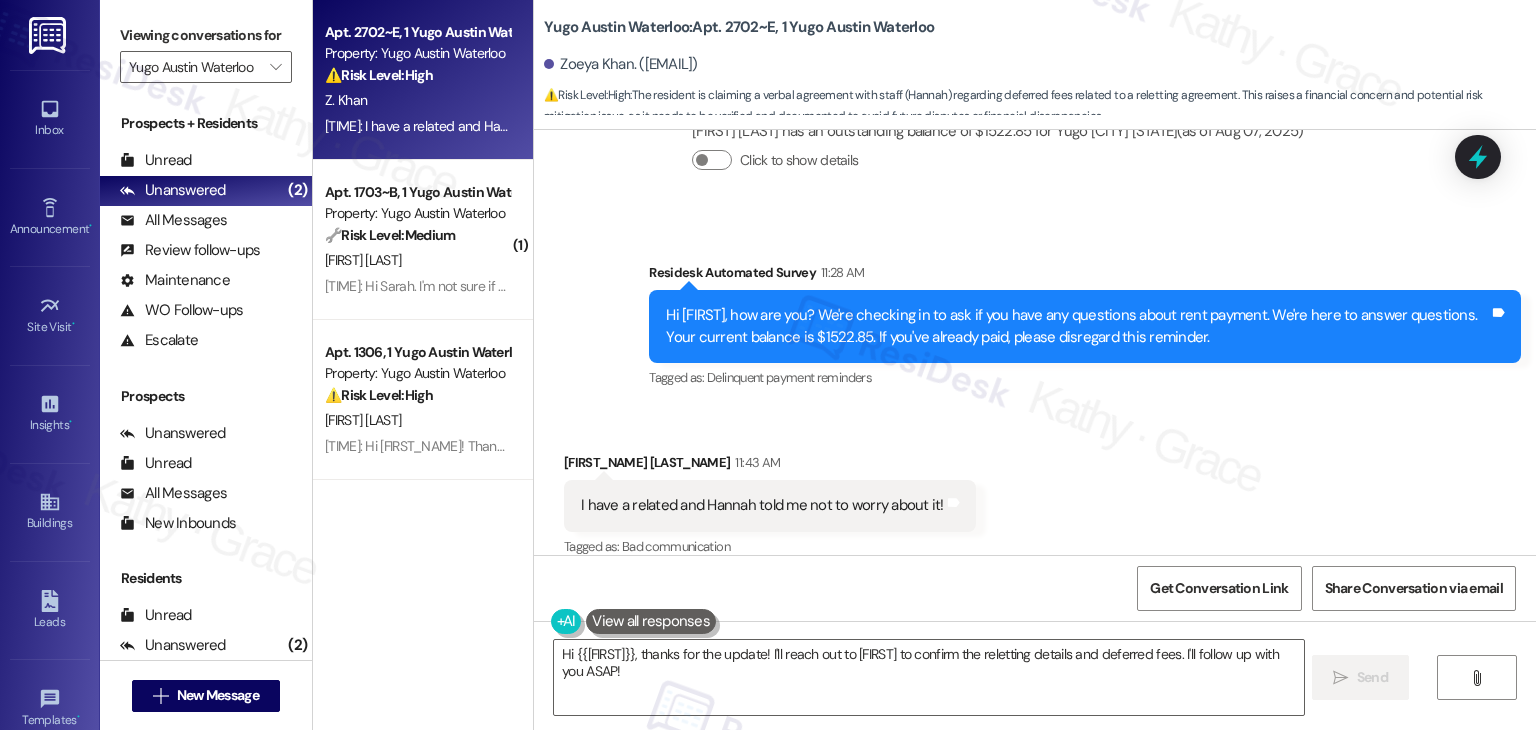 click on "Received via SMS Zoeya Khan 11:43 AM I have a related and Hannah told me not to worry about it! Tags and notes Tagged as:   Bad communication Click to highlight conversations about Bad communication" at bounding box center [1035, 491] 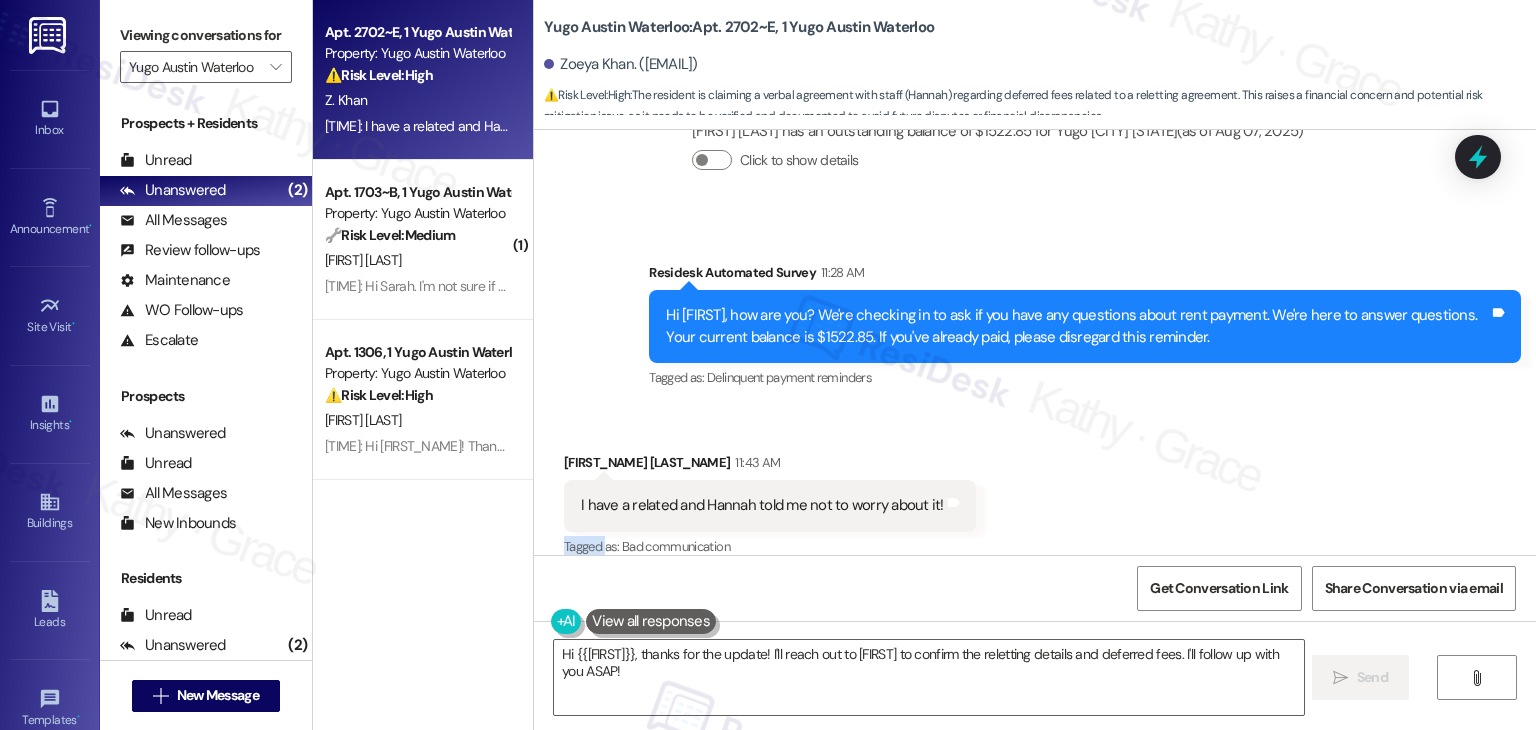 click on "Received via SMS Zoeya Khan 11:43 AM I have a related and Hannah told me not to worry about it! Tags and notes Tagged as:   Bad communication Click to highlight conversations about Bad communication" at bounding box center [1035, 491] 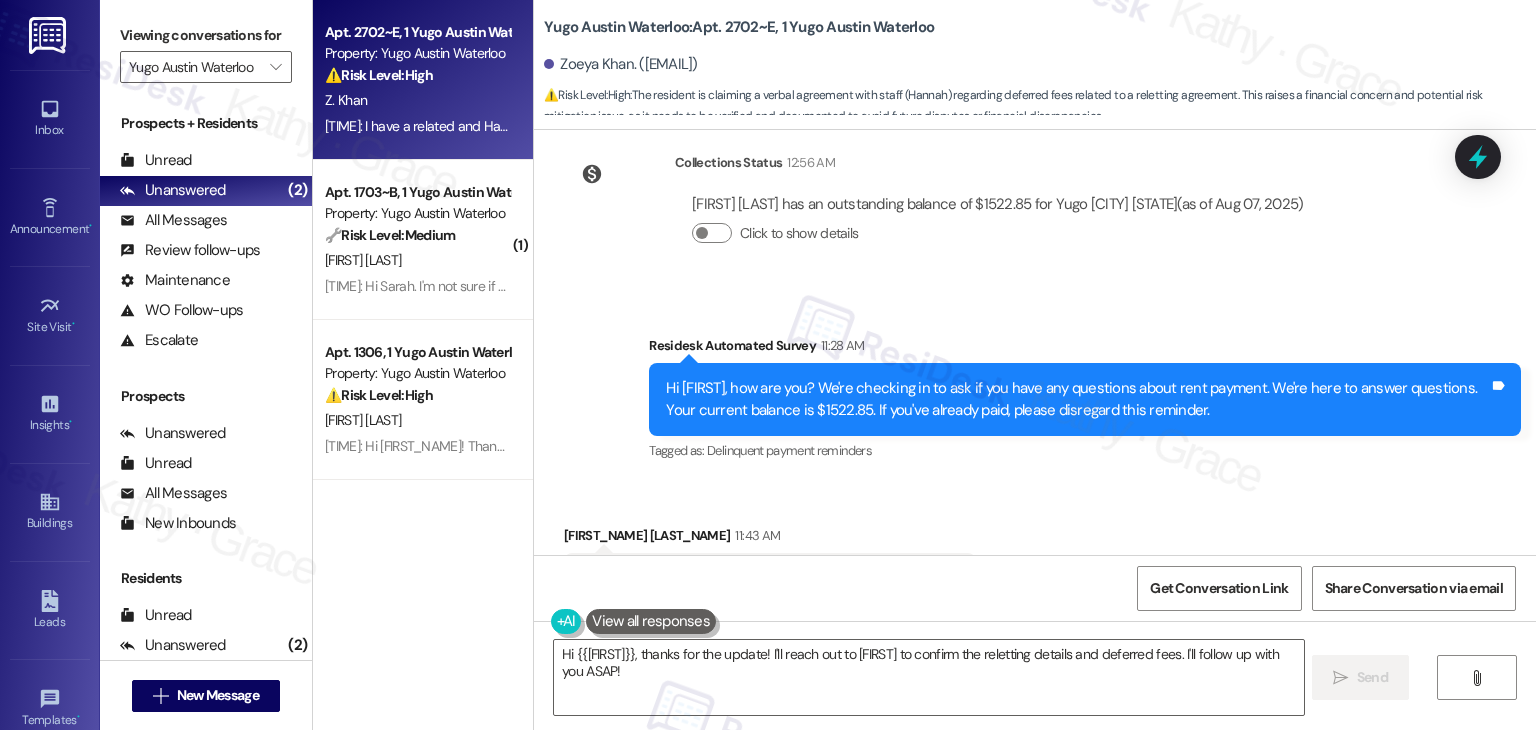 scroll, scrollTop: 4110, scrollLeft: 0, axis: vertical 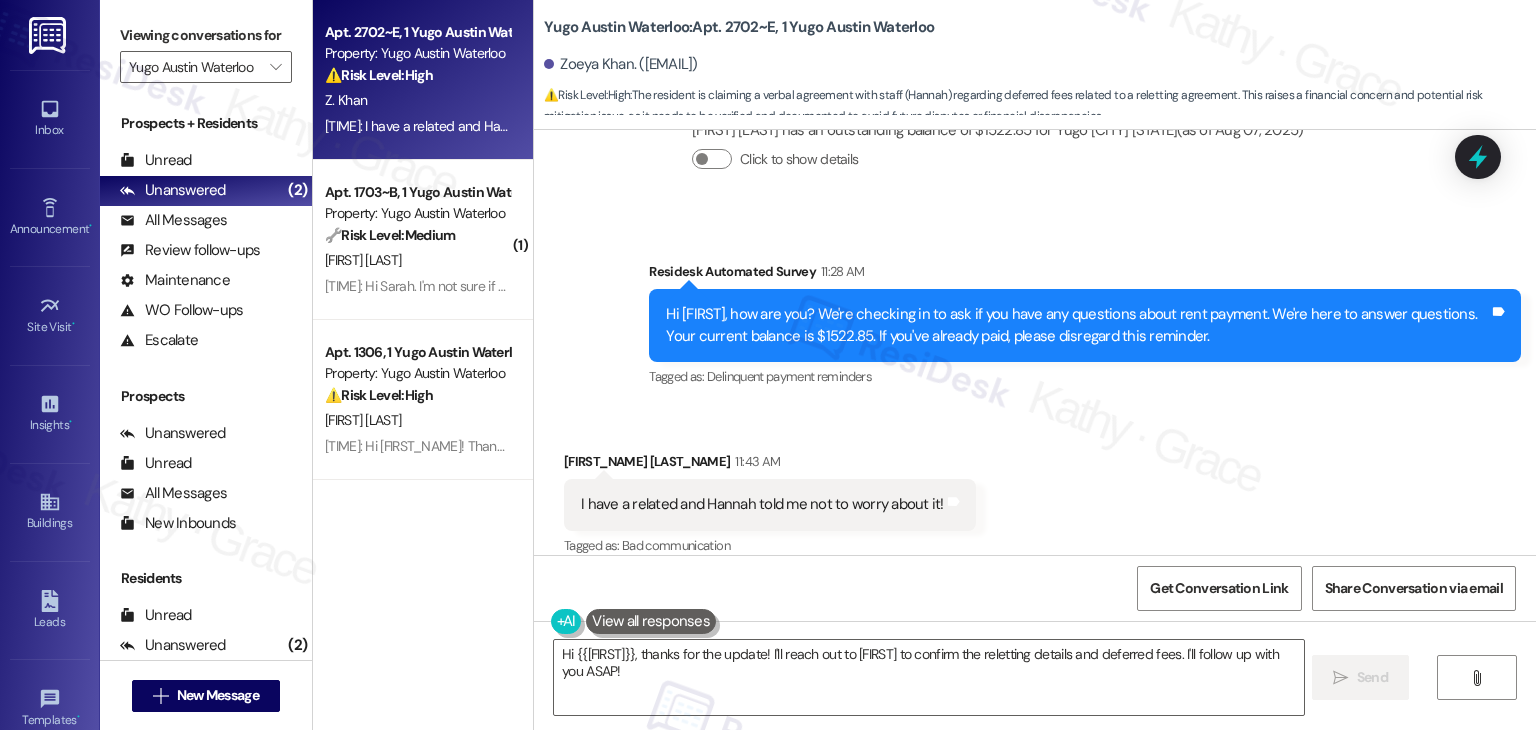 click on "I have a related and Hannah told me not to worry about it!" at bounding box center [762, 504] 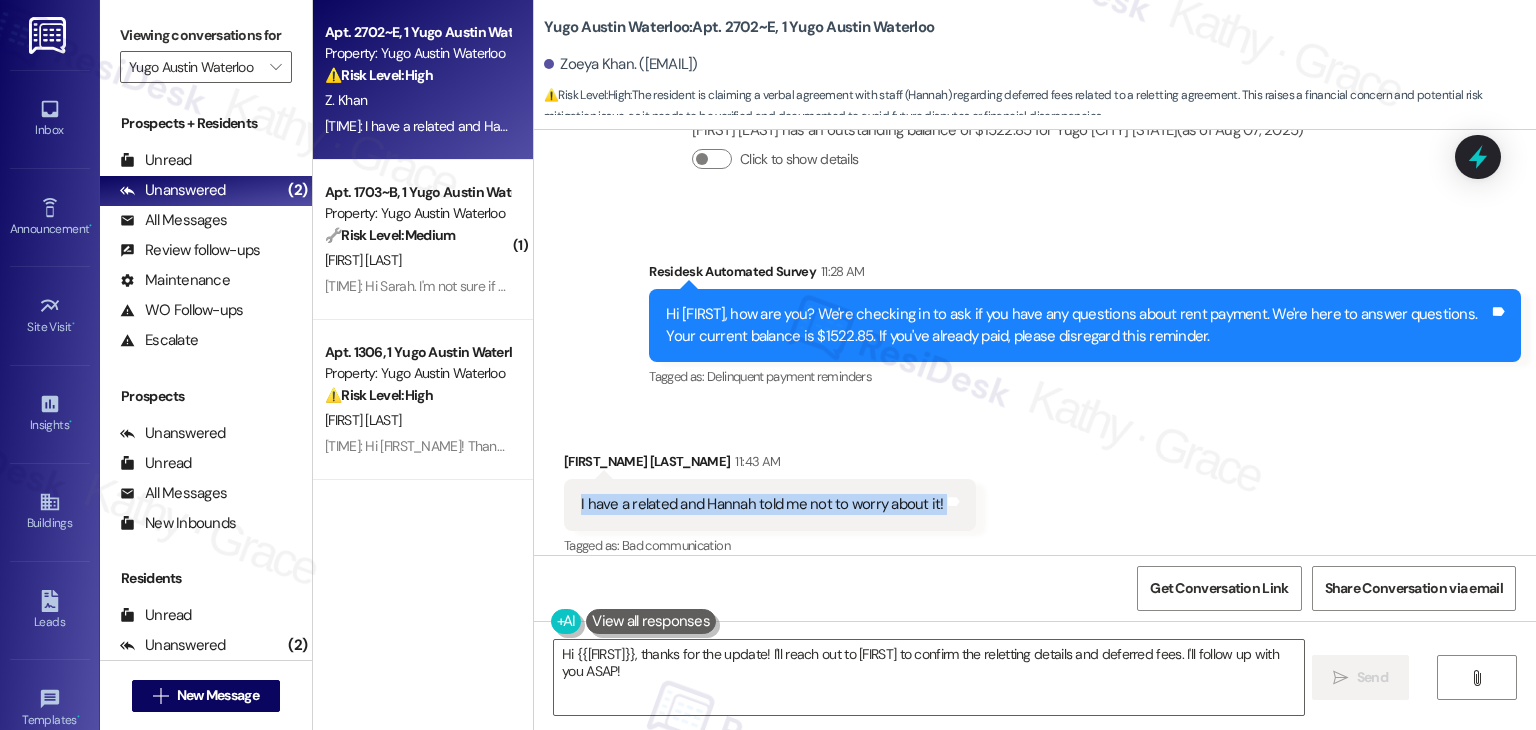 click on "I have a related and Hannah told me not to worry about it!" at bounding box center (762, 504) 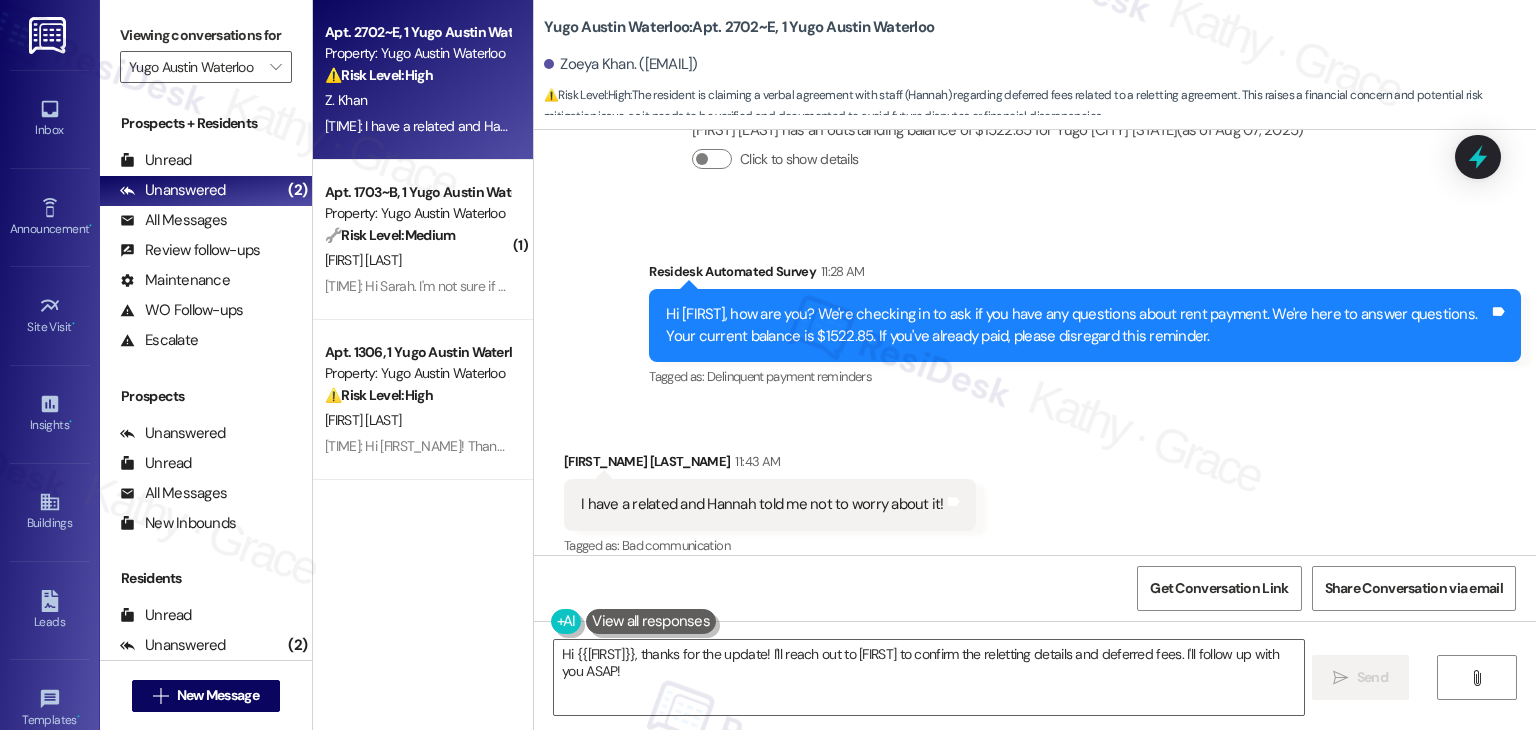click on "Received via SMS Zoeya Khan 11:43 AM I have a related and Hannah told me not to worry about it! Tags and notes Tagged as:   Bad communication Click to highlight conversations about Bad communication" at bounding box center (1035, 490) 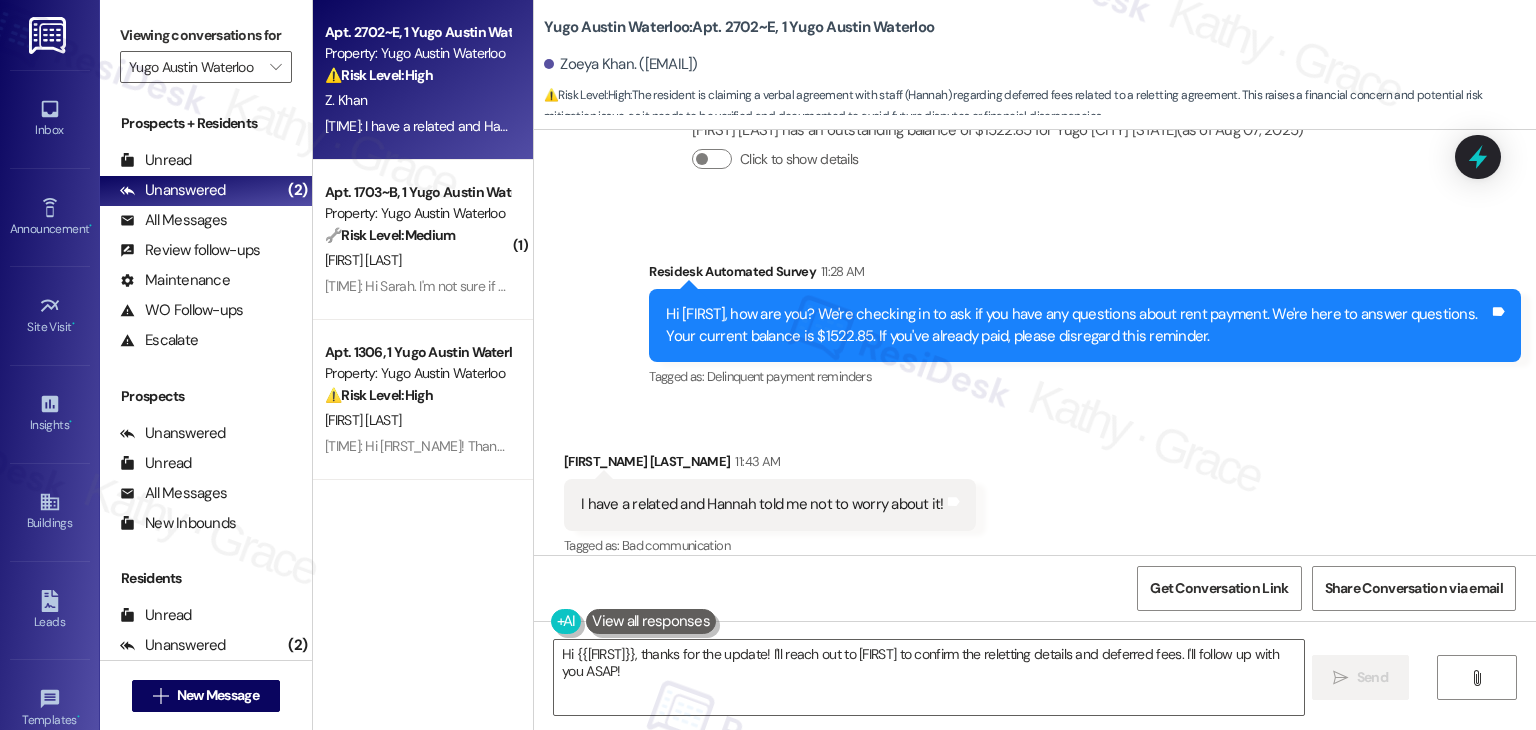 click on "Zoeya Khan 11:43 AM" at bounding box center (770, 465) 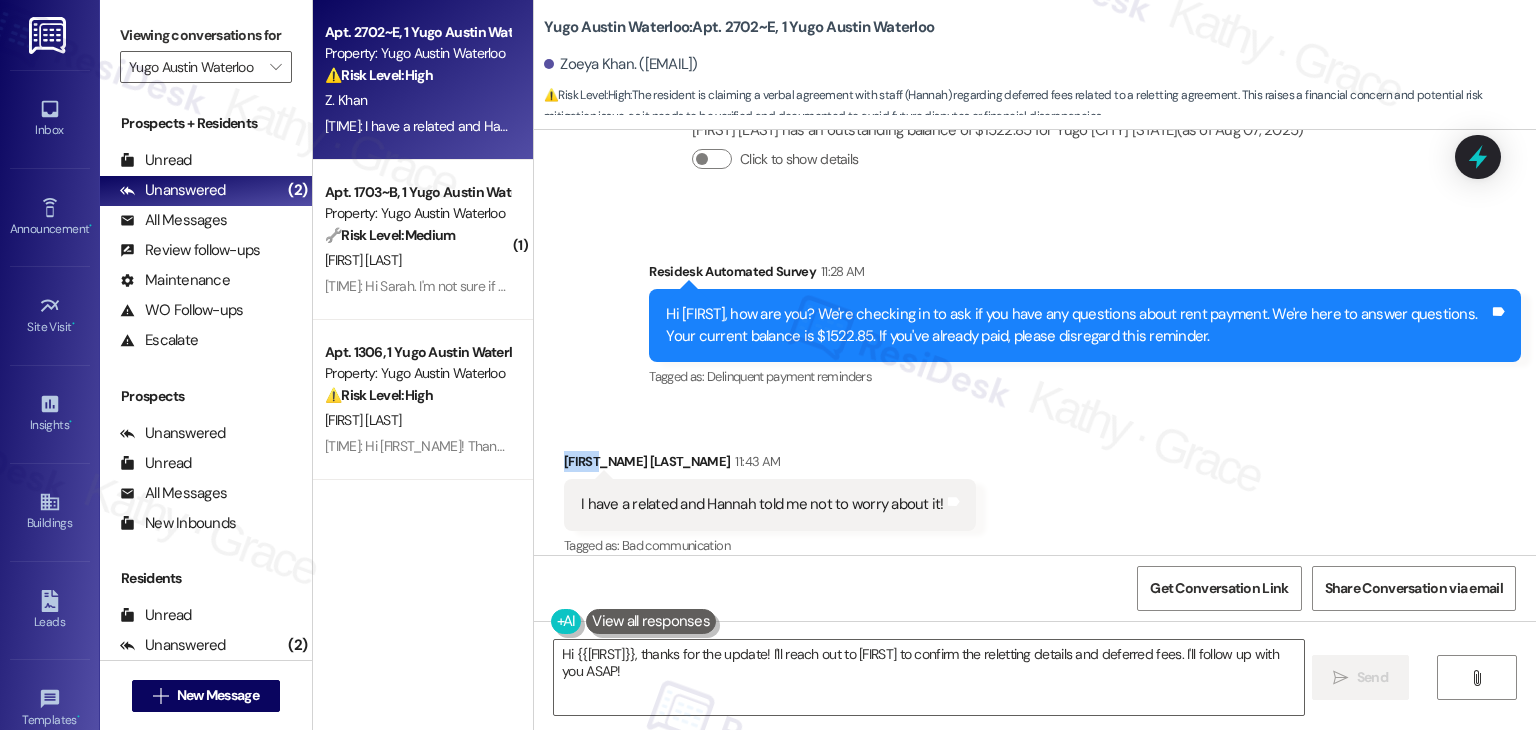 click on "Zoeya Khan 11:43 AM" at bounding box center (770, 465) 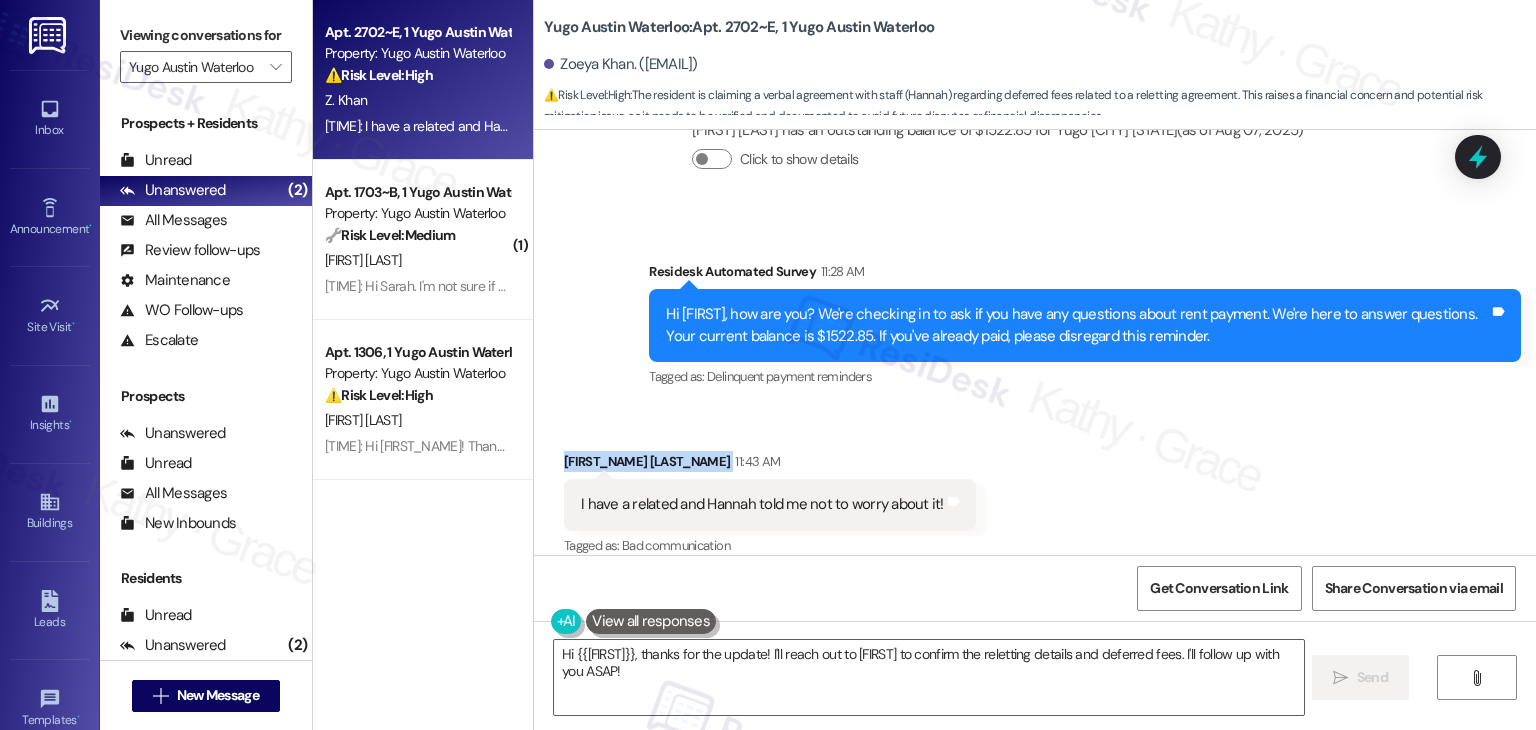 click on "Received via SMS Zoeya Khan 11:43 AM I have a related and Hannah told me not to worry about it! Tags and notes Tagged as:   Bad communication Click to highlight conversations about Bad communication" at bounding box center [1035, 490] 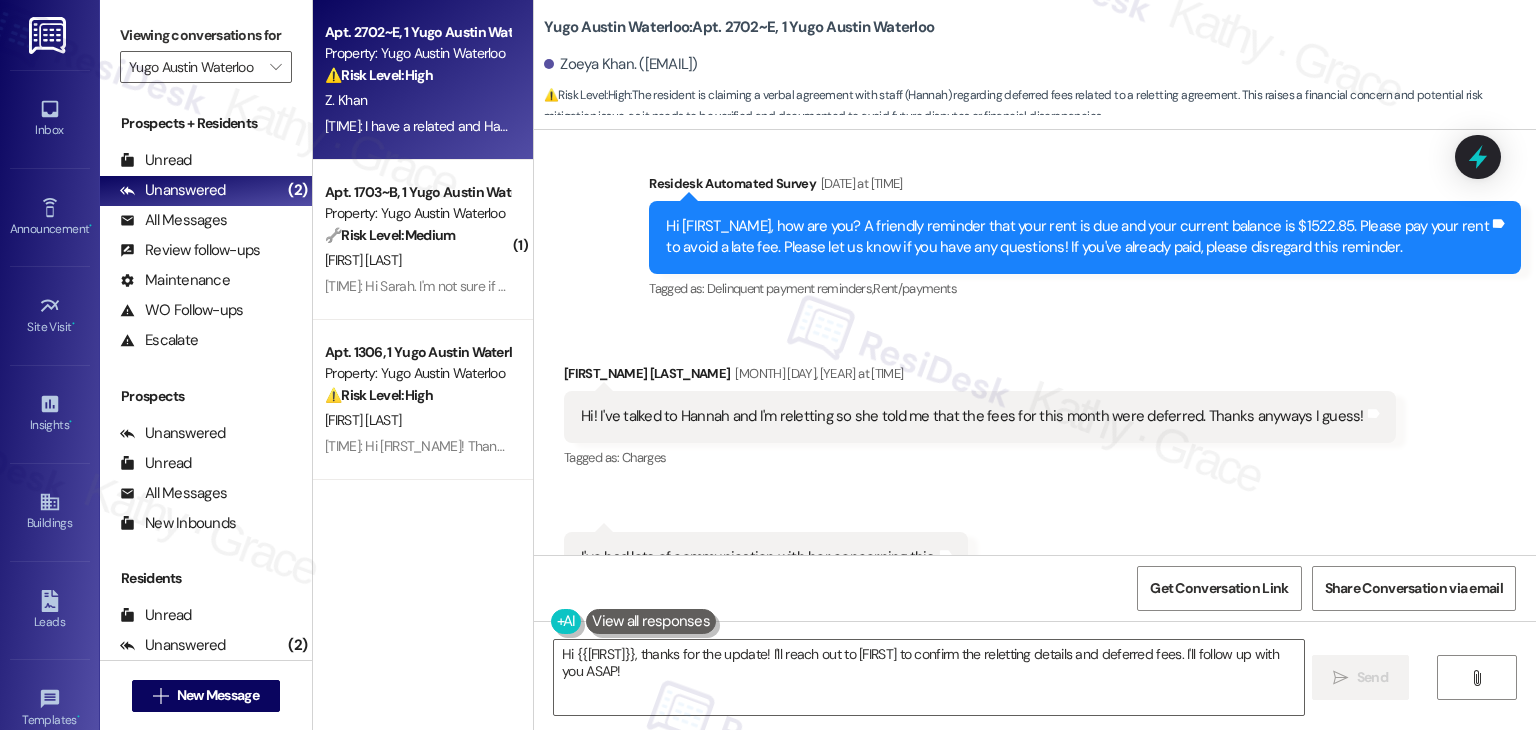 scroll, scrollTop: 3510, scrollLeft: 0, axis: vertical 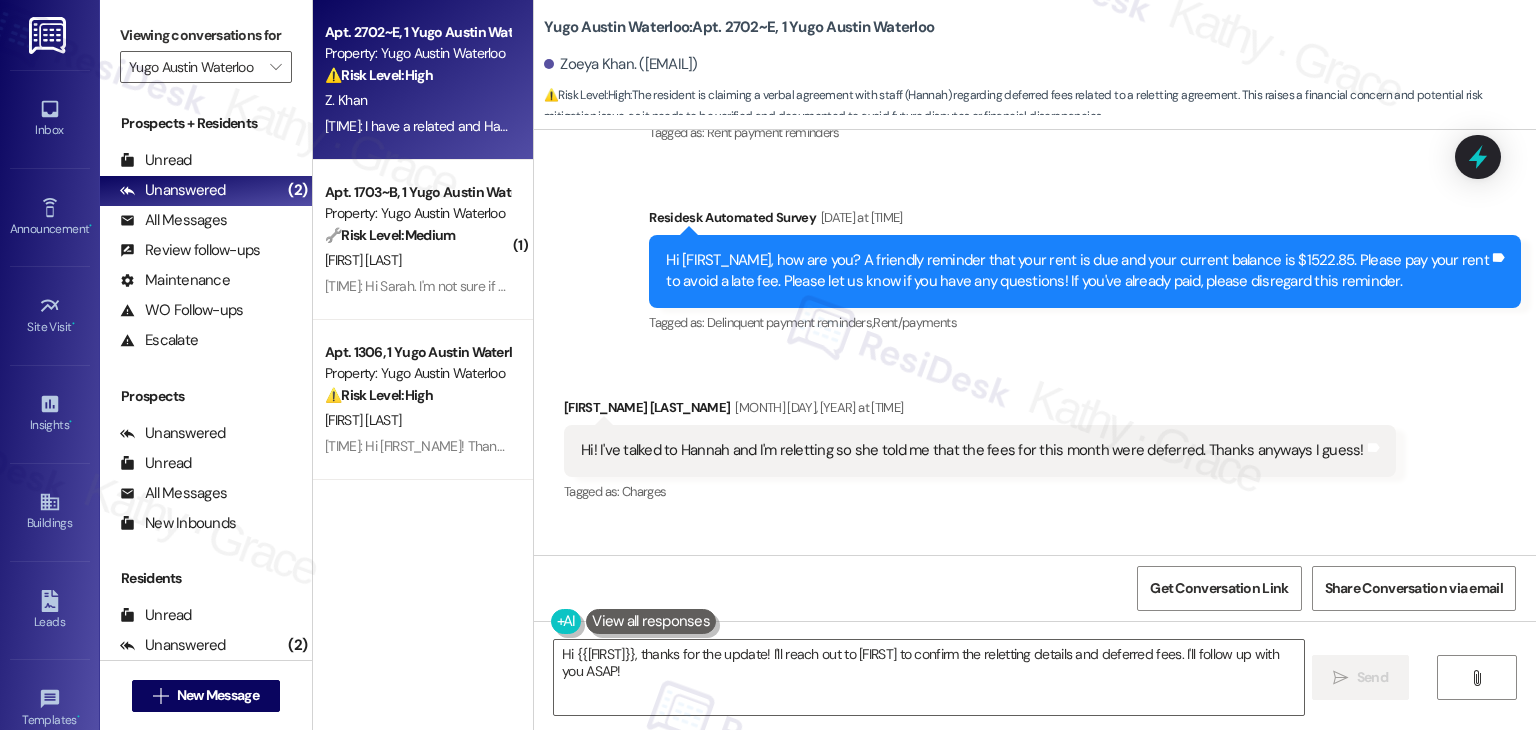 click on "Received via SMS Zoeya Khan Aug 05, 2025 at 11:32 AM Hi! I've talked to Hannah and I'm reletting so she told me that the fees for this month were deferred. Thanks anyways I guess! Tags and notes Tagged as:   Charges Click to highlight conversations about Charges Received via SMS 11:32 AM Zoeya Khan   Neutral Aug 05, 2025 at 11:32 AM I've had lots of communication with her concerning this. Tags and notes" at bounding box center [1035, 492] 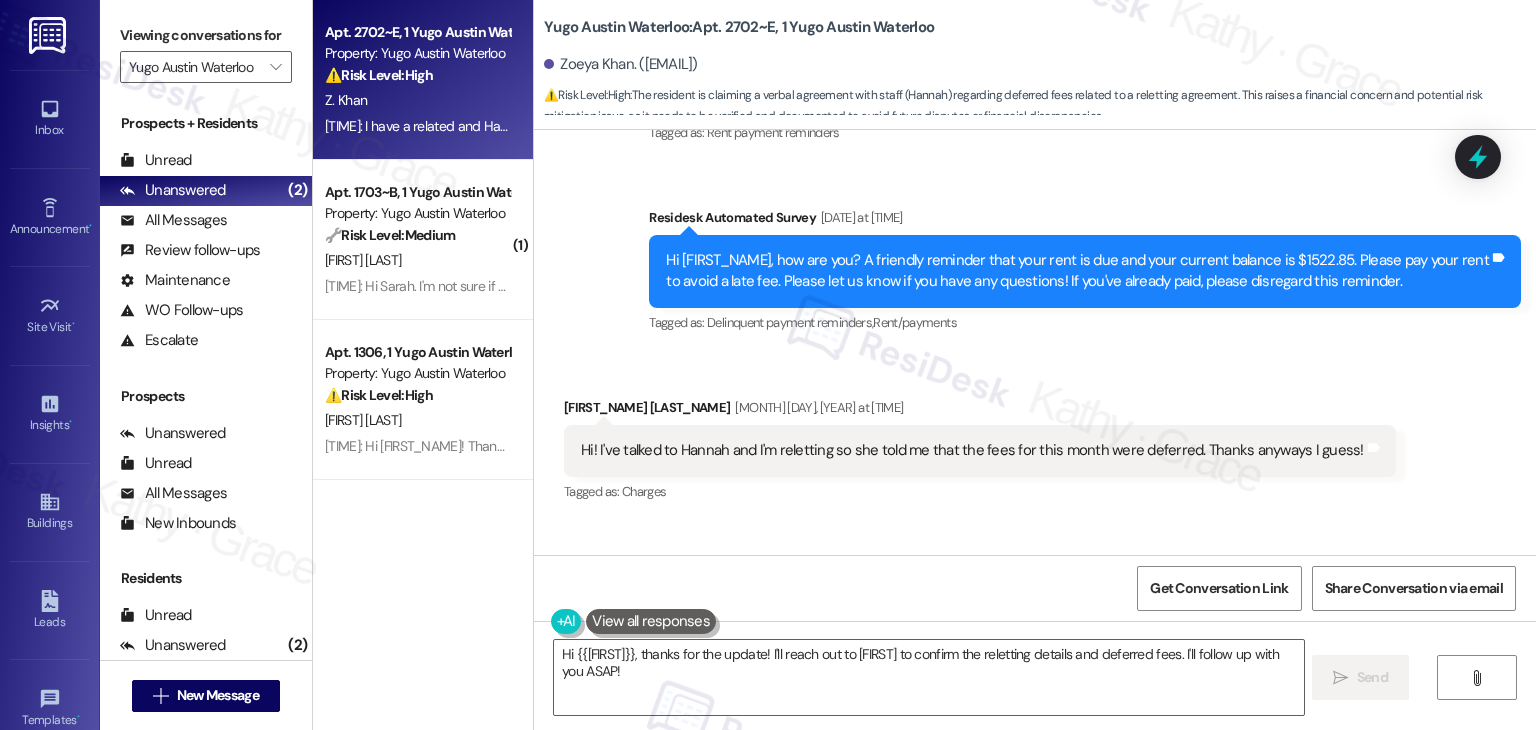 click on "Hi Zoeya, how are you? A friendly reminder that your rent is due and your current balance is $1522.85. Please pay your rent to avoid a late fee. Please let us know if you have any questions! If you've already paid, please disregard this reminder." at bounding box center (1077, 271) 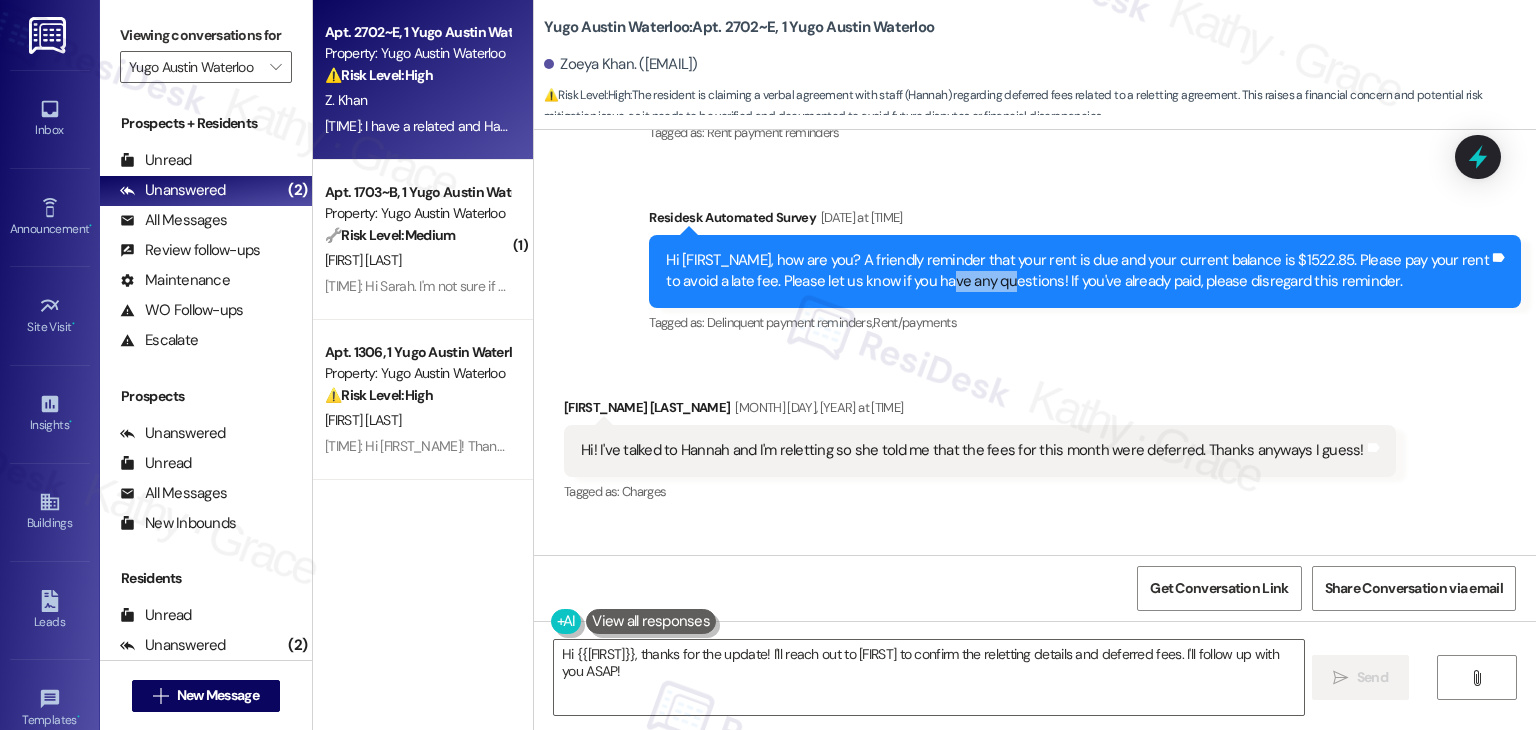 click on "Hi Zoeya, how are you? A friendly reminder that your rent is due and your current balance is $1522.85. Please pay your rent to avoid a late fee. Please let us know if you have any questions! If you've already paid, please disregard this reminder." at bounding box center [1077, 271] 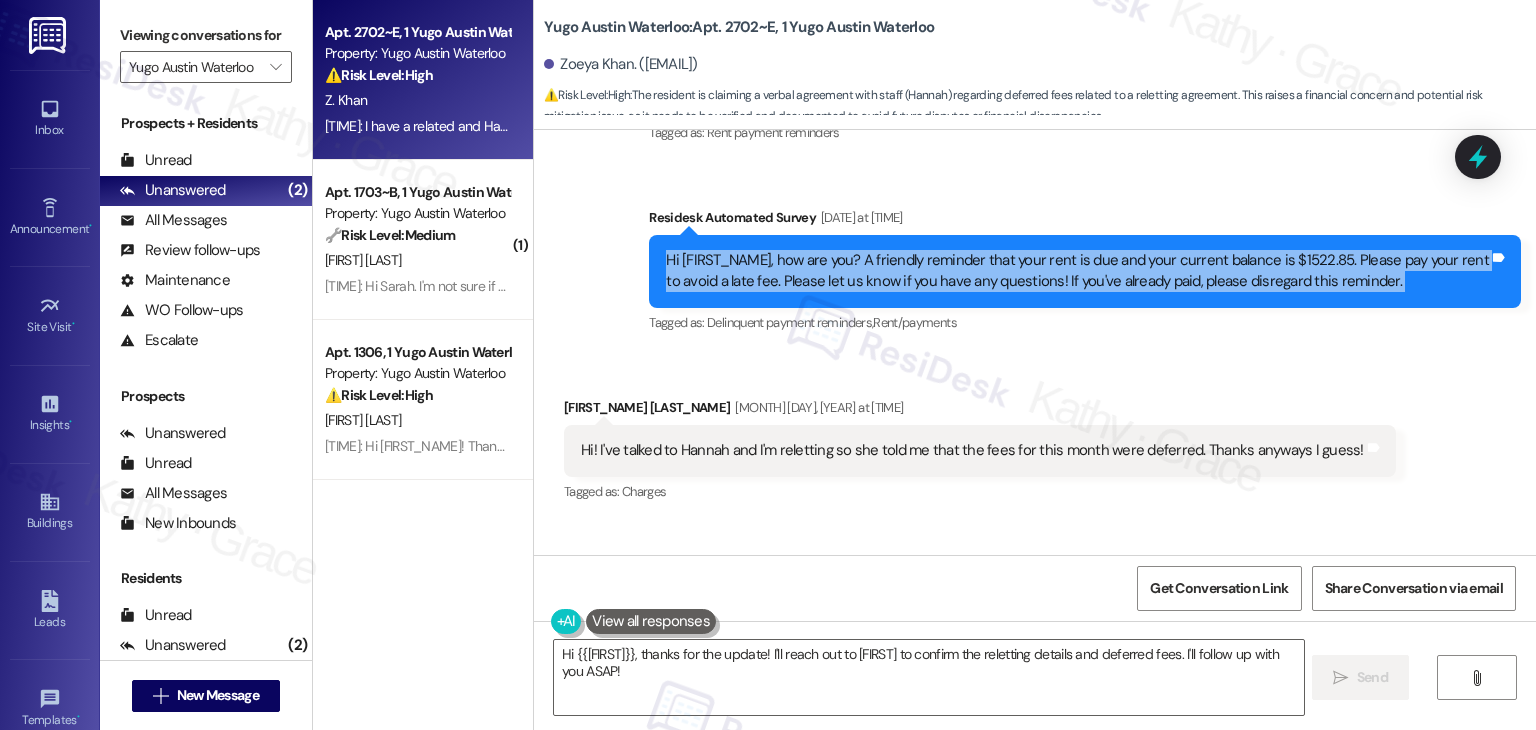 click on "Hi Zoeya, how are you? A friendly reminder that your rent is due and your current balance is $1522.85. Please pay your rent to avoid a late fee. Please let us know if you have any questions! If you've already paid, please disregard this reminder." at bounding box center (1077, 271) 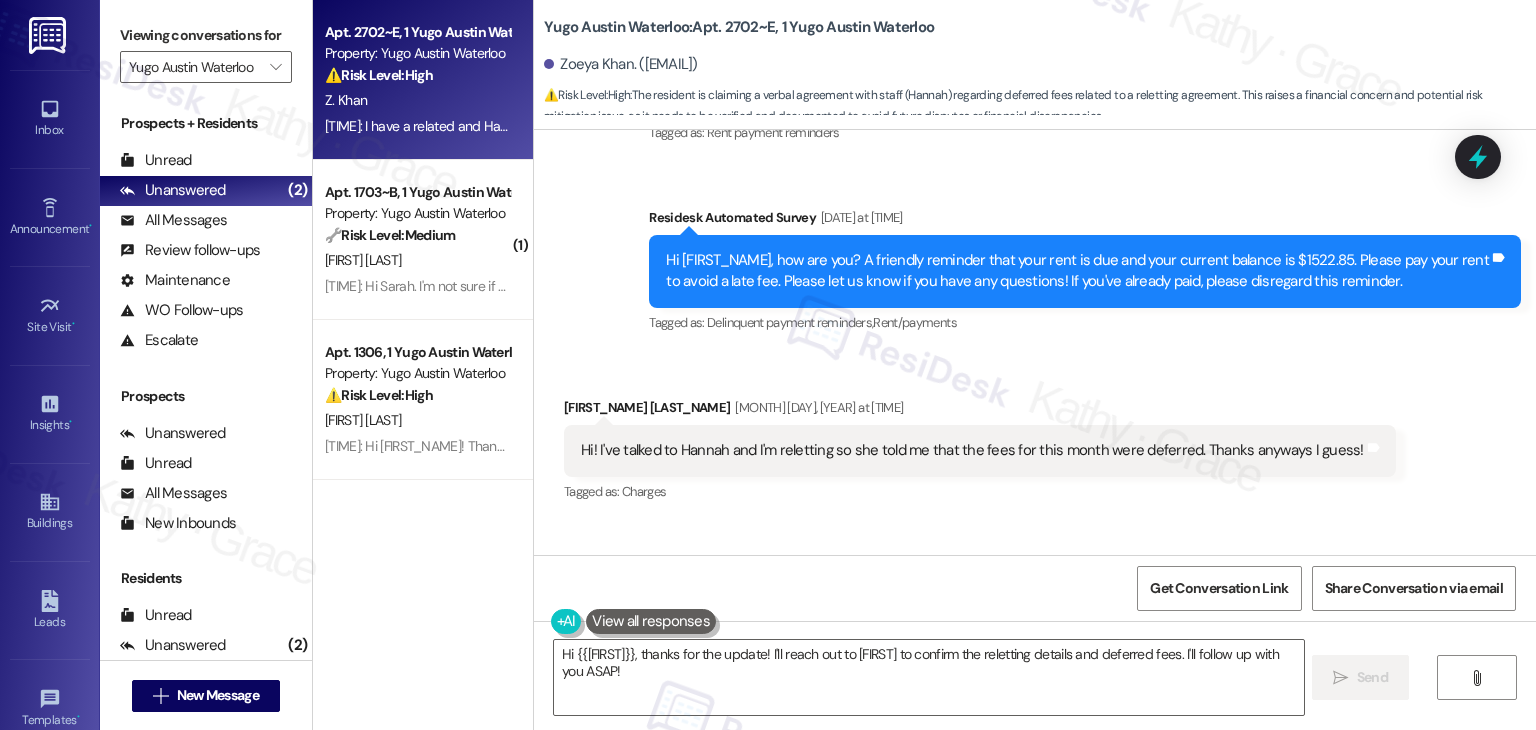 click on "Hi! I've talked to Hannah and I'm reletting so she told me that the fees for this month were deferred. Thanks anyways I guess!" at bounding box center [972, 450] 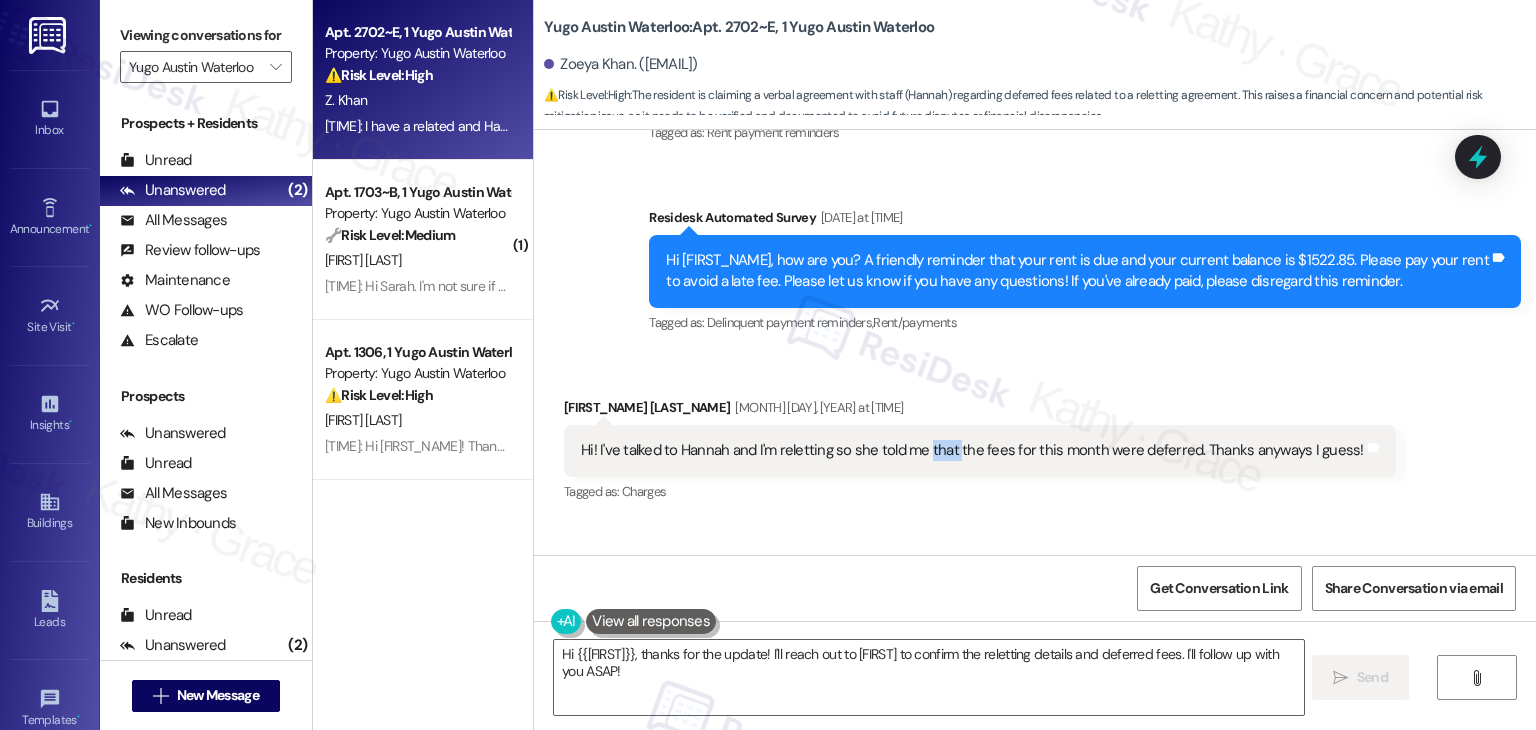 click on "Hi! I've talked to Hannah and I'm reletting so she told me that the fees for this month were deferred. Thanks anyways I guess!" at bounding box center (972, 450) 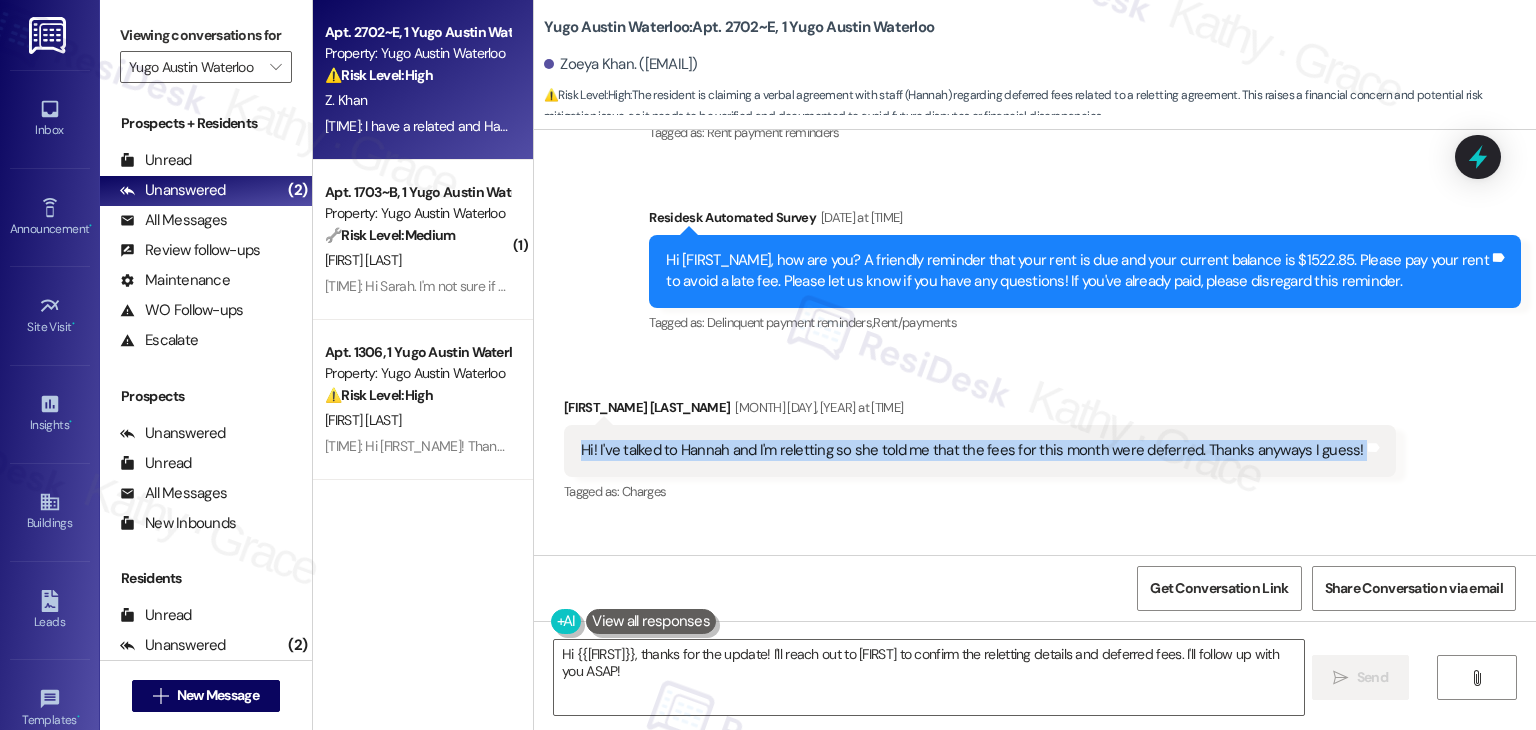click on "Hi! I've talked to Hannah and I'm reletting so she told me that the fees for this month were deferred. Thanks anyways I guess!" at bounding box center [972, 450] 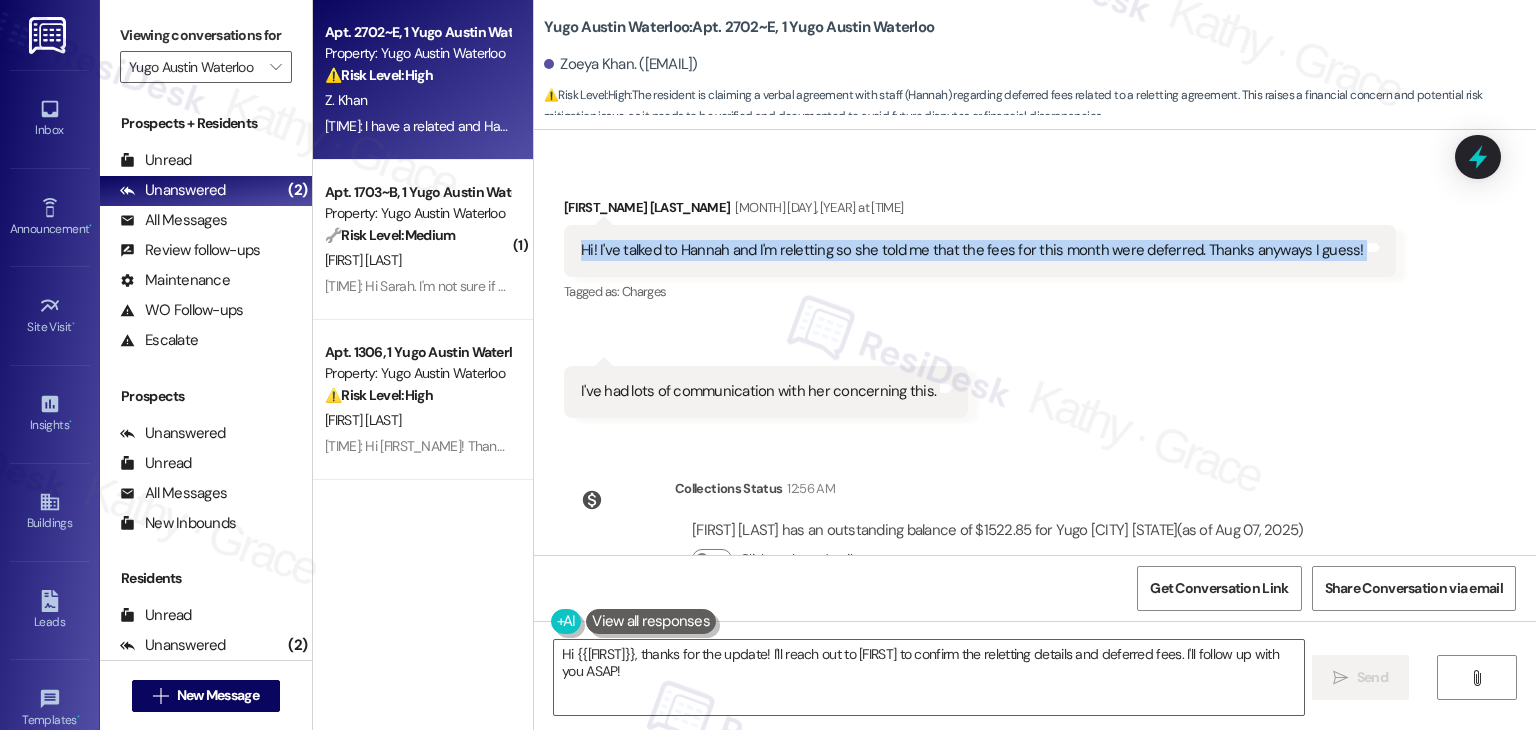 scroll, scrollTop: 3810, scrollLeft: 0, axis: vertical 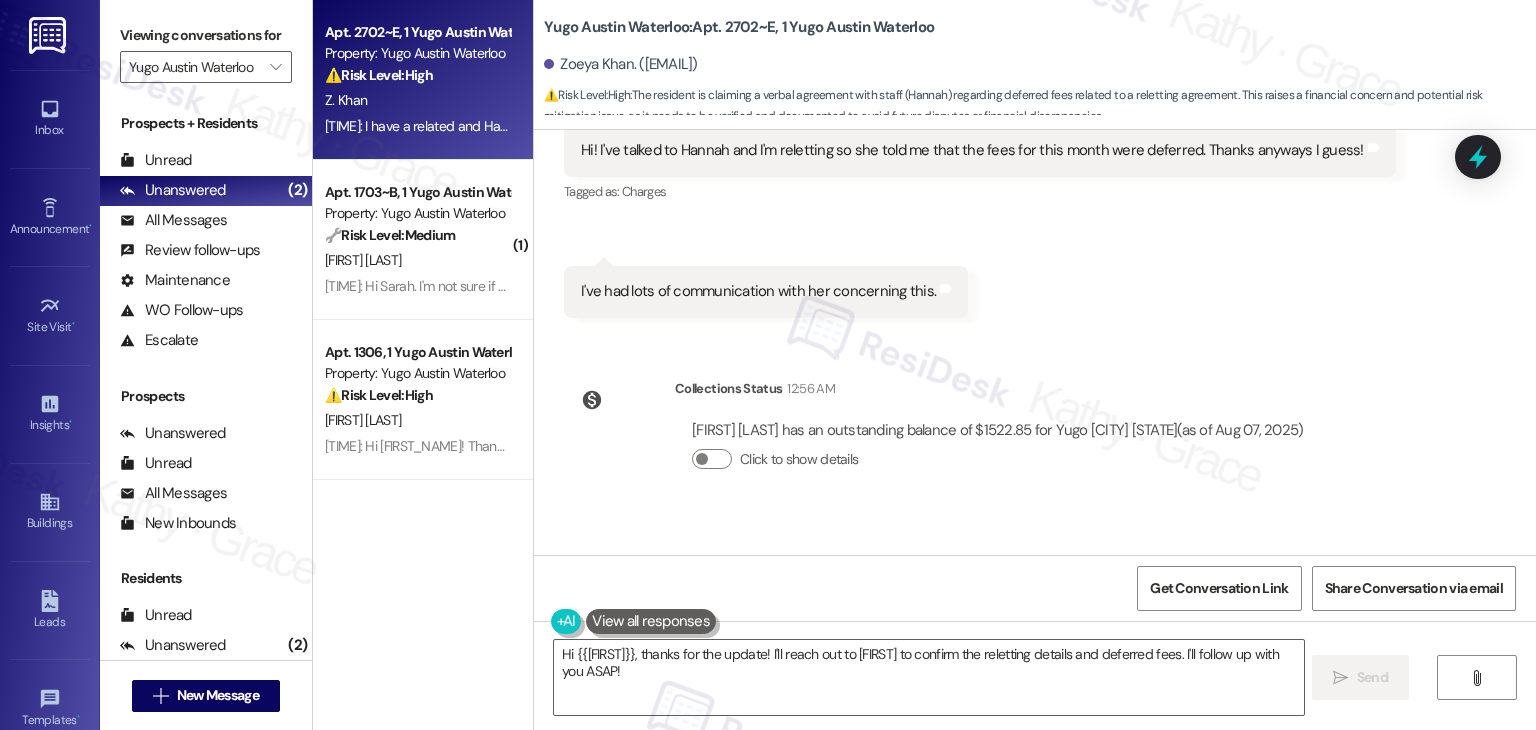 click on "I've had lots of communication with her concerning this." at bounding box center (758, 291) 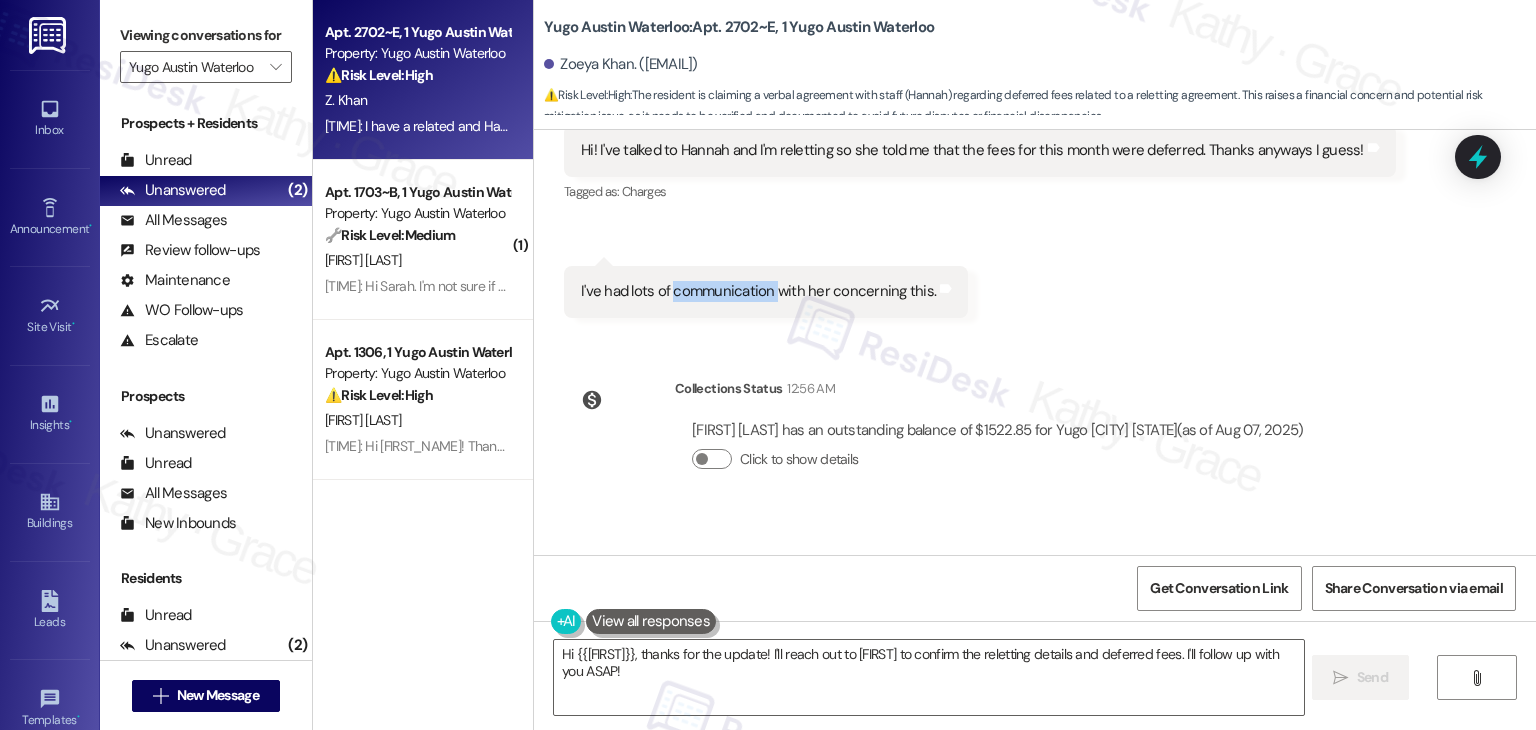 click on "I've had lots of communication with her concerning this." at bounding box center [758, 291] 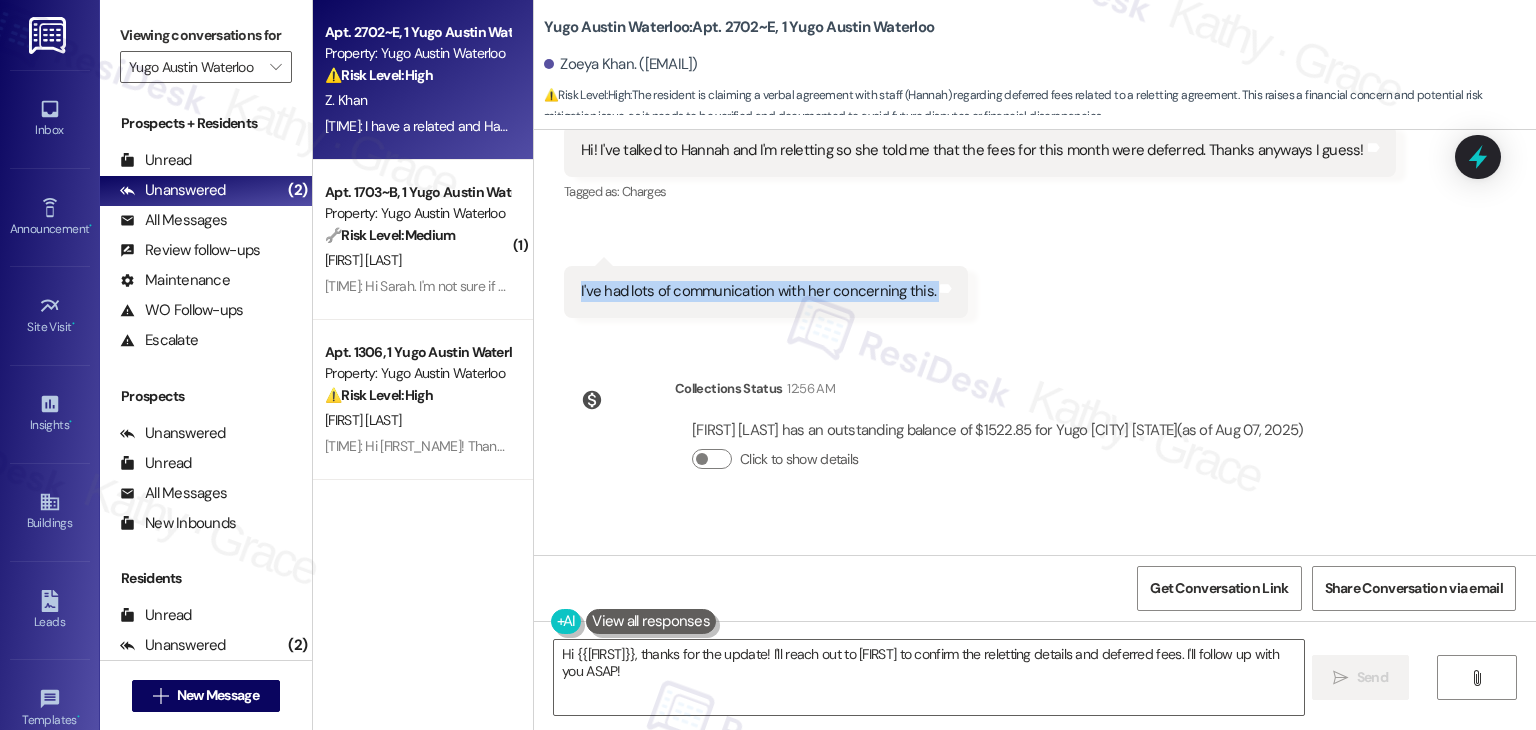 click on "I've had lots of communication with her concerning this." at bounding box center (758, 291) 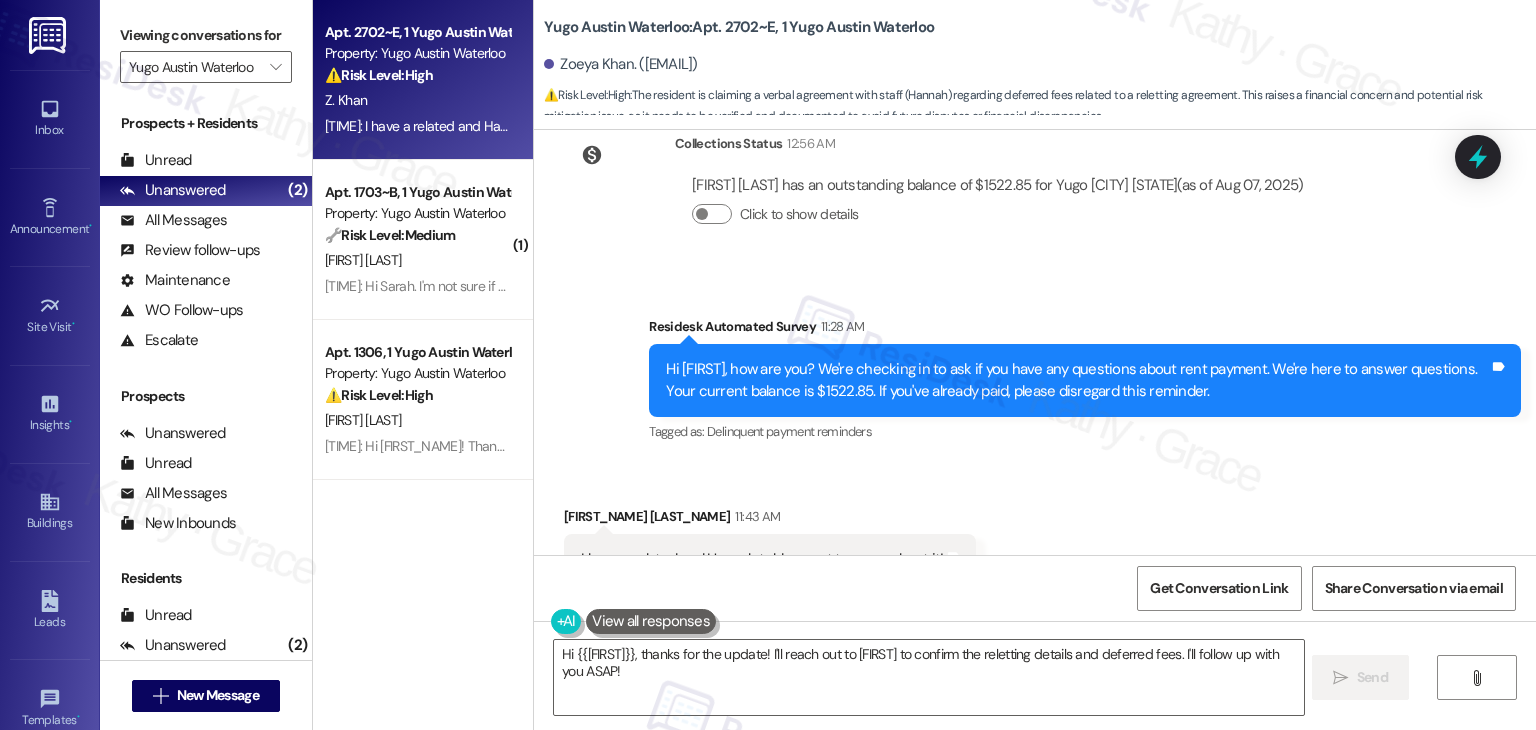 scroll, scrollTop: 4110, scrollLeft: 0, axis: vertical 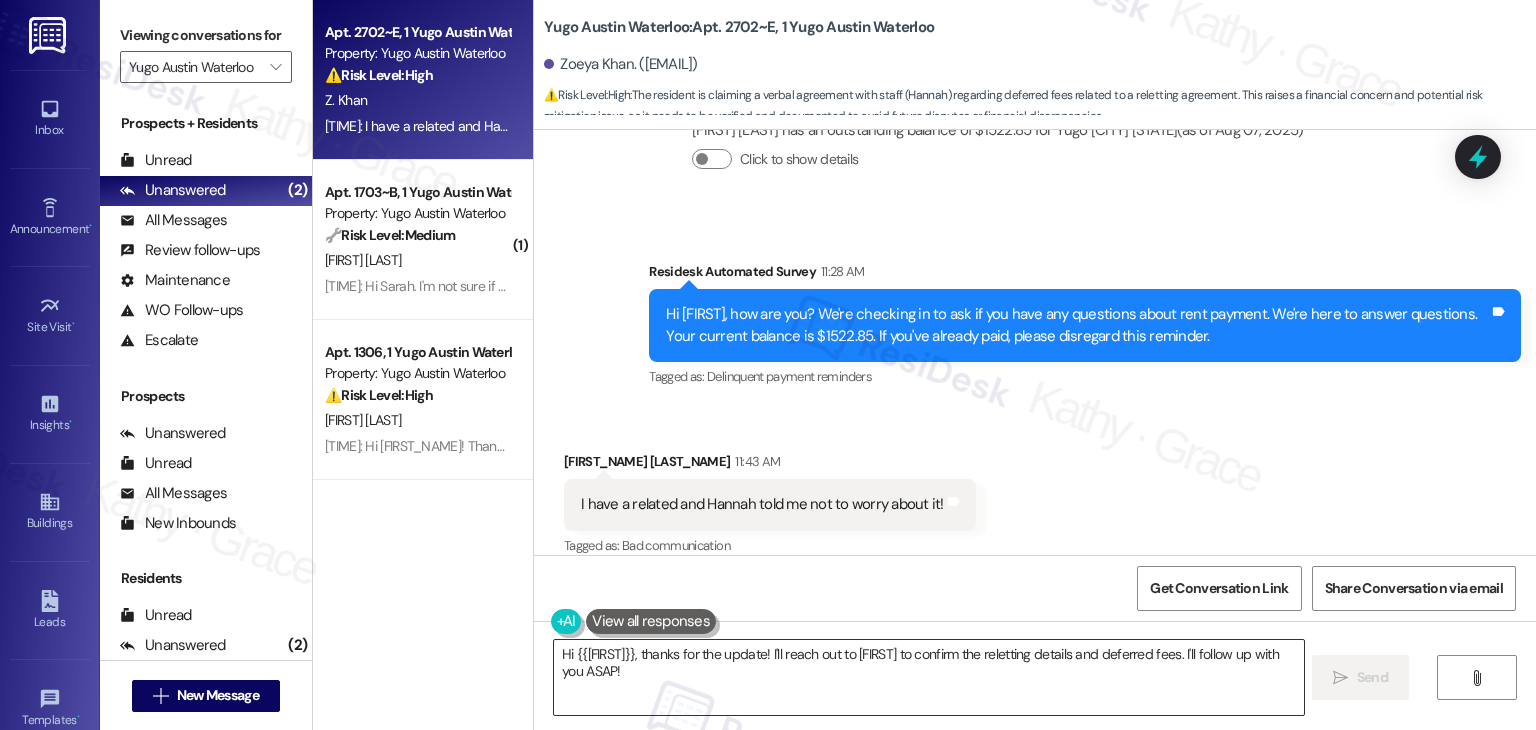 click on "Hi {{first_name}}, thanks for the update! I'll reach out to Hannah to confirm the reletting details and deferred fees. I'll follow up with you ASAP!" at bounding box center (928, 677) 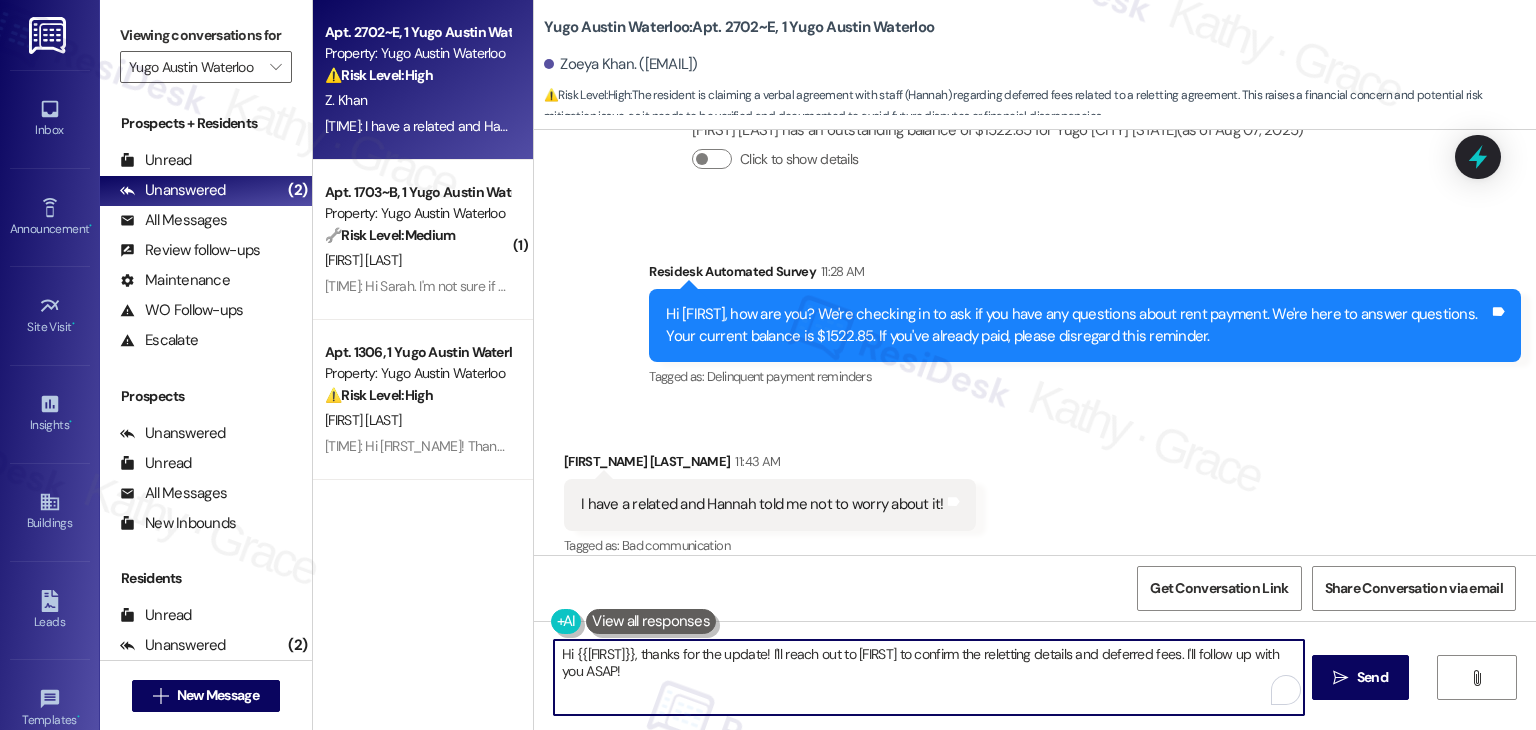 click on "Hi {{first_name}}, thanks for the update! I'll reach out to Hannah to confirm the reletting details and deferred fees. I'll follow up with you ASAP!" at bounding box center [928, 677] 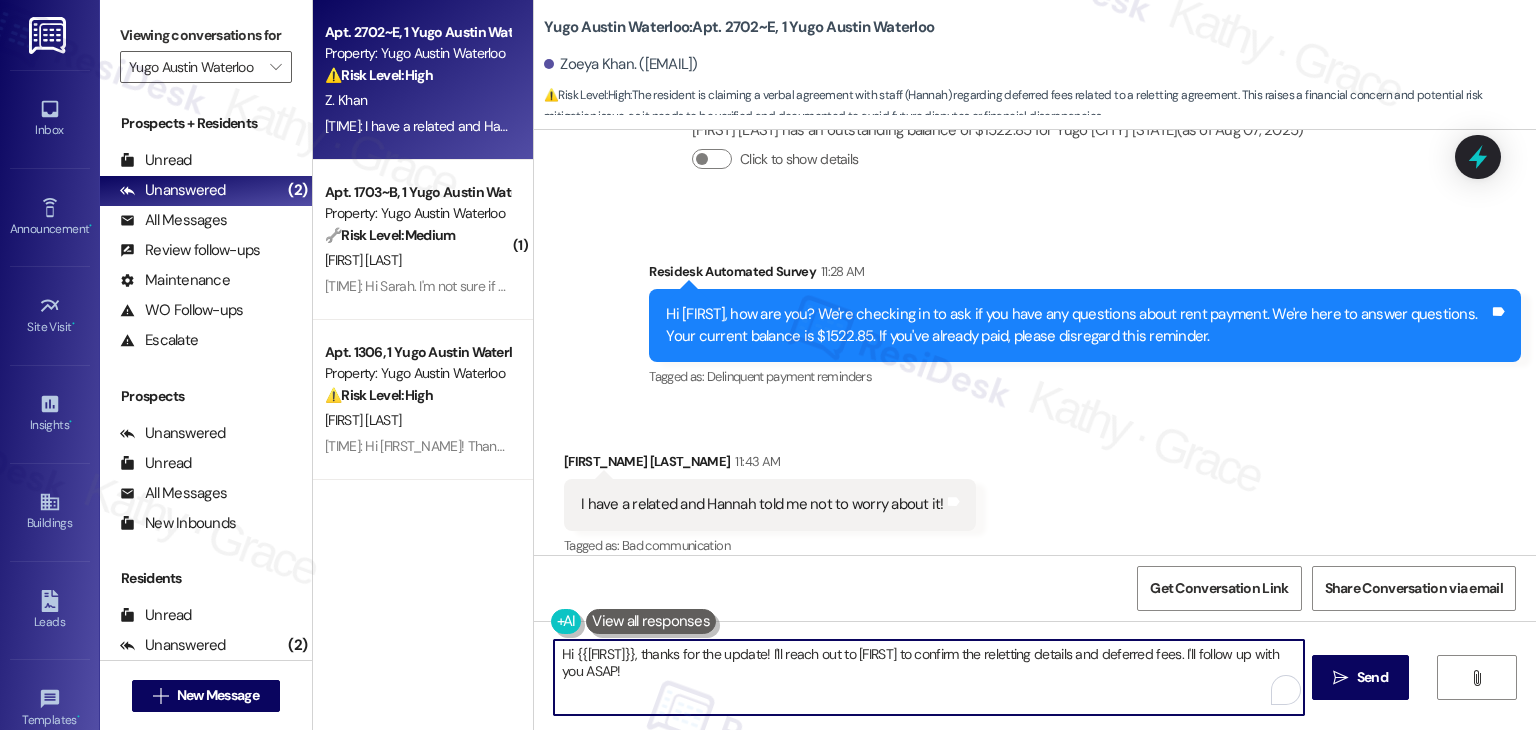 paste on "Thanks for the update, Zoeya! I appreciate you letting me know. Since you’ve been in touch with Hannah and are in the process of reletting, I’ll make a note of that and double-check with the site team to confirm everything’s reflected correctly. Thanks again" 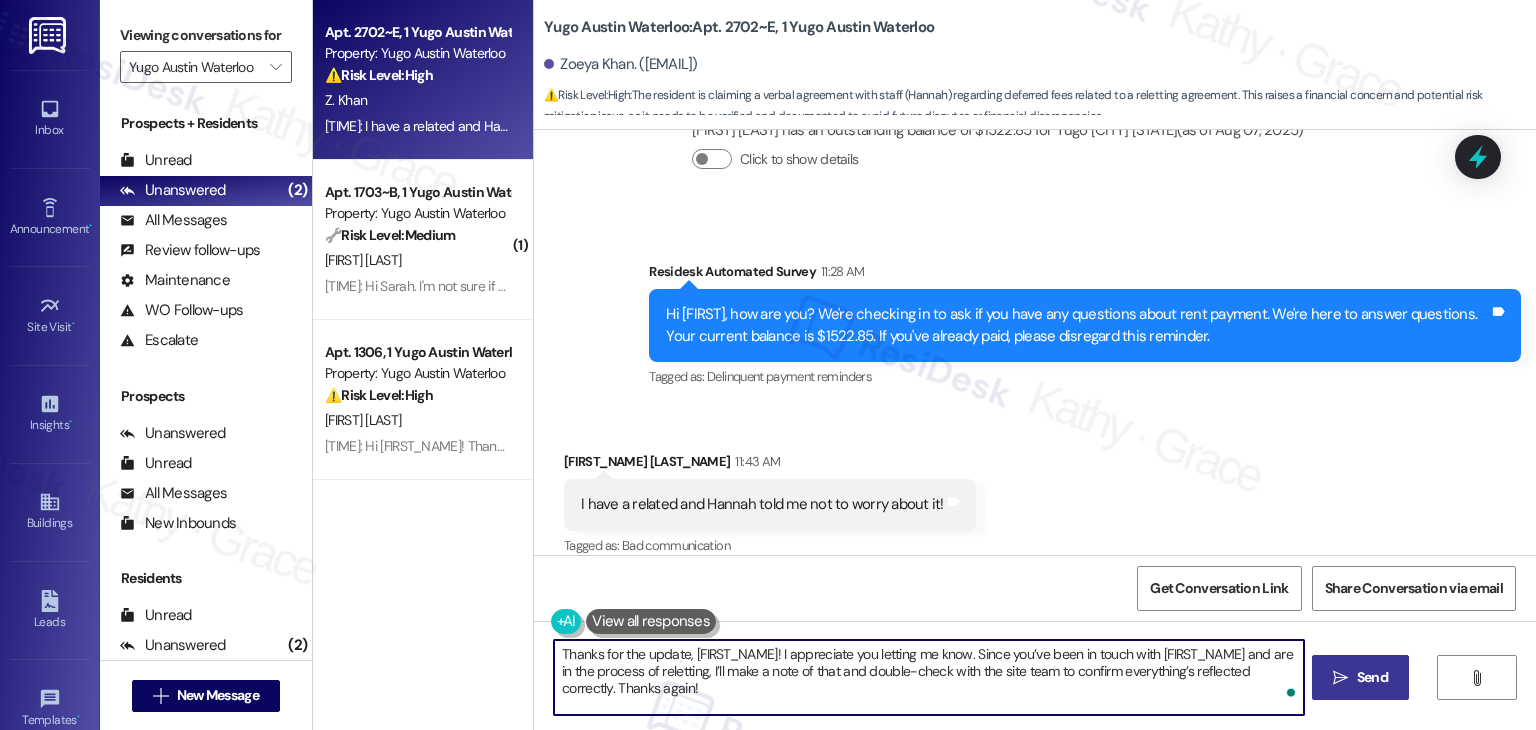 type on "Thanks for the update, Zoeya! I appreciate you letting me know. Since you’ve been in touch with Hannah and are in the process of reletting, I’ll make a note of that and double-check with the site team to confirm everything’s reflected correctly. Thanks again!" 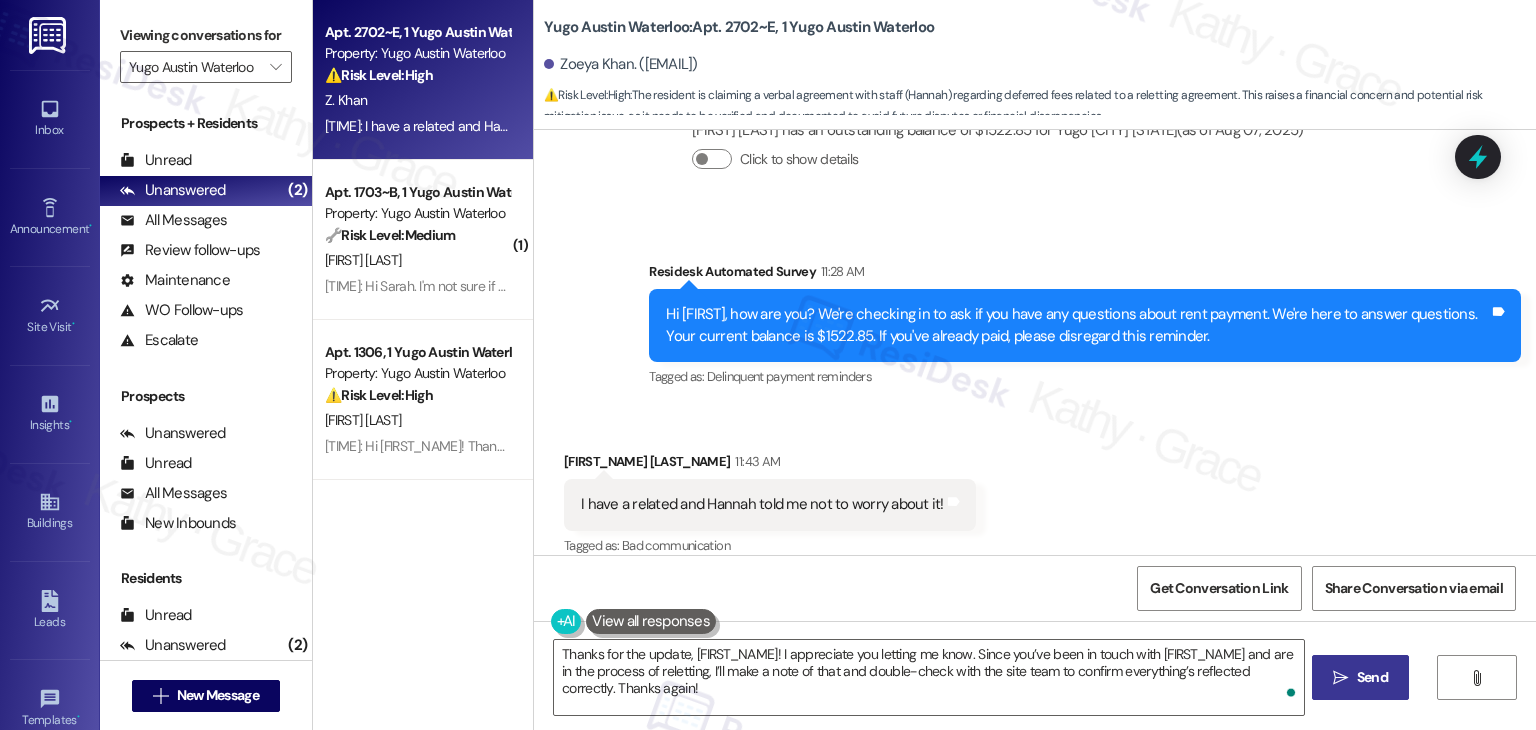 click on "Send" at bounding box center [1372, 677] 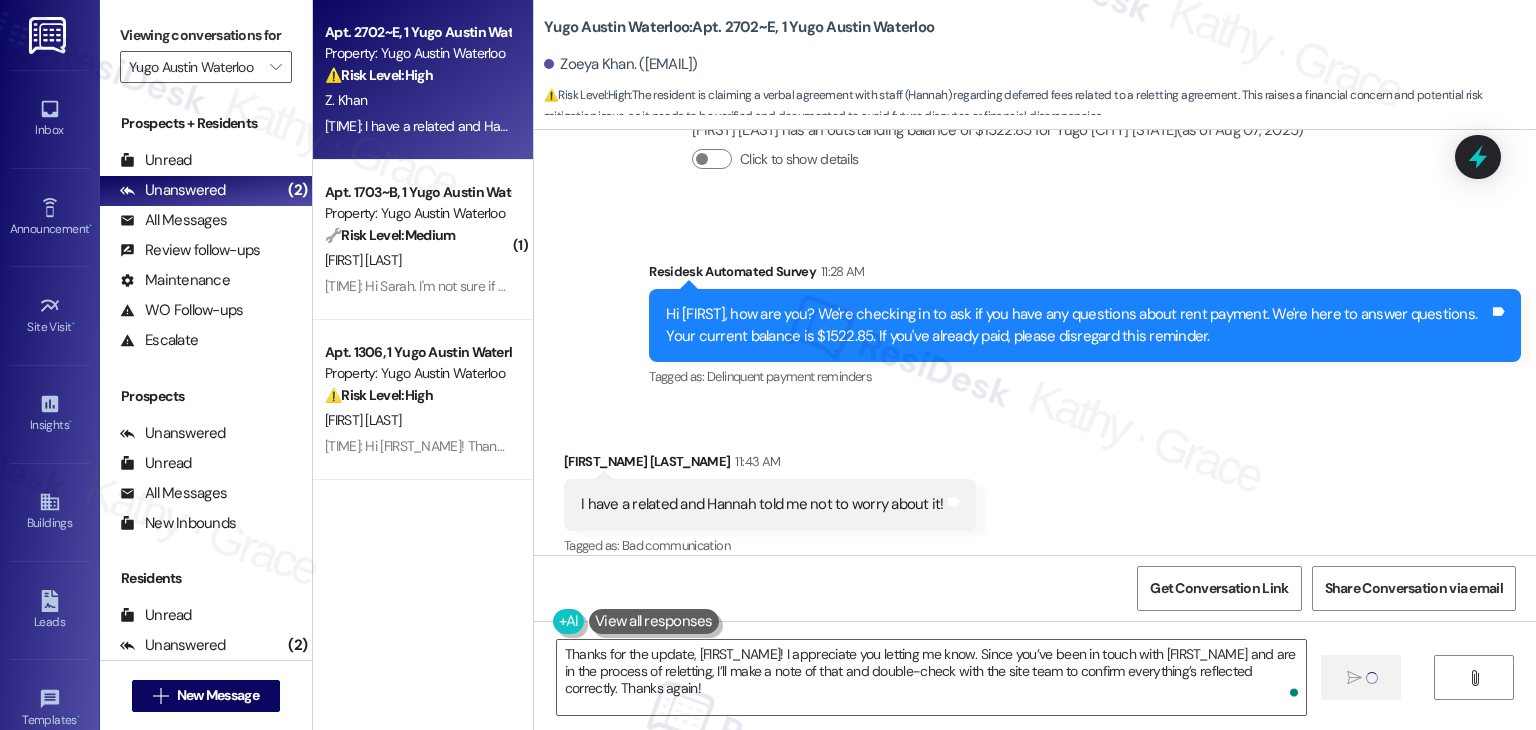 type 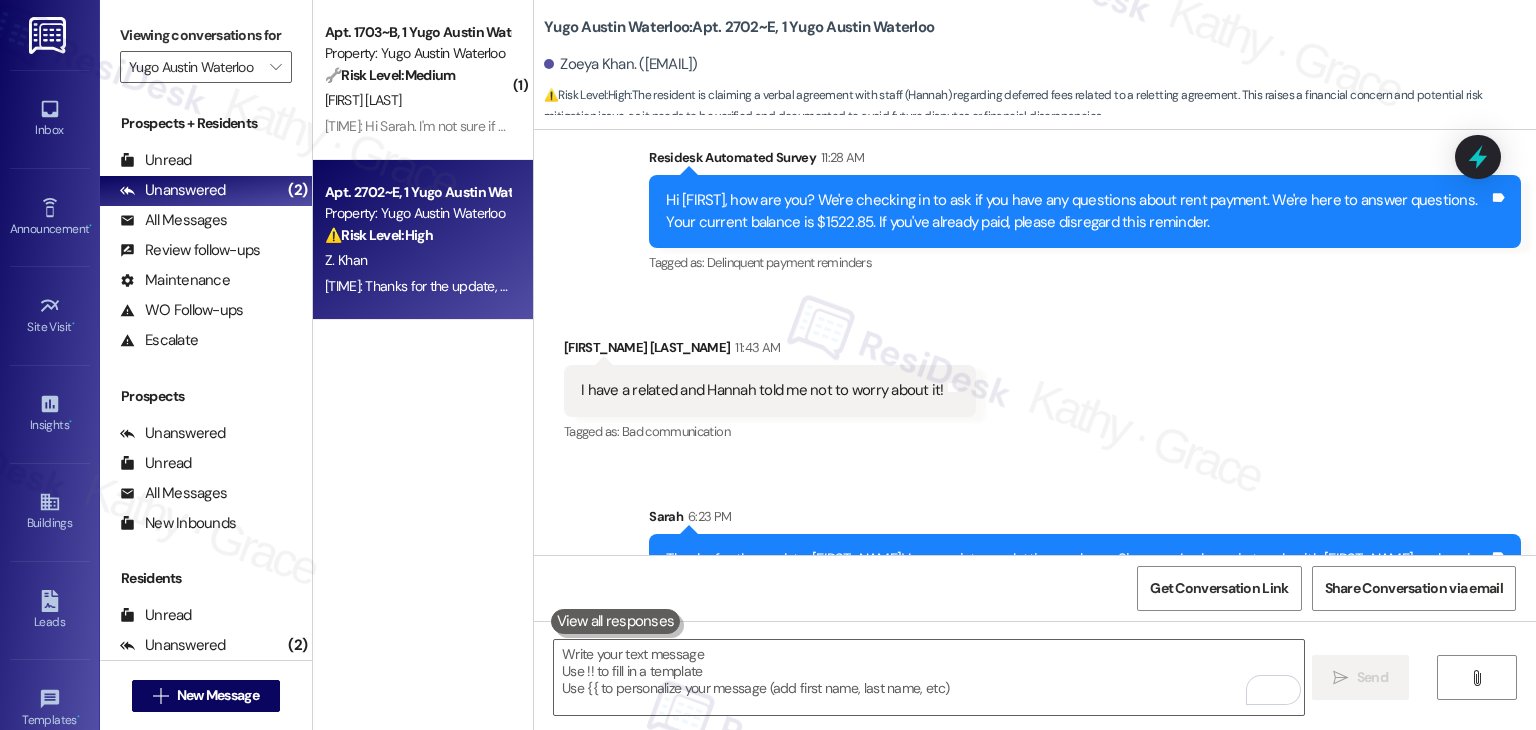 scroll, scrollTop: 4271, scrollLeft: 0, axis: vertical 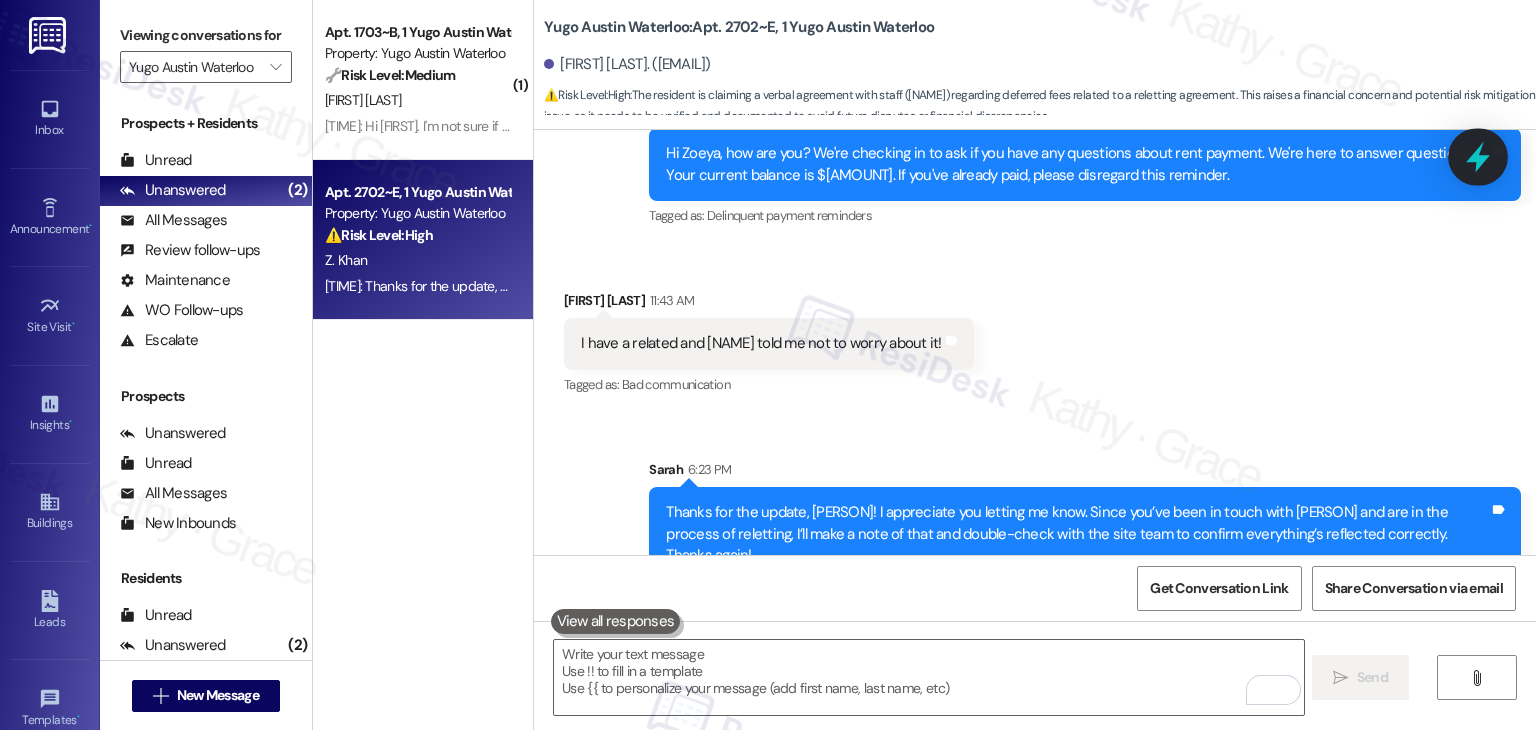 click 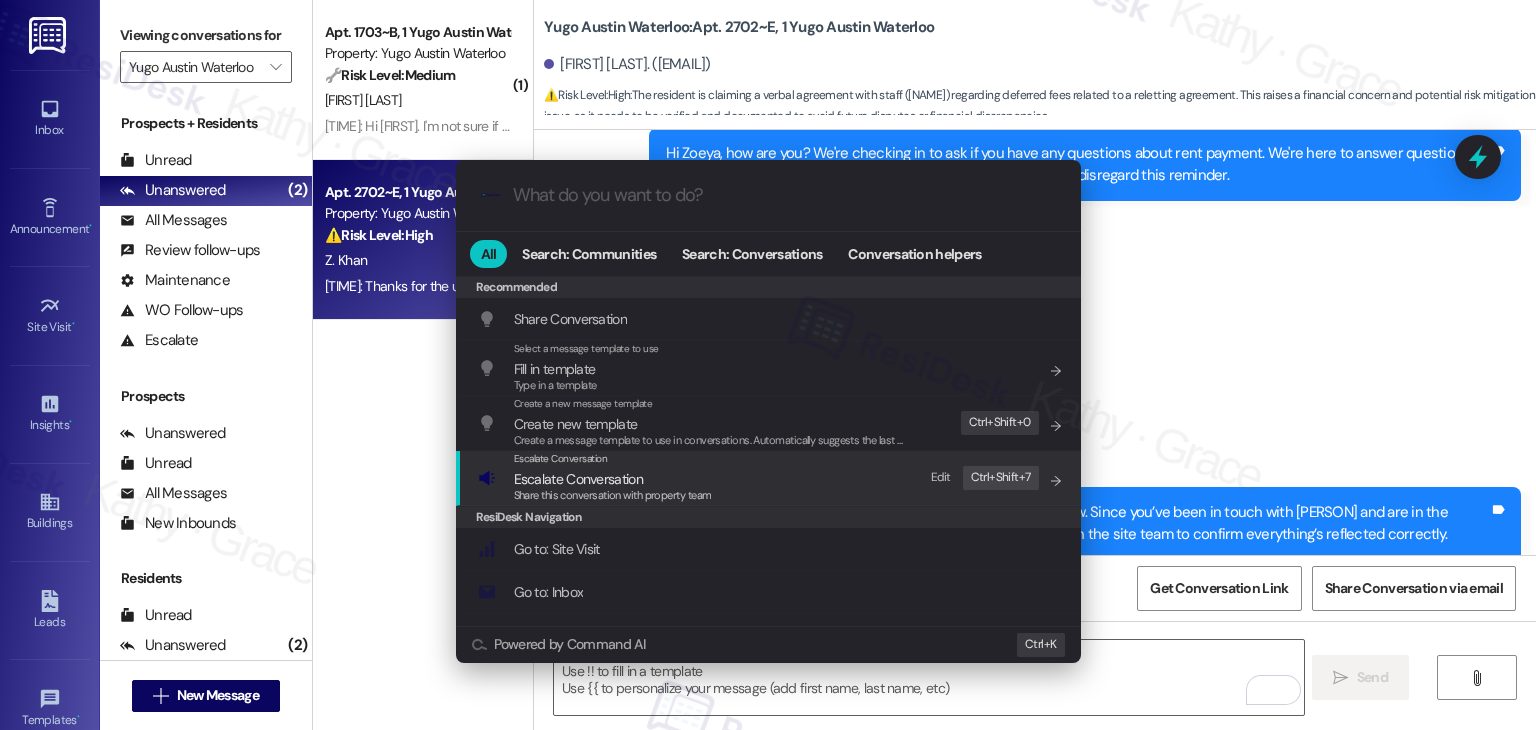 click on "Escalate Conversation" at bounding box center [578, 479] 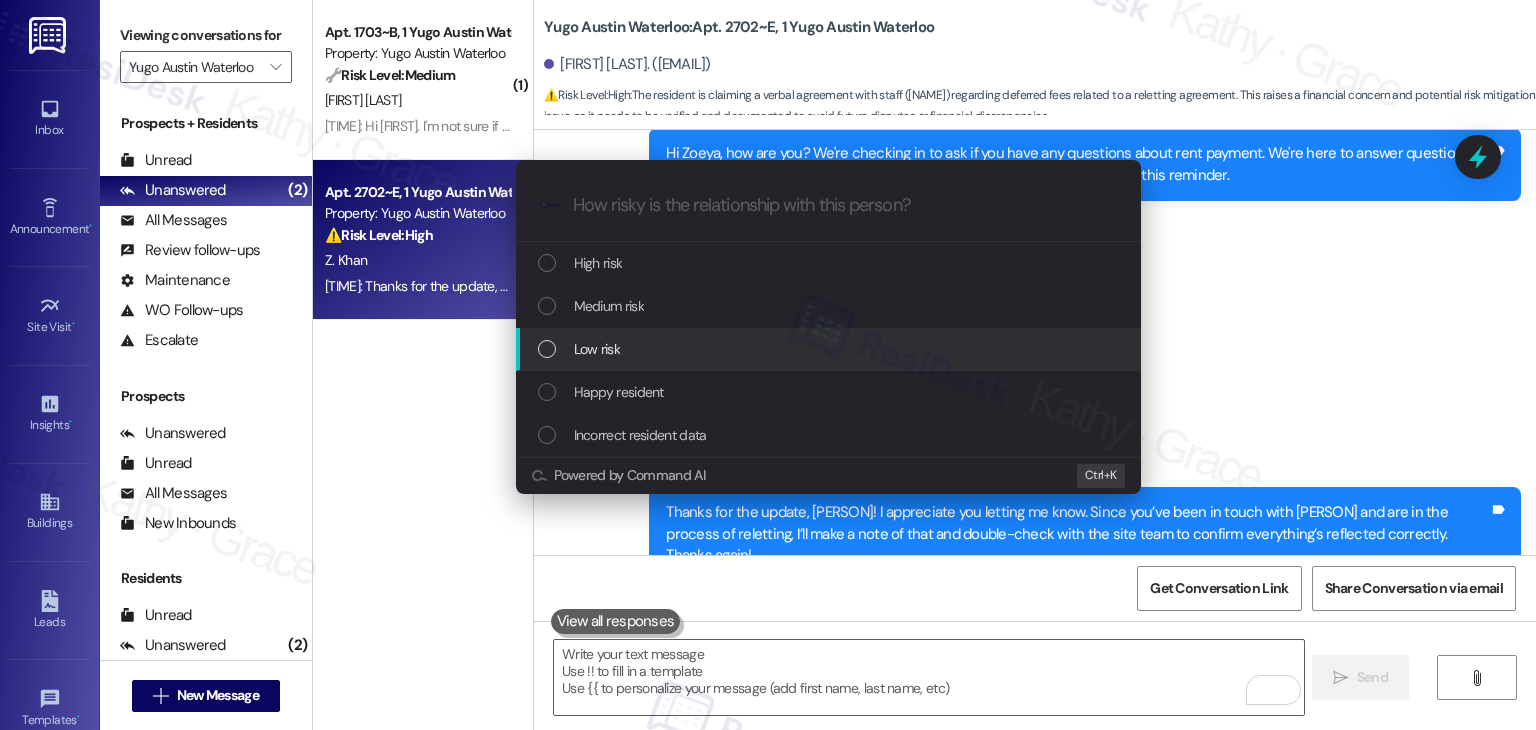 click at bounding box center [547, 349] 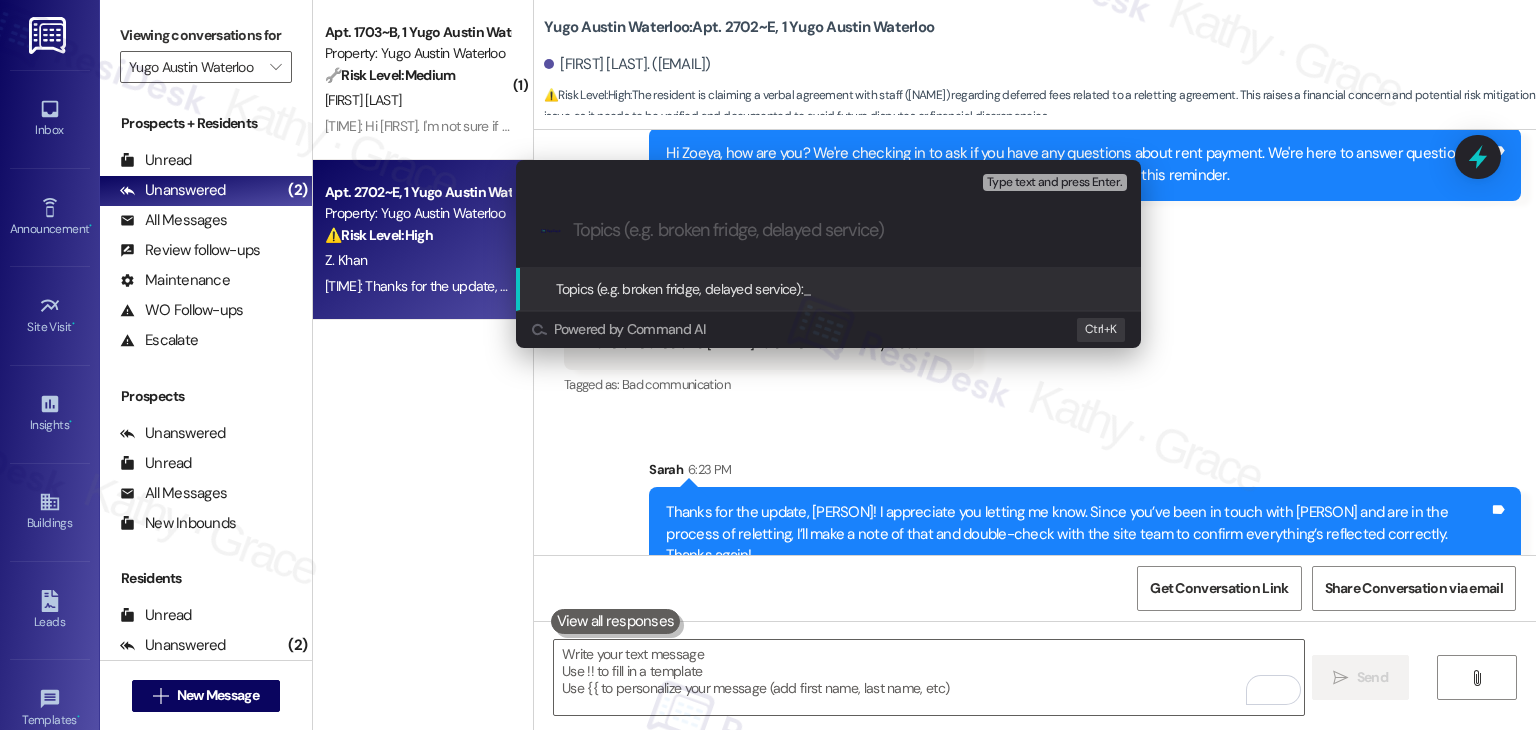 paste on "Relet Status & Deferred Rent Confirmation" 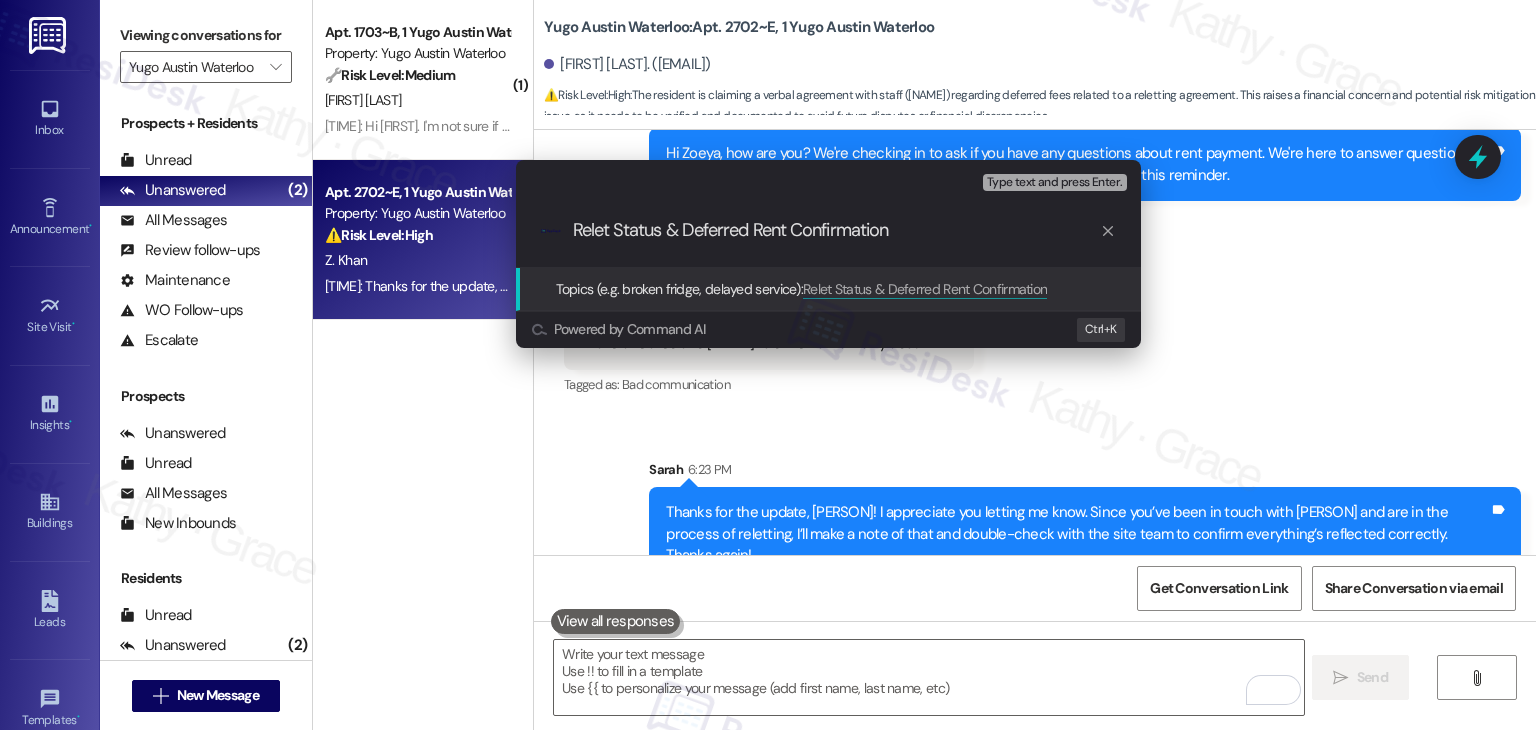 type 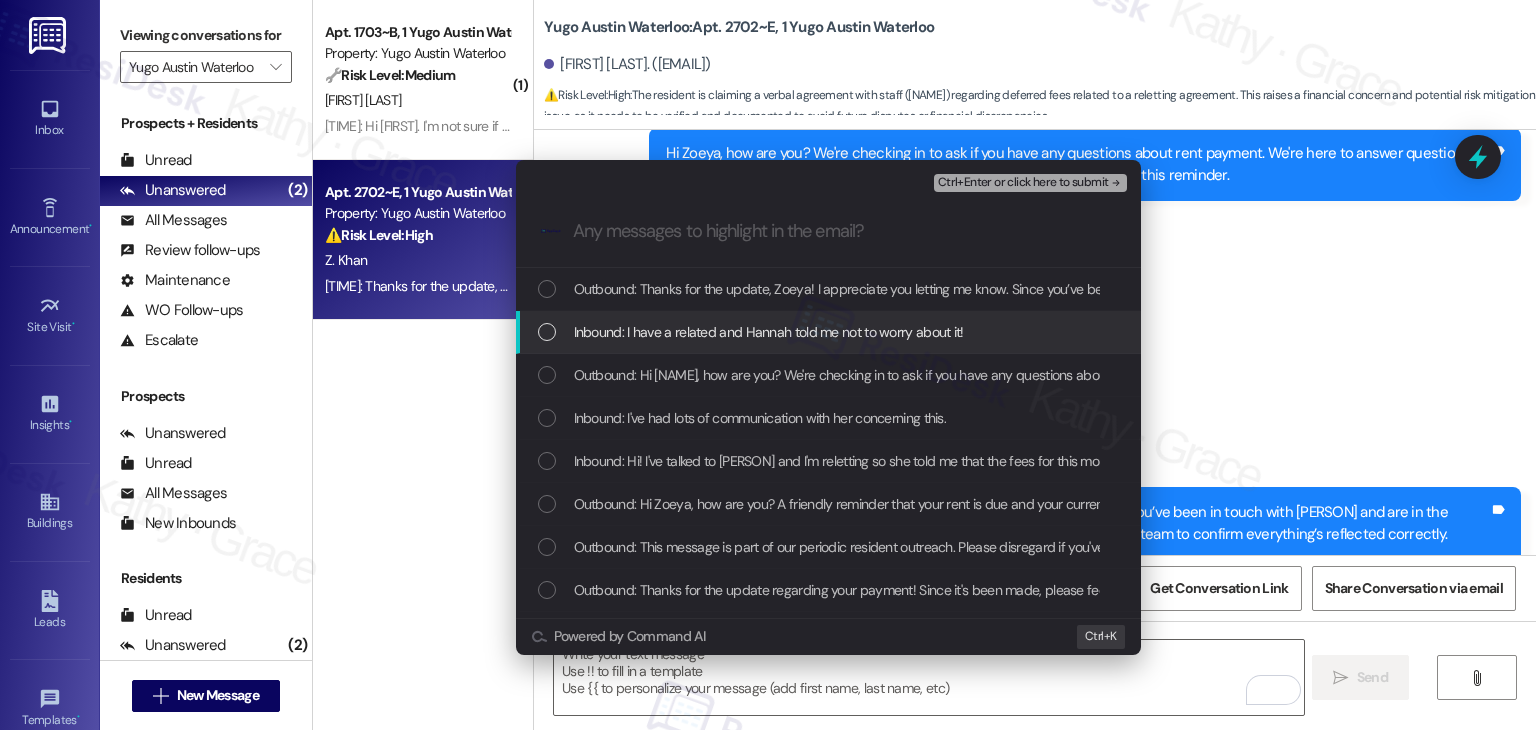 click at bounding box center [547, 332] 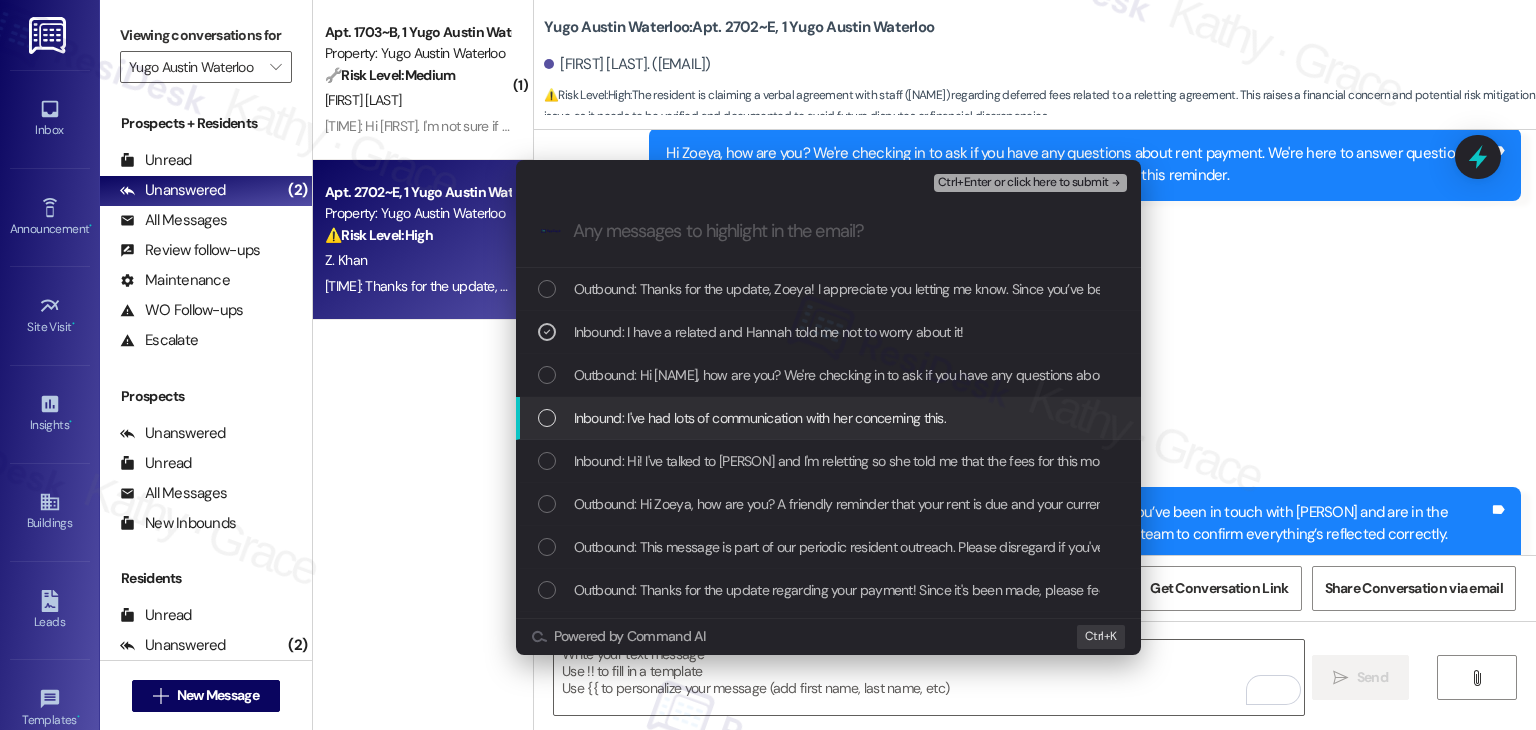 click at bounding box center (547, 418) 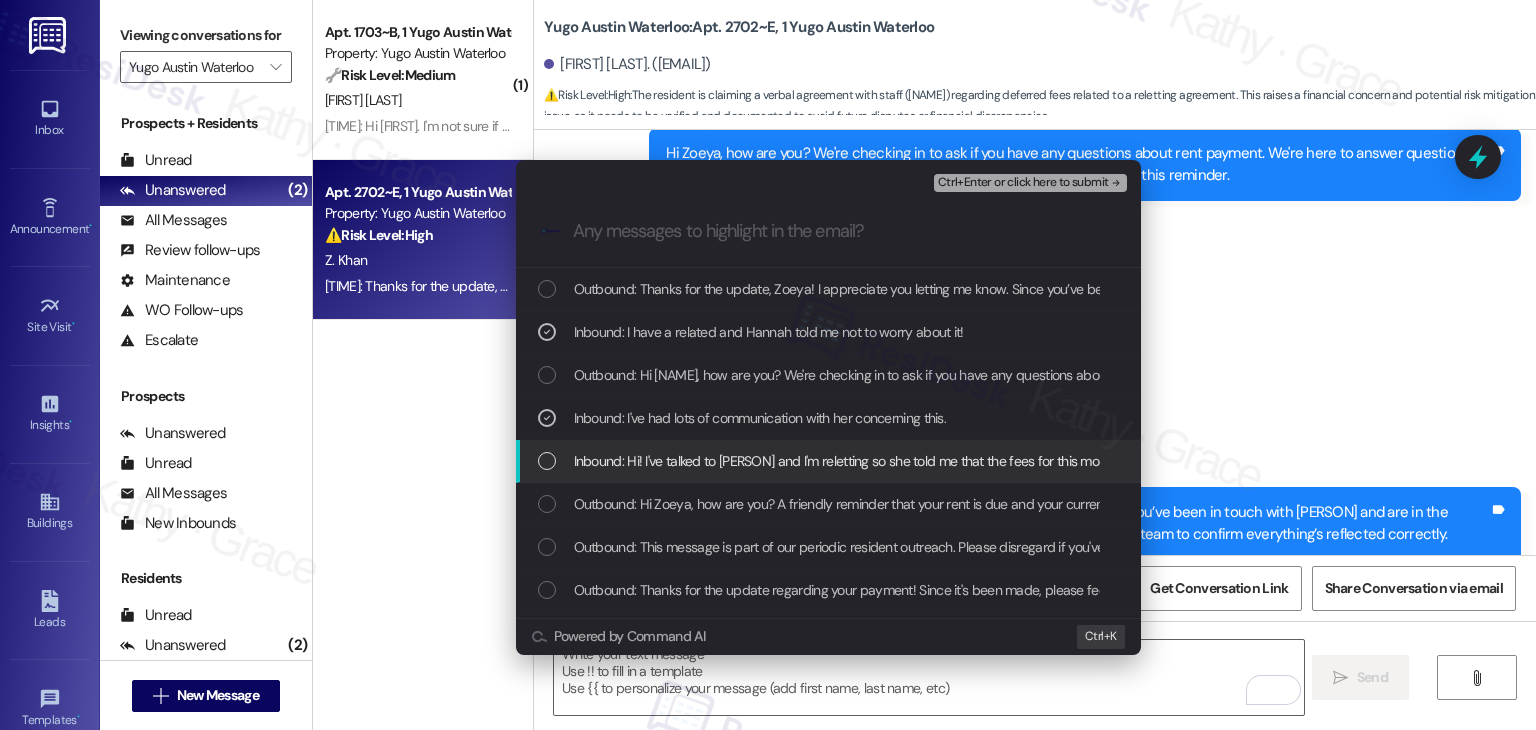 click at bounding box center [547, 461] 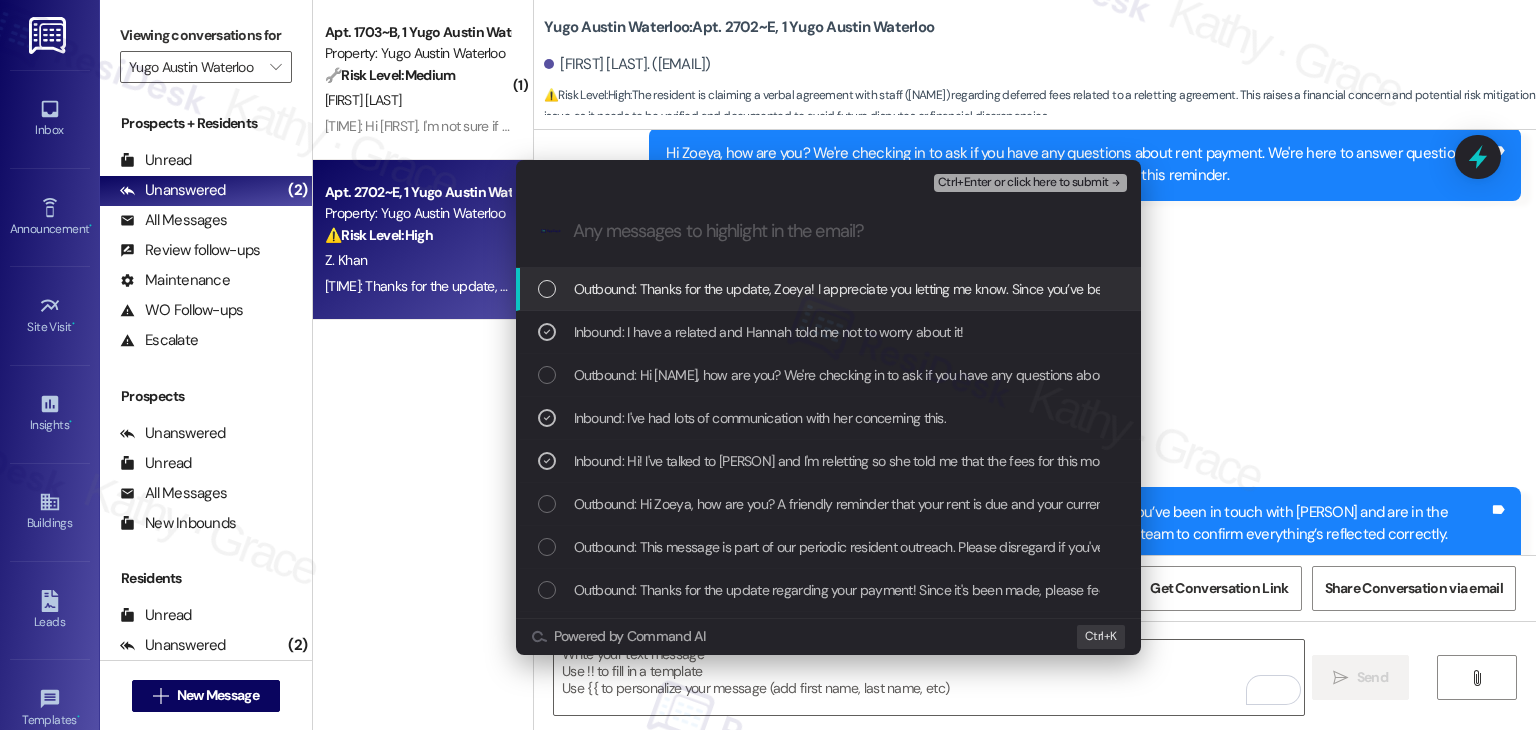 click on "Ctrl+Enter or click here to submit" at bounding box center [1023, 183] 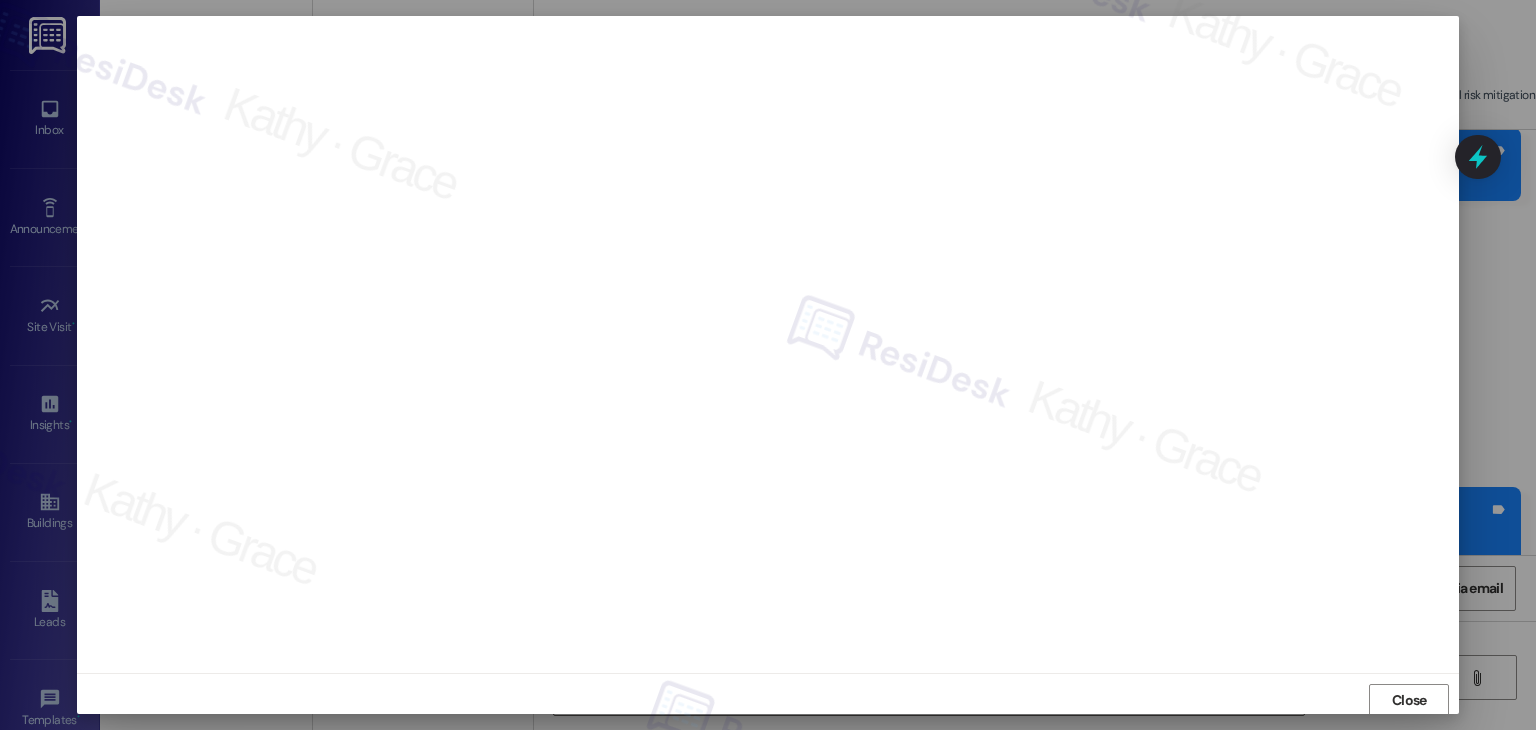 scroll, scrollTop: 1, scrollLeft: 0, axis: vertical 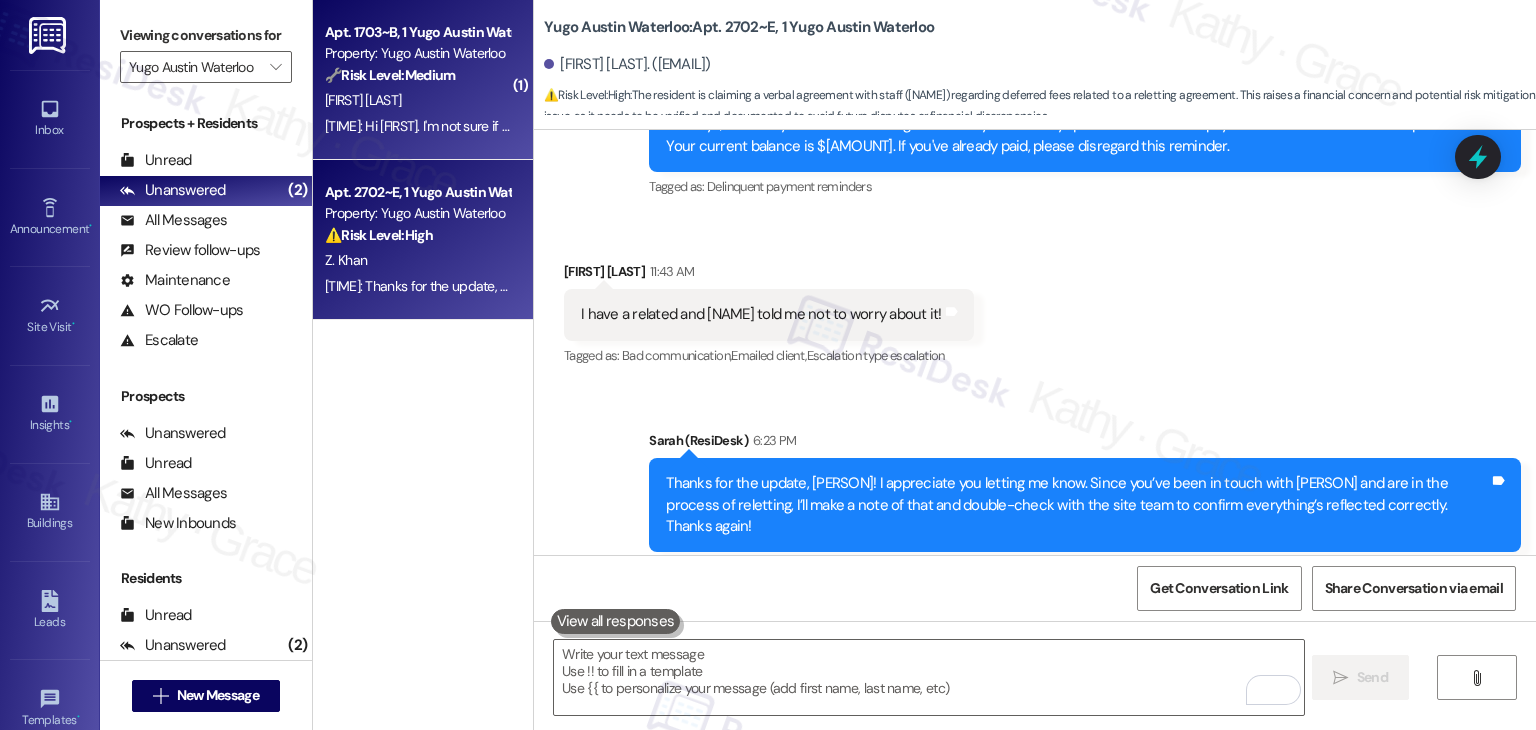 click on "Apt. 1703~B, 1 Yugo Austin Waterloo Property: Yugo Austin Waterloo 🔧  Risk Level:  Medium The resident is confirming their move-in date and outstanding tasks. This is a standard move-in inquiry and does not indicate urgency or risk. C. Armstrong 5:35 PM: Hi Sarah. I'm not sure if you're able to help me out or not but I had a quick question. I got a text back about a month and a half ago confirming that I was able to move in on August 10th and they would send me a form to fill out as well as a charge to confirm early move in. I just wanted to check and confirm if I'm still good to move in that date and if there's anything I need to do before I move in. Thanks!" at bounding box center [423, 80] 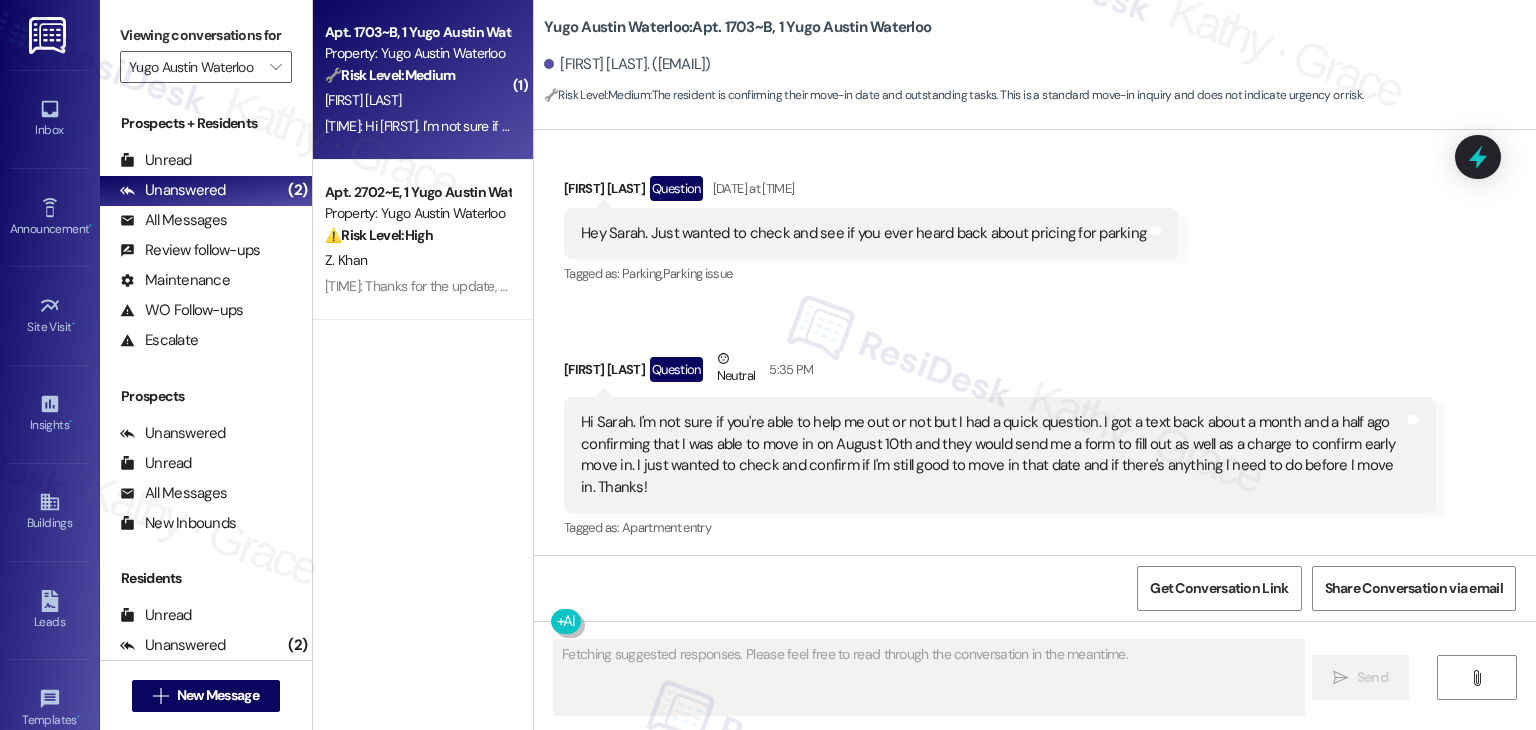 scroll, scrollTop: 1968, scrollLeft: 0, axis: vertical 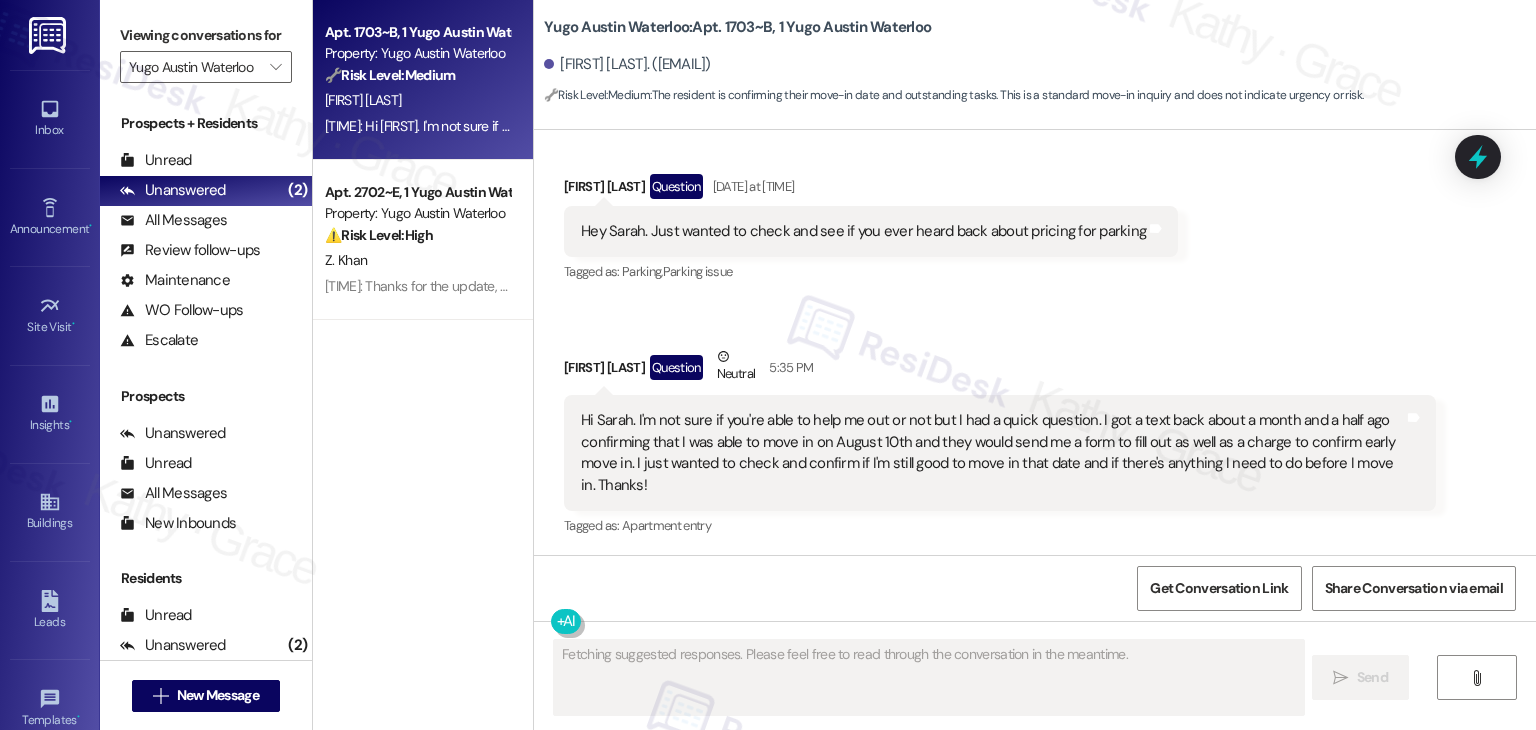 click on "Apt. 1703~B, 1 Yugo Austin Waterloo Property: Yugo Austin Waterloo 🔧  Risk Level:  Medium The resident is confirming their move-in date and outstanding tasks. This is a standard move-in inquiry and does not indicate urgency or risk. C. [LAST] 5:35 PM: Hi Sarah. I'm not sure if you're able to help me out or not but I had a quick question. I got a text back about a month and a half ago confirming that I was able to move in on August 10th and they would send me a form to fill out as well as a charge to confirm early move in. I just wanted to check and confirm if I'm still good to move in that date and if there's anything I need to do before I move in. Thanks! Apt. 2702~E, 1 Yugo Austin Waterloo Property: Yugo Austin Waterloo ⚠️  Risk Level:  High Z. [LAST]" at bounding box center [423, 294] 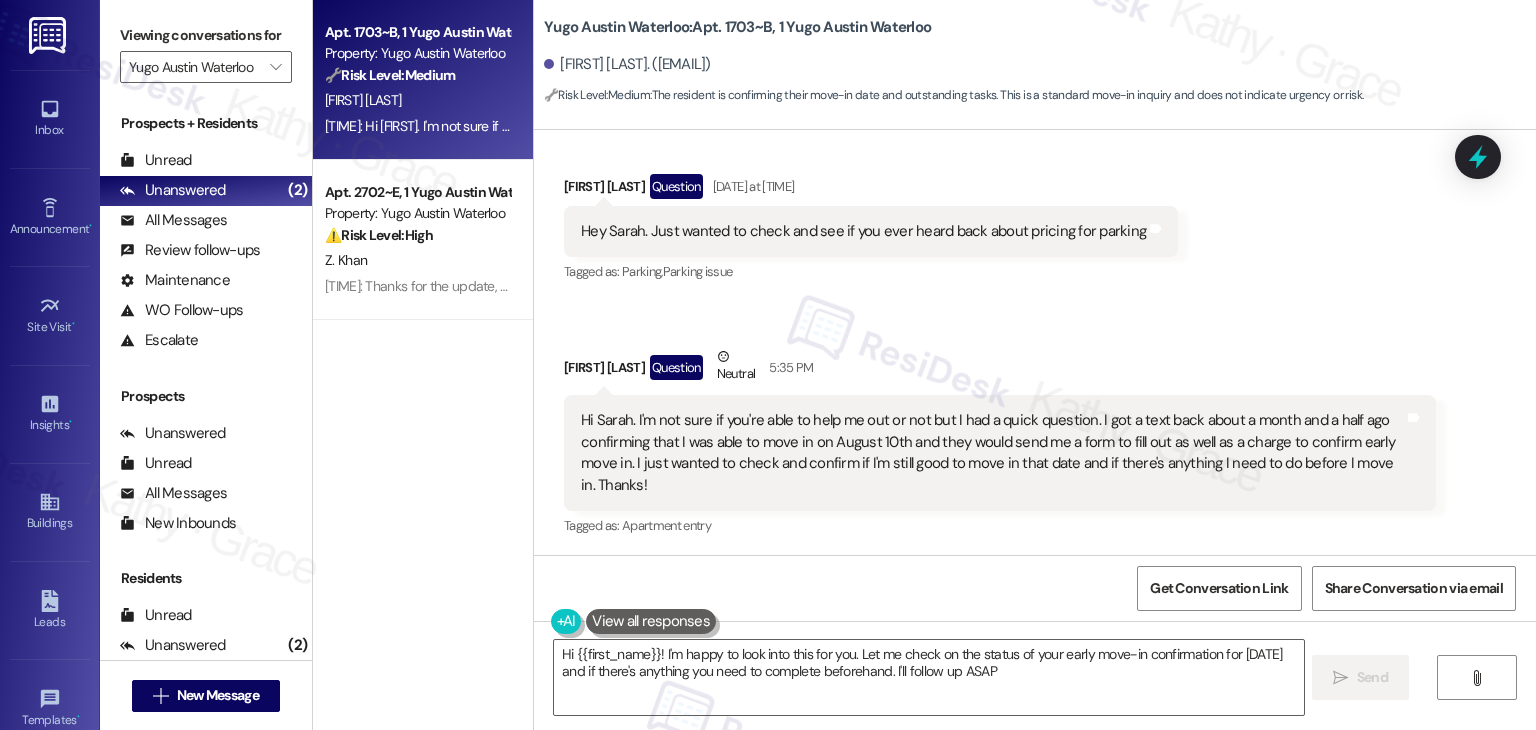 type on "Hi {{FIRST_NAME}}! I'm happy to look into this for you. Let me check on the status of your early move-in confirmation for [DATE] and if there's anything you need to complete beforehand. I'll follow up ASAP!" 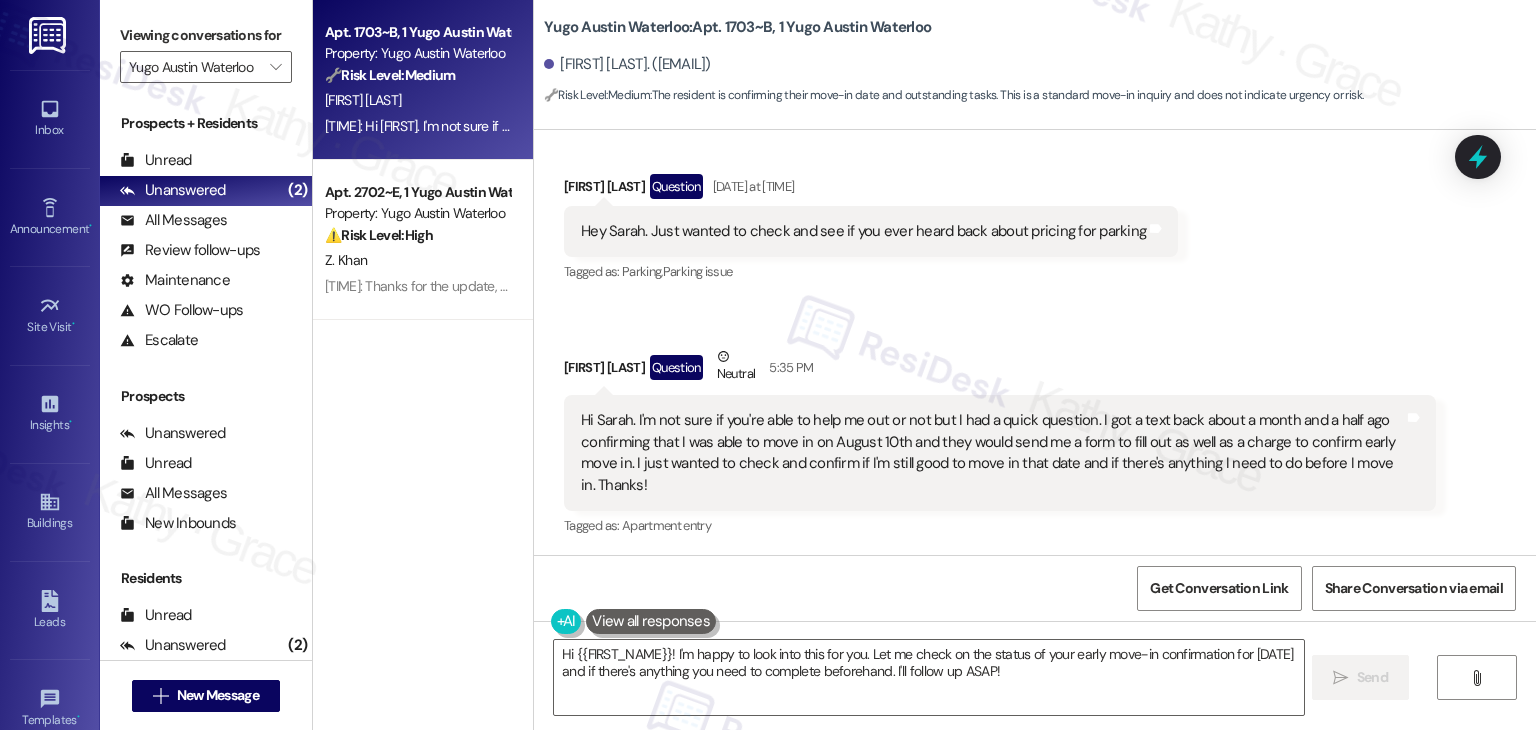 click on "Apt. 1703~B, 1 Yugo Austin Waterloo Property: Yugo Austin Waterloo 🔧  Risk Level:  Medium The resident is confirming their move-in date and outstanding tasks. This is a standard move-in inquiry and does not indicate urgency or risk. C. [LAST] 5:35 PM: Hi Sarah. I'm not sure if you're able to help me out or not but I had a quick question. I got a text back about a month and a half ago confirming that I was able to move in on August 10th and they would send me a form to fill out as well as a charge to confirm early move in. I just wanted to check and confirm if I'm still good to move in that date and if there's anything I need to do before I move in. Thanks! Apt. 2702~E, 1 Yugo Austin Waterloo Property: Yugo Austin Waterloo ⚠️  Risk Level:  High Z. [LAST]" at bounding box center (423, 294) 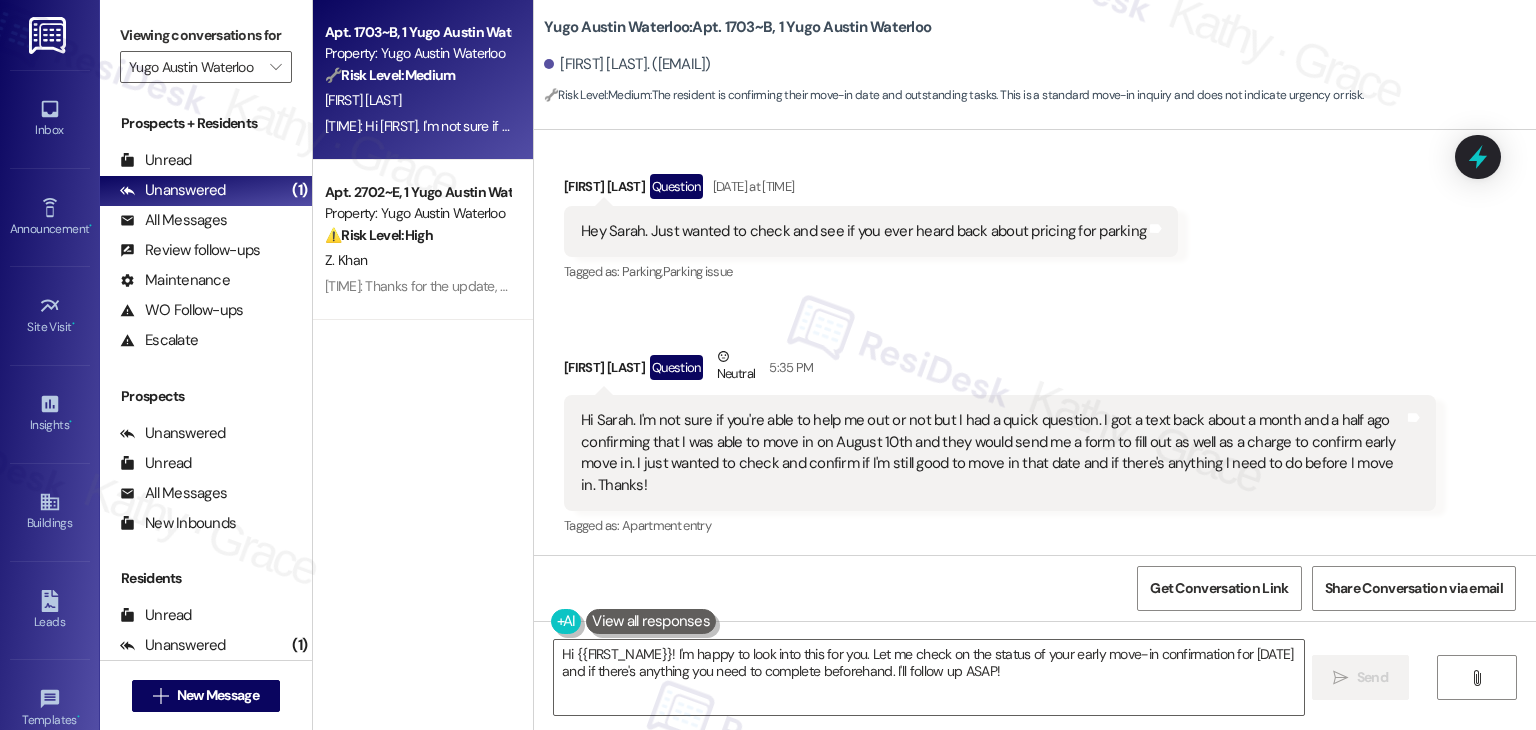 click on "Apt. 1703~B, 1 Yugo Austin Waterloo Property: Yugo Austin Waterloo 🔧  Risk Level:  Medium The resident is confirming their move-in date and outstanding tasks. This is a standard move-in inquiry and does not indicate urgency or risk. C. [LAST] 5:35 PM: Hi Sarah. I'm not sure if you're able to help me out or not but I had a quick question. I got a text back about a month and a half ago confirming that I was able to move in on August 10th and they would send me a form to fill out as well as a charge to confirm early move in. I just wanted to check and confirm if I'm still good to move in that date and if there's anything I need to do before I move in. Thanks! Apt. 2702~E, 1 Yugo Austin Waterloo Property: Yugo Austin Waterloo ⚠️  Risk Level:  High Z. [LAST]" at bounding box center (423, 294) 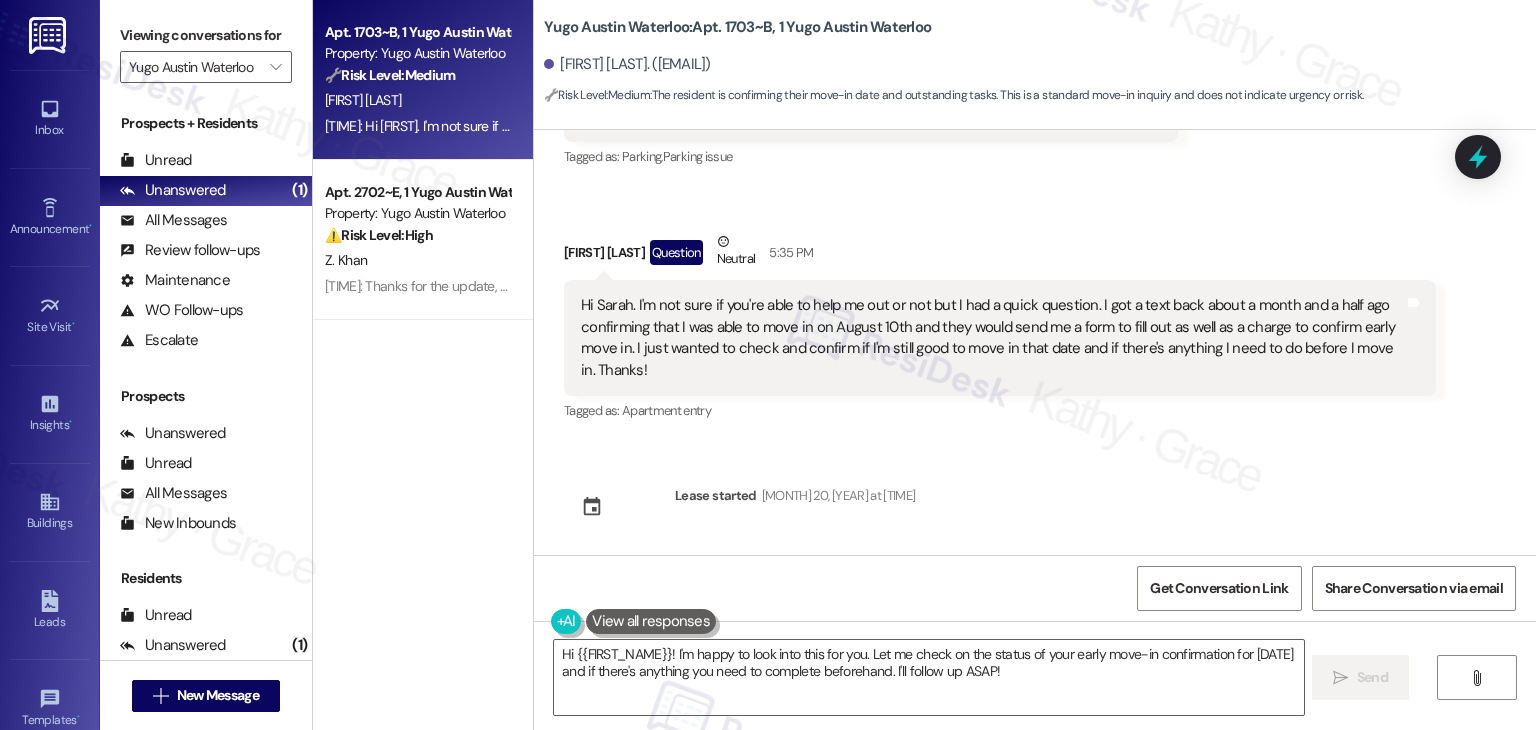 scroll, scrollTop: 2087, scrollLeft: 0, axis: vertical 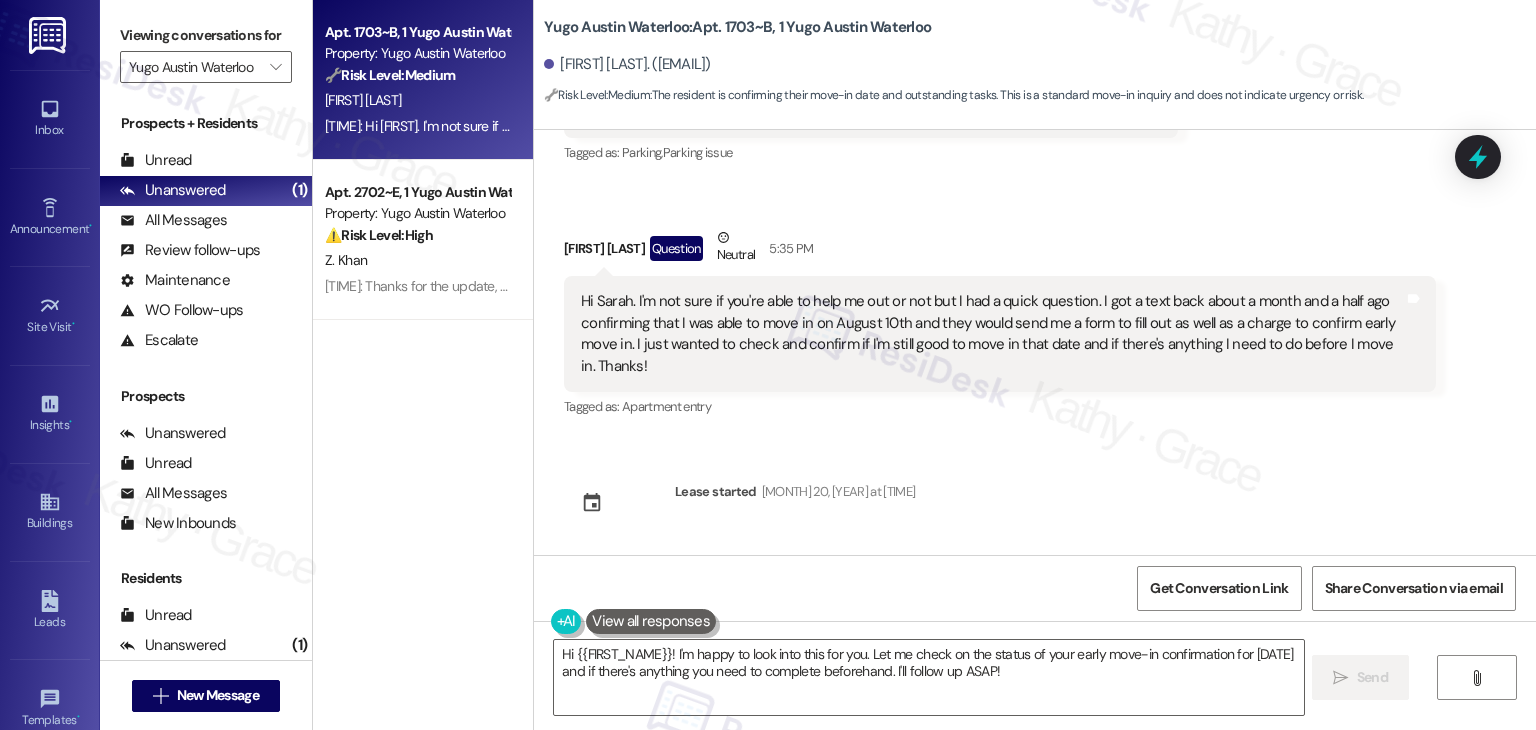 click on "Sent via SMS [NAME]   (ResiDesk) [DATE] at [TIME] Hi [NAME]! We’re so excited you’ve chosen [BRAND] as your future home! Moving is an exciting time, and I want to make sure you feel confident and ready. (You can always reply STOP to opt out of future messages) Tags and notes Tagged as:   Praise Click to highlight conversations about Praise Sent via SMS [TIME] [NAME]   (ResiDesk) [DATE] at [TIME] I’m [NAME] from the off-site Resident Support Team. I work with your property’s team to help once you’ve moved in—whether it’s answering questions or assisting with maintenance. I’ll be in touch as your move-in date gets closer! Tags and notes Tagged as:   Maintenance ,  Click to highlight conversations about Maintenance Maintenance request ,  Click to highlight conversations about Maintenance request Praise Click to highlight conversations about Praise Sent via SMS [TIME] [NAME]   (ResiDesk) [DATE] at [TIME] Tags and notes Tagged as:   Amenities Sent via SMS [TIME] PDF" at bounding box center [1035, 342] 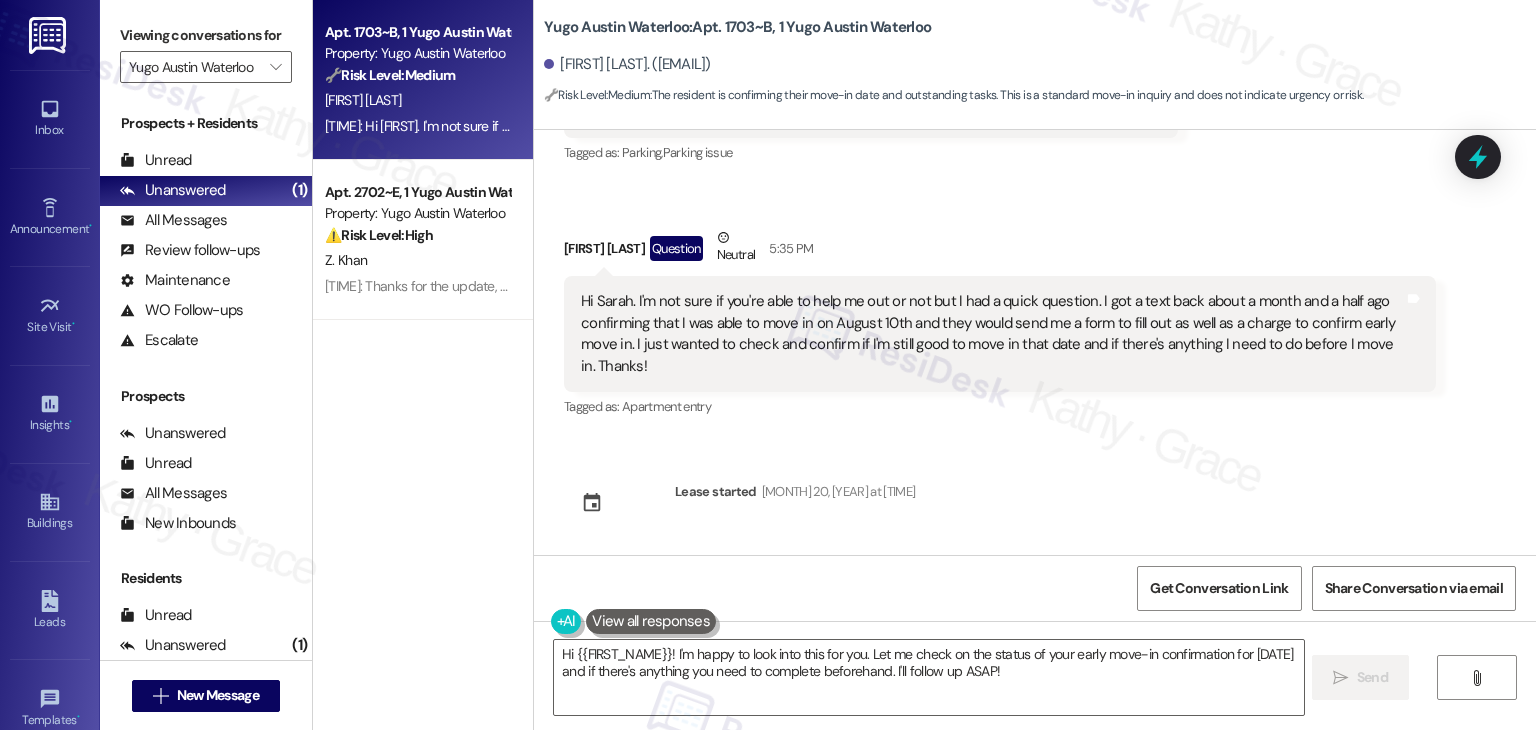 click on "Sent via SMS [NAME]   (ResiDesk) [DATE] at [TIME] Hi [NAME]! We’re so excited you’ve chosen [BRAND] as your future home! Moving is an exciting time, and I want to make sure you feel confident and ready. (You can always reply STOP to opt out of future messages) Tags and notes Tagged as:   Praise Click to highlight conversations about Praise Sent via SMS [TIME] [NAME]   (ResiDesk) [DATE] at [TIME] I’m [NAME] from the off-site Resident Support Team. I work with your property’s team to help once you’ve moved in—whether it’s answering questions or assisting with maintenance. I’ll be in touch as your move-in date gets closer! Tags and notes Tagged as:   Maintenance ,  Click to highlight conversations about Maintenance Maintenance request ,  Click to highlight conversations about Maintenance request Praise Click to highlight conversations about Praise Sent via SMS [TIME] [NAME]   (ResiDesk) [DATE] at [TIME] Tags and notes Tagged as:   Amenities Sent via SMS [TIME] PDF" at bounding box center (1035, 342) 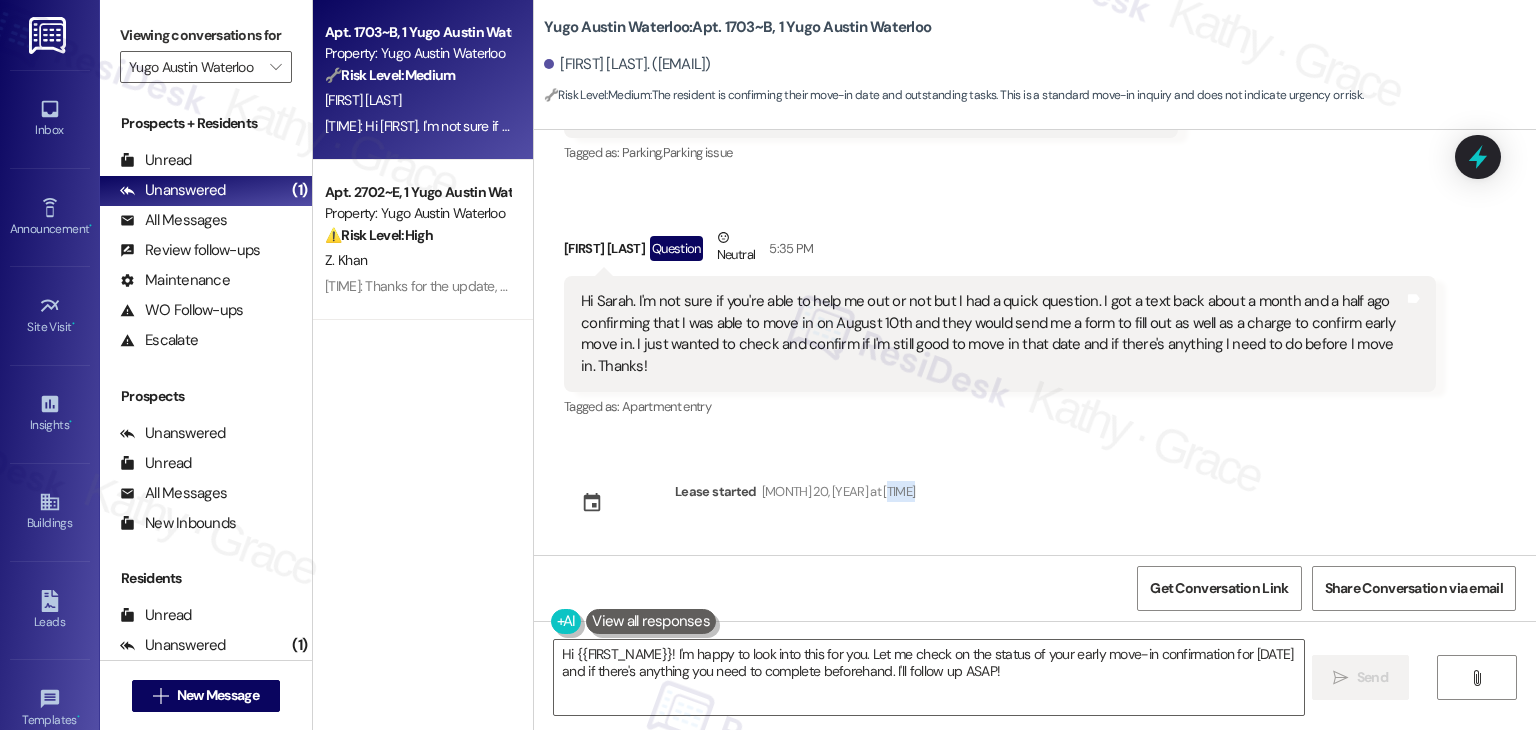 click on "Sent via SMS [NAME]   (ResiDesk) [DATE] at [TIME] Hi [NAME]! We’re so excited you’ve chosen [BRAND] as your future home! Moving is an exciting time, and I want to make sure you feel confident and ready. (You can always reply STOP to opt out of future messages) Tags and notes Tagged as:   Praise Click to highlight conversations about Praise Sent via SMS [TIME] [NAME]   (ResiDesk) [DATE] at [TIME] I’m [NAME] from the off-site Resident Support Team. I work with your property’s team to help once you’ve moved in—whether it’s answering questions or assisting with maintenance. I’ll be in touch as your move-in date gets closer! Tags and notes Tagged as:   Maintenance ,  Click to highlight conversations about Maintenance Maintenance request ,  Click to highlight conversations about Maintenance request Praise Click to highlight conversations about Praise Sent via SMS [TIME] [NAME]   (ResiDesk) [DATE] at [TIME] Tags and notes Tagged as:   Amenities Sent via SMS [TIME] PDF" at bounding box center [1035, 342] 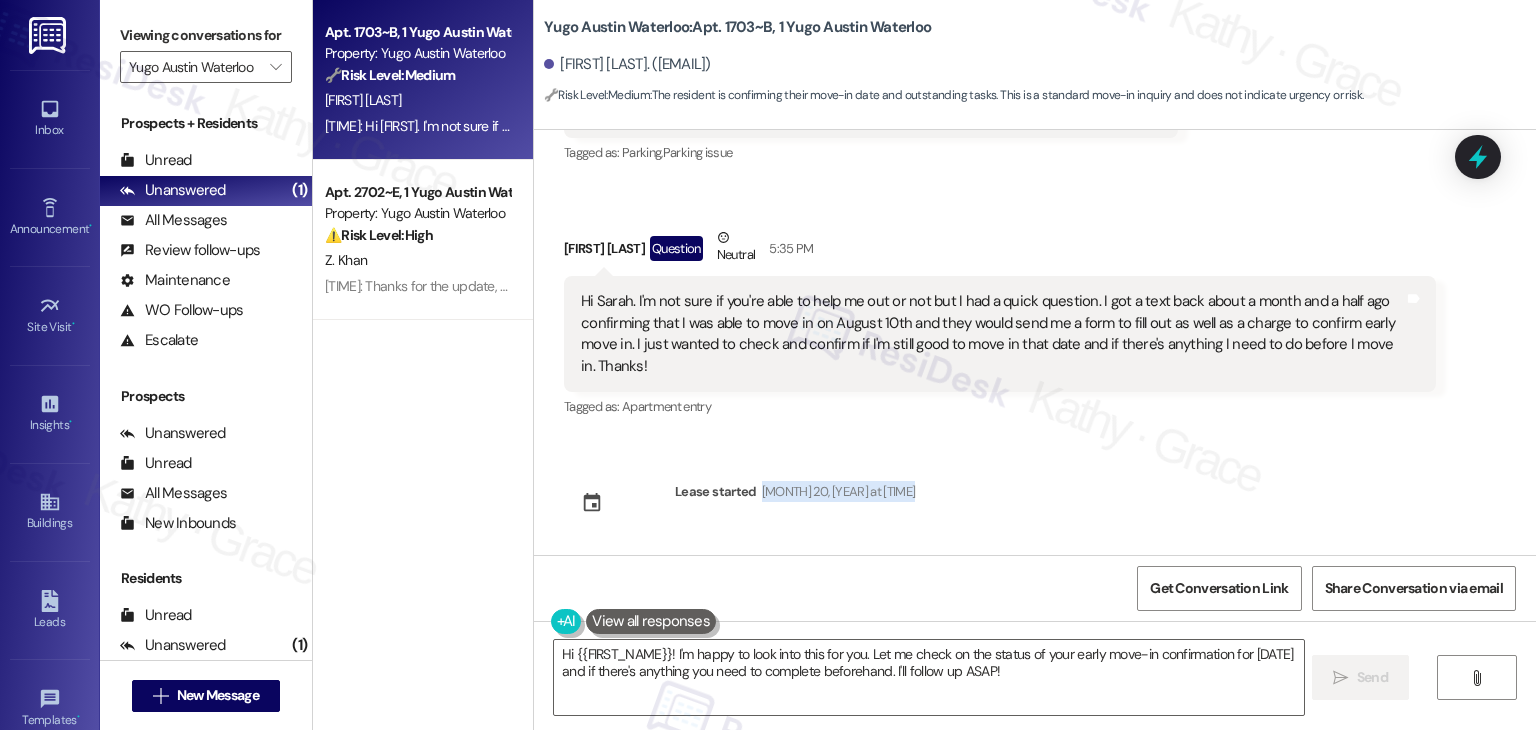 click on "Sent via SMS [NAME]   (ResiDesk) [DATE] at [TIME] Hi [NAME]! We’re so excited you’ve chosen [BRAND] as your future home! Moving is an exciting time, and I want to make sure you feel confident and ready. (You can always reply STOP to opt out of future messages) Tags and notes Tagged as:   Praise Click to highlight conversations about Praise Sent via SMS [TIME] [NAME]   (ResiDesk) [DATE] at [TIME] I’m [NAME] from the off-site Resident Support Team. I work with your property’s team to help once you’ve moved in—whether it’s answering questions or assisting with maintenance. I’ll be in touch as your move-in date gets closer! Tags and notes Tagged as:   Maintenance ,  Click to highlight conversations about Maintenance Maintenance request ,  Click to highlight conversations about Maintenance request Praise Click to highlight conversations about Praise Sent via SMS [TIME] [NAME]   (ResiDesk) [DATE] at [TIME] Tags and notes Tagged as:   Amenities Sent via SMS [TIME] PDF" at bounding box center (1035, 342) 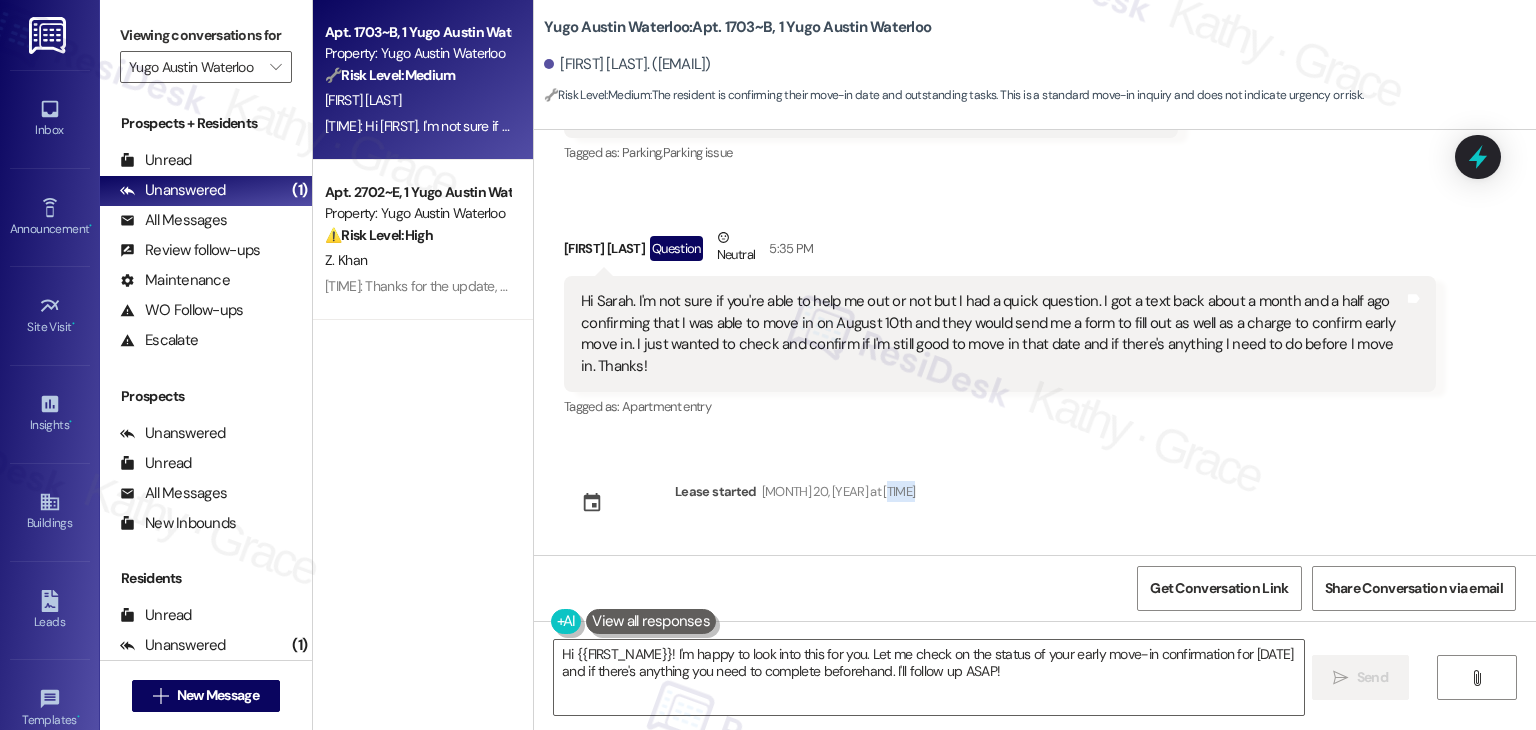 click on "Sent via SMS [NAME]   (ResiDesk) [DATE] at [TIME] Hi [NAME]! We’re so excited you’ve chosen [BRAND] as your future home! Moving is an exciting time, and I want to make sure you feel confident and ready. (You can always reply STOP to opt out of future messages) Tags and notes Tagged as:   Praise Click to highlight conversations about Praise Sent via SMS [TIME] [NAME]   (ResiDesk) [DATE] at [TIME] I’m [NAME] from the off-site Resident Support Team. I work with your property’s team to help once you’ve moved in—whether it’s answering questions or assisting with maintenance. I’ll be in touch as your move-in date gets closer! Tags and notes Tagged as:   Maintenance ,  Click to highlight conversations about Maintenance Maintenance request ,  Click to highlight conversations about Maintenance request Praise Click to highlight conversations about Praise Sent via SMS [TIME] [NAME]   (ResiDesk) [DATE] at [TIME] Tags and notes Tagged as:   Amenities Sent via SMS [TIME] PDF" at bounding box center [1035, 342] 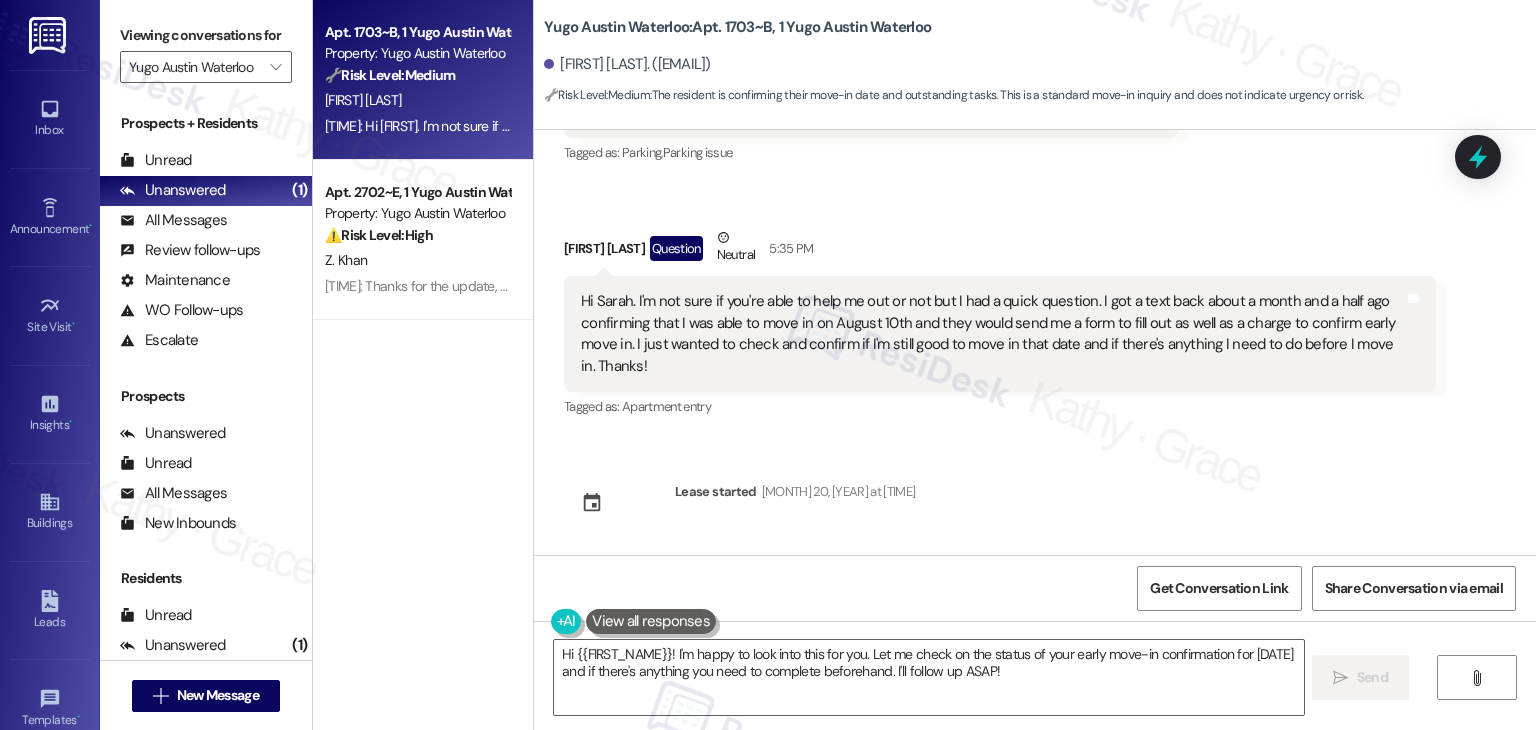 click on "Sent via SMS [NAME]   (ResiDesk) [DATE] at [TIME] Hi [NAME]! We’re so excited you’ve chosen [BRAND] as your future home! Moving is an exciting time, and I want to make sure you feel confident and ready. (You can always reply STOP to opt out of future messages) Tags and notes Tagged as:   Praise Click to highlight conversations about Praise Sent via SMS [TIME] [NAME]   (ResiDesk) [DATE] at [TIME] I’m [NAME] from the off-site Resident Support Team. I work with your property’s team to help once you’ve moved in—whether it’s answering questions or assisting with maintenance. I’ll be in touch as your move-in date gets closer! Tags and notes Tagged as:   Maintenance ,  Click to highlight conversations about Maintenance Maintenance request ,  Click to highlight conversations about Maintenance request Praise Click to highlight conversations about Praise Sent via SMS [TIME] [NAME]   (ResiDesk) [DATE] at [TIME] Tags and notes Tagged as:   Amenities Sent via SMS [TIME] PDF" at bounding box center [1035, 342] 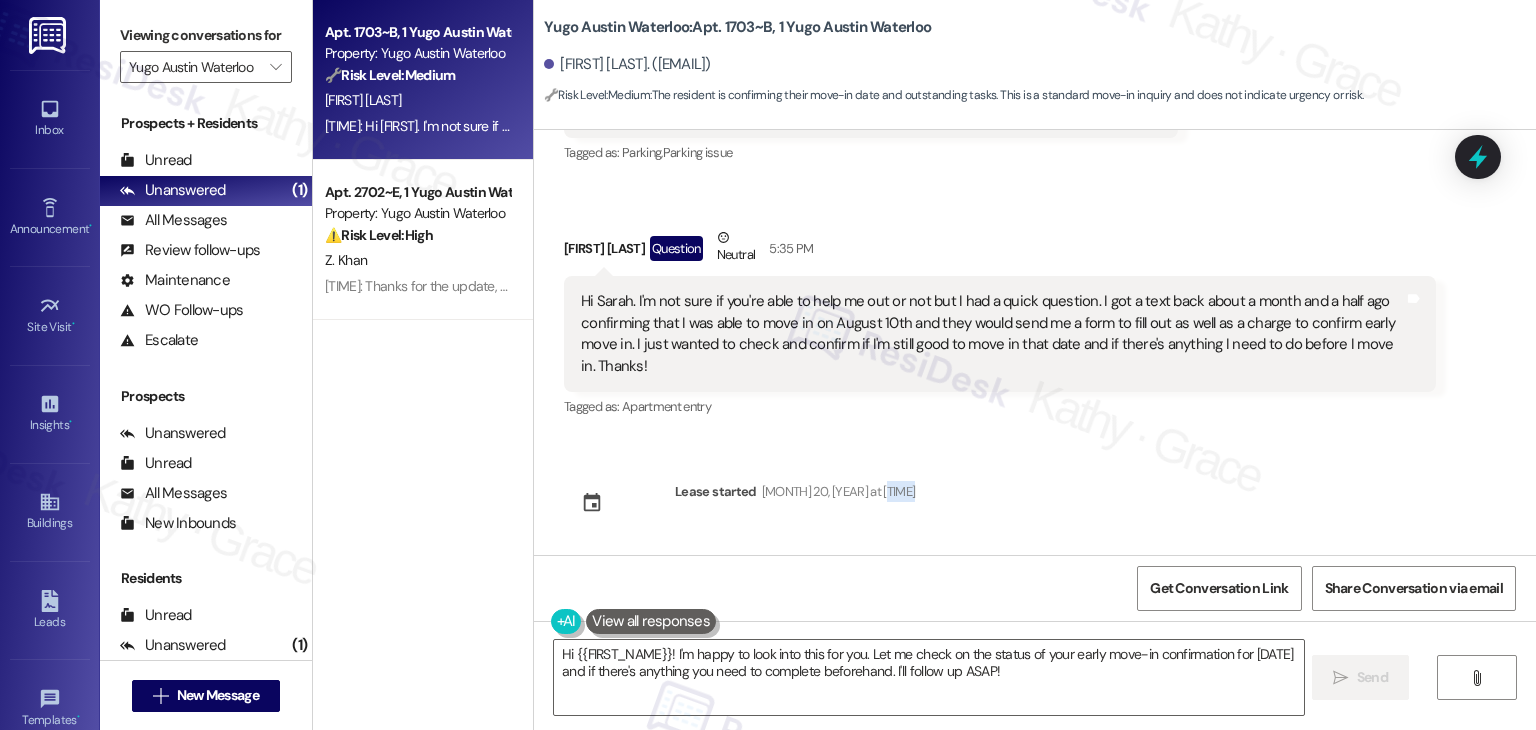 click on "Sent via SMS [NAME]   (ResiDesk) [DATE] at [TIME] Hi [NAME]! We’re so excited you’ve chosen [BRAND] as your future home! Moving is an exciting time, and I want to make sure you feel confident and ready. (You can always reply STOP to opt out of future messages) Tags and notes Tagged as:   Praise Click to highlight conversations about Praise Sent via SMS [TIME] [NAME]   (ResiDesk) [DATE] at [TIME] I’m [NAME] from the off-site Resident Support Team. I work with your property’s team to help once you’ve moved in—whether it’s answering questions or assisting with maintenance. I’ll be in touch as your move-in date gets closer! Tags and notes Tagged as:   Maintenance ,  Click to highlight conversations about Maintenance Maintenance request ,  Click to highlight conversations about Maintenance request Praise Click to highlight conversations about Praise Sent via SMS [TIME] [NAME]   (ResiDesk) [DATE] at [TIME] Tags and notes Tagged as:   Amenities Sent via SMS [TIME] PDF" at bounding box center (1035, 342) 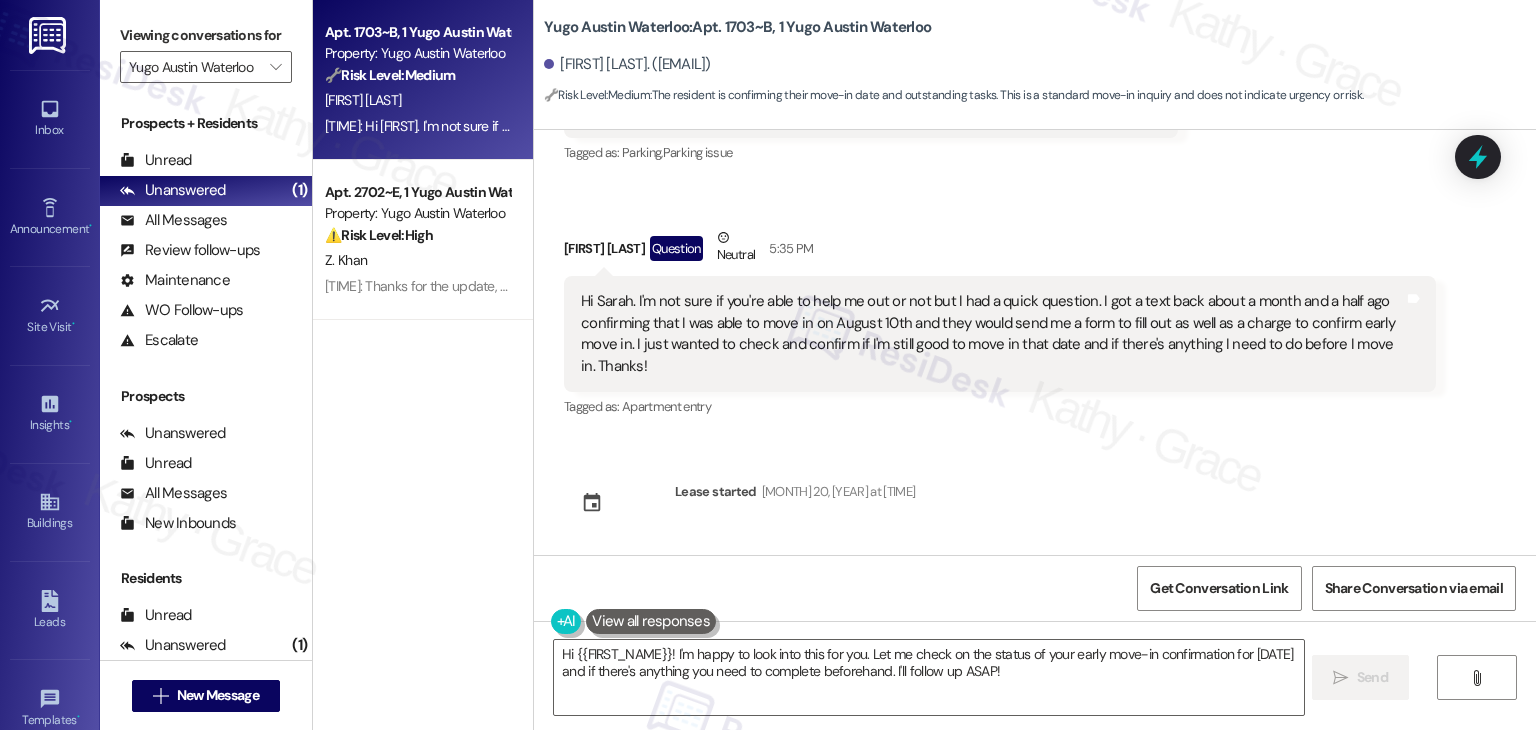 click on "Hi Sarah. I'm not sure if you're able to help me out or not but I had a quick question. I got a text back about a month and a half ago confirming that I was able to move in on August 10th and they would send me a form to fill out as well as a charge to confirm early move in. I just wanted to check and confirm if I'm still good to move in that date and if there's anything I need to do before I move in. Thanks!" at bounding box center [992, 334] 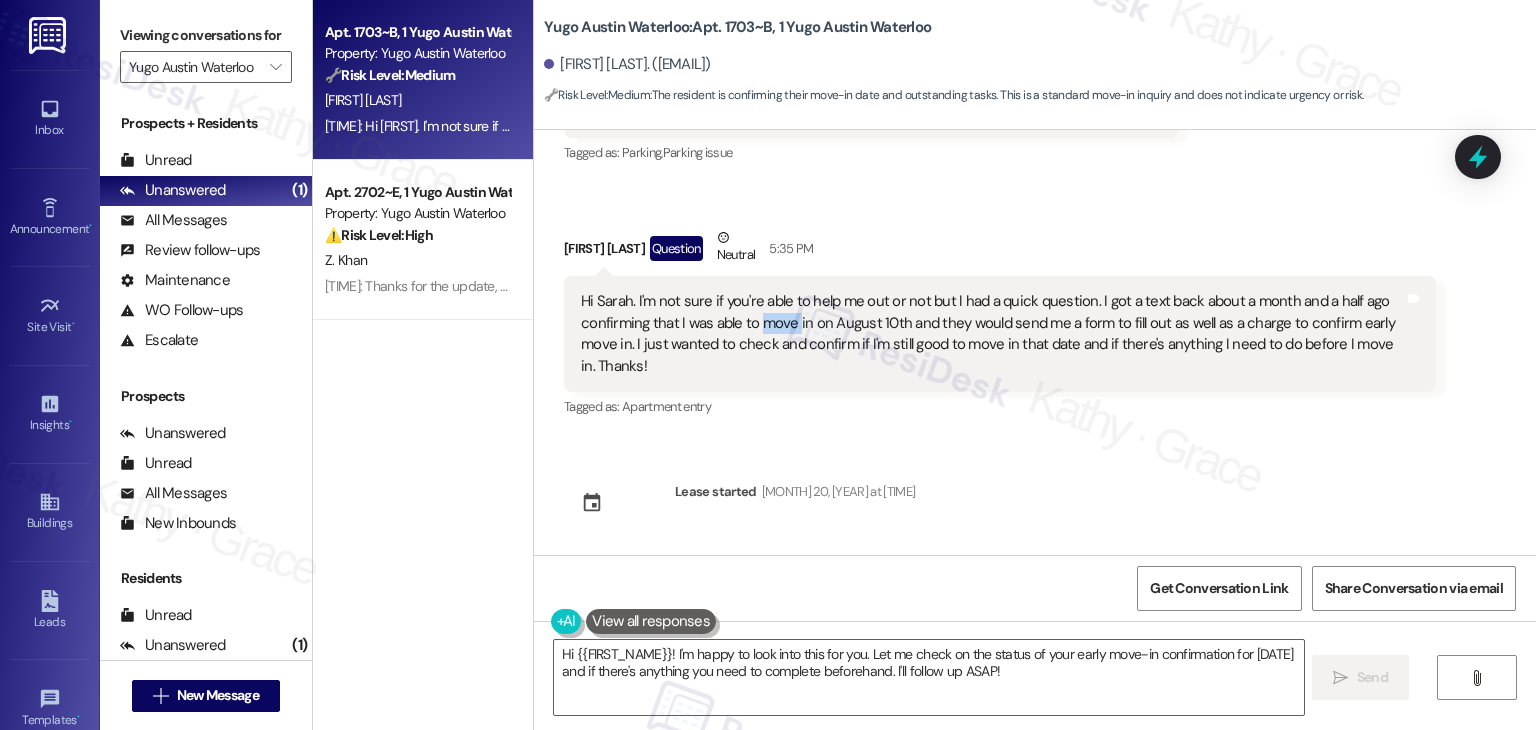 click on "Hi Sarah. I'm not sure if you're able to help me out or not but I had a quick question. I got a text back about a month and a half ago confirming that I was able to move in on August 10th and they would send me a form to fill out as well as a charge to confirm early move in. I just wanted to check and confirm if I'm still good to move in that date and if there's anything I need to do before I move in. Thanks!" at bounding box center (992, 334) 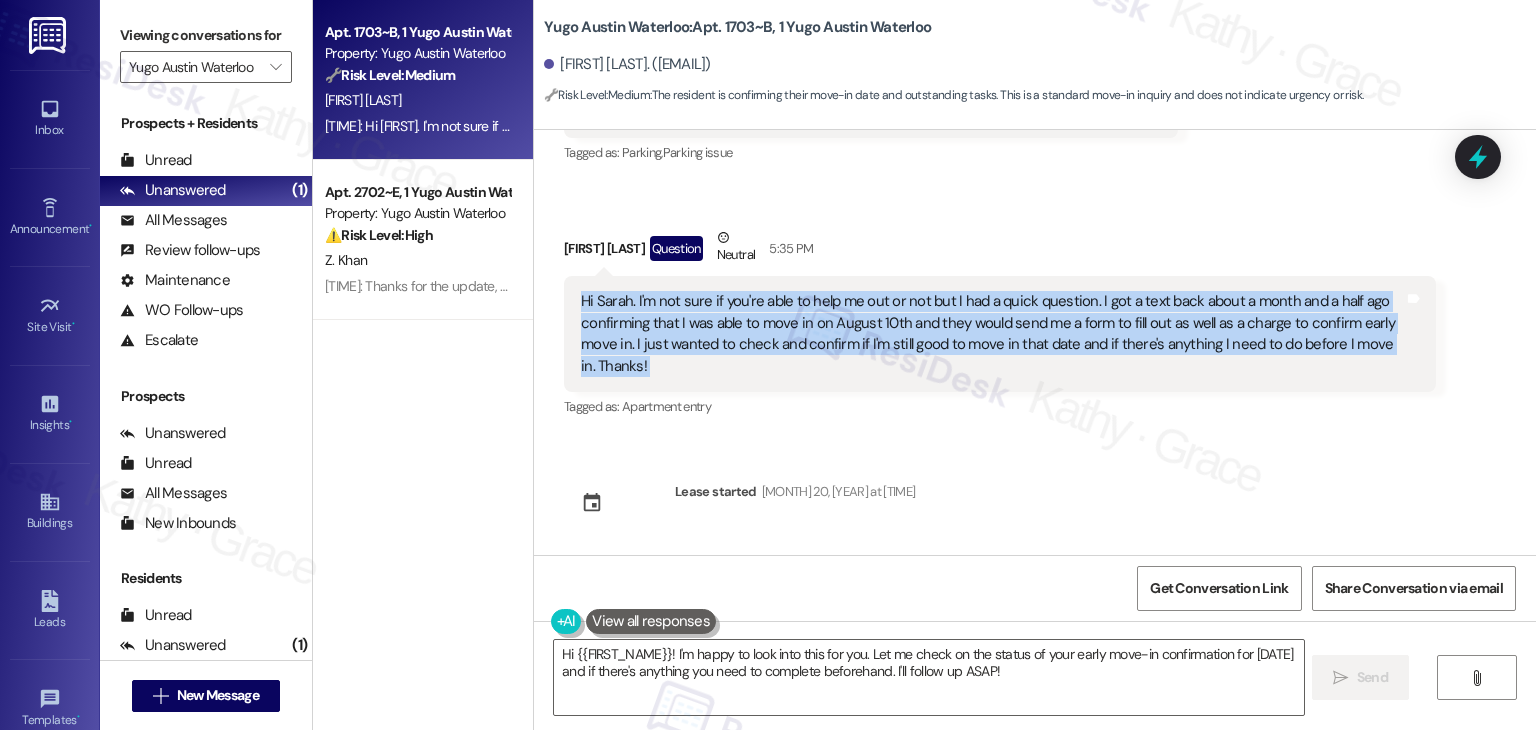 click on "Hi Sarah. I'm not sure if you're able to help me out or not but I had a quick question. I got a text back about a month and a half ago confirming that I was able to move in on August 10th and they would send me a form to fill out as well as a charge to confirm early move in. I just wanted to check and confirm if I'm still good to move in that date and if there's anything I need to do before I move in. Thanks!" at bounding box center [992, 334] 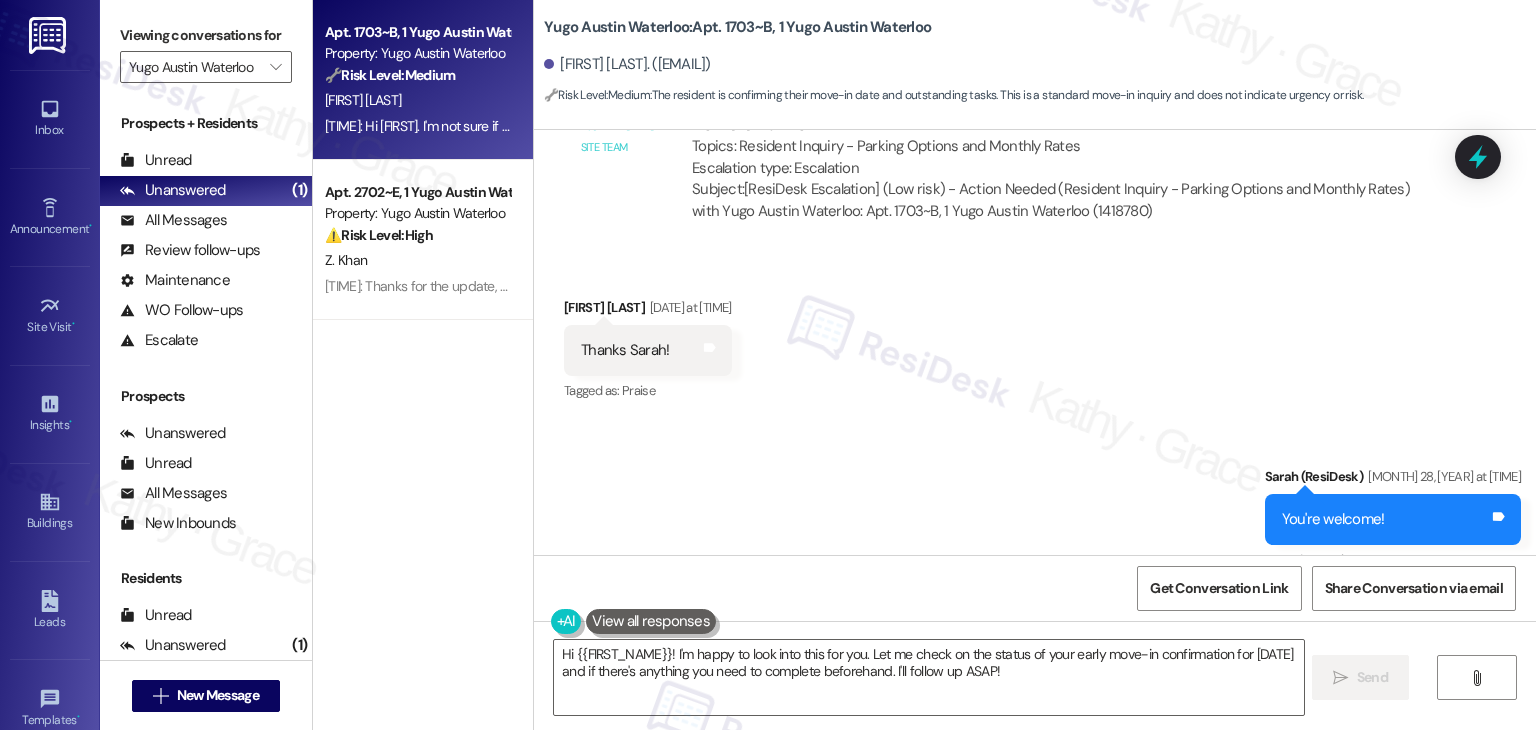 scroll, scrollTop: 1387, scrollLeft: 0, axis: vertical 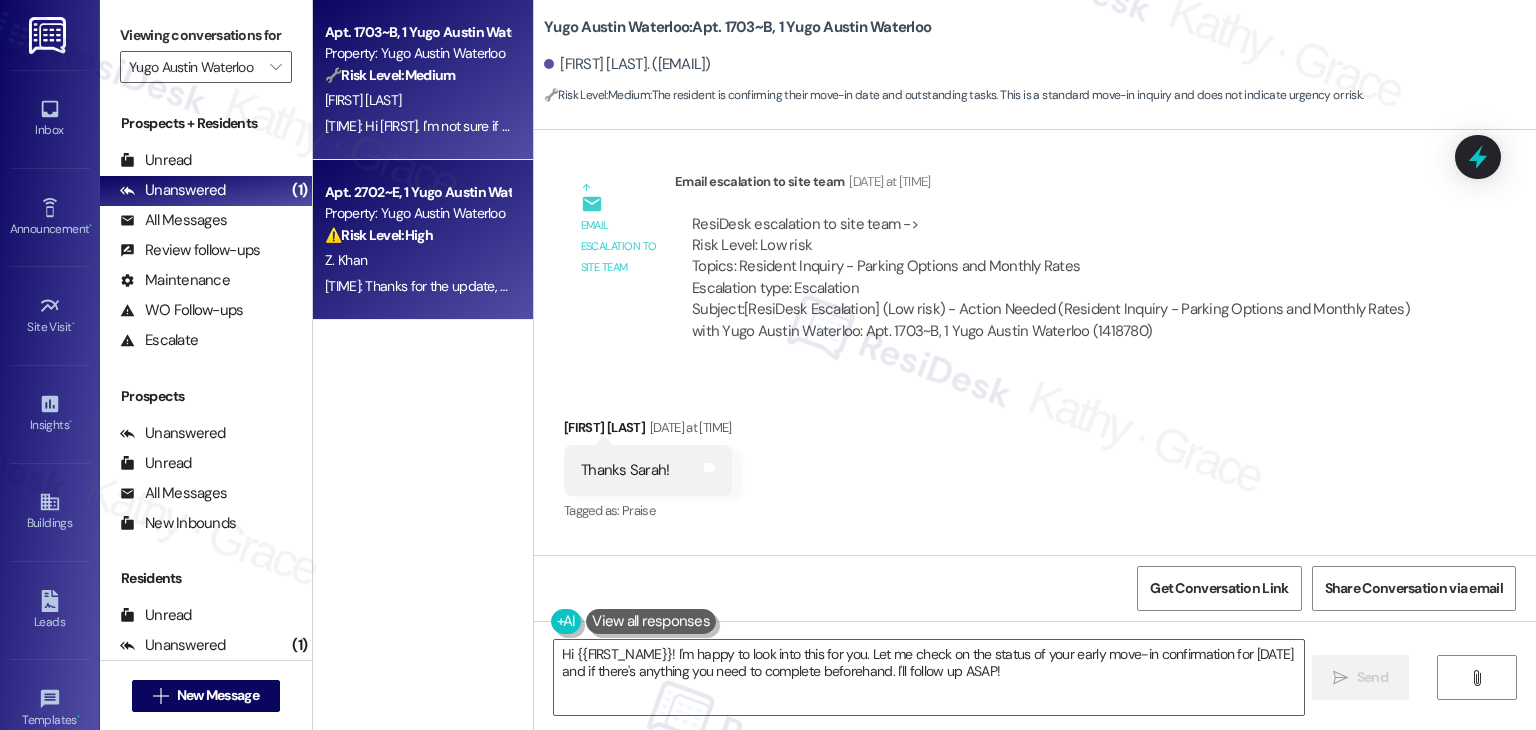 click on "Apt. [APT_NUM]~E, [NUMBER] [LOCATION_NAME] [LOCATION_NAME]: [LOCATION_NAME] [LOCATION_NAME] ⚠️ Risk Level: High The resident is claiming a verbal agreement with staff ([PERSON]) regarding deferred fees related to a reletting agreement. This raises a financial concern and potential risk mitigation issue, as it needs to be verified and documented to avoid future disputes or financial discrepancies. [LAST_NAME] [TIME]: Thanks for the update, [PERSON]! I appreciate you letting me know. Since you’ve been in touch with [PERSON] and are in the process of reletting, I’ll make a note of that and double-check with the site team to confirm everything’s reflected correctly. Thanks again! [TIME]: Thanks for the update, [PERSON]! I appreciate you letting me know. Since you’ve been in touch with [PERSON] and are in the process of reletting, I’ll make a note of that and double-check with the site team to confirm everything’s reflected correctly. Thanks again!" at bounding box center (423, 240) 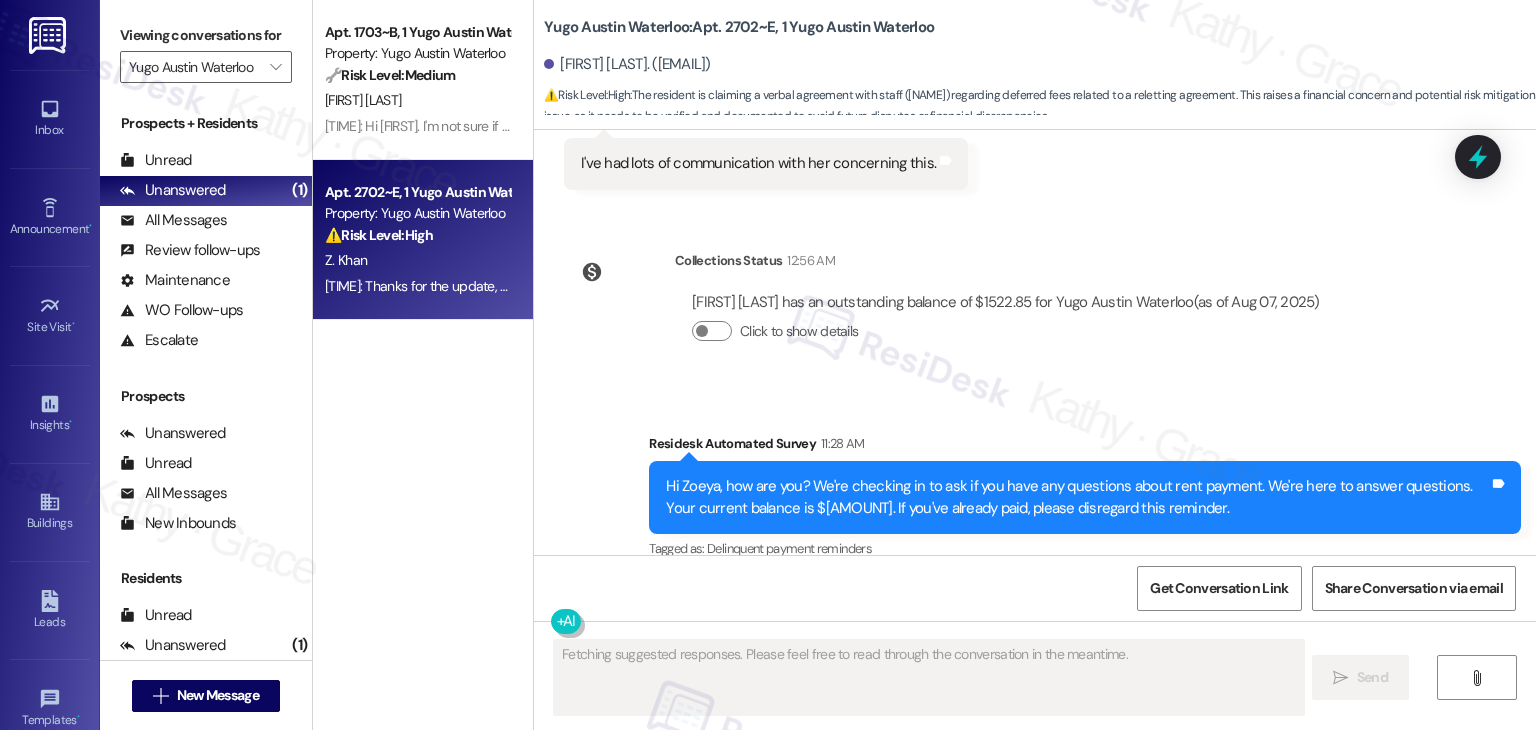 scroll, scrollTop: 4109, scrollLeft: 0, axis: vertical 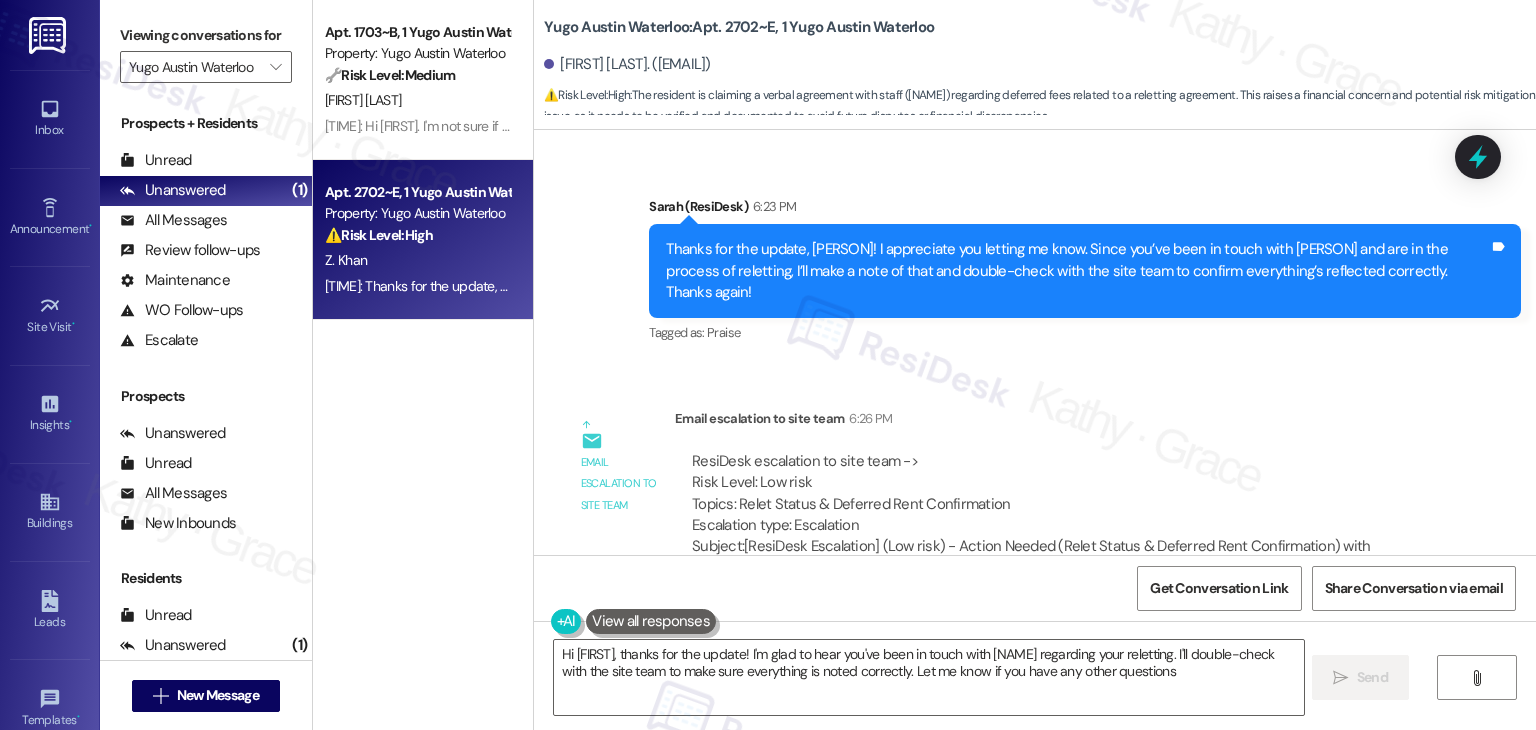 type on "Hi [FIRST], thanks for the update! I'm glad to hear you've been in touch with [NAME] regarding your reletting. I'll double-check with the site team to make sure everything is noted correctly. Let me know if you have any other questions!" 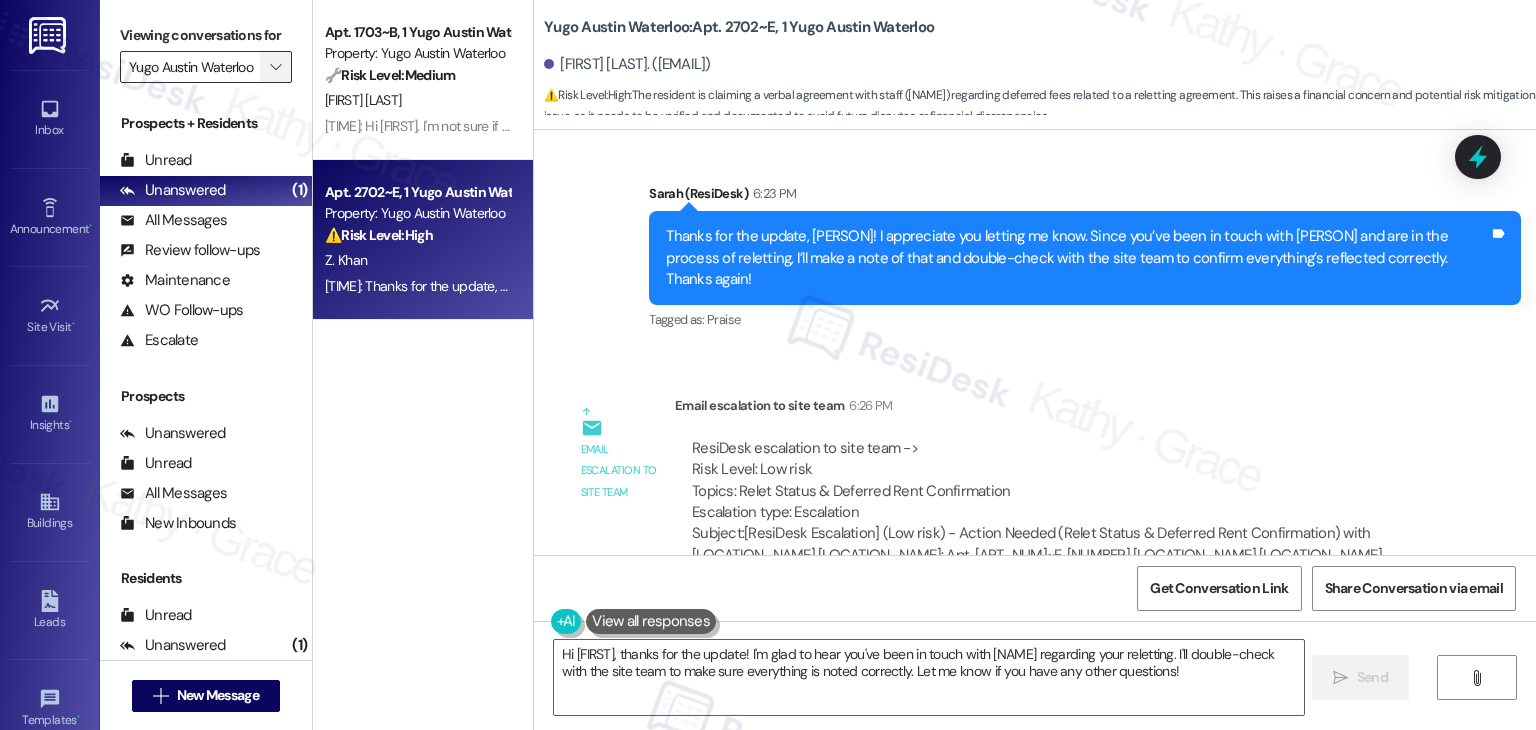 click on "" at bounding box center [275, 67] 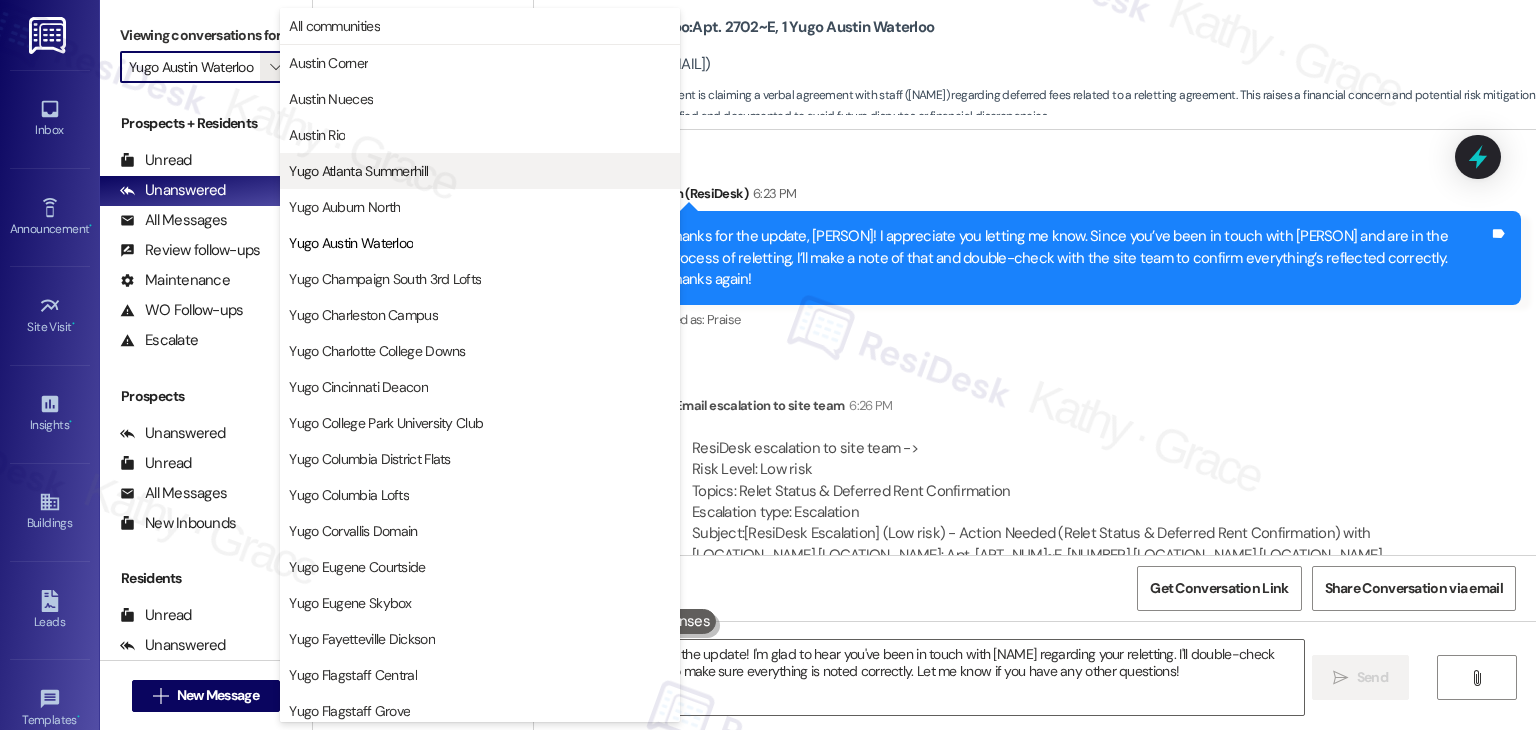 scroll, scrollTop: 0, scrollLeft: 4, axis: horizontal 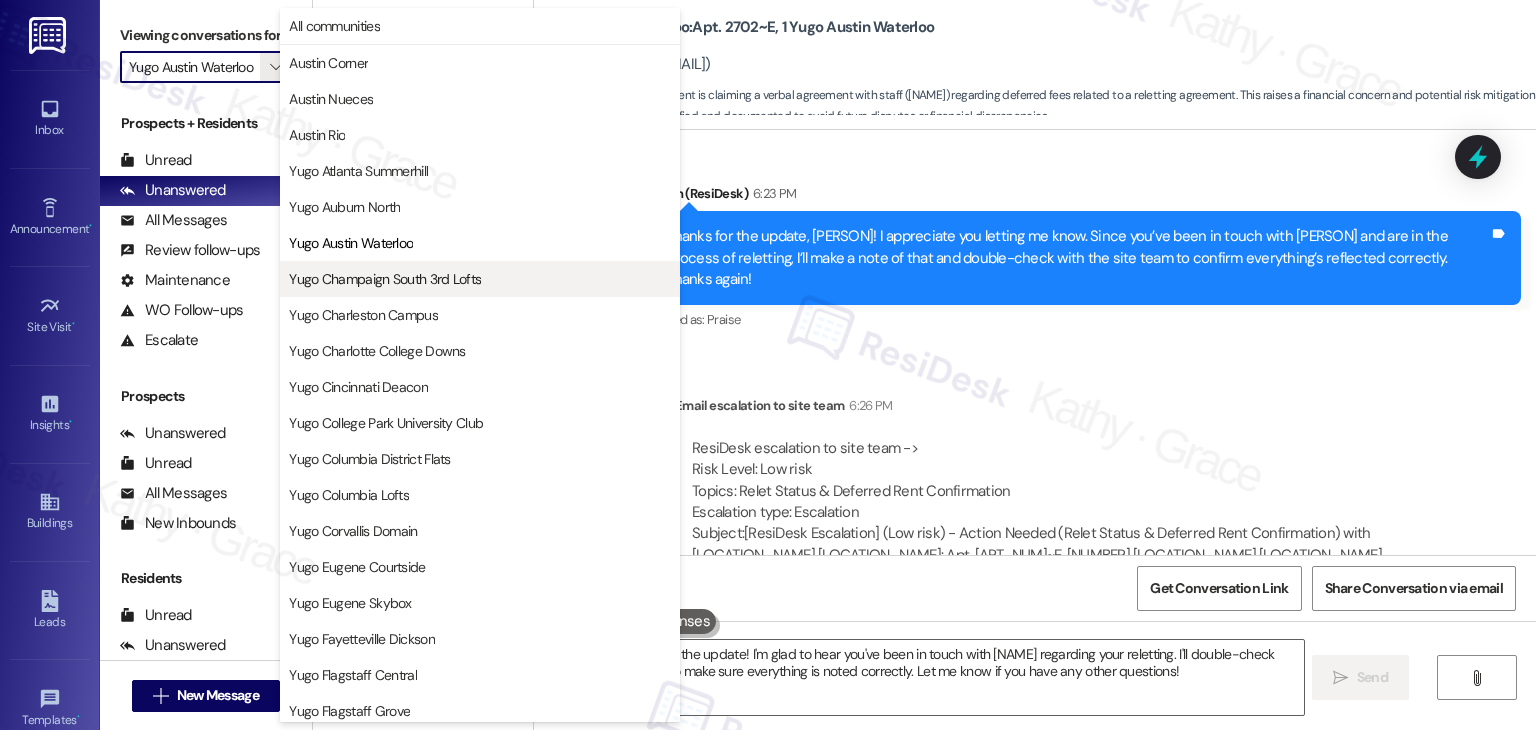 click on "Yugo Champaign South 3rd Lofts" at bounding box center (385, 279) 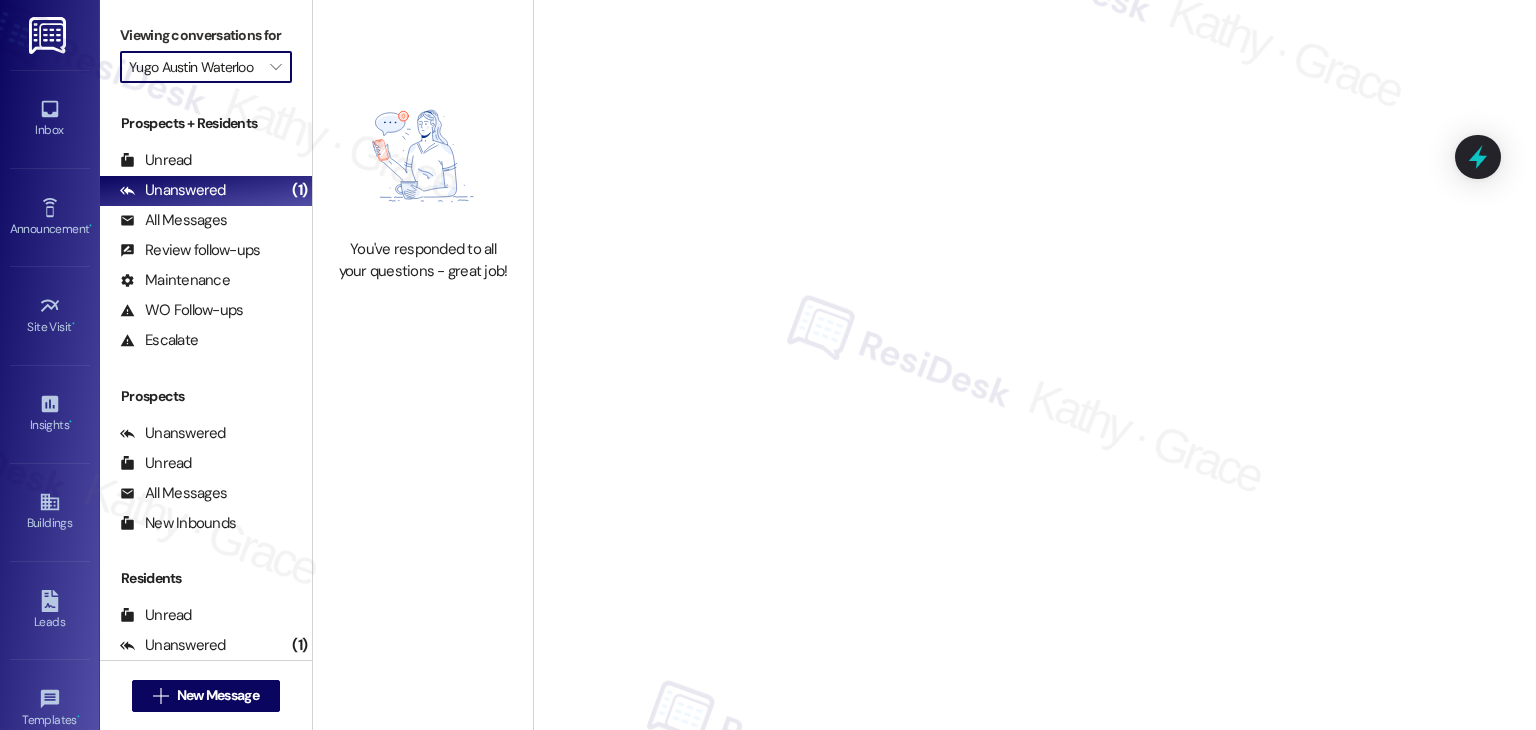 type on "Yugo Champaign South 3rd Lofts" 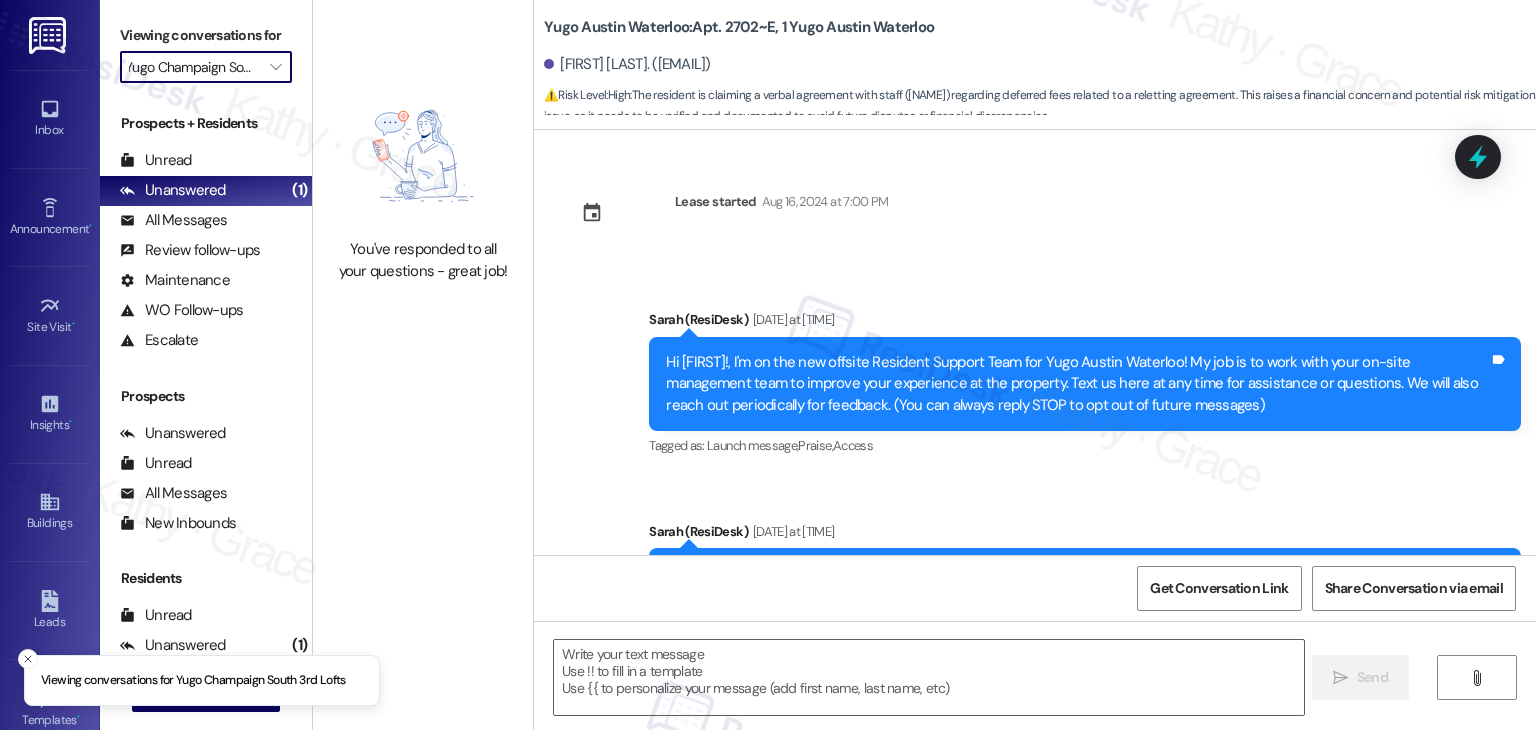 type on "Fetching suggested responses. Please feel free to read through the conversation in the meantime." 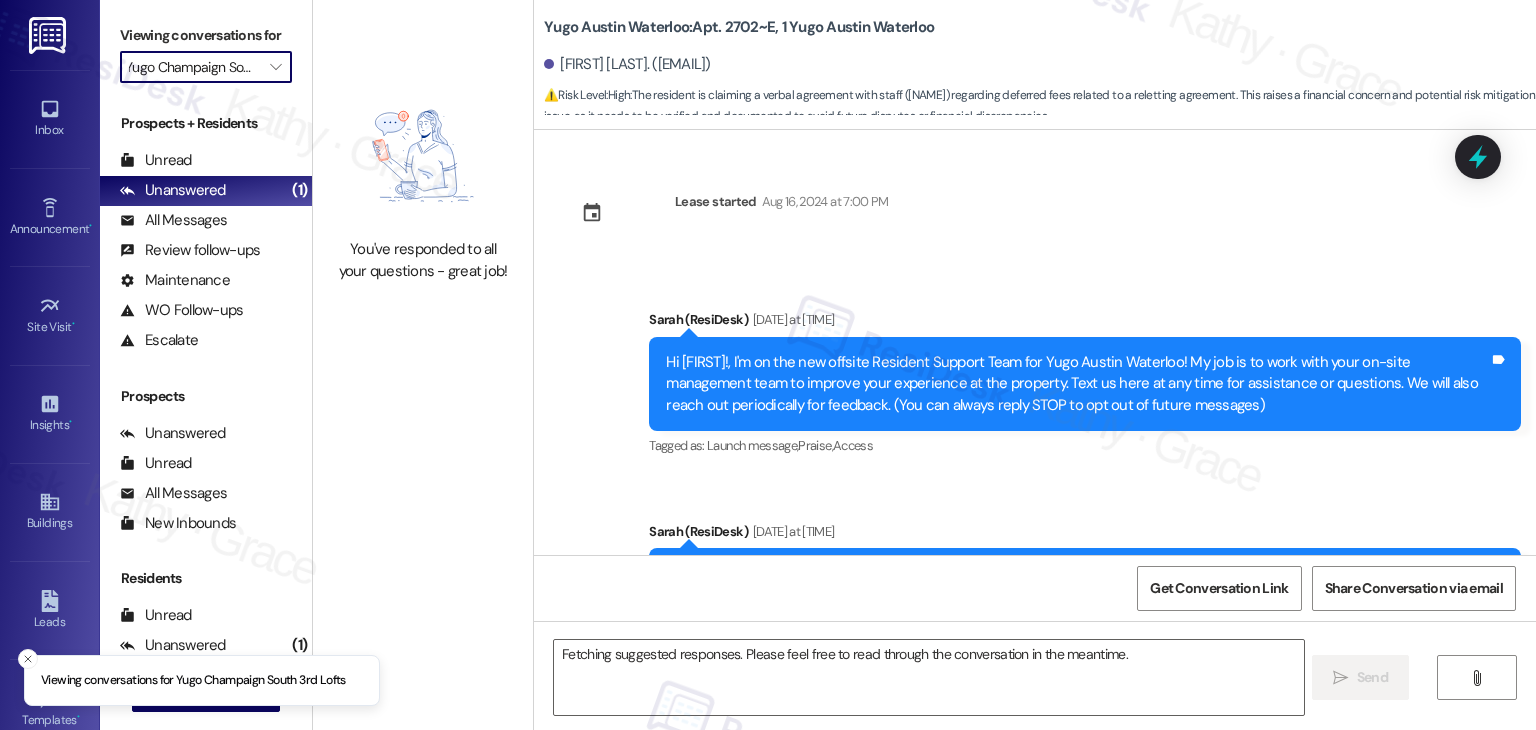 type 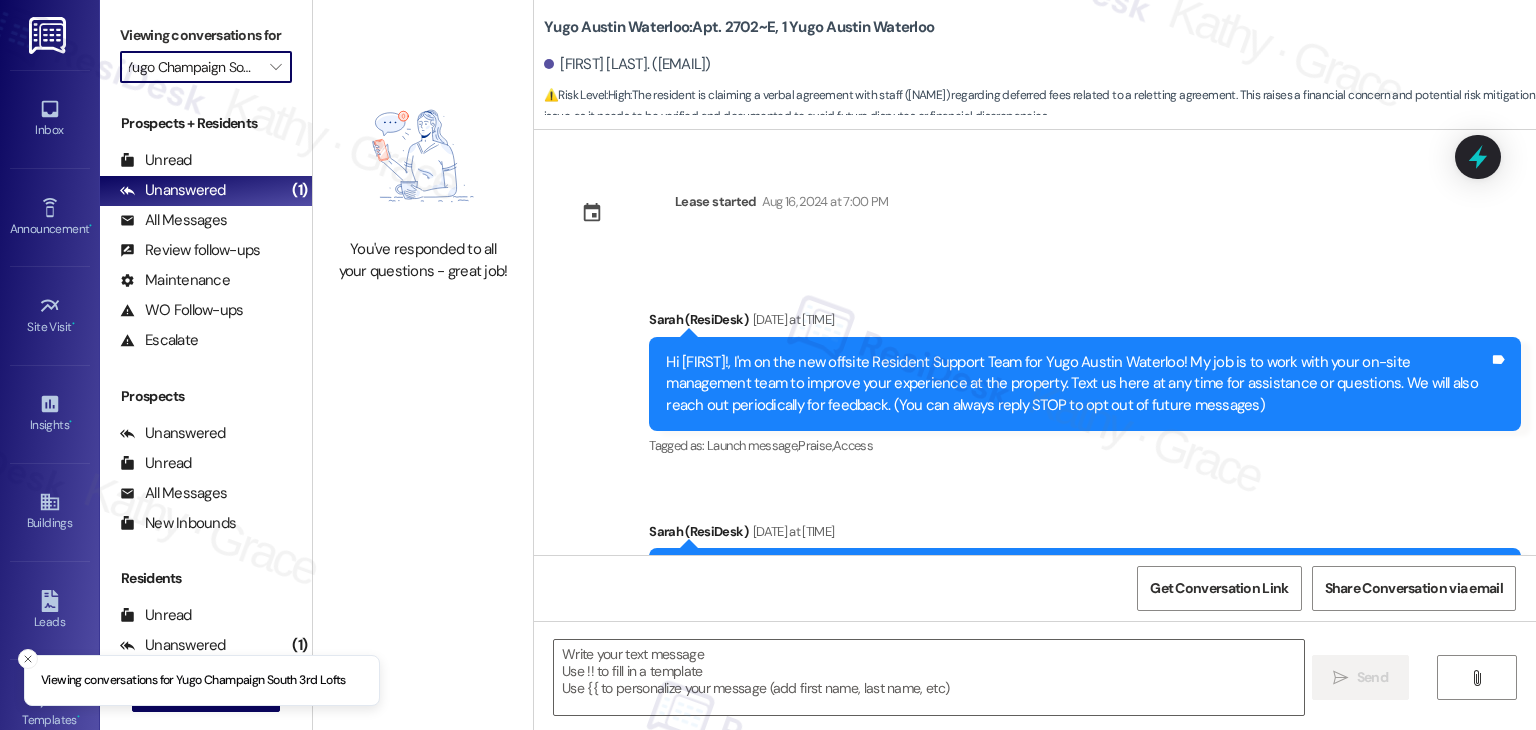 scroll, scrollTop: 0, scrollLeft: 0, axis: both 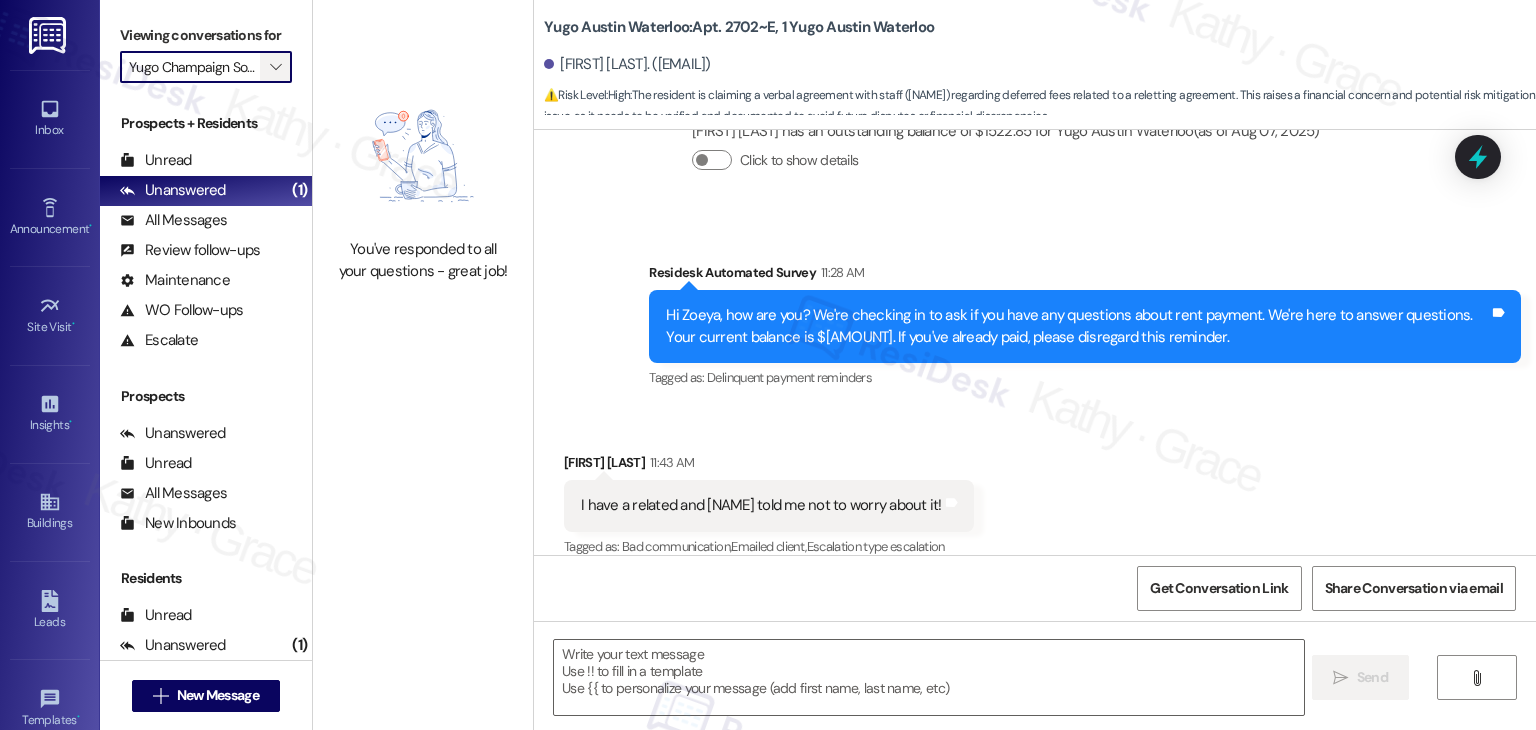 click on "" at bounding box center (275, 67) 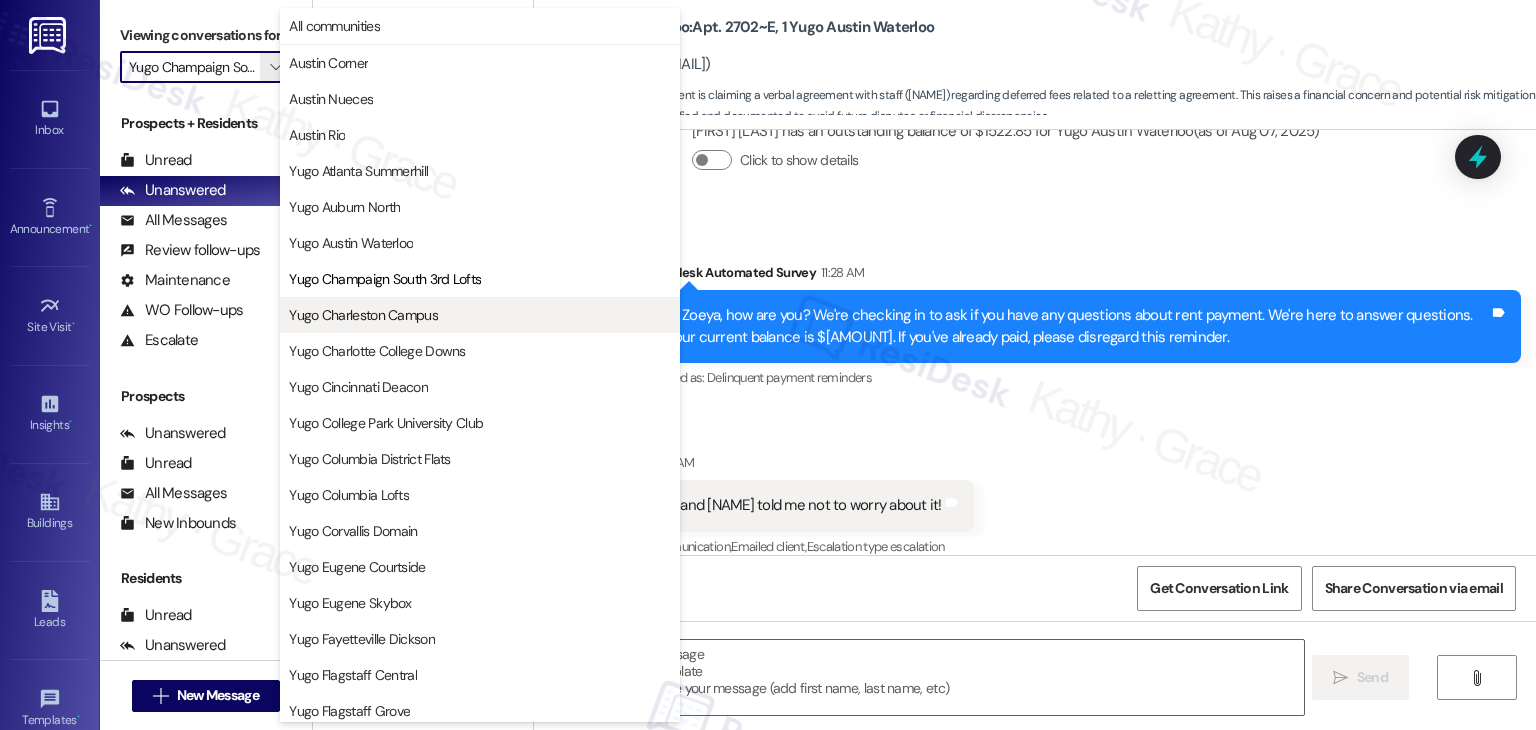 click on "Yugo Charleston Campus" at bounding box center [363, 315] 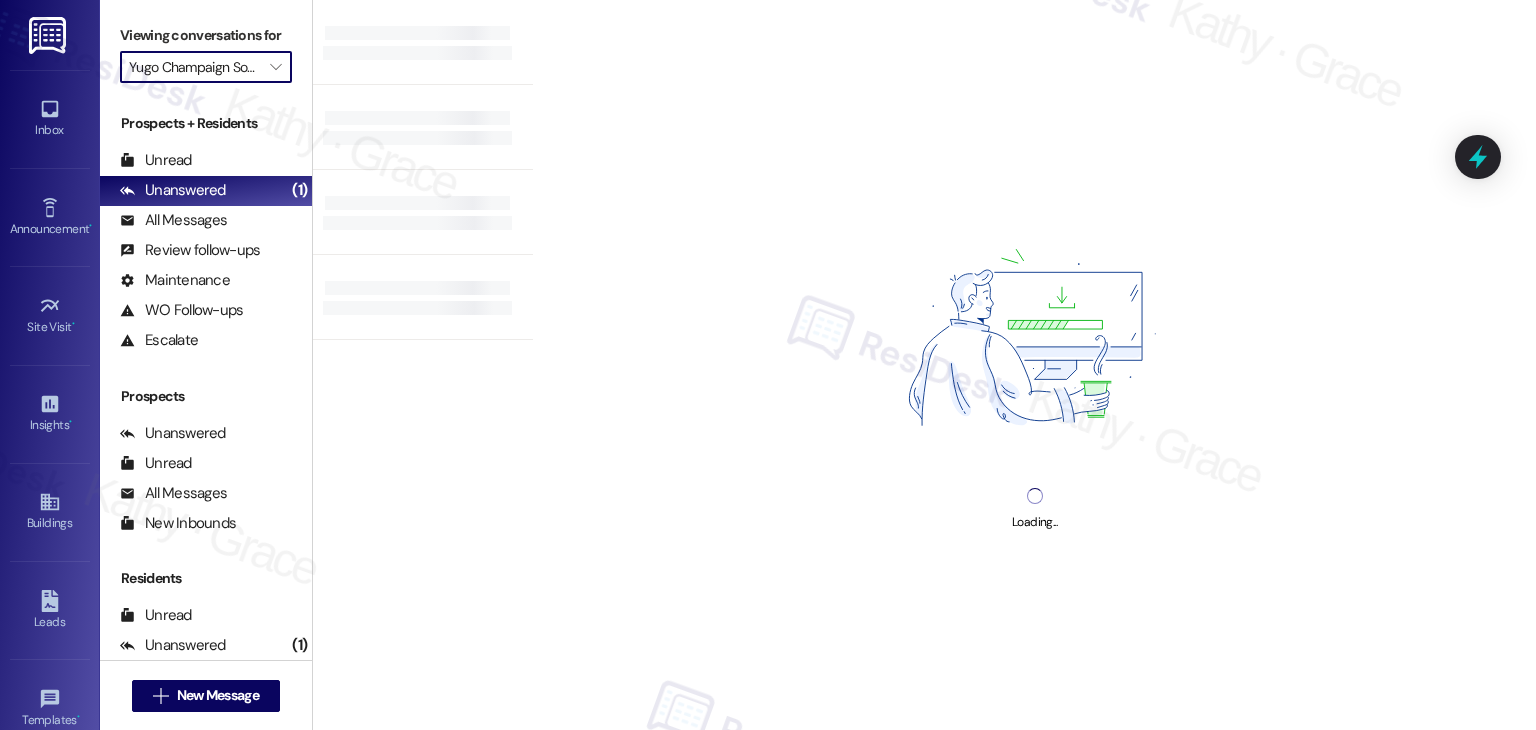 type on "Yugo Charleston Campus" 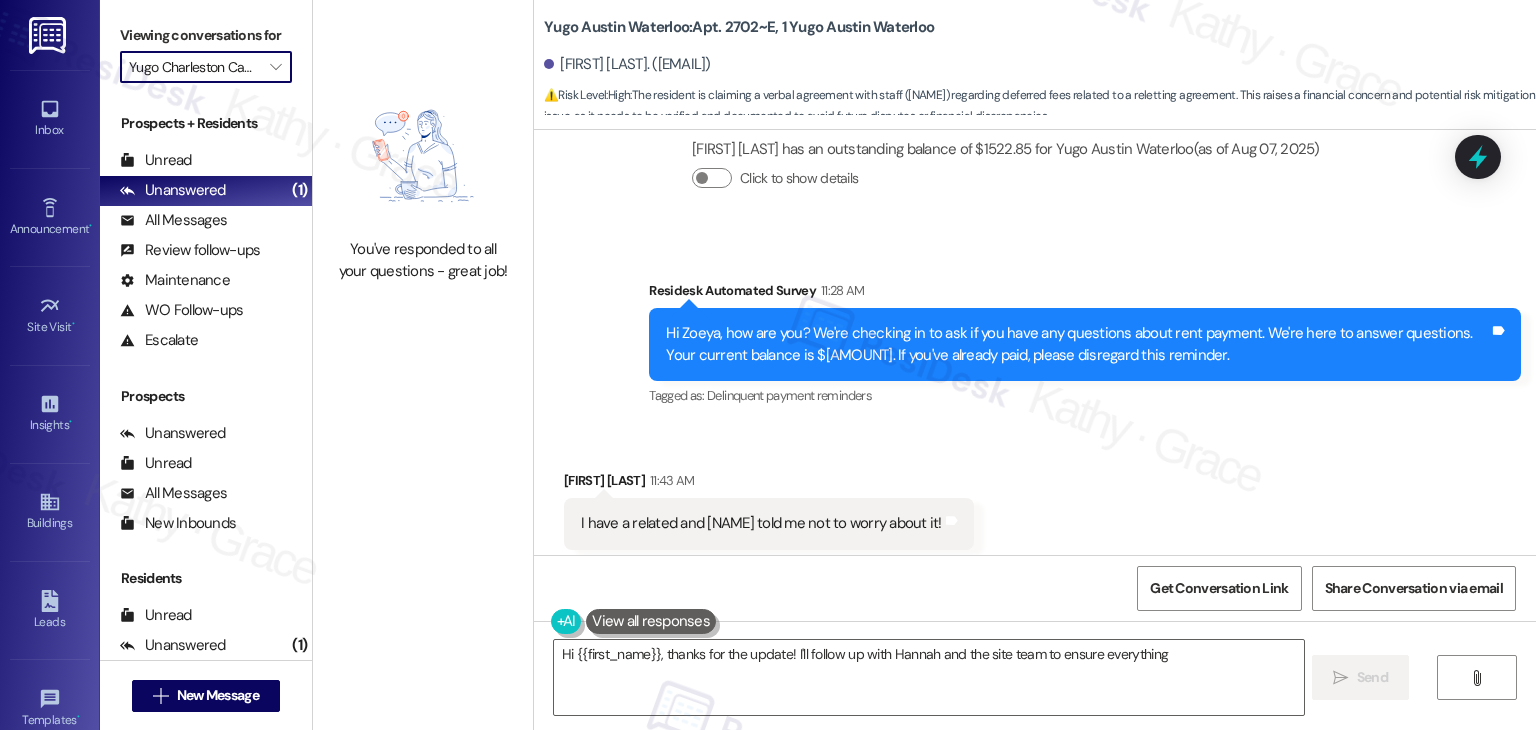 scroll, scrollTop: 4109, scrollLeft: 0, axis: vertical 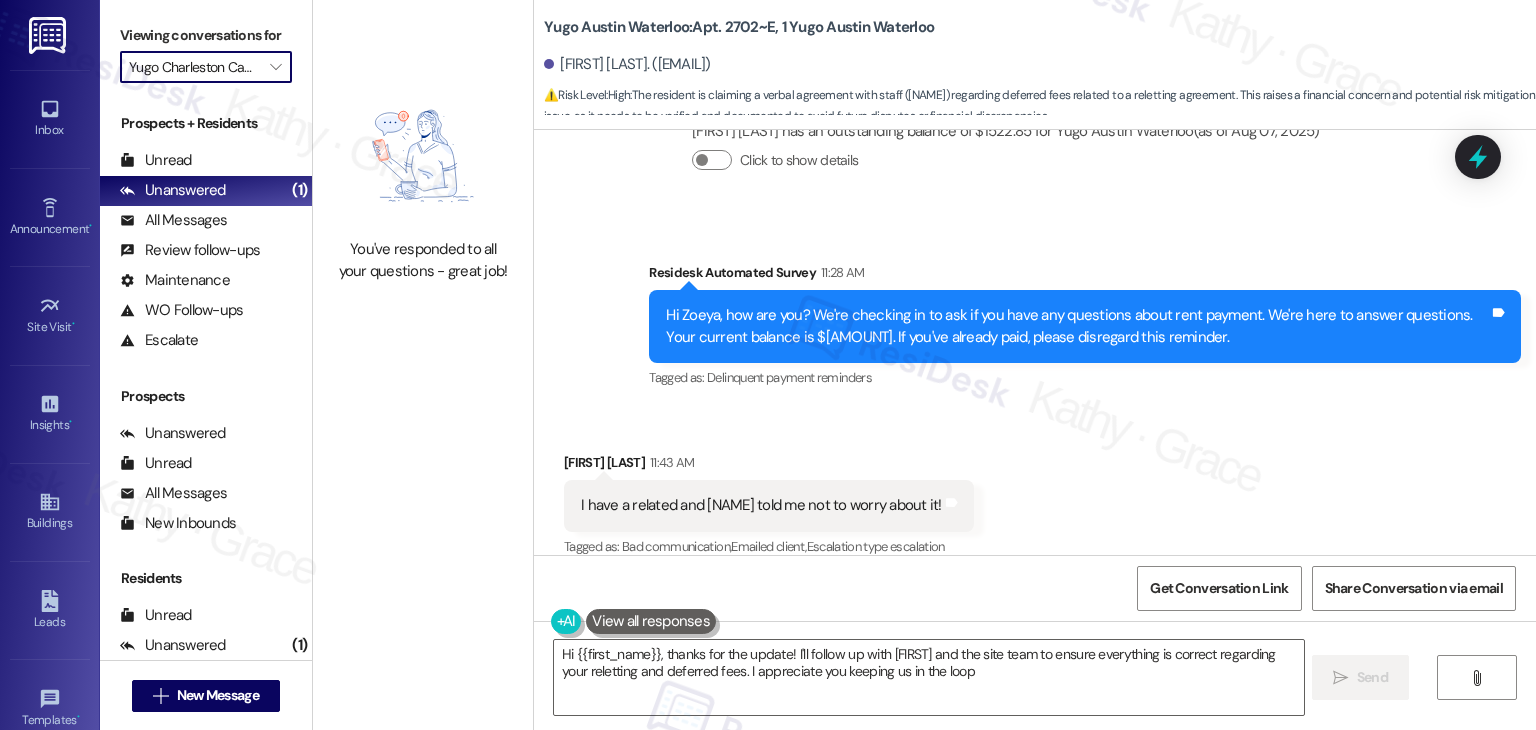type on "Hi {{first_name}}, thanks for the update! I'll follow up with [PERSON] and the site team to ensure everything is correct regarding your reletting and deferred fees. I appreciate you keeping us in the loop!" 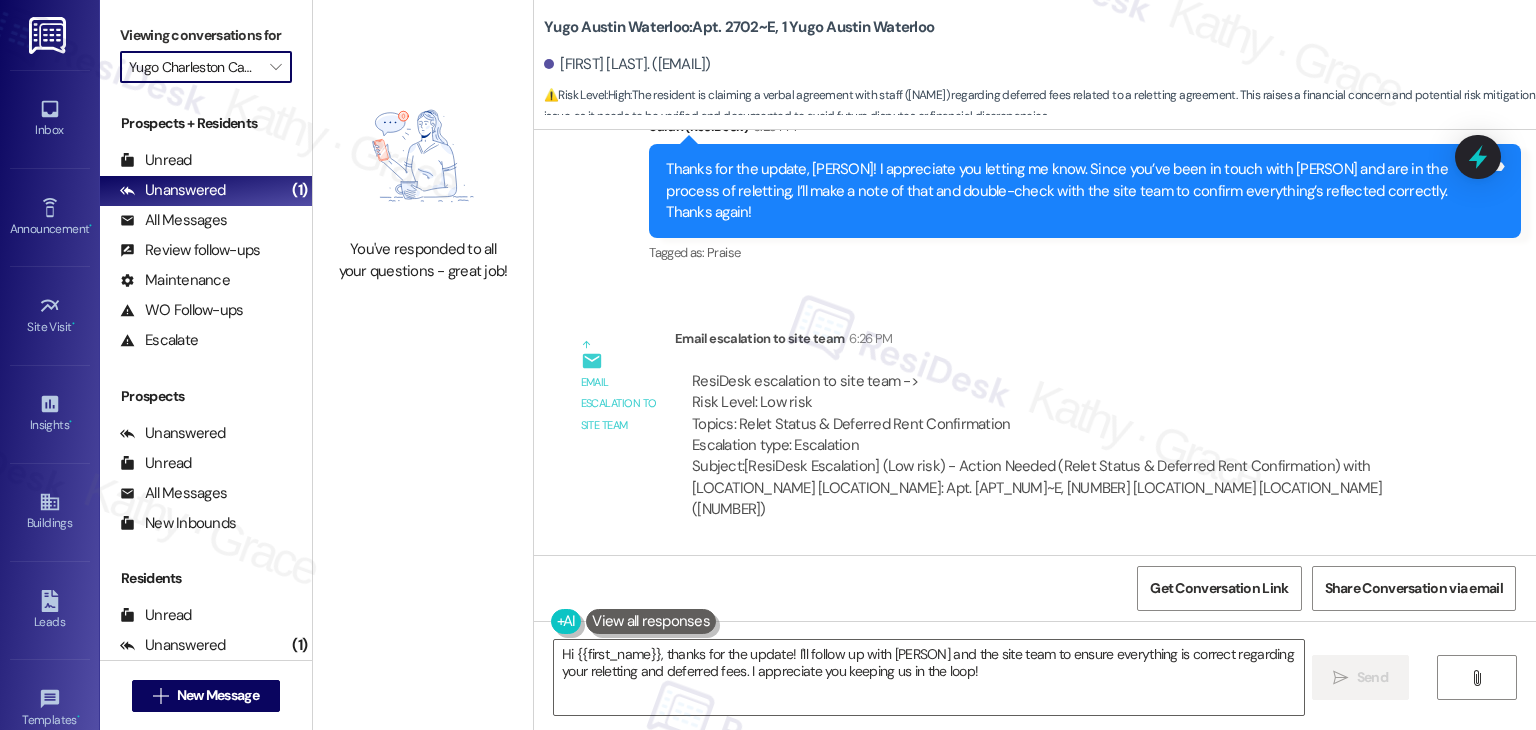 scroll, scrollTop: 4708, scrollLeft: 0, axis: vertical 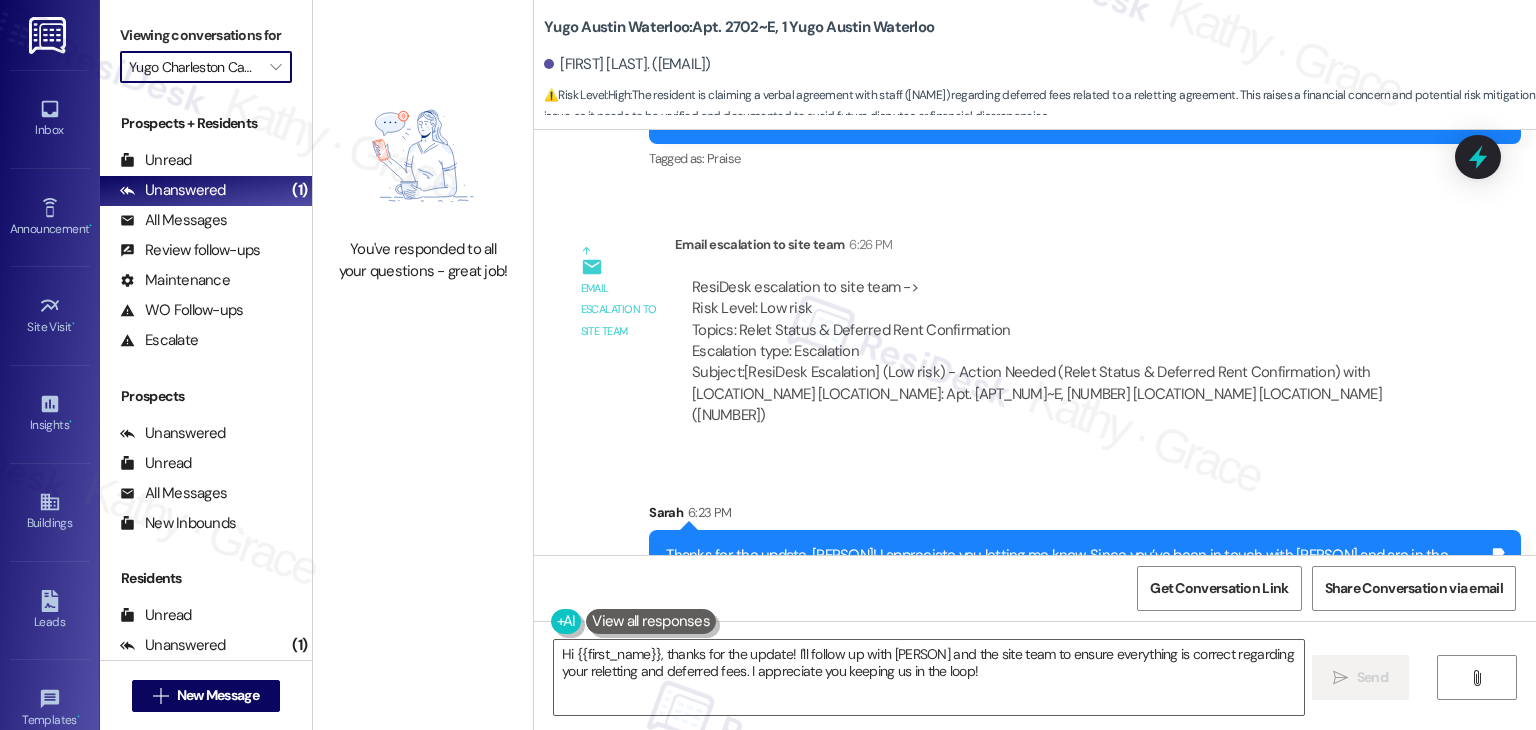 click on "Sarah [TIME]" at bounding box center (1085, 516) 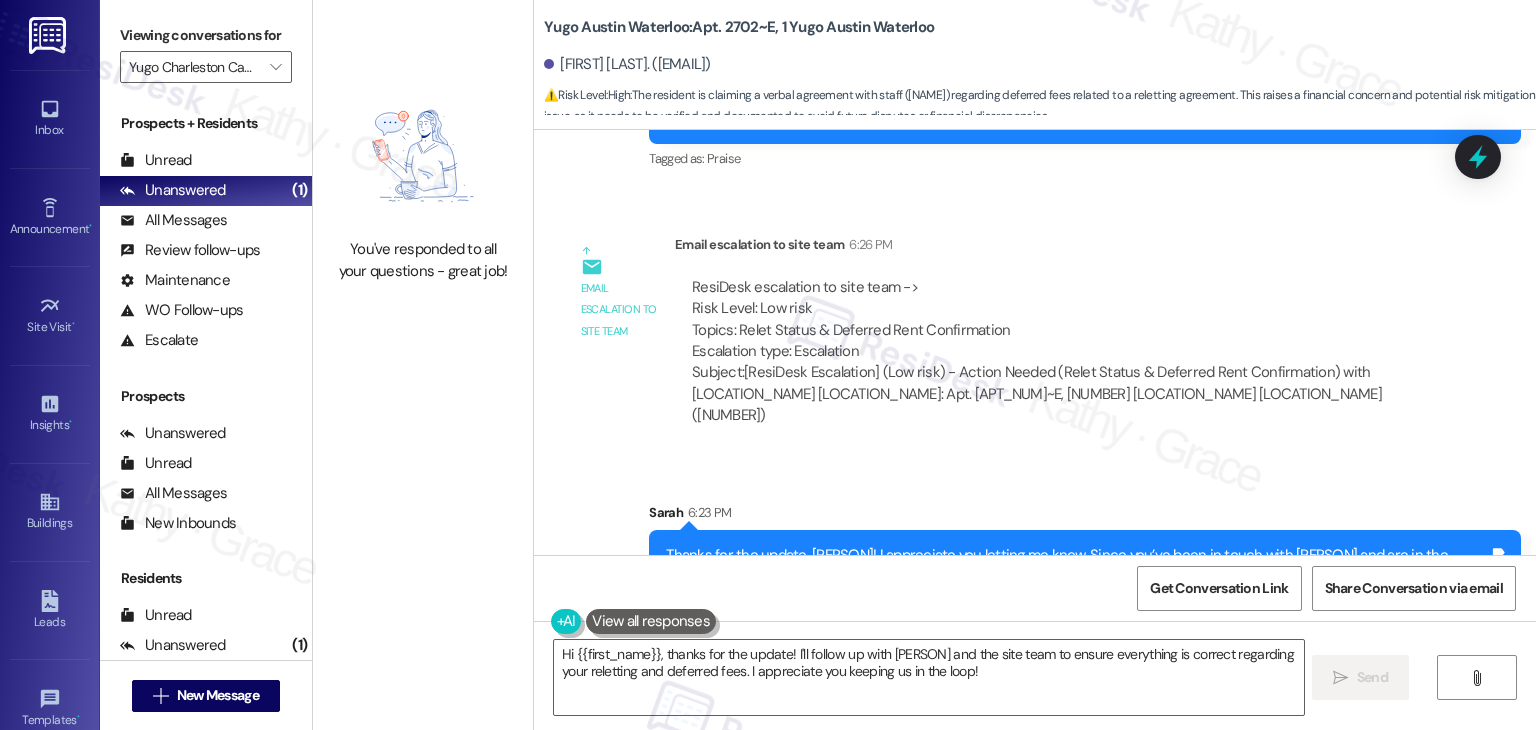 click on "Sarah [TIME]" at bounding box center [1085, 516] 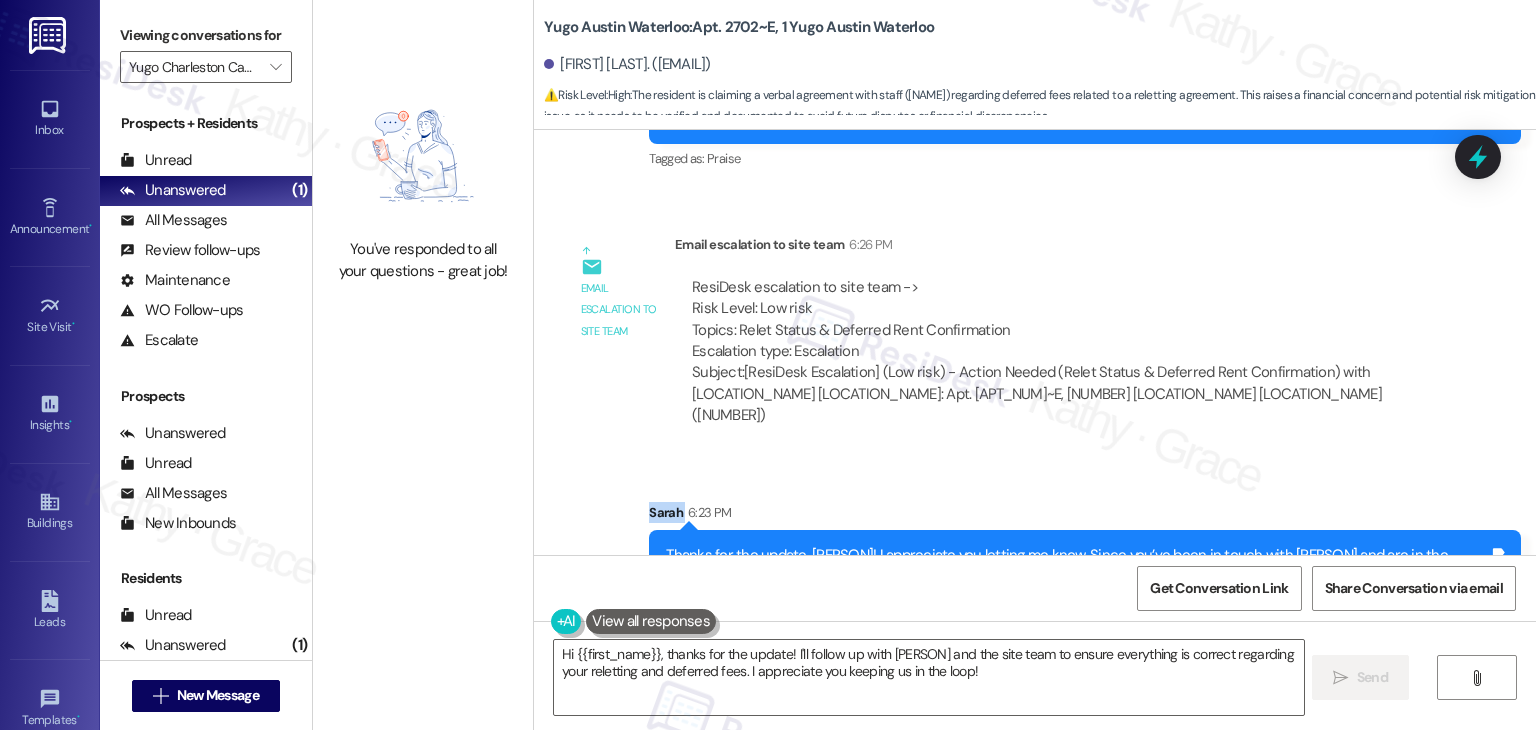 click on "Sarah [TIME]" at bounding box center (1085, 516) 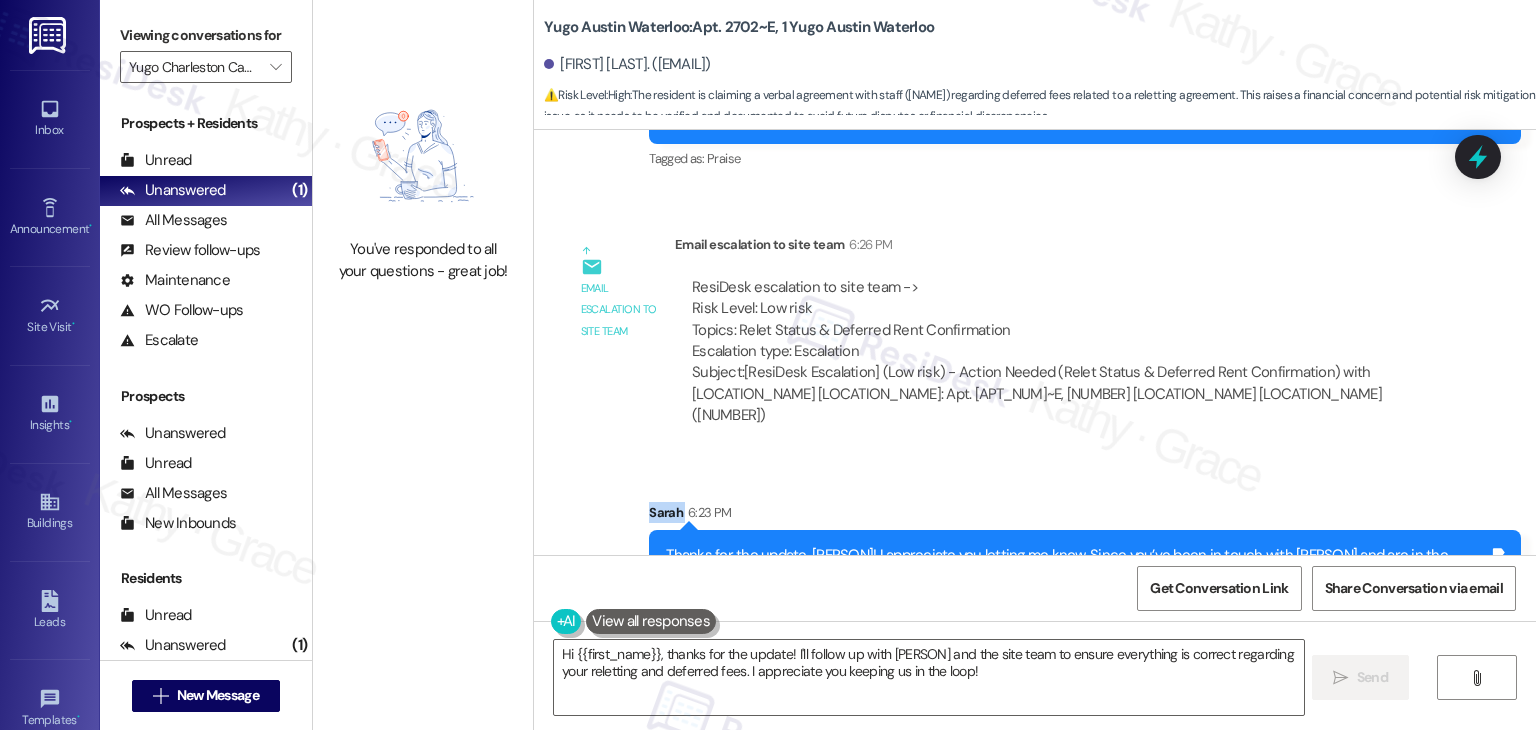 click on "Sarah [TIME]" at bounding box center (1085, 516) 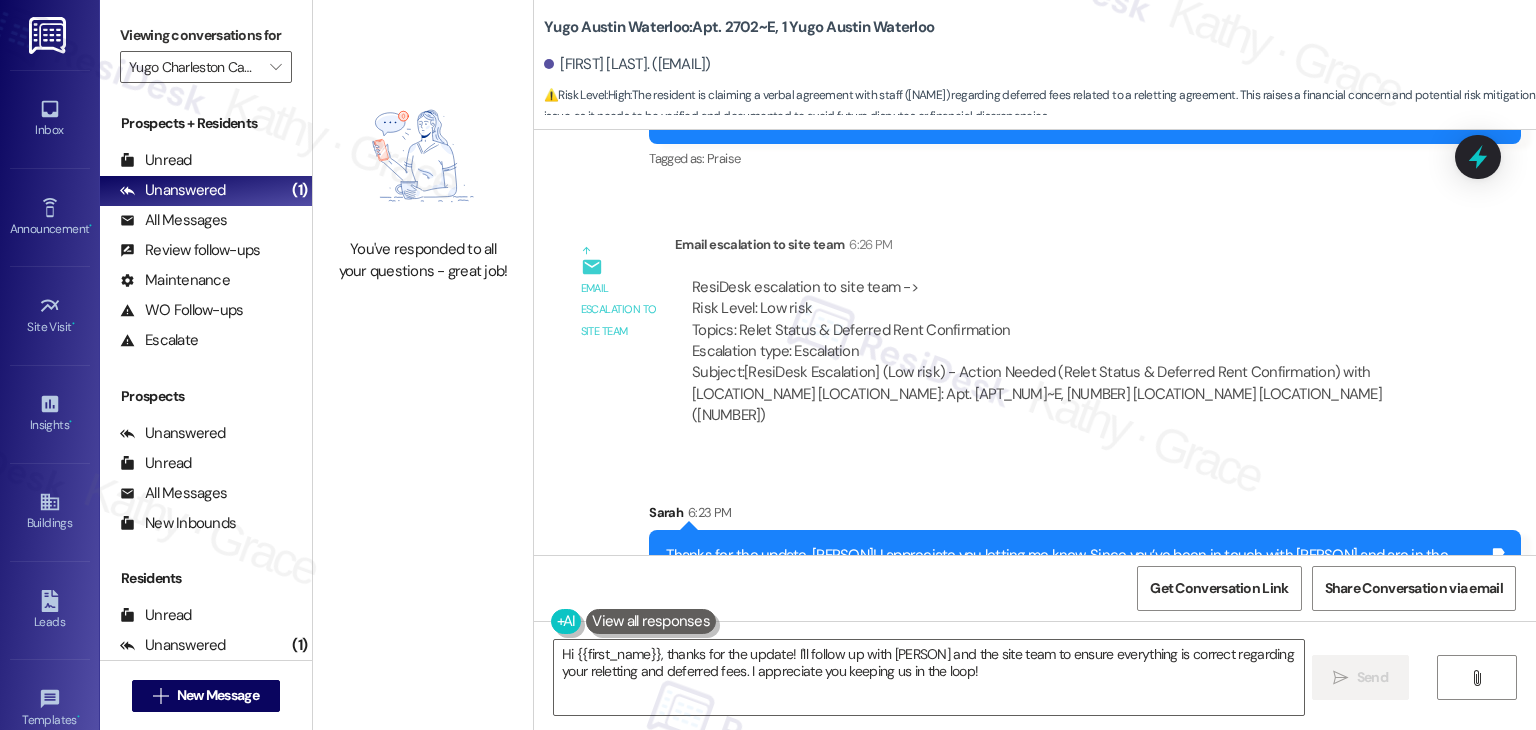 click on "Sarah [TIME]" at bounding box center [1085, 516] 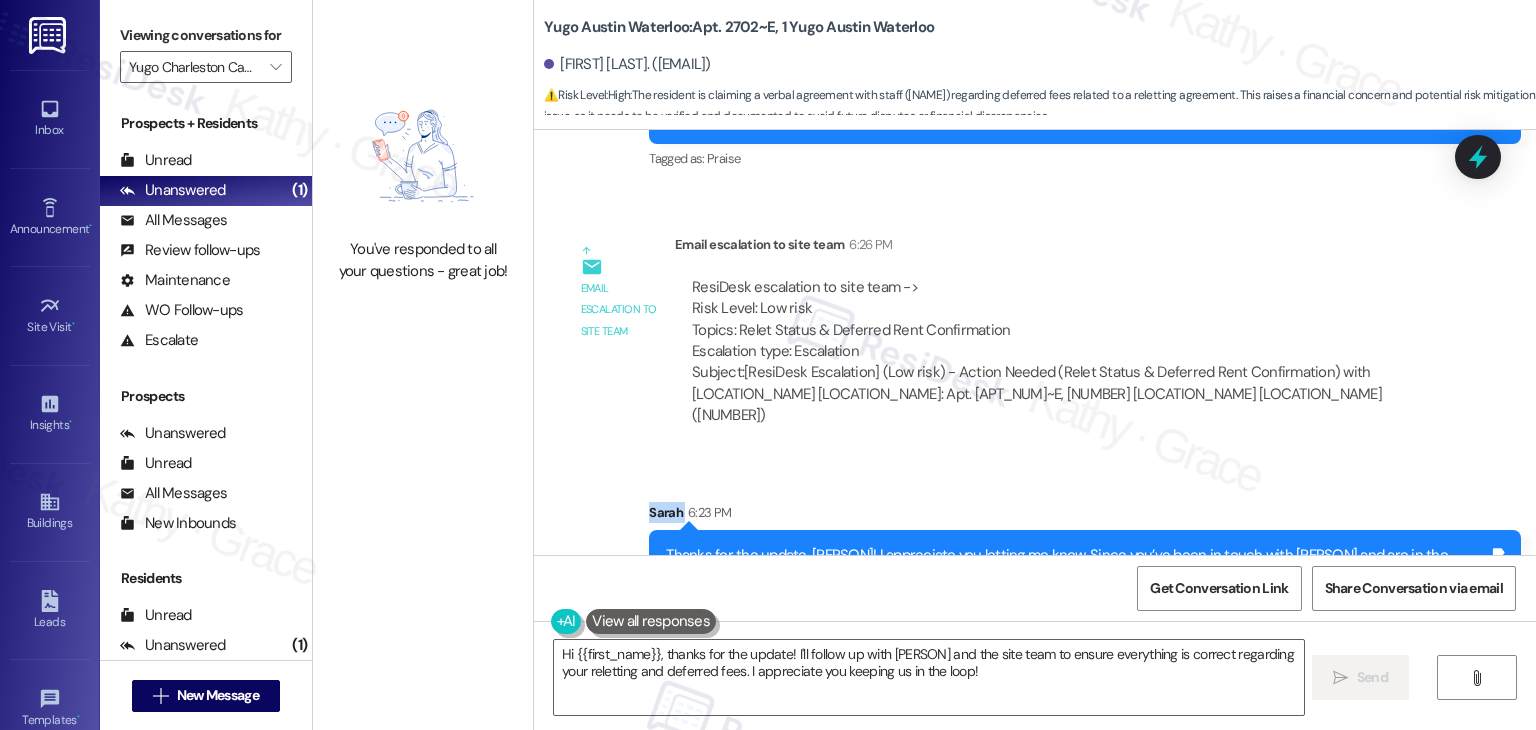click on "Sarah [TIME]" at bounding box center (1085, 516) 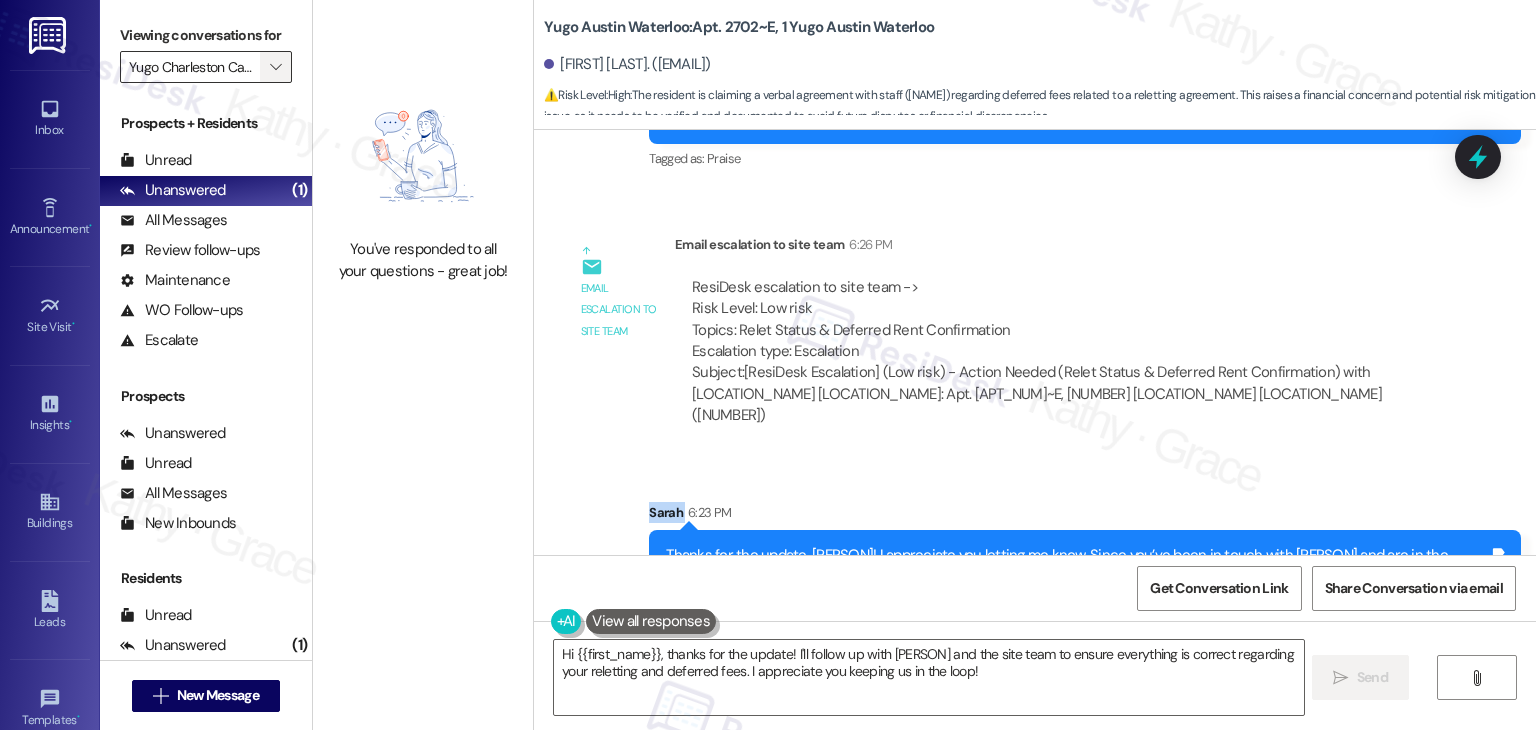 click on "" at bounding box center [275, 67] 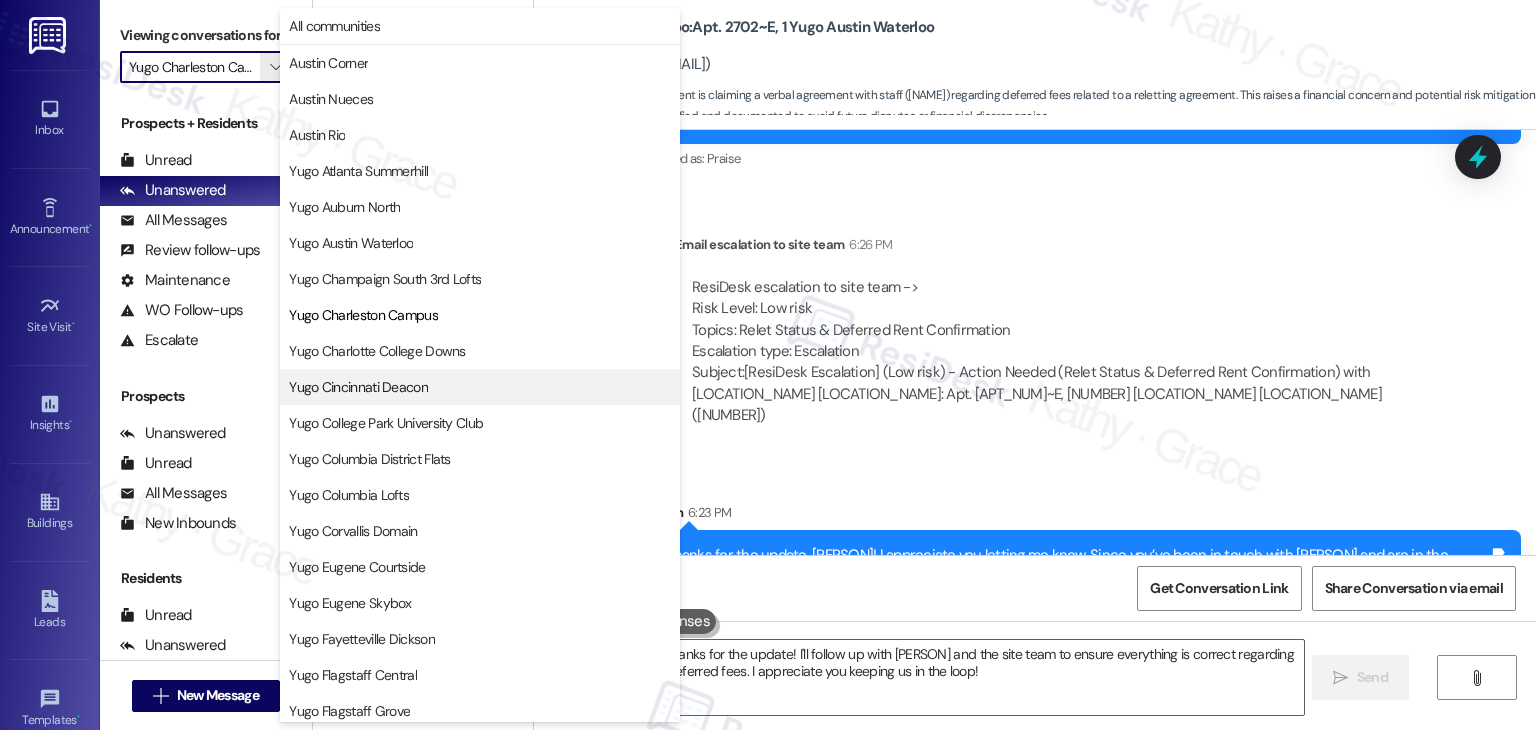 click on "Yugo Cincinnati Deacon" at bounding box center [358, 387] 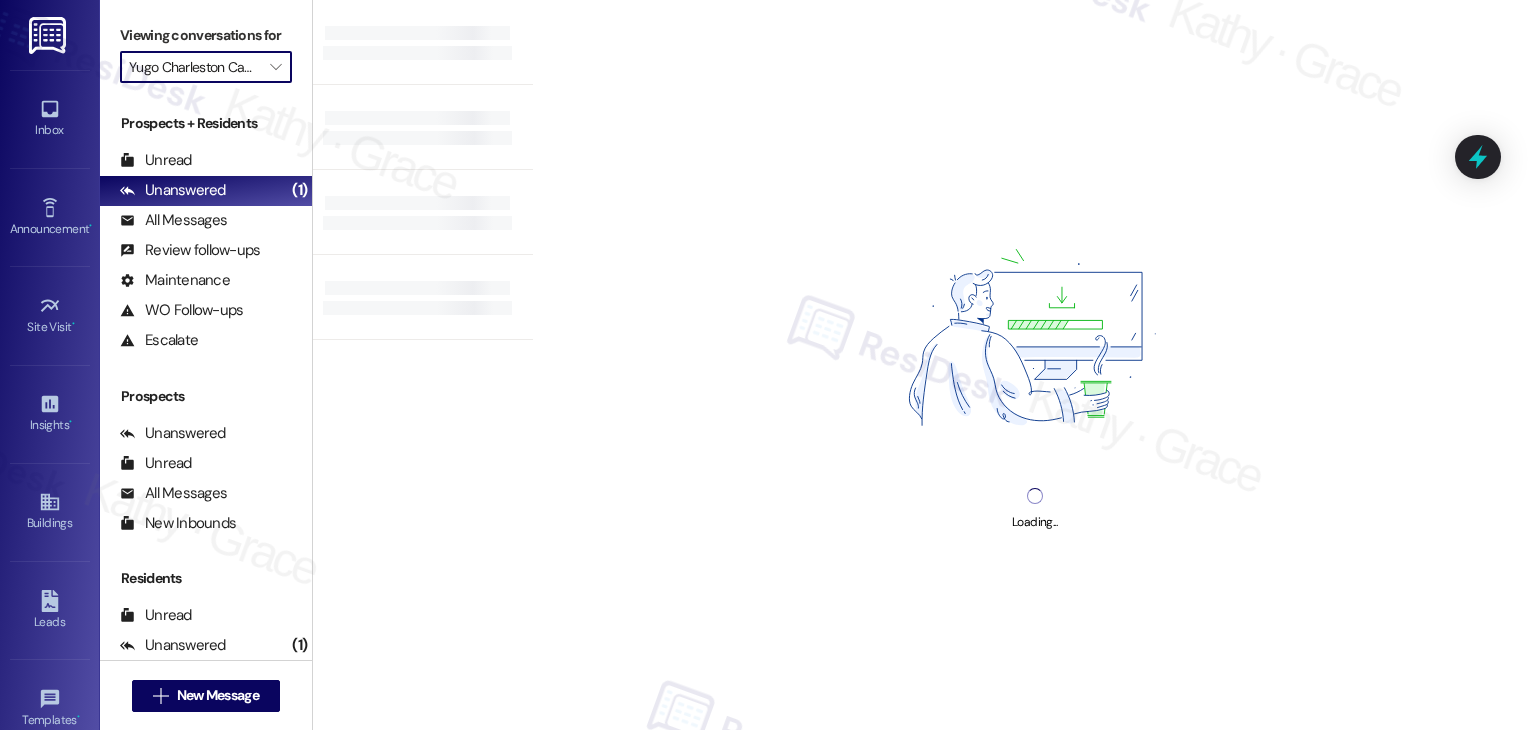 type on "Yugo Cincinnati Deacon" 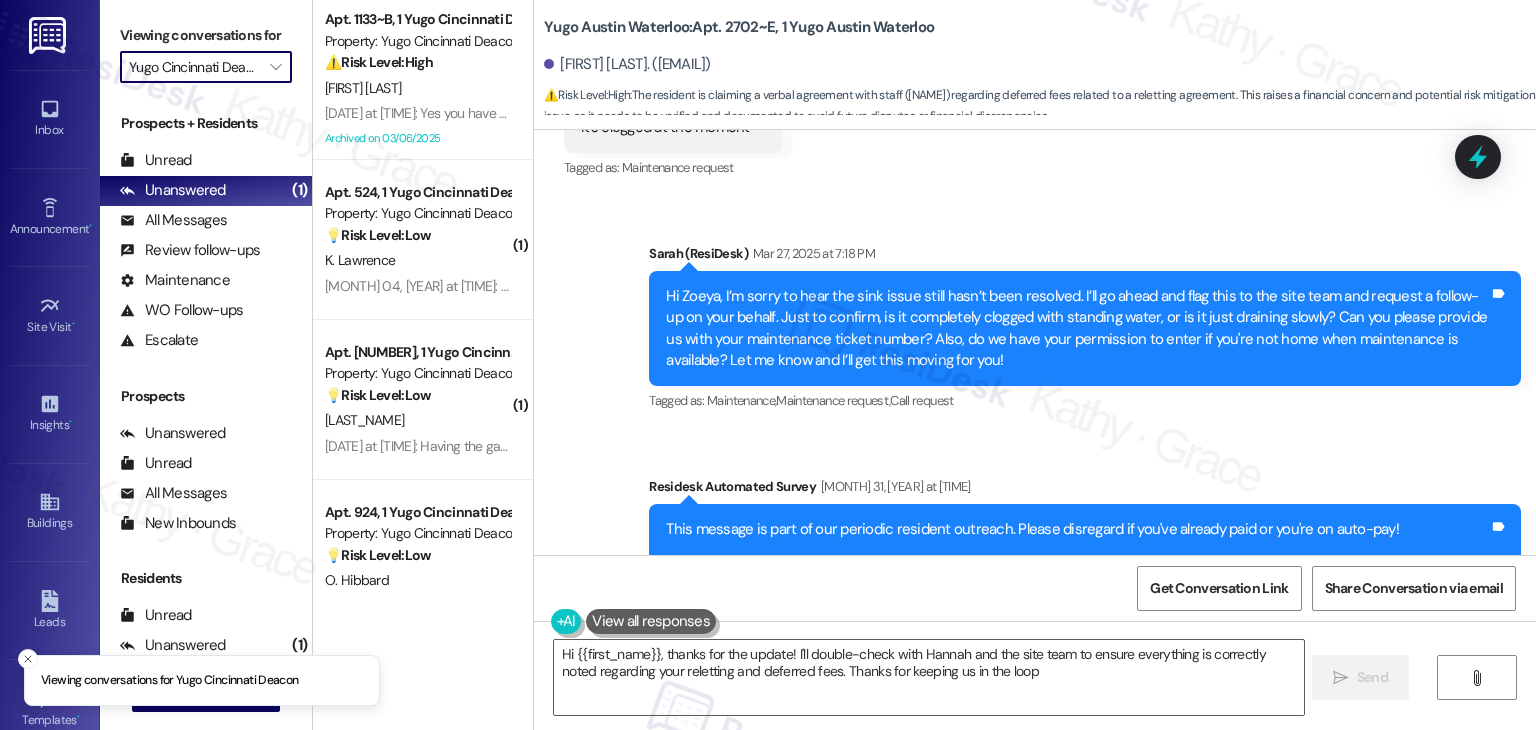 type on "Hi {{first_name}}, thanks for the update! I'll double-check with [FIRST] and the site team to ensure everything is correctly noted regarding your reletting and deferred fees. Thanks for keeping us in the loop!" 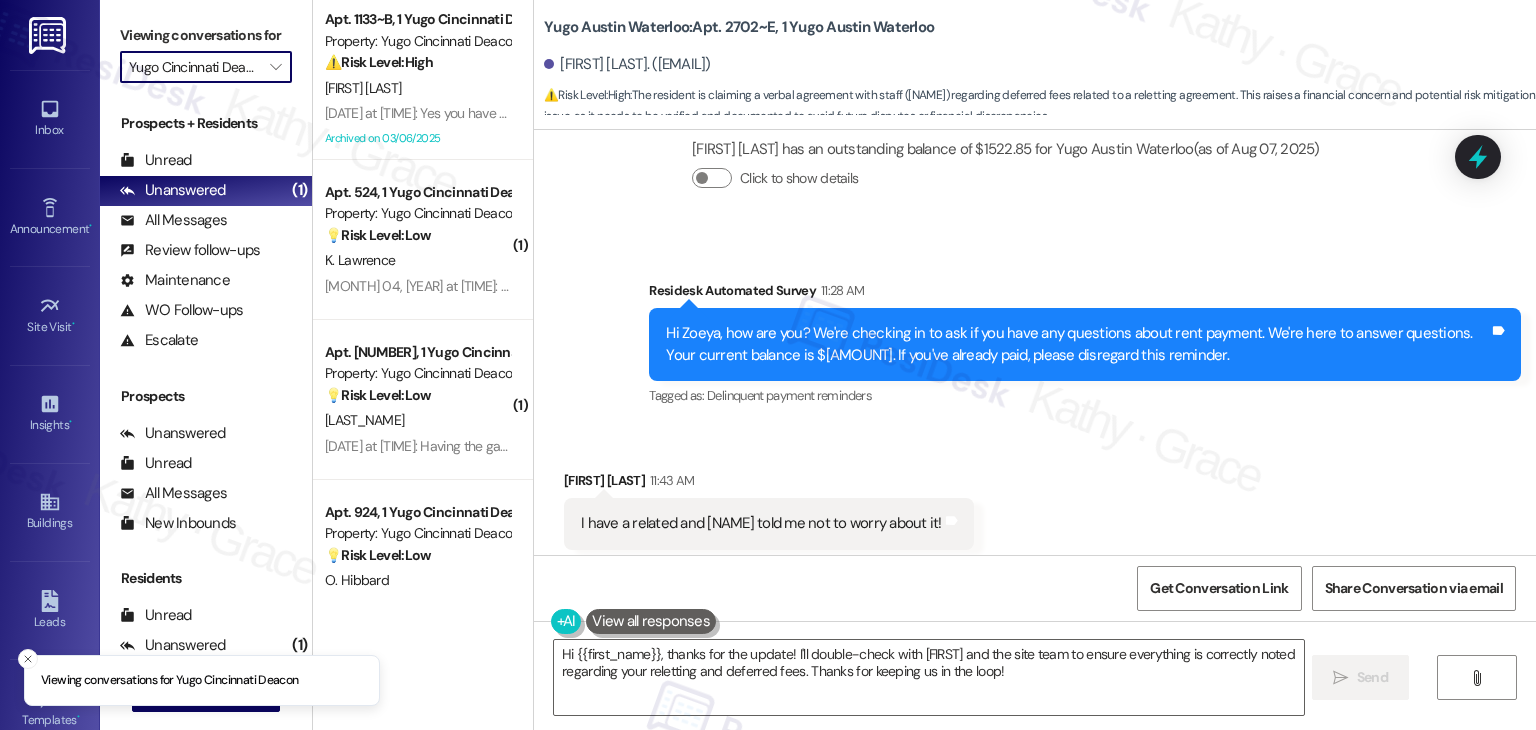 scroll, scrollTop: 4109, scrollLeft: 0, axis: vertical 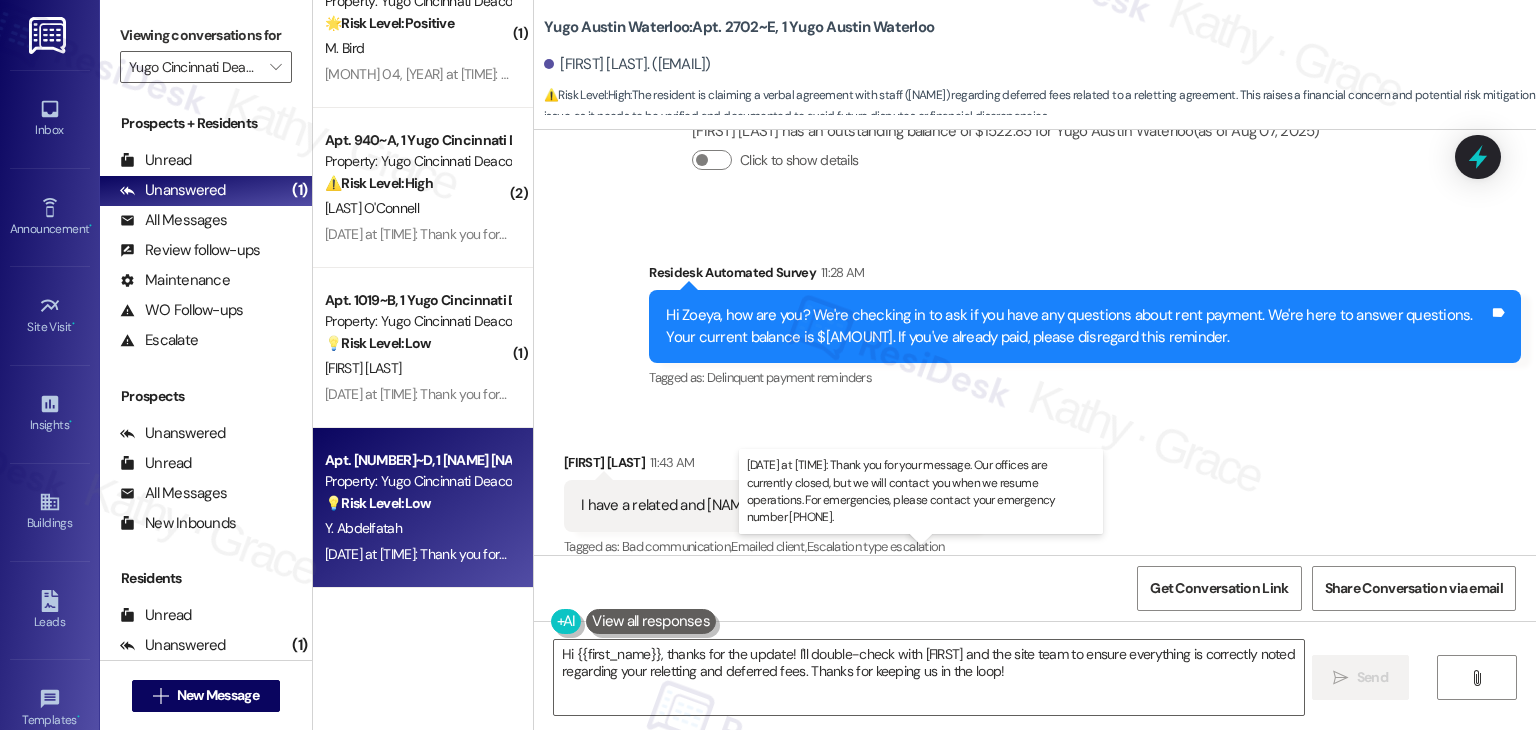 click on "[MONTH] 03, [YEAR] at [TIME]: Thank you for your message. Our offices are currently closed, but we will contact you when we resume operations. For emergencies, please contact your emergency number [PHONE]. [MONTH] 03, [YEAR] at [TIME]: Thank you for your message. Our offices are currently closed, but we will contact you when we resume operations. For emergencies, please contact your emergency number [PHONE]." at bounding box center (902, 554) 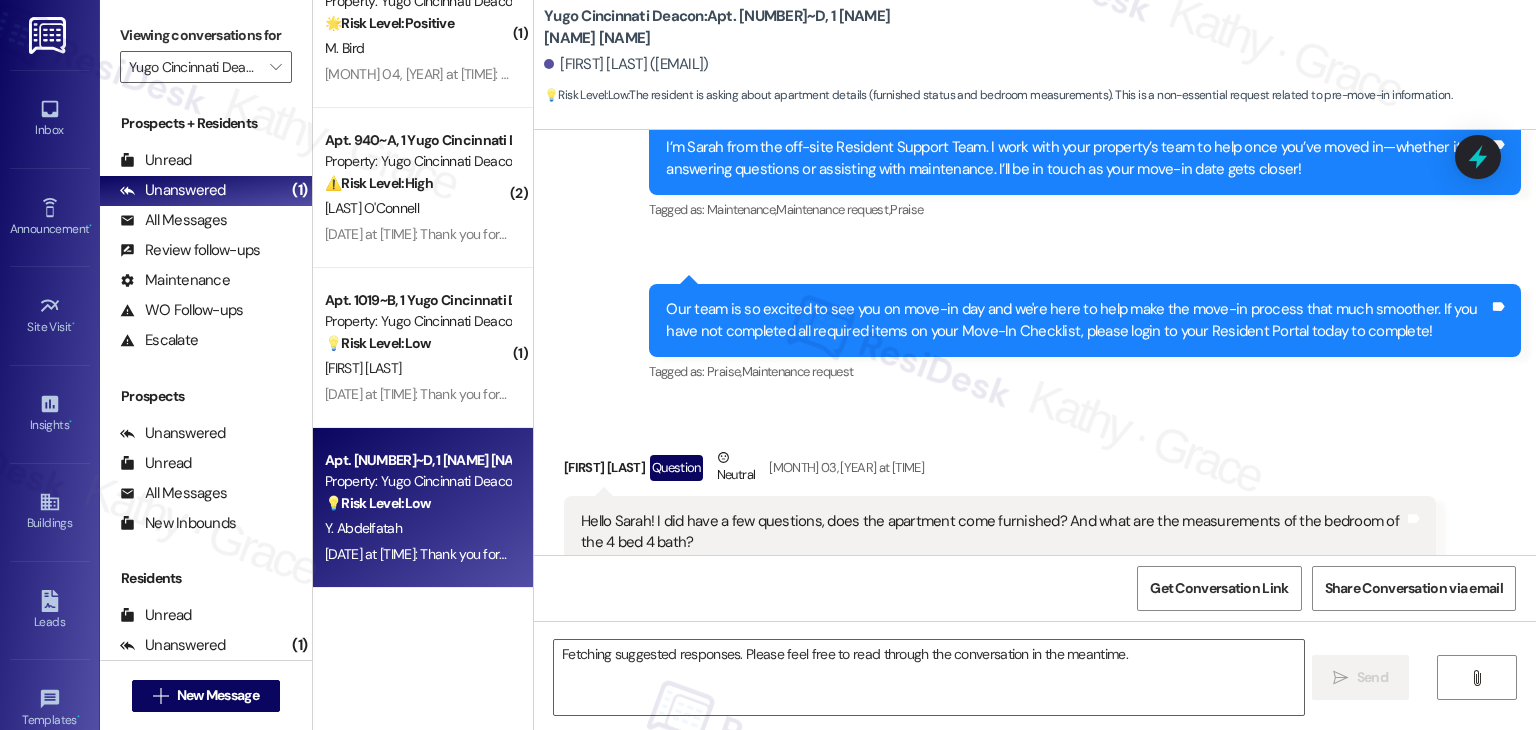 scroll, scrollTop: 317, scrollLeft: 0, axis: vertical 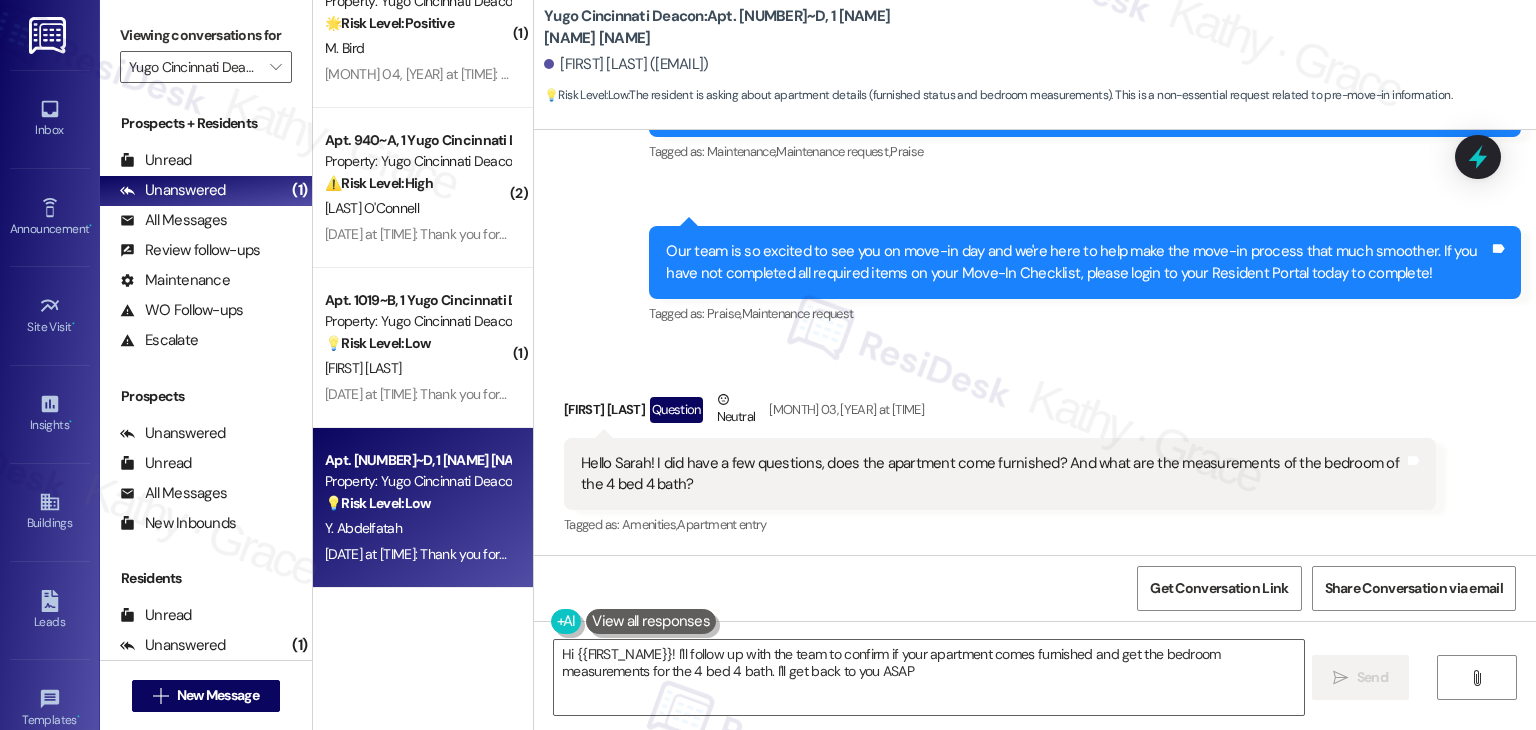 type on "Hi [FIRST]! I'll follow up with the team to confirm if your apartment comes furnished and get the bedroom measurements for the 4 bed 4 bath. I'll get back to you ASAP!" 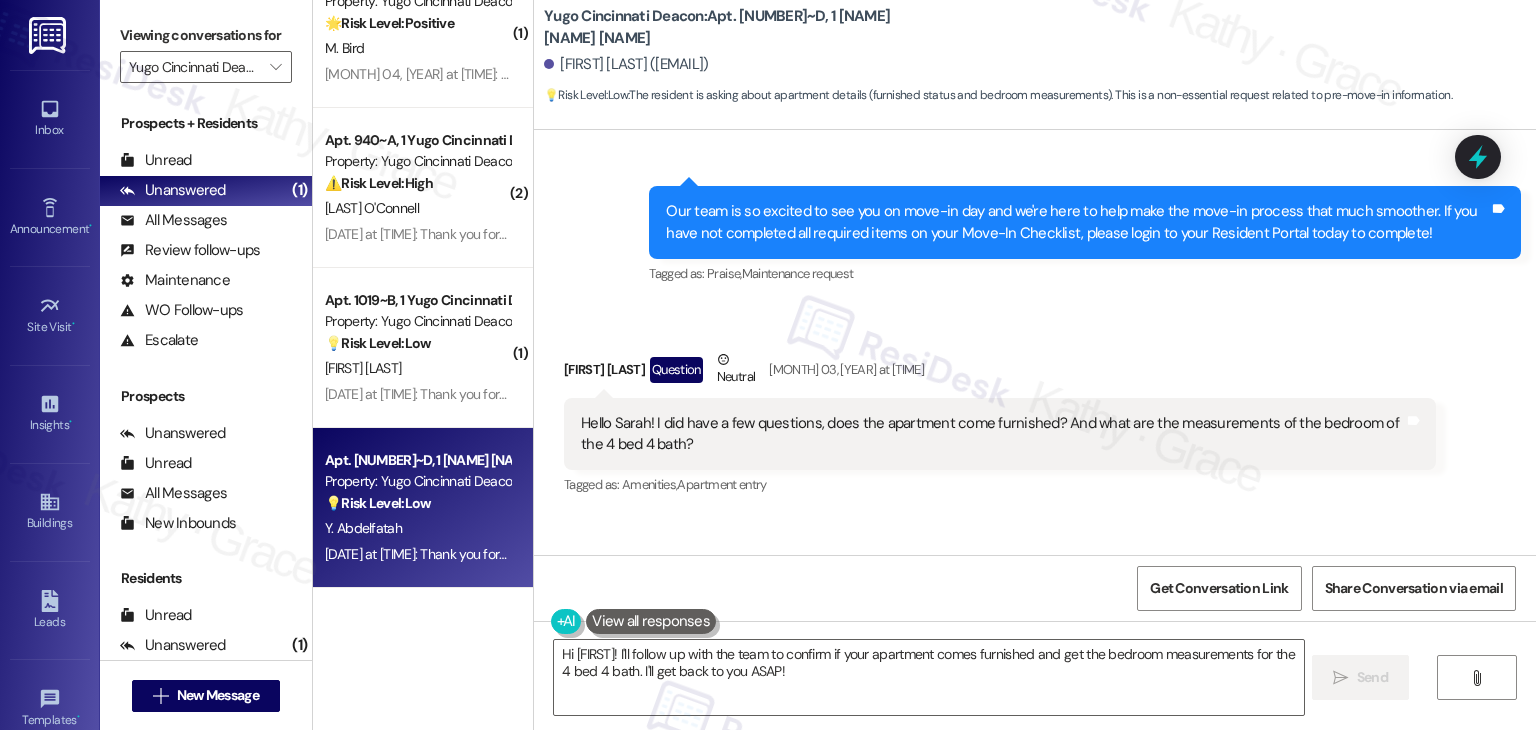 scroll, scrollTop: 326, scrollLeft: 0, axis: vertical 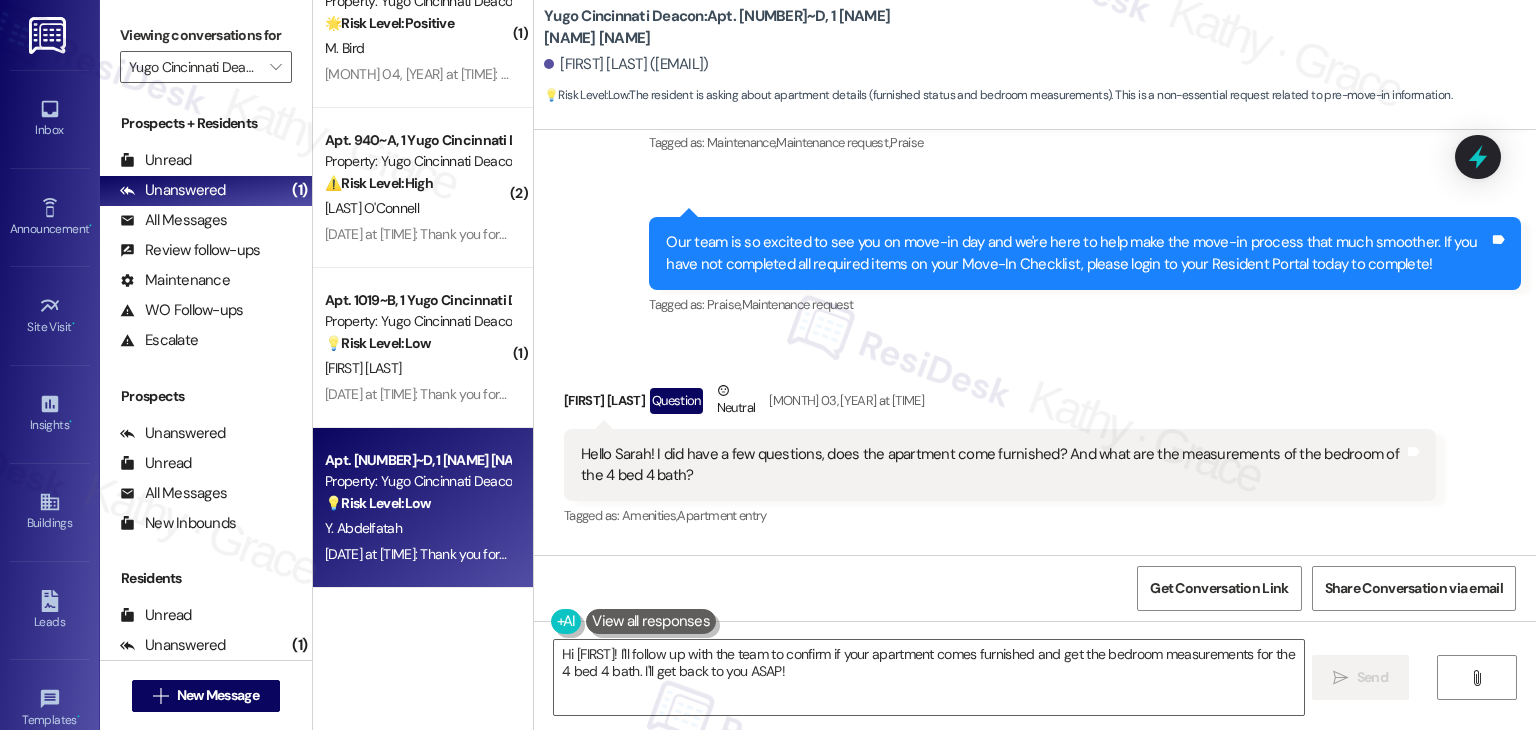 click on "Hello Sarah! I did have a few questions, does the apartment come furnished? And what are the measurements of the bedroom of the 4 bed 4 bath?" at bounding box center [992, 465] 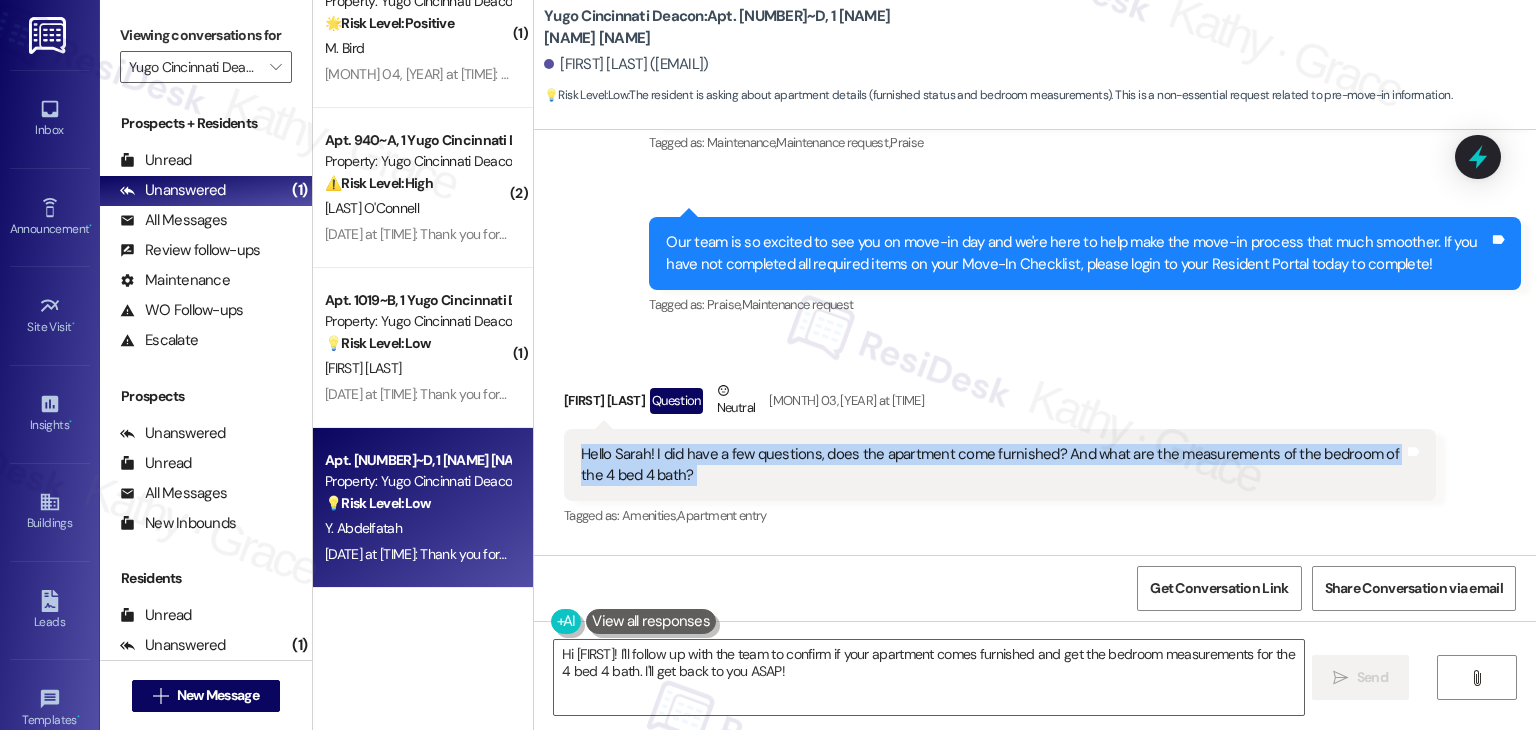 copy on "Hello Sarah! I did have a few questions, does the apartment come furnished? And what are the measurements of the bedroom of the 4 bed 4 bath? Tags and notes" 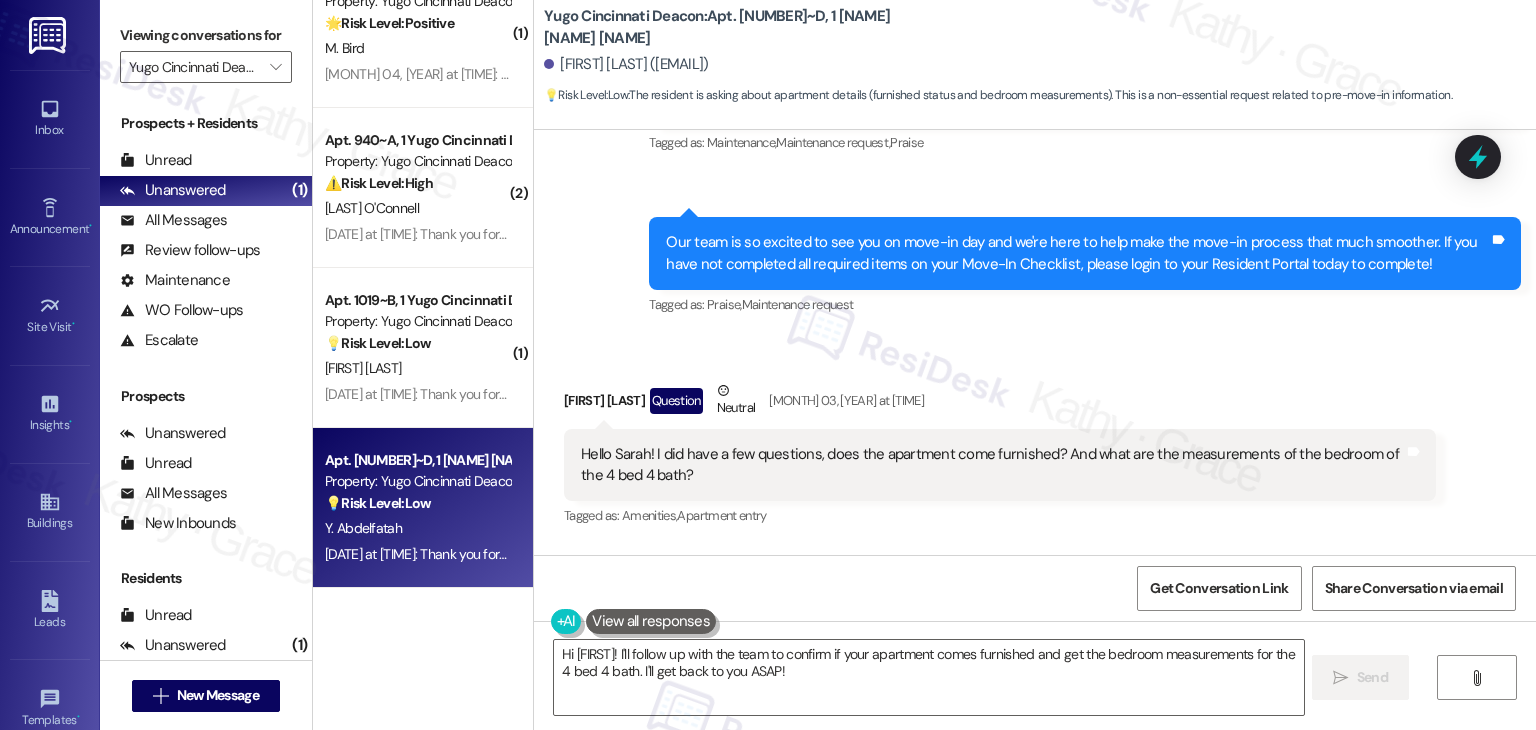 click on "Yasmeena Abdelfatah Question   Neutral Aug 03, 2025 at 9:34 PM" at bounding box center [1000, 404] 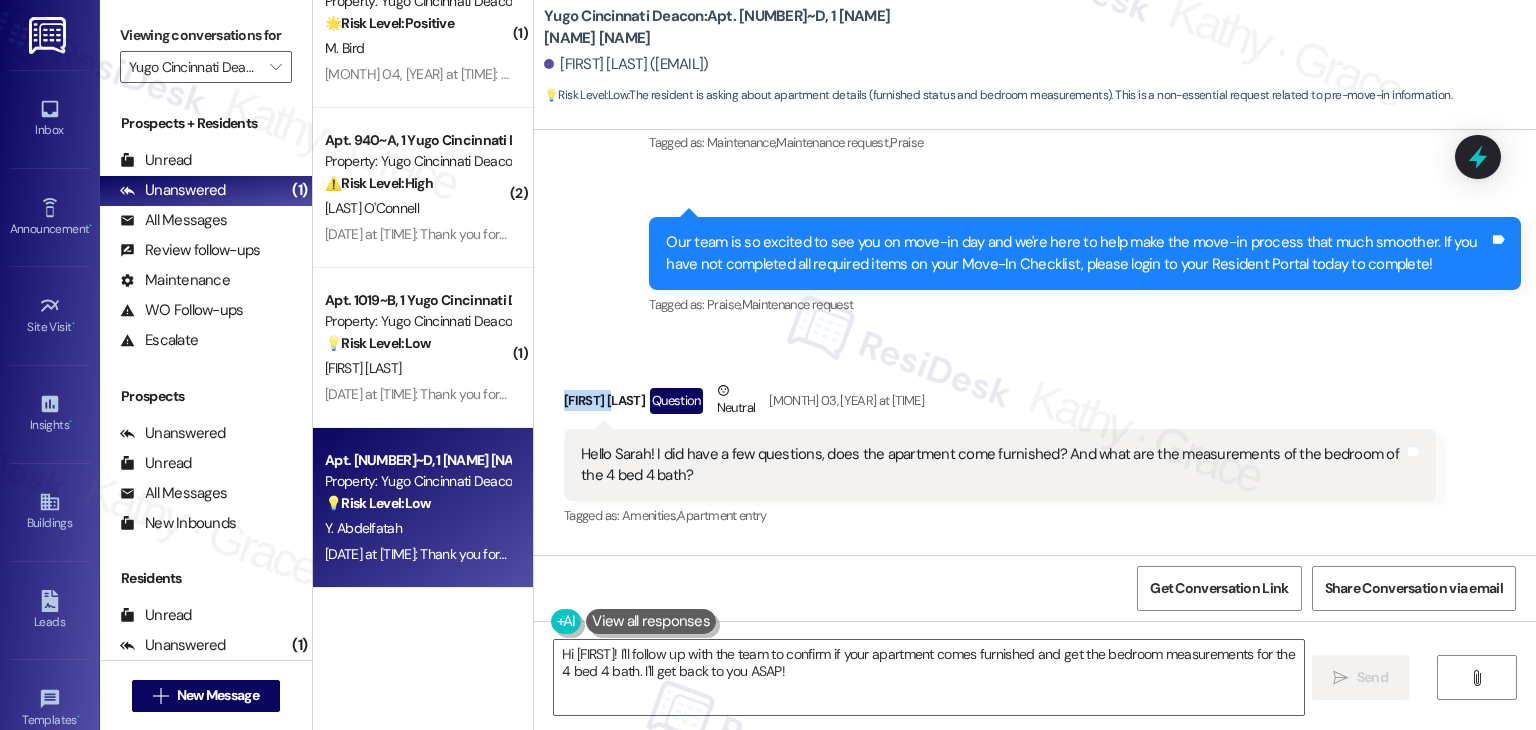 click on "Yasmeena Abdelfatah Question   Neutral Aug 03, 2025 at 9:34 PM" at bounding box center (1000, 404) 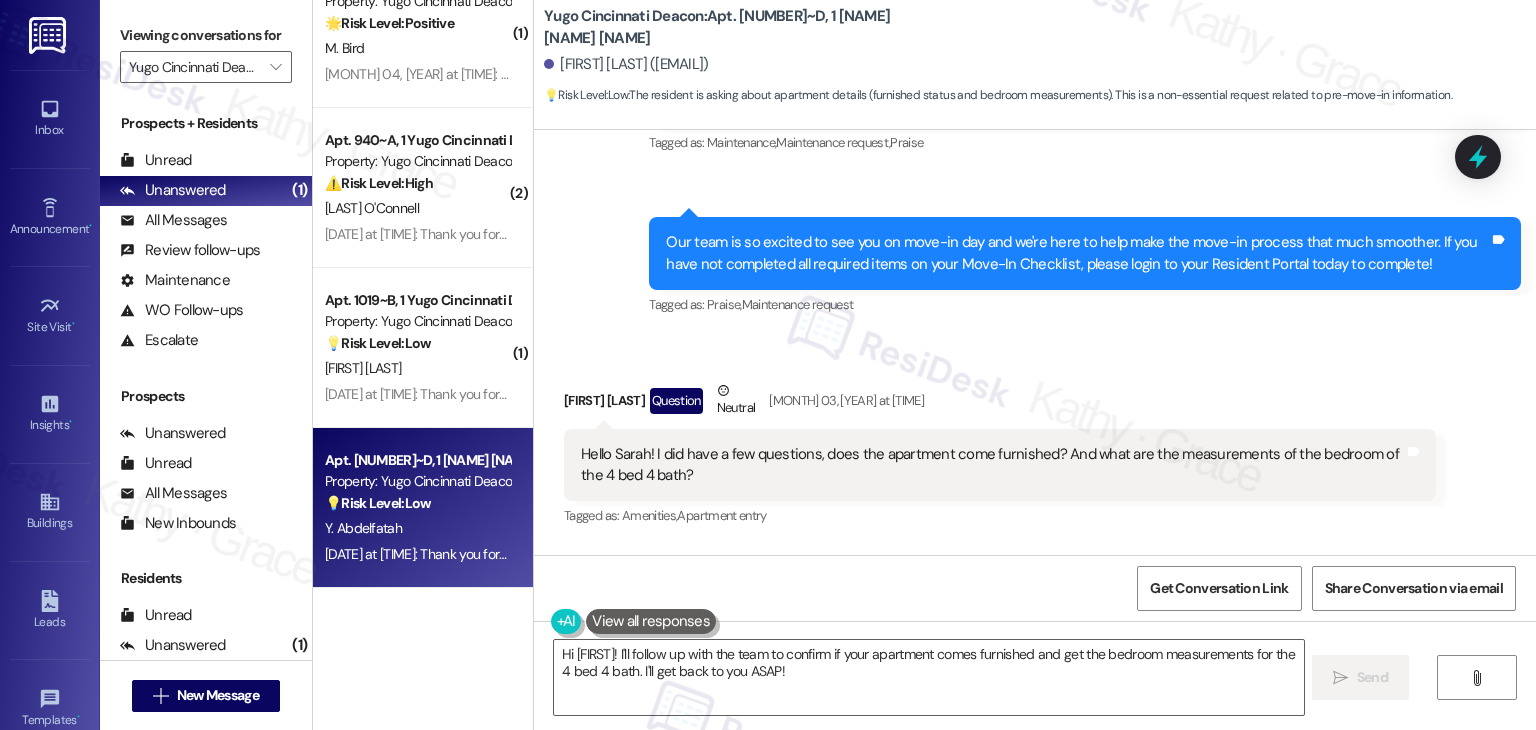 click on "Get Conversation Link Share Conversation via email" at bounding box center (1035, 588) 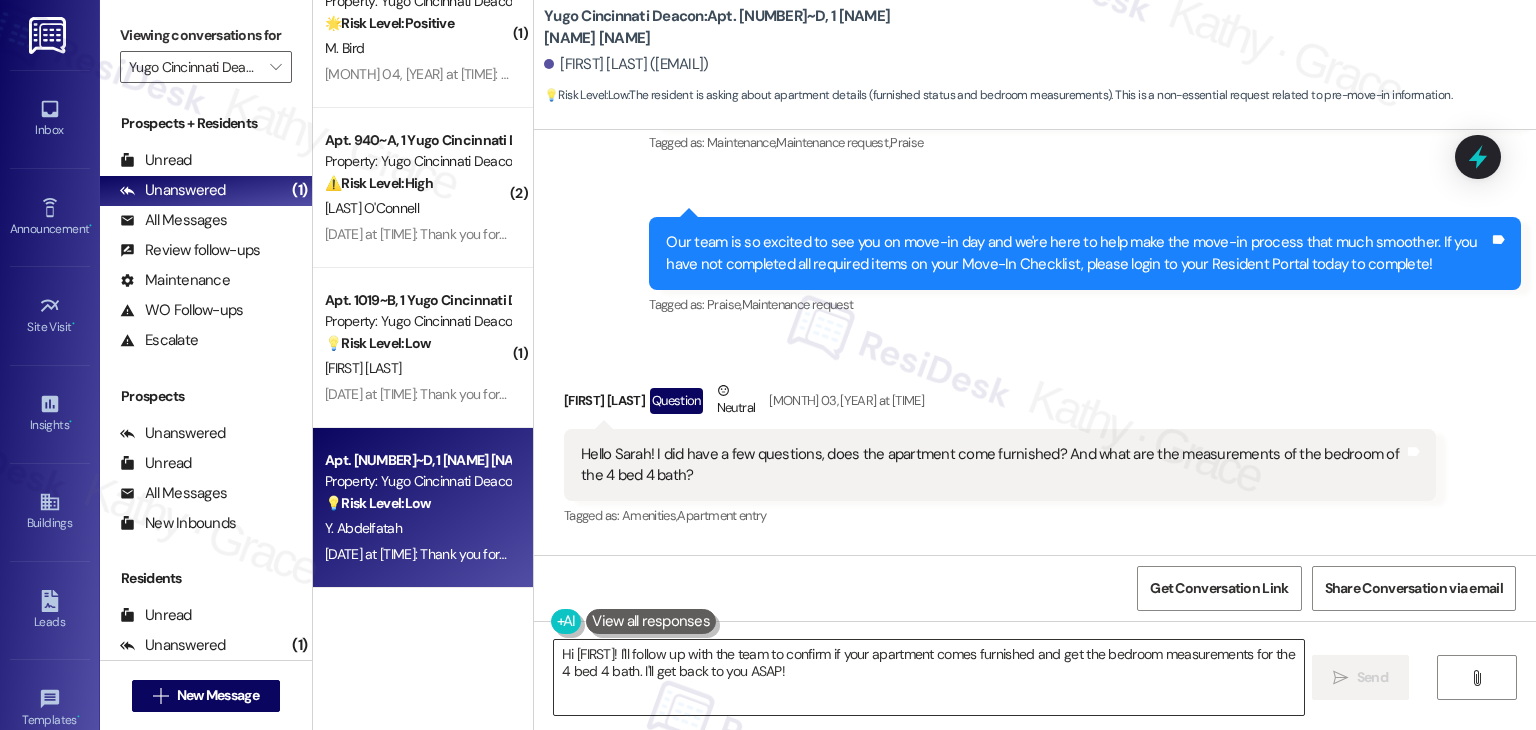 click on "Hi [FIRST]! I'll follow up with the team to confirm if your apartment comes furnished and get the bedroom measurements for the 4 bed 4 bath. I'll get back to you ASAP!" at bounding box center [928, 677] 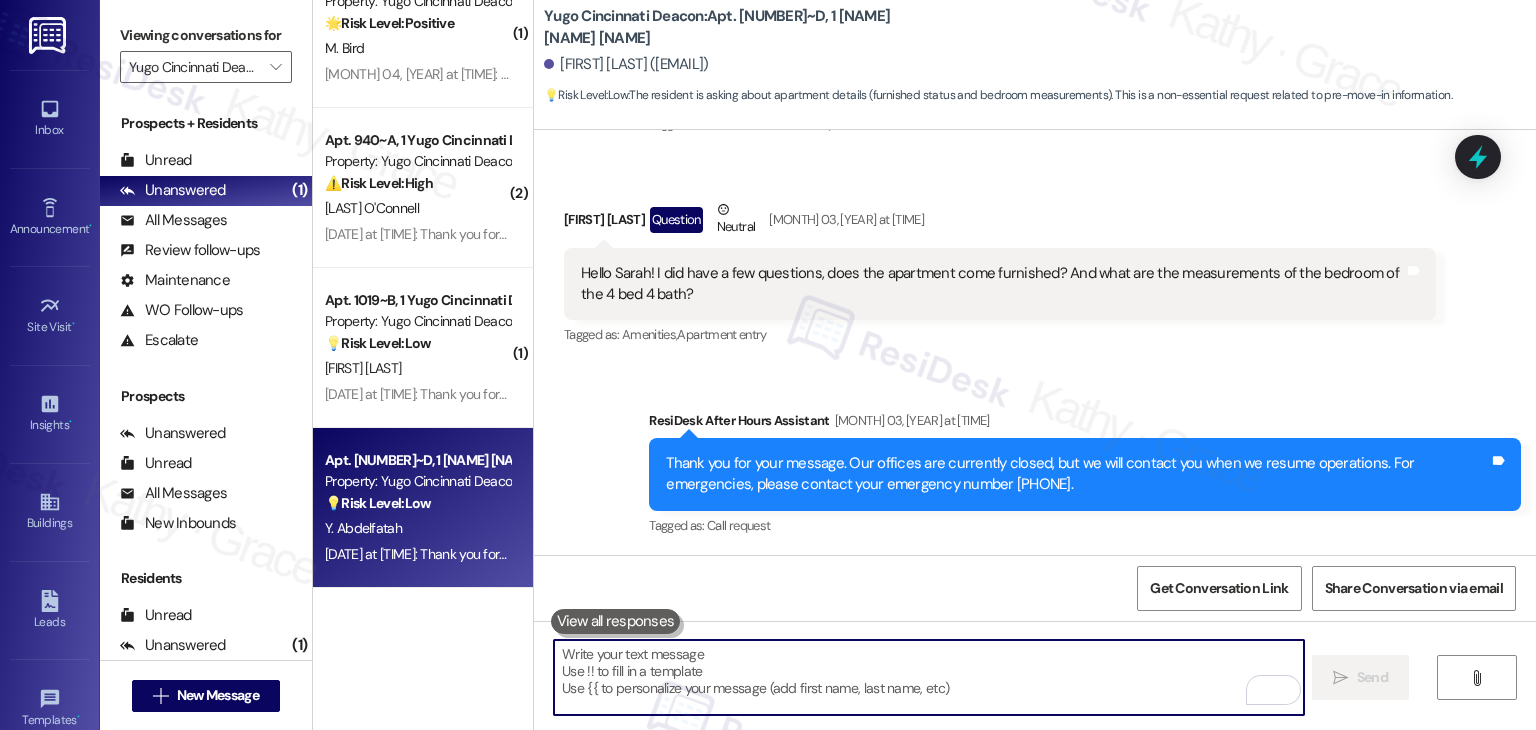 scroll, scrollTop: 626, scrollLeft: 0, axis: vertical 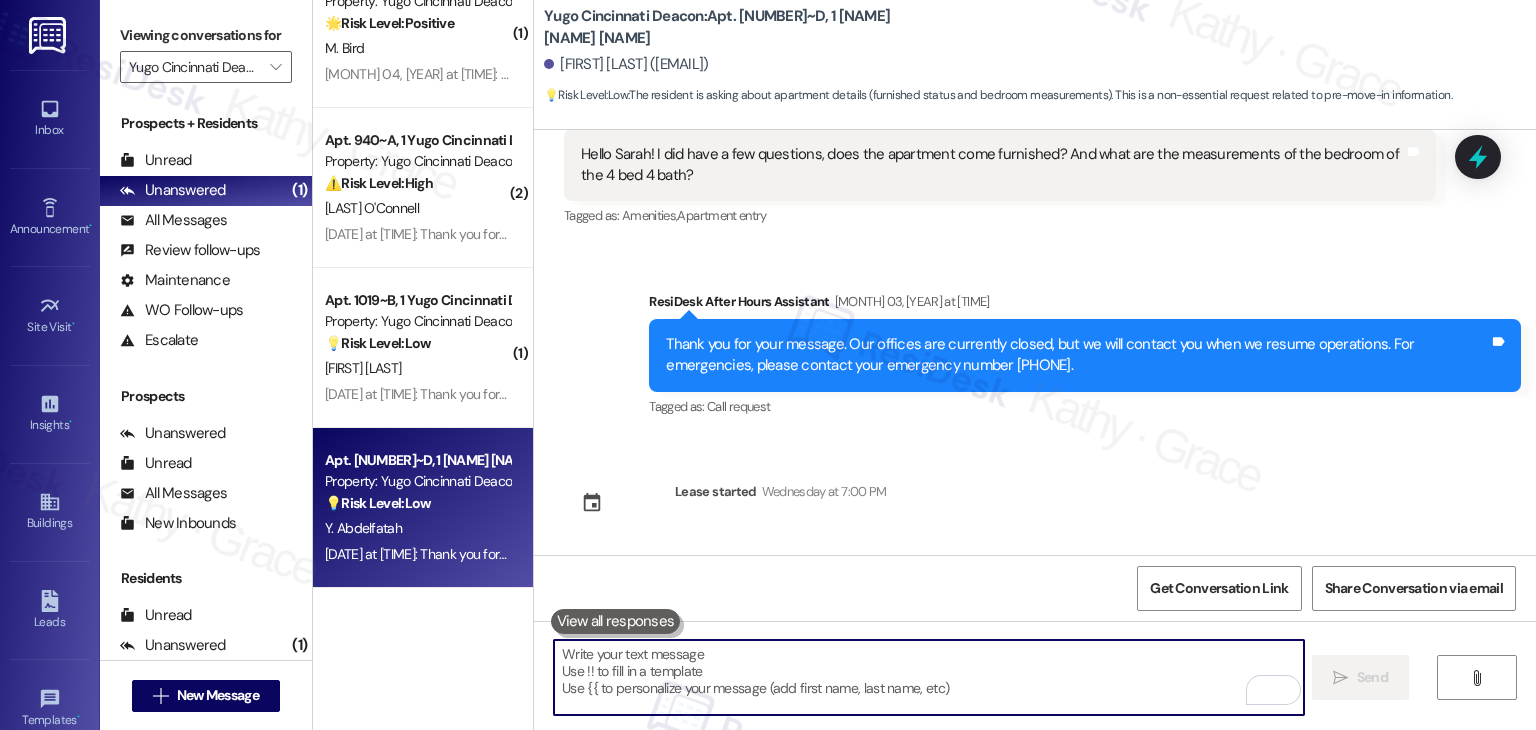 click at bounding box center (928, 677) 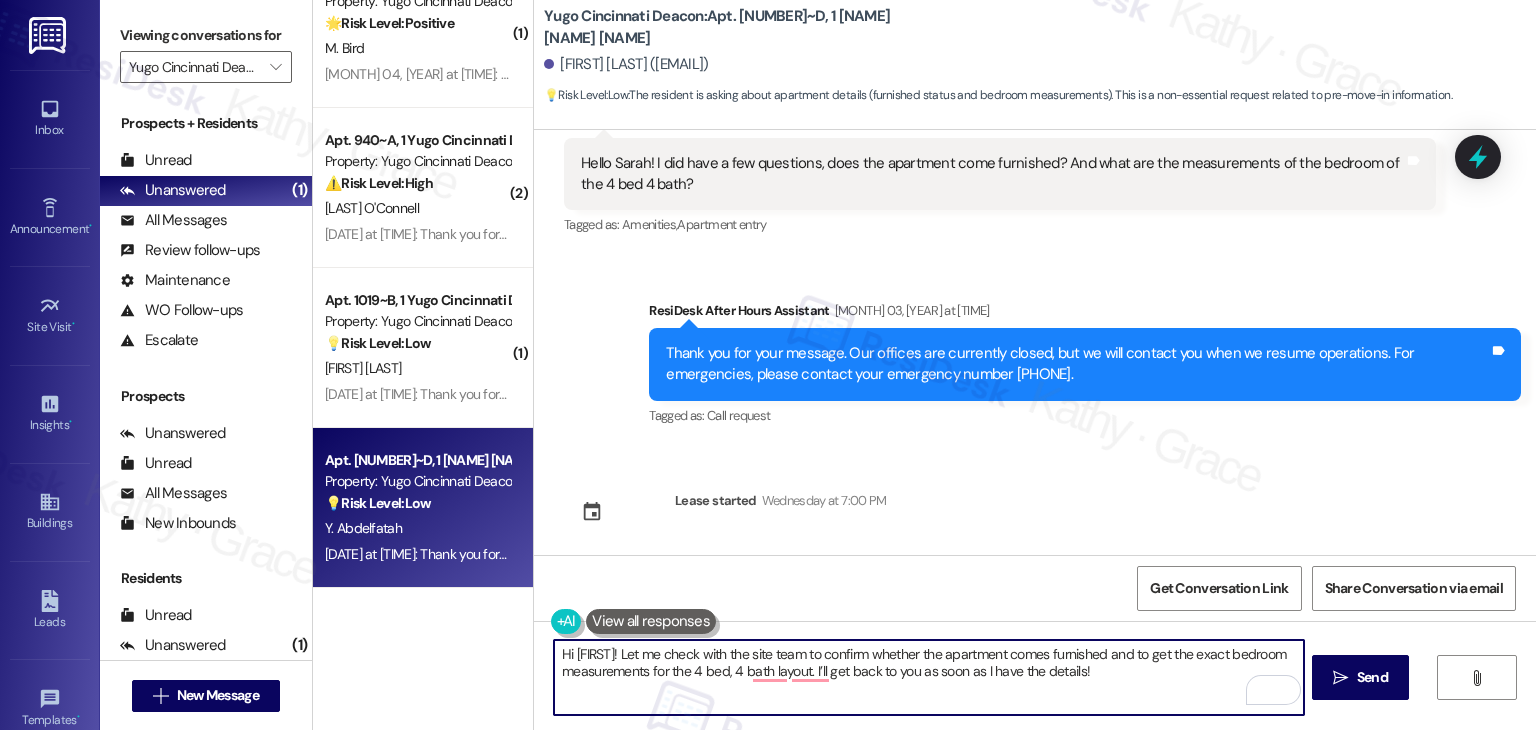 scroll, scrollTop: 626, scrollLeft: 0, axis: vertical 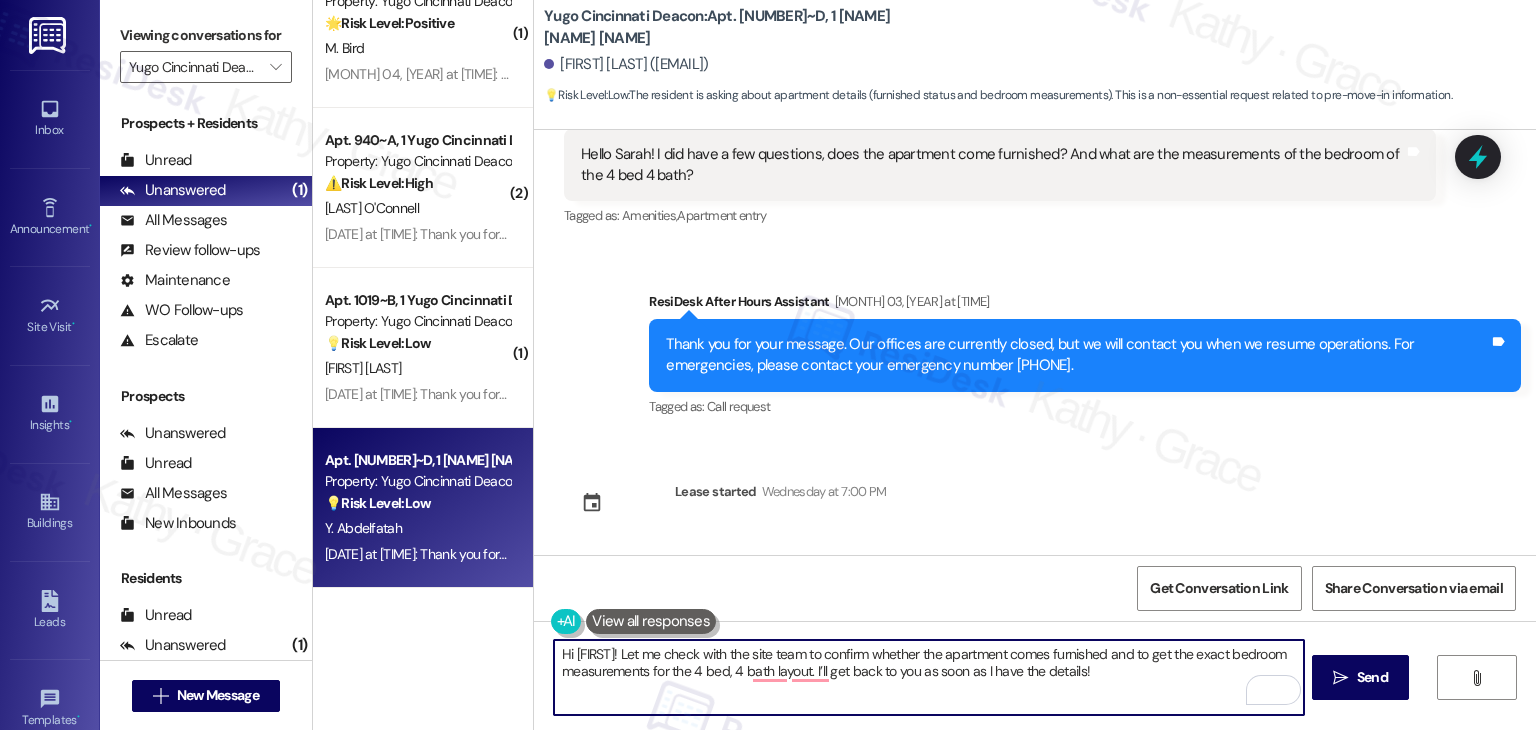 type on "Hi [FIRST]! Let me check with the site team to confirm whether the apartment comes furnished and to get the exact bedroom measurements for the 4 bed, 4 bath layout. I’ll get back to you as soon as I have the details!" 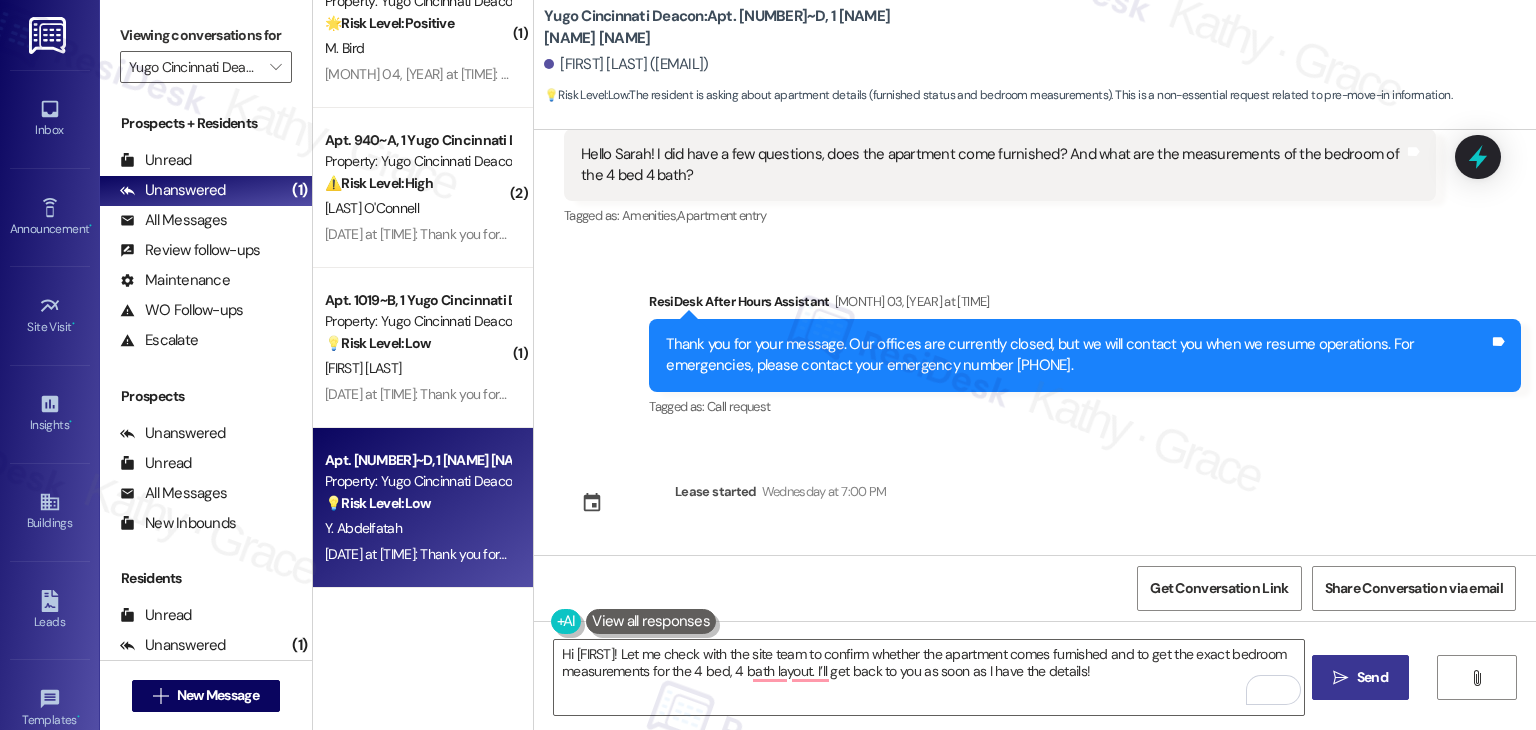 click on "" at bounding box center (1340, 678) 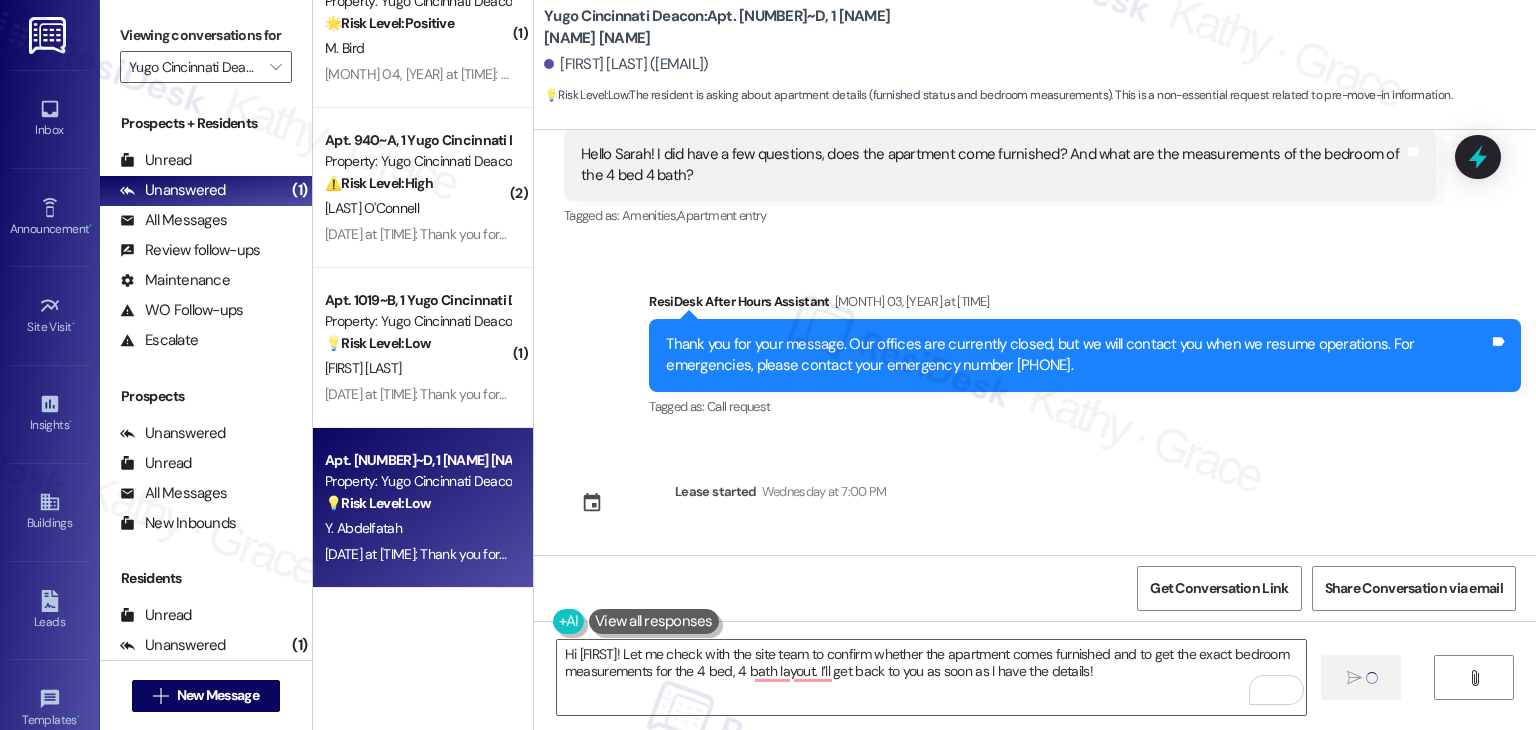 type 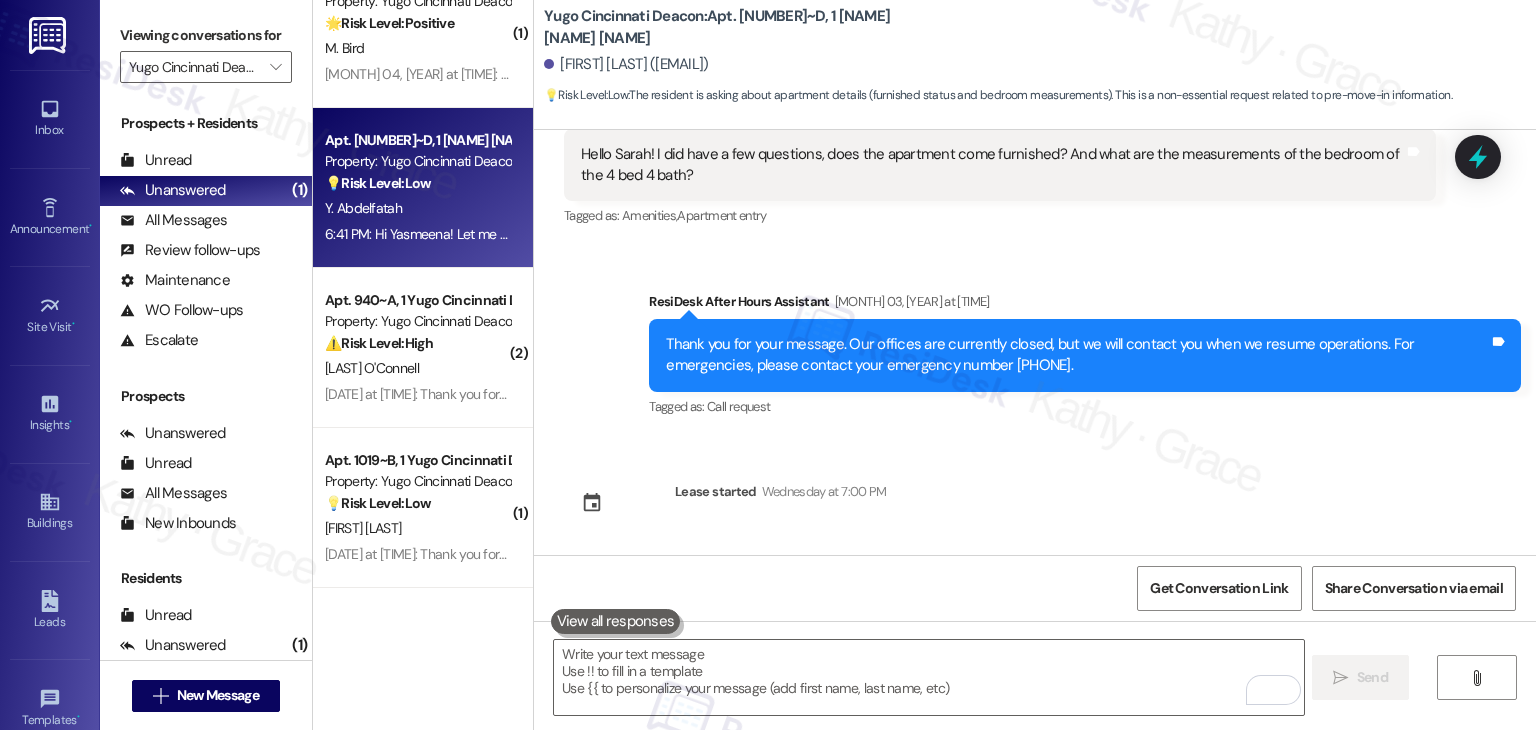 scroll, scrollTop: 787, scrollLeft: 0, axis: vertical 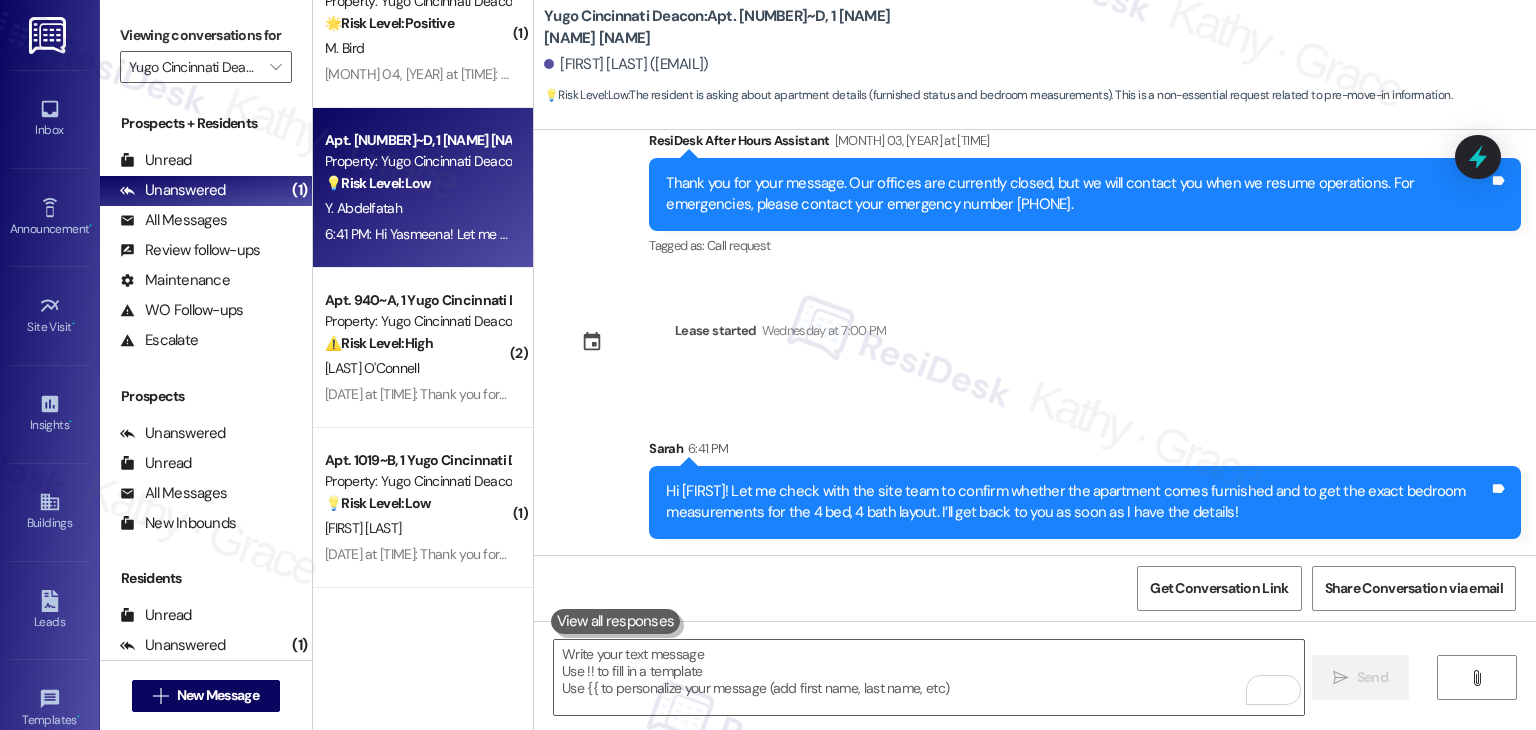 click on "Sent via SMS Sarah   (ResiDesk) Jul 30, 2025 at 5:35 PM Hi Yasmeena! We’re so excited you’ve chosen Yugo Cincinnati Deacon as your future home! Moving is an exciting time, and I want to make sure you feel confident and ready. (You can always reply STOP to opt out of future messages) Tags and notes Tagged as:   Praise Click to highlight conversations about Praise Sent via SMS 5:35 PM Sarah   (ResiDesk) Jul 30, 2025 at 5:35 PM I’m Sarah from the off-site Resident Support Team. I work with your property’s team to help once you’ve moved in—whether it’s answering questions or assisting with maintenance. I’ll be in touch as your move-in date gets closer! Tags and notes Tagged as:   Maintenance ,  Click to highlight conversations about Maintenance Maintenance request ,  Click to highlight conversations about Maintenance request Praise Click to highlight conversations about Praise Sent via SMS 5:35 PM Sarah   (ResiDesk) Jul 30, 2025 at 5:35 PM Tags and notes Tagged as:   Praise ,  Maintenance request" at bounding box center [1035, 342] 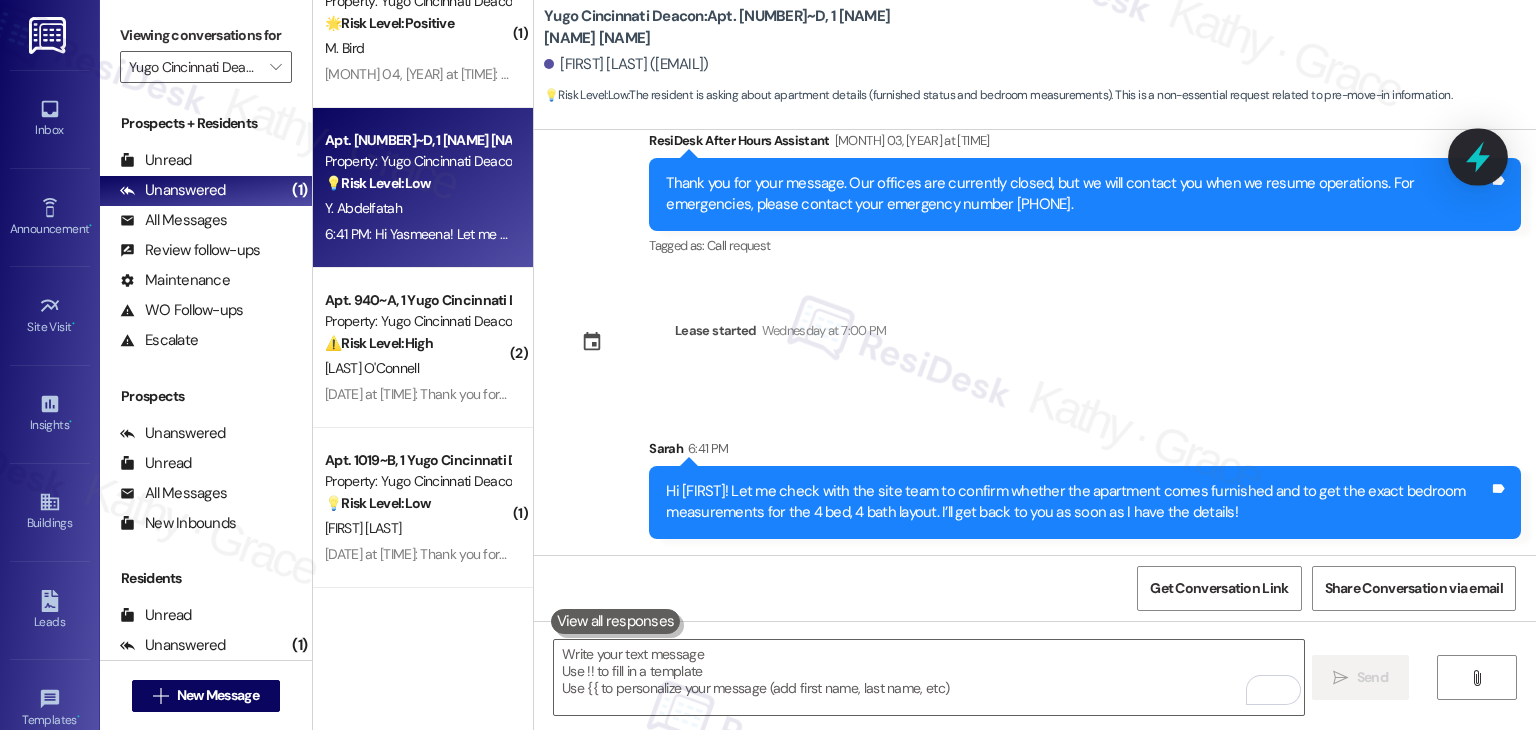 click 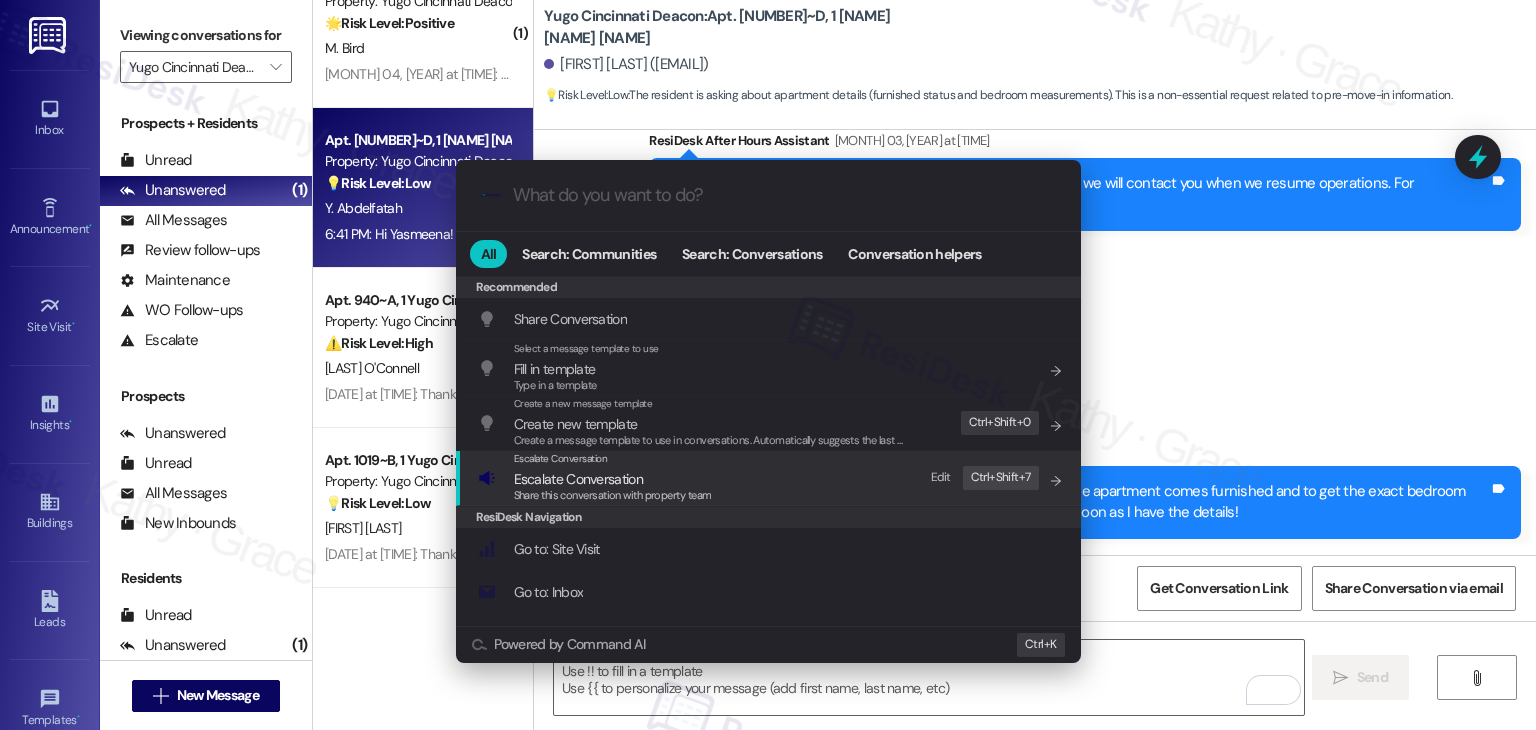 click on "Escalate Conversation" at bounding box center [578, 479] 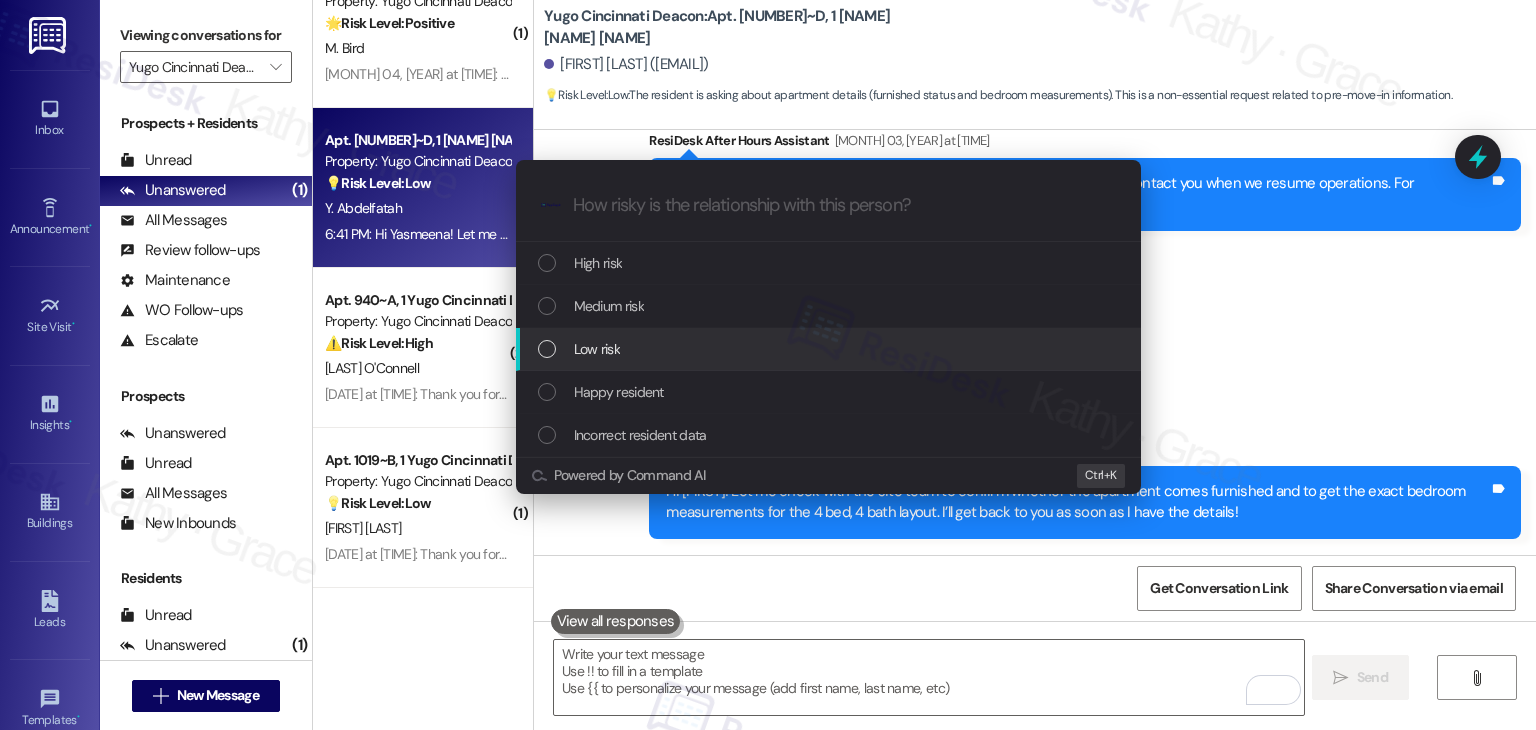 click at bounding box center [547, 349] 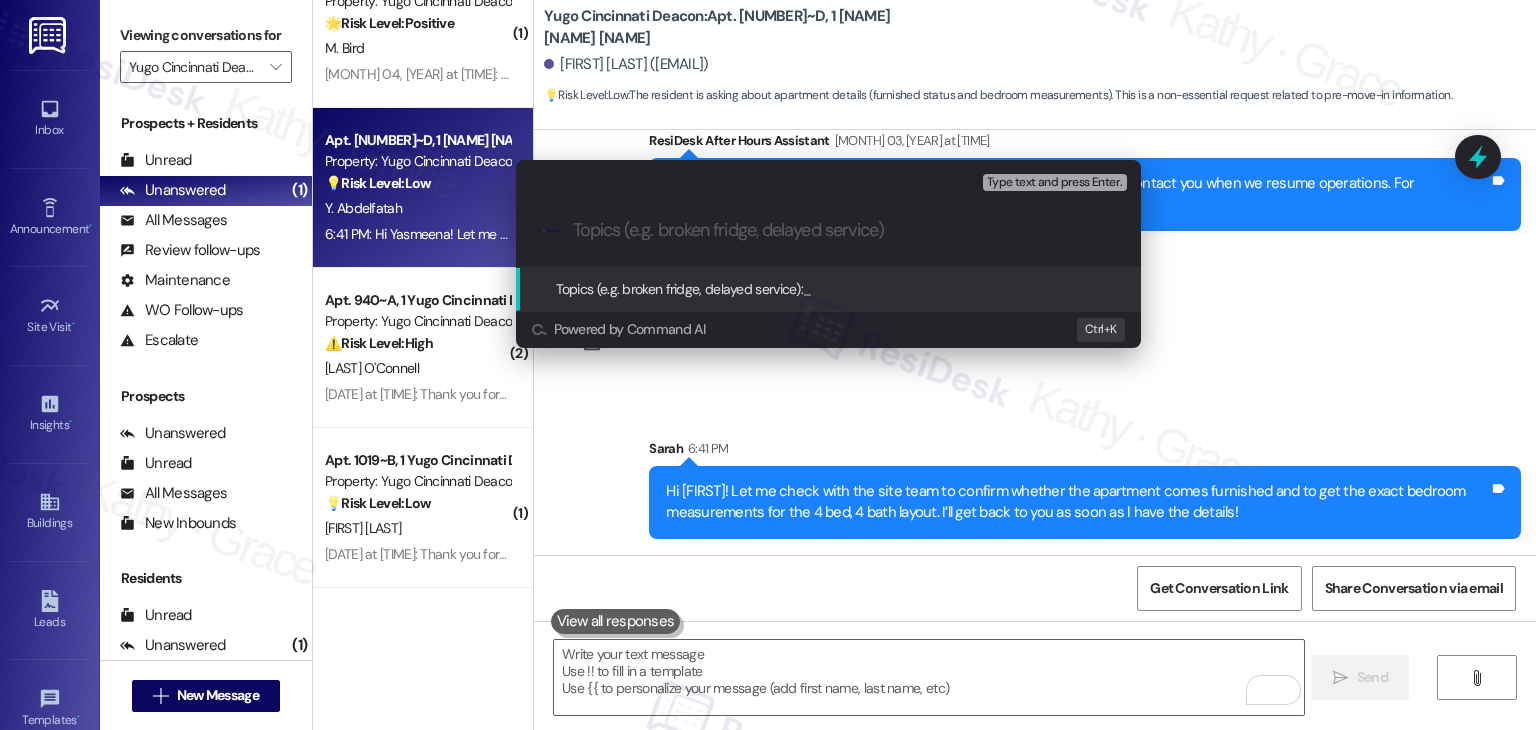 paste on "Furnishing & Bedroom Dimensions Inquiry – 4x4 Unit" 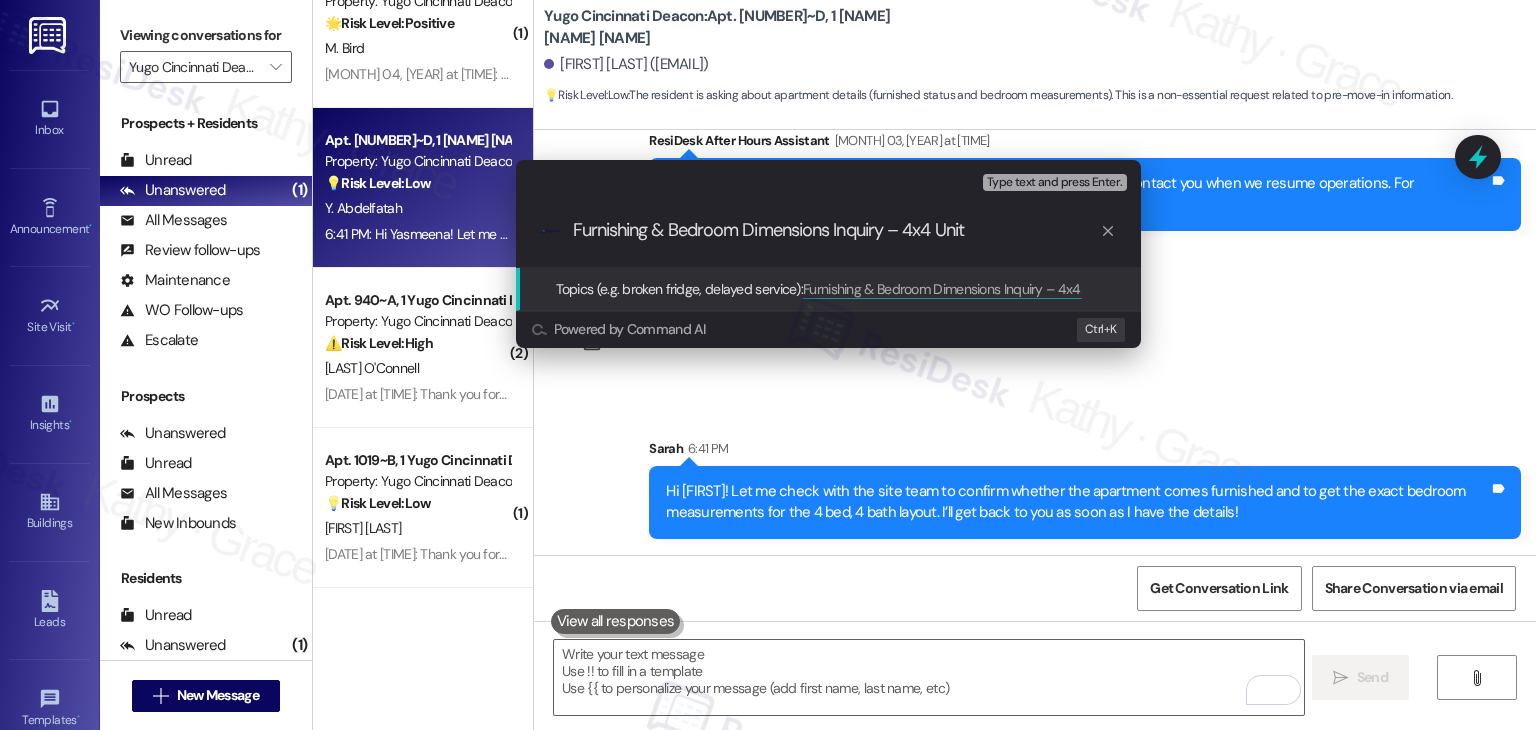type 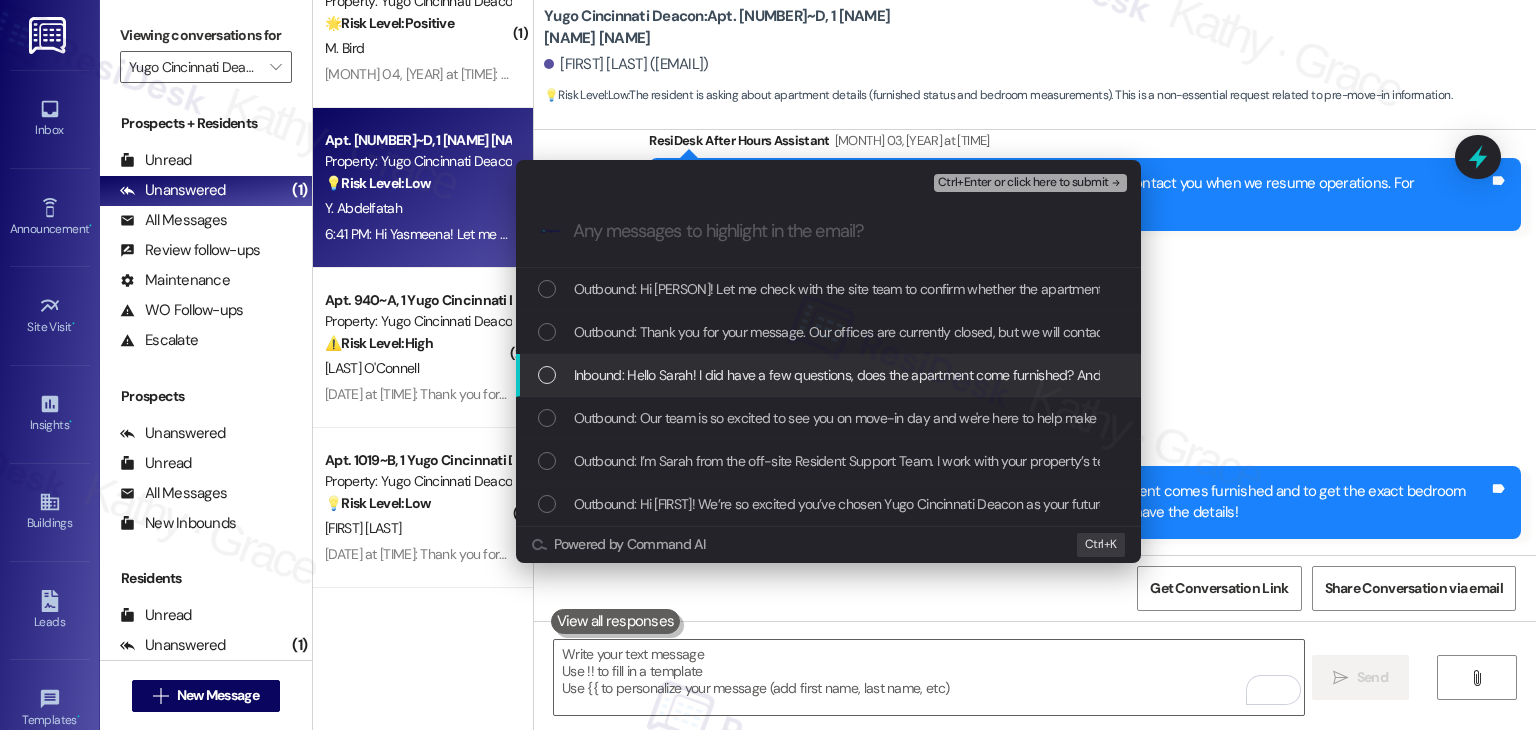 click at bounding box center [547, 375] 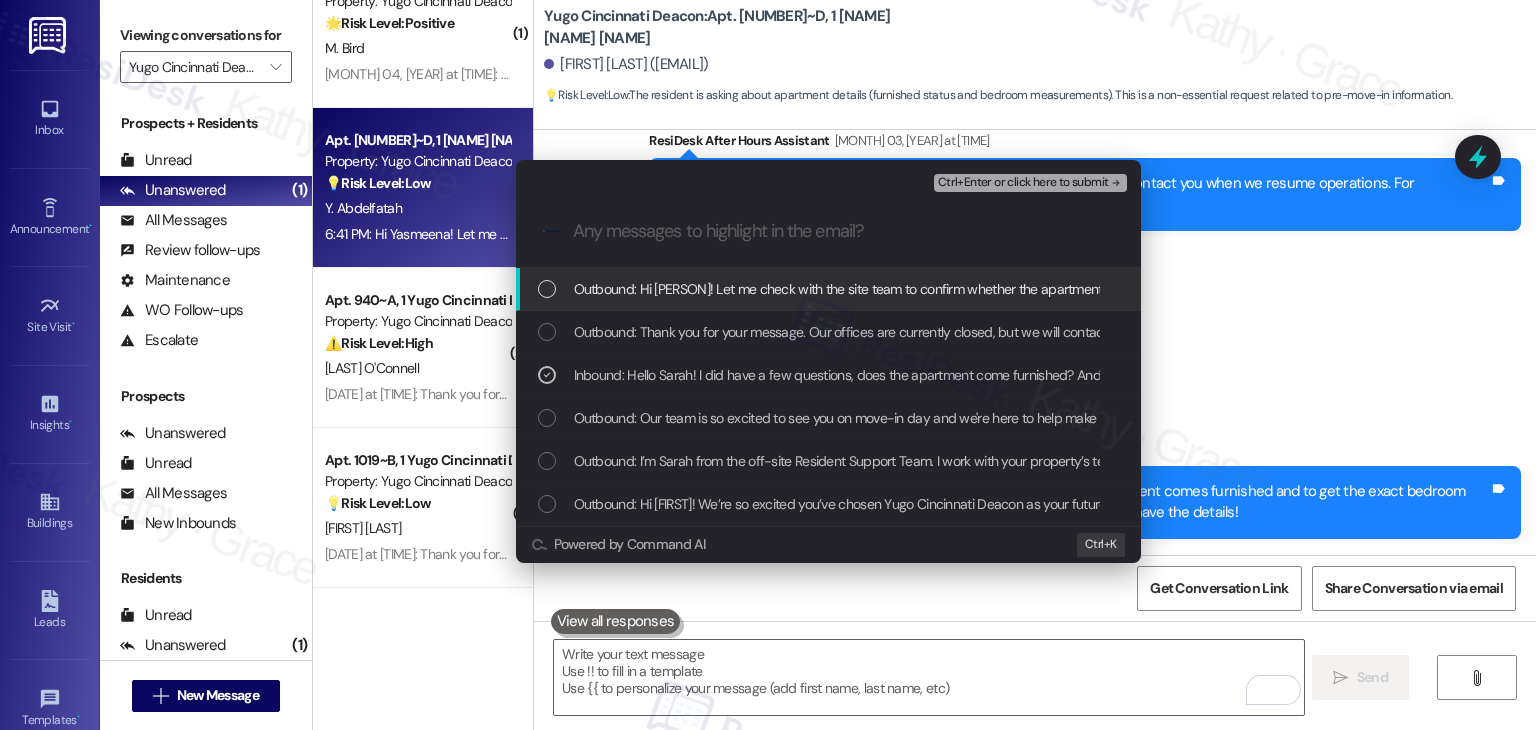 click on "Ctrl+Enter or click here to submit" at bounding box center [1023, 183] 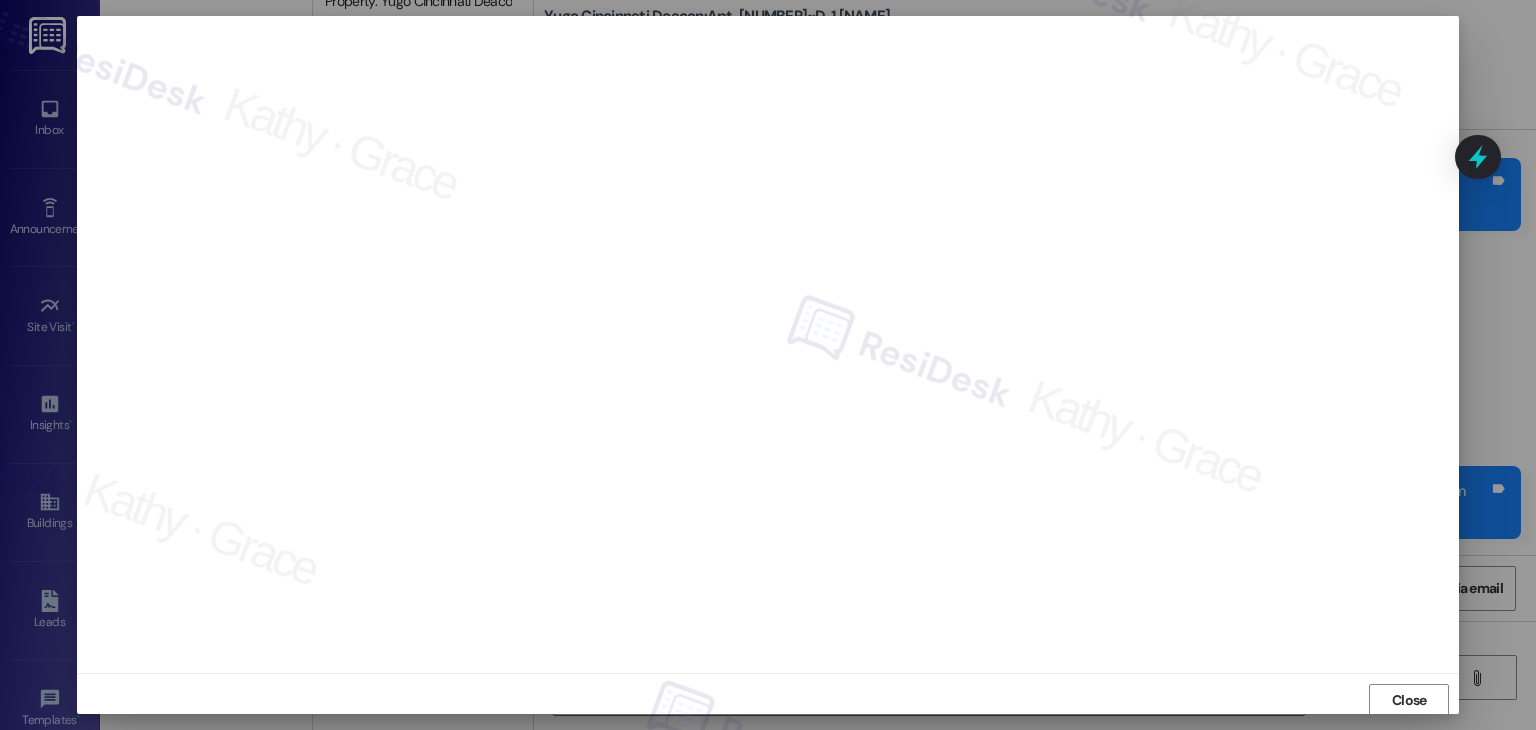 scroll, scrollTop: 1, scrollLeft: 0, axis: vertical 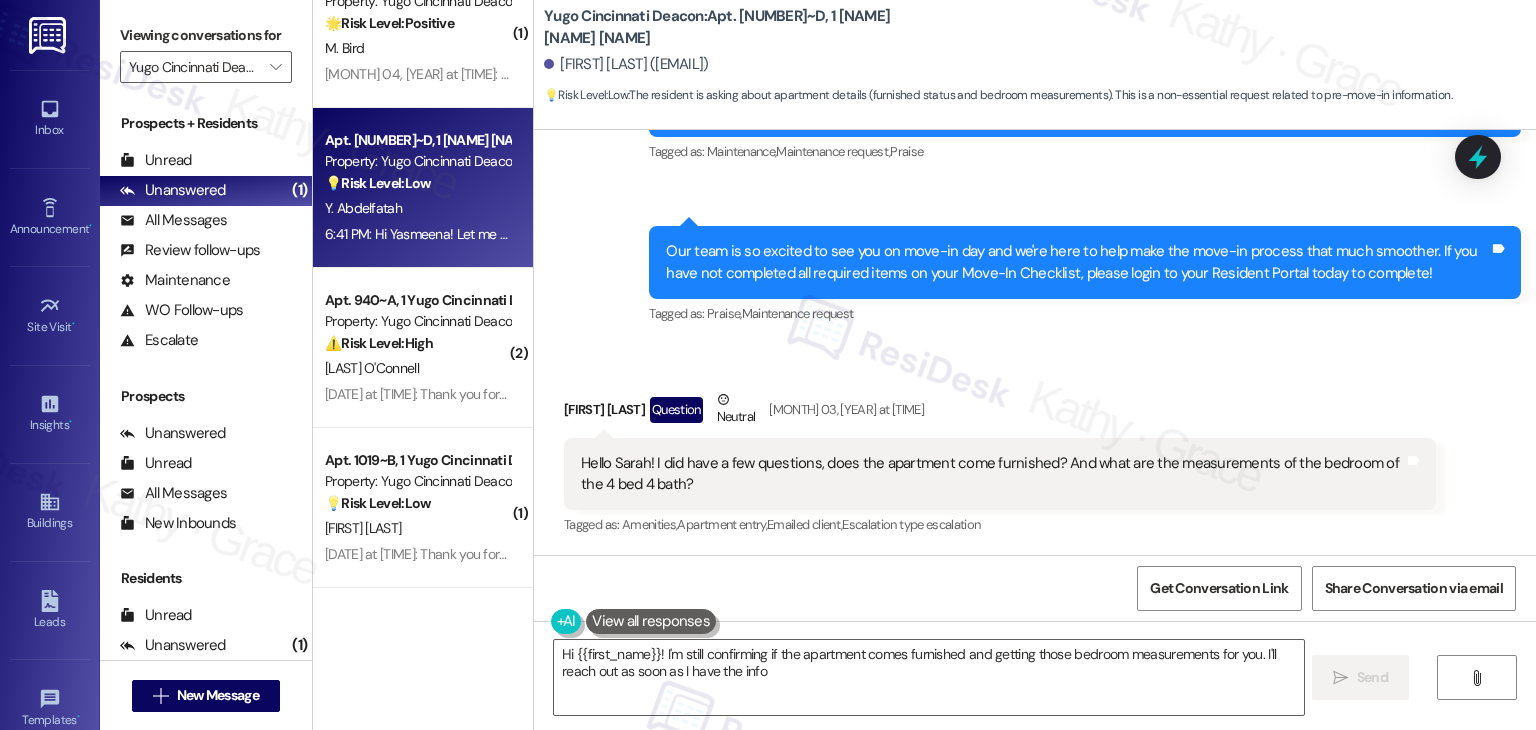 type on "Hi {{first_name}}! I'm still confirming if the apartment comes furnished and getting those bedroom measurements for you. I'll reach out as soon as I have the info!" 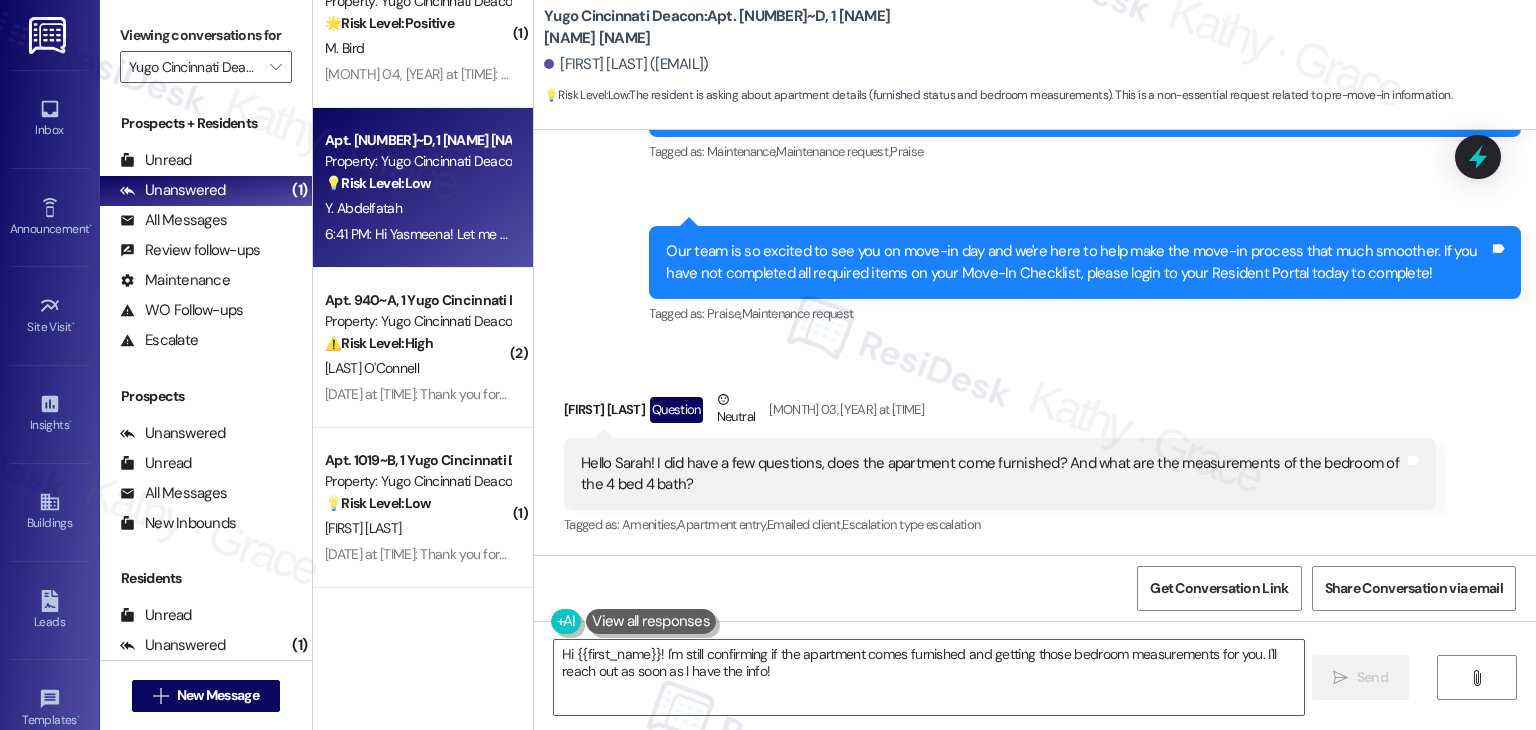 click on "Received via SMS [NAME] [LAST] Question   Neutral [DATE] at [TIME] Hello [NAME]! I did have a few questions, does the apartment come furnished? And what are the measurements of the bedroom of the 4 bed 4 bath? Tags and notes Tagged as:   Amenities ,  Click to highlight conversations about Amenities Apartment entry ,  Click to highlight conversations about Apartment entry Emailed client ,  Click to highlight conversations about Emailed client Escalation type escalation Click to highlight conversations about Escalation type escalation" at bounding box center [1000, 464] 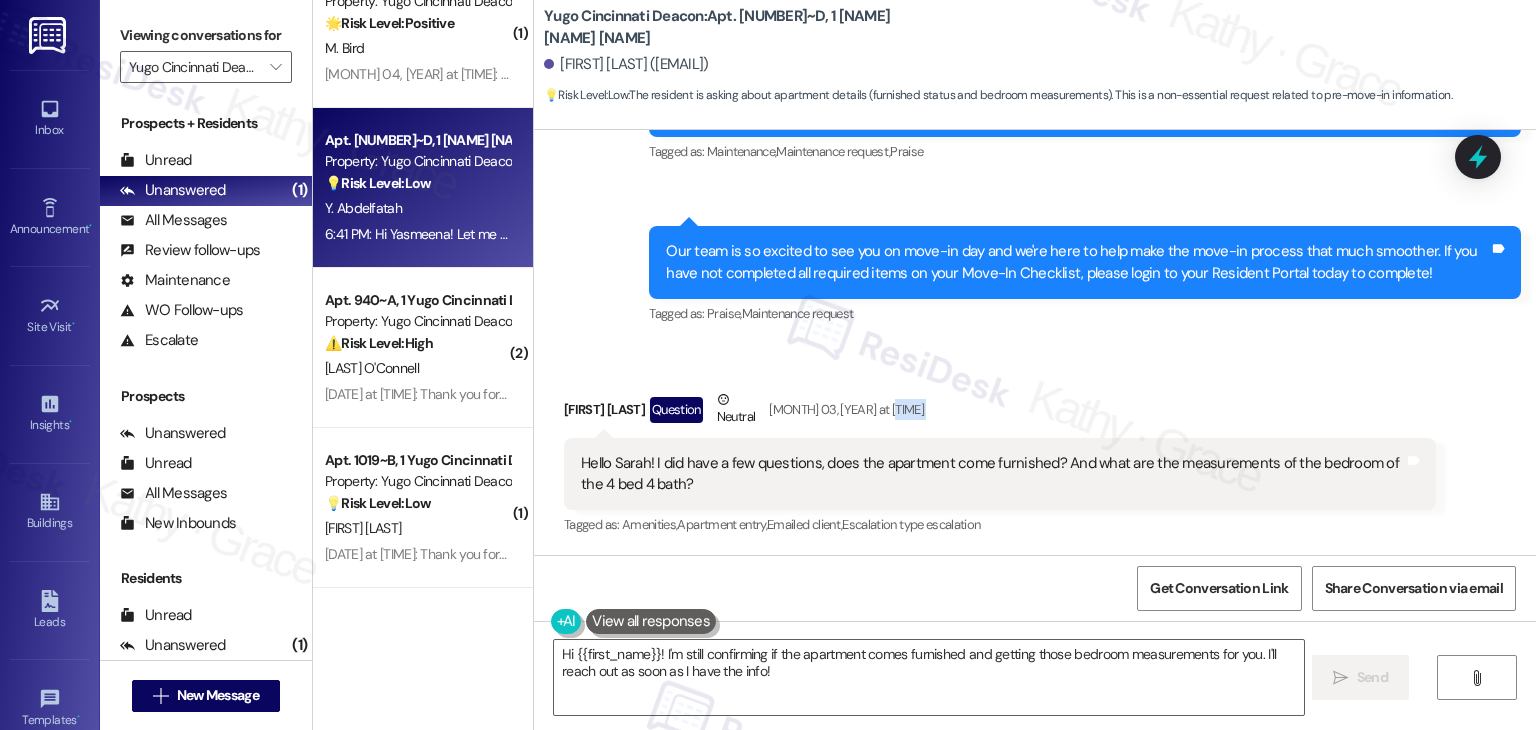 click on "Received via SMS [NAME] [LAST] Question   Neutral [DATE] at [TIME] Hello [NAME]! I did have a few questions, does the apartment come furnished? And what are the measurements of the bedroom of the 4 bed 4 bath? Tags and notes Tagged as:   Amenities ,  Click to highlight conversations about Amenities Apartment entry ,  Click to highlight conversations about Apartment entry Emailed client ,  Click to highlight conversations about Emailed client Escalation type escalation Click to highlight conversations about Escalation type escalation" at bounding box center (1000, 464) 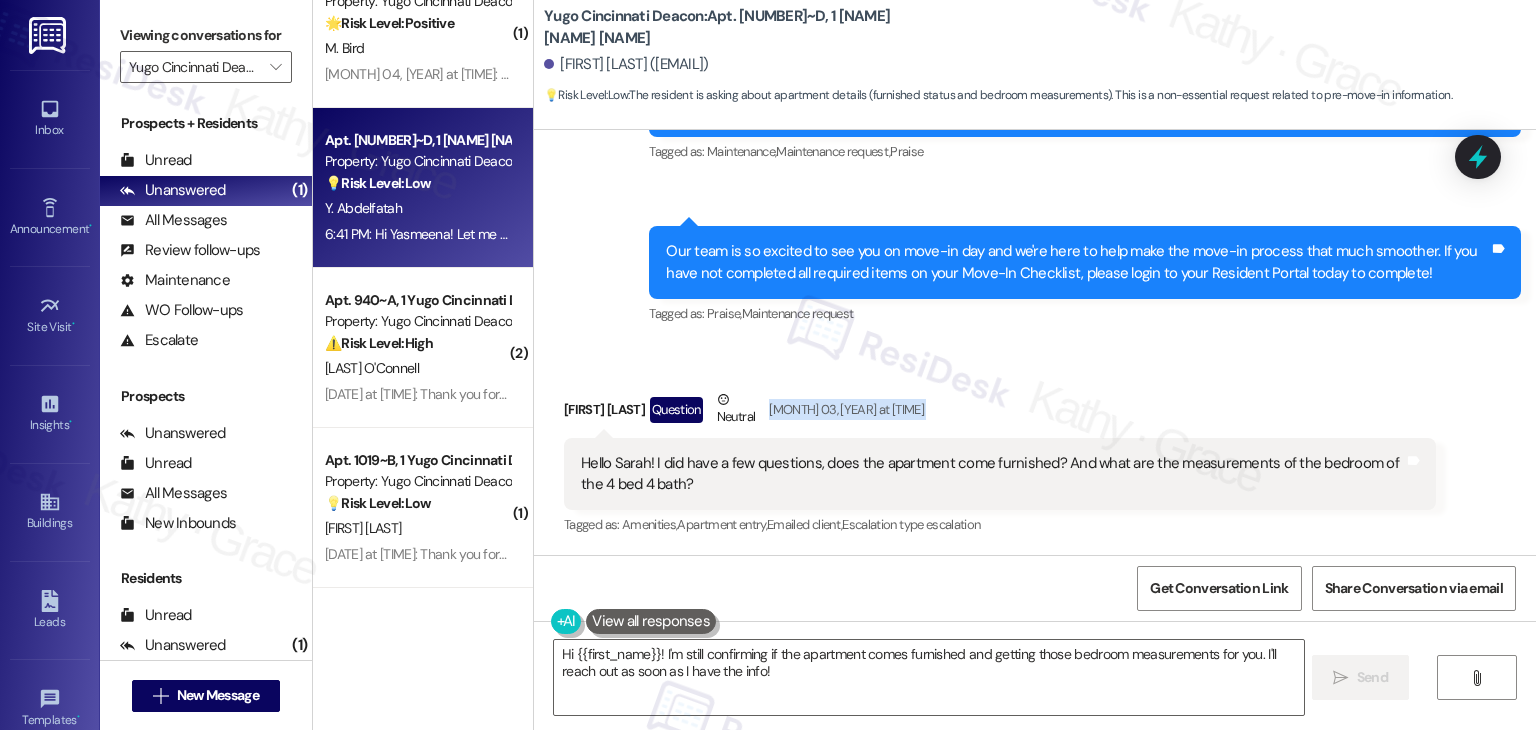 click on "Received via SMS [NAME] [LAST] Question   Neutral [DATE] at [TIME] Hello [NAME]! I did have a few questions, does the apartment come furnished? And what are the measurements of the bedroom of the 4 bed 4 bath? Tags and notes Tagged as:   Amenities ,  Click to highlight conversations about Amenities Apartment entry ,  Click to highlight conversations about Apartment entry Emailed client ,  Click to highlight conversations about Emailed client Escalation type escalation Click to highlight conversations about Escalation type escalation" at bounding box center [1000, 464] 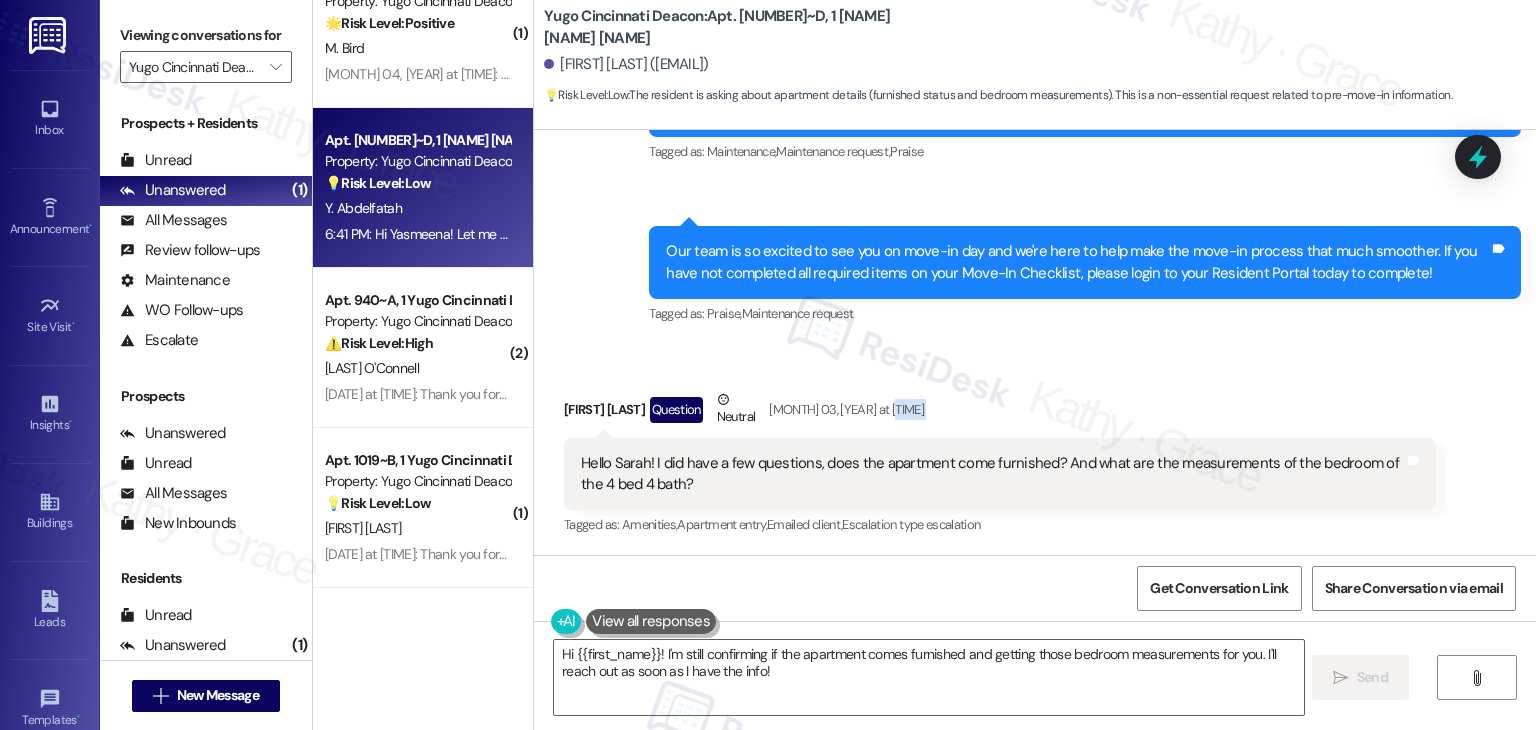 click on "Received via SMS [NAME] [LAST] Question   Neutral [DATE] at [TIME] Hello [NAME]! I did have a few questions, does the apartment come furnished? And what are the measurements of the bedroom of the 4 bed 4 bath? Tags and notes Tagged as:   Amenities ,  Click to highlight conversations about Amenities Apartment entry ,  Click to highlight conversations about Apartment entry Emailed client ,  Click to highlight conversations about Emailed client Escalation type escalation Click to highlight conversations about Escalation type escalation" at bounding box center [1000, 464] 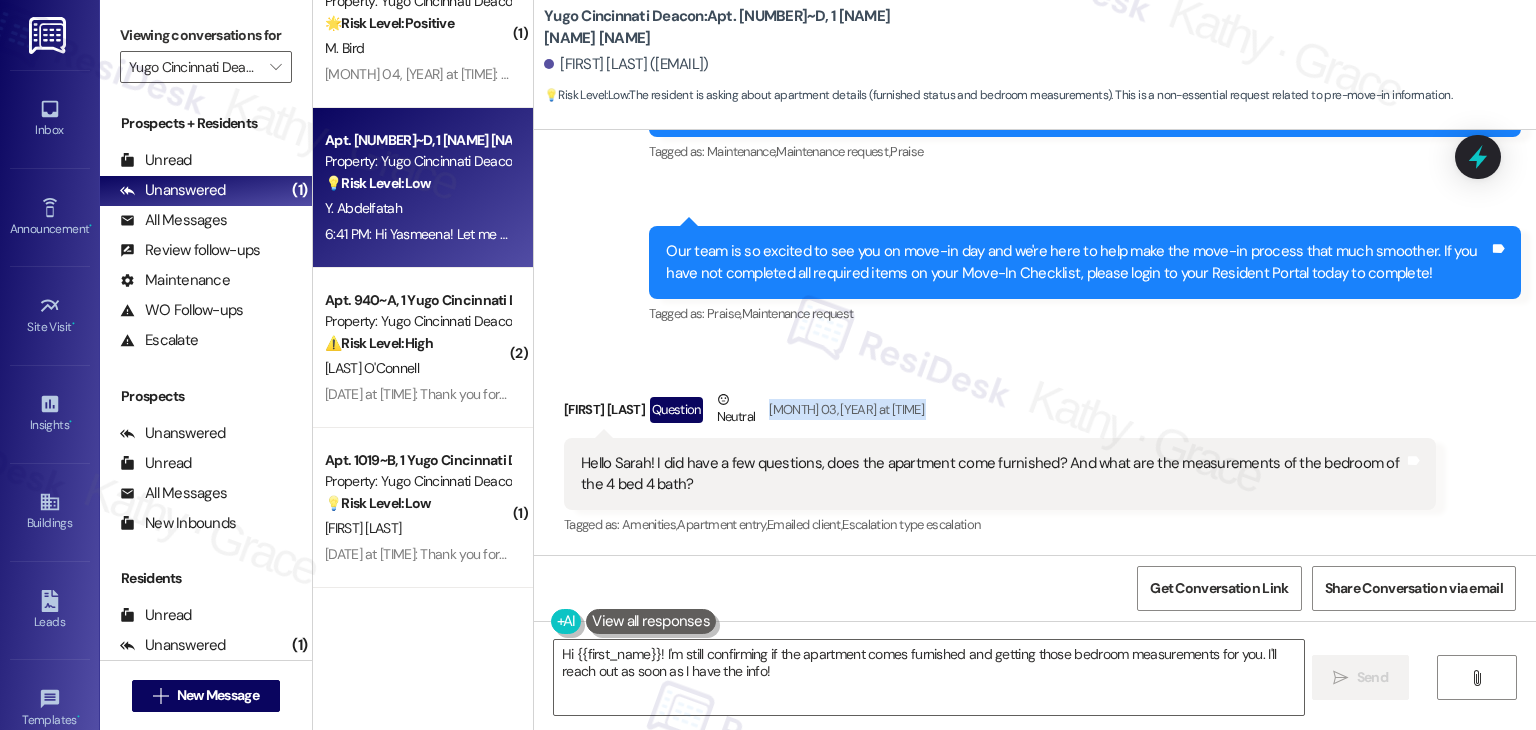 click on "Received via SMS [NAME] [LAST] Question   Neutral [DATE] at [TIME] Hello [NAME]! I did have a few questions, does the apartment come furnished? And what are the measurements of the bedroom of the 4 bed 4 bath? Tags and notes Tagged as:   Amenities ,  Click to highlight conversations about Amenities Apartment entry ,  Click to highlight conversations about Apartment entry Emailed client ,  Click to highlight conversations about Emailed client Escalation type escalation Click to highlight conversations about Escalation type escalation" at bounding box center [1000, 464] 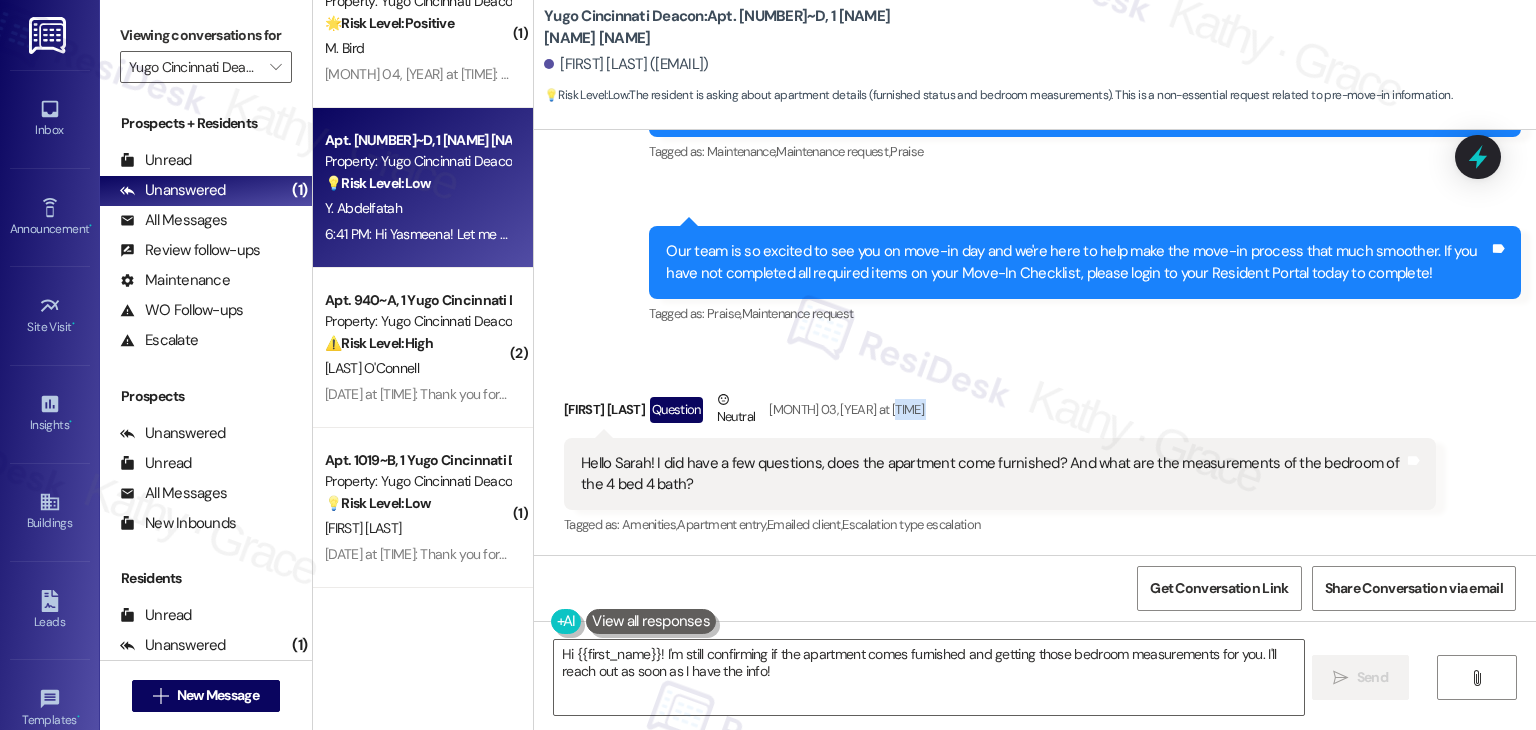 click on "Received via SMS [NAME] [LAST] Question   Neutral [DATE] at [TIME] Hello [NAME]! I did have a few questions, does the apartment come furnished? And what are the measurements of the bedroom of the 4 bed 4 bath? Tags and notes Tagged as:   Amenities ,  Click to highlight conversations about Amenities Apartment entry ,  Click to highlight conversations about Apartment entry Emailed client ,  Click to highlight conversations about Emailed client Escalation type escalation Click to highlight conversations about Escalation type escalation" at bounding box center [1000, 464] 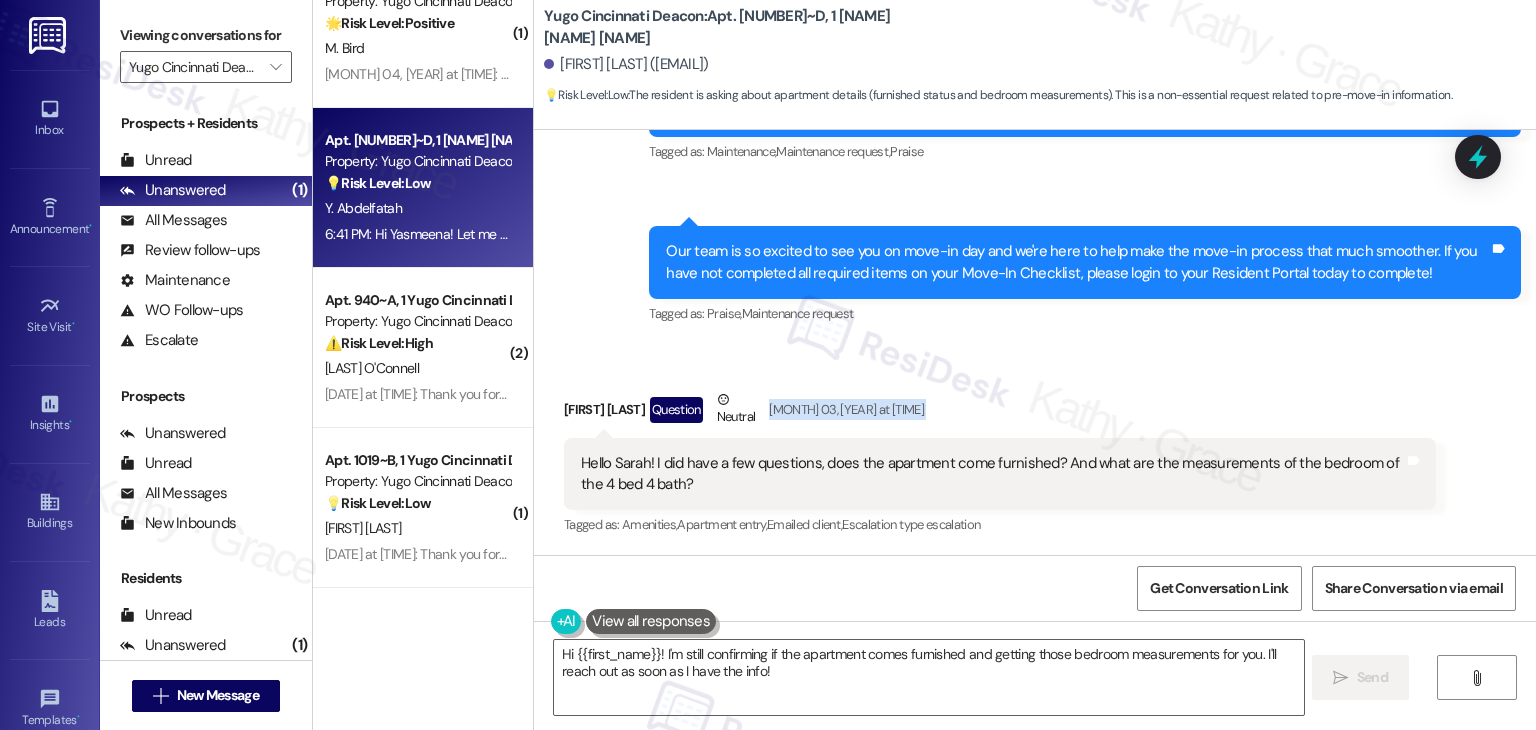 click on "Received via SMS [NAME] [LAST] Question   Neutral [DATE] at [TIME] Hello [NAME]! I did have a few questions, does the apartment come furnished? And what are the measurements of the bedroom of the 4 bed 4 bath? Tags and notes Tagged as:   Amenities ,  Click to highlight conversations about Amenities Apartment entry ,  Click to highlight conversations about Apartment entry Emailed client ,  Click to highlight conversations about Emailed client Escalation type escalation Click to highlight conversations about Escalation type escalation" at bounding box center (1000, 464) 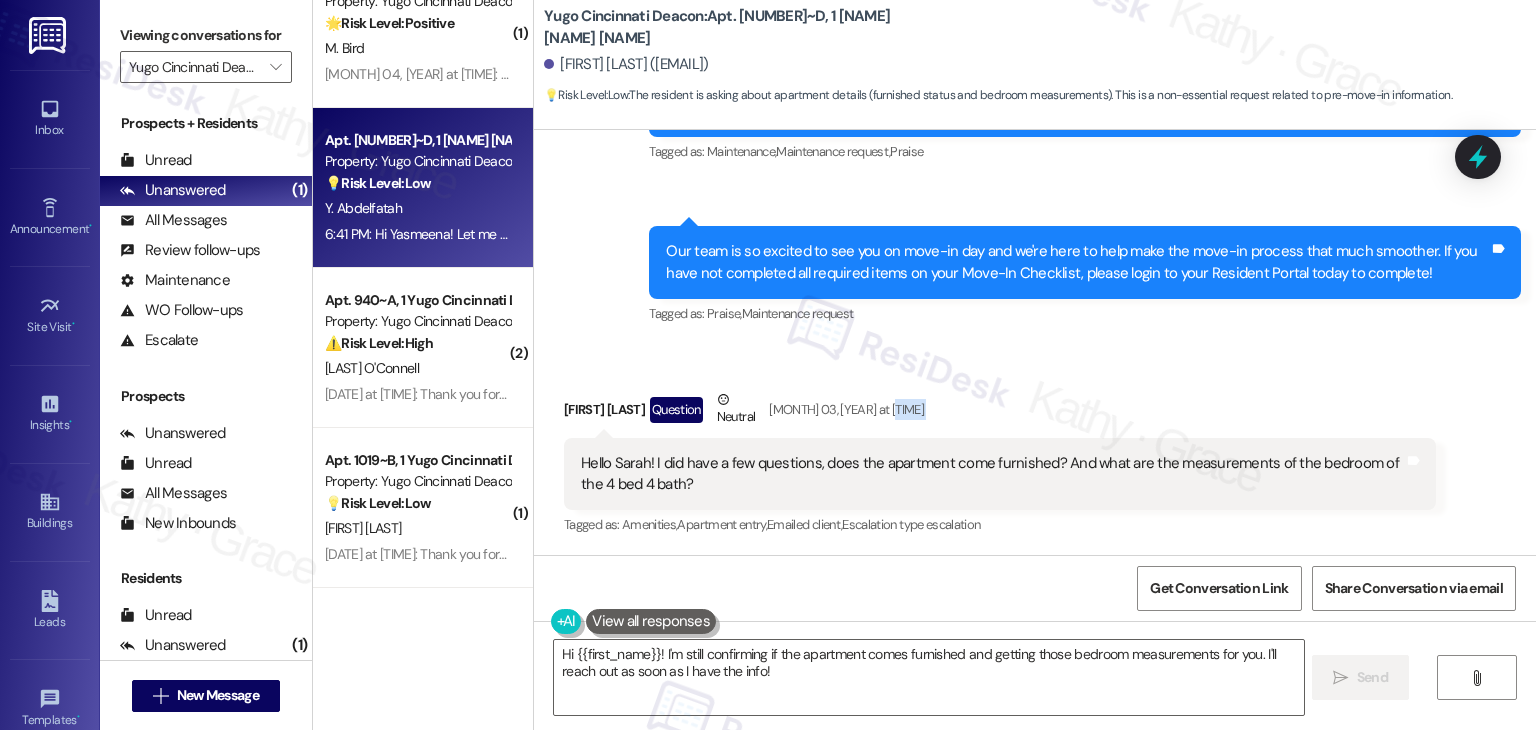 click on "Received via SMS [NAME] [LAST] Question   Neutral [DATE] at [TIME] Hello [NAME]! I did have a few questions, does the apartment come furnished? And what are the measurements of the bedroom of the 4 bed 4 bath? Tags and notes Tagged as:   Amenities ,  Click to highlight conversations about Amenities Apartment entry ,  Click to highlight conversations about Apartment entry Emailed client ,  Click to highlight conversations about Emailed client Escalation type escalation Click to highlight conversations about Escalation type escalation" at bounding box center [1000, 464] 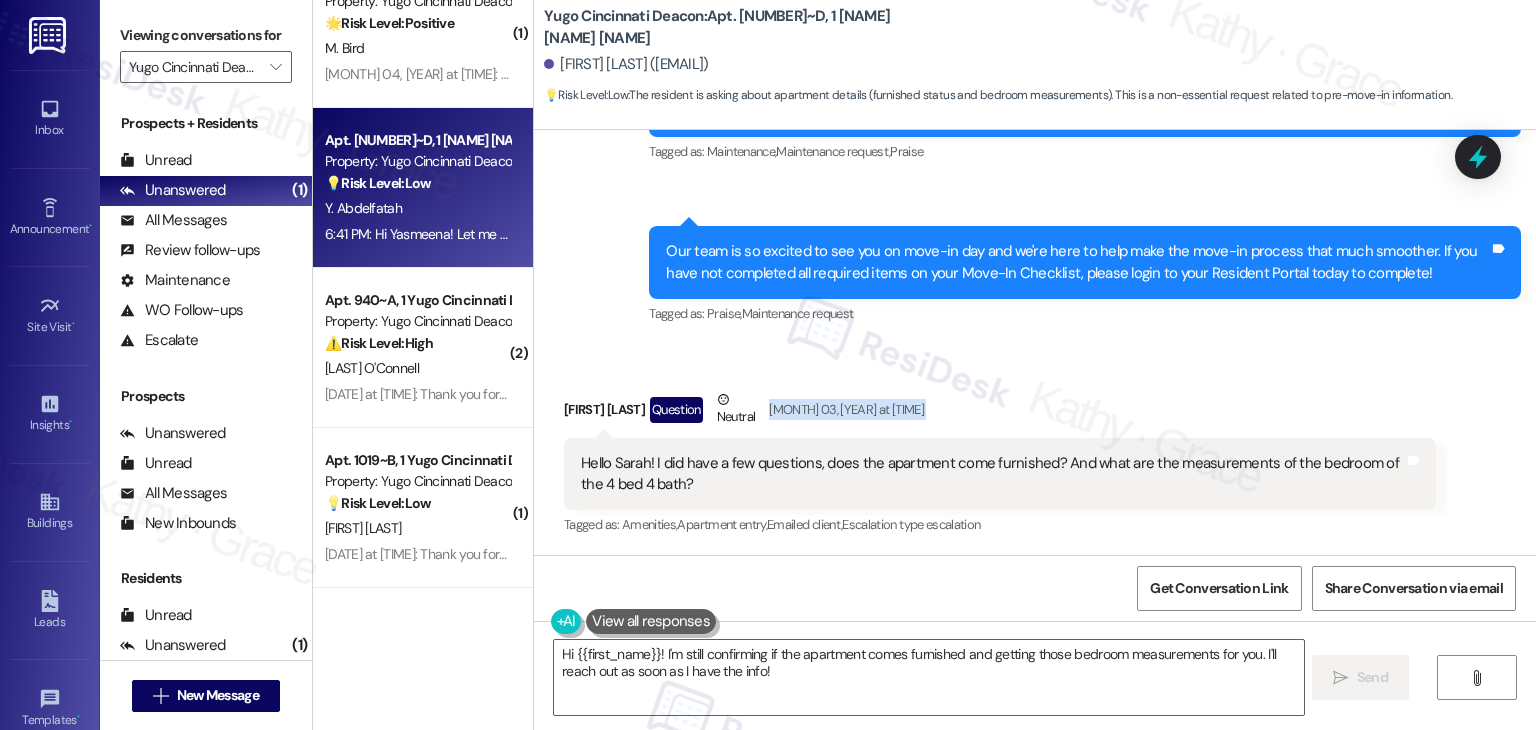 click on "Received via SMS [NAME] [LAST] Question   Neutral [DATE] at [TIME] Hello [NAME]! I did have a few questions, does the apartment come furnished? And what are the measurements of the bedroom of the 4 bed 4 bath? Tags and notes Tagged as:   Amenities ,  Click to highlight conversations about Amenities Apartment entry ,  Click to highlight conversations about Apartment entry Emailed client ,  Click to highlight conversations about Emailed client Escalation type escalation Click to highlight conversations about Escalation type escalation" at bounding box center [1000, 464] 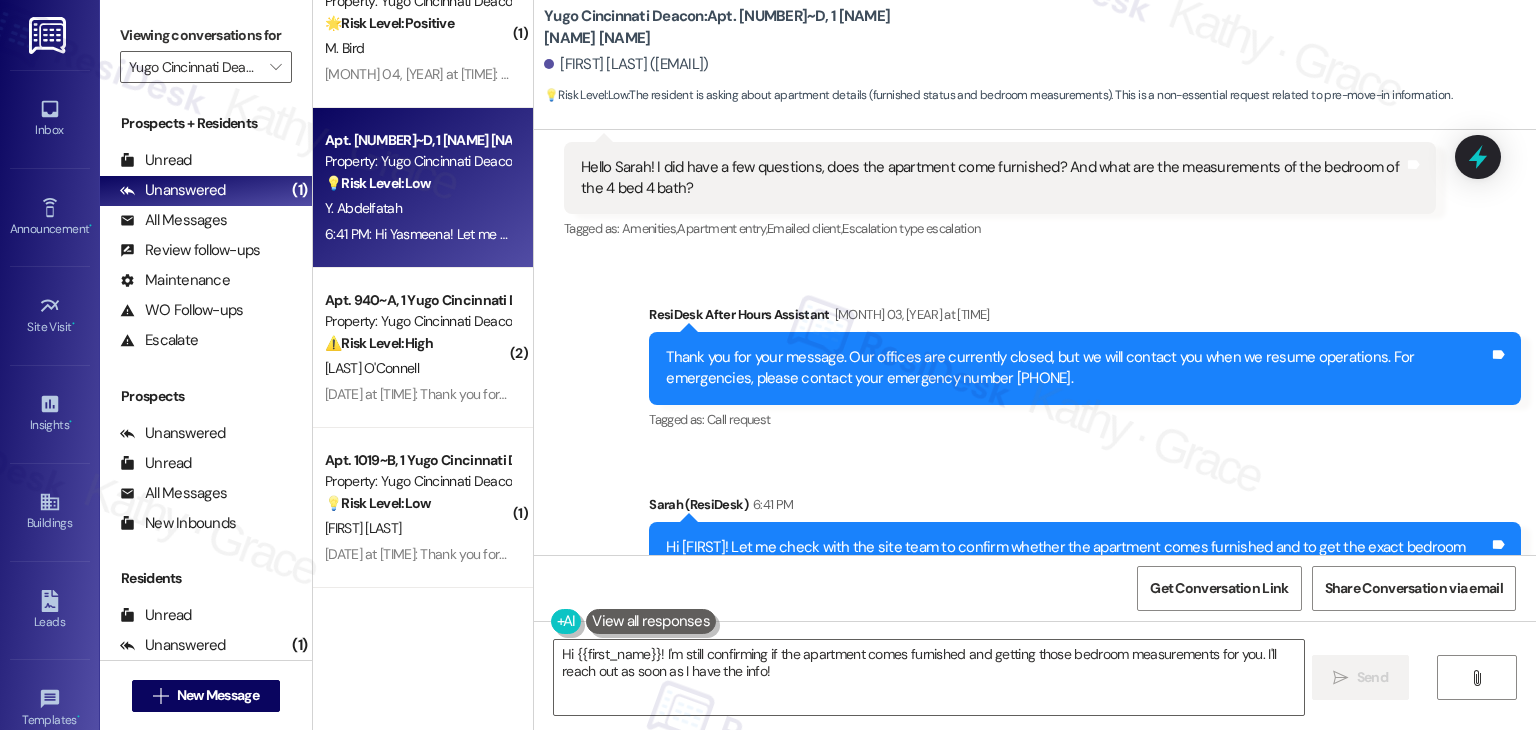 scroll, scrollTop: 516, scrollLeft: 0, axis: vertical 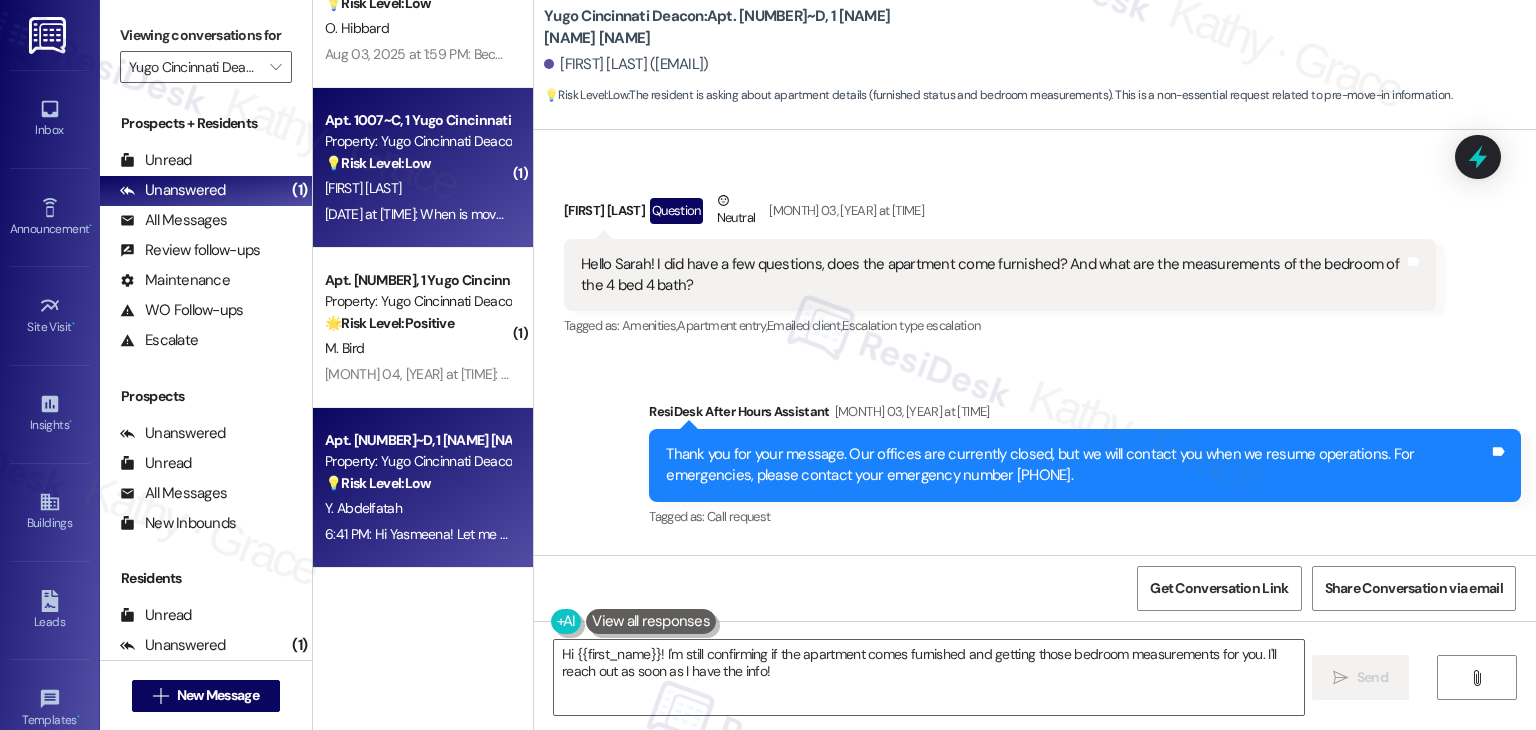 click on "Aug 01, 2025 at 1:41 PM: When is move in day? Aug 01, 2025 at 1:41 PM: When is move in day?" at bounding box center (417, 214) 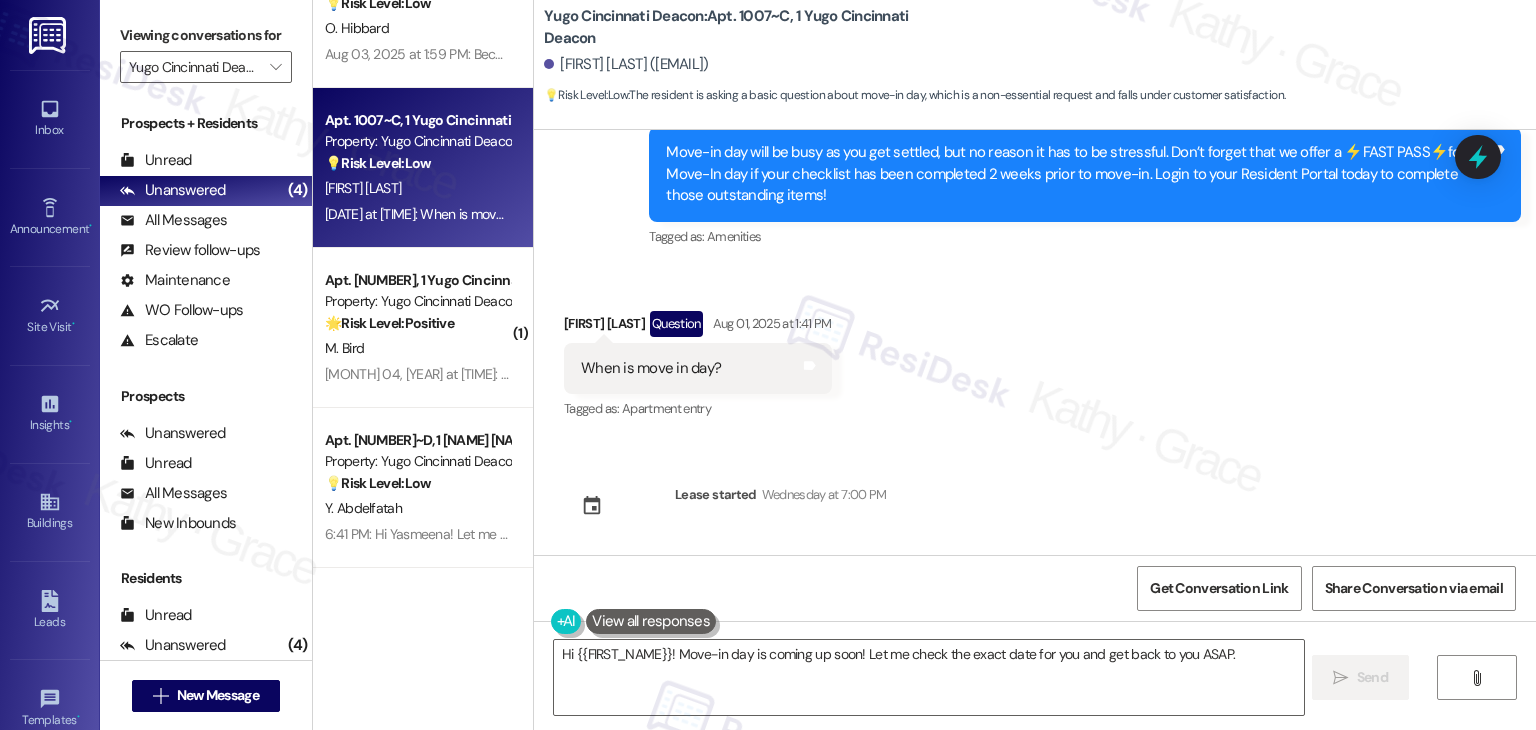 scroll, scrollTop: 419, scrollLeft: 0, axis: vertical 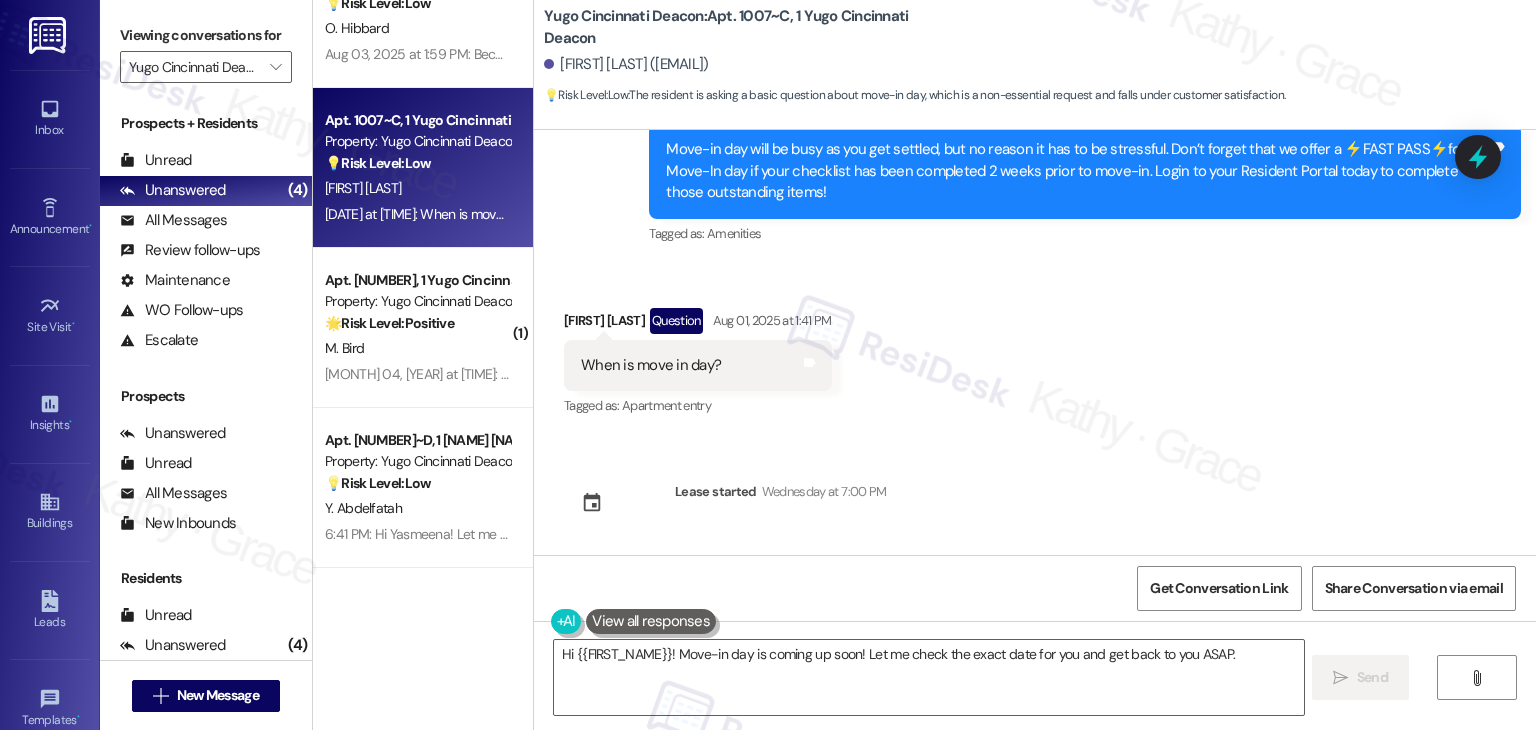 click on "Sent via SMS Sarah   (ResiDesk) Jul 15, 2025 at 5:06 PM Hi Curtis! We’re so excited you’ve chosen Yugo Cincinnati Deacon as your future home! Moving is an exciting time, and I want to make sure you feel confident and ready. (You can always reply STOP to opt out of future messages) Tags and notes Tagged as:   Praise Click to highlight conversations about Praise Sent via SMS 5:06 PM Sarah   (ResiDesk) Jul 15, 2025 at 5:06 PM I’m Sarah from the off-site Resident Support Team. I work with your property’s team to help once you’ve moved in—whether it’s answering questions or assisting with maintenance. I’ll be in touch as your move-in date gets closer! Tags and notes Tagged as:   Maintenance ,  Click to highlight conversations about Maintenance Maintenance request ,  Click to highlight conversations about Maintenance request Praise Click to highlight conversations about Praise Sent via SMS 5:06 PM Sarah   (ResiDesk) Jul 15, 2025 at 5:06 PM Tags and notes Tagged as:   Amenities Received via SMS" at bounding box center (1035, 342) 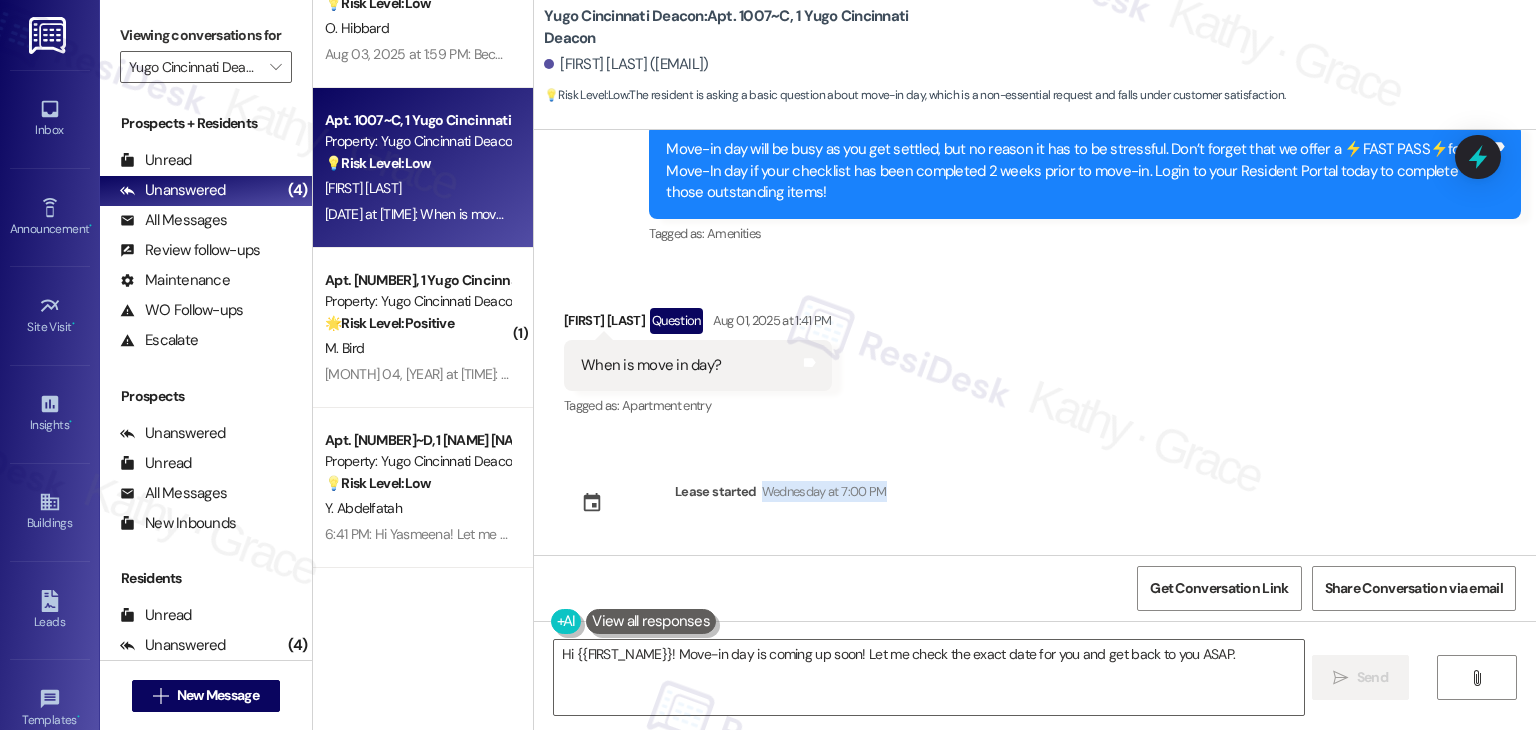 click on "Sent via SMS Sarah   (ResiDesk) Jul 15, 2025 at 5:06 PM Hi Curtis! We’re so excited you’ve chosen Yugo Cincinnati Deacon as your future home! Moving is an exciting time, and I want to make sure you feel confident and ready. (You can always reply STOP to opt out of future messages) Tags and notes Tagged as:   Praise Click to highlight conversations about Praise Sent via SMS 5:06 PM Sarah   (ResiDesk) Jul 15, 2025 at 5:06 PM I’m Sarah from the off-site Resident Support Team. I work with your property’s team to help once you’ve moved in—whether it’s answering questions or assisting with maintenance. I’ll be in touch as your move-in date gets closer! Tags and notes Tagged as:   Maintenance ,  Click to highlight conversations about Maintenance Maintenance request ,  Click to highlight conversations about Maintenance request Praise Click to highlight conversations about Praise Sent via SMS 5:06 PM Sarah   (ResiDesk) Jul 15, 2025 at 5:06 PM Tags and notes Tagged as:   Amenities Received via SMS" at bounding box center [1035, 342] 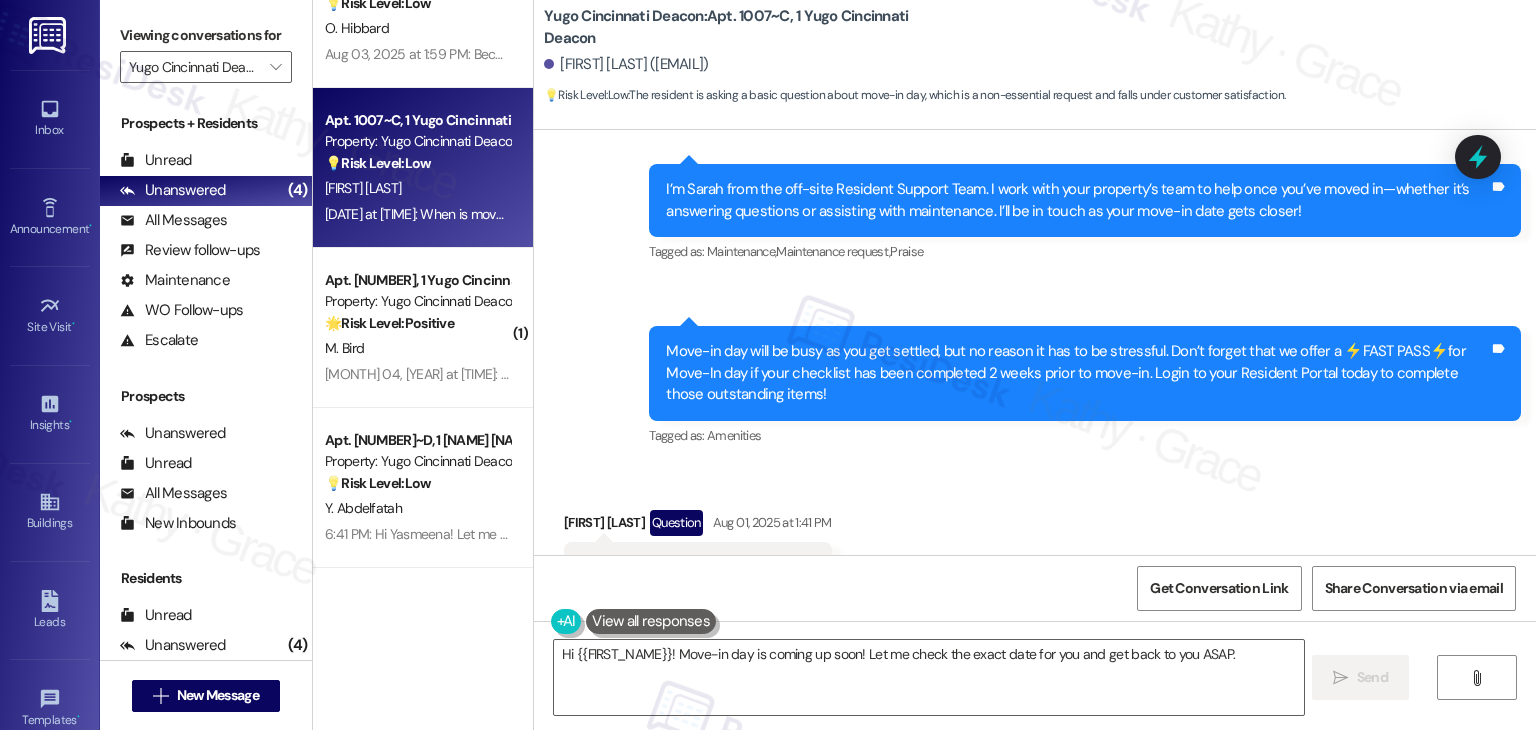 scroll, scrollTop: 319, scrollLeft: 0, axis: vertical 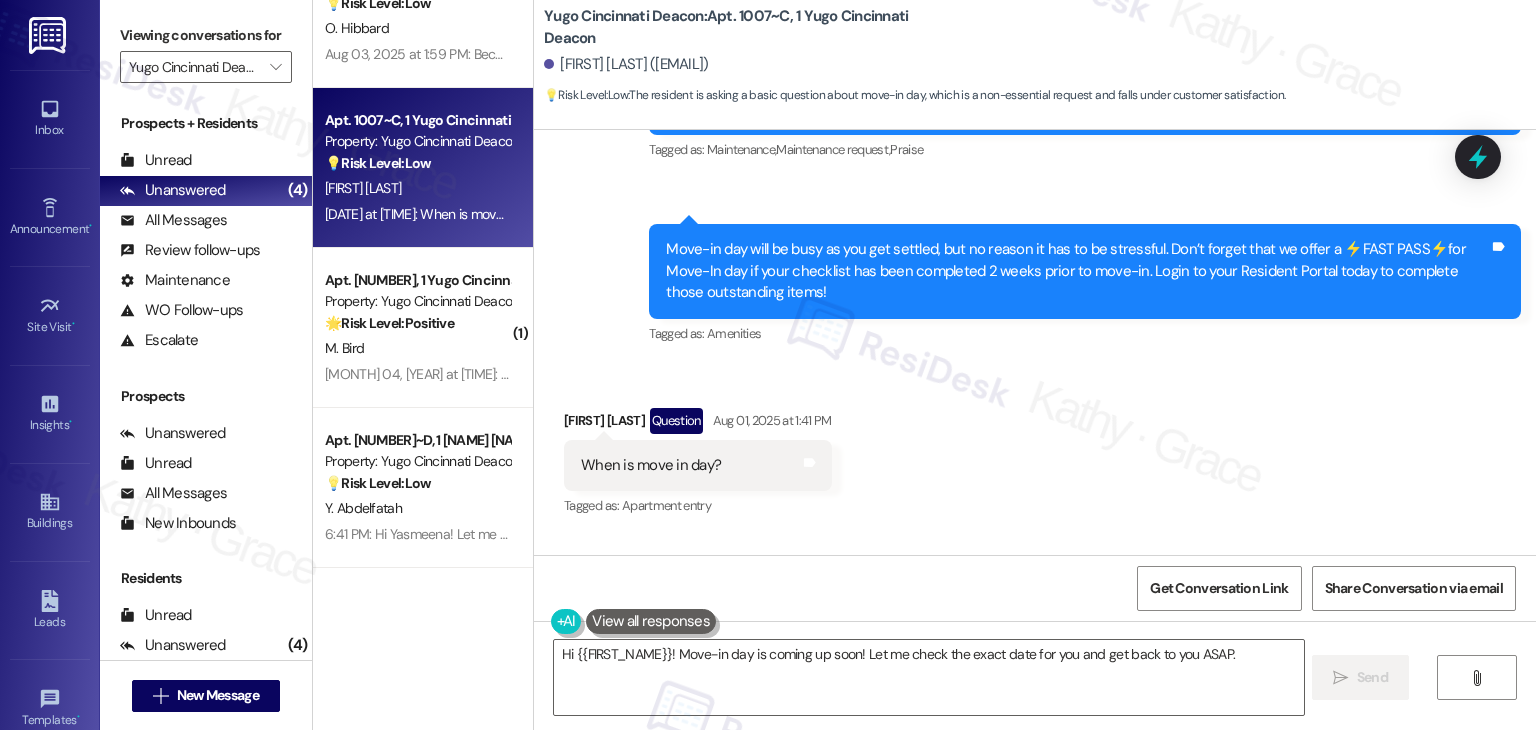 click on "Move-in day will be busy as you get settled, but no reason it has to be stressful. Don’t forget that we offer a ⚡FAST PASS⚡for Move-In day if your checklist has been completed 2 weeks prior to move-in. Login to your Resident Portal today to complete those outstanding items!" at bounding box center (1077, 271) 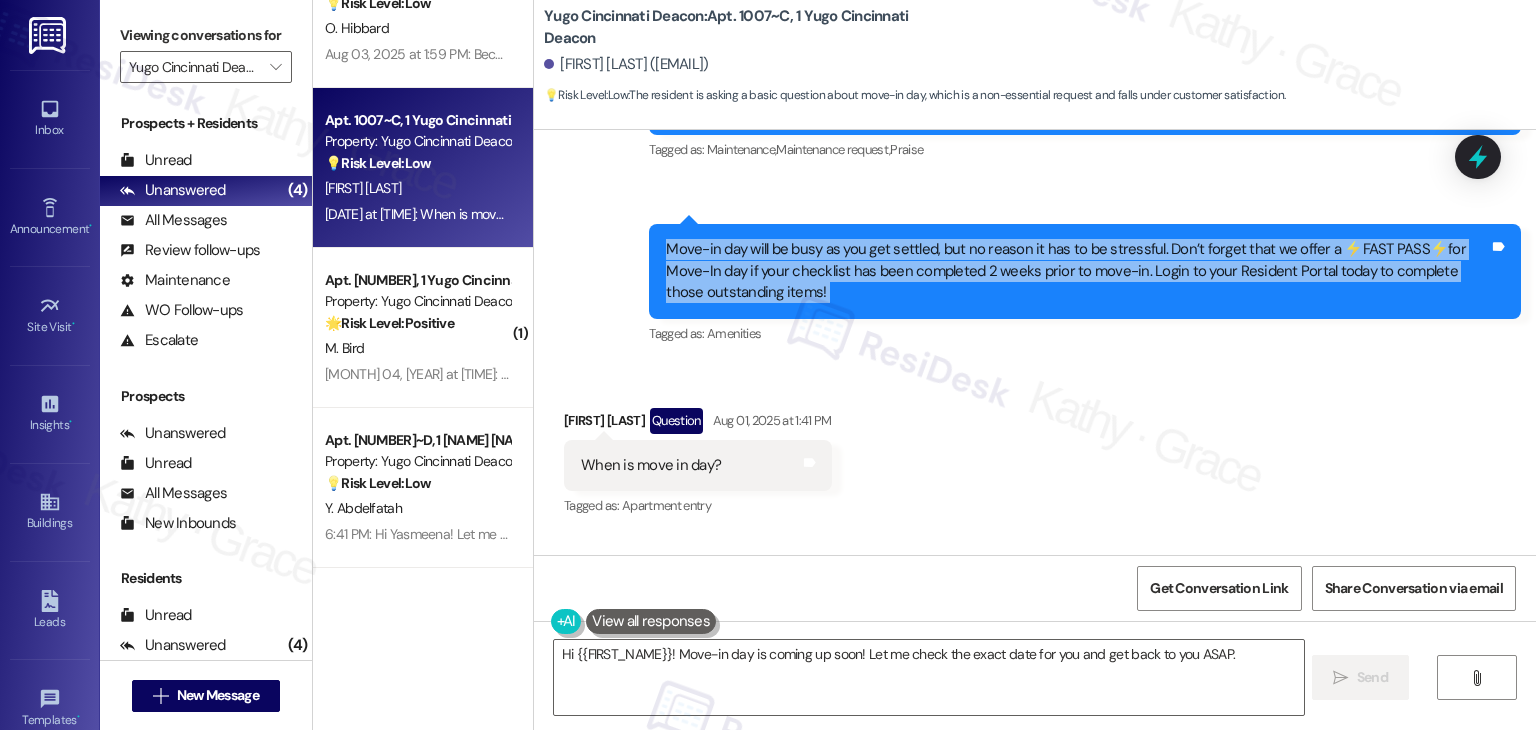 click on "Move-in day will be busy as you get settled, but no reason it has to be stressful. Don’t forget that we offer a ⚡FAST PASS⚡for Move-In day if your checklist has been completed 2 weeks prior to move-in. Login to your Resident Portal today to complete those outstanding items!" at bounding box center (1077, 271) 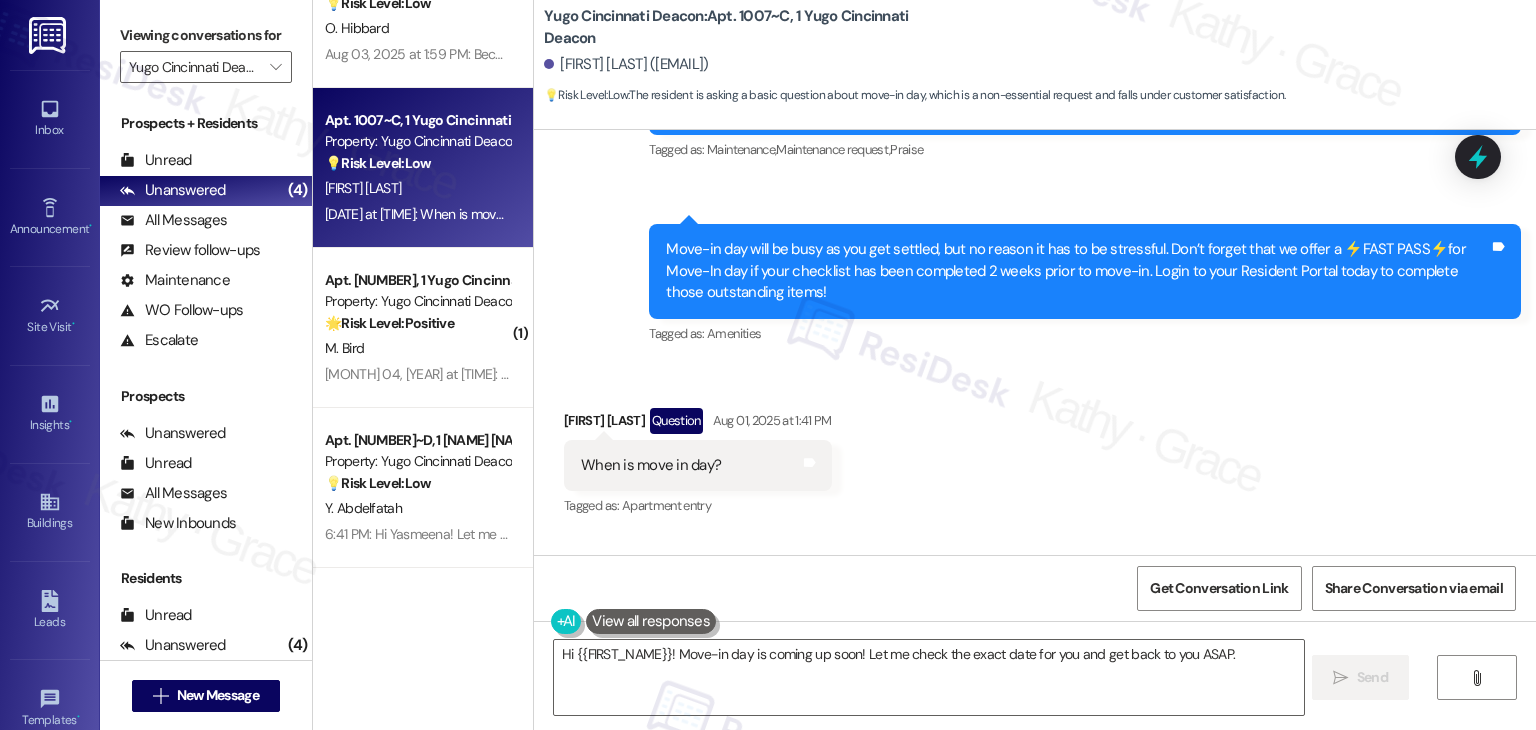 click on "Received via SMS Curtis Bowman Question Aug 01, 2025 at 1:41 PM When is move in day? Tags and notes Tagged as:   Apartment entry Click to highlight conversations about Apartment entry" at bounding box center (1035, 449) 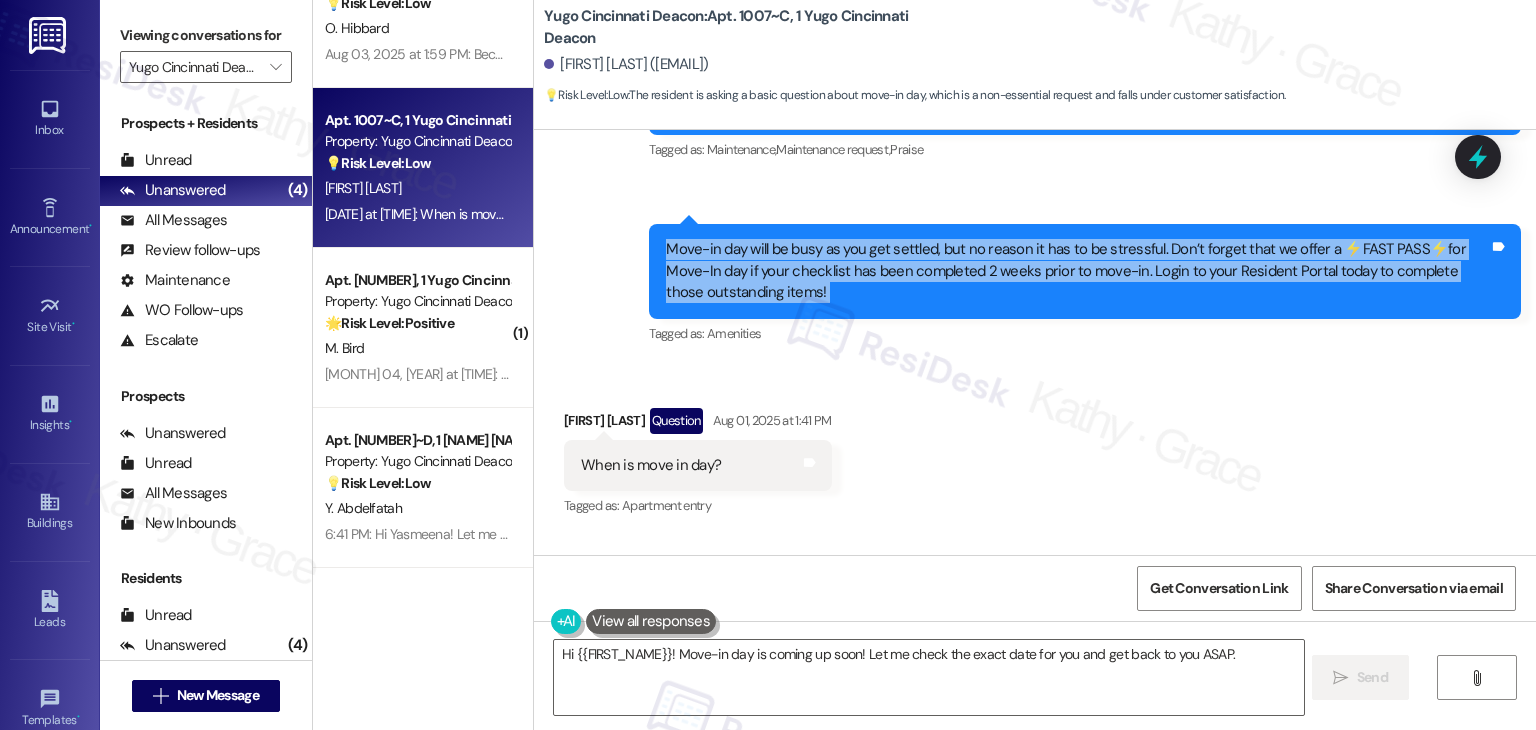 click on "Move-in day will be busy as you get settled, but no reason it has to be stressful. Don’t forget that we offer a ⚡FAST PASS⚡for Move-In day if your checklist has been completed 2 weeks prior to move-in. Login to your Resident Portal today to complete those outstanding items!" at bounding box center (1077, 271) 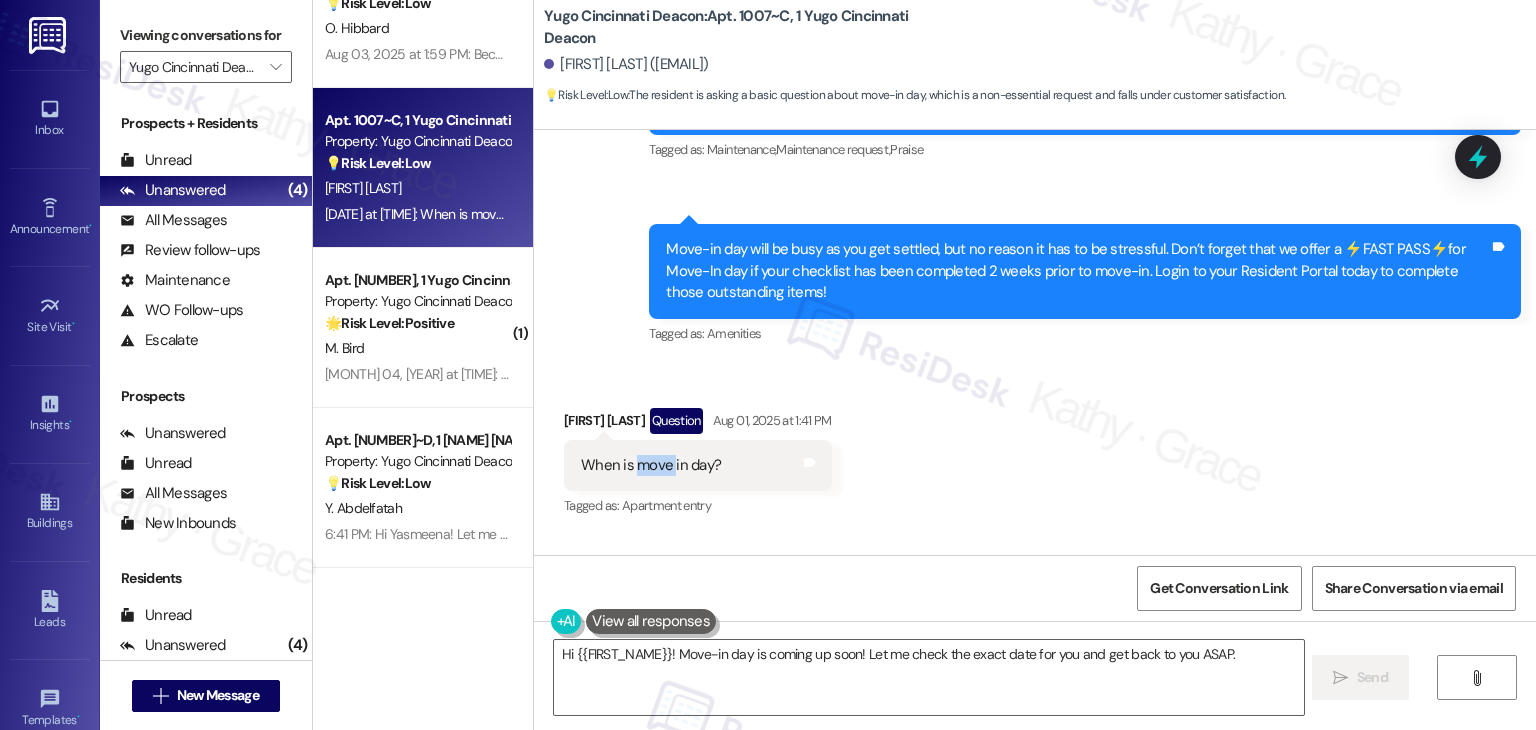 click on "When is move in day? Tags and notes" at bounding box center (698, 465) 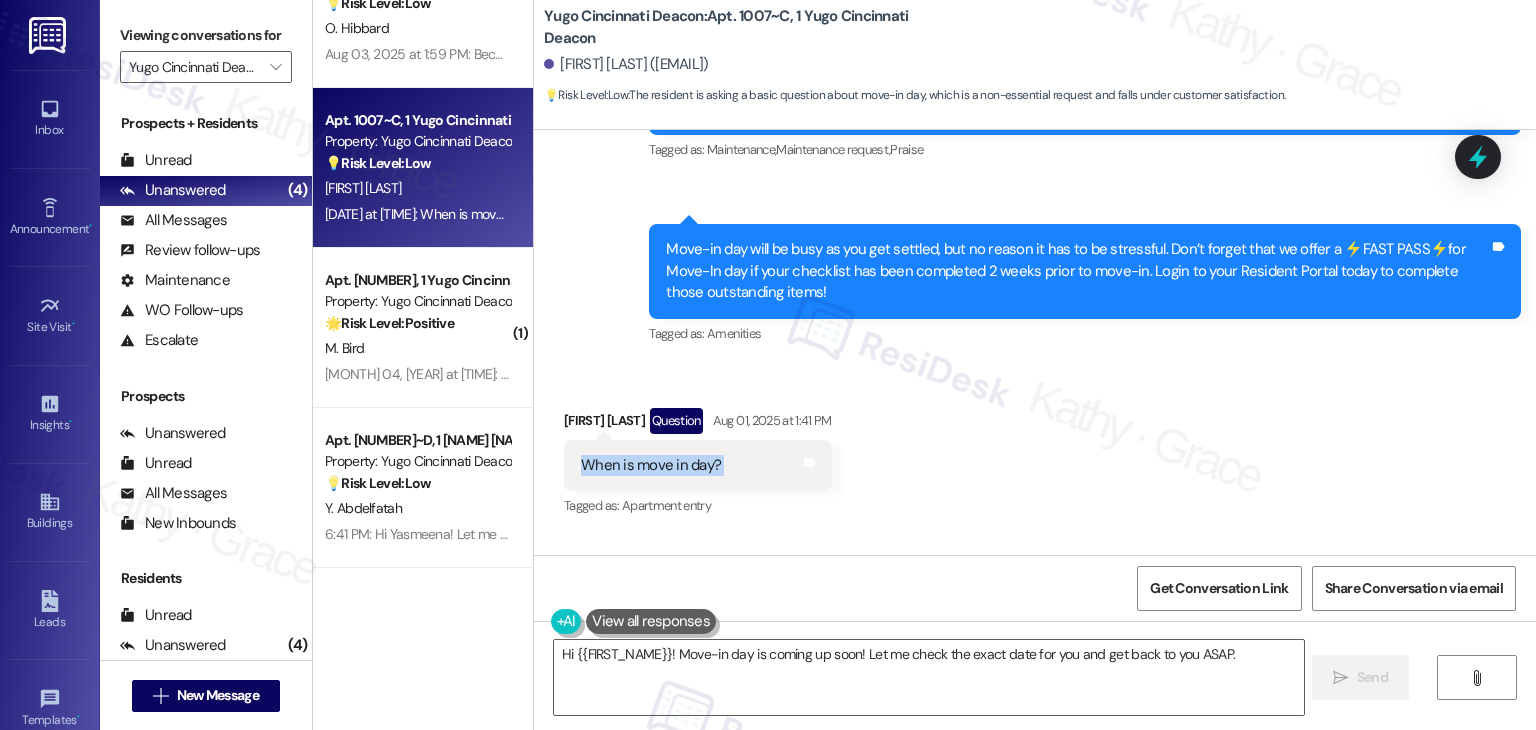 click on "When is move in day? Tags and notes" at bounding box center (698, 465) 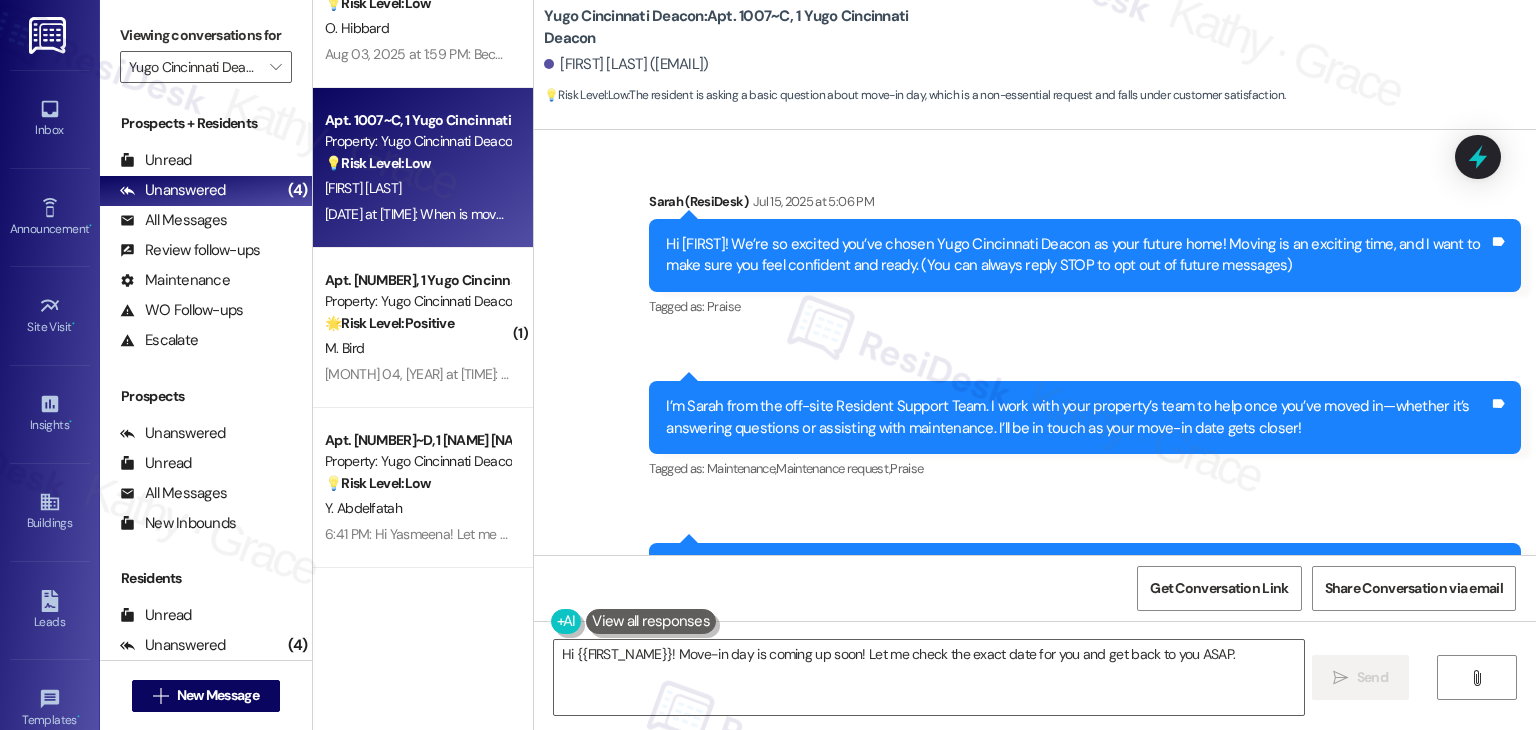 scroll, scrollTop: 419, scrollLeft: 0, axis: vertical 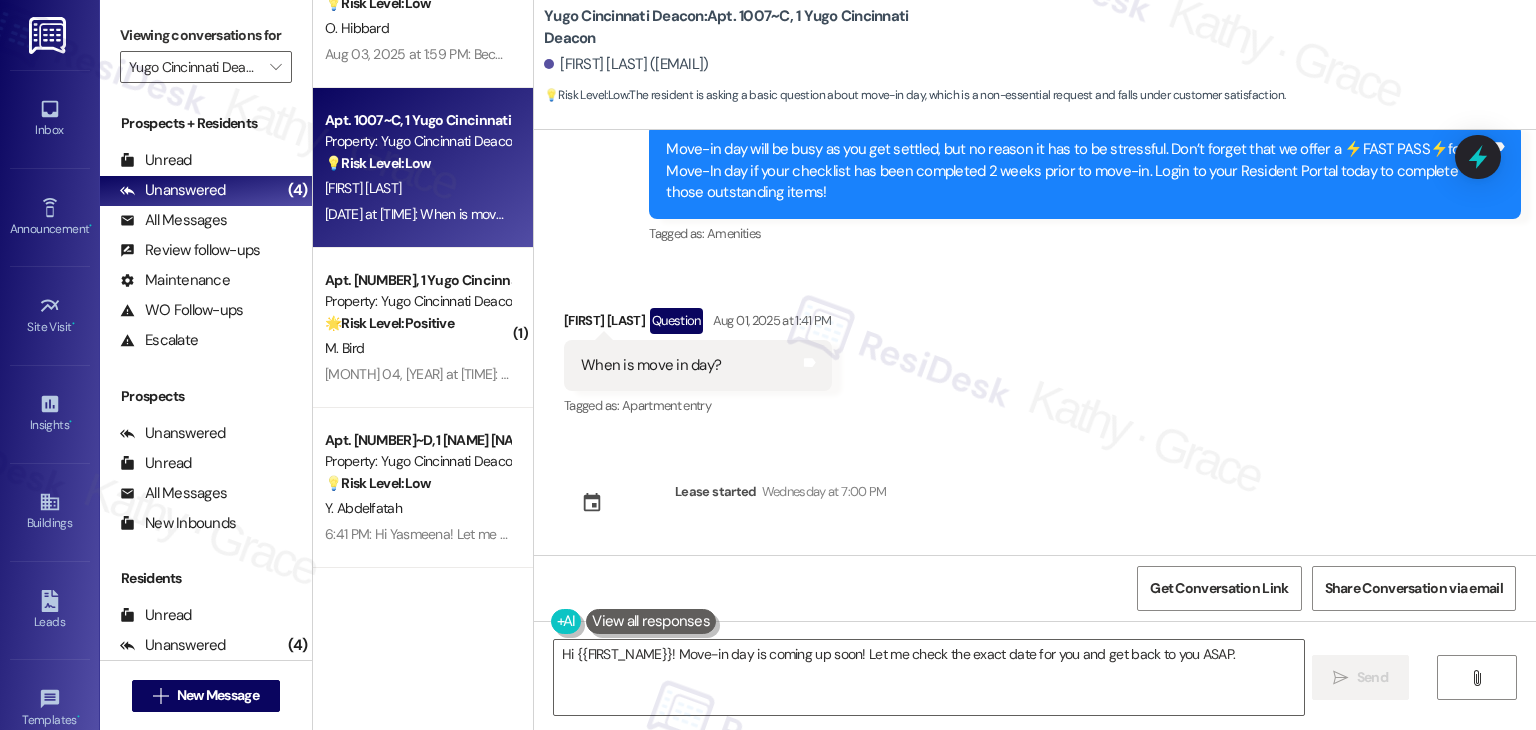 click on "Received via SMS Curtis Bowman Question Aug 01, 2025 at 1:41 PM When is move in day? Tags and notes Tagged as:   Apartment entry Click to highlight conversations about Apartment entry" at bounding box center [1035, 349] 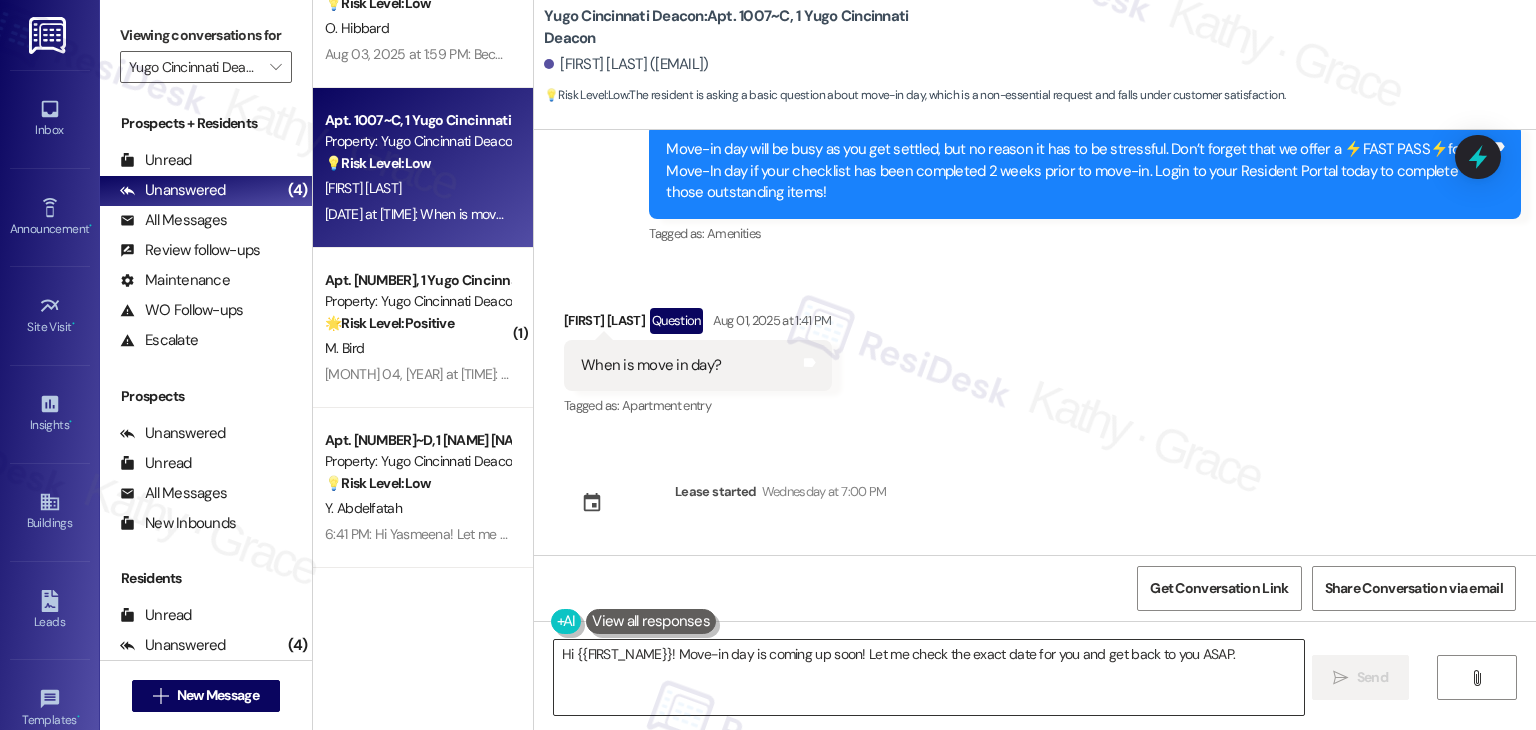 click on "Hi {{FIRST_NAME}}! Move-in day is coming up soon! Let me check the exact date for you and get back to you ASAP." at bounding box center (928, 677) 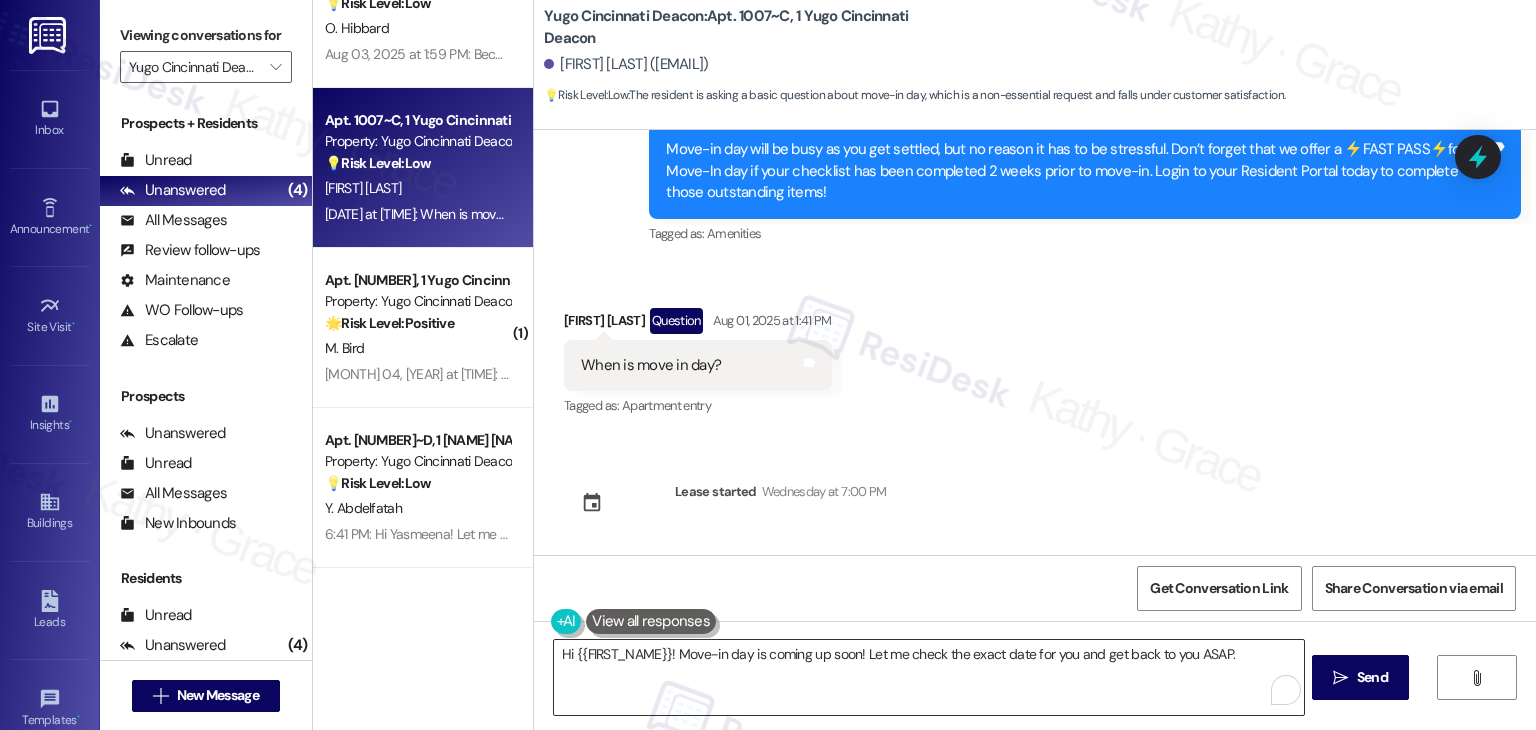 click on "Hi {{FIRST_NAME}}! Move-in day is coming up soon! Let me check the exact date for you and get back to you ASAP." at bounding box center (928, 677) 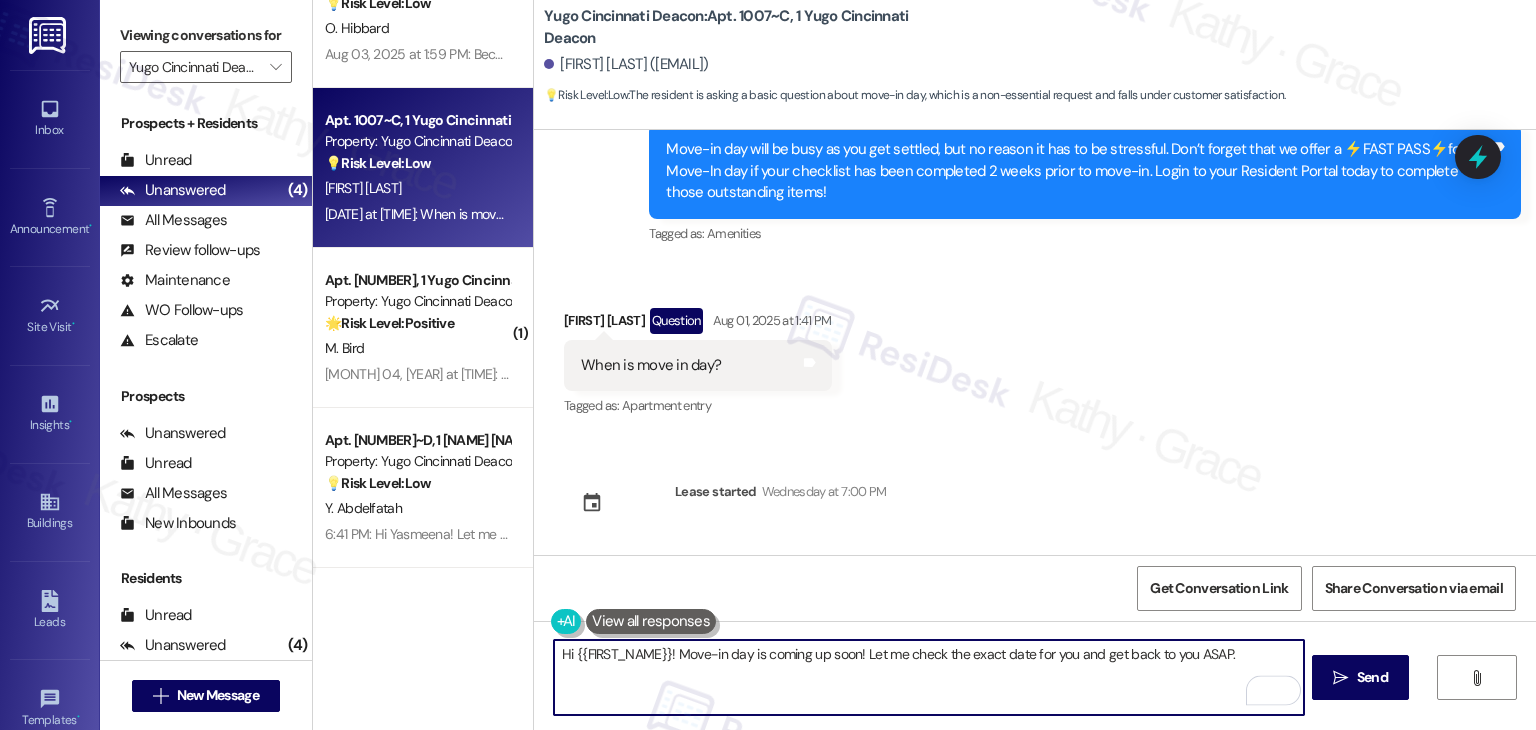 click on "Hi {{FIRST_NAME}}! Move-in day is coming up soon! Let me check the exact date for you and get back to you ASAP." at bounding box center [928, 677] 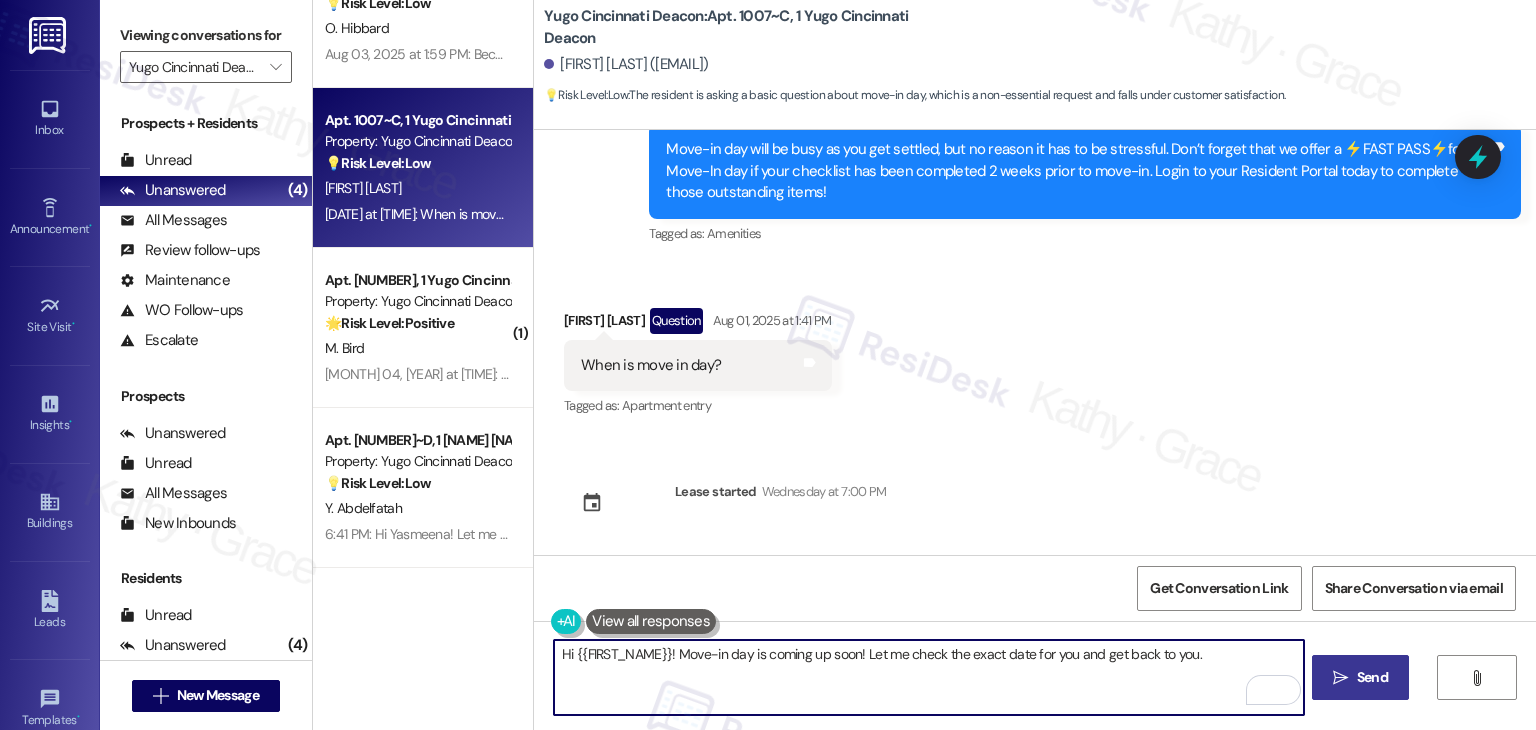 type on "Hi {{FIRST_NAME}}! Move-in day is coming up soon! Let me check the exact date for you and get back to you." 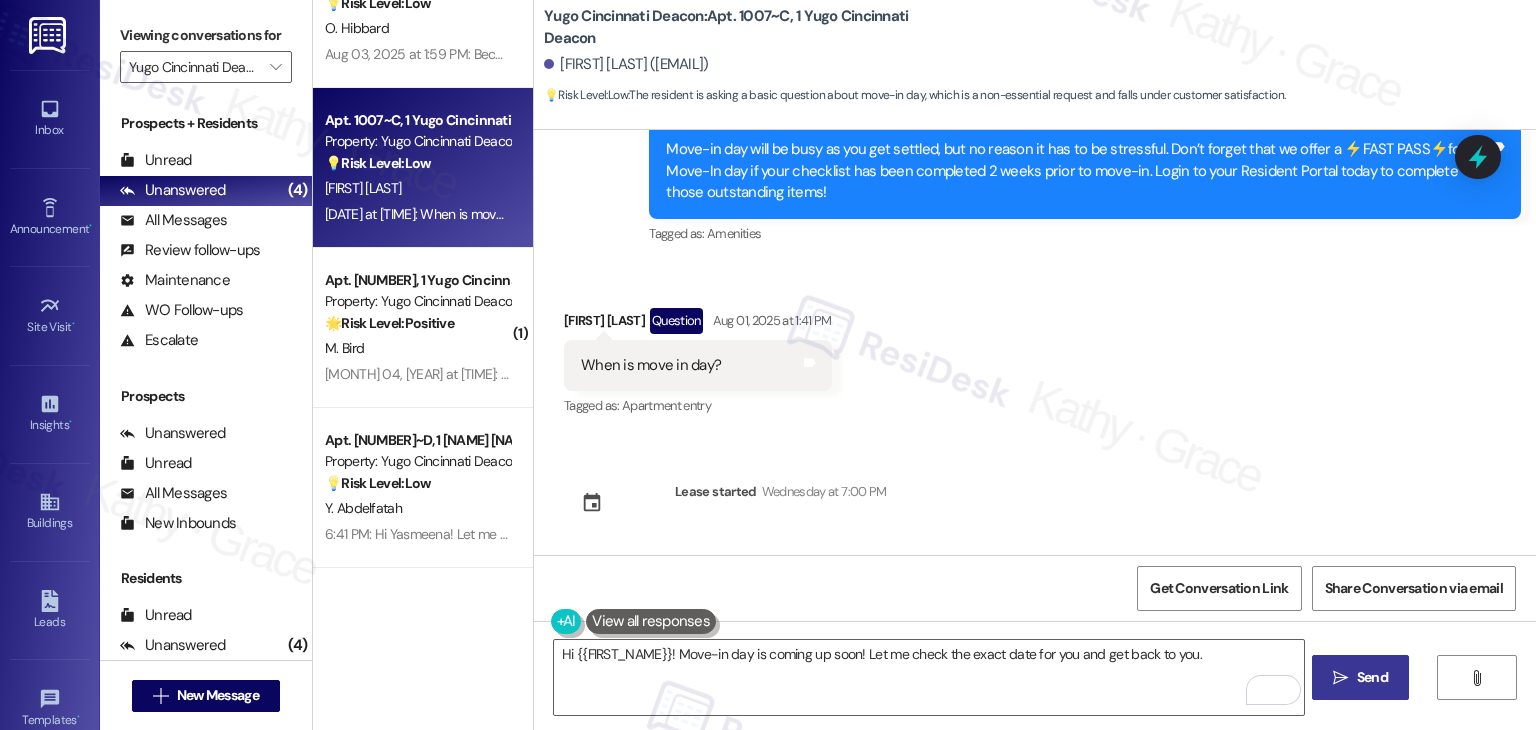 click on "Send" at bounding box center (1372, 677) 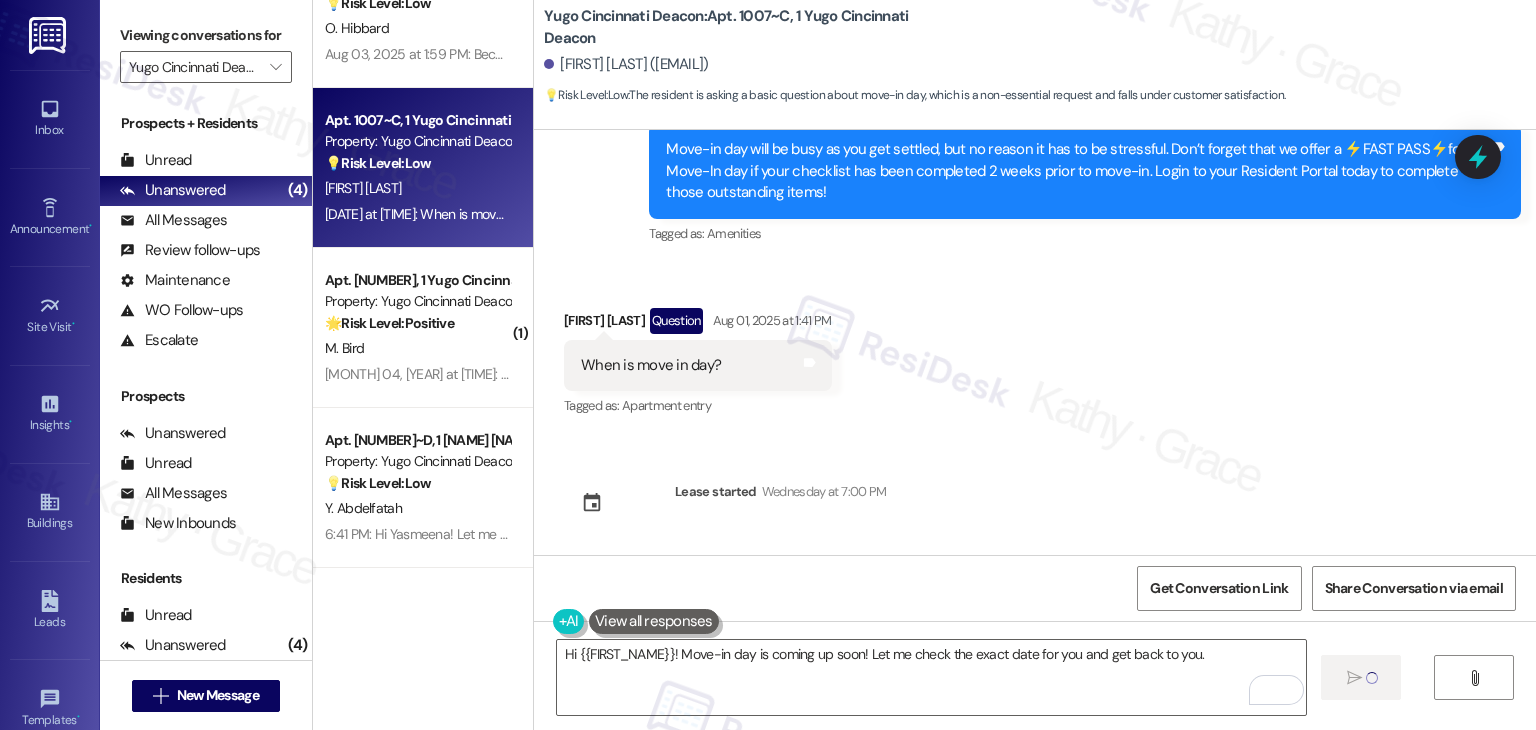 type 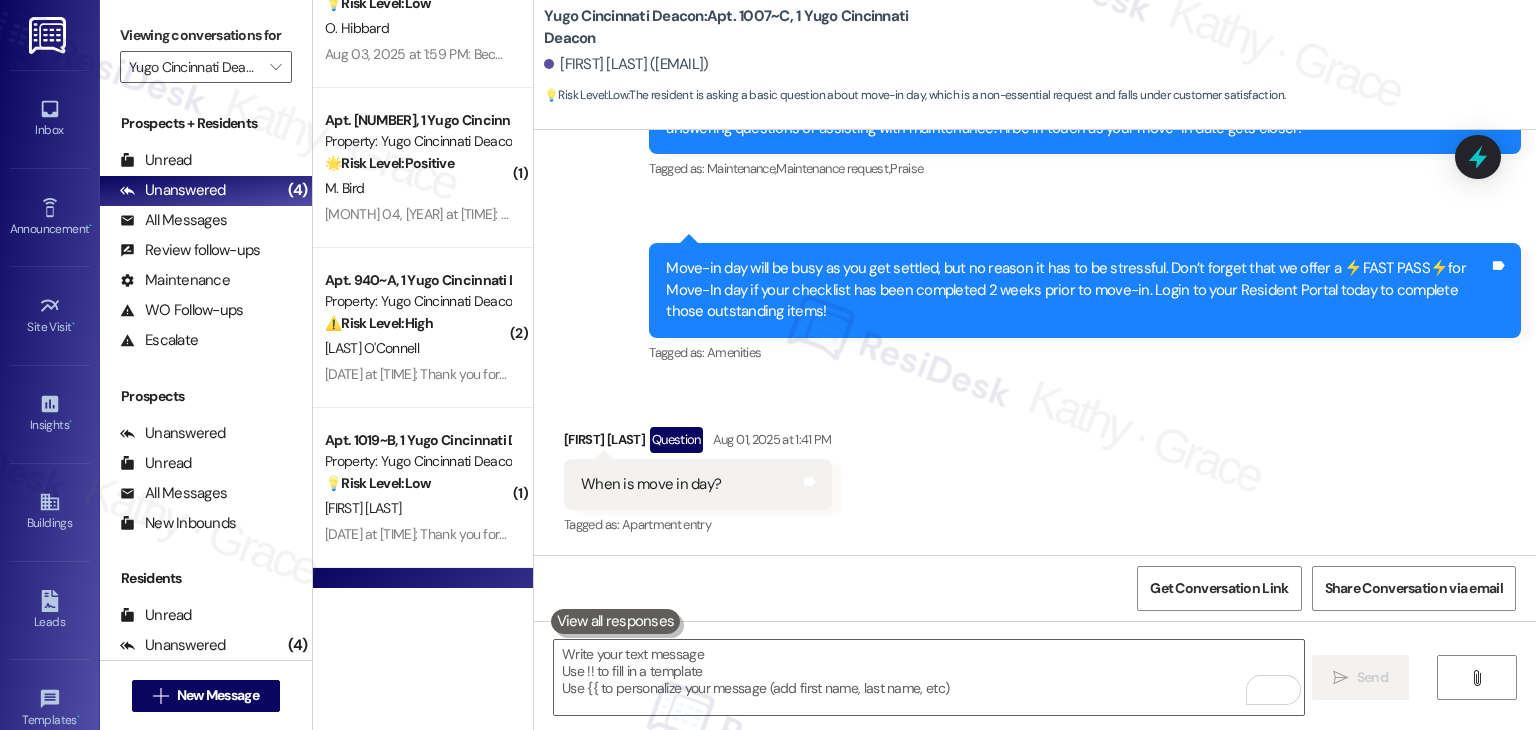 scroll, scrollTop: 558, scrollLeft: 0, axis: vertical 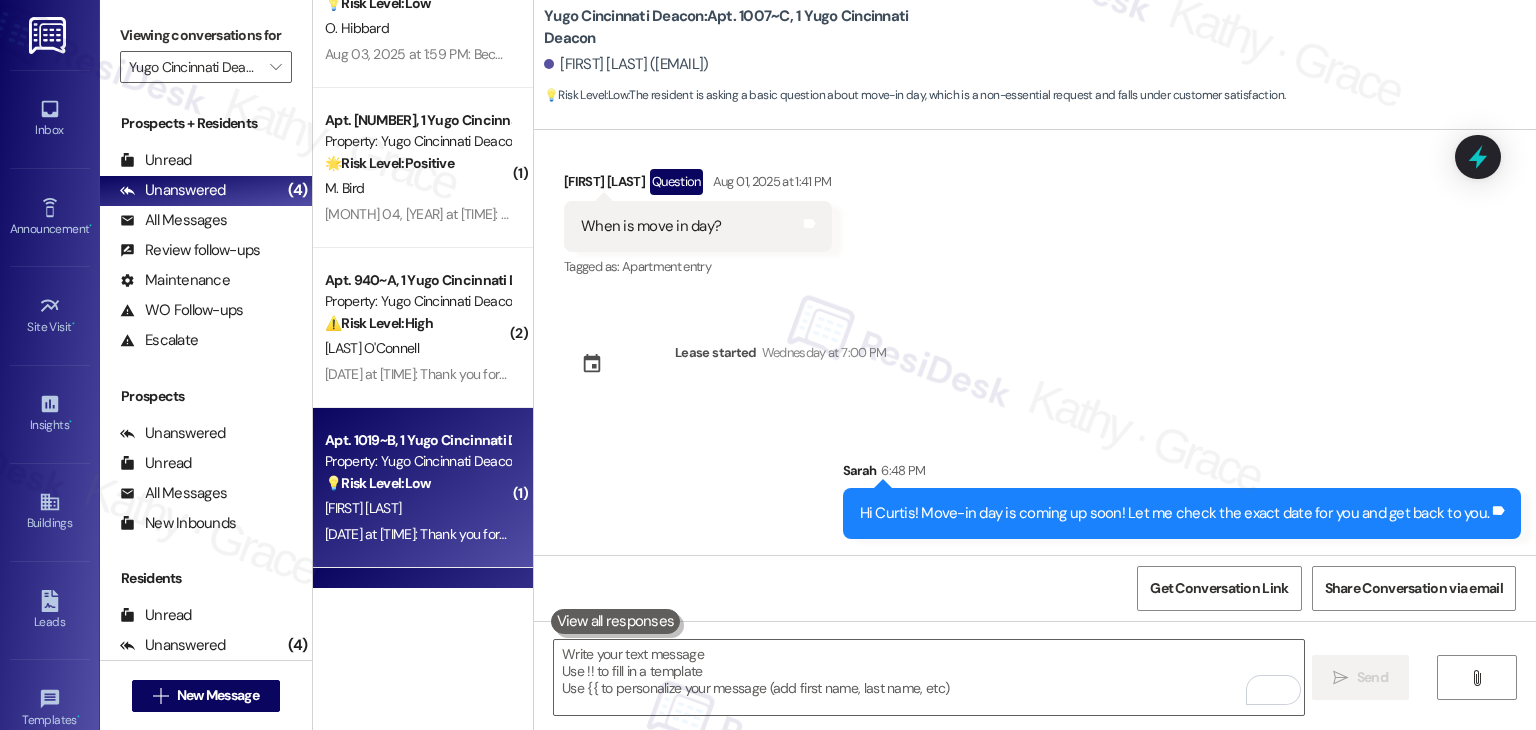 click on "[DATE] at [TIME]: Thank you for your message. Our offices are currently closed, but we will contact you when we resume operations. For emergencies, please contact your emergency number [PHONE]. [DATE] at [TIME]: Thank you for your message. Our offices are currently closed, but we will contact you when we resume operations. For emergencies, please contact your emergency number [PHONE]." at bounding box center [417, 534] 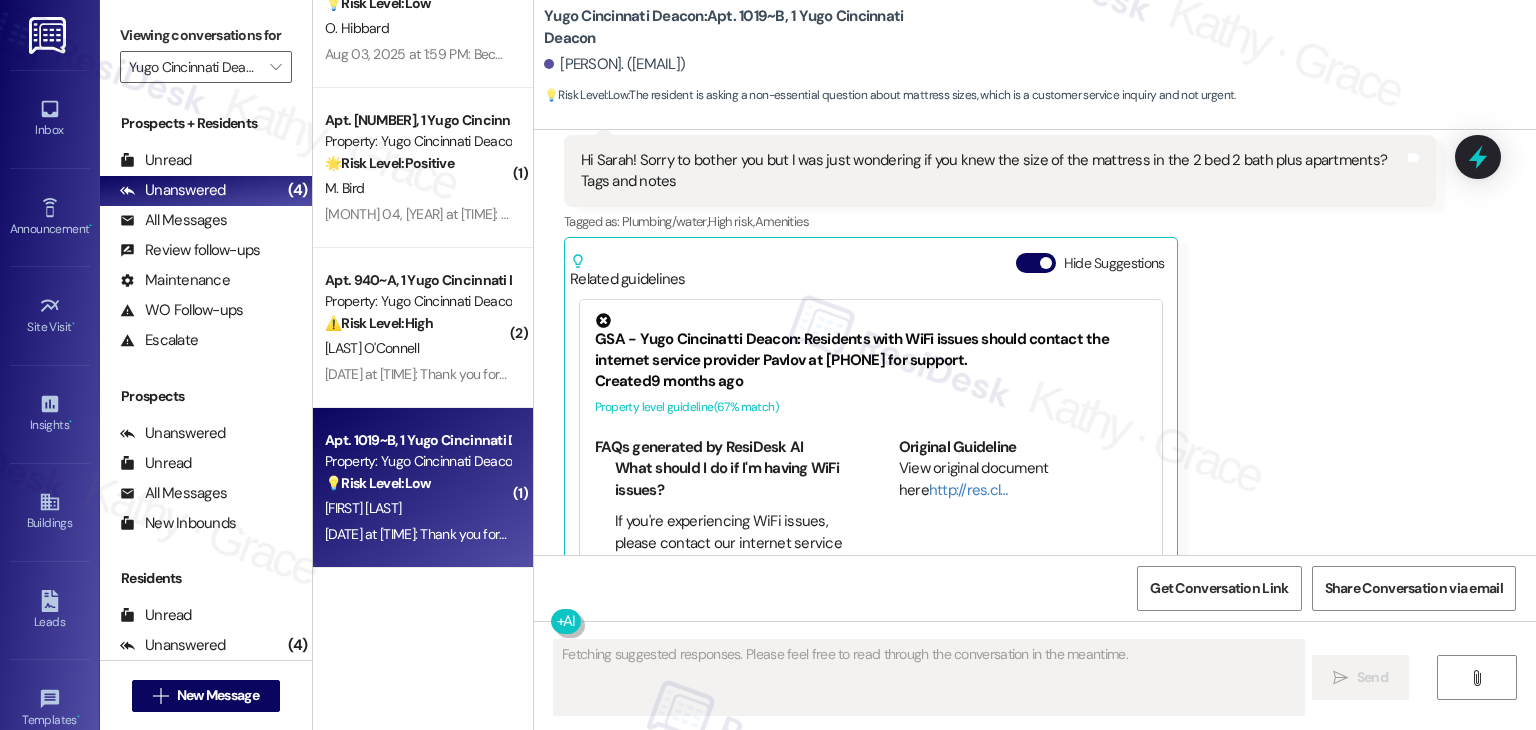 scroll, scrollTop: 629, scrollLeft: 0, axis: vertical 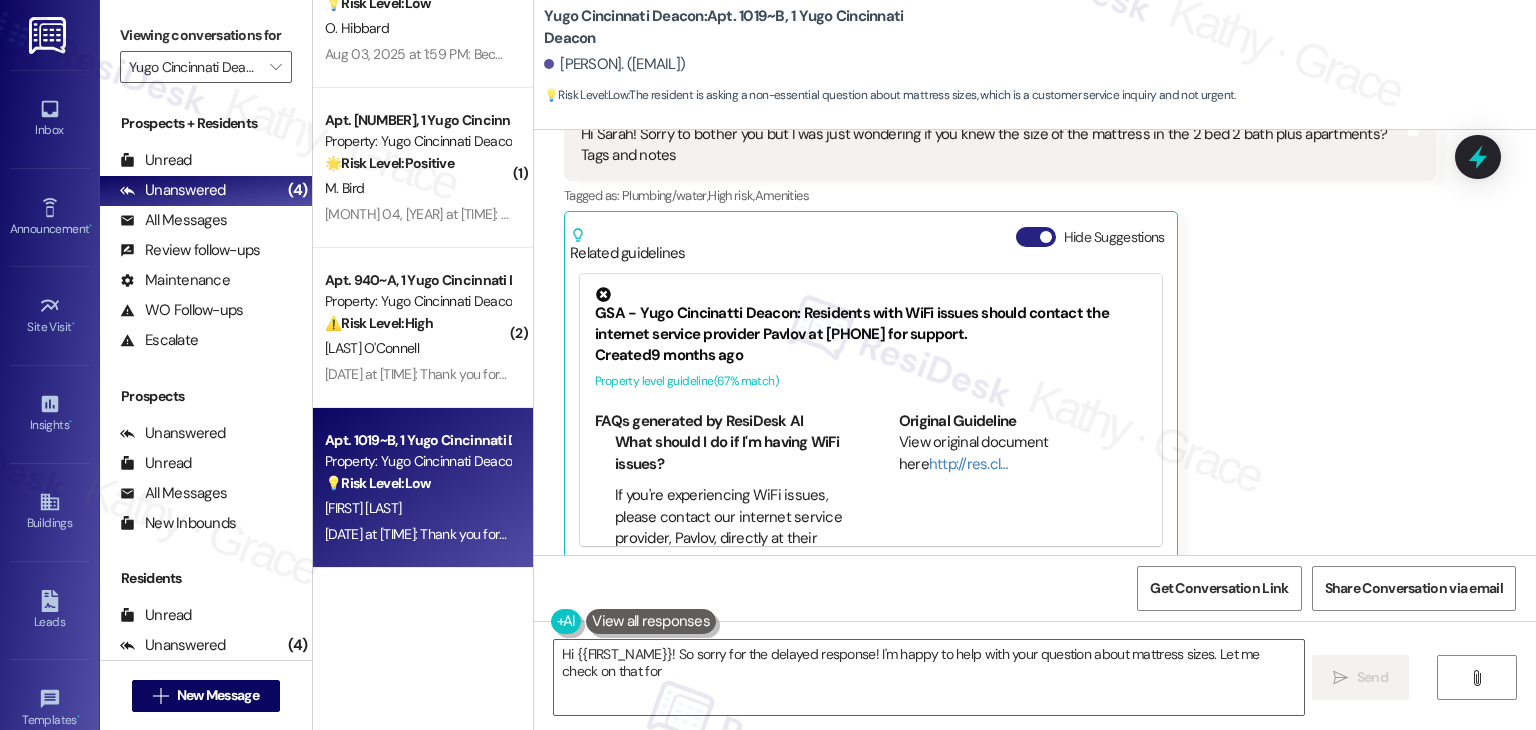 click on "Hide Suggestions" at bounding box center [1036, 237] 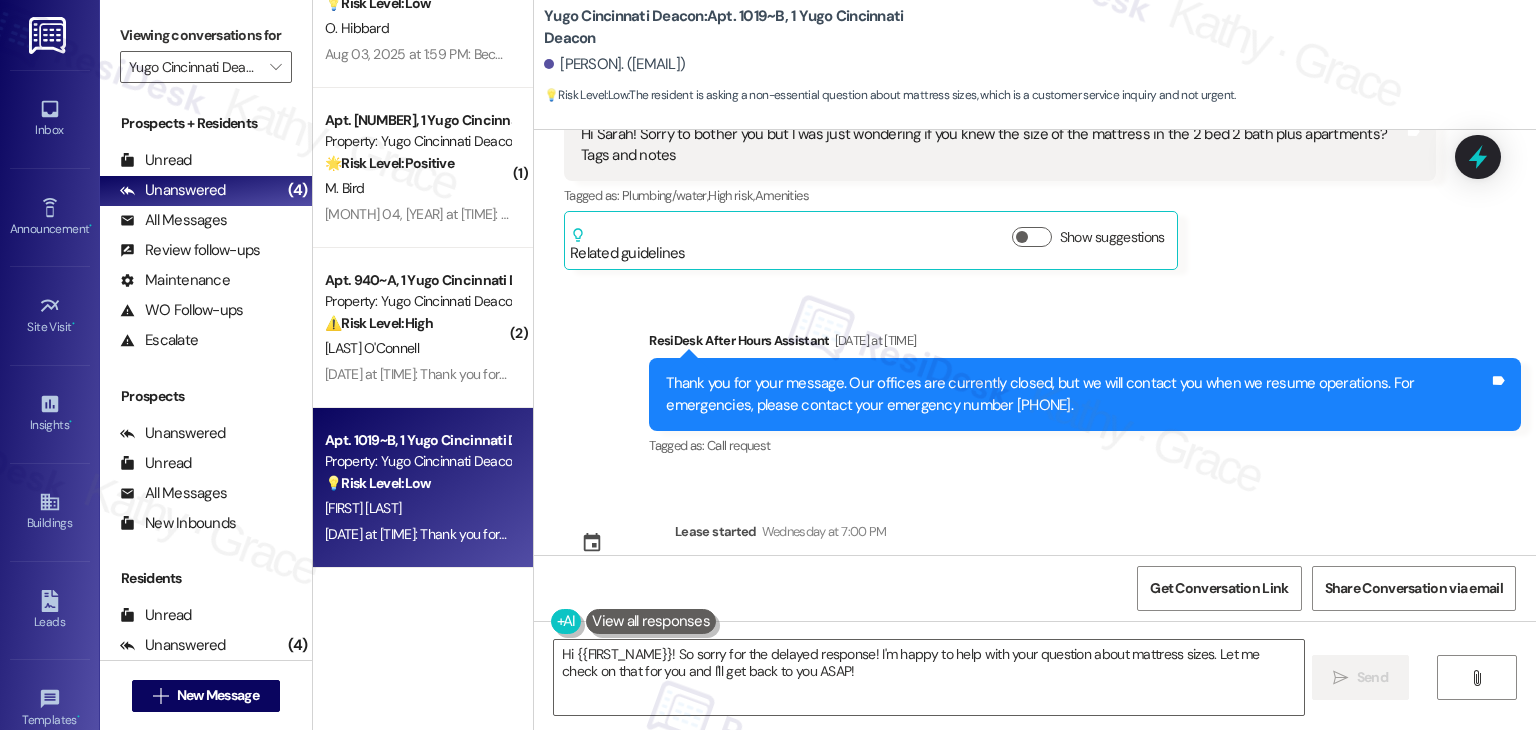 click on "Sent via SMS Sarah   (ResiDesk) [MONTH] 30, [YEAR] at [TIME] Hi [FIRST]! We’re so excited you’ve chosen Yugo Cincinnati Deacon as your future home! Moving is an exciting time, and I want to make sure you feel confident and ready. (You can always reply STOP to opt out of future messages) Tags and notes Tagged as:   Praise Click to highlight conversations about Praise Sent via SMS [TIME] Sarah   (ResiDesk) [MONTH] 30, [YEAR] at [TIME] I’m Sarah from the off-site Resident Support Team. I work with your property’s team to help once you’ve moved in—whether it’s answering questions or assisting with maintenance. I’ll be in touch as your move-in date gets closer! Tags and notes Tagged as:   Maintenance ,  Click to highlight conversations about Maintenance Maintenance request ,  Click to highlight conversations about Maintenance request Praise Click to highlight conversations about Praise Sent via SMS [TIME] Sarah   (ResiDesk) [MONTH] 30, [YEAR] at [TIME] Tags and notes Tagged as:   Praise ,  Maintenance request" at bounding box center (1035, 342) 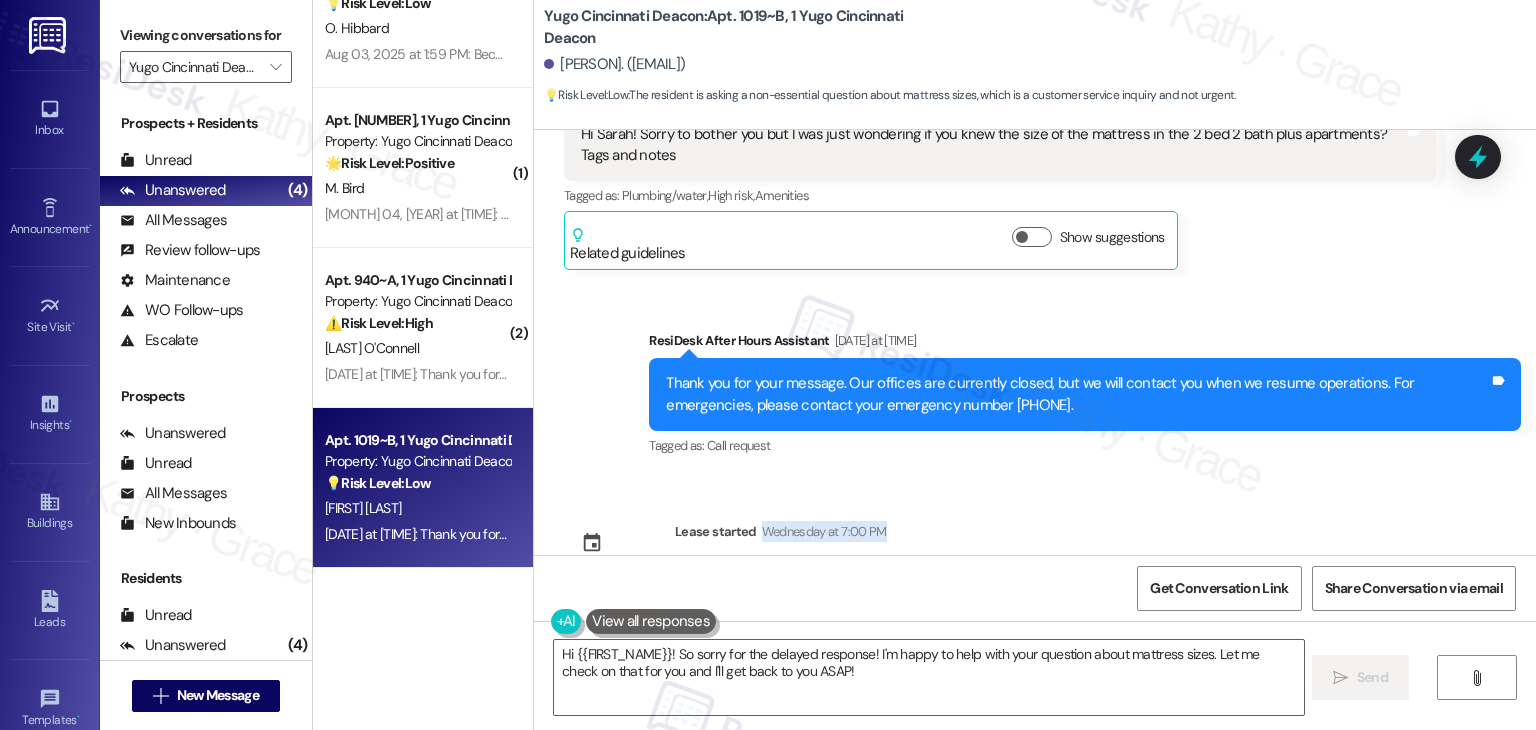 click on "Sent via SMS Sarah   (ResiDesk) Jul 30, 2025 at 5:23 PM Hi Lynsay! We’re so excited you’ve chosen Yugo Cincinnati Deacon as your future home! Moving is an exciting time, and I want to make sure you feel confident and ready. (You can always reply STOP to opt out of future messages) Tags and notes Tagged as:   Praise Click to highlight conversations about Praise Sent via SMS 5:23 PM Sarah   (ResiDesk) Jul 30, 2025 at 5:23 PM I’m Sarah from the off-site Resident Support Team. I work with your property’s team to help once you’ve moved in—whether it’s answering questions or assisting with maintenance. I’ll be in touch as your move-in date gets closer! Tags and notes Tagged as:   Maintenance ,  Click to highlight conversations about Maintenance Maintenance request ,  Click to highlight conversations about Maintenance request Praise Click to highlight conversations about Praise Sent via SMS 5:23 PM Sarah   (ResiDesk) Jul 30, 2025 at 5:23 PM Tags and notes Tagged as:   Praise ,  Maintenance request" at bounding box center [1035, 342] 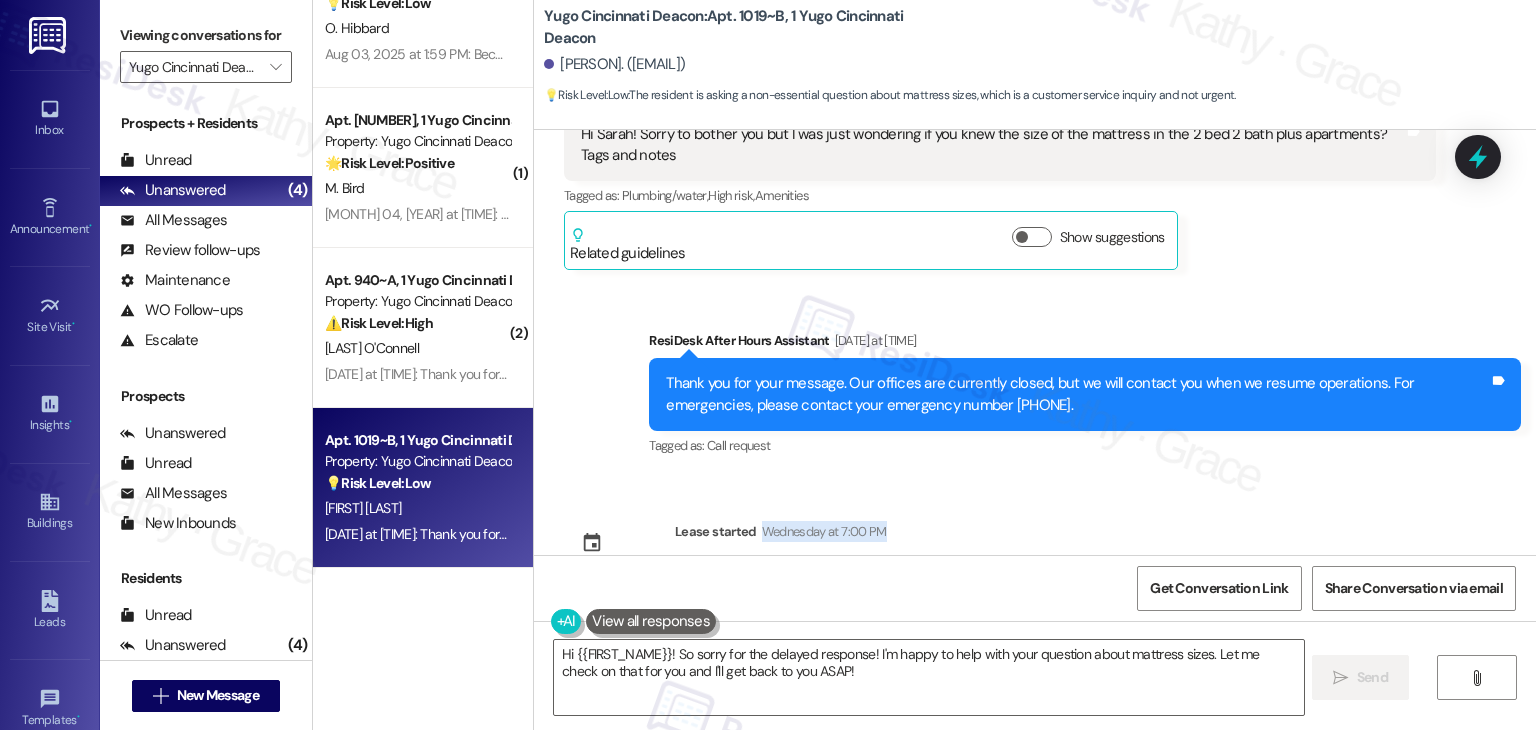 click on "Sent via SMS Sarah   (ResiDesk) Jul 30, 2025 at 5:23 PM Hi Lynsay! We’re so excited you’ve chosen Yugo Cincinnati Deacon as your future home! Moving is an exciting time, and I want to make sure you feel confident and ready. (You can always reply STOP to opt out of future messages) Tags and notes Tagged as:   Praise Click to highlight conversations about Praise Sent via SMS 5:23 PM Sarah   (ResiDesk) Jul 30, 2025 at 5:23 PM I’m Sarah from the off-site Resident Support Team. I work with your property’s team to help once you’ve moved in—whether it’s answering questions or assisting with maintenance. I’ll be in touch as your move-in date gets closer! Tags and notes Tagged as:   Maintenance ,  Click to highlight conversations about Maintenance Maintenance request ,  Click to highlight conversations about Maintenance request Praise Click to highlight conversations about Praise Sent via SMS 5:23 PM Sarah   (ResiDesk) Jul 30, 2025 at 5:23 PM Tags and notes Tagged as:   Praise ,  Maintenance request" at bounding box center [1035, 342] 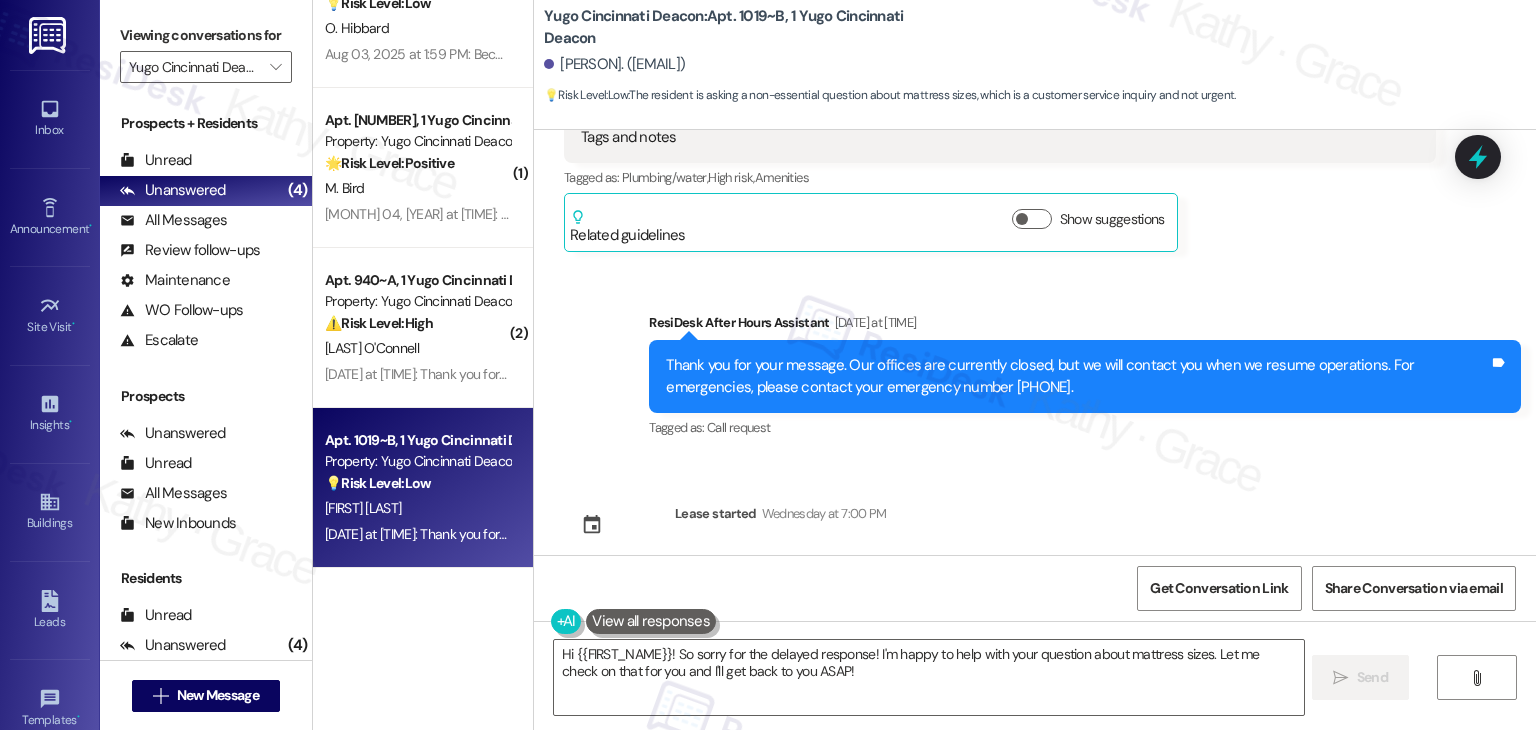 scroll, scrollTop: 347, scrollLeft: 0, axis: vertical 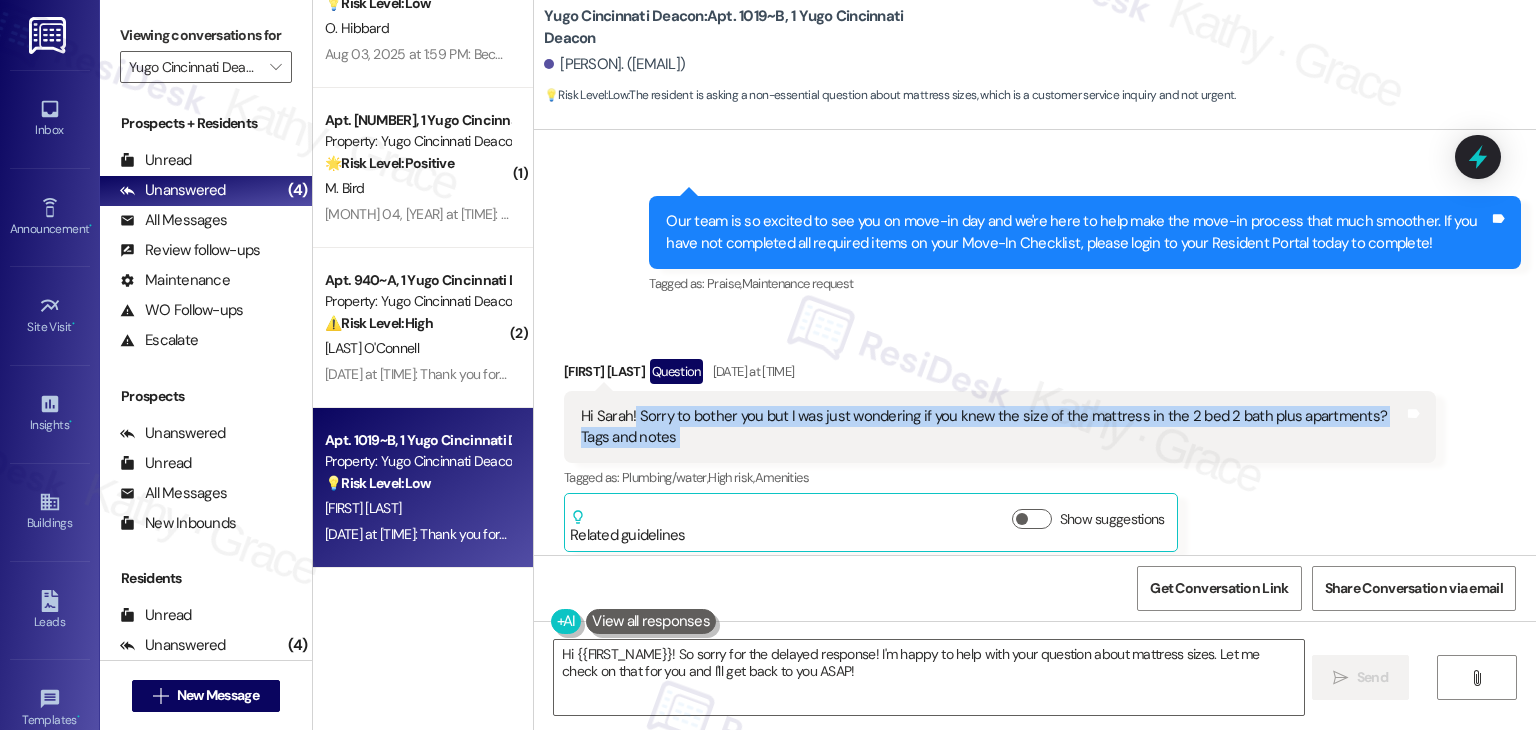drag, startPoint x: 624, startPoint y: 420, endPoint x: 1376, endPoint y: 429, distance: 752.05383 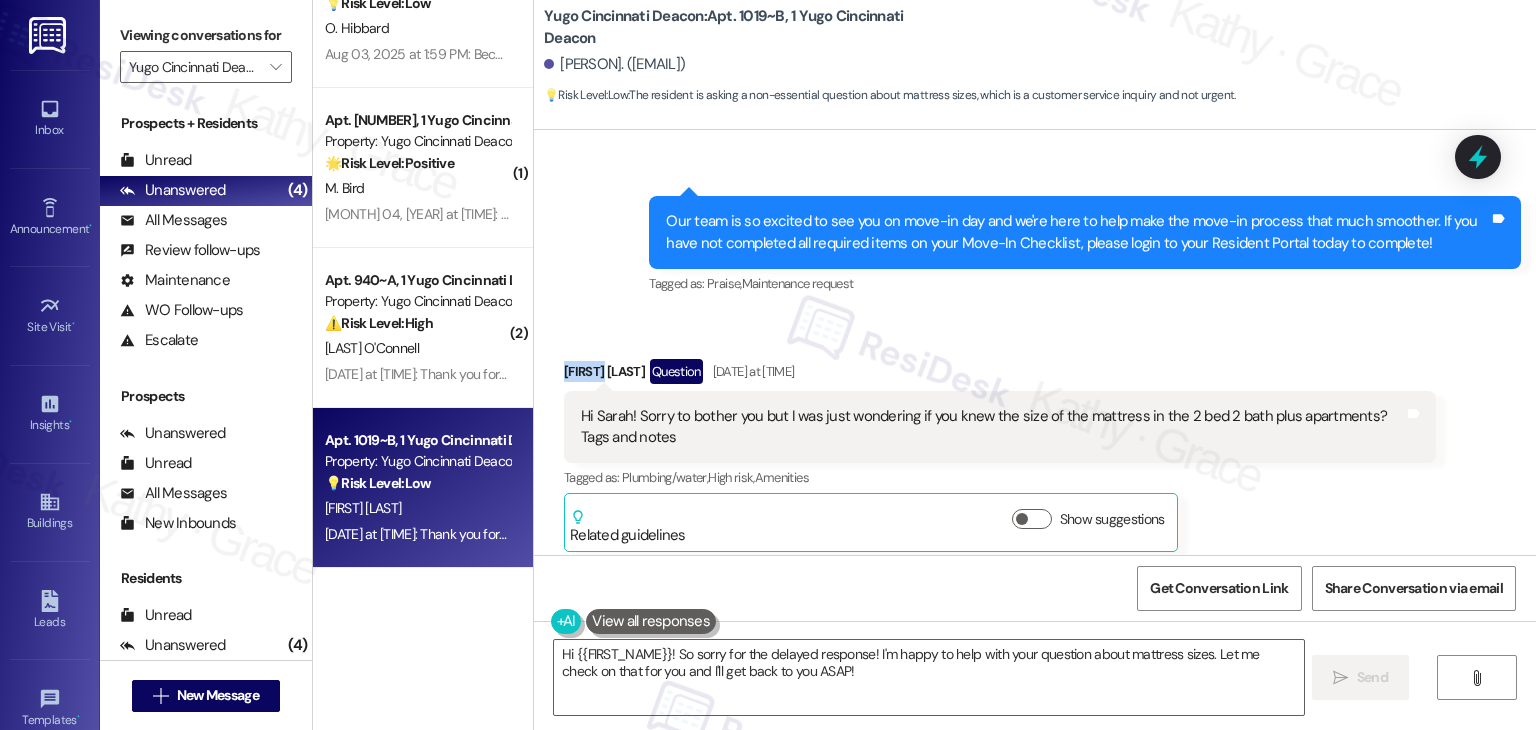 click on "Lynsay Vanhoose Question Aug 04, 2025 at 9:57 AM" at bounding box center [1000, 375] 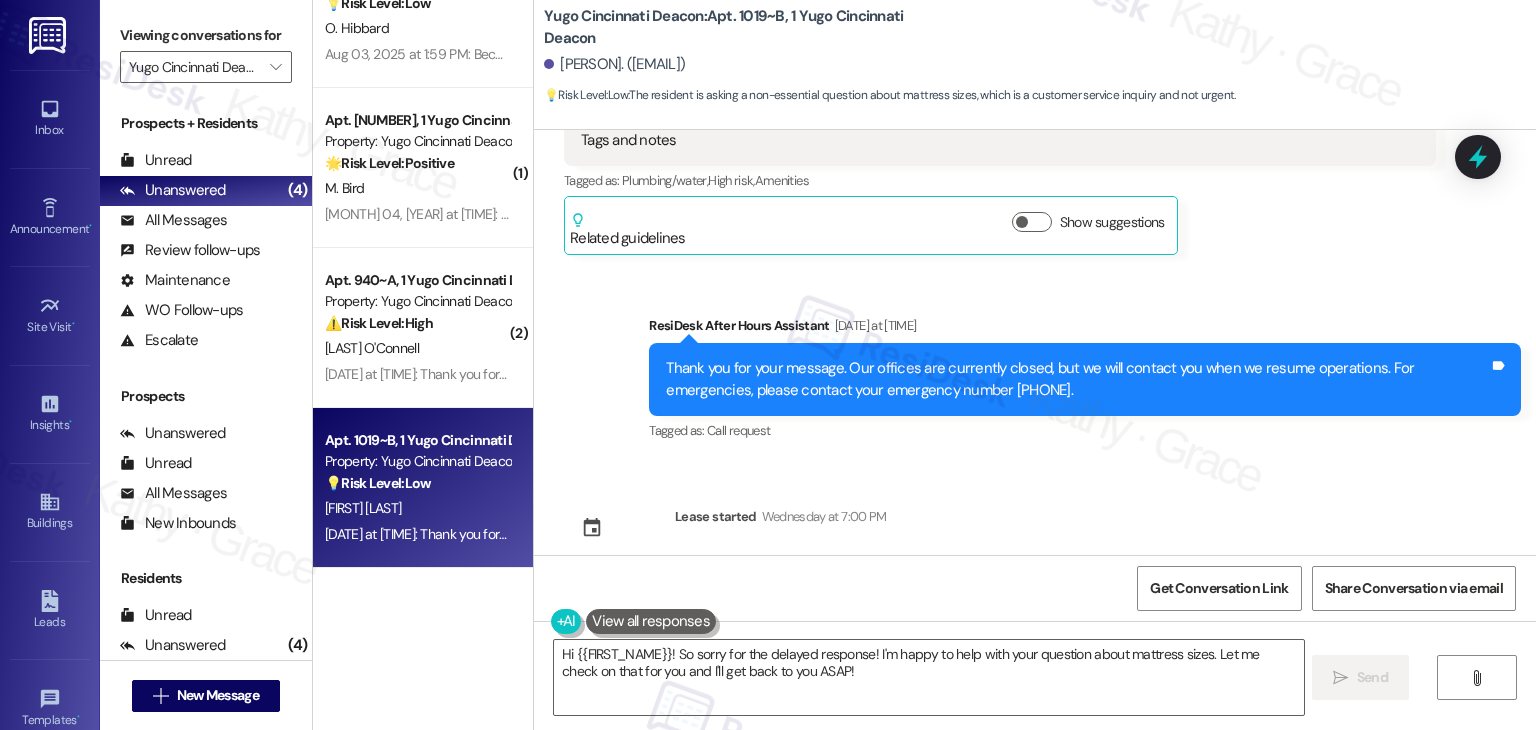 scroll, scrollTop: 647, scrollLeft: 0, axis: vertical 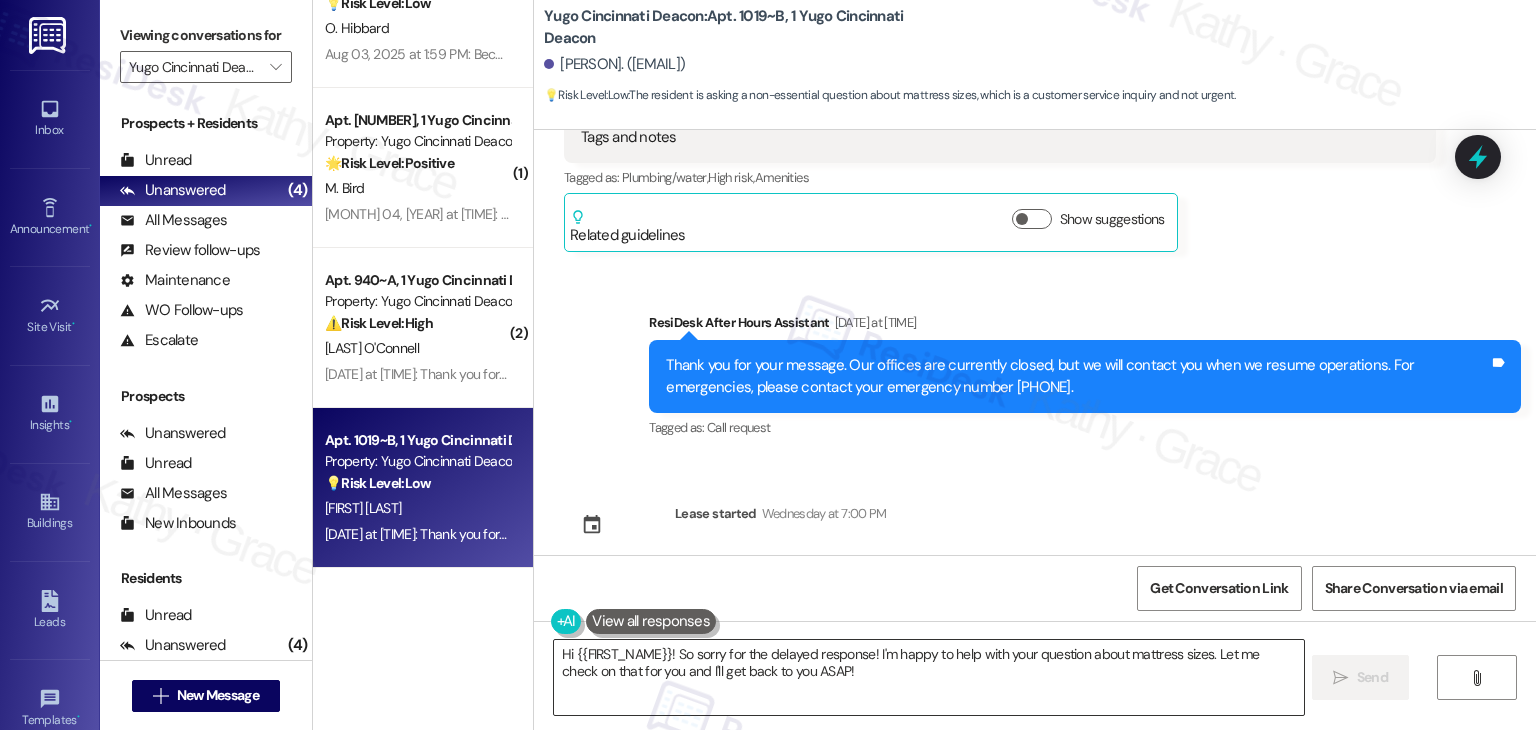 click on "Hi {{first_name}}! So sorry for the delayed response! I'm happy to help with your question about mattress sizes. Let me check on that for you and I'll get back to you ASAP!" at bounding box center [928, 677] 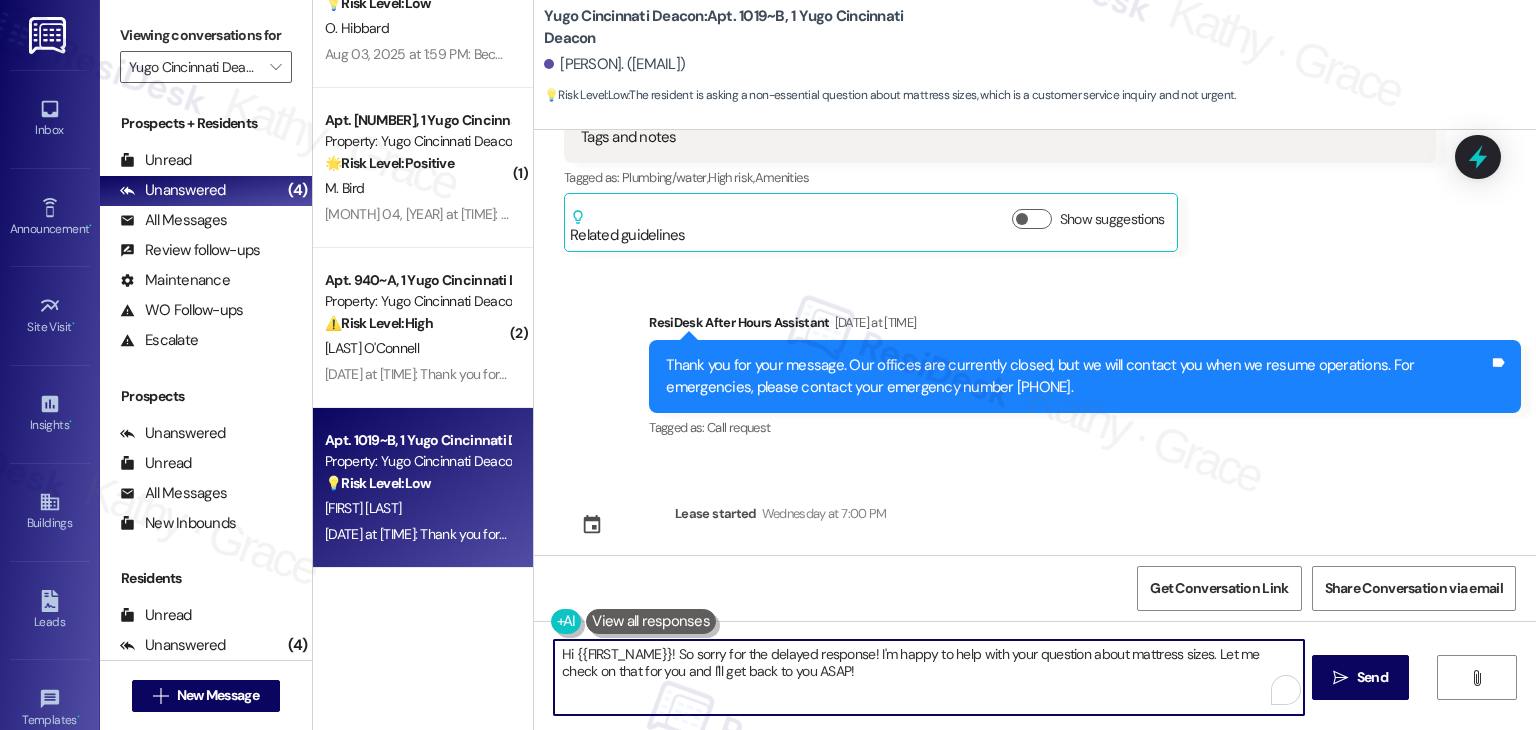 paste on "Lynsay! Let me check with the site team to confirm the mattress size in the 2 bed, 2 bath plus apartments. I’ll get back to you as soon as I have that info" 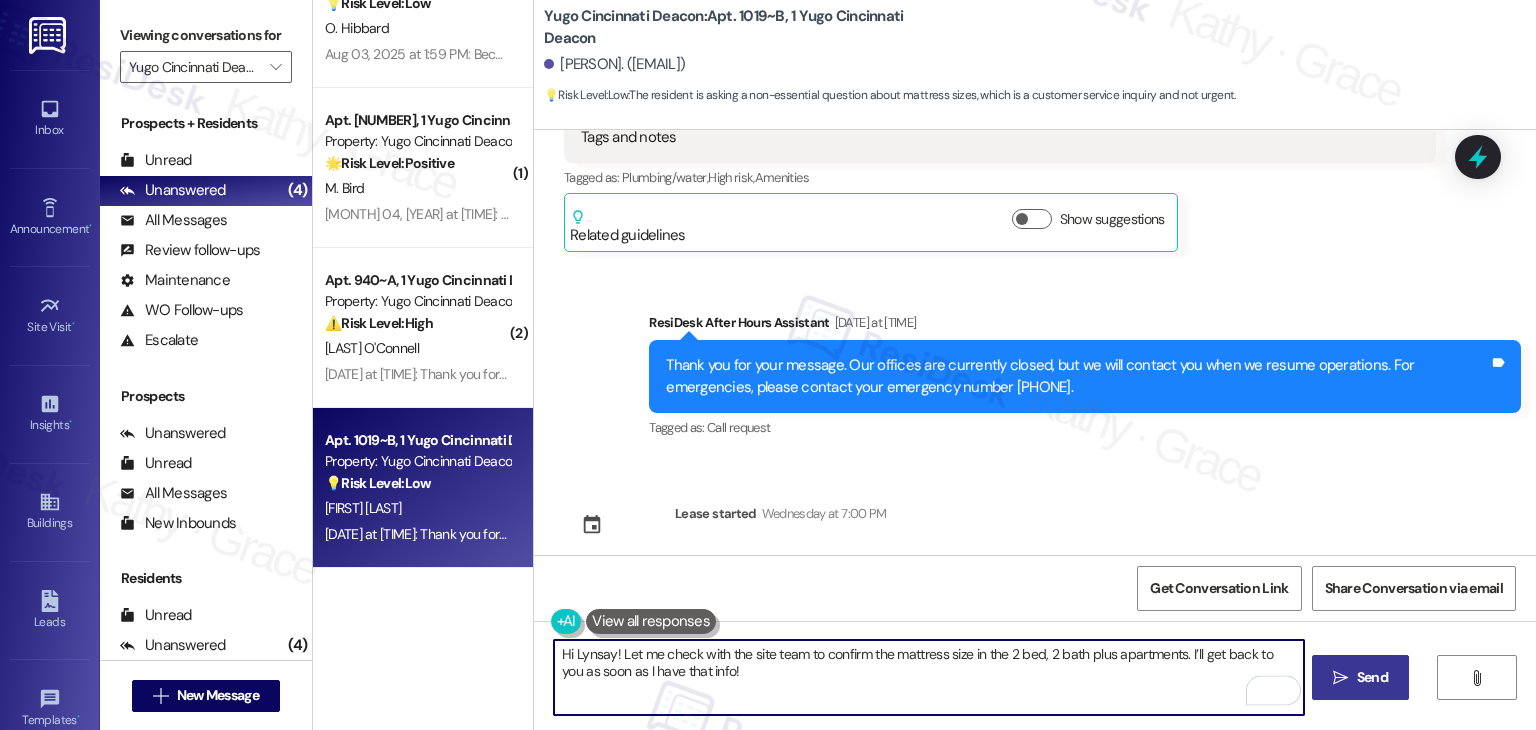 type on "Hi Lynsay! Let me check with the site team to confirm the mattress size in the 2 bed, 2 bath plus apartments. I’ll get back to you as soon as I have that info!" 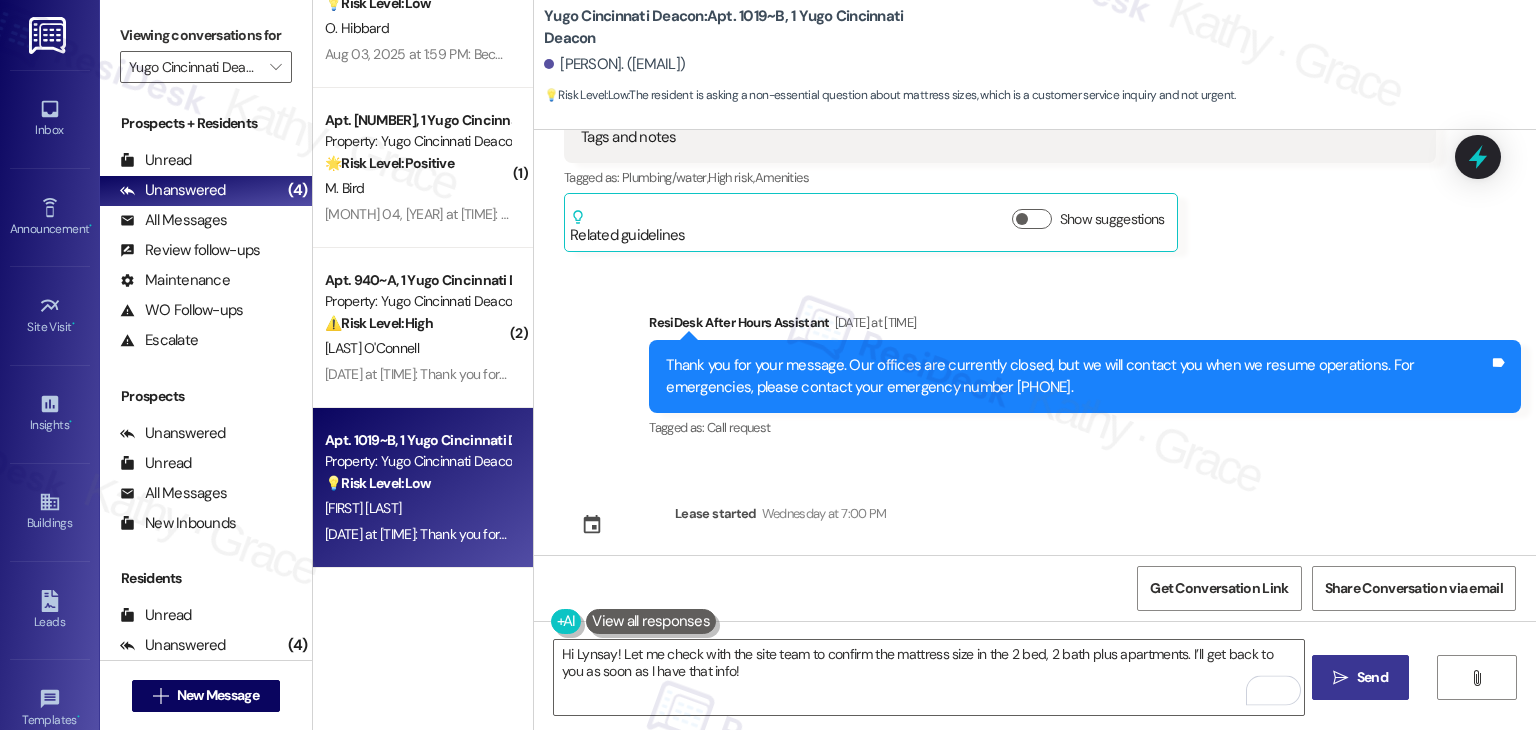 click on "Send" at bounding box center [1372, 677] 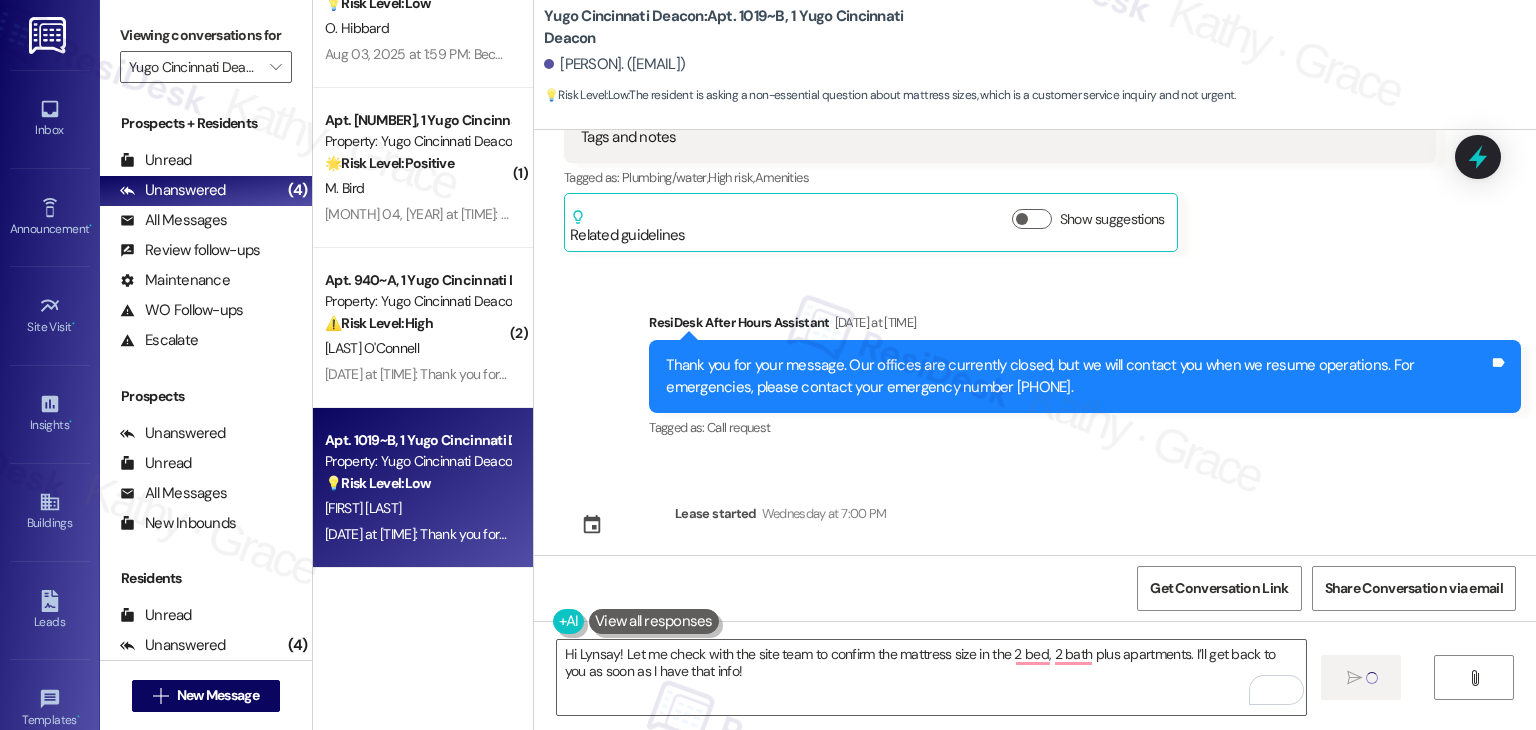 type 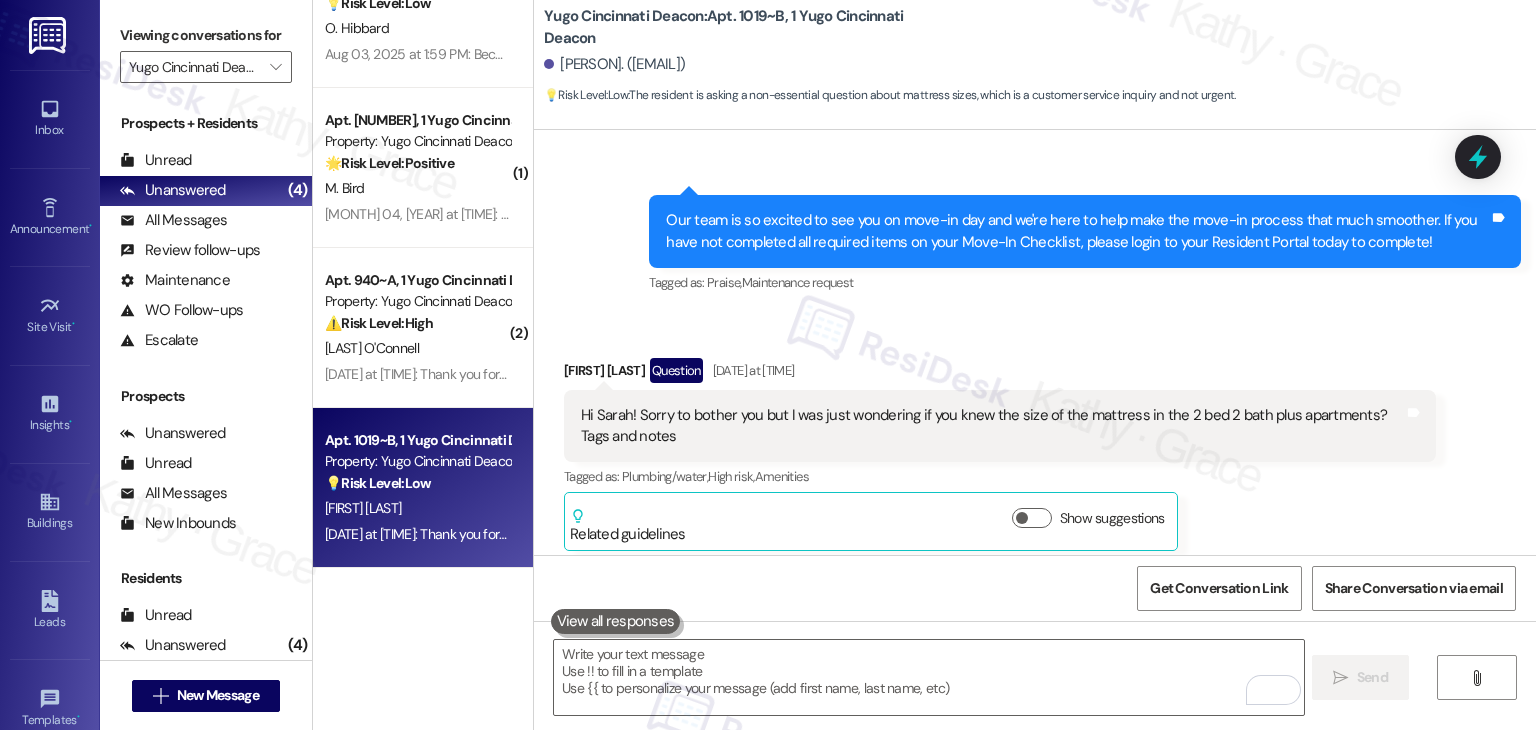 scroll, scrollTop: 337, scrollLeft: 0, axis: vertical 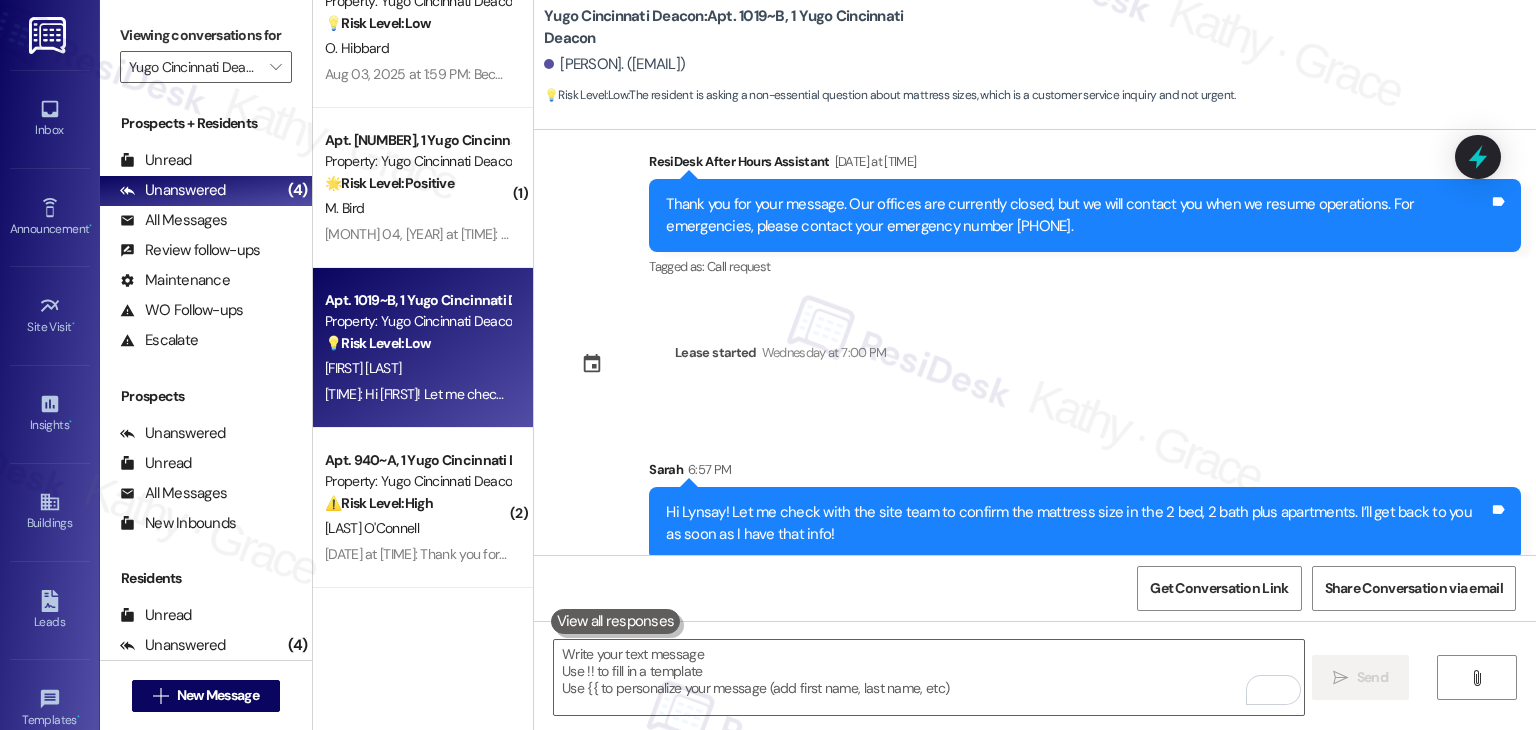 click on "Sent via SMS Sarah   (ResiDesk) Jul 30, 2025 at 5:23 PM Hi Lynsay! We’re so excited you’ve chosen Yugo Cincinnati Deacon as your future home! Moving is an exciting time, and I want to make sure you feel confident and ready. (You can always reply STOP to opt out of future messages) Tags and notes Tagged as:   Praise Click to highlight conversations about Praise Sent via SMS 5:23 PM Sarah   (ResiDesk) Jul 30, 2025 at 5:23 PM I’m Sarah from the off-site Resident Support Team. I work with your property’s team to help once you’ve moved in—whether it’s answering questions or assisting with maintenance. I’ll be in touch as your move-in date gets closer! Tags and notes Tagged as:   Maintenance ,  Click to highlight conversations about Maintenance Maintenance request ,  Click to highlight conversations about Maintenance request Praise Click to highlight conversations about Praise Sent via SMS 5:23 PM Sarah   (ResiDesk) Jul 30, 2025 at 5:23 PM Tags and notes Tagged as:   Praise ,  Maintenance request" at bounding box center (1035, 342) 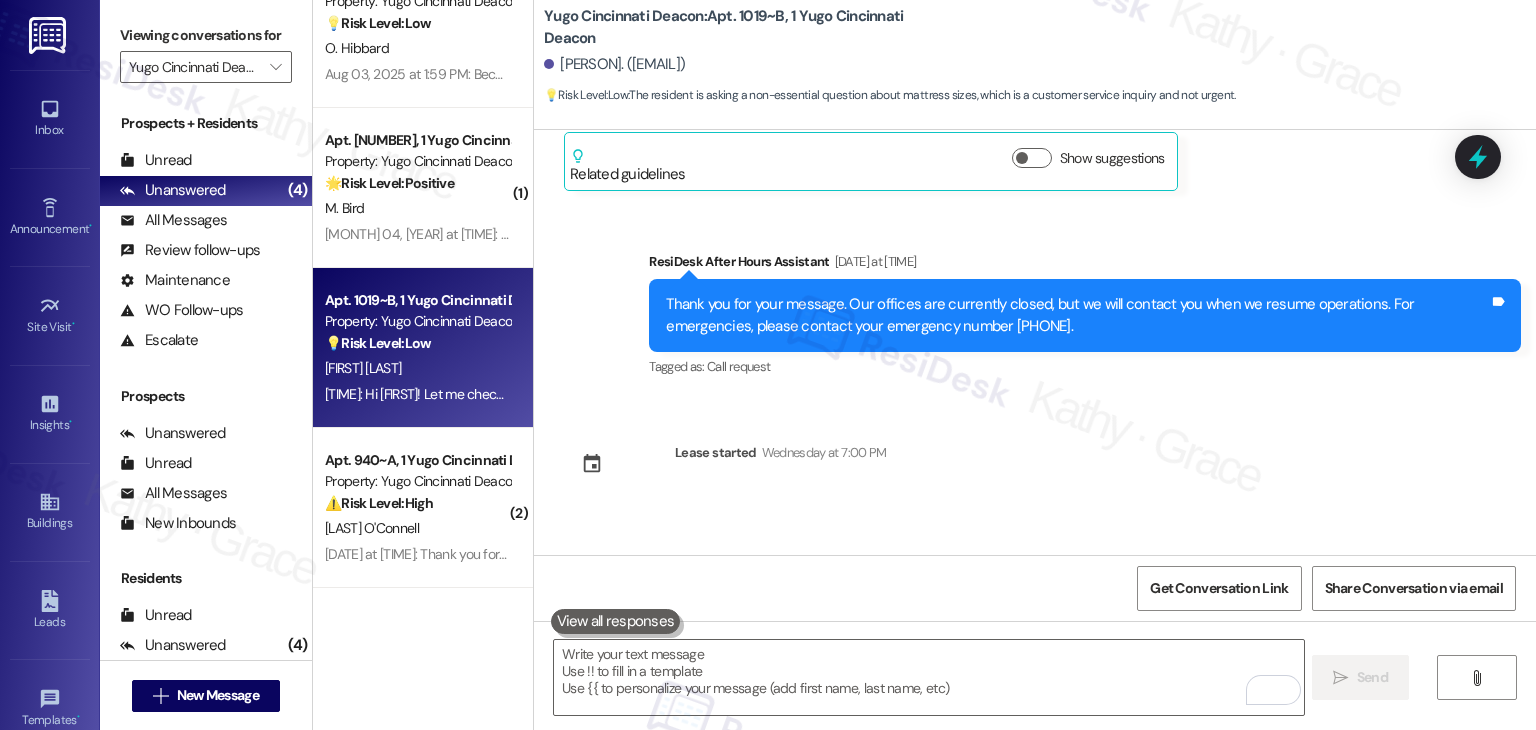 scroll, scrollTop: 808, scrollLeft: 0, axis: vertical 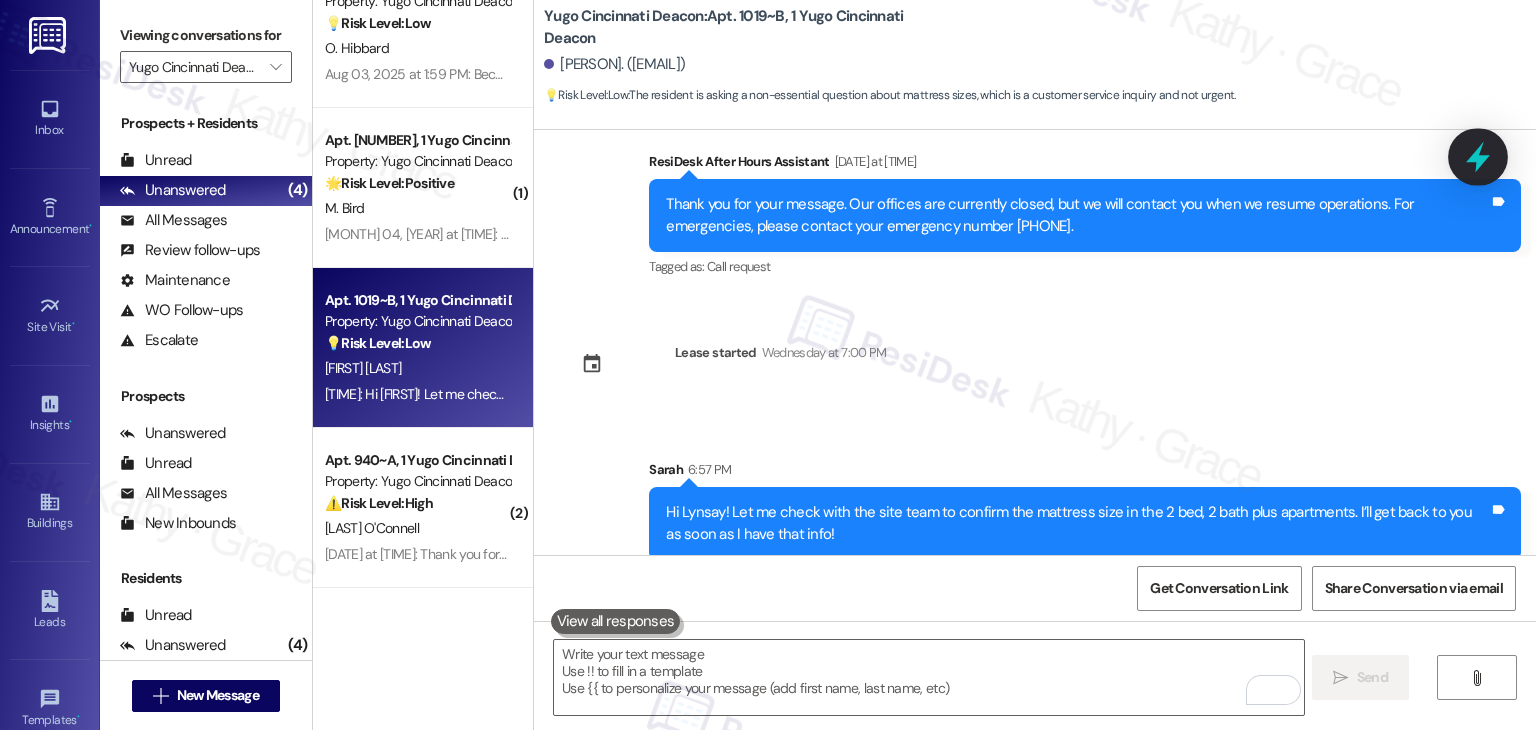 click 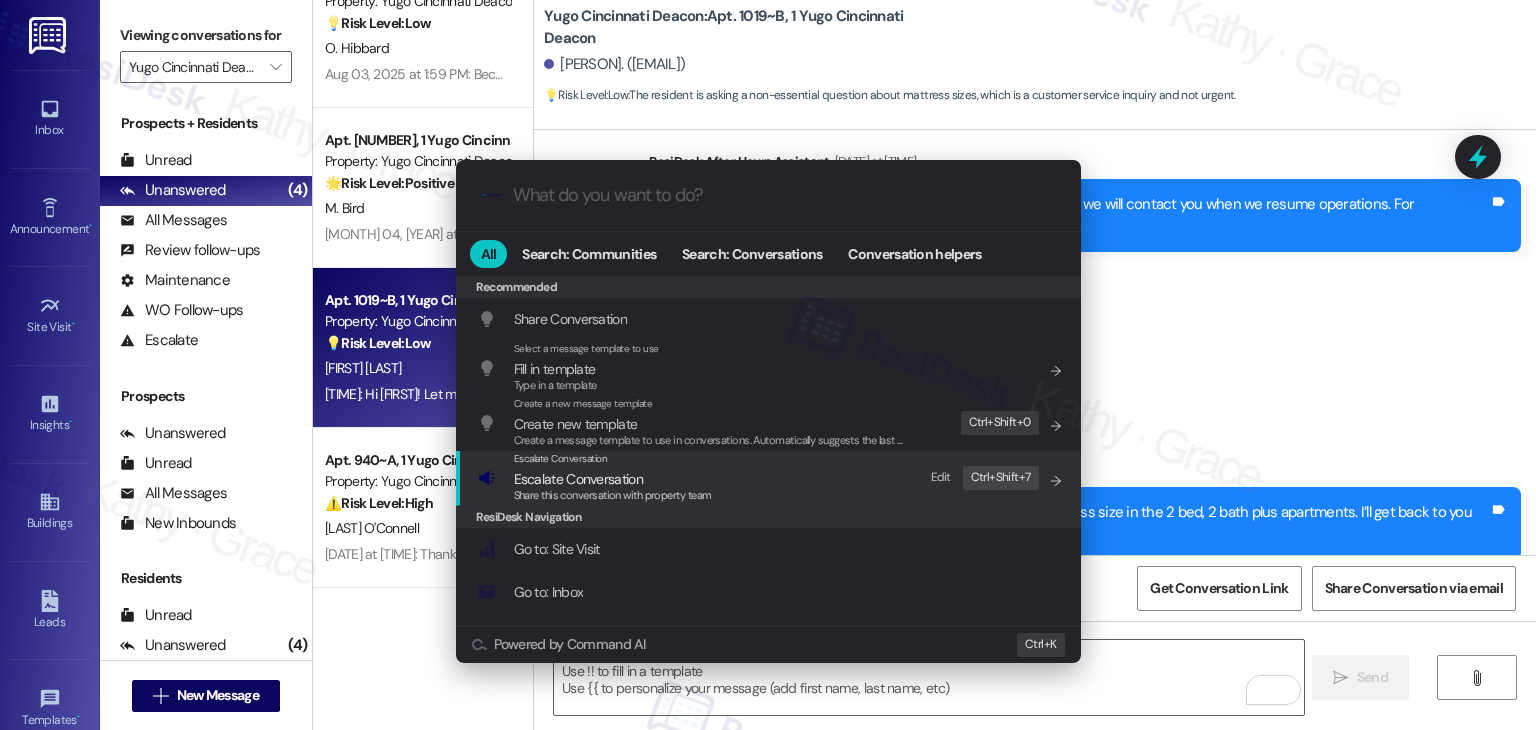 click on "Escalate Conversation" at bounding box center [578, 479] 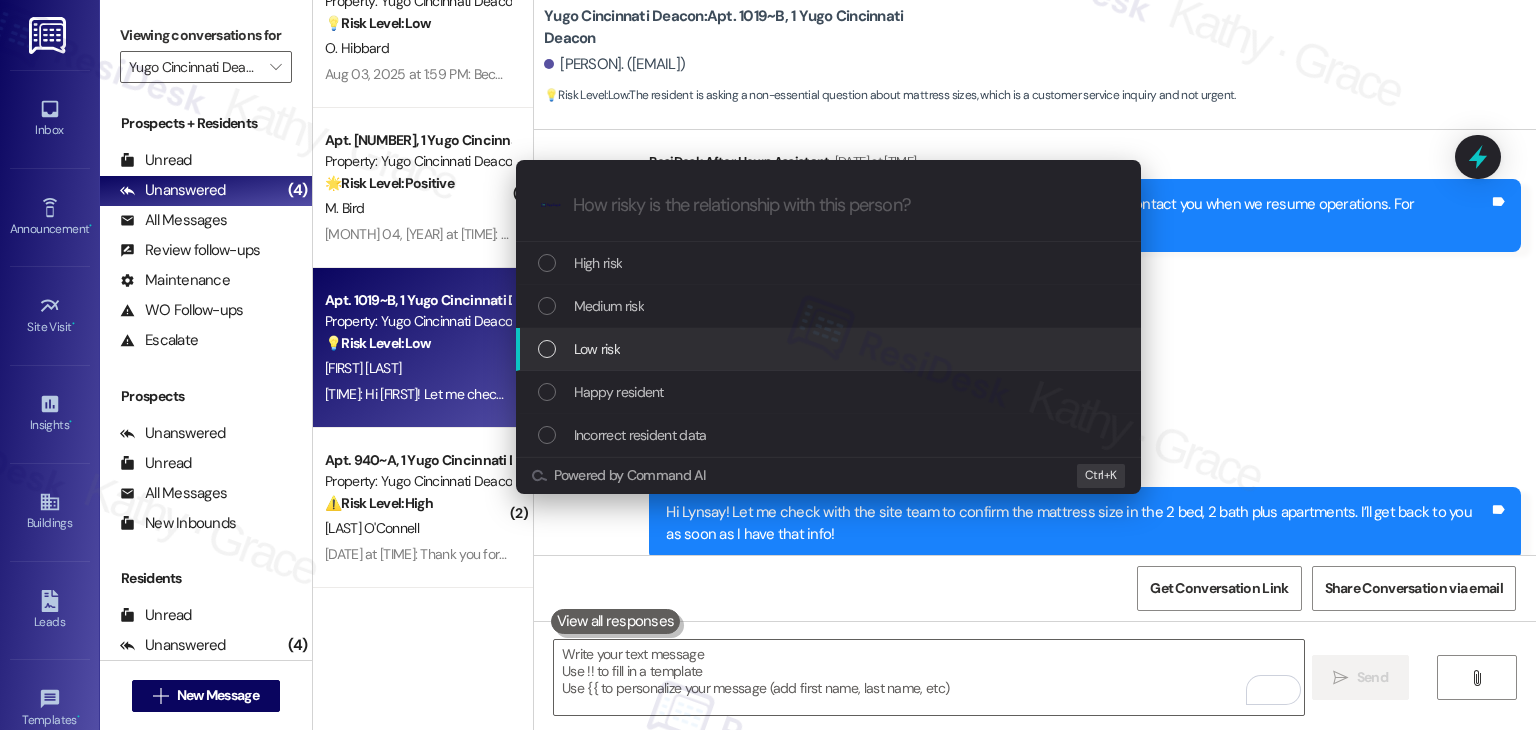 click at bounding box center [547, 349] 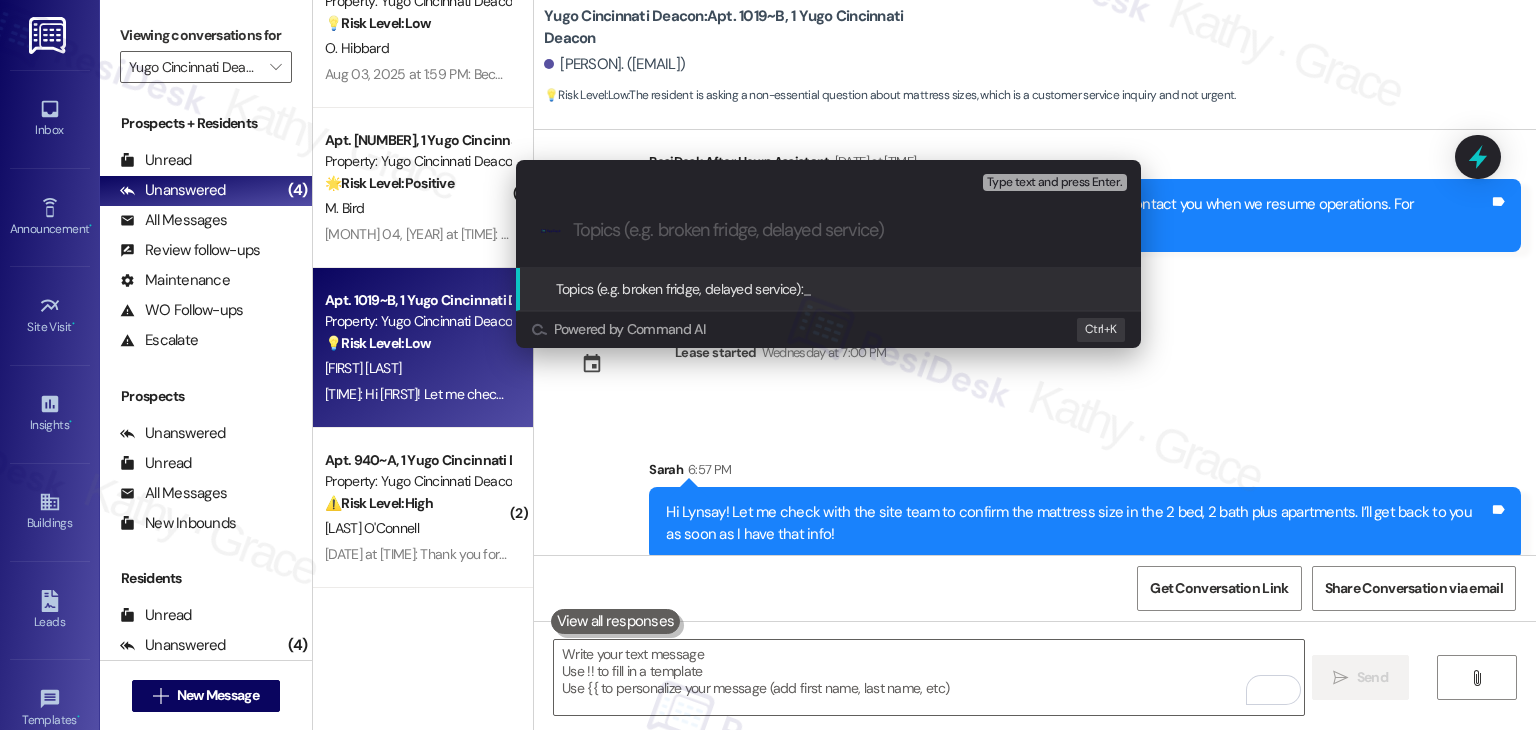paste on "Mattress Size Inquiry – 2 Bed 2 Bath Plus Unit" 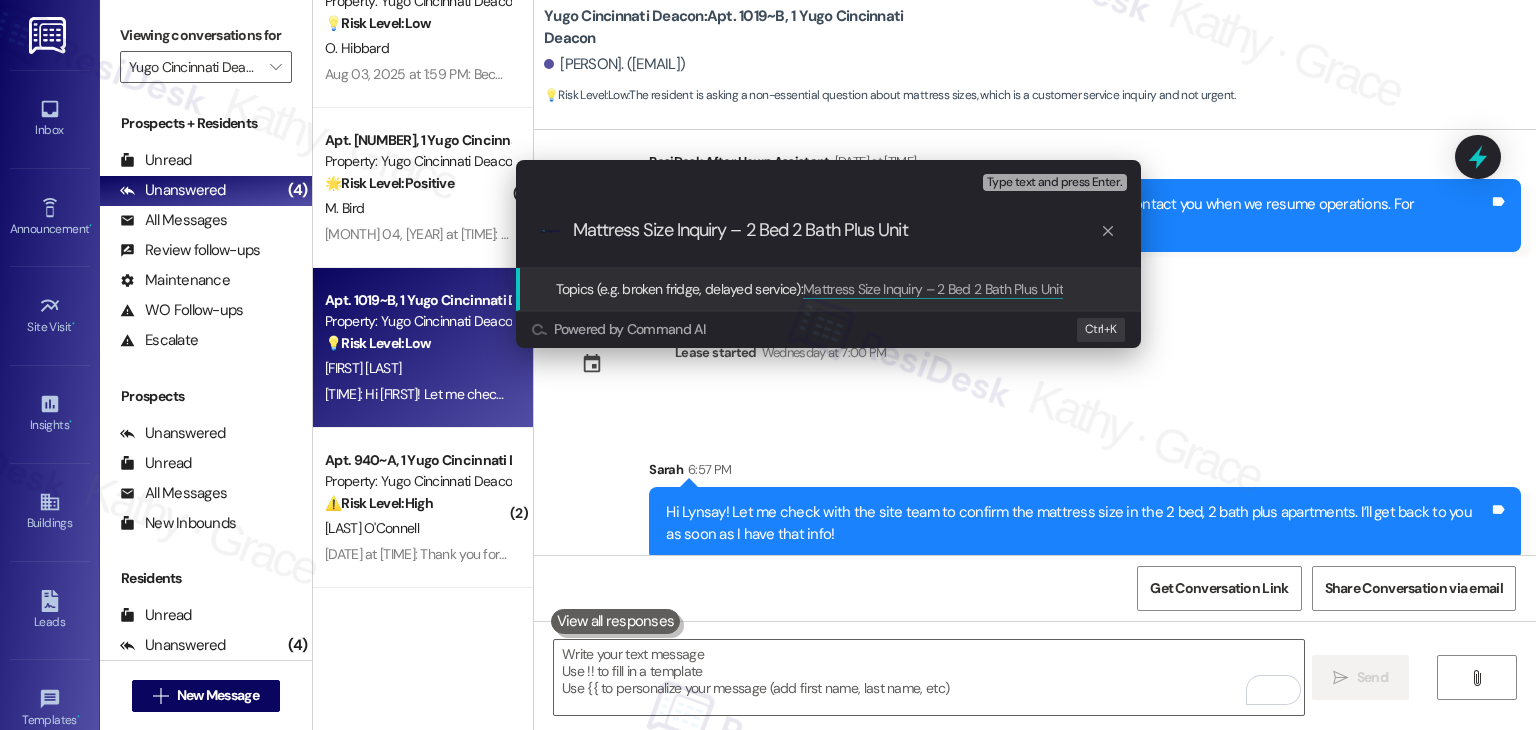 type 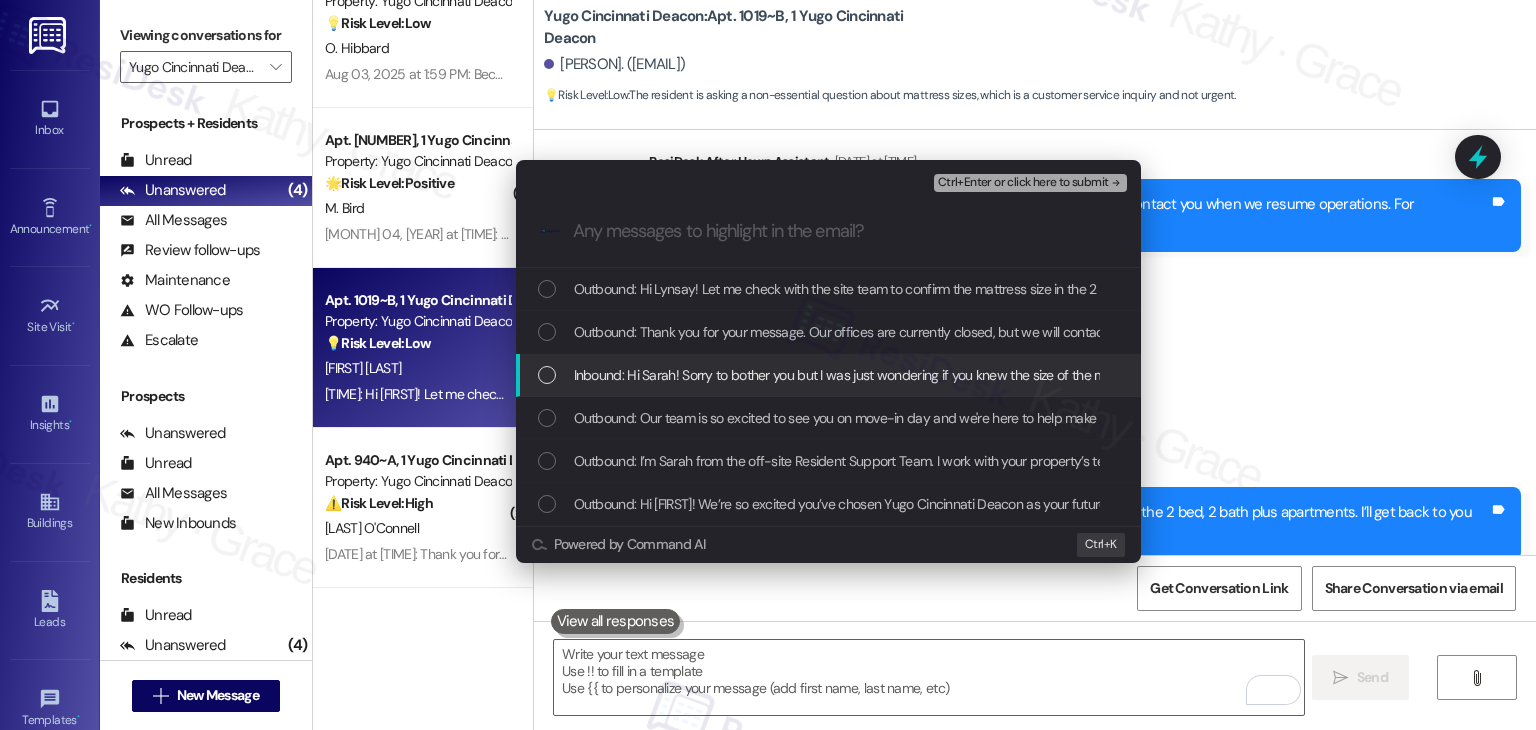 click at bounding box center [547, 375] 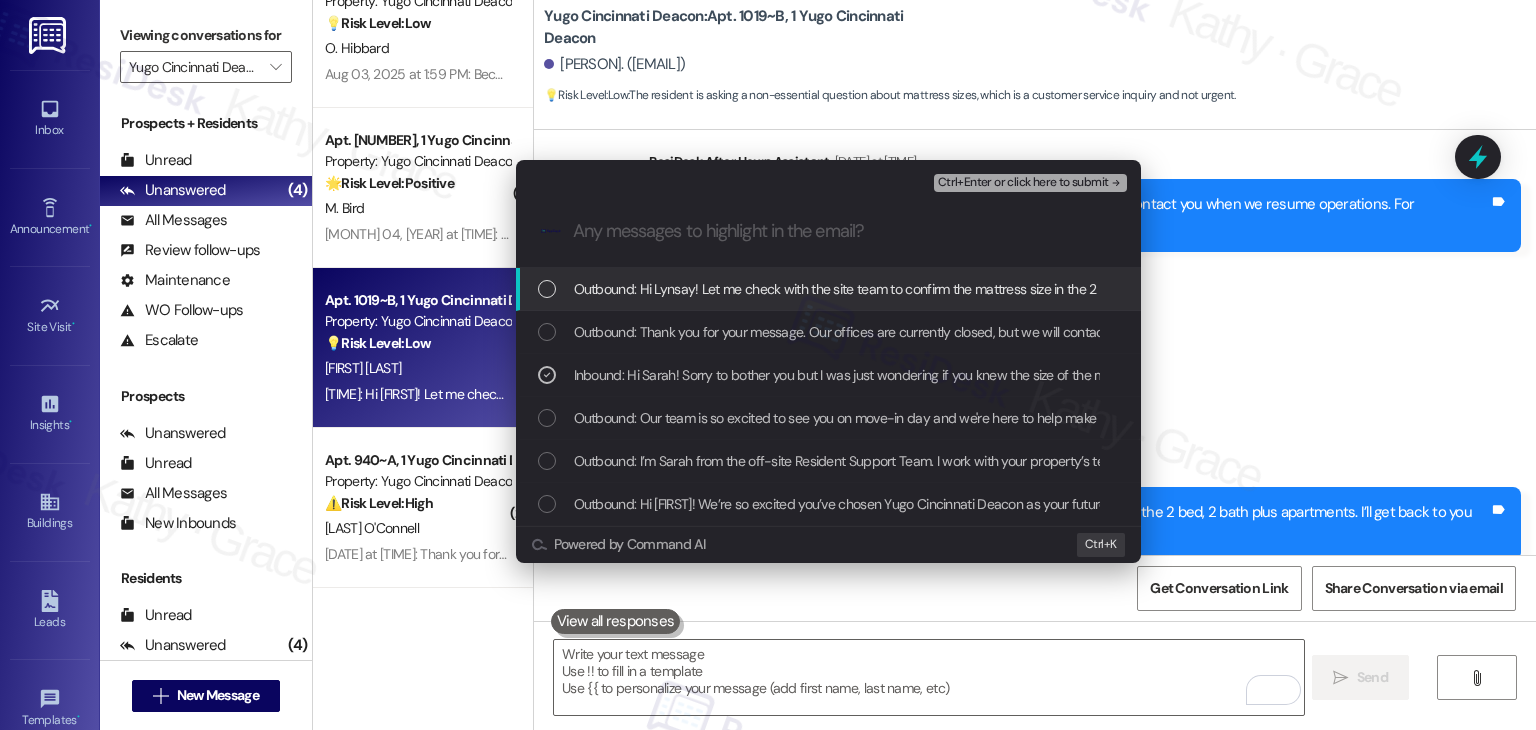 click on "Ctrl+Enter or click here to submit" at bounding box center (1023, 183) 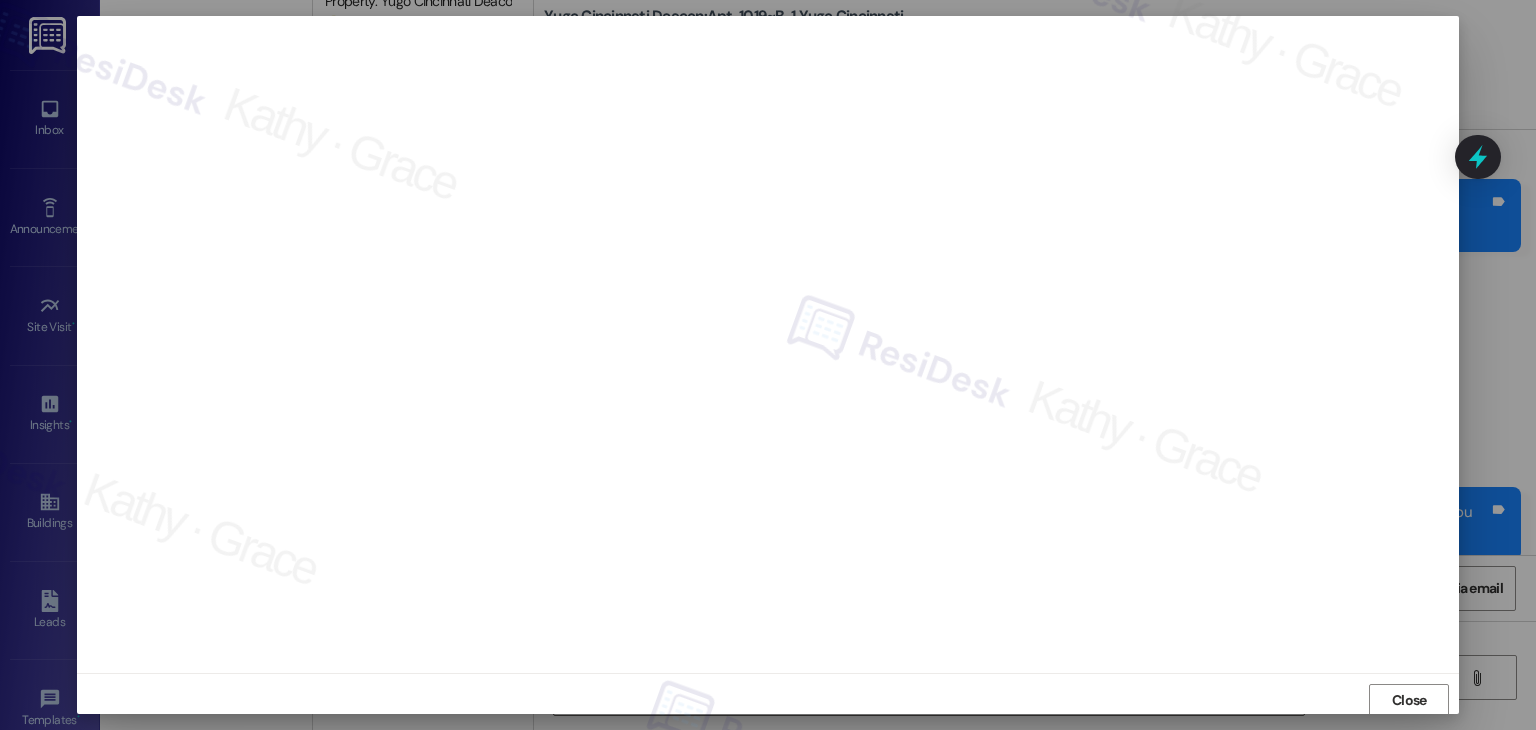 scroll, scrollTop: 1, scrollLeft: 0, axis: vertical 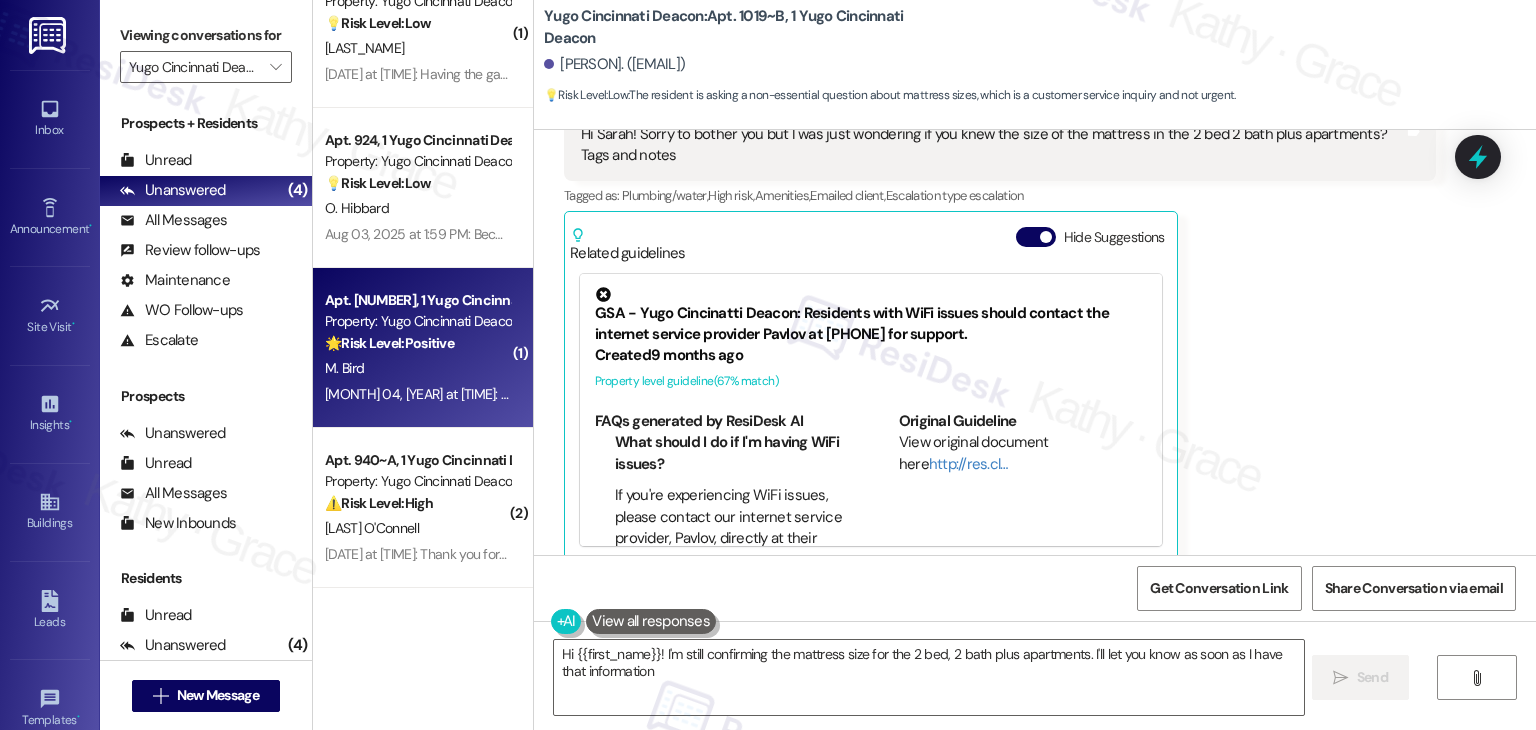 type on "Hi {{first_name}}! I'm still confirming the mattress size for the 2 bed, 2 bath plus apartments. I'll let you know as soon as I have that information!" 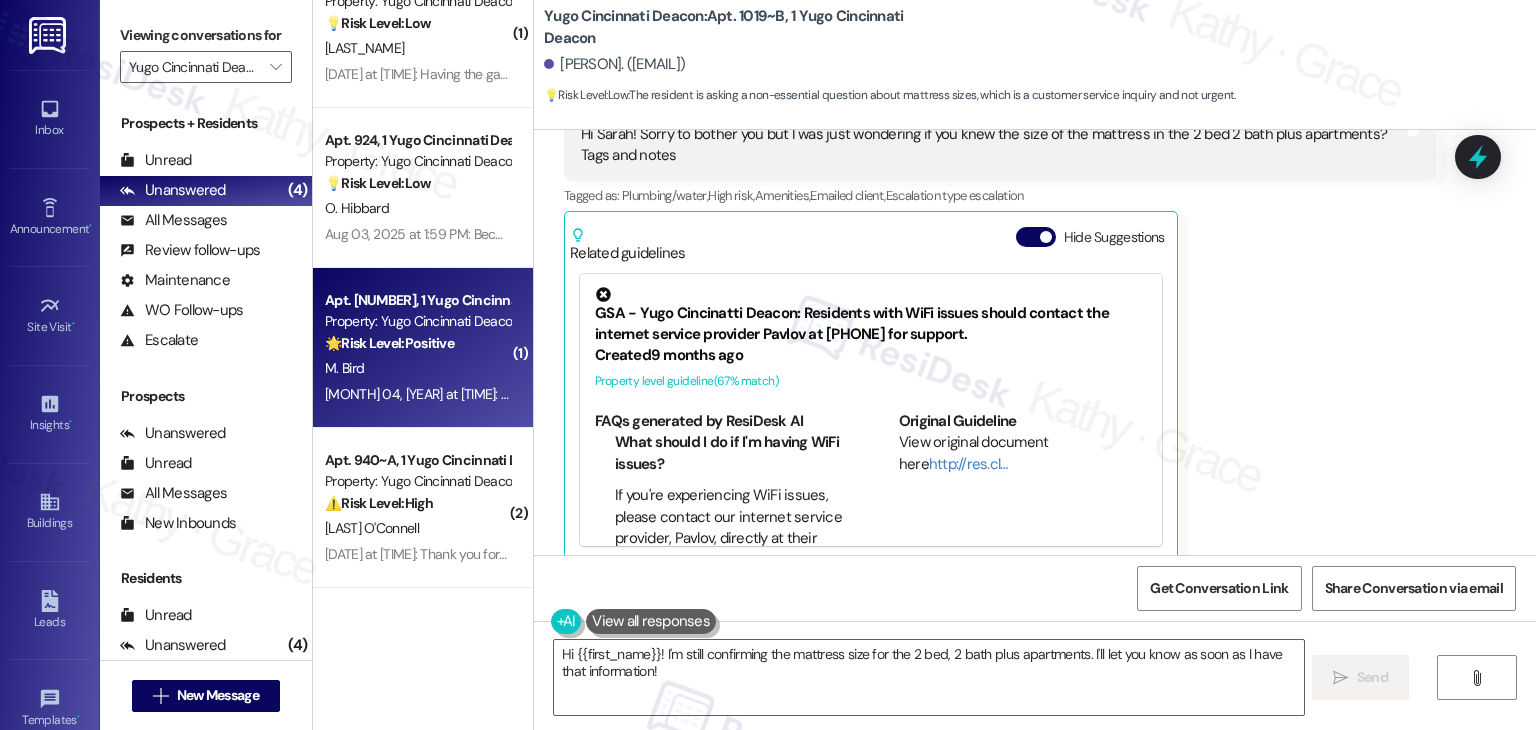 click on "M. Bird" at bounding box center [417, 368] 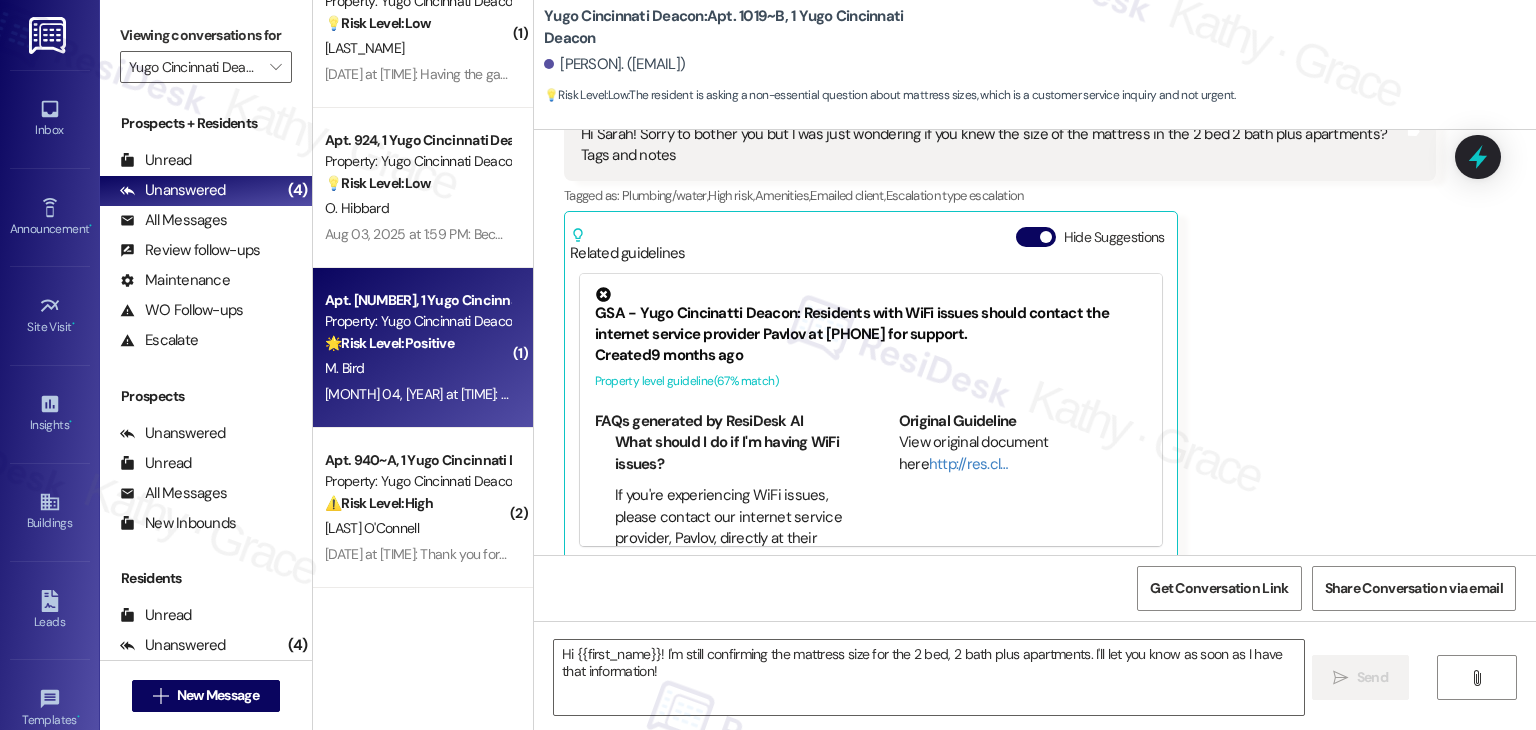 type on "Fetching suggested responses. Please feel free to read through the conversation in the meantime." 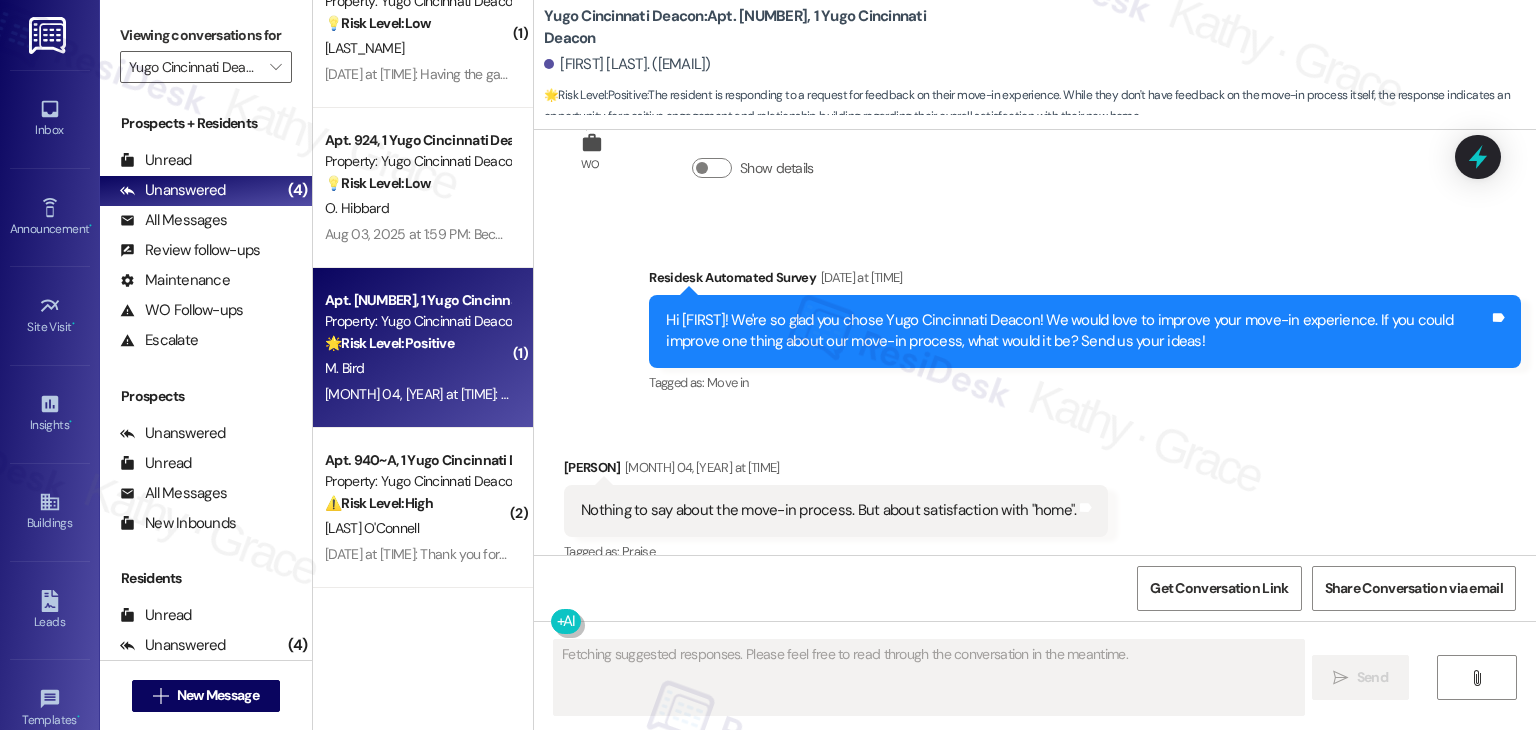 scroll, scrollTop: 488, scrollLeft: 0, axis: vertical 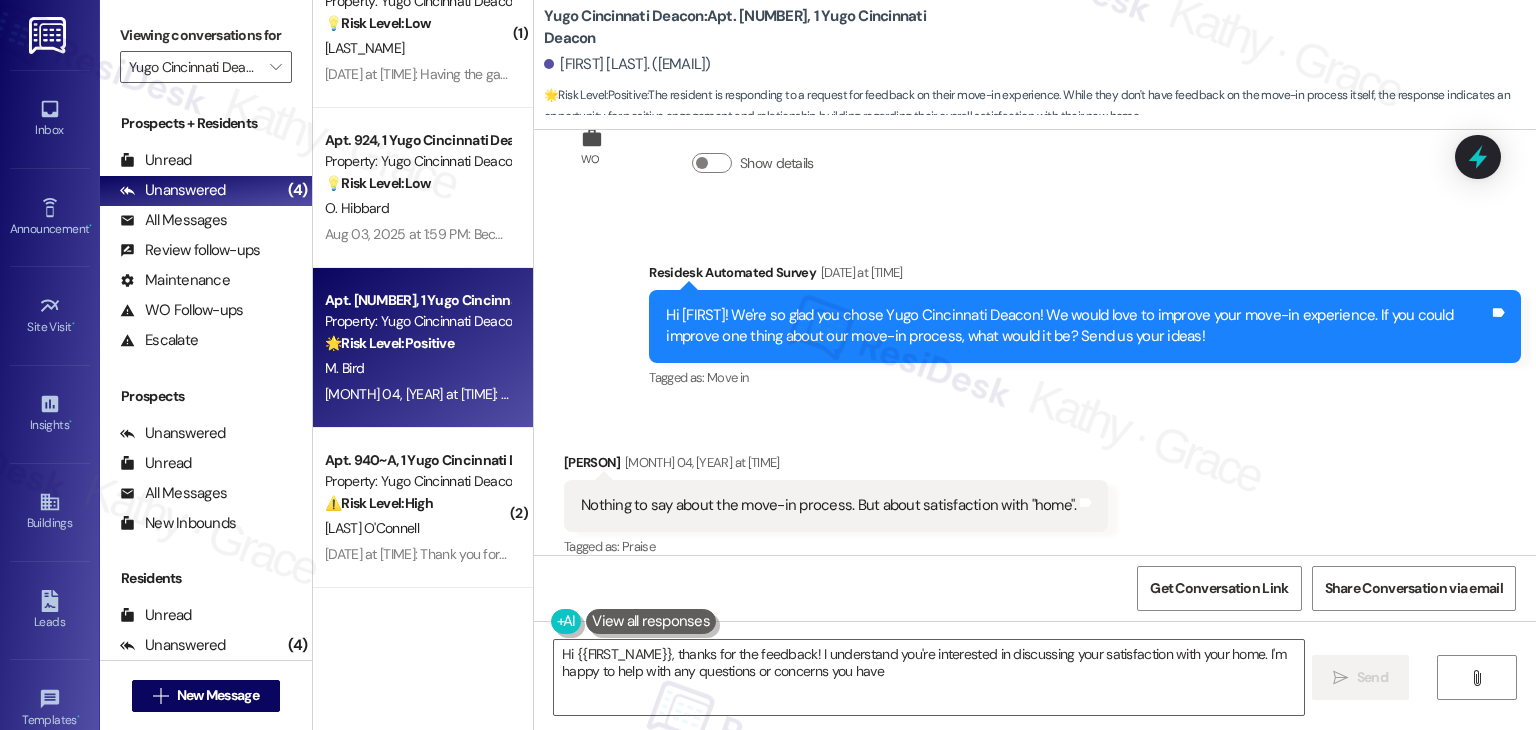 type on "Hi {{first_name}}, thanks for the feedback! I understand you're interested in discussing your satisfaction with your home. I'm happy to help with any questions or concerns you have." 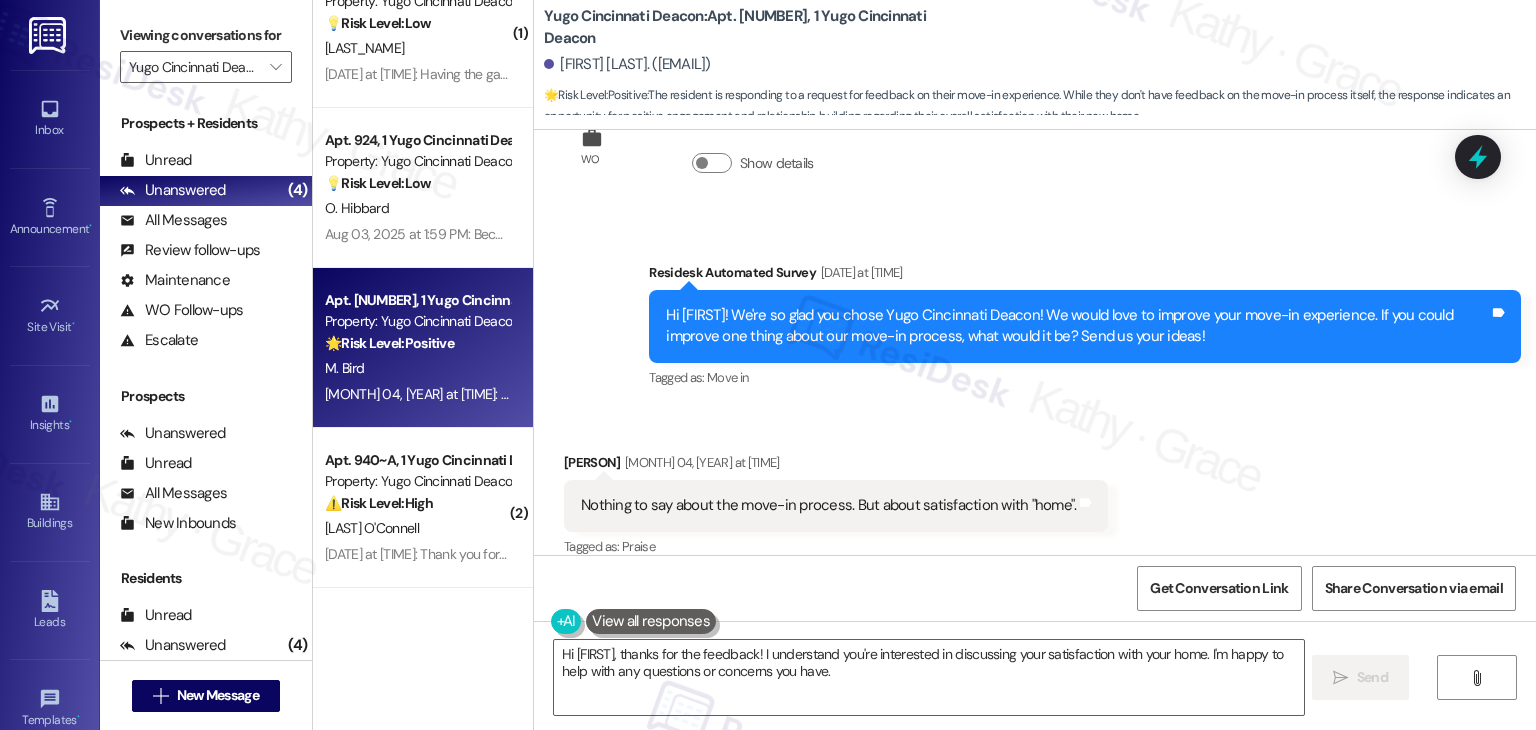click on "Received via SMS Miriam Bird Aug 04, 2025 at 11:31 AM Nothing to say about the move-in process. But about satisfaction with "home".  Tags and notes Tagged as:   Praise Click to highlight conversations about Praise" at bounding box center (1035, 491) 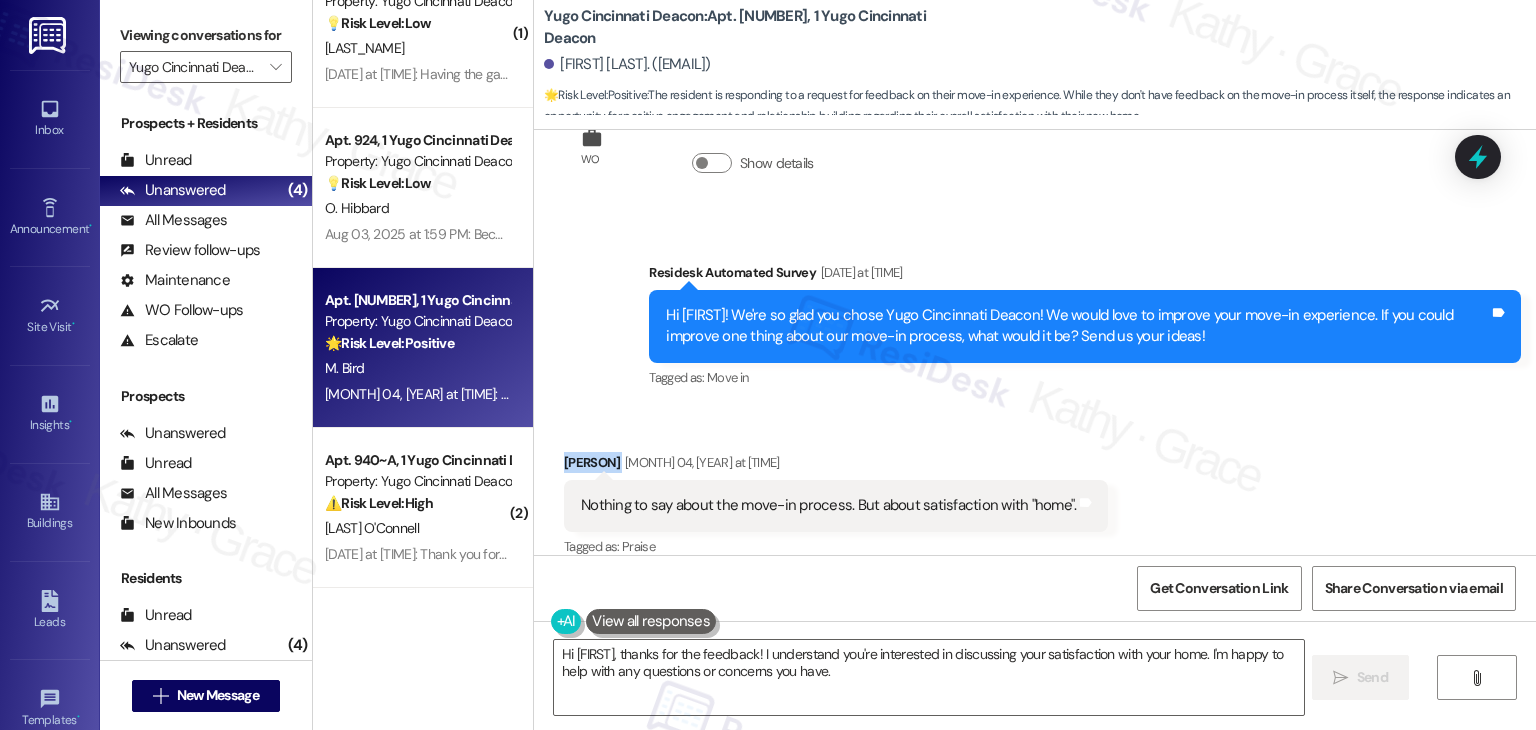 click on "Received via SMS Miriam Bird Aug 04, 2025 at 11:31 AM Nothing to say about the move-in process. But about satisfaction with "home".  Tags and notes Tagged as:   Praise Click to highlight conversations about Praise" at bounding box center (1035, 491) 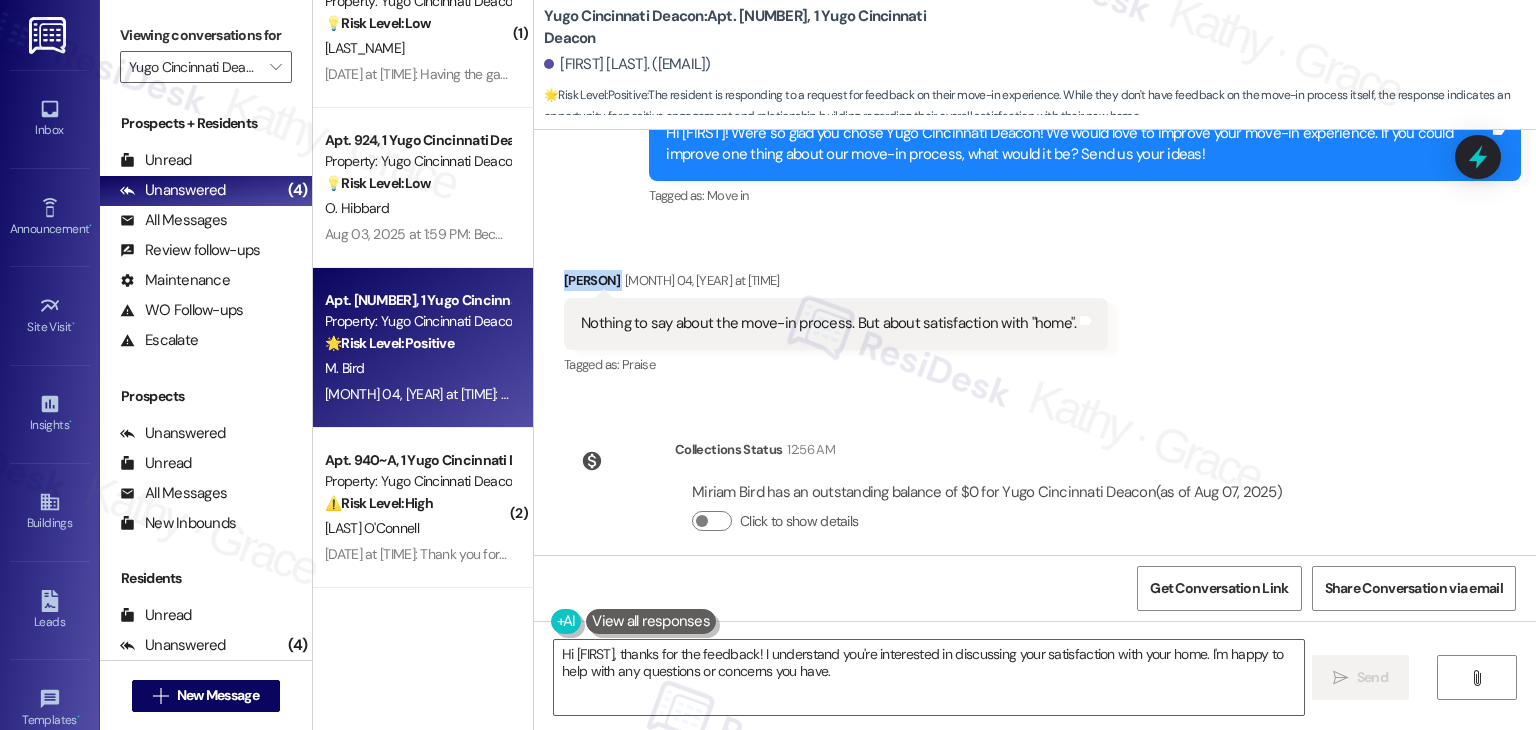 scroll, scrollTop: 672, scrollLeft: 0, axis: vertical 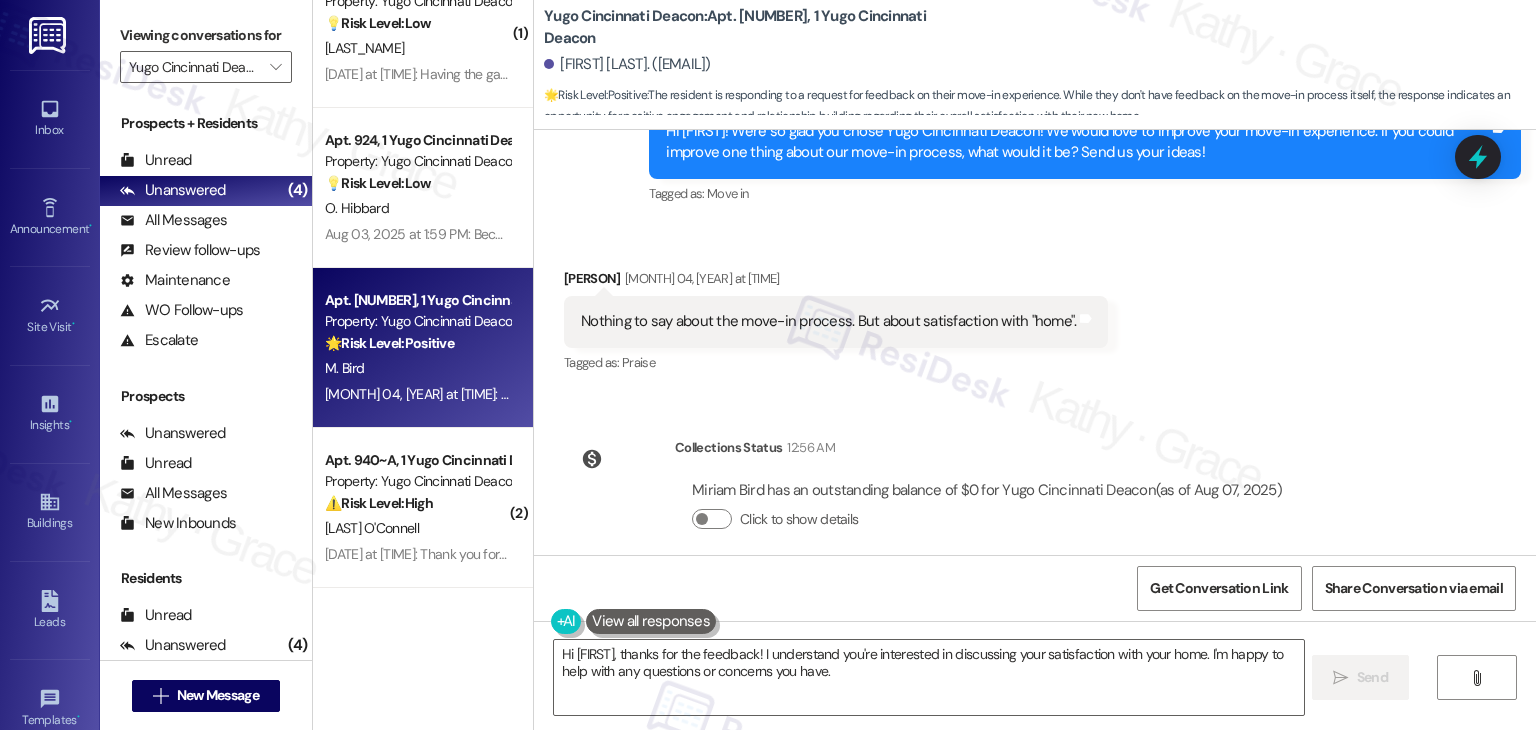 click on "Collections Status 12:56 AM Miriam Bird has an outstanding balance of $0 for Yugo Cincinnati Deacon  (as of Aug 07, 2025) Click to show details" at bounding box center (931, 499) 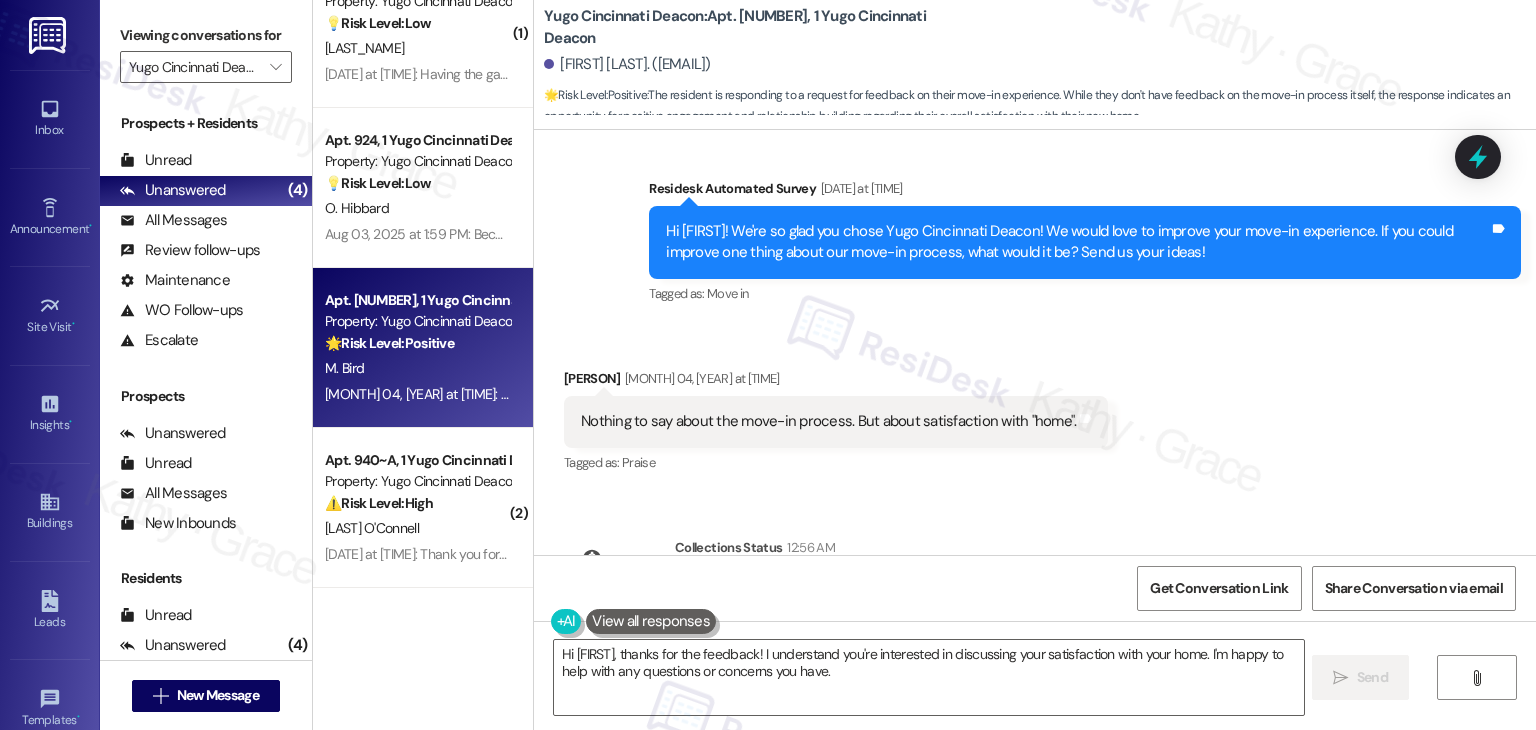 click on "Hi Miriam! We're so glad you chose Yugo Cincinnati Deacon! We would love to improve your move-in experience. If you could improve one thing about our move-in process, what would it be? Send us your ideas!" at bounding box center (1077, 242) 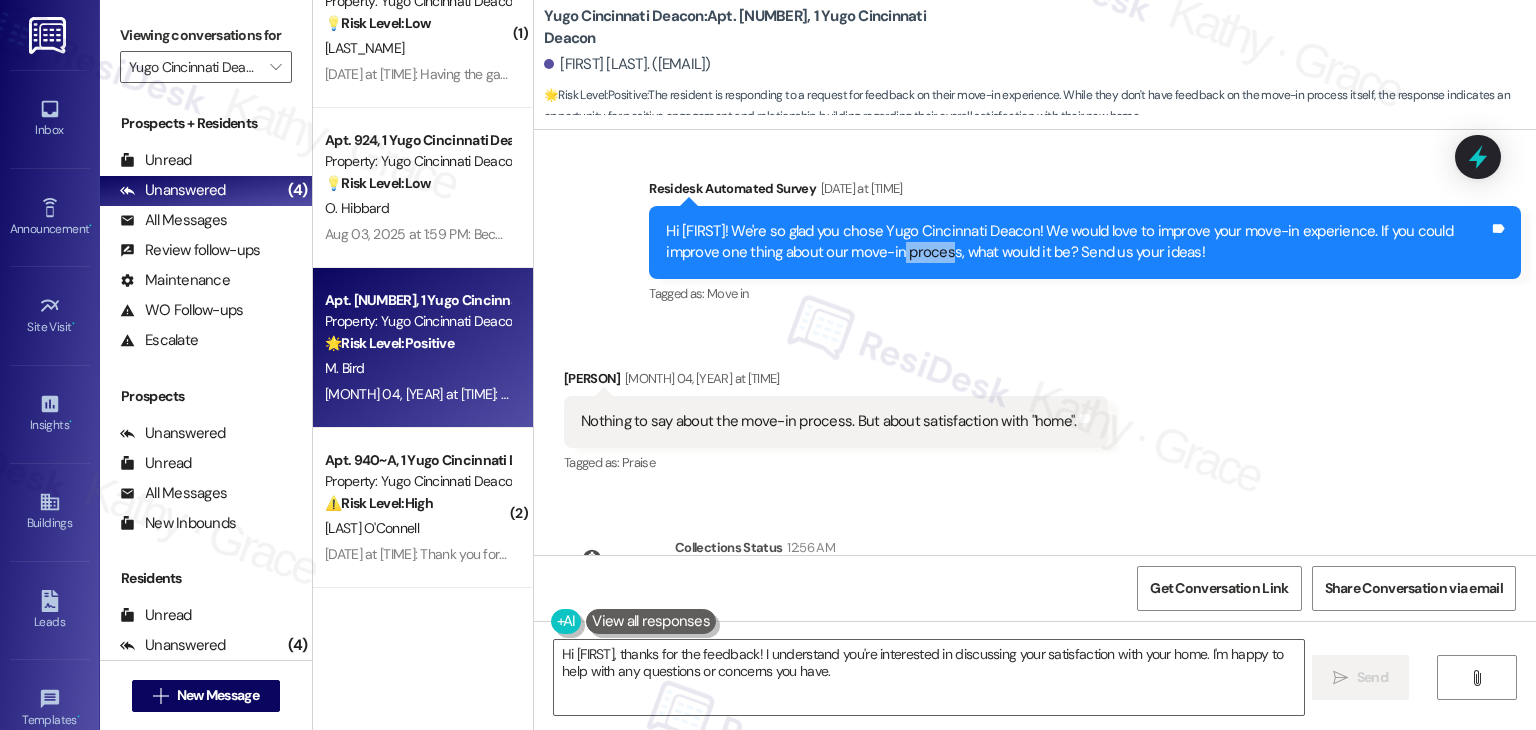 click on "Hi Miriam! We're so glad you chose Yugo Cincinnati Deacon! We would love to improve your move-in experience. If you could improve one thing about our move-in process, what would it be? Send us your ideas!" at bounding box center (1077, 242) 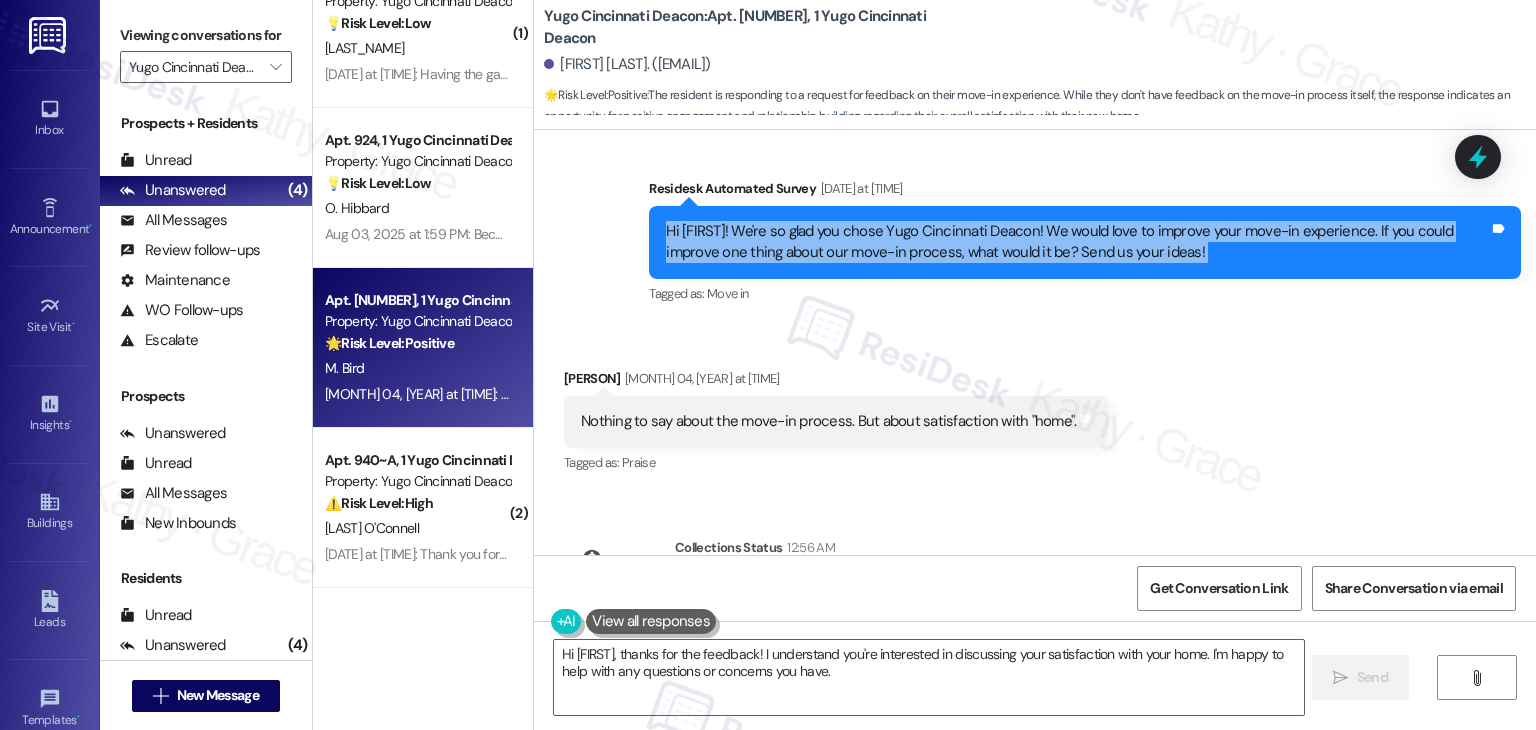 click on "Hi Miriam! We're so glad you chose Yugo Cincinnati Deacon! We would love to improve your move-in experience. If you could improve one thing about our move-in process, what would it be? Send us your ideas!" at bounding box center [1077, 242] 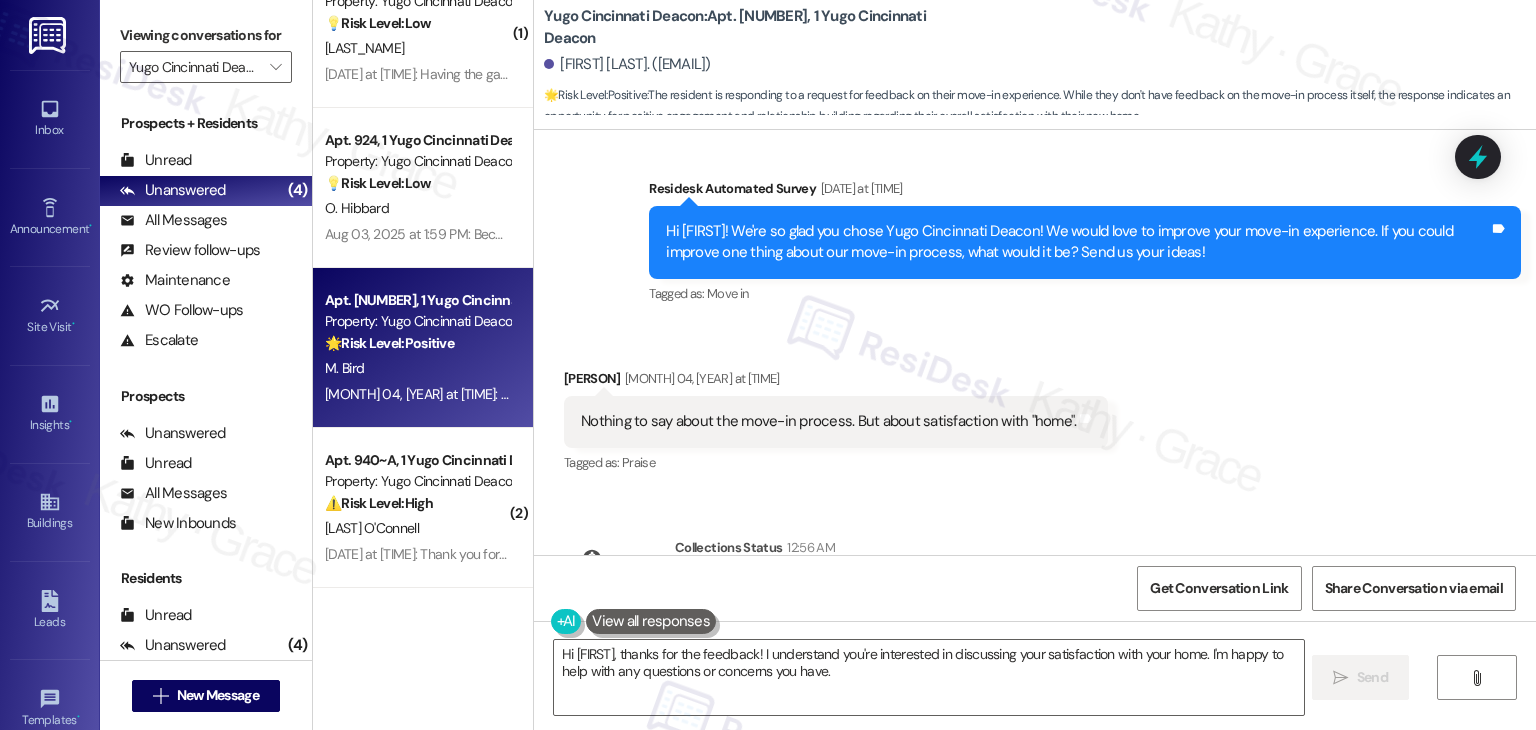 click on "Nothing to say about the move-in process. But about satisfaction with "home".  Tags and notes" at bounding box center (836, 421) 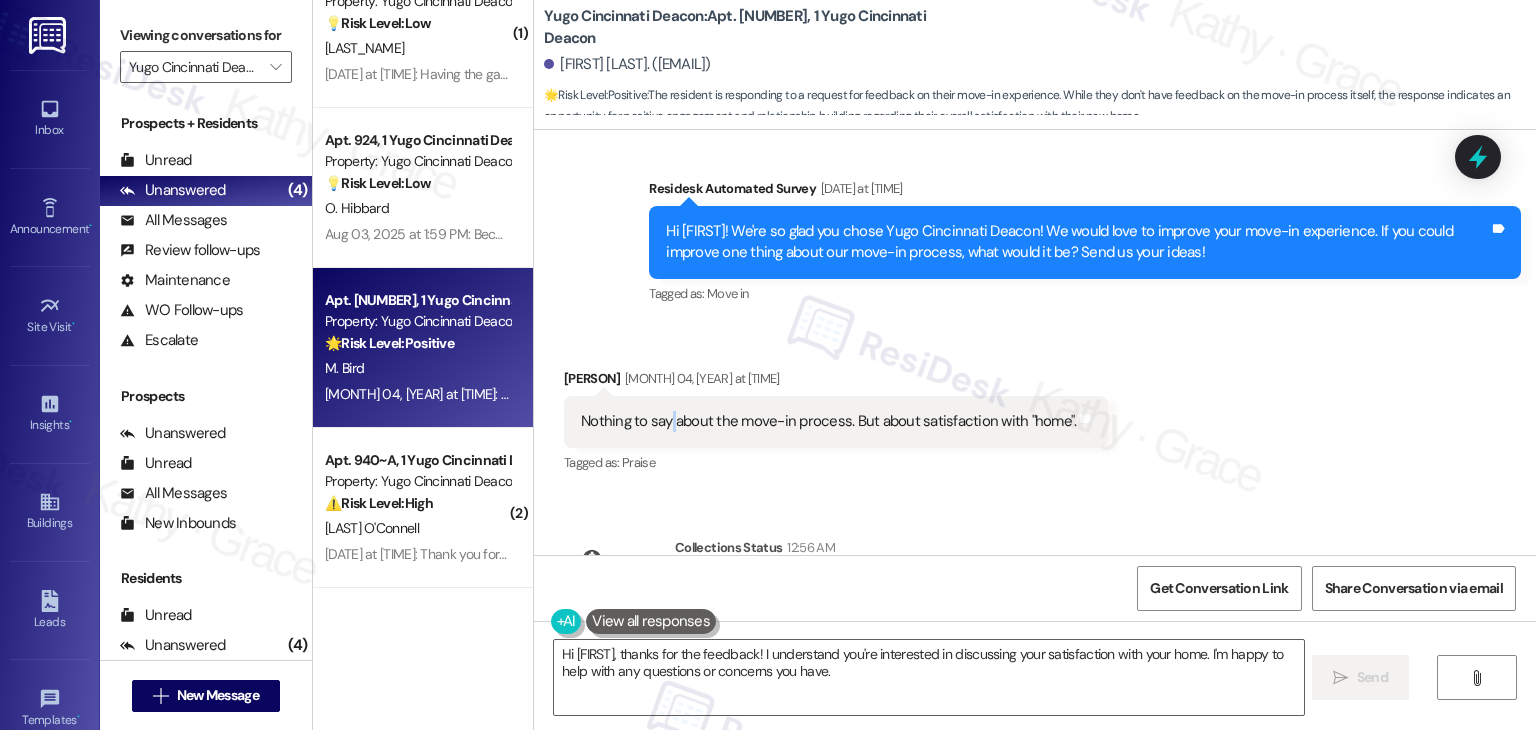 click on "Nothing to say about the move-in process. But about satisfaction with "home".  Tags and notes" at bounding box center [836, 421] 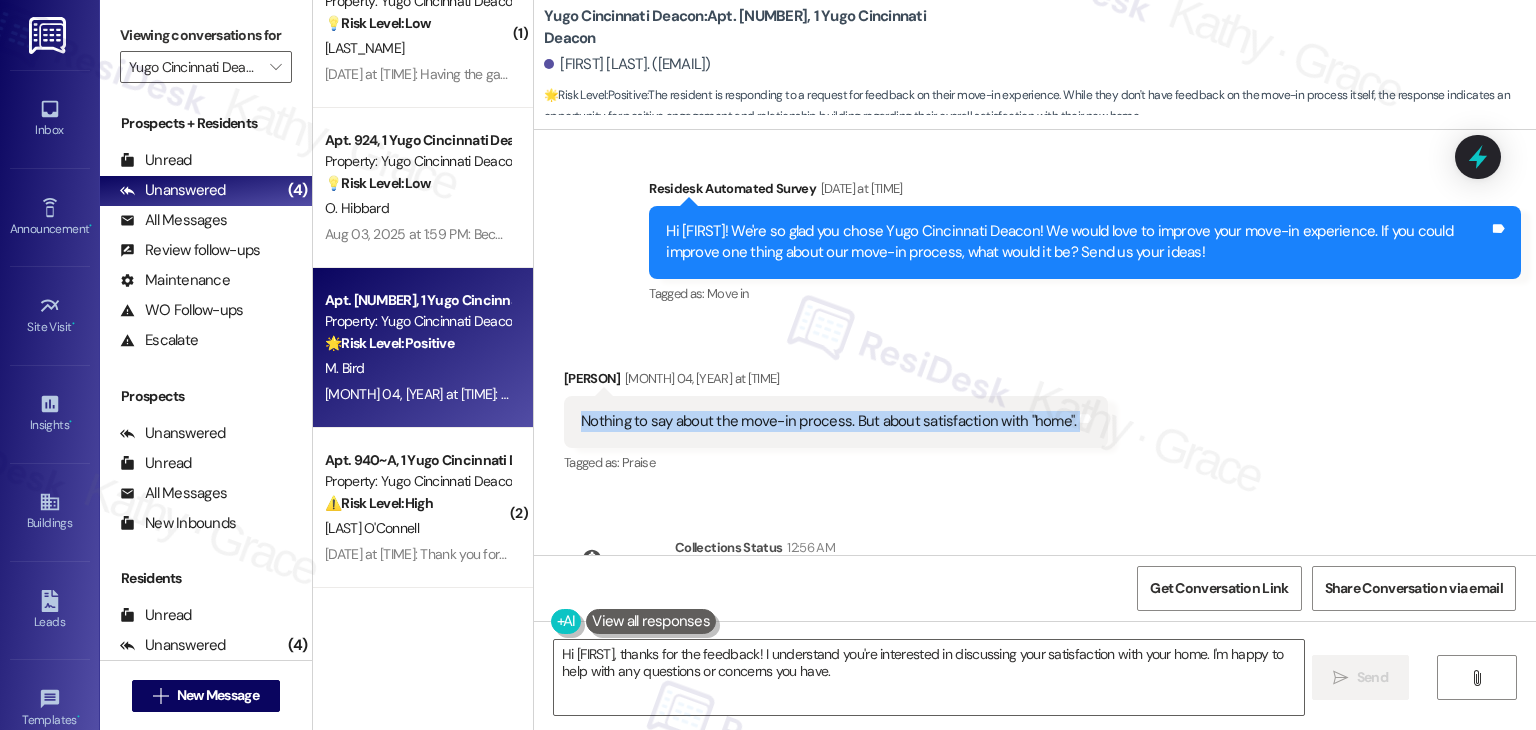 click on "Nothing to say about the move-in process. But about satisfaction with "home".  Tags and notes" at bounding box center (836, 421) 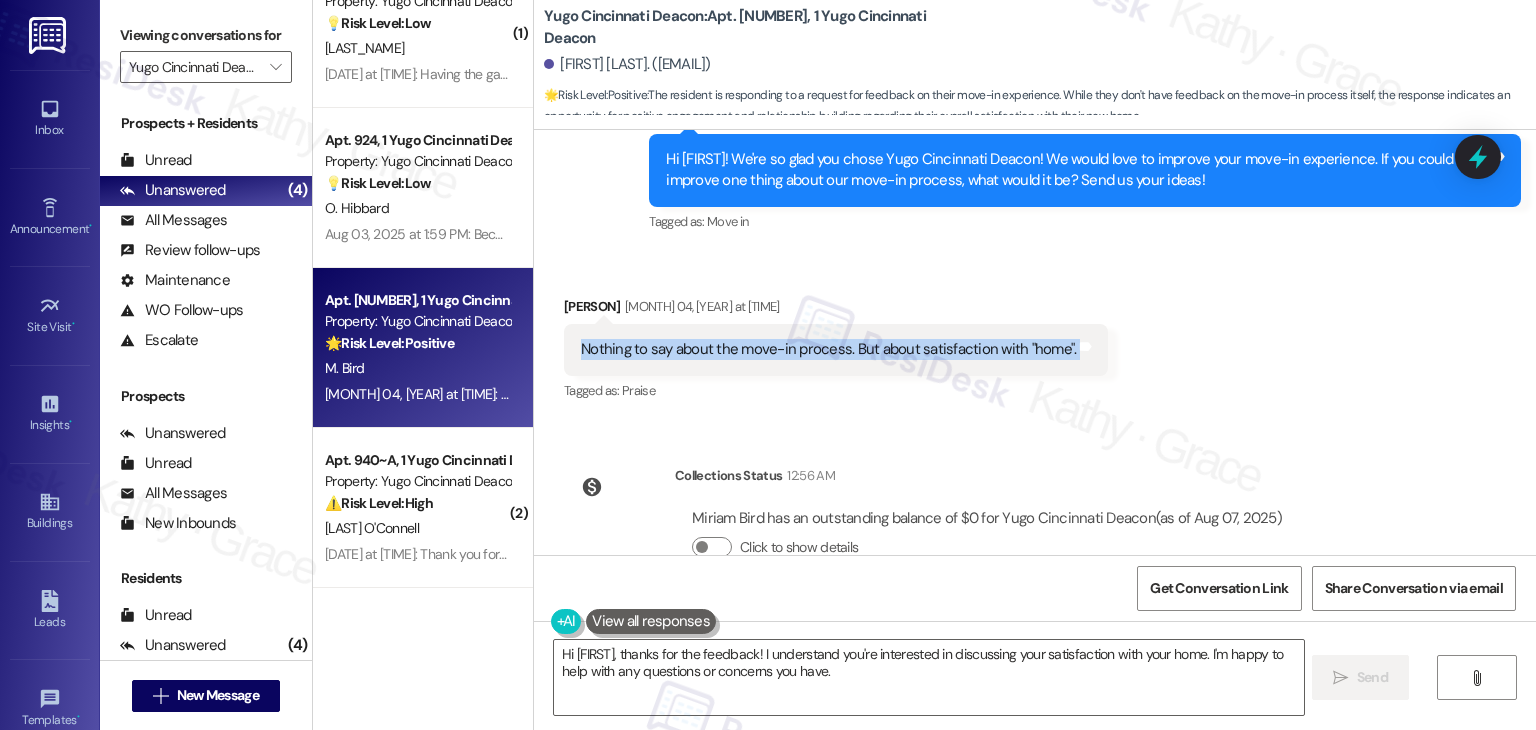 scroll, scrollTop: 672, scrollLeft: 0, axis: vertical 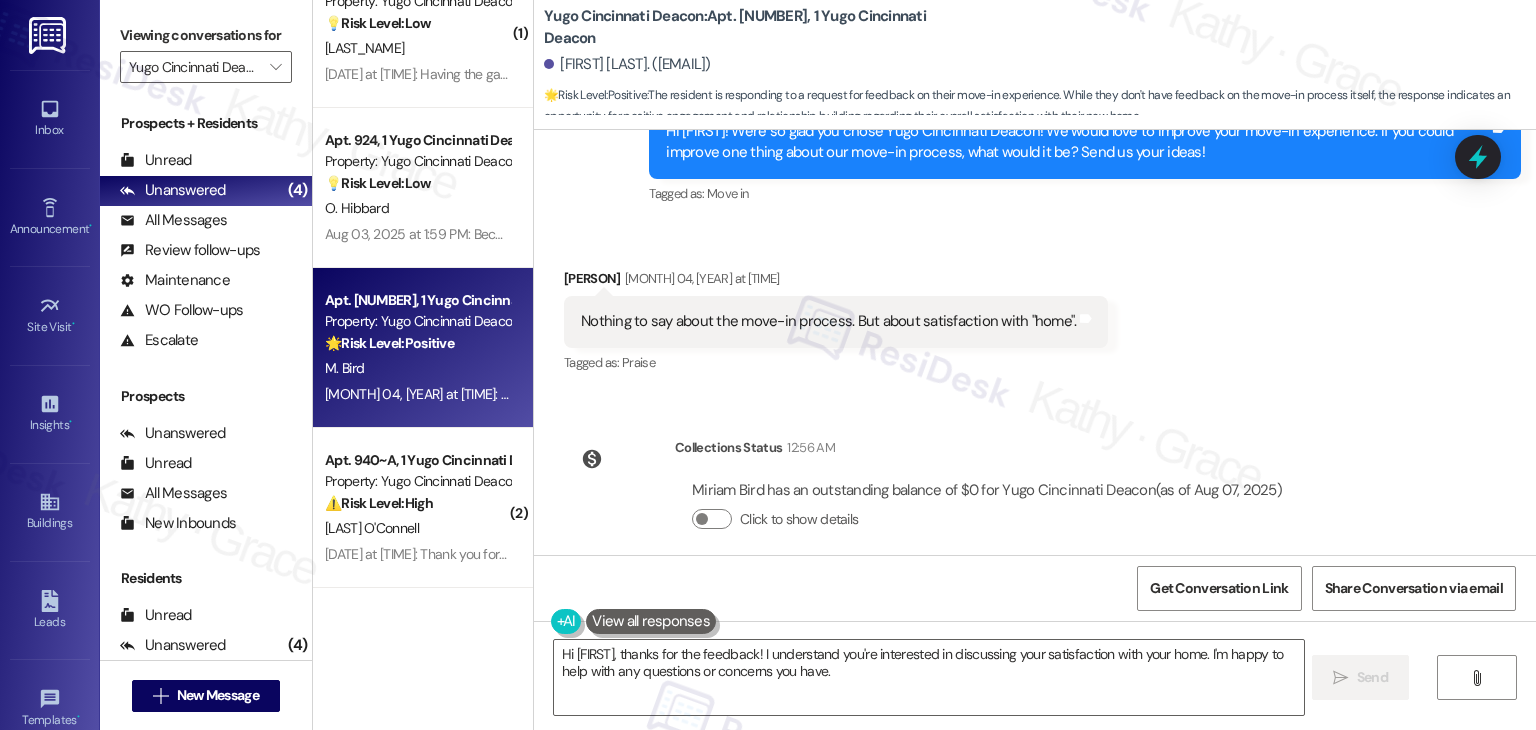 click on "Survey, sent via SMS Residesk Automated Survey Oct 30, 2024 at 11:26 AM Hi Miriam, I'm on the new offsite Resident Support Team for Yugo Cincinatti Deacon! My job is to work with your on-site management team to improve your experience at the property. Text us here at any time for assistance or questions. We will also reach out periodically for feedback. (Standard text messaging rates may apply) (You can always reply STOP to opt out of future messages) Tags and notes Tagged as:   Property launch Click to highlight conversations about Property launch Survey, sent via SMS Residesk Automated Survey Nov 15, 2024 at 11:32 AM Hi there Miriam! I just wanted to check in and ask if you are happy with your home.  Feel free to answer with a quick (y/n) Tags and notes Tagged as:   Quarterly check-in Click to highlight conversations about Quarterly check-in WO Lease started Feb 04, 2025 at 6:00 PM Show details Survey, sent via SMS Residesk Automated Survey Aug 04, 2025 at 11:26 AM Tags and notes Tagged as:   Move in" at bounding box center [1035, 342] 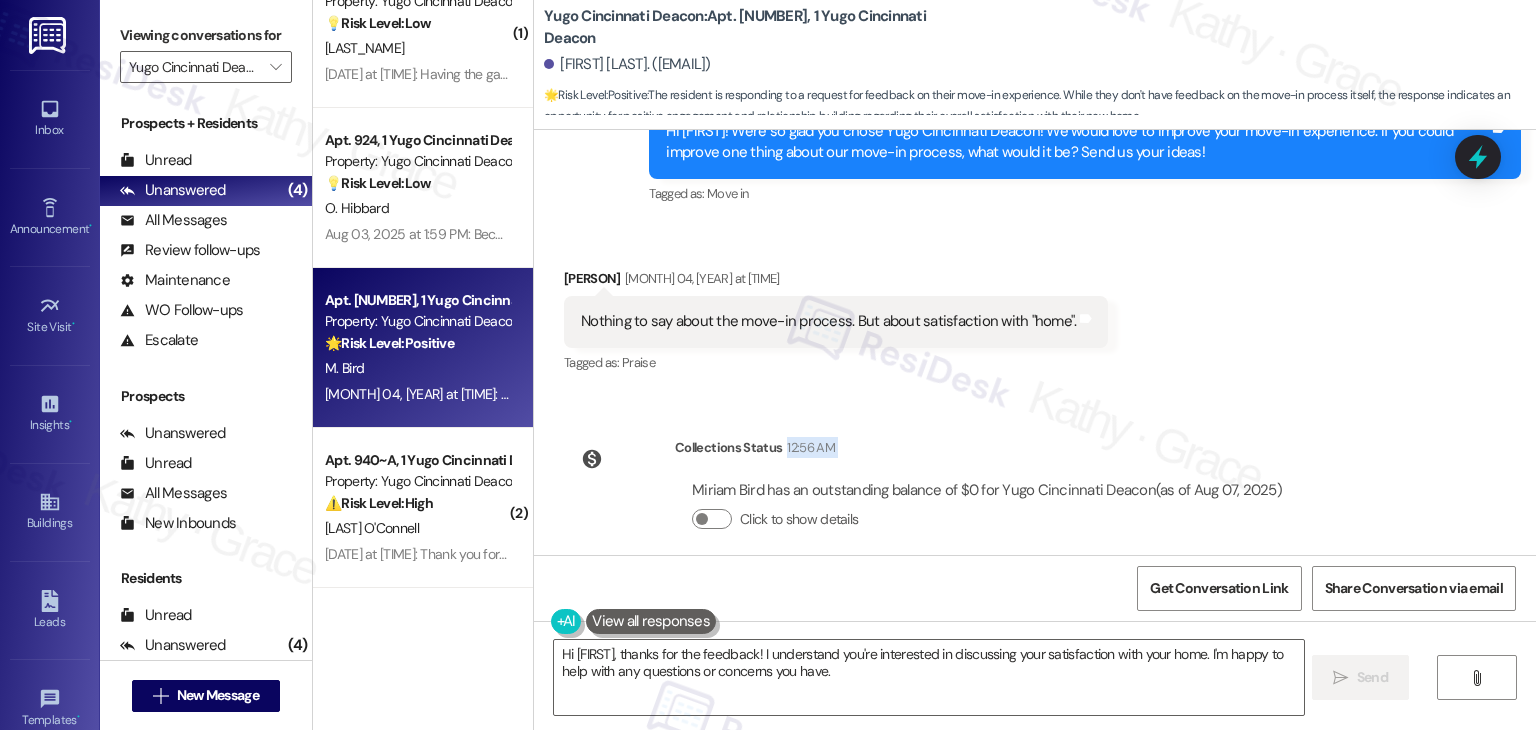 click on "Survey, sent via SMS Residesk Automated Survey Oct 30, 2024 at 11:26 AM Hi Miriam, I'm on the new offsite Resident Support Team for Yugo Cincinatti Deacon! My job is to work with your on-site management team to improve your experience at the property. Text us here at any time for assistance or questions. We will also reach out periodically for feedback. (Standard text messaging rates may apply) (You can always reply STOP to opt out of future messages) Tags and notes Tagged as:   Property launch Click to highlight conversations about Property launch Survey, sent via SMS Residesk Automated Survey Nov 15, 2024 at 11:32 AM Hi there Miriam! I just wanted to check in and ask if you are happy with your home.  Feel free to answer with a quick (y/n) Tags and notes Tagged as:   Quarterly check-in Click to highlight conversations about Quarterly check-in WO Lease started Feb 04, 2025 at 6:00 PM Show details Survey, sent via SMS Residesk Automated Survey Aug 04, 2025 at 11:26 AM Tags and notes Tagged as:   Move in" at bounding box center [1035, 342] 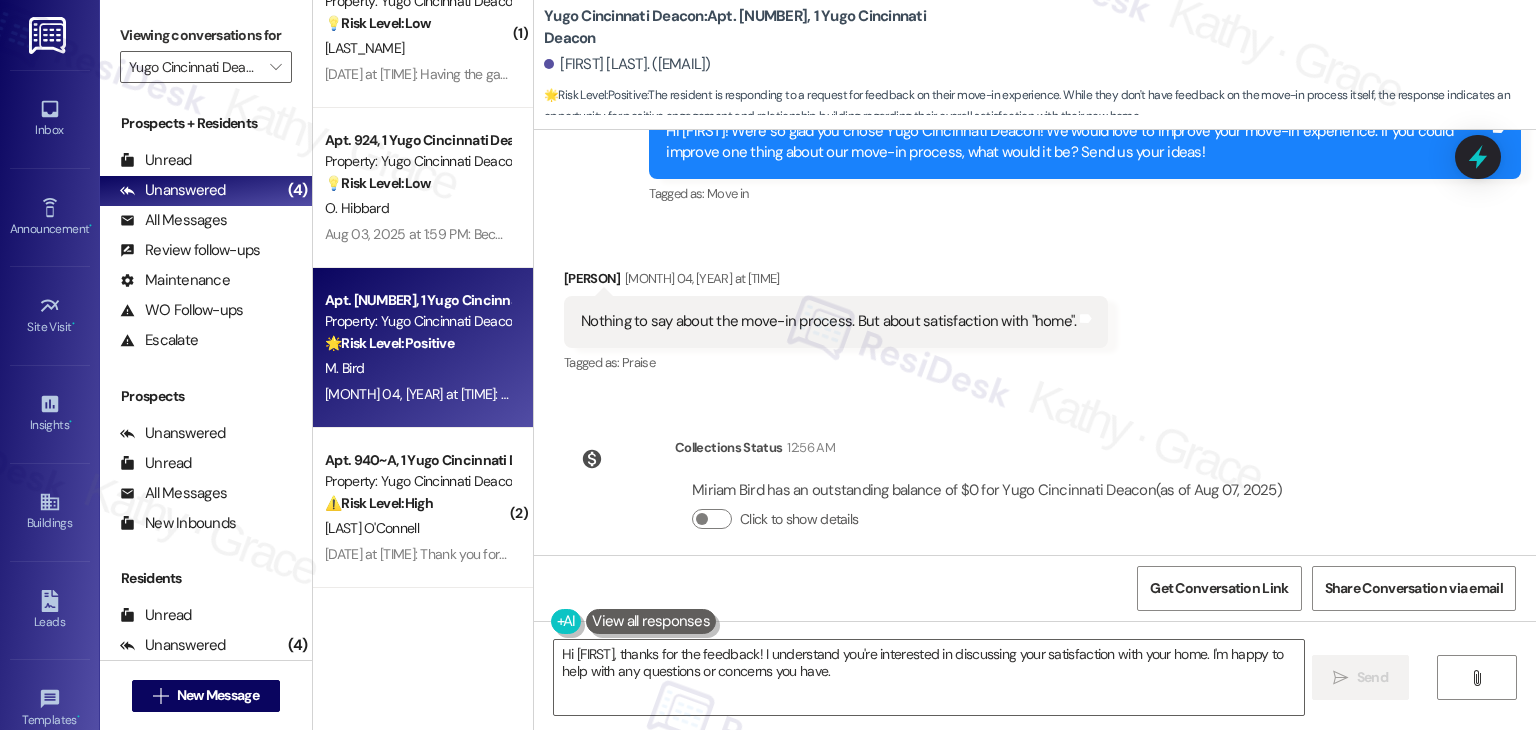 click on "Survey, sent via SMS Residesk Automated Survey Oct 30, 2024 at 11:26 AM Hi Miriam, I'm on the new offsite Resident Support Team for Yugo Cincinatti Deacon! My job is to work with your on-site management team to improve your experience at the property. Text us here at any time for assistance or questions. We will also reach out periodically for feedback. (Standard text messaging rates may apply) (You can always reply STOP to opt out of future messages) Tags and notes Tagged as:   Property launch Click to highlight conversations about Property launch Survey, sent via SMS Residesk Automated Survey Nov 15, 2024 at 11:32 AM Hi there Miriam! I just wanted to check in and ask if you are happy with your home.  Feel free to answer with a quick (y/n) Tags and notes Tagged as:   Quarterly check-in Click to highlight conversations about Quarterly check-in WO Lease started Feb 04, 2025 at 6:00 PM Show details Survey, sent via SMS Residesk Automated Survey Aug 04, 2025 at 11:26 AM Tags and notes Tagged as:   Move in" at bounding box center (1035, 342) 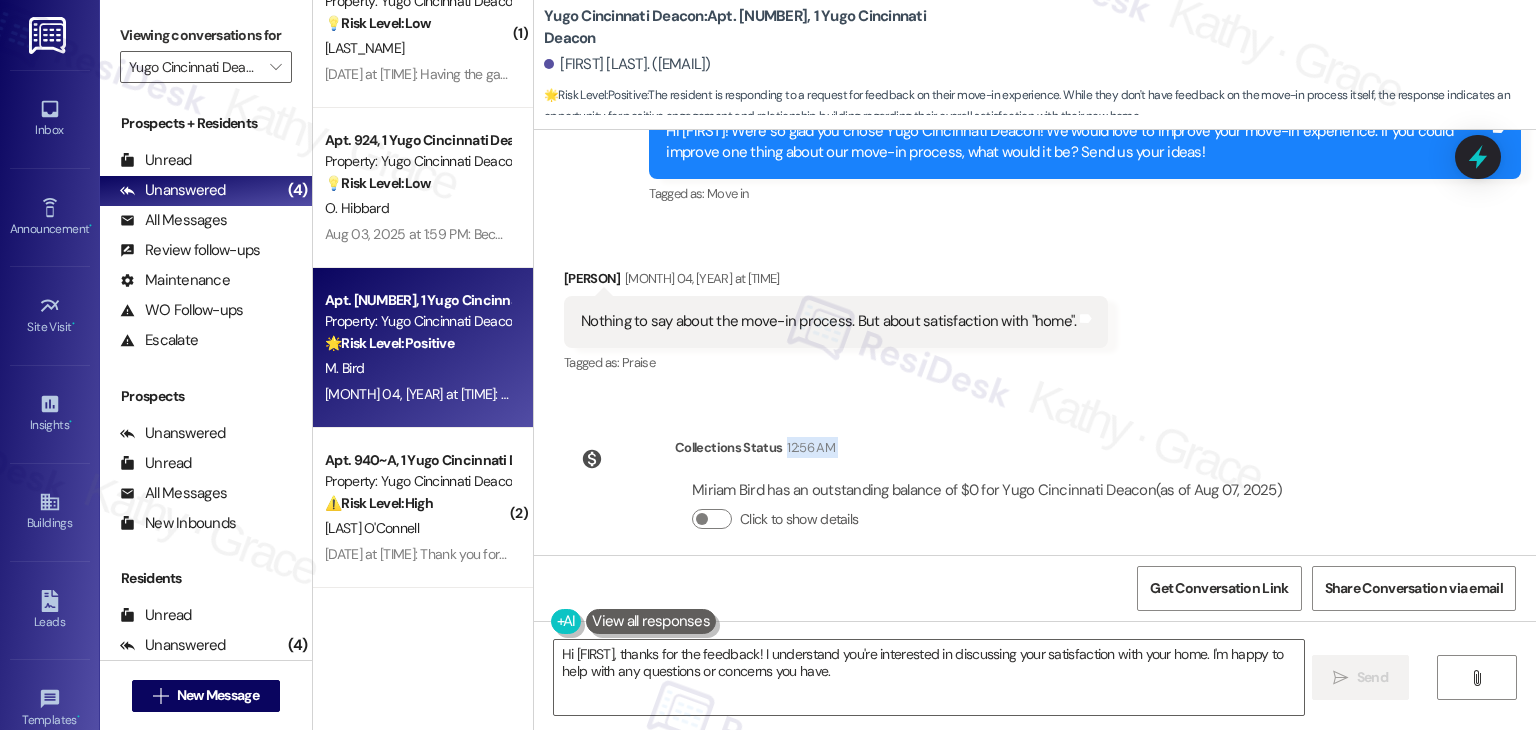 click on "Survey, sent via SMS Residesk Automated Survey Oct 30, 2024 at 11:26 AM Hi Miriam, I'm on the new offsite Resident Support Team for Yugo Cincinatti Deacon! My job is to work with your on-site management team to improve your experience at the property. Text us here at any time for assistance or questions. We will also reach out periodically for feedback. (Standard text messaging rates may apply) (You can always reply STOP to opt out of future messages) Tags and notes Tagged as:   Property launch Click to highlight conversations about Property launch Survey, sent via SMS Residesk Automated Survey Nov 15, 2024 at 11:32 AM Hi there Miriam! I just wanted to check in and ask if you are happy with your home.  Feel free to answer with a quick (y/n) Tags and notes Tagged as:   Quarterly check-in Click to highlight conversations about Quarterly check-in WO Lease started Feb 04, 2025 at 6:00 PM Show details Survey, sent via SMS Residesk Automated Survey Aug 04, 2025 at 11:26 AM Tags and notes Tagged as:   Move in" at bounding box center (1035, 342) 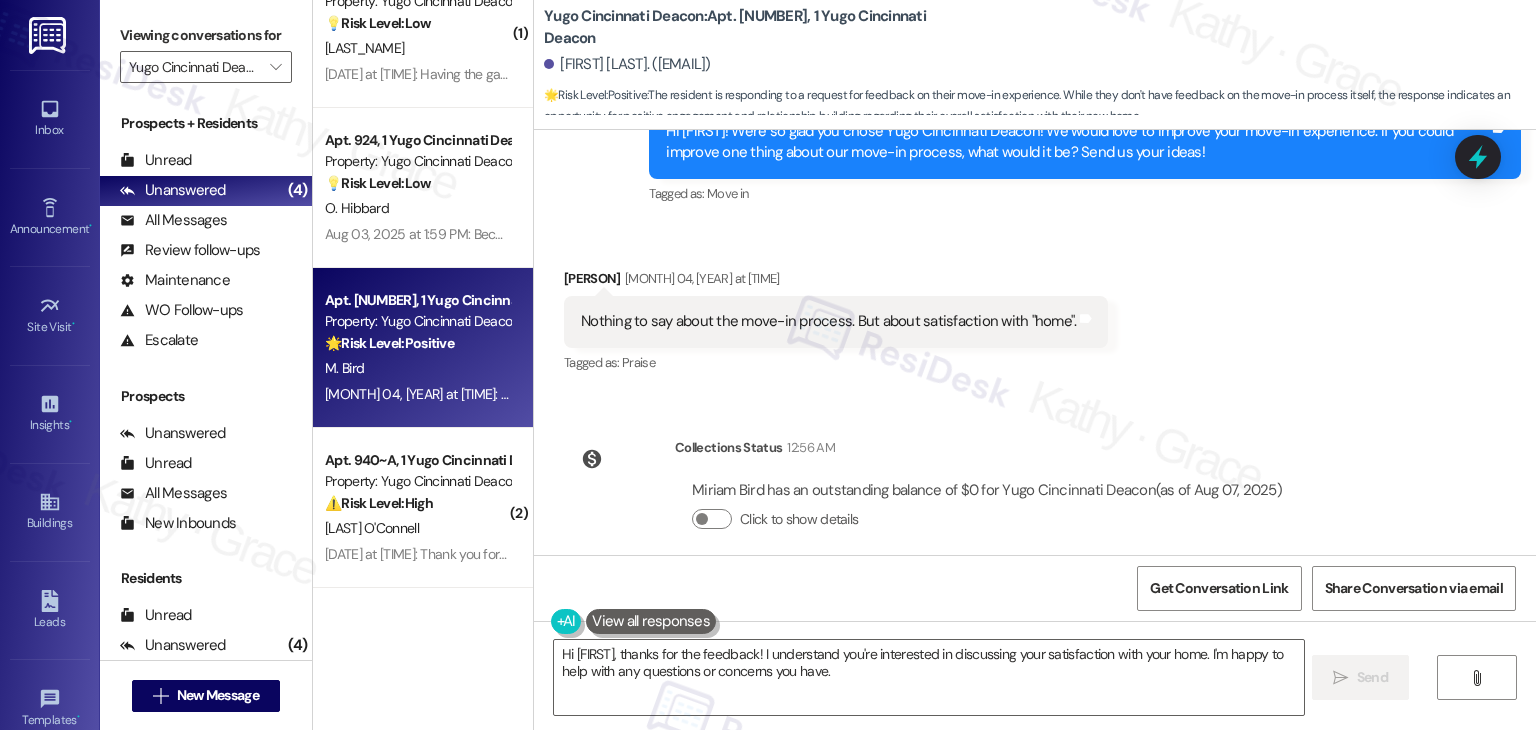 click on "Survey, sent via SMS Residesk Automated Survey Oct 30, 2024 at 11:26 AM Hi Miriam, I'm on the new offsite Resident Support Team for Yugo Cincinatti Deacon! My job is to work with your on-site management team to improve your experience at the property. Text us here at any time for assistance or questions. We will also reach out periodically for feedback. (Standard text messaging rates may apply) (You can always reply STOP to opt out of future messages) Tags and notes Tagged as:   Property launch Click to highlight conversations about Property launch Survey, sent via SMS Residesk Automated Survey Nov 15, 2024 at 11:32 AM Hi there Miriam! I just wanted to check in and ask if you are happy with your home.  Feel free to answer with a quick (y/n) Tags and notes Tagged as:   Quarterly check-in Click to highlight conversations about Quarterly check-in WO Lease started Feb 04, 2025 at 6:00 PM Show details Survey, sent via SMS Residesk Automated Survey Aug 04, 2025 at 11:26 AM Tags and notes Tagged as:   Move in" at bounding box center [1035, 342] 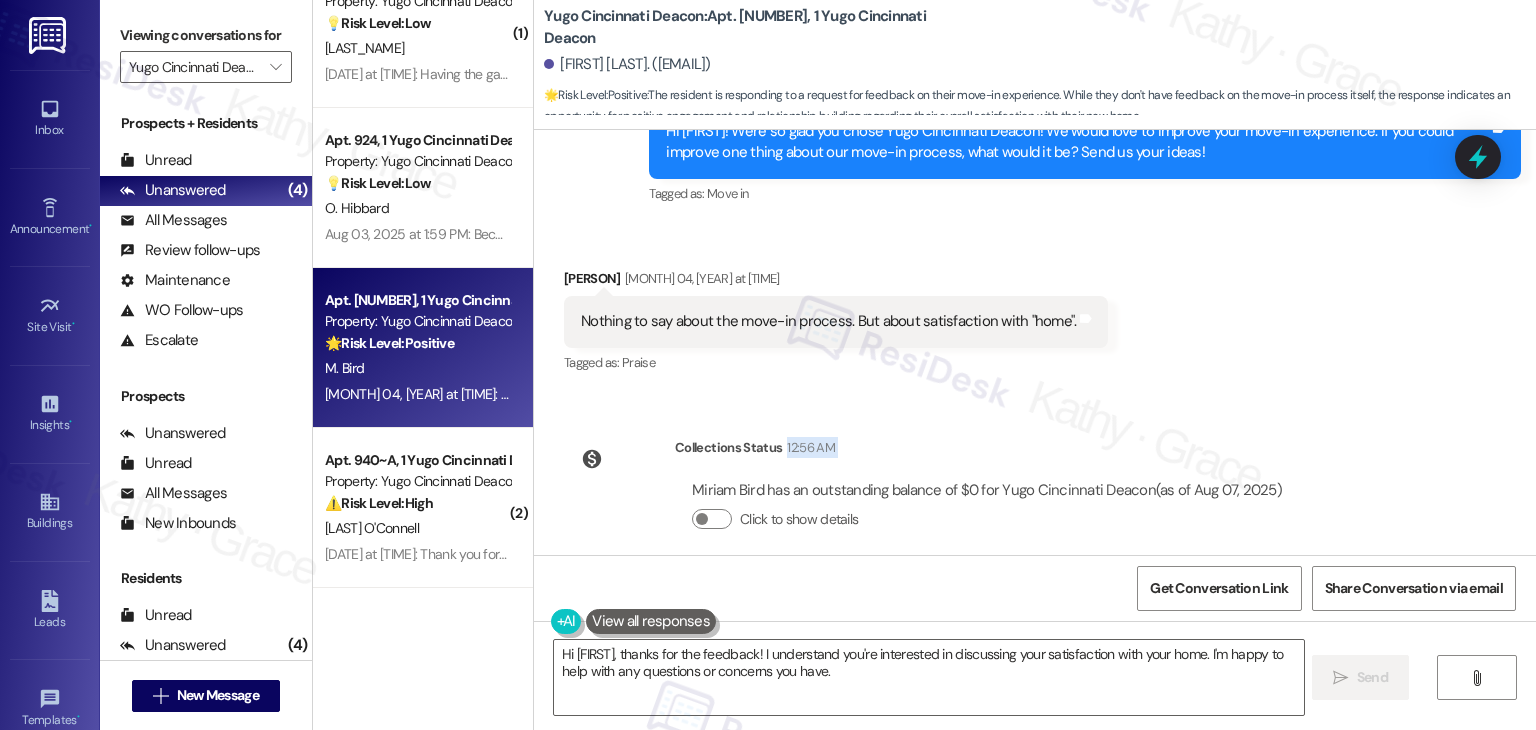 click on "Survey, sent via SMS Residesk Automated Survey Oct 30, 2024 at 11:26 AM Hi Miriam, I'm on the new offsite Resident Support Team for Yugo Cincinatti Deacon! My job is to work with your on-site management team to improve your experience at the property. Text us here at any time for assistance or questions. We will also reach out periodically for feedback. (Standard text messaging rates may apply) (You can always reply STOP to opt out of future messages) Tags and notes Tagged as:   Property launch Click to highlight conversations about Property launch Survey, sent via SMS Residesk Automated Survey Nov 15, 2024 at 11:32 AM Hi there Miriam! I just wanted to check in and ask if you are happy with your home.  Feel free to answer with a quick (y/n) Tags and notes Tagged as:   Quarterly check-in Click to highlight conversations about Quarterly check-in WO Lease started Feb 04, 2025 at 6:00 PM Show details Survey, sent via SMS Residesk Automated Survey Aug 04, 2025 at 11:26 AM Tags and notes Tagged as:   Move in" at bounding box center (1035, 342) 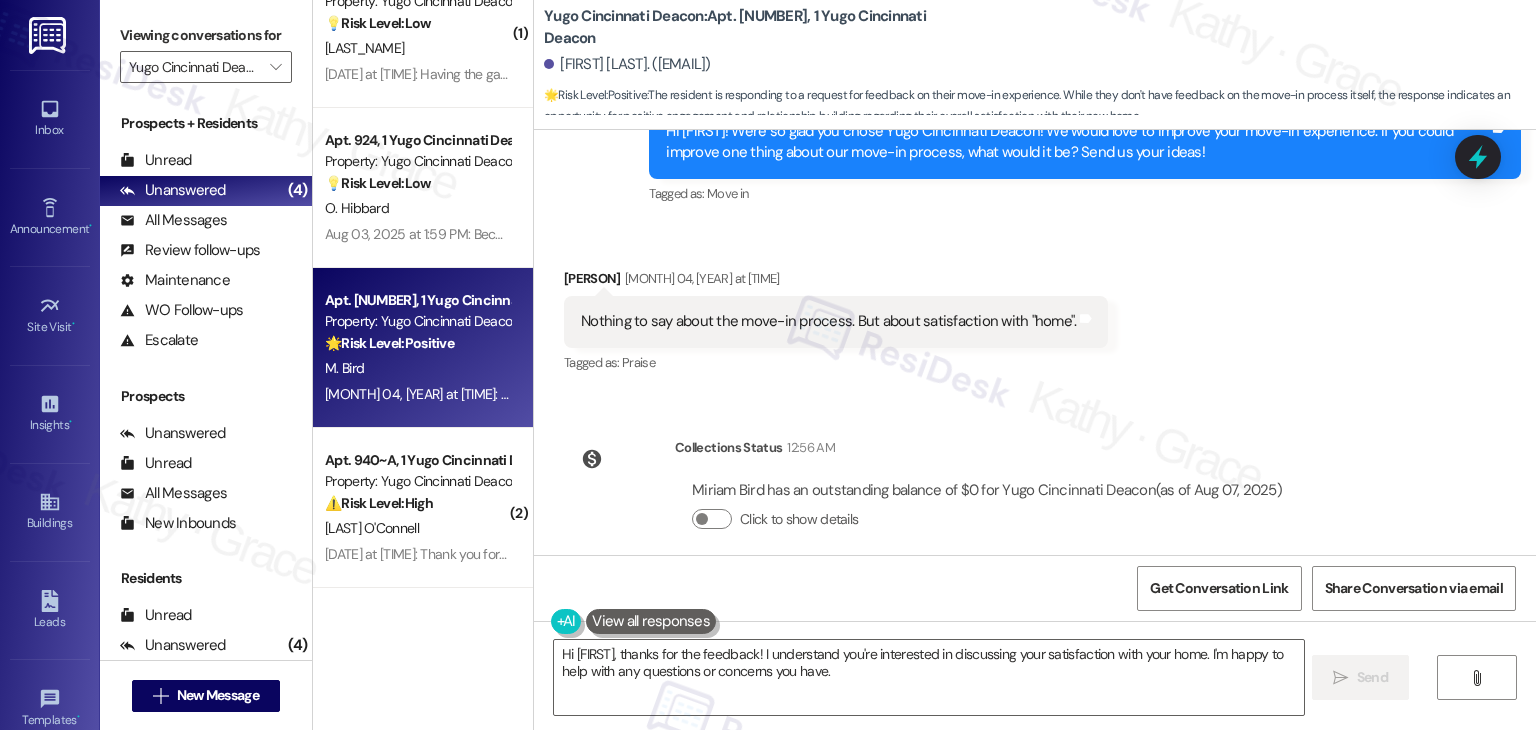 click on "Received via SMS Miriam Bird Aug 04, 2025 at 11:31 AM Nothing to say about the move-in process. But about satisfaction with "home".  Tags and notes Tagged as:   Praise Click to highlight conversations about Praise" at bounding box center (1035, 307) 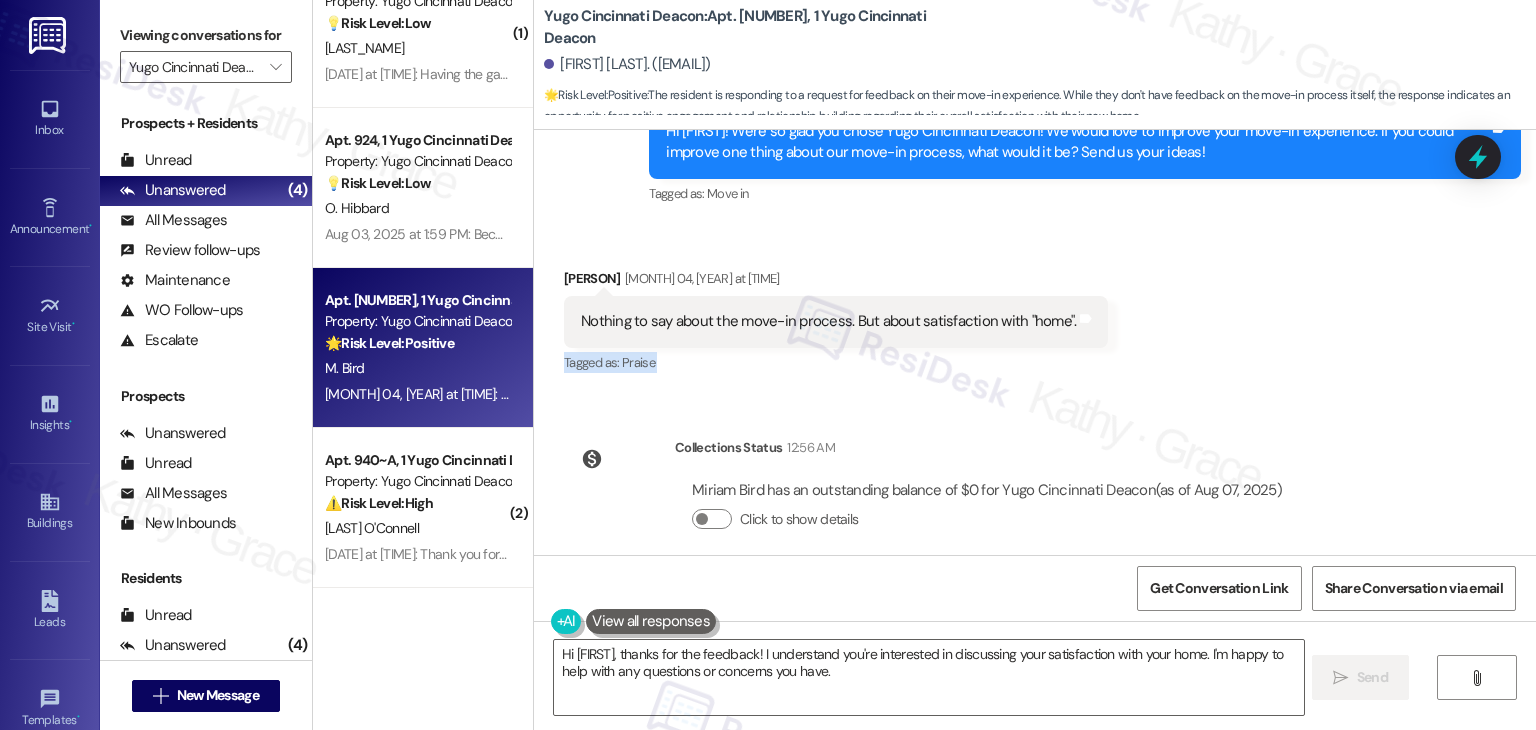 click on "Received via SMS Miriam Bird Aug 04, 2025 at 11:31 AM Nothing to say about the move-in process. But about satisfaction with "home".  Tags and notes Tagged as:   Praise Click to highlight conversations about Praise" at bounding box center (1035, 307) 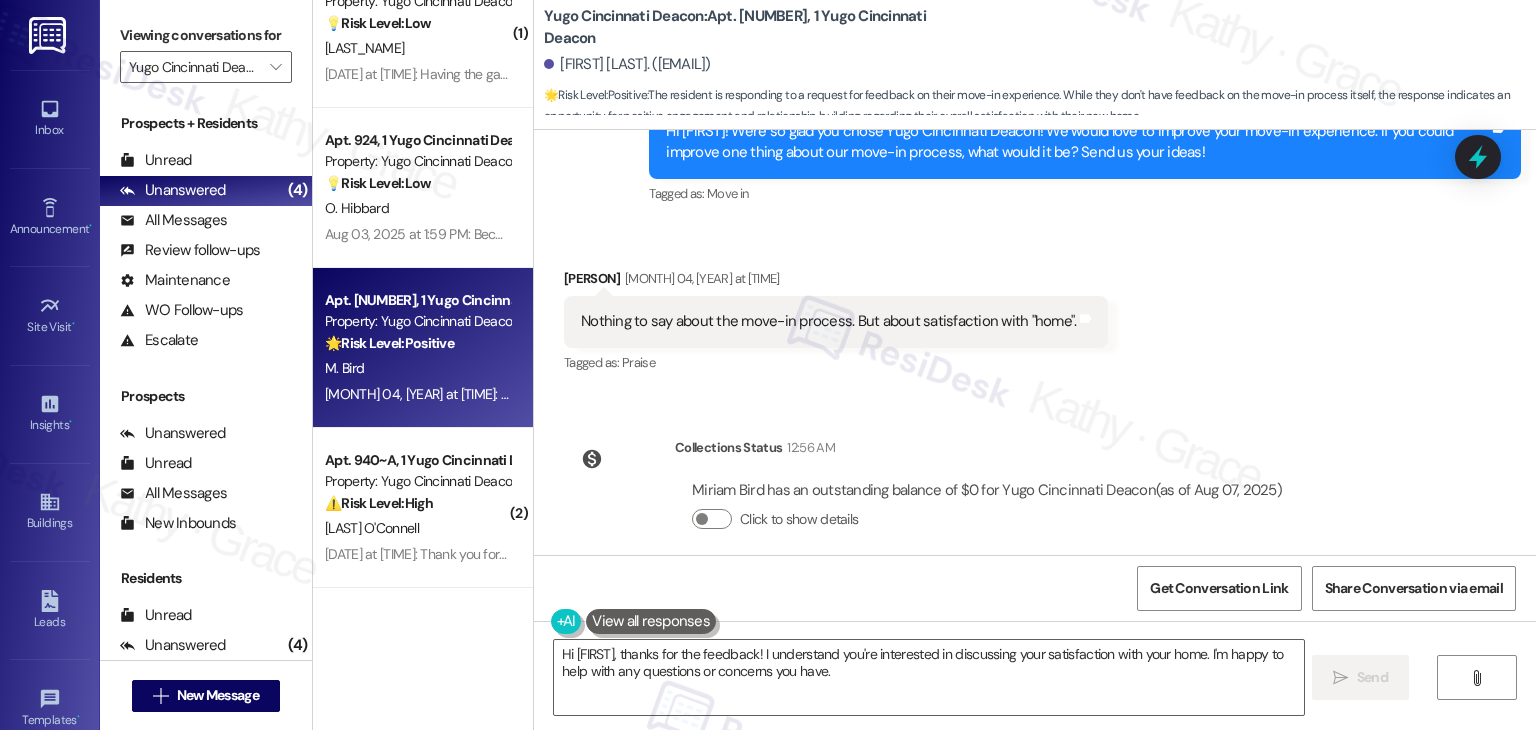 click on "Received via SMS Miriam Bird Aug 04, 2025 at 11:31 AM Nothing to say about the move-in process. But about satisfaction with "home".  Tags and notes Tagged as:   Praise Click to highlight conversations about Praise" at bounding box center (1035, 307) 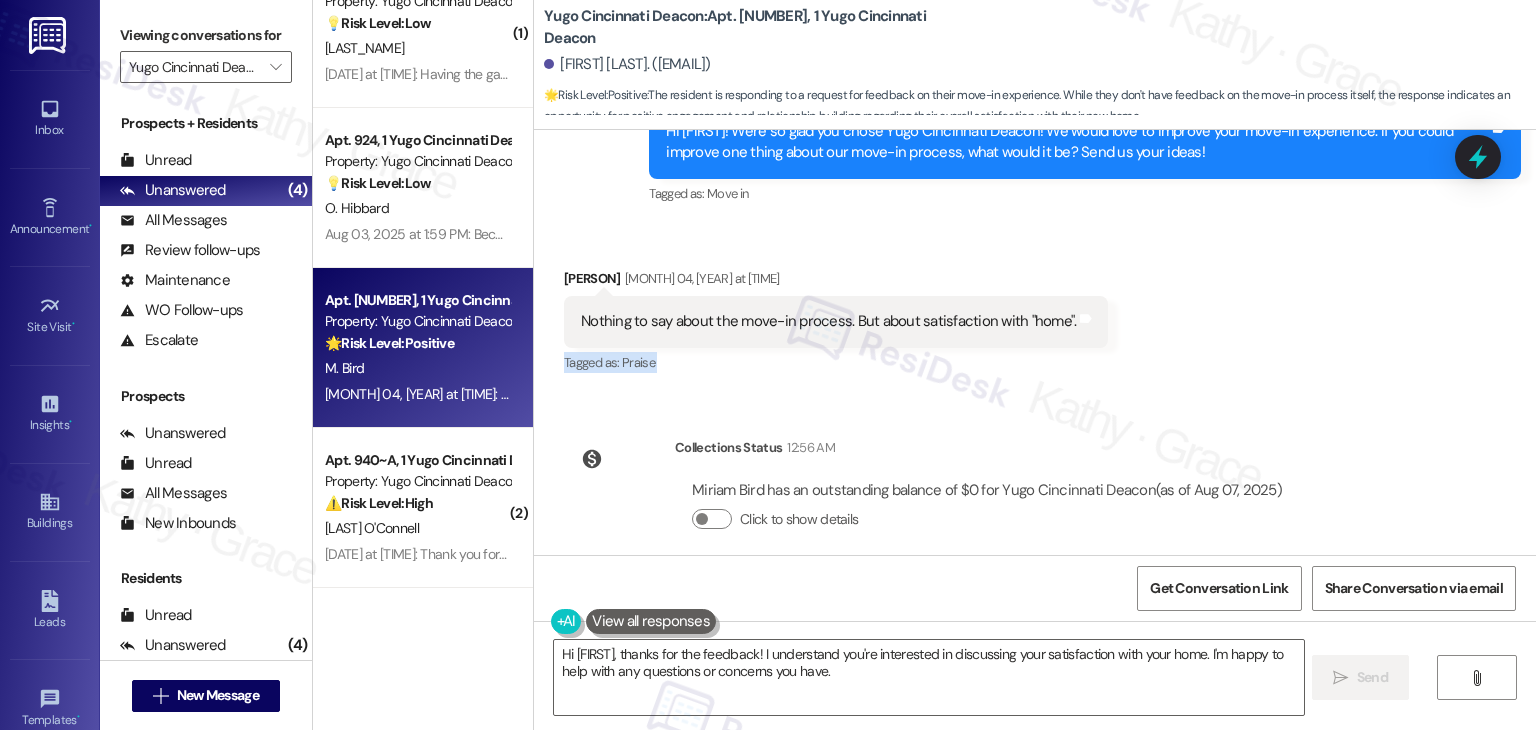 click on "Received via SMS Miriam Bird Aug 04, 2025 at 11:31 AM Nothing to say about the move-in process. But about satisfaction with "home".  Tags and notes Tagged as:   Praise Click to highlight conversations about Praise" at bounding box center (1035, 307) 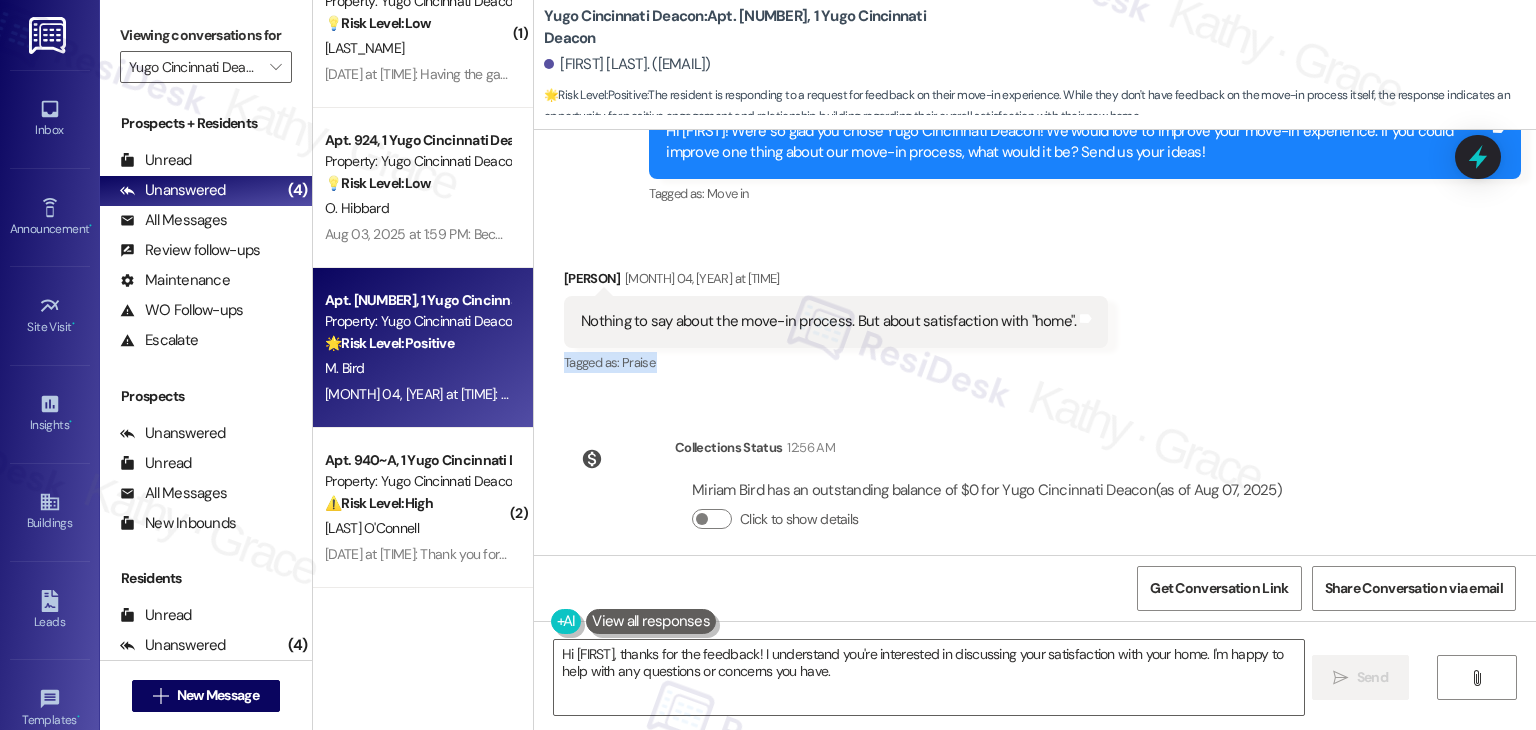 click on "Received via SMS Miriam Bird Aug 04, 2025 at 11:31 AM Nothing to say about the move-in process. But about satisfaction with "home".  Tags and notes Tagged as:   Praise Click to highlight conversations about Praise" at bounding box center (1035, 307) 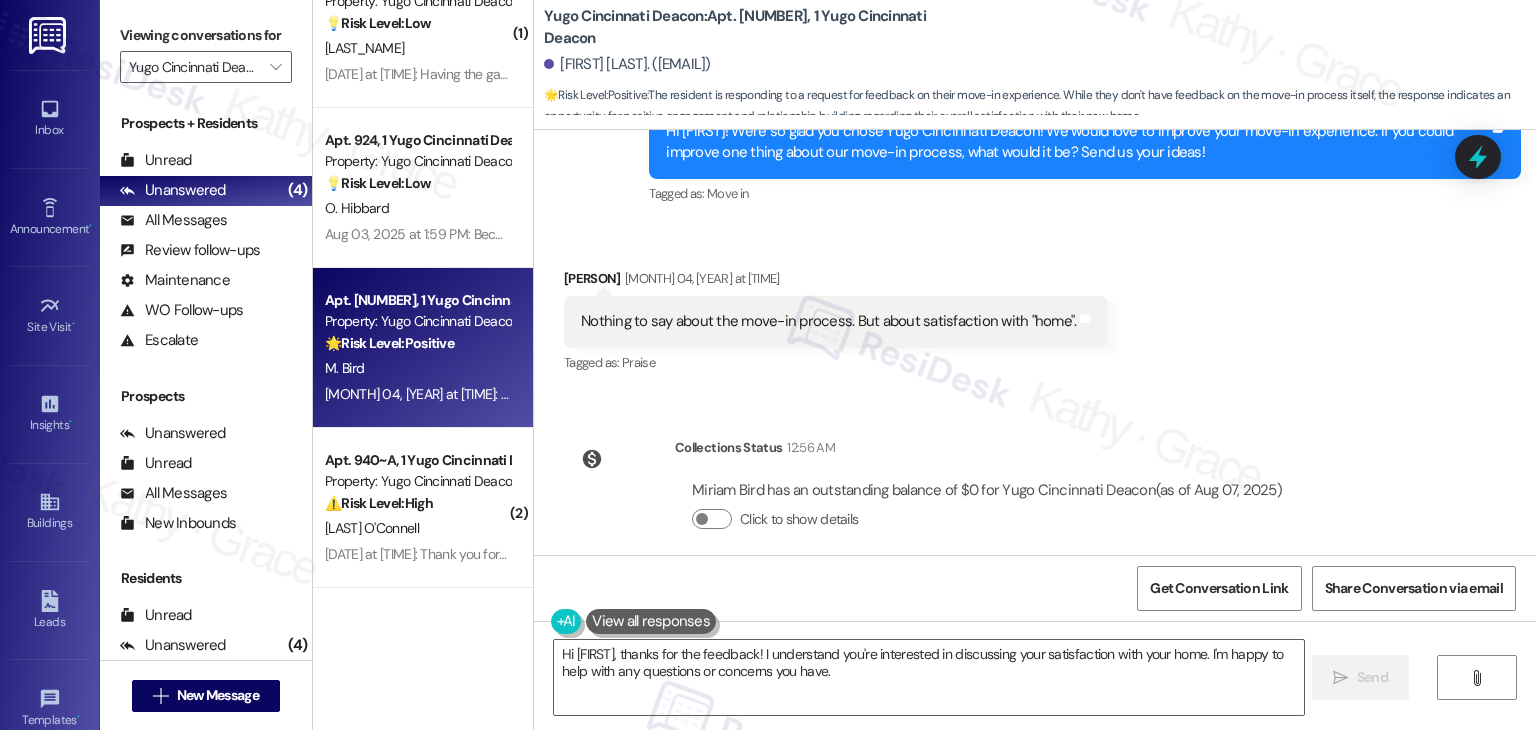 click on "Received via SMS Miriam Bird Aug 04, 2025 at 11:31 AM Nothing to say about the move-in process. But about satisfaction with "home".  Tags and notes Tagged as:   Praise Click to highlight conversations about Praise" at bounding box center (1035, 307) 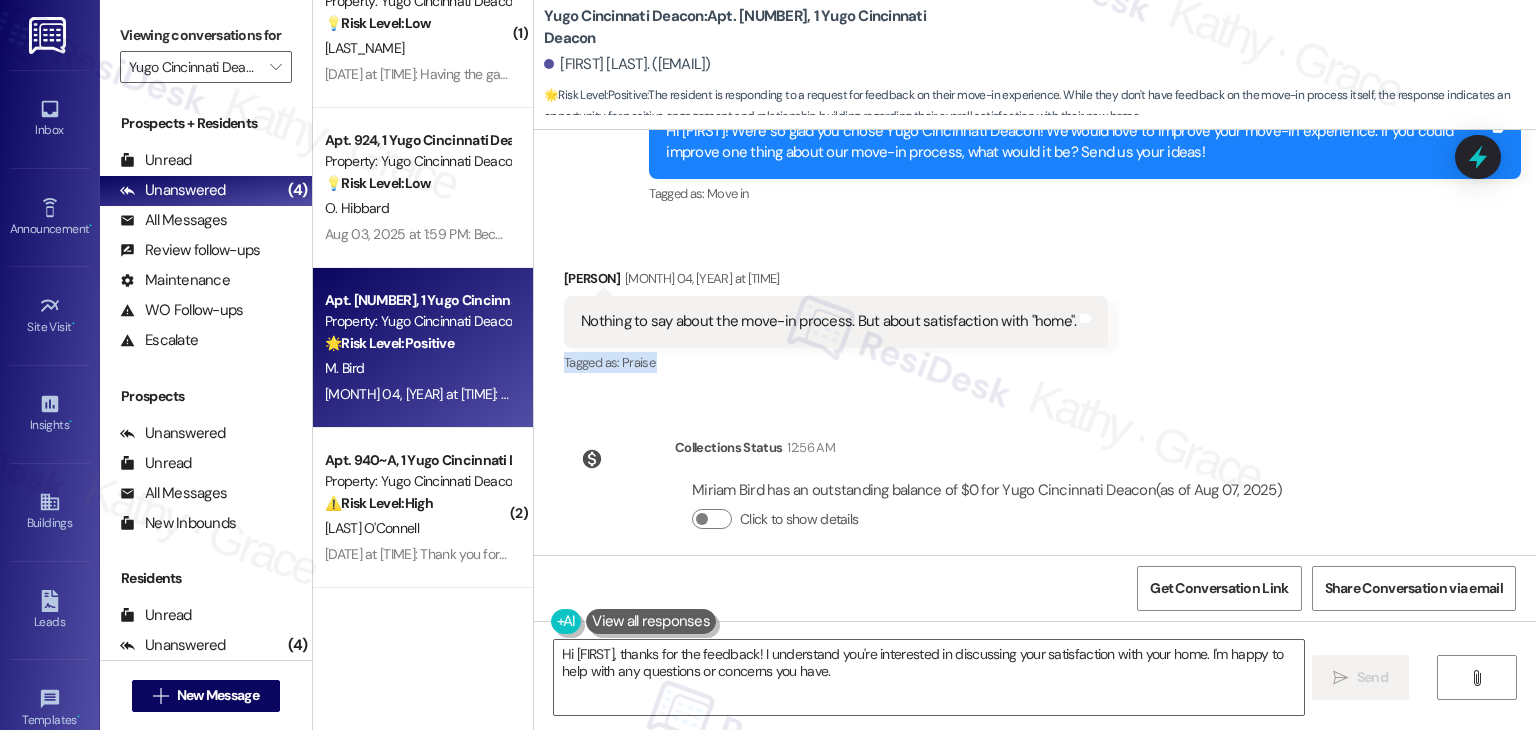 click on "Received via SMS Miriam Bird Aug 04, 2025 at 11:31 AM Nothing to say about the move-in process. But about satisfaction with "home".  Tags and notes Tagged as:   Praise Click to highlight conversations about Praise" at bounding box center [1035, 307] 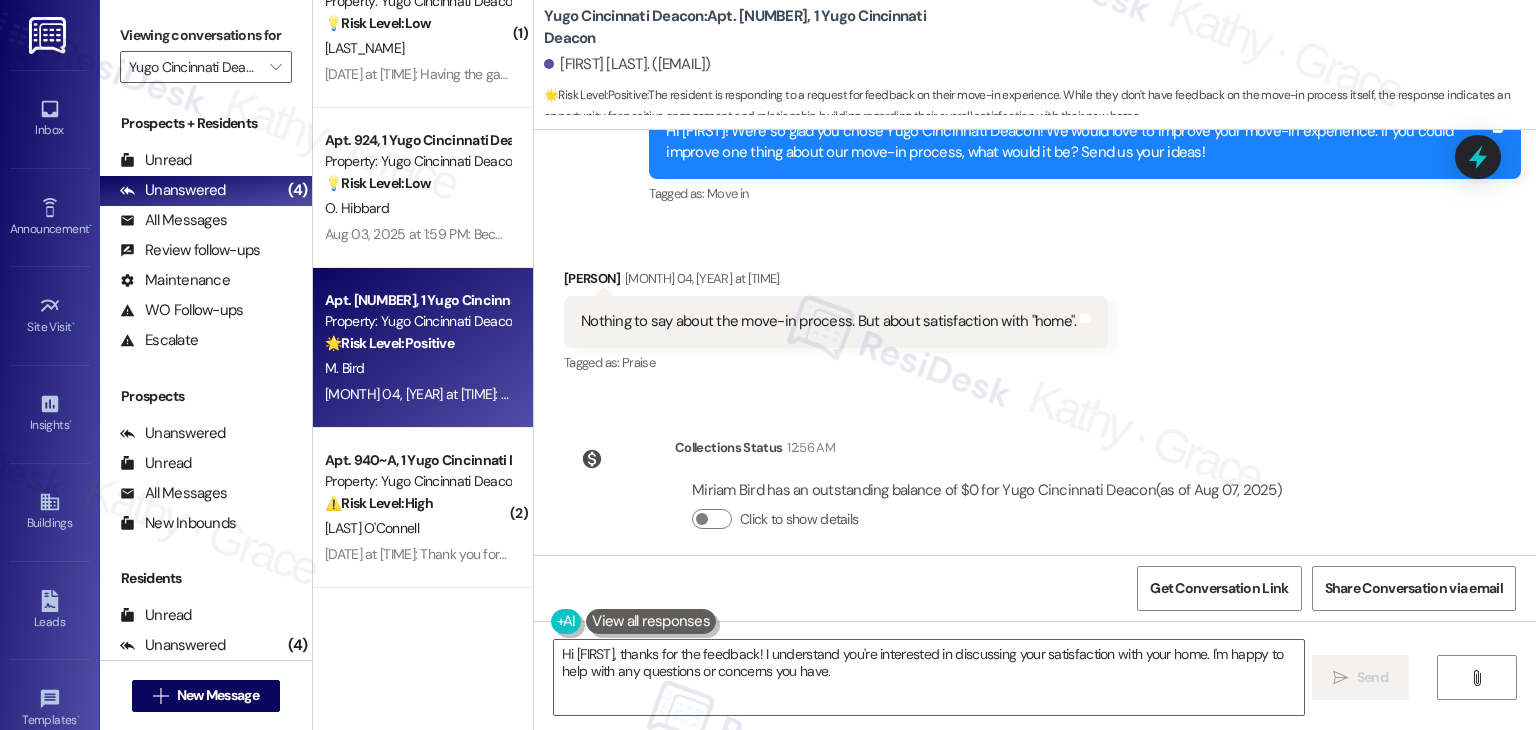 click on "Received via SMS Miriam Bird Aug 04, 2025 at 11:31 AM Nothing to say about the move-in process. But about satisfaction with "home".  Tags and notes Tagged as:   Praise Click to highlight conversations about Praise" at bounding box center (1035, 307) 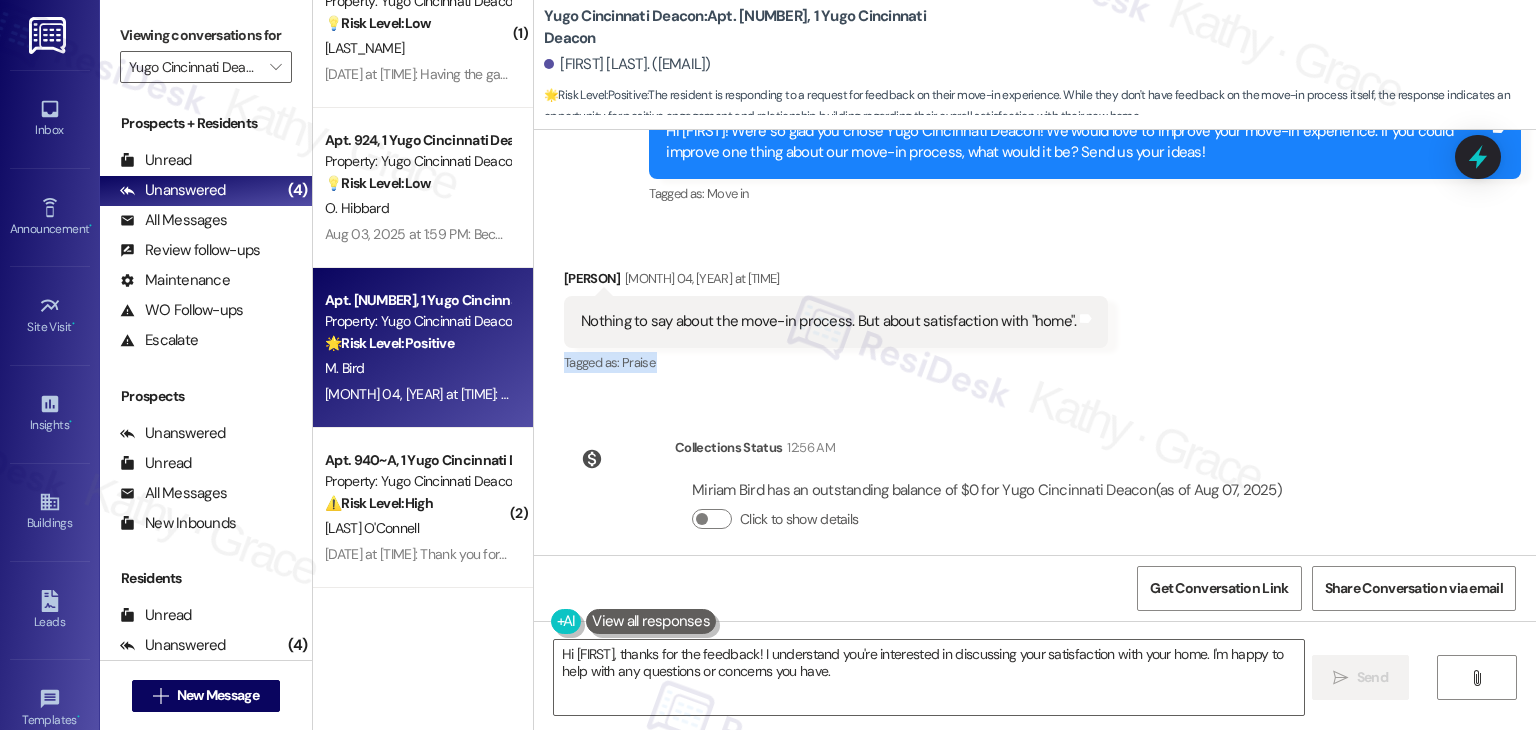click on "Received via SMS Miriam Bird Aug 04, 2025 at 11:31 AM Nothing to say about the move-in process. But about satisfaction with "home".  Tags and notes Tagged as:   Praise Click to highlight conversations about Praise" at bounding box center (1035, 307) 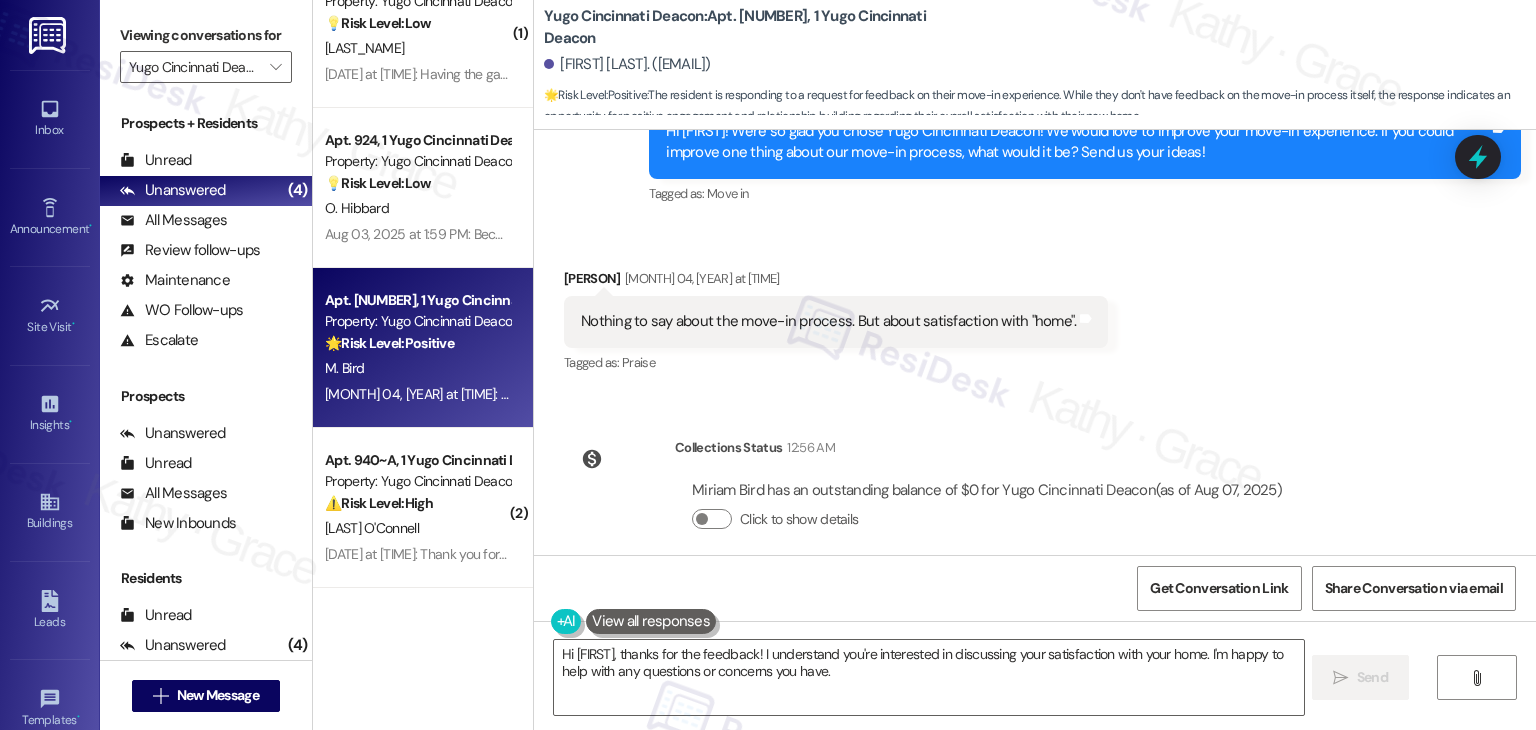 click on "Survey, sent via SMS Residesk Automated Survey Oct 30, 2024 at 11:26 AM Hi Miriam, I'm on the new offsite Resident Support Team for Yugo Cincinatti Deacon! My job is to work with your on-site management team to improve your experience at the property. Text us here at any time for assistance or questions. We will also reach out periodically for feedback. (Standard text messaging rates may apply) (You can always reply STOP to opt out of future messages) Tags and notes Tagged as:   Property launch Click to highlight conversations about Property launch Survey, sent via SMS Residesk Automated Survey Nov 15, 2024 at 11:32 AM Hi there Miriam! I just wanted to check in and ask if you are happy with your home.  Feel free to answer with a quick (y/n) Tags and notes Tagged as:   Quarterly check-in Click to highlight conversations about Quarterly check-in WO Lease started Feb 04, 2025 at 6:00 PM Show details Survey, sent via SMS Residesk Automated Survey Aug 04, 2025 at 11:26 AM Tags and notes Tagged as:   Move in" at bounding box center (1035, 342) 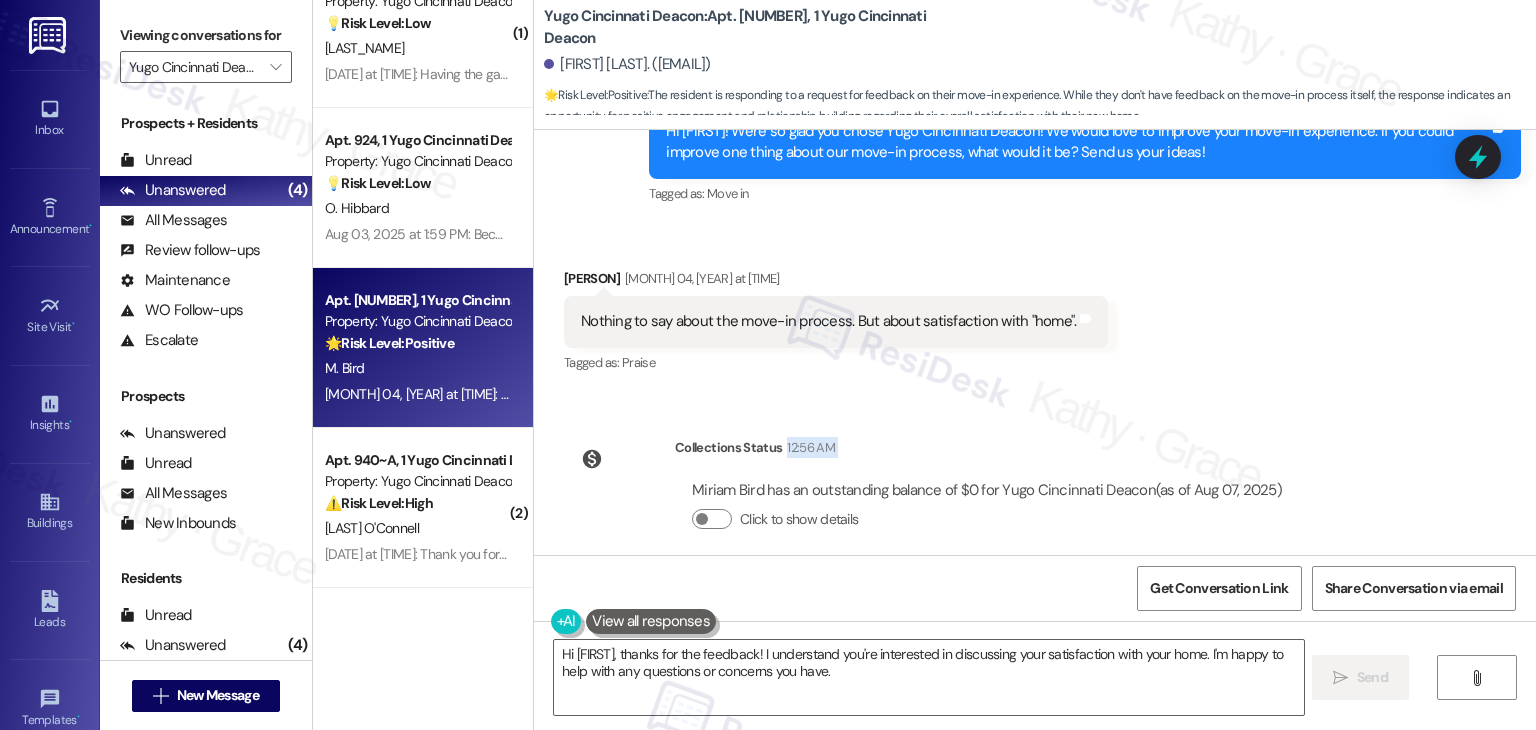 click on "Survey, sent via SMS Residesk Automated Survey Oct 30, 2024 at 11:26 AM Hi Miriam, I'm on the new offsite Resident Support Team for Yugo Cincinatti Deacon! My job is to work with your on-site management team to improve your experience at the property. Text us here at any time for assistance or questions. We will also reach out periodically for feedback. (Standard text messaging rates may apply) (You can always reply STOP to opt out of future messages) Tags and notes Tagged as:   Property launch Click to highlight conversations about Property launch Survey, sent via SMS Residesk Automated Survey Nov 15, 2024 at 11:32 AM Hi there Miriam! I just wanted to check in and ask if you are happy with your home.  Feel free to answer with a quick (y/n) Tags and notes Tagged as:   Quarterly check-in Click to highlight conversations about Quarterly check-in WO Lease started Feb 04, 2025 at 6:00 PM Show details Survey, sent via SMS Residesk Automated Survey Aug 04, 2025 at 11:26 AM Tags and notes Tagged as:   Move in" at bounding box center [1035, 342] 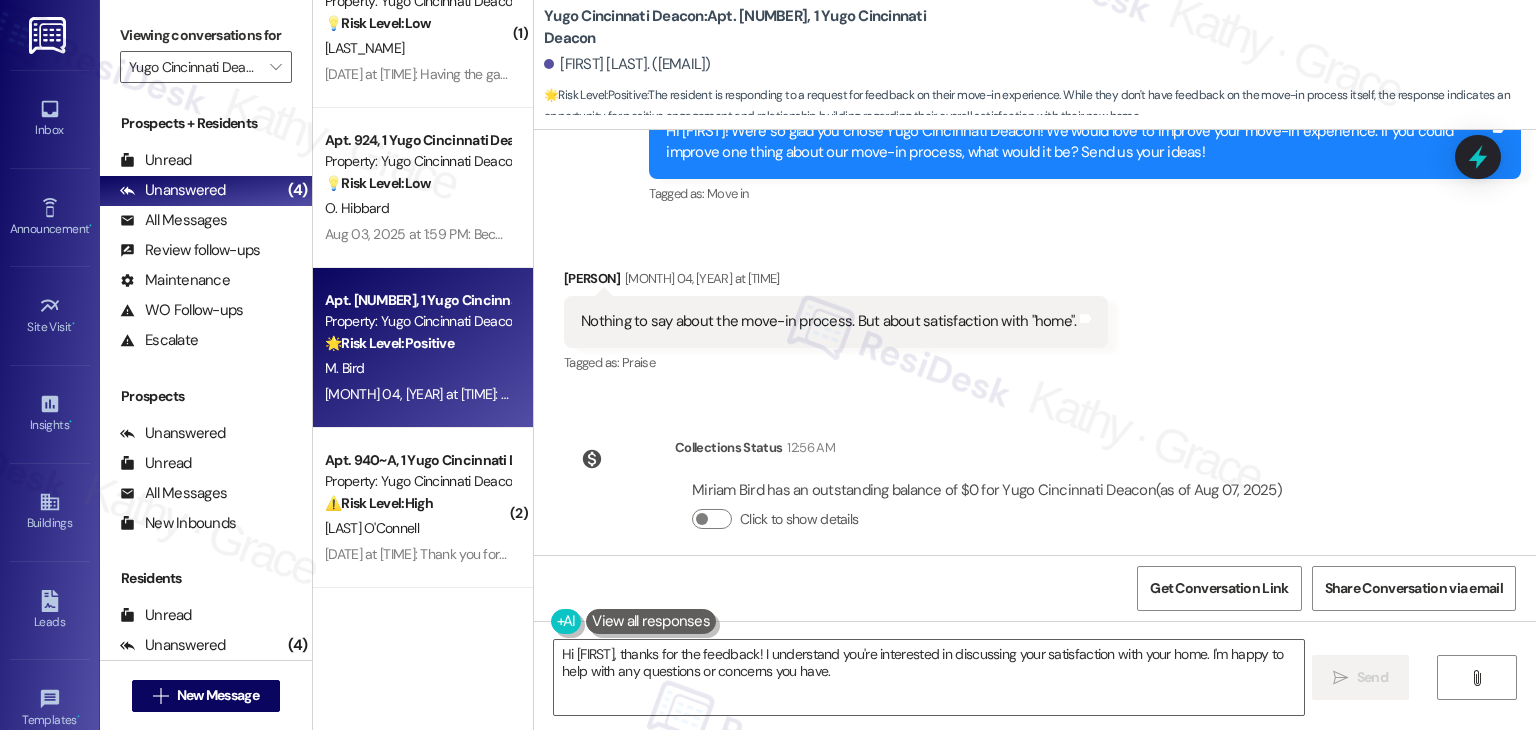 click on "Survey, sent via SMS Residesk Automated Survey Oct 30, 2024 at 11:26 AM Hi Miriam, I'm on the new offsite Resident Support Team for Yugo Cincinatti Deacon! My job is to work with your on-site management team to improve your experience at the property. Text us here at any time for assistance or questions. We will also reach out periodically for feedback. (Standard text messaging rates may apply) (You can always reply STOP to opt out of future messages) Tags and notes Tagged as:   Property launch Click to highlight conversations about Property launch Survey, sent via SMS Residesk Automated Survey Nov 15, 2024 at 11:32 AM Hi there Miriam! I just wanted to check in and ask if you are happy with your home.  Feel free to answer with a quick (y/n) Tags and notes Tagged as:   Quarterly check-in Click to highlight conversations about Quarterly check-in WO Lease started Feb 04, 2025 at 6:00 PM Show details Survey, sent via SMS Residesk Automated Survey Aug 04, 2025 at 11:26 AM Tags and notes Tagged as:   Move in" at bounding box center [1035, 342] 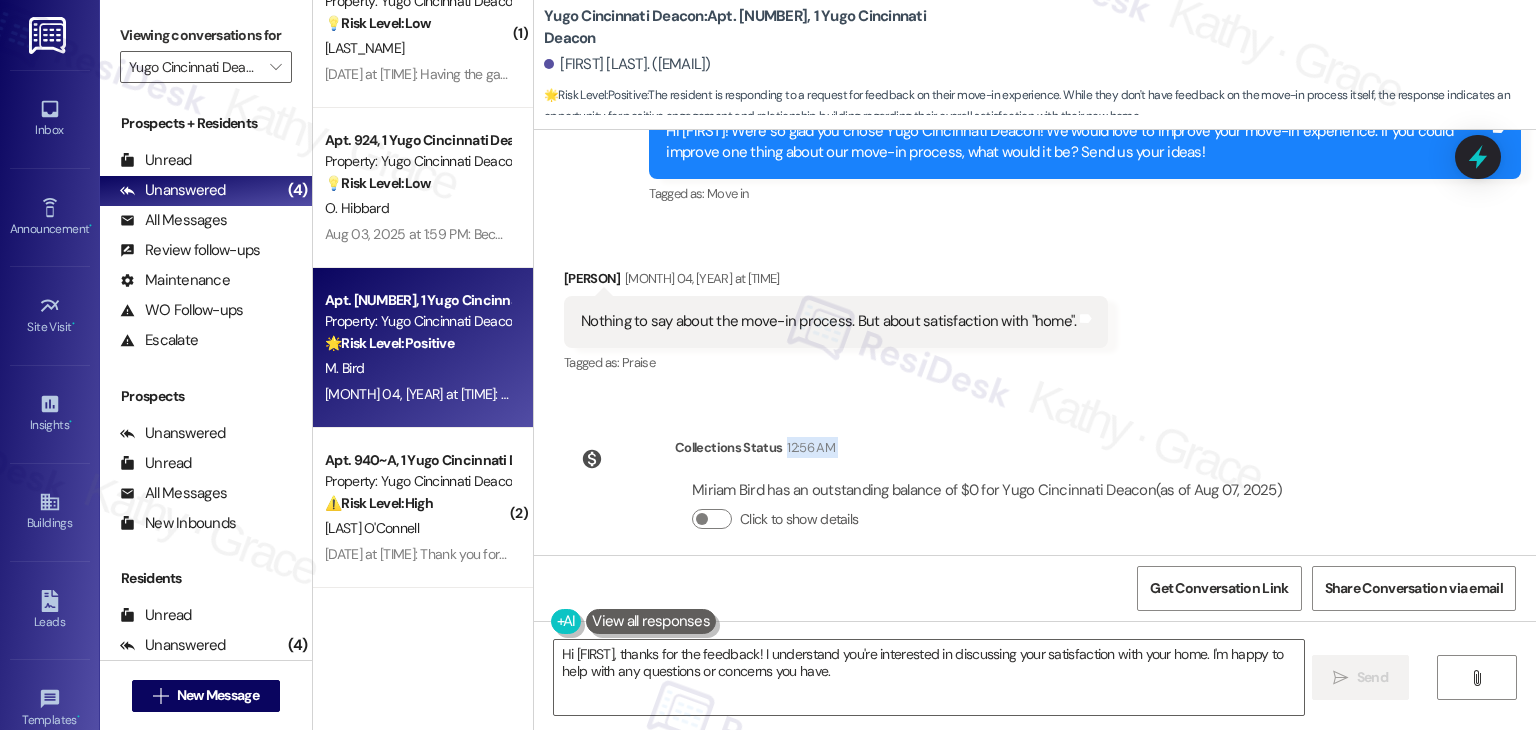 click on "Survey, sent via SMS Residesk Automated Survey Oct 30, 2024 at 11:26 AM Hi Miriam, I'm on the new offsite Resident Support Team for Yugo Cincinatti Deacon! My job is to work with your on-site management team to improve your experience at the property. Text us here at any time for assistance or questions. We will also reach out periodically for feedback. (Standard text messaging rates may apply) (You can always reply STOP to opt out of future messages) Tags and notes Tagged as:   Property launch Click to highlight conversations about Property launch Survey, sent via SMS Residesk Automated Survey Nov 15, 2024 at 11:32 AM Hi there Miriam! I just wanted to check in and ask if you are happy with your home.  Feel free to answer with a quick (y/n) Tags and notes Tagged as:   Quarterly check-in Click to highlight conversations about Quarterly check-in WO Lease started Feb 04, 2025 at 6:00 PM Show details Survey, sent via SMS Residesk Automated Survey Aug 04, 2025 at 11:26 AM Tags and notes Tagged as:   Move in" at bounding box center (1035, 342) 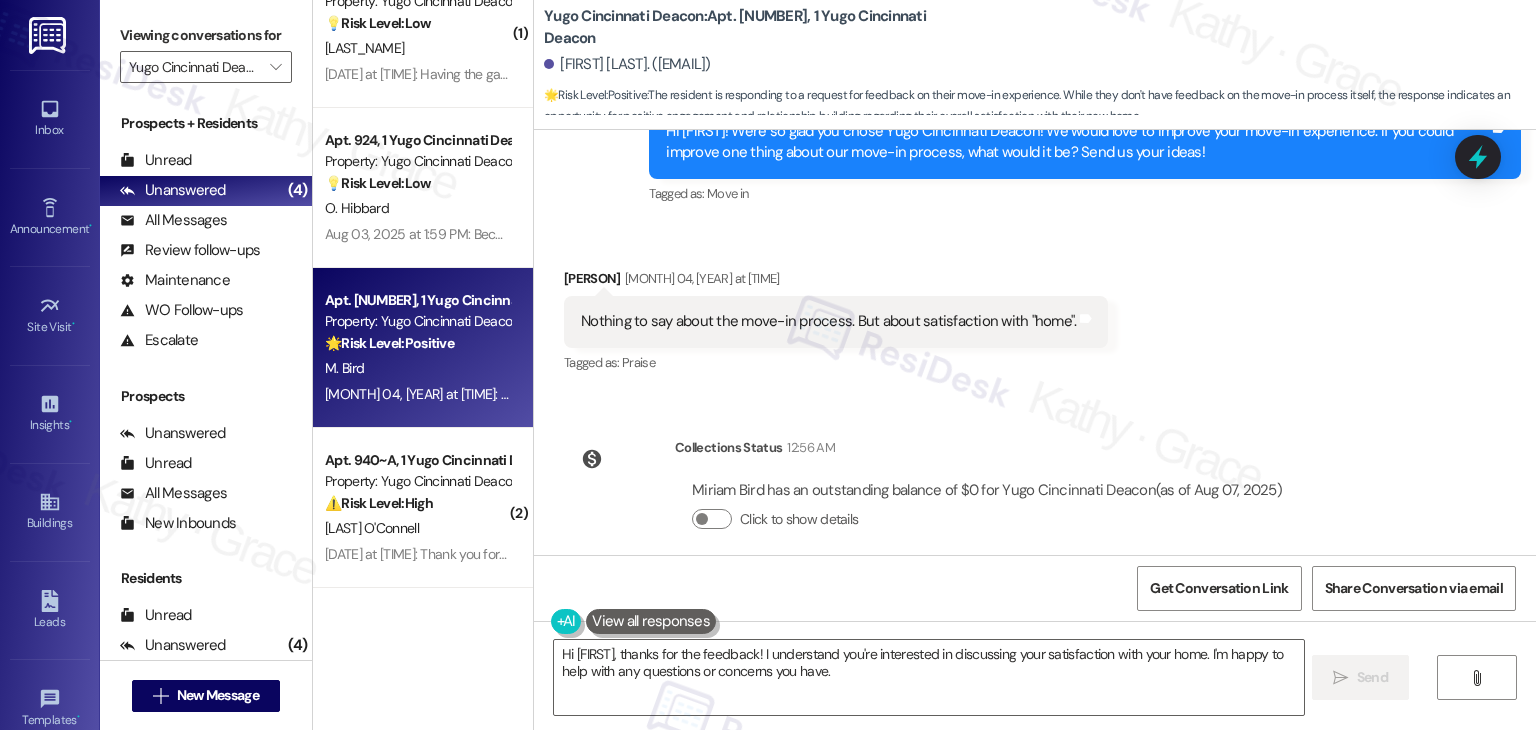 click on "Survey, sent via SMS Residesk Automated Survey Oct 30, 2024 at 11:26 AM Hi Miriam, I'm on the new offsite Resident Support Team for Yugo Cincinatti Deacon! My job is to work with your on-site management team to improve your experience at the property. Text us here at any time for assistance or questions. We will also reach out periodically for feedback. (Standard text messaging rates may apply) (You can always reply STOP to opt out of future messages) Tags and notes Tagged as:   Property launch Click to highlight conversations about Property launch Survey, sent via SMS Residesk Automated Survey Nov 15, 2024 at 11:32 AM Hi there Miriam! I just wanted to check in and ask if you are happy with your home.  Feel free to answer with a quick (y/n) Tags and notes Tagged as:   Quarterly check-in Click to highlight conversations about Quarterly check-in WO Lease started Feb 04, 2025 at 6:00 PM Show details Survey, sent via SMS Residesk Automated Survey Aug 04, 2025 at 11:26 AM Tags and notes Tagged as:   Move in" at bounding box center [1035, 342] 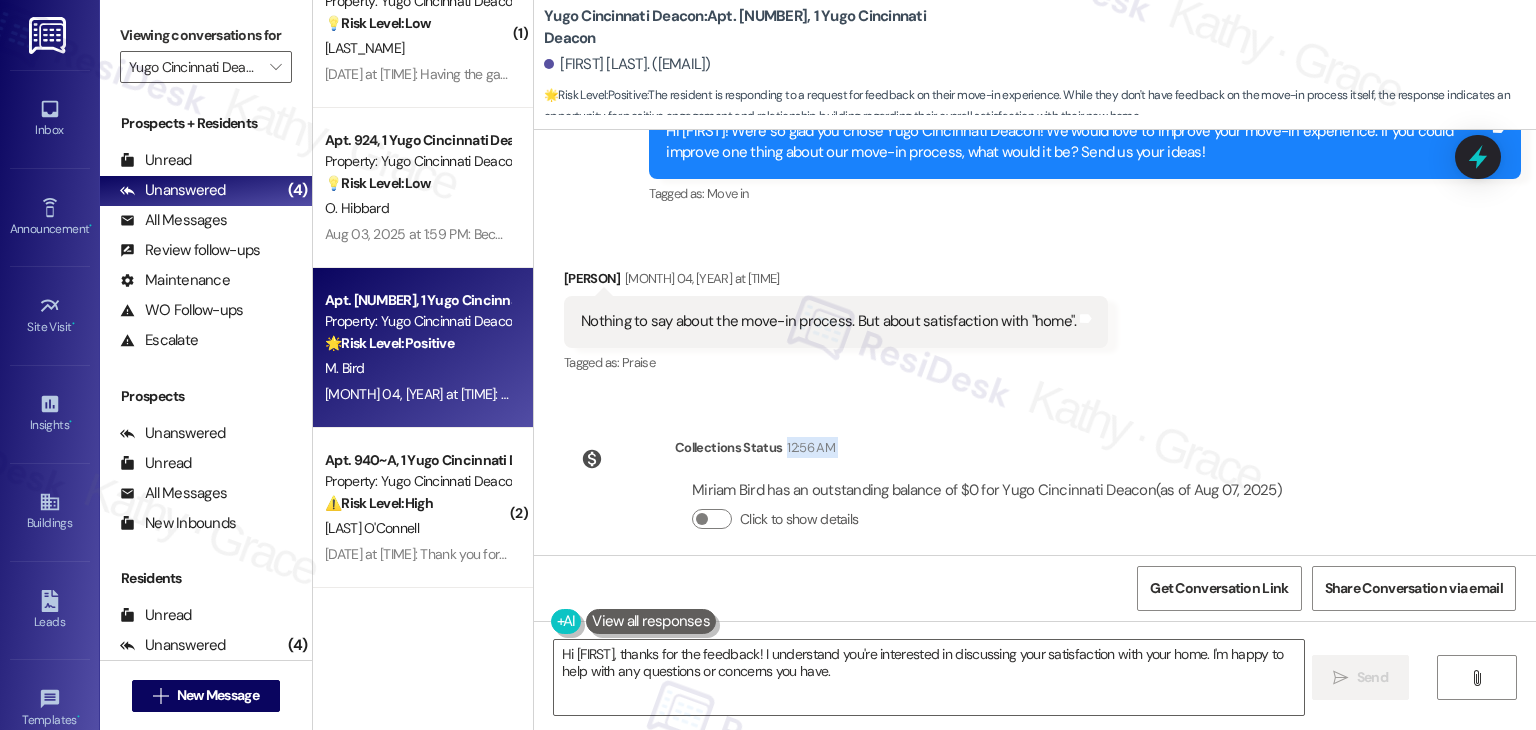 click on "Survey, sent via SMS Residesk Automated Survey Oct 30, 2024 at 11:26 AM Hi Miriam, I'm on the new offsite Resident Support Team for Yugo Cincinatti Deacon! My job is to work with your on-site management team to improve your experience at the property. Text us here at any time for assistance or questions. We will also reach out periodically for feedback. (Standard text messaging rates may apply) (You can always reply STOP to opt out of future messages) Tags and notes Tagged as:   Property launch Click to highlight conversations about Property launch Survey, sent via SMS Residesk Automated Survey Nov 15, 2024 at 11:32 AM Hi there Miriam! I just wanted to check in and ask if you are happy with your home.  Feel free to answer with a quick (y/n) Tags and notes Tagged as:   Quarterly check-in Click to highlight conversations about Quarterly check-in WO Lease started Feb 04, 2025 at 6:00 PM Show details Survey, sent via SMS Residesk Automated Survey Aug 04, 2025 at 11:26 AM Tags and notes Tagged as:   Move in" at bounding box center [1035, 342] 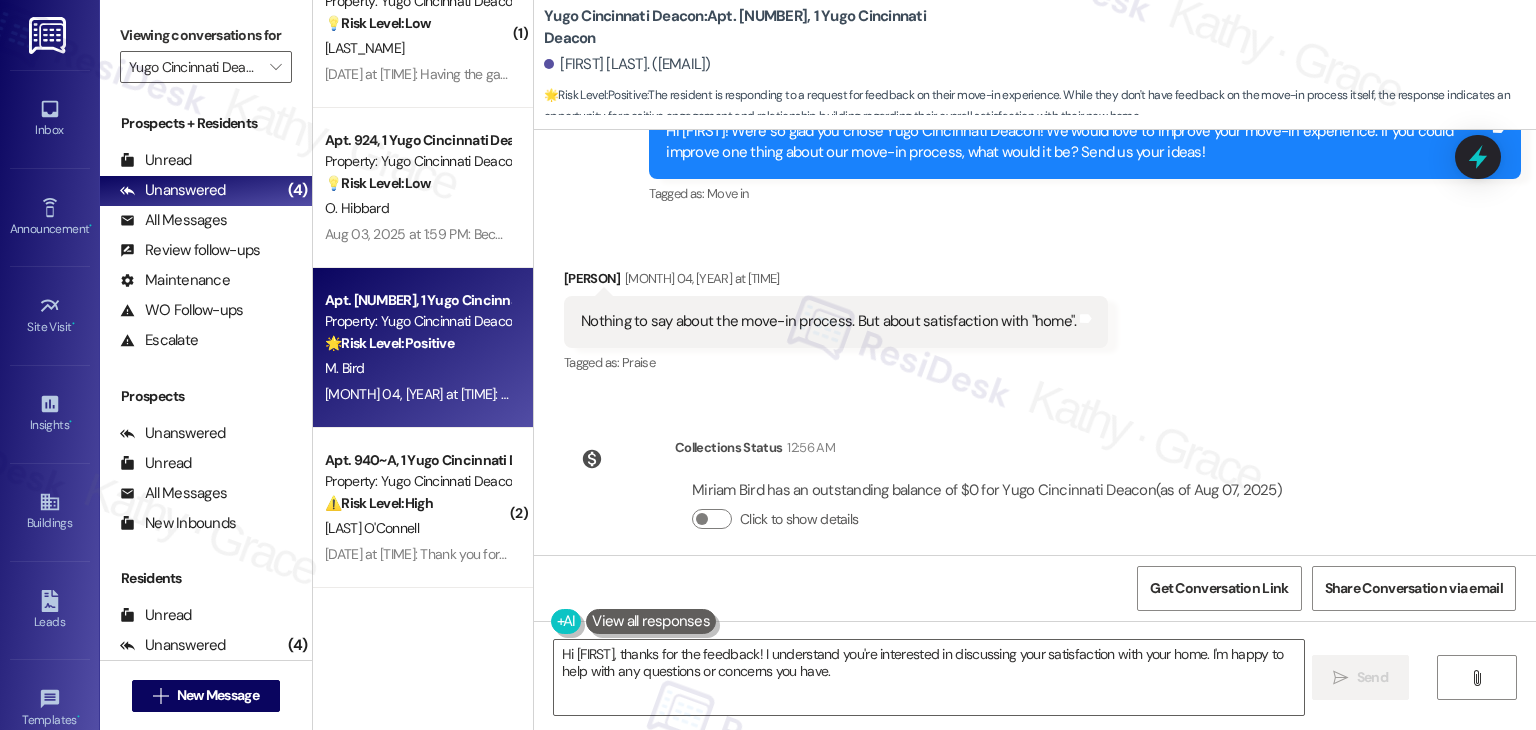 click on "Survey, sent via SMS Residesk Automated Survey Oct 30, 2024 at 11:26 AM Hi Miriam, I'm on the new offsite Resident Support Team for Yugo Cincinatti Deacon! My job is to work with your on-site management team to improve your experience at the property. Text us here at any time for assistance or questions. We will also reach out periodically for feedback. (Standard text messaging rates may apply) (You can always reply STOP to opt out of future messages) Tags and notes Tagged as:   Property launch Click to highlight conversations about Property launch Survey, sent via SMS Residesk Automated Survey Nov 15, 2024 at 11:32 AM Hi there Miriam! I just wanted to check in and ask if you are happy with your home.  Feel free to answer with a quick (y/n) Tags and notes Tagged as:   Quarterly check-in Click to highlight conversations about Quarterly check-in WO Lease started Feb 04, 2025 at 6:00 PM Show details Survey, sent via SMS Residesk Automated Survey Aug 04, 2025 at 11:26 AM Tags and notes Tagged as:   Move in" at bounding box center (1035, 342) 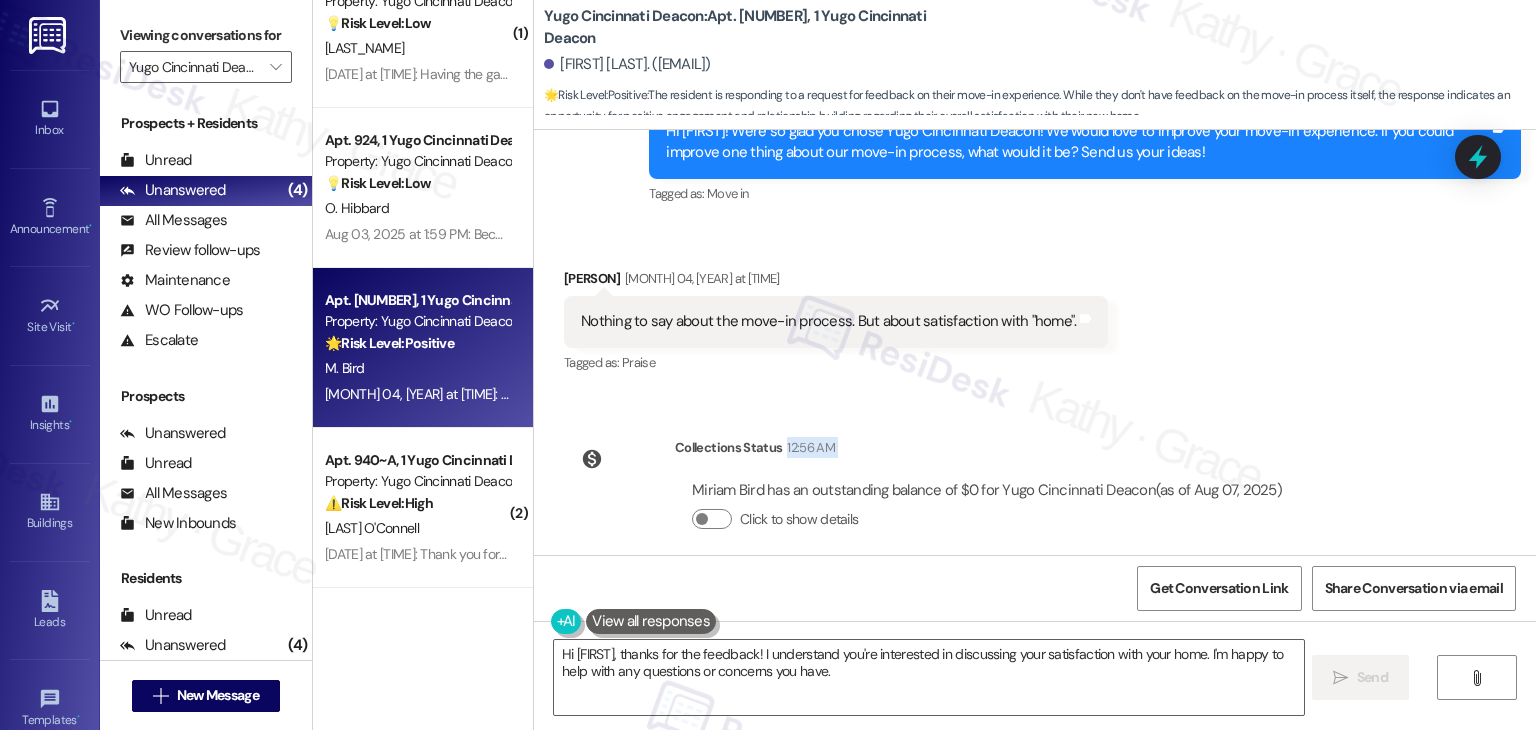 click on "Survey, sent via SMS Residesk Automated Survey Oct 30, 2024 at 11:26 AM Hi Miriam, I'm on the new offsite Resident Support Team for Yugo Cincinatti Deacon! My job is to work with your on-site management team to improve your experience at the property. Text us here at any time for assistance or questions. We will also reach out periodically for feedback. (Standard text messaging rates may apply) (You can always reply STOP to opt out of future messages) Tags and notes Tagged as:   Property launch Click to highlight conversations about Property launch Survey, sent via SMS Residesk Automated Survey Nov 15, 2024 at 11:32 AM Hi there Miriam! I just wanted to check in and ask if you are happy with your home.  Feel free to answer with a quick (y/n) Tags and notes Tagged as:   Quarterly check-in Click to highlight conversations about Quarterly check-in WO Lease started Feb 04, 2025 at 6:00 PM Show details Survey, sent via SMS Residesk Automated Survey Aug 04, 2025 at 11:26 AM Tags and notes Tagged as:   Move in" at bounding box center (1035, 342) 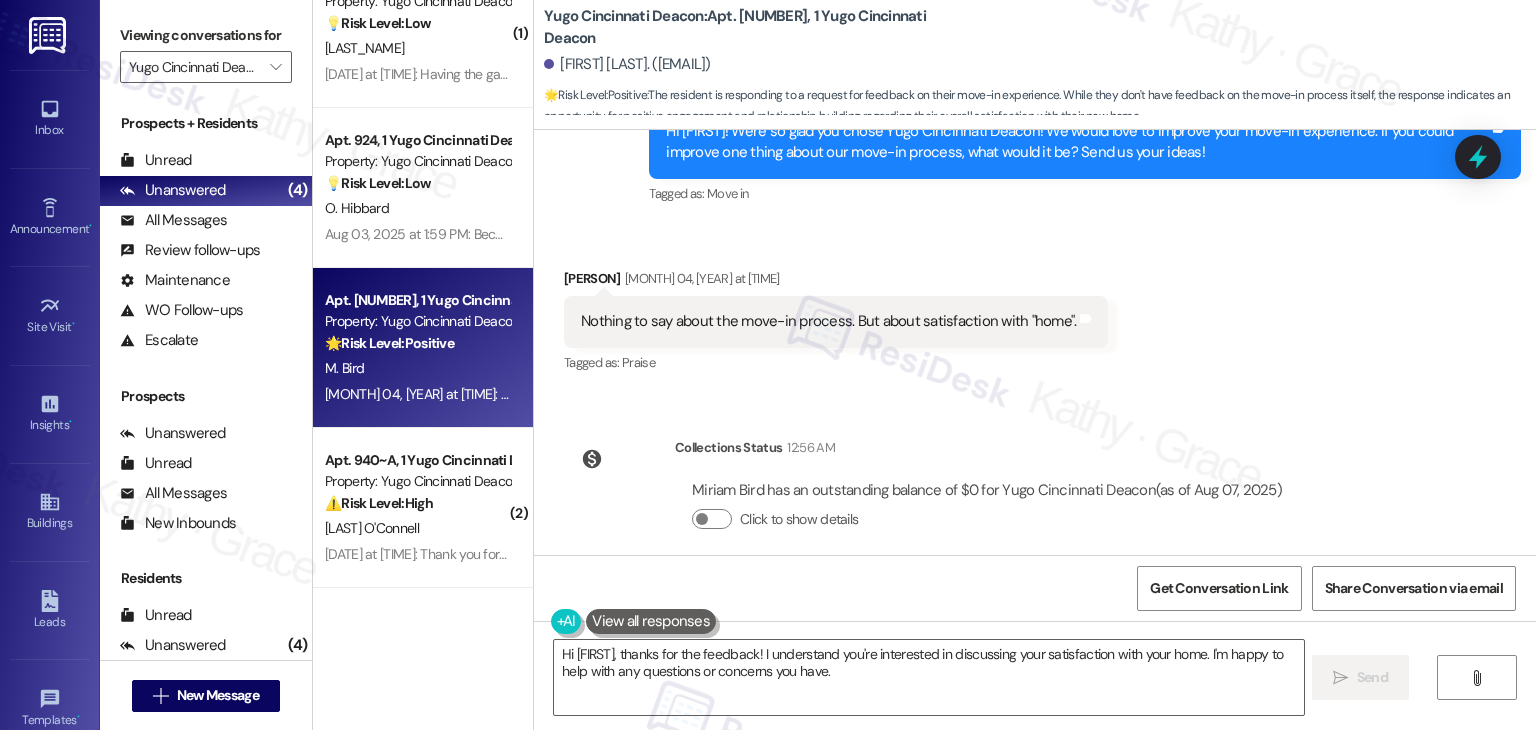 click on "Collections Status 12:56 AM Miriam Bird has an outstanding balance of $0 for Yugo Cincinnati Deacon  (as of Aug 07, 2025) Click to show details" at bounding box center (931, 499) 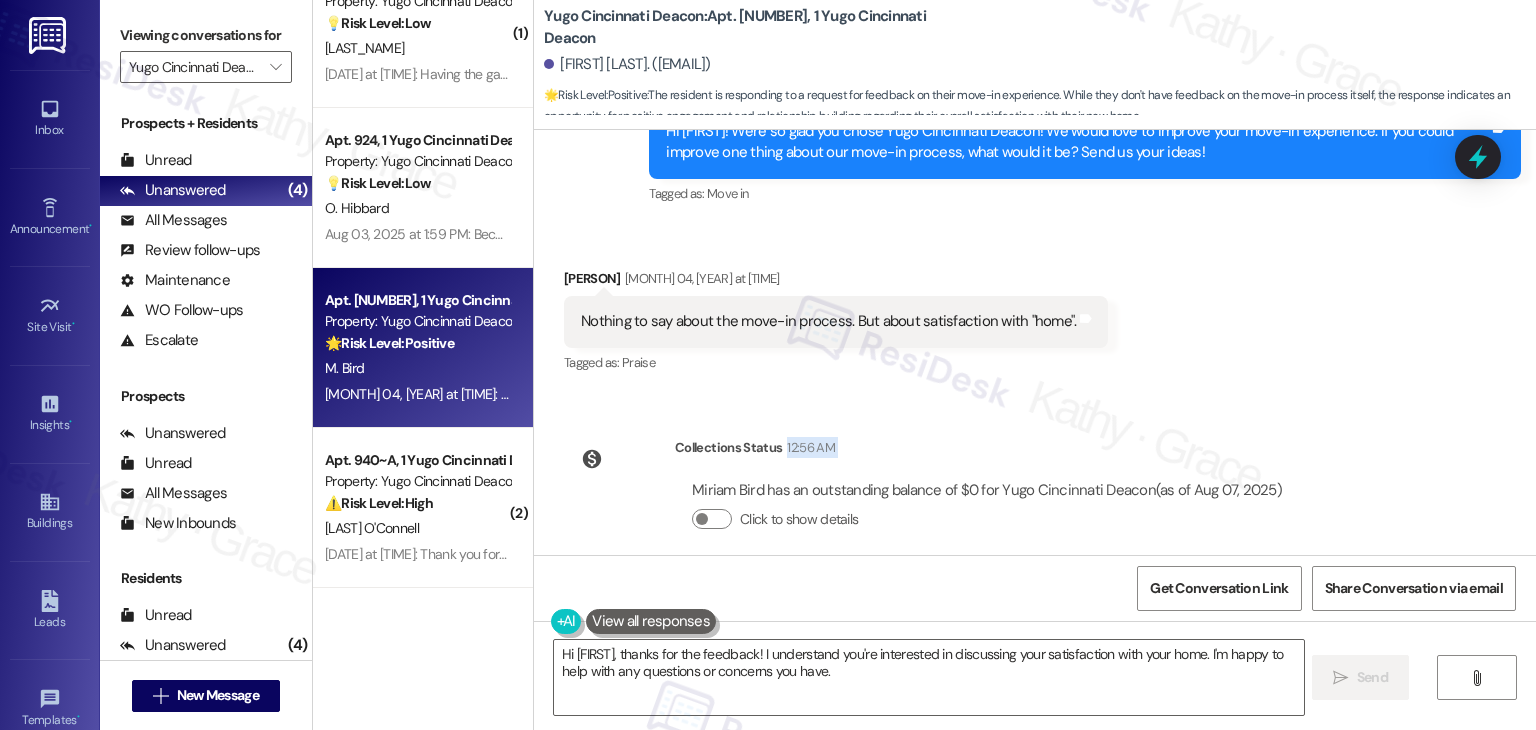 click on "Collections Status 12:56 AM Miriam Bird has an outstanding balance of $0 for Yugo Cincinnati Deacon  (as of Aug 07, 2025) Click to show details" at bounding box center (931, 499) 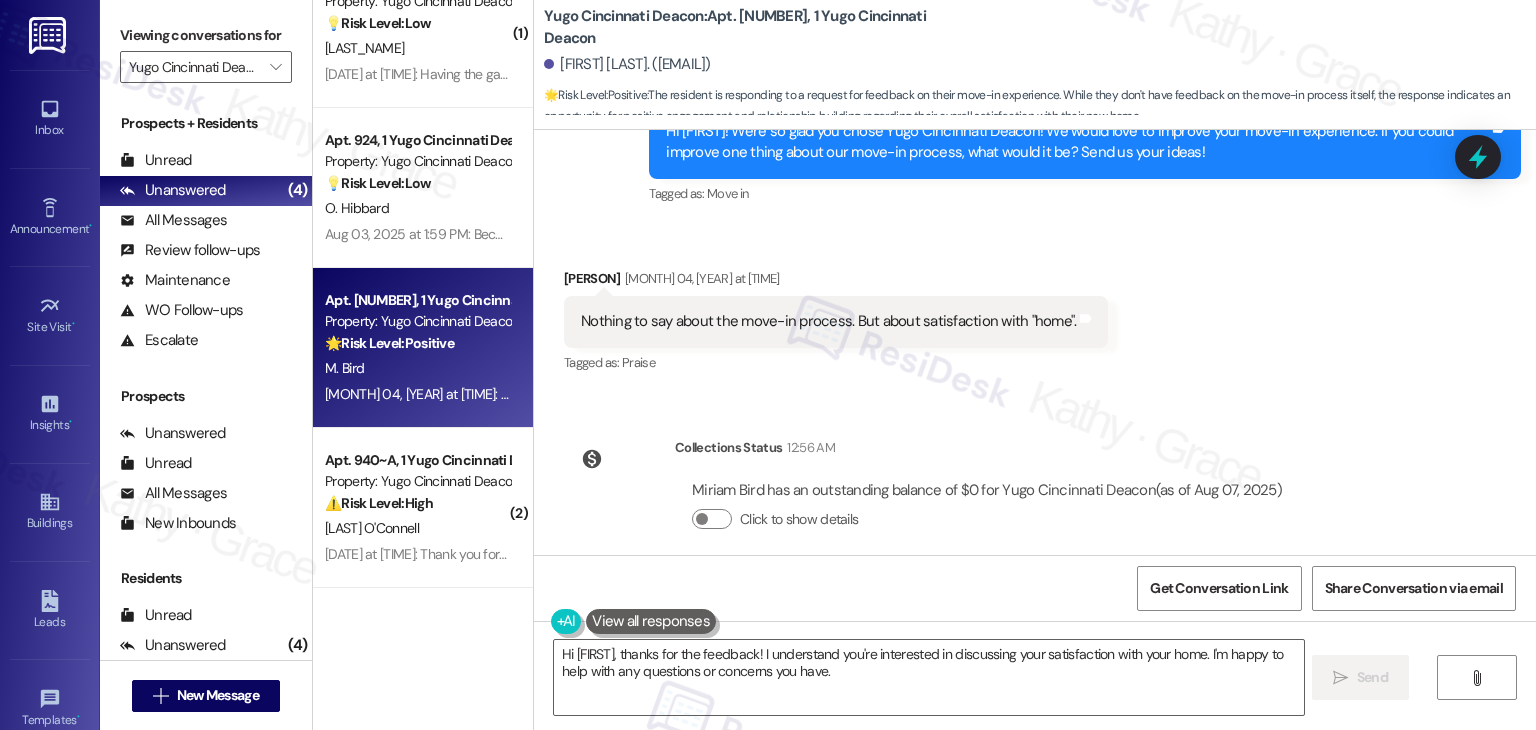 click on "Collections Status 12:56 AM Miriam Bird has an outstanding balance of $0 for Yugo Cincinnati Deacon  (as of Aug 07, 2025) Click to show details" at bounding box center (931, 499) 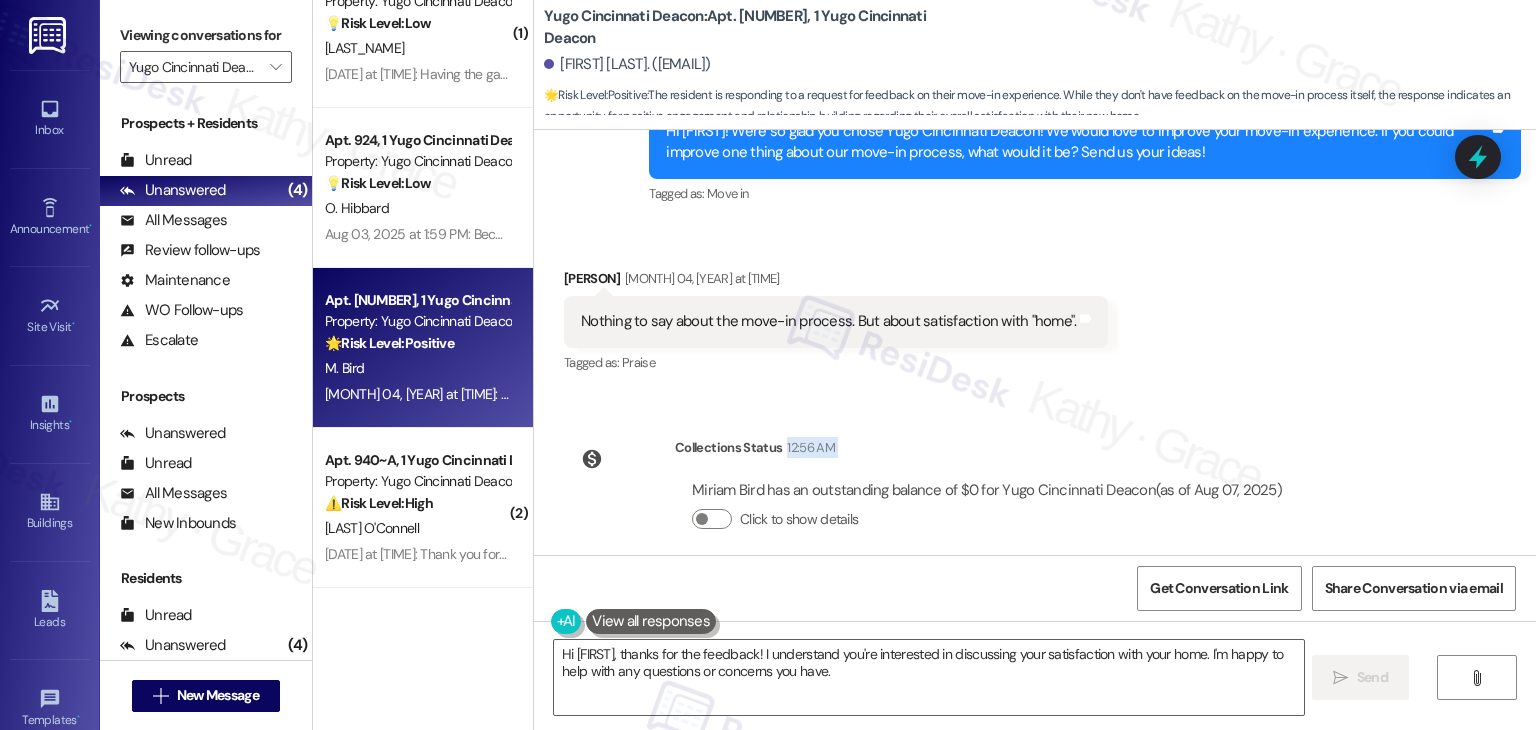 click on "Collections Status 12:56 AM Miriam Bird has an outstanding balance of $0 for Yugo Cincinnati Deacon  (as of Aug 07, 2025) Click to show details" at bounding box center [931, 499] 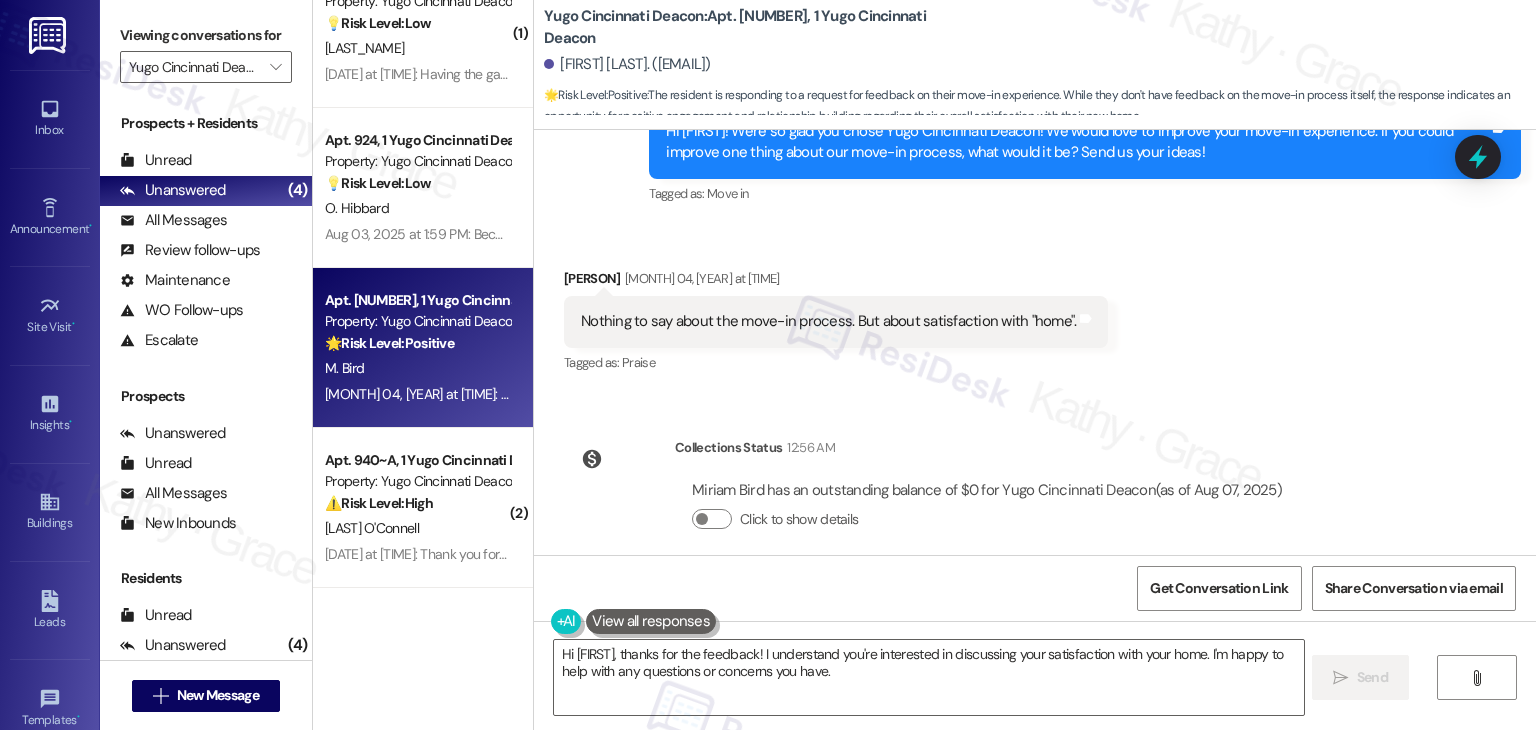 click on "Collections Status 12:56 AM Miriam Bird has an outstanding balance of $0 for Yugo Cincinnati Deacon  (as of Aug 07, 2025) Click to show details" at bounding box center [931, 499] 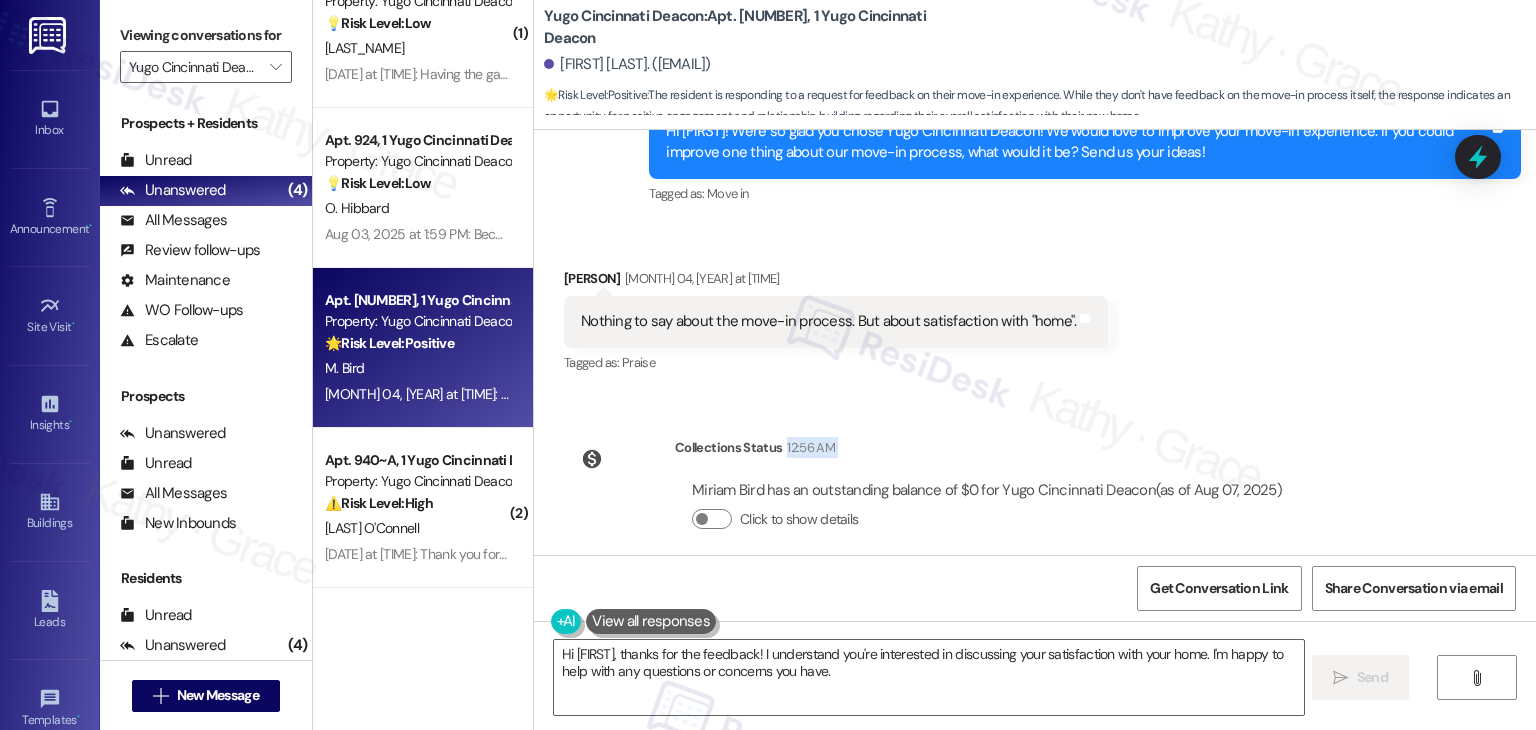 click on "Collections Status 12:56 AM Miriam Bird has an outstanding balance of $0 for Yugo Cincinnati Deacon  (as of Aug 07, 2025) Click to show details" at bounding box center [931, 499] 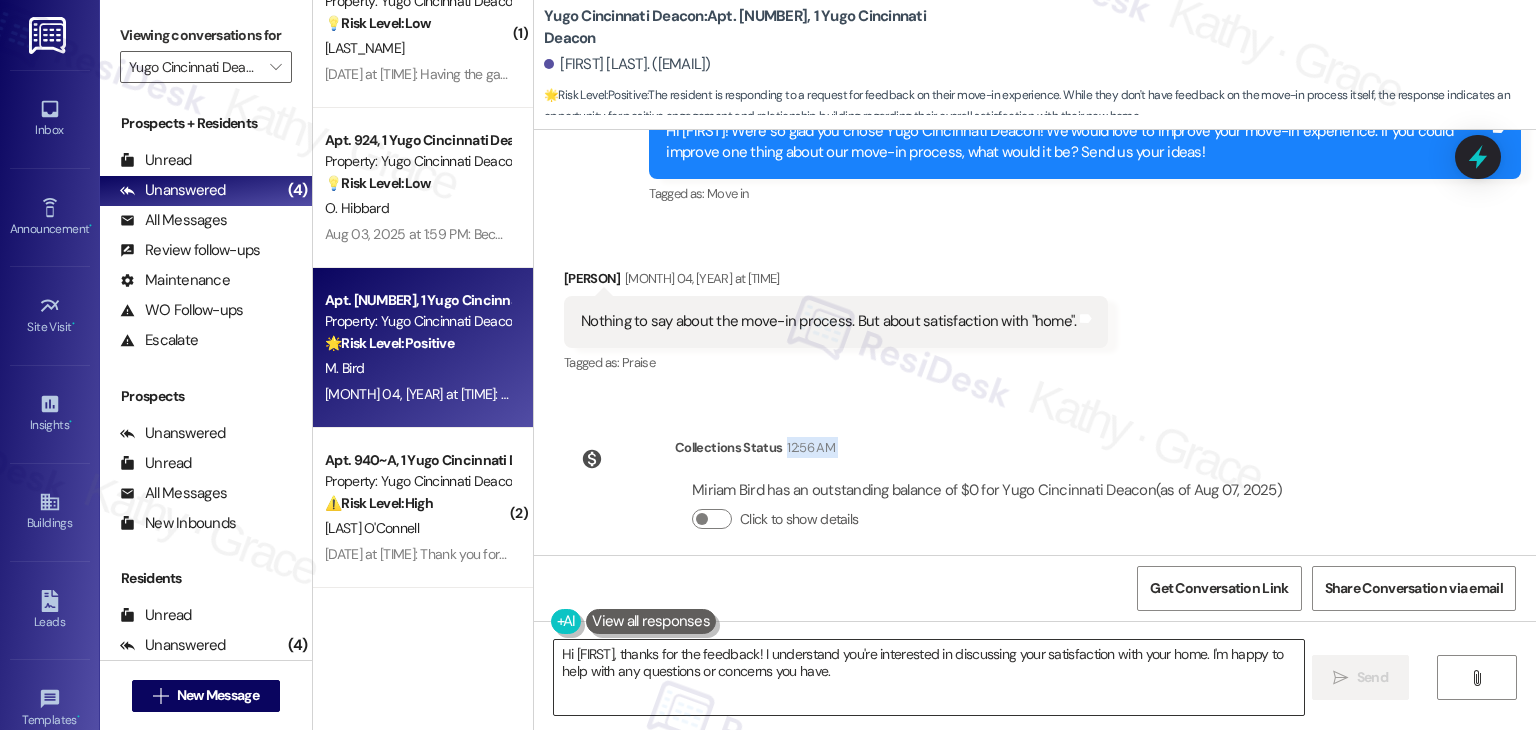 click on "Hi {{first_name}}, thanks for the feedback! I understand you're interested in discussing your satisfaction with your home. I'm happy to help with any questions or concerns you have." at bounding box center (928, 677) 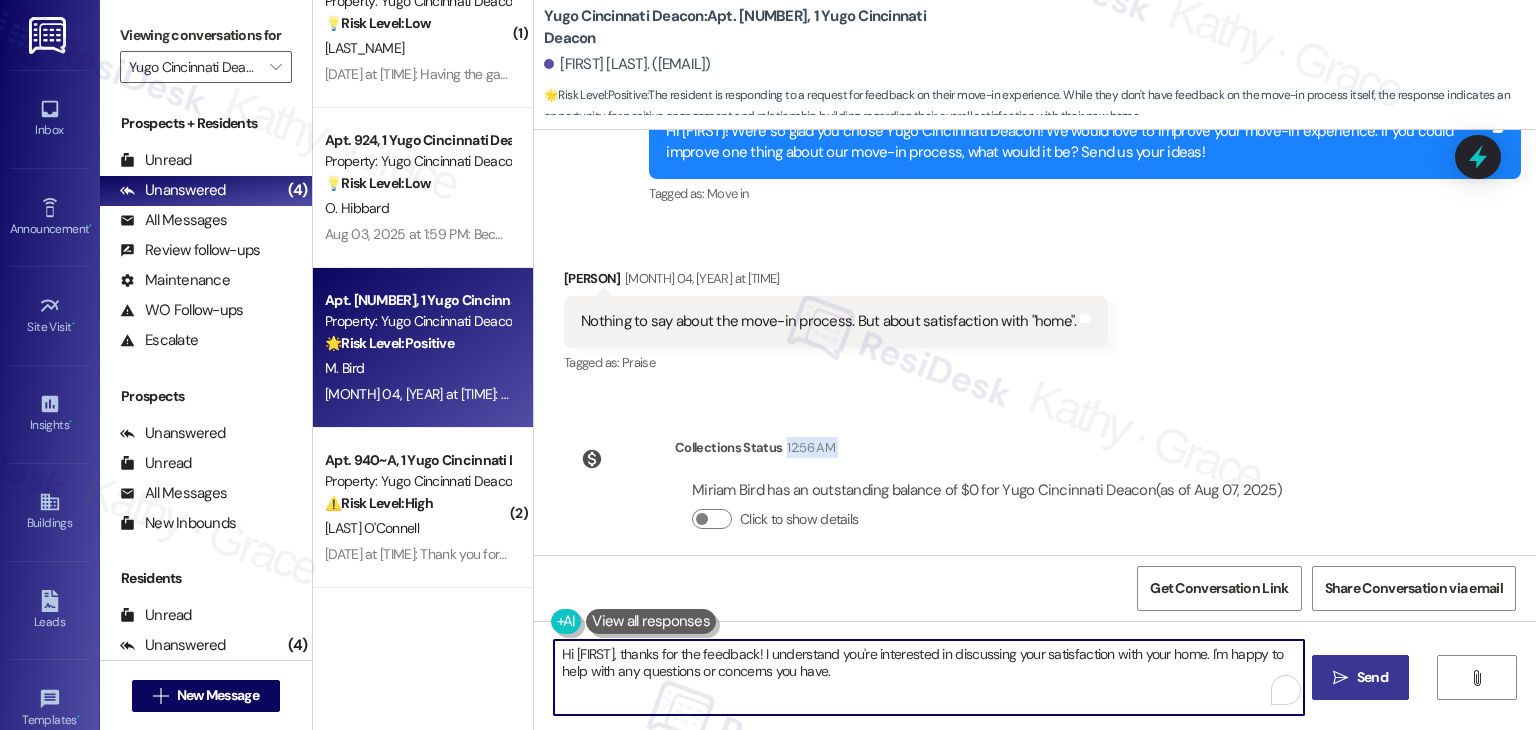 click on "Hi {{first_name}}, thanks for the feedback! I understand you're interested in discussing your satisfaction with your home. I'm happy to help with any questions or concerns you have." at bounding box center [928, 677] 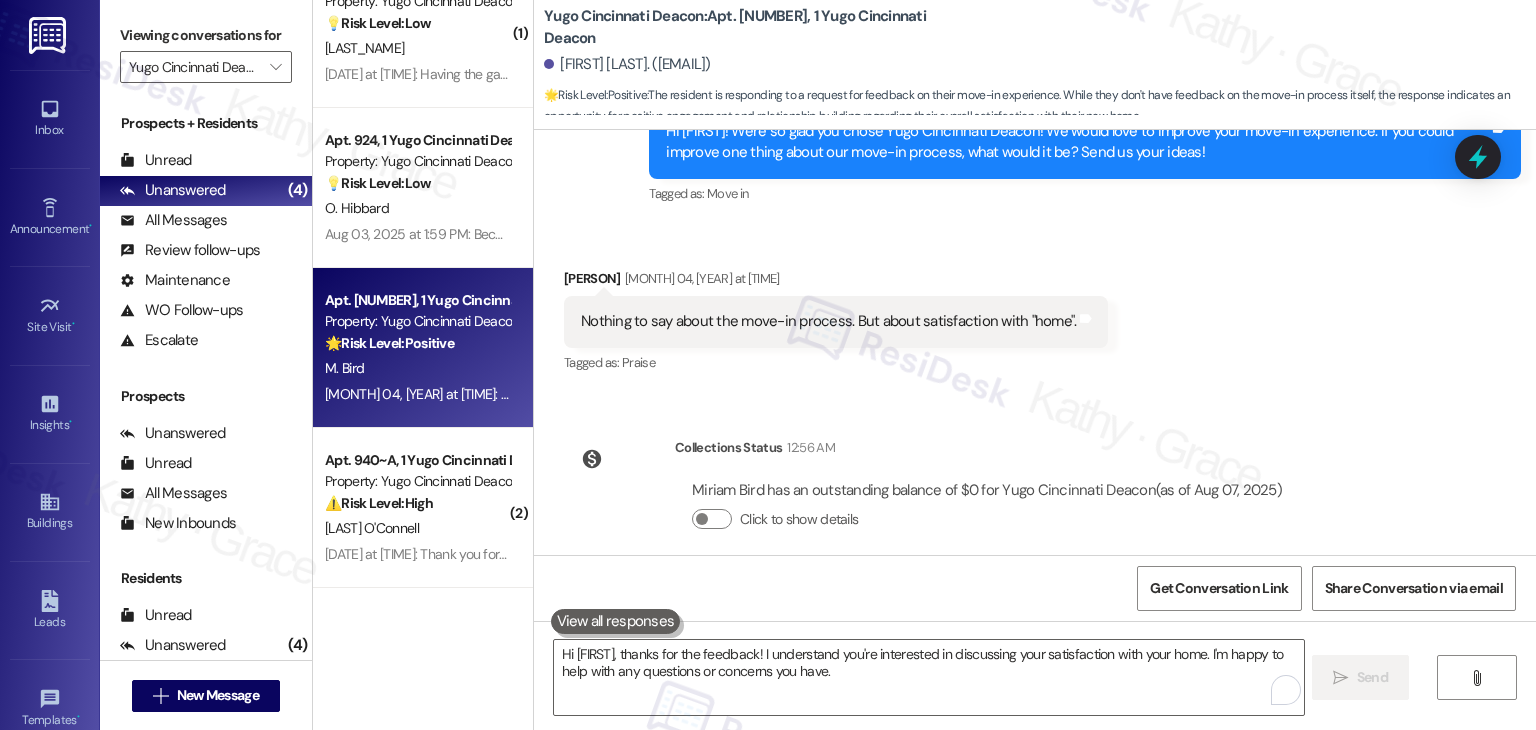 type 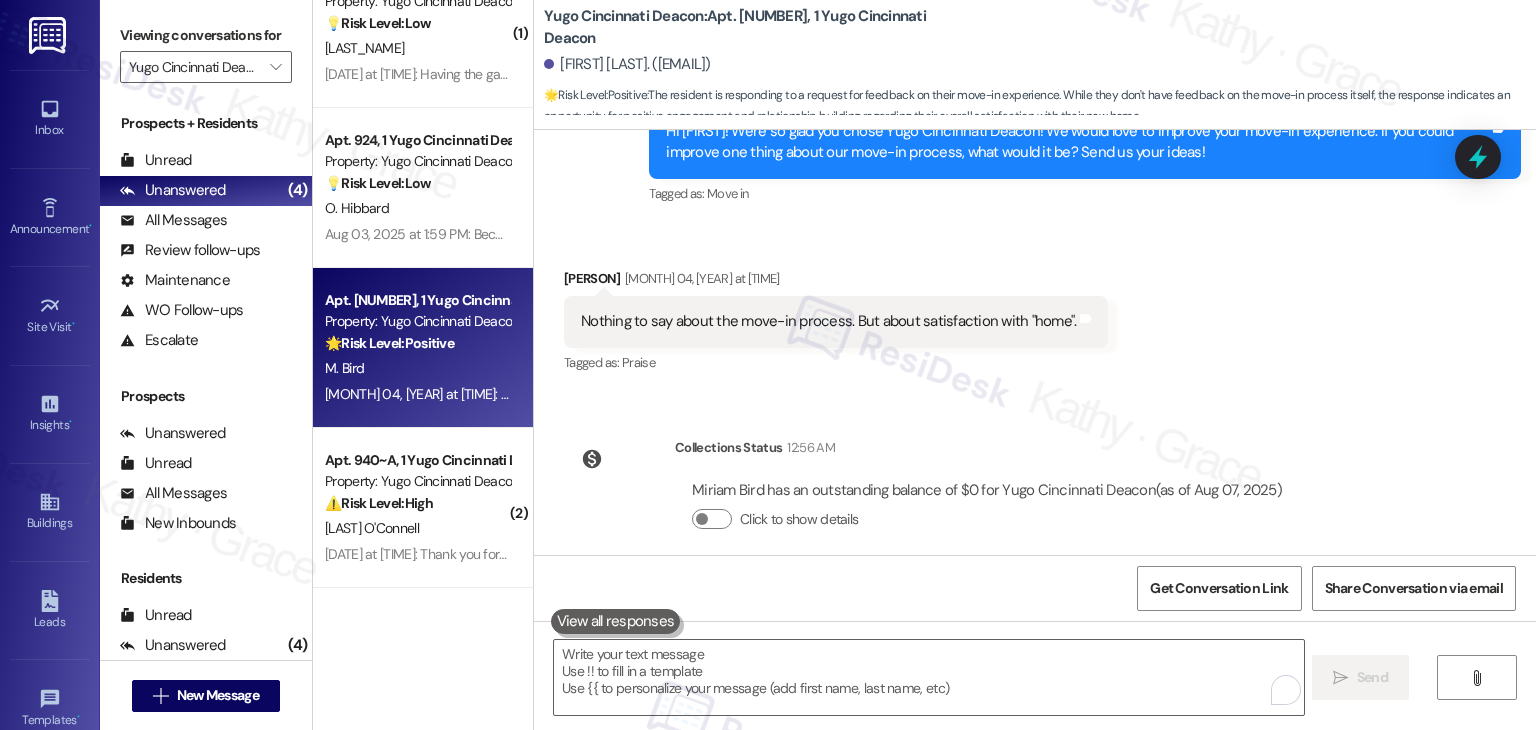 scroll, scrollTop: 488, scrollLeft: 0, axis: vertical 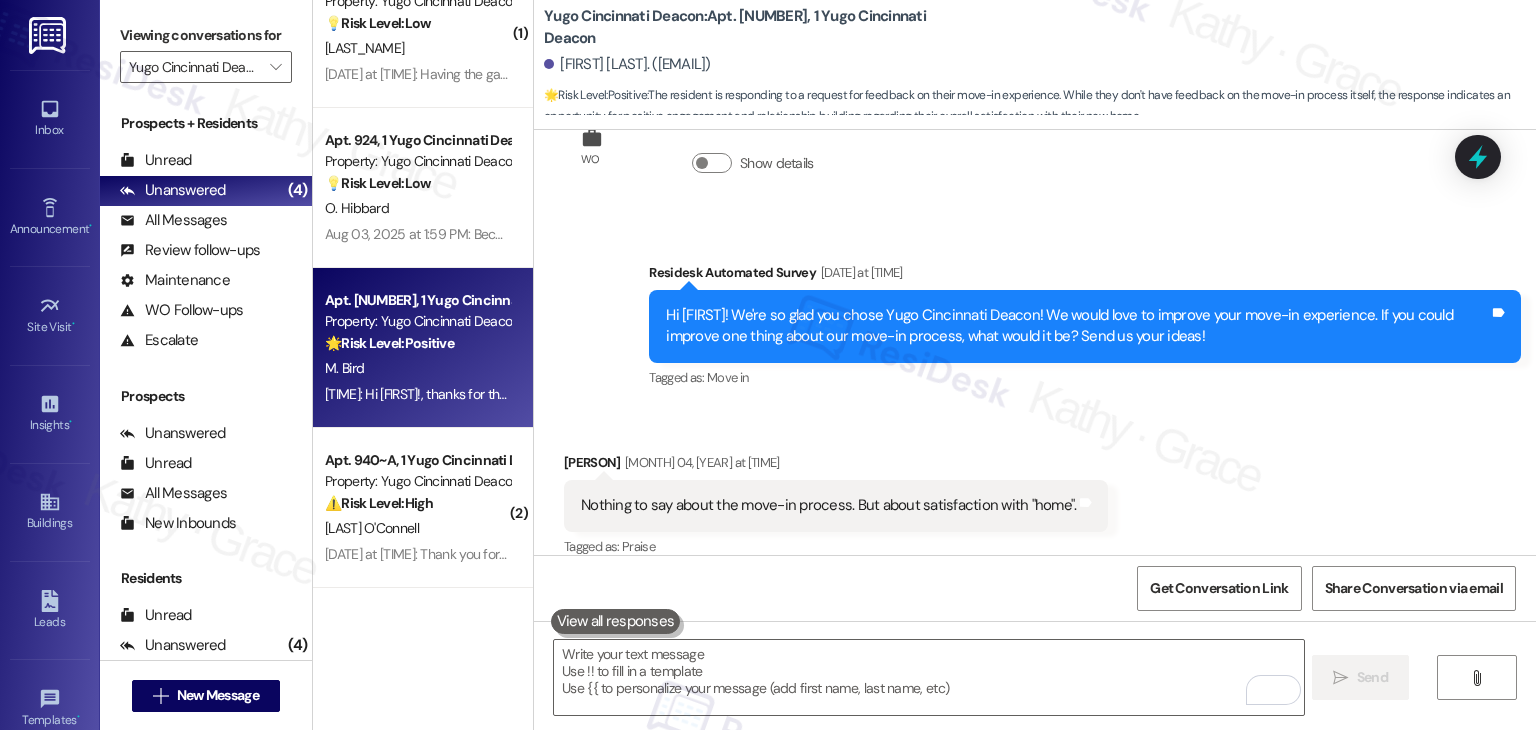 drag, startPoint x: 1339, startPoint y: 399, endPoint x: 1328, endPoint y: 436, distance: 38.600517 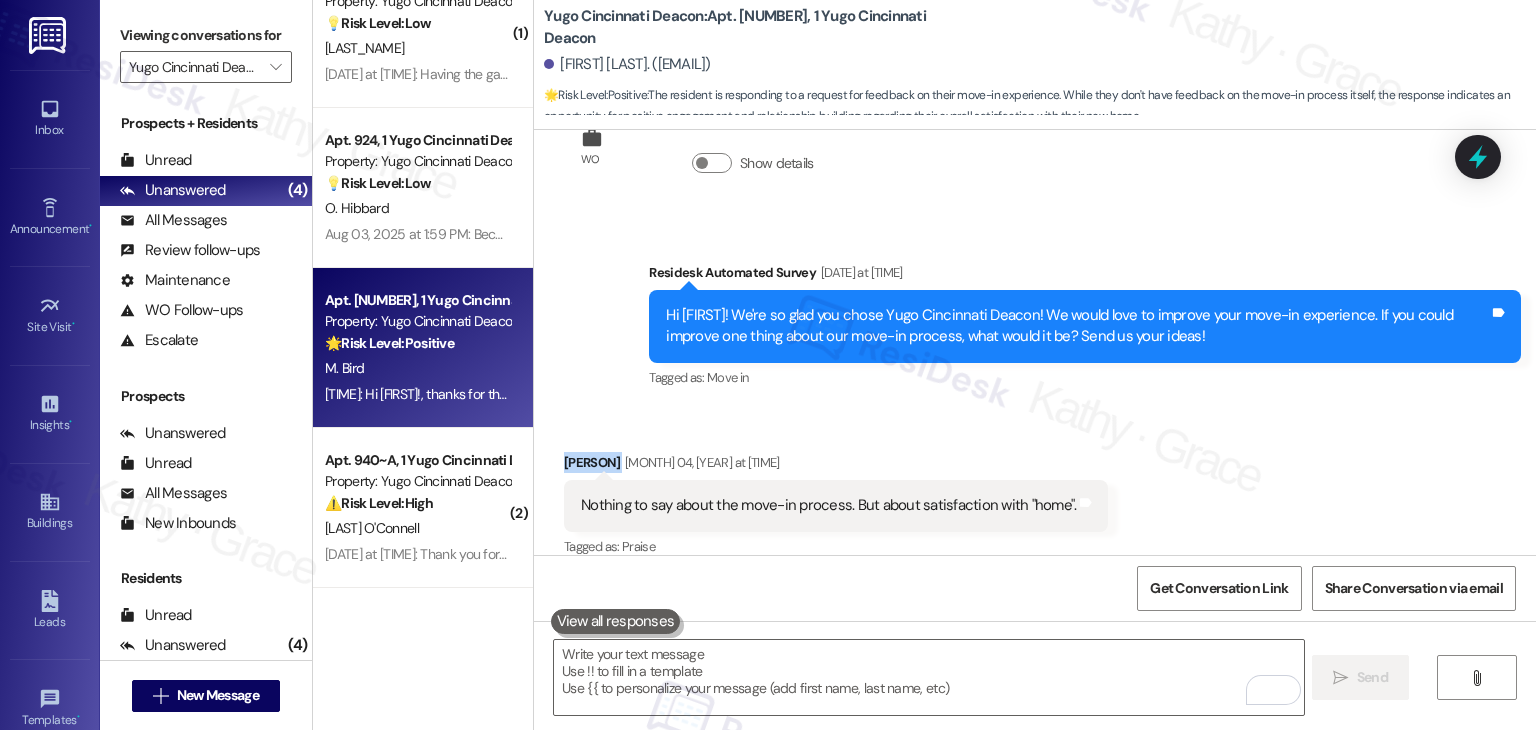 click on "Received via SMS Miriam Bird Aug 04, 2025 at 11:31 AM Nothing to say about the move-in process. But about satisfaction with "home".  Tags and notes Tagged as:   Praise Click to highlight conversations about Praise" at bounding box center (1035, 491) 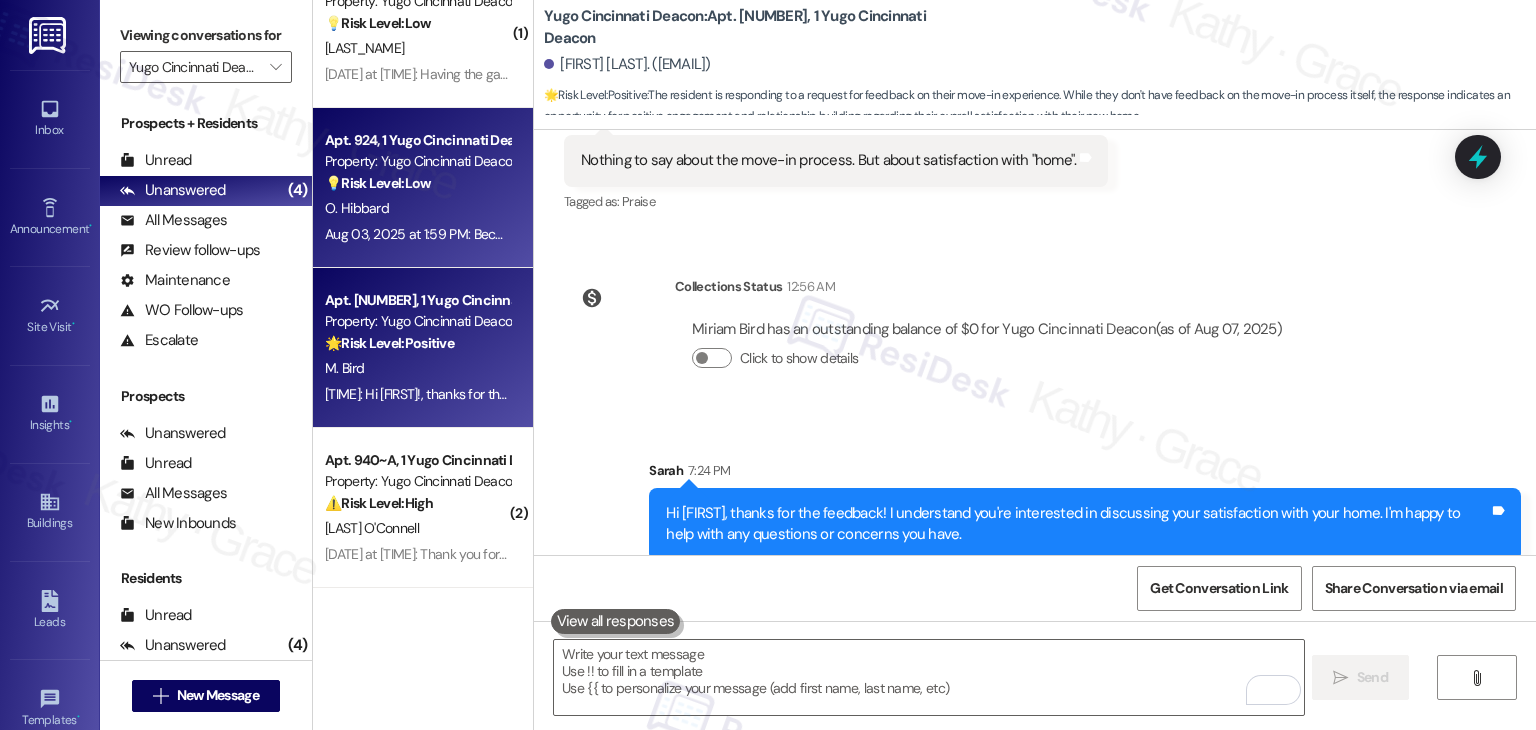 click on "Aug 03, 2025 at 1:59 PM: Because i want to know whats already in the apartment and what it looks like so i can plan what id like to bring in Aug 03, 2025 at 1:59 PM: Because i want to know whats already in the apartment and what it looks like so i can plan what id like to bring in" at bounding box center (724, 234) 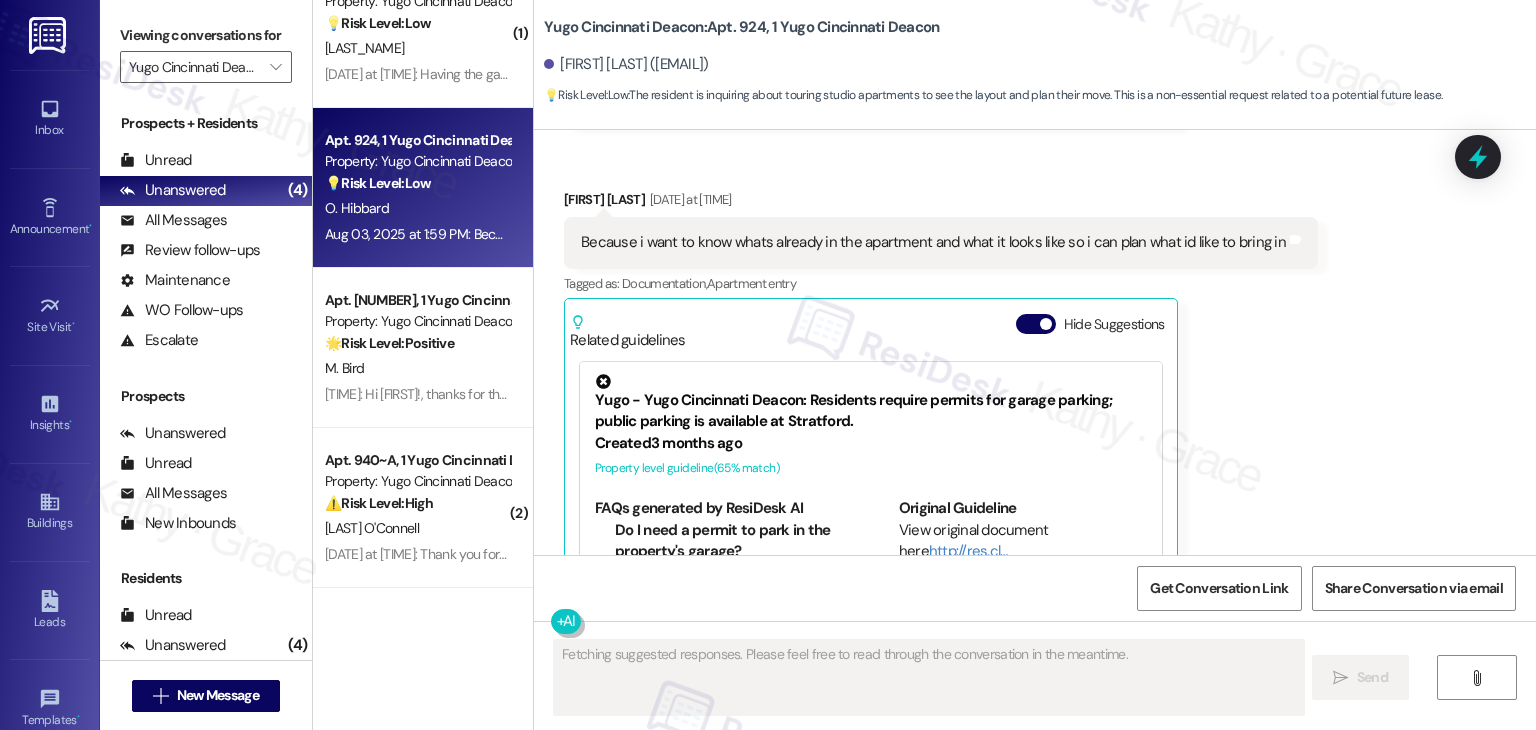 scroll, scrollTop: 2626, scrollLeft: 0, axis: vertical 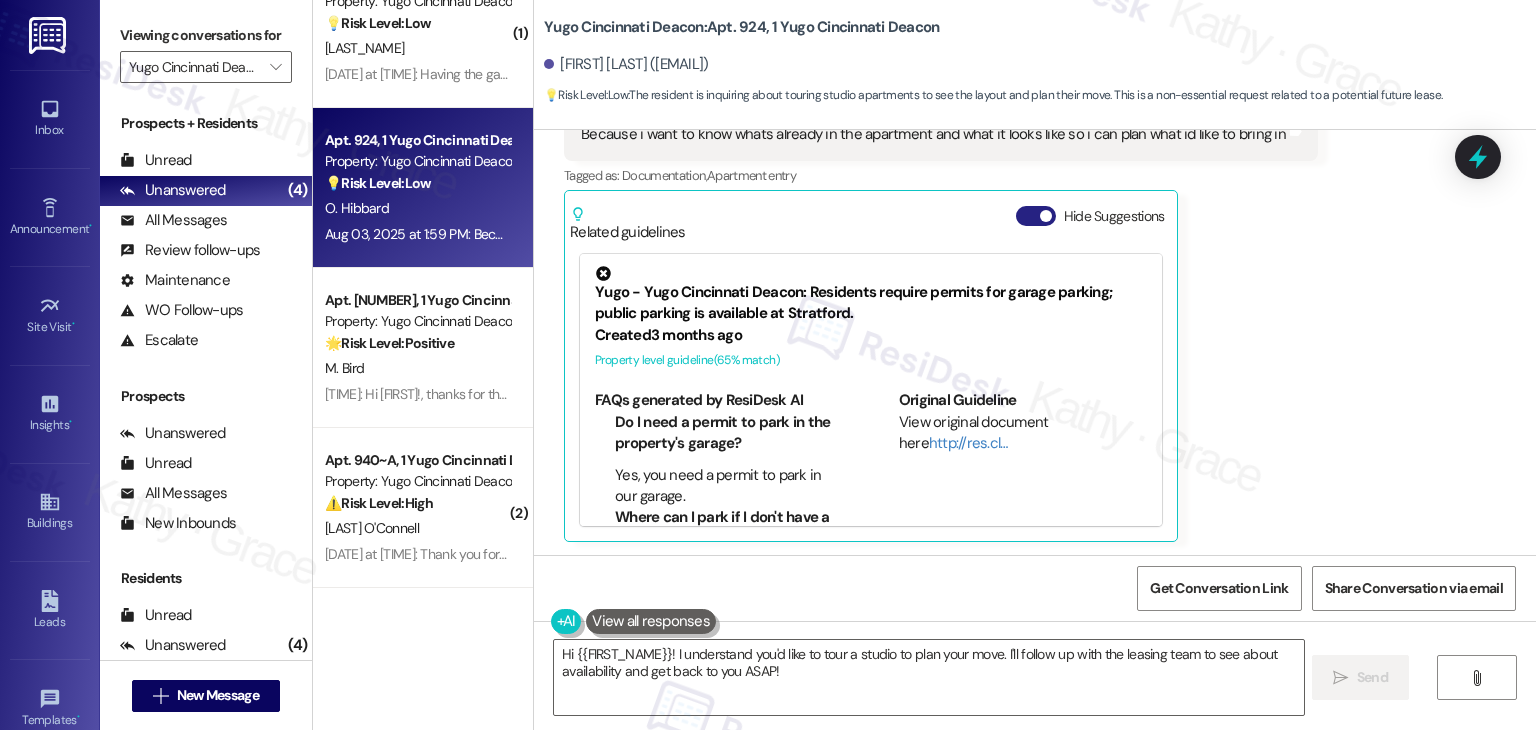 click on "Hide Suggestions" at bounding box center [1036, 216] 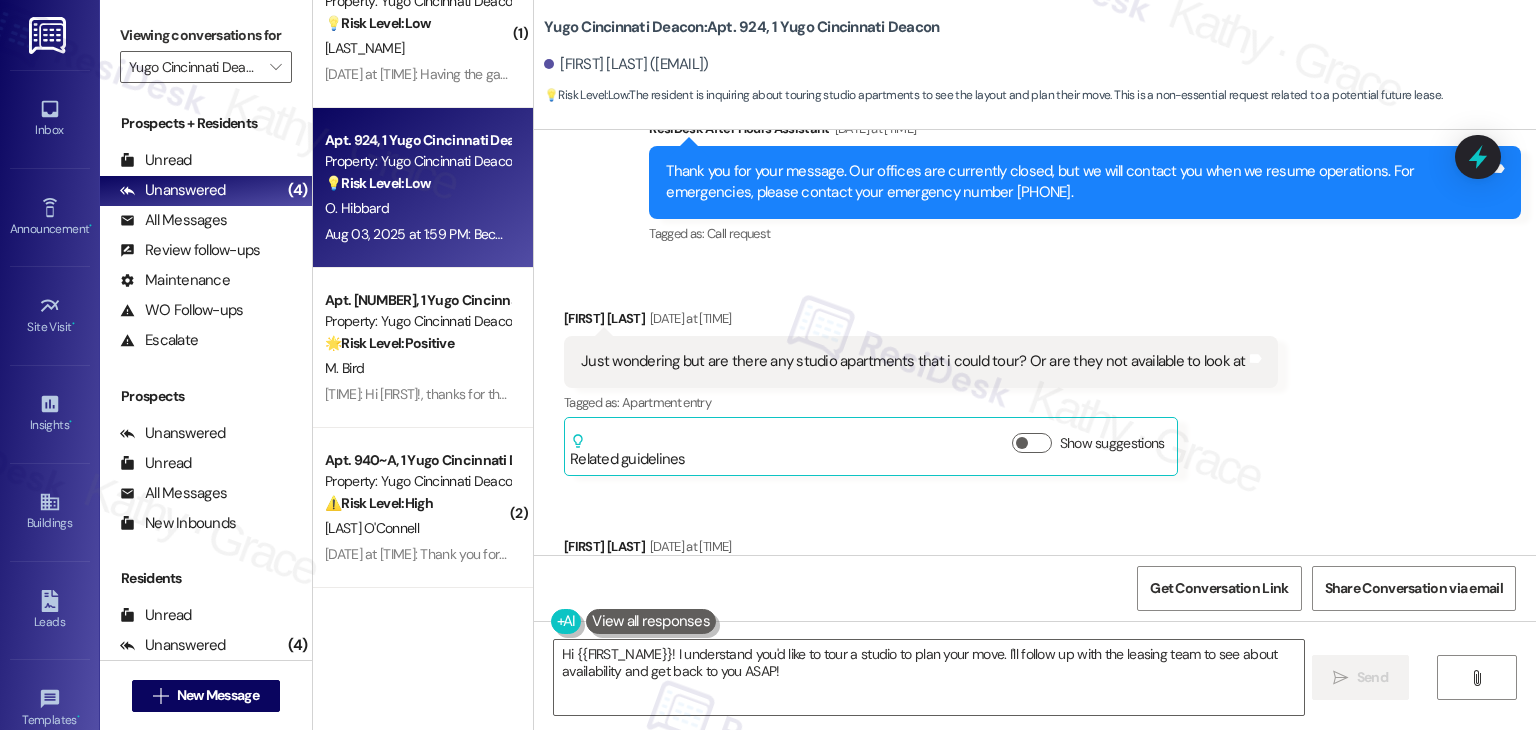 scroll, scrollTop: 2152, scrollLeft: 0, axis: vertical 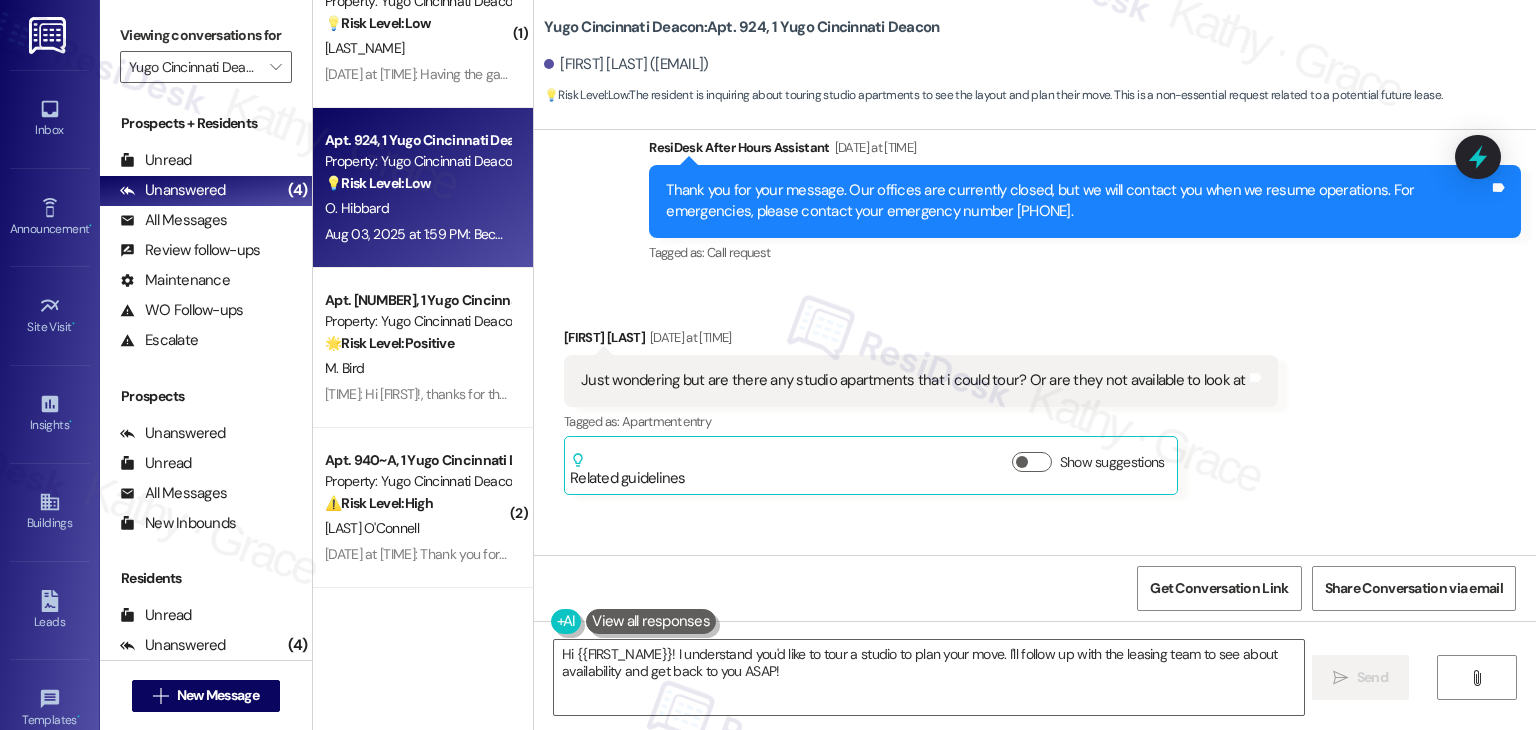 click on "Just wondering but are there any studio apartments that i could tour? Or are they not available to look at" at bounding box center [913, 380] 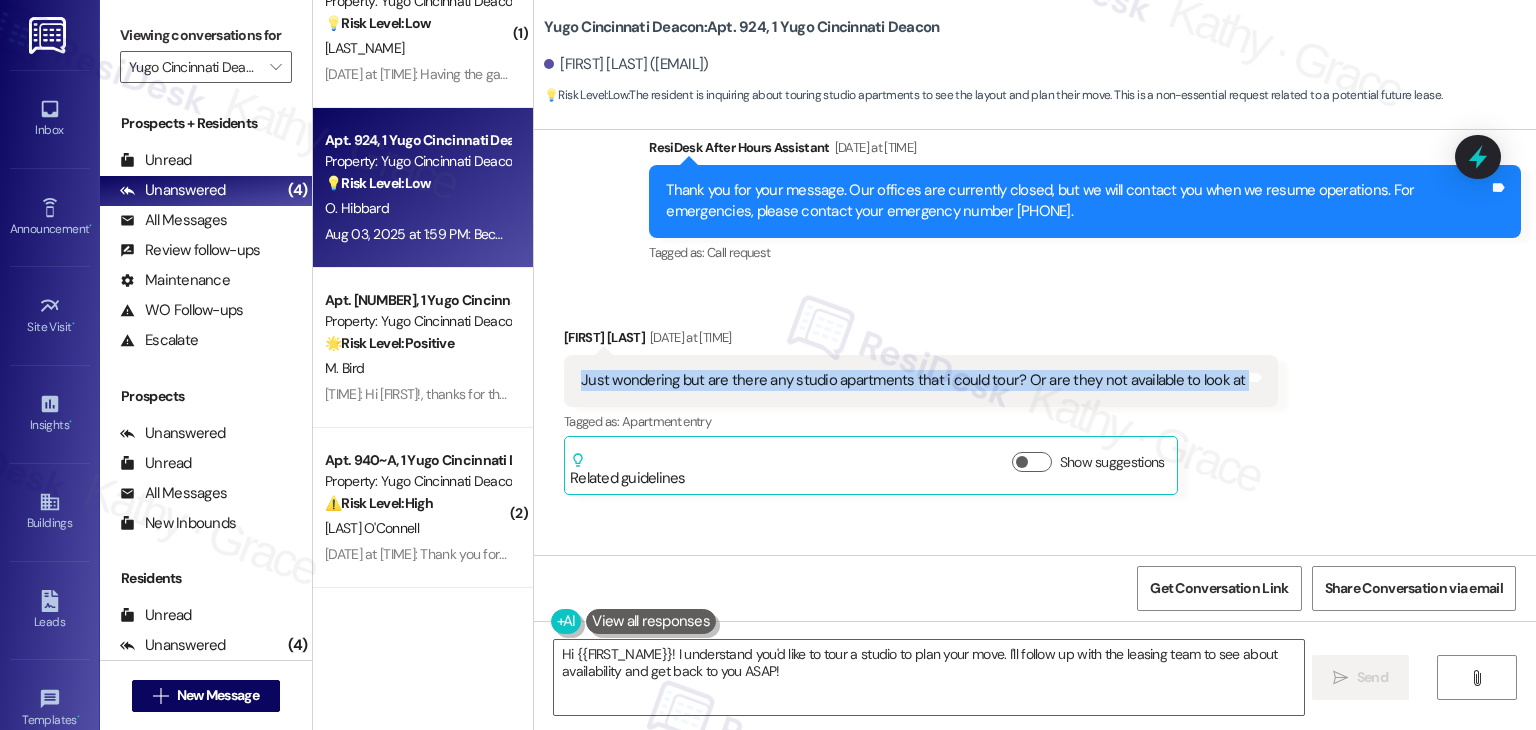 click on "Just wondering but are there any studio apartments that i could tour? Or are they not available to look at" at bounding box center [913, 380] 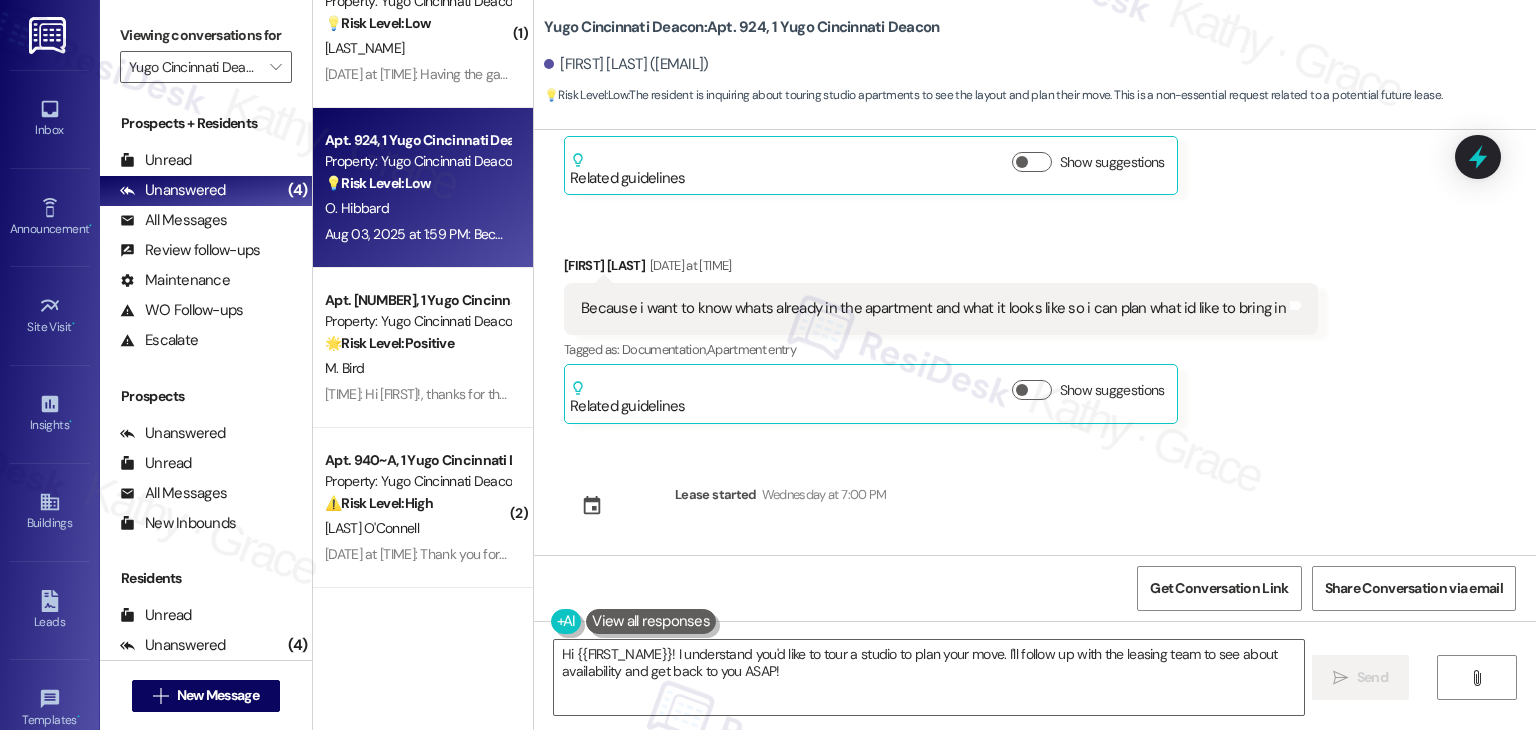 click on "Because i want to know whats already in the apartment and what it looks like so i can plan what id like to bring in Tags and notes" at bounding box center (941, 308) 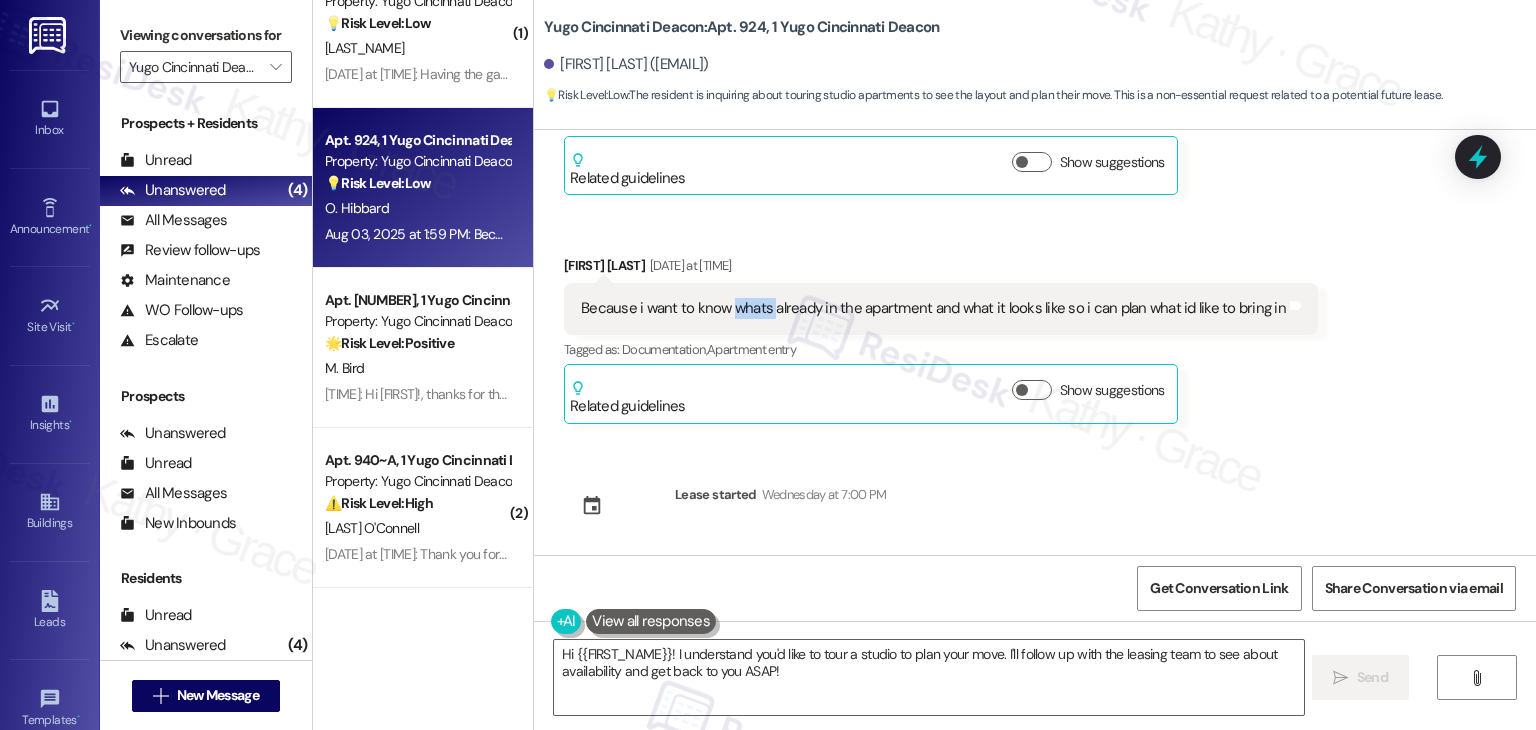click on "Because i want to know whats already in the apartment and what it looks like so i can plan what id like to bring in Tags and notes" at bounding box center [941, 308] 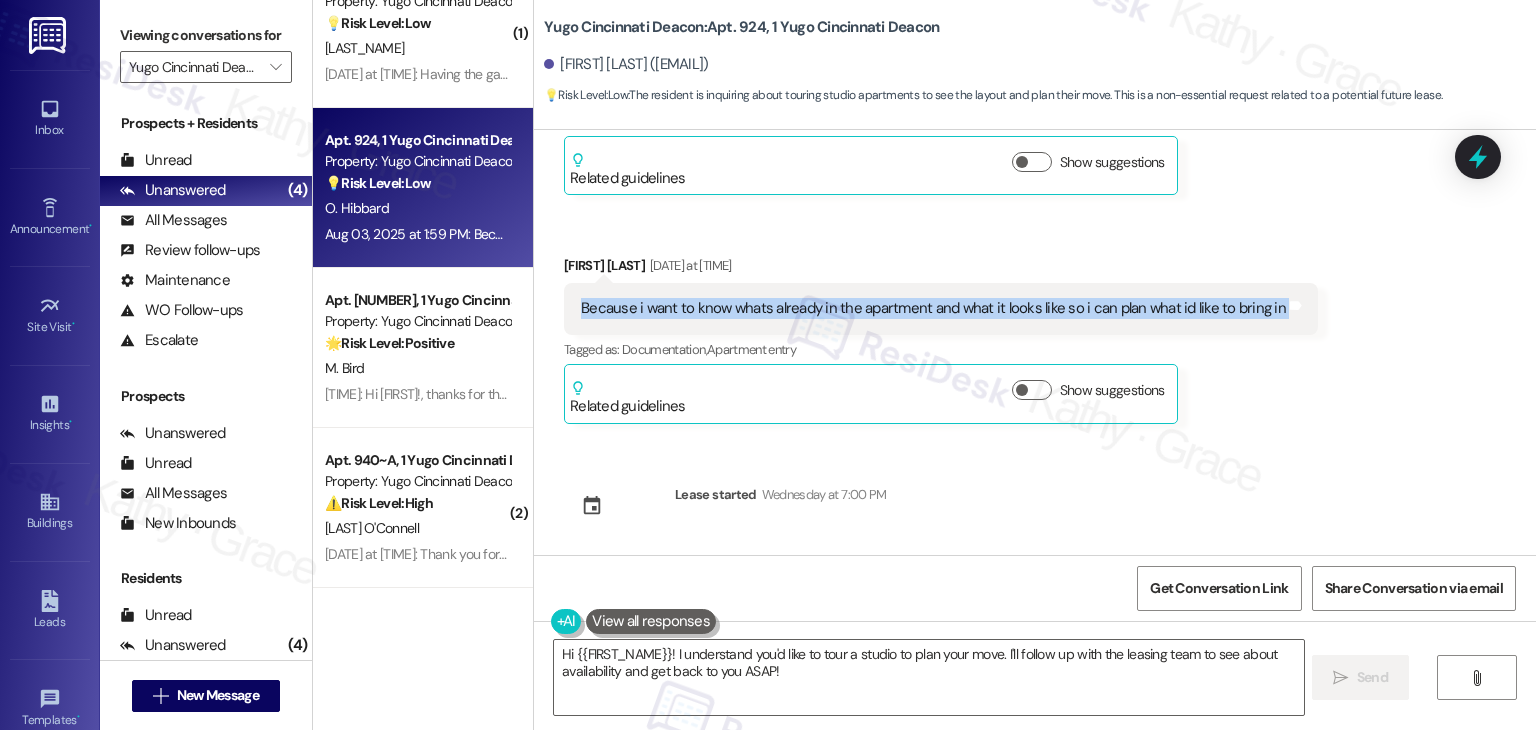 click on "Because i want to know whats already in the apartment and what it looks like so i can plan what id like to bring in Tags and notes" at bounding box center (941, 308) 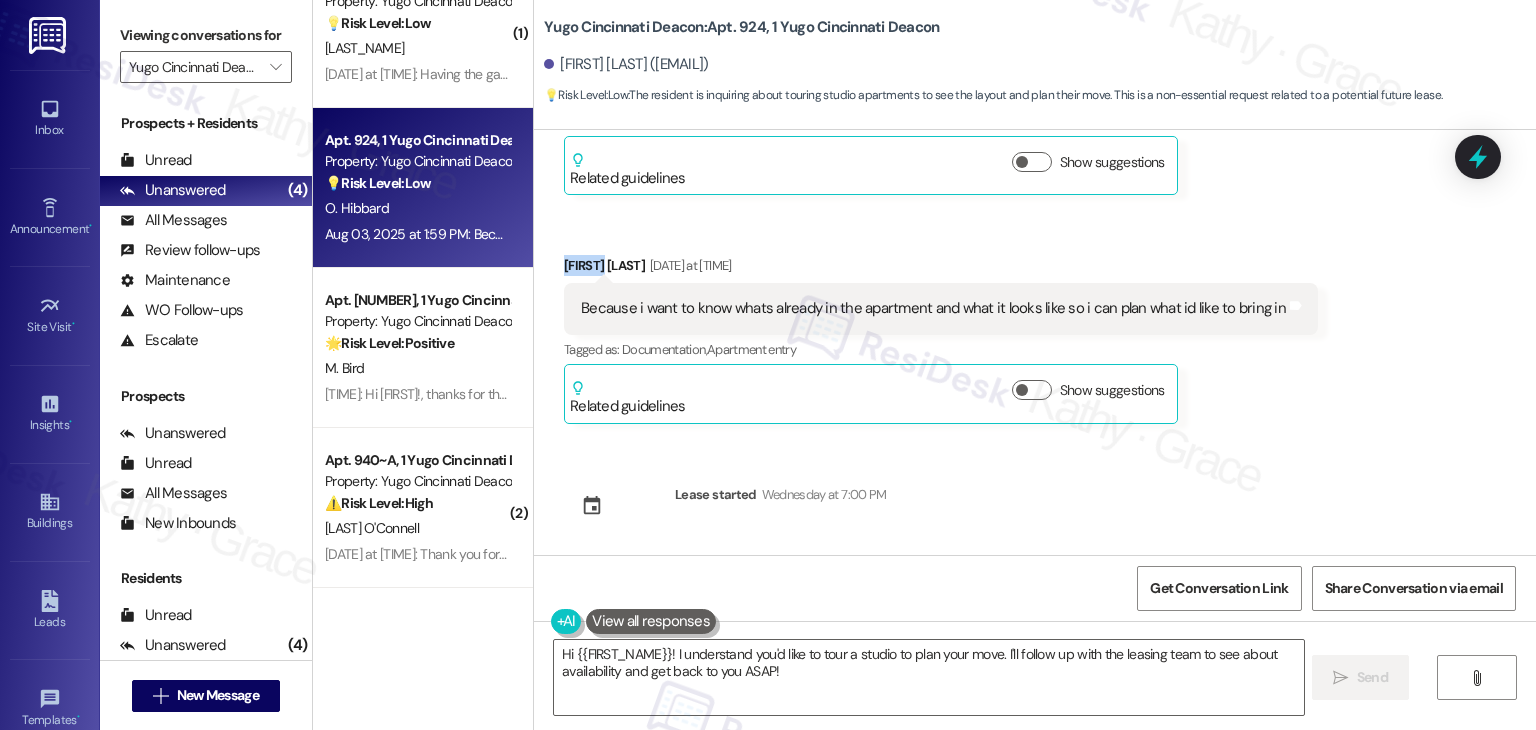click on "Olivia Hibbard Aug 03, 2025 at 1:59 PM" at bounding box center (941, 269) 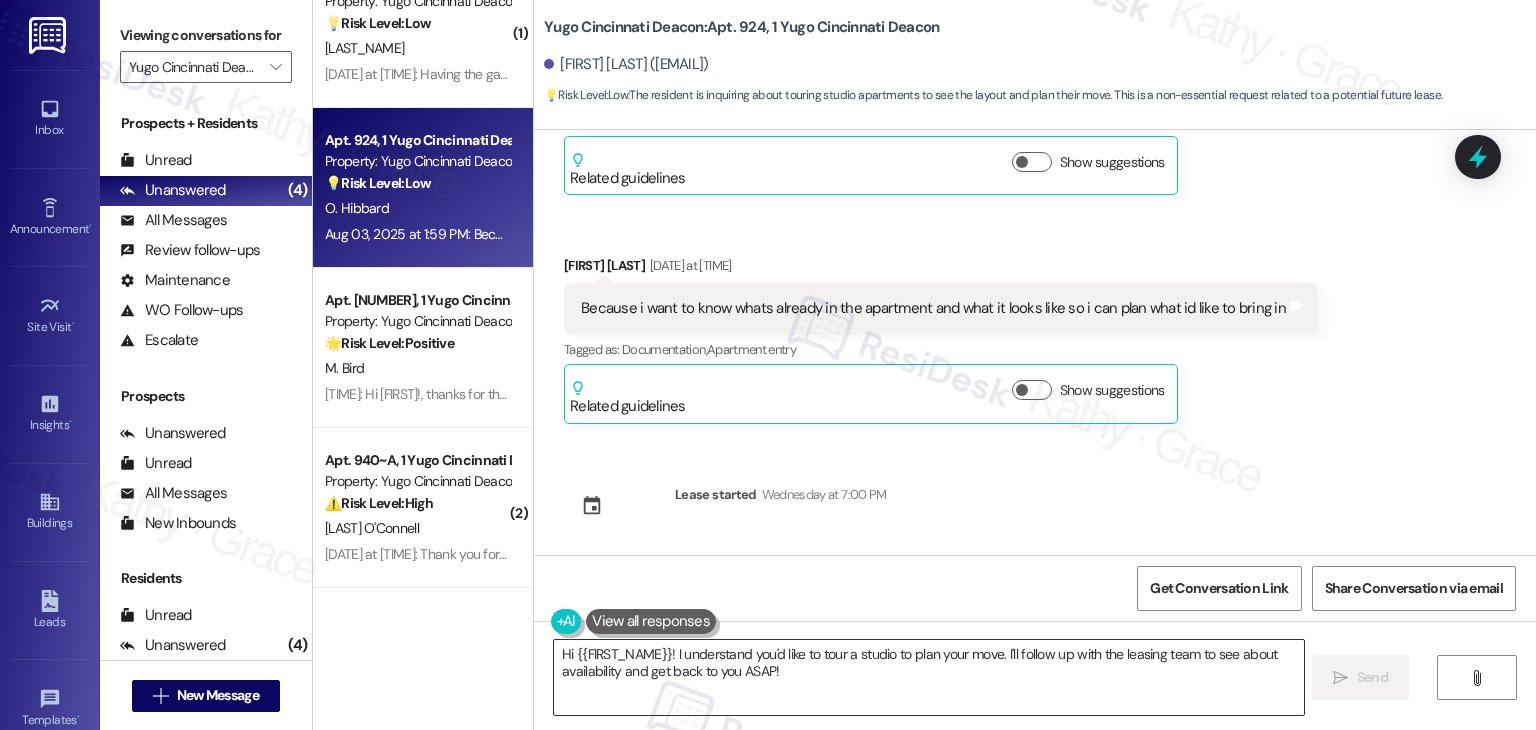 click on "Hi {{first_name}}! I understand you'd like to tour a studio to plan your move. I'll follow up with the leasing team to see about availability and get back to you ASAP!" at bounding box center [928, 677] 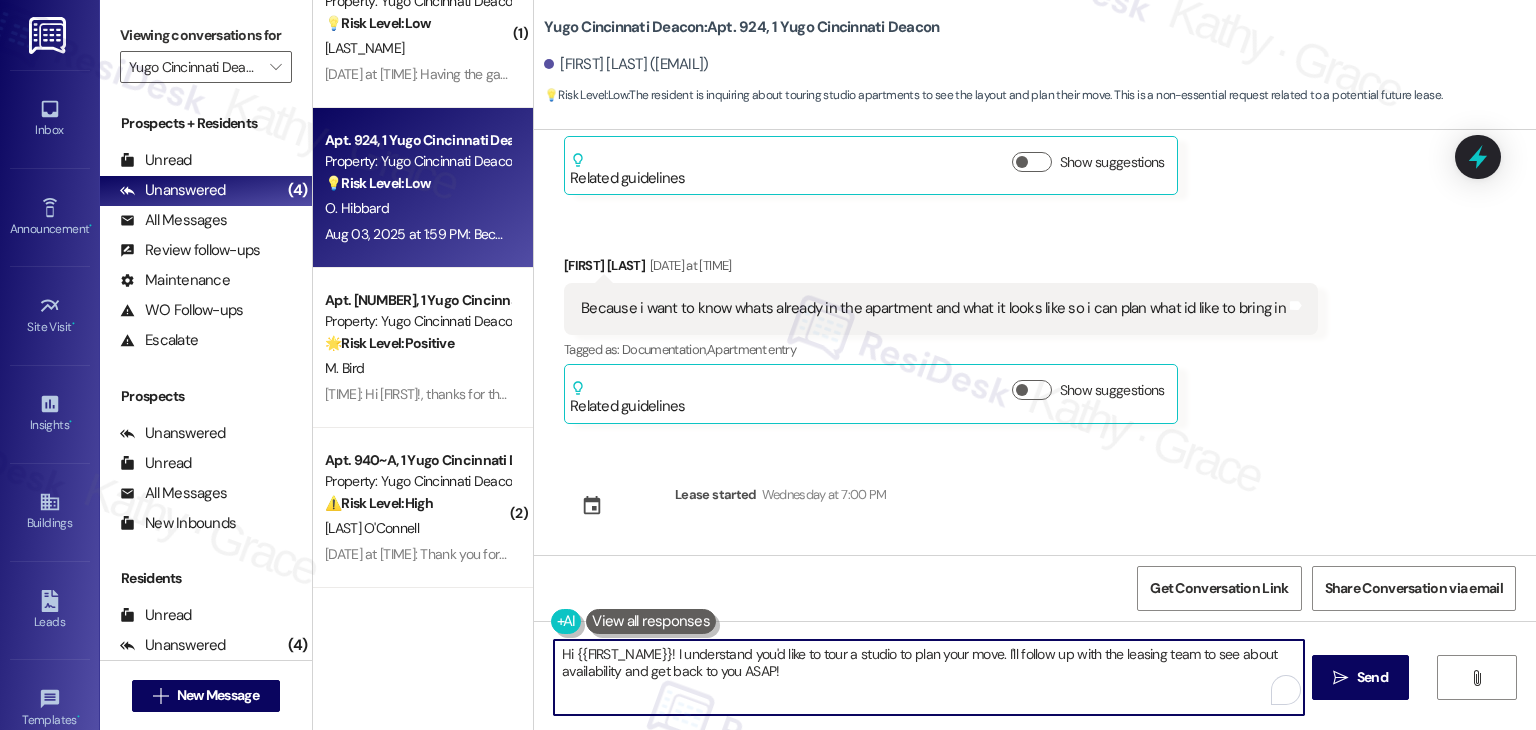 click on "Hi {{first_name}}! I understand you'd like to tour a studio to plan your move. I'll follow up with the leasing team to see about availability and get back to you ASAP!" at bounding box center [928, 677] 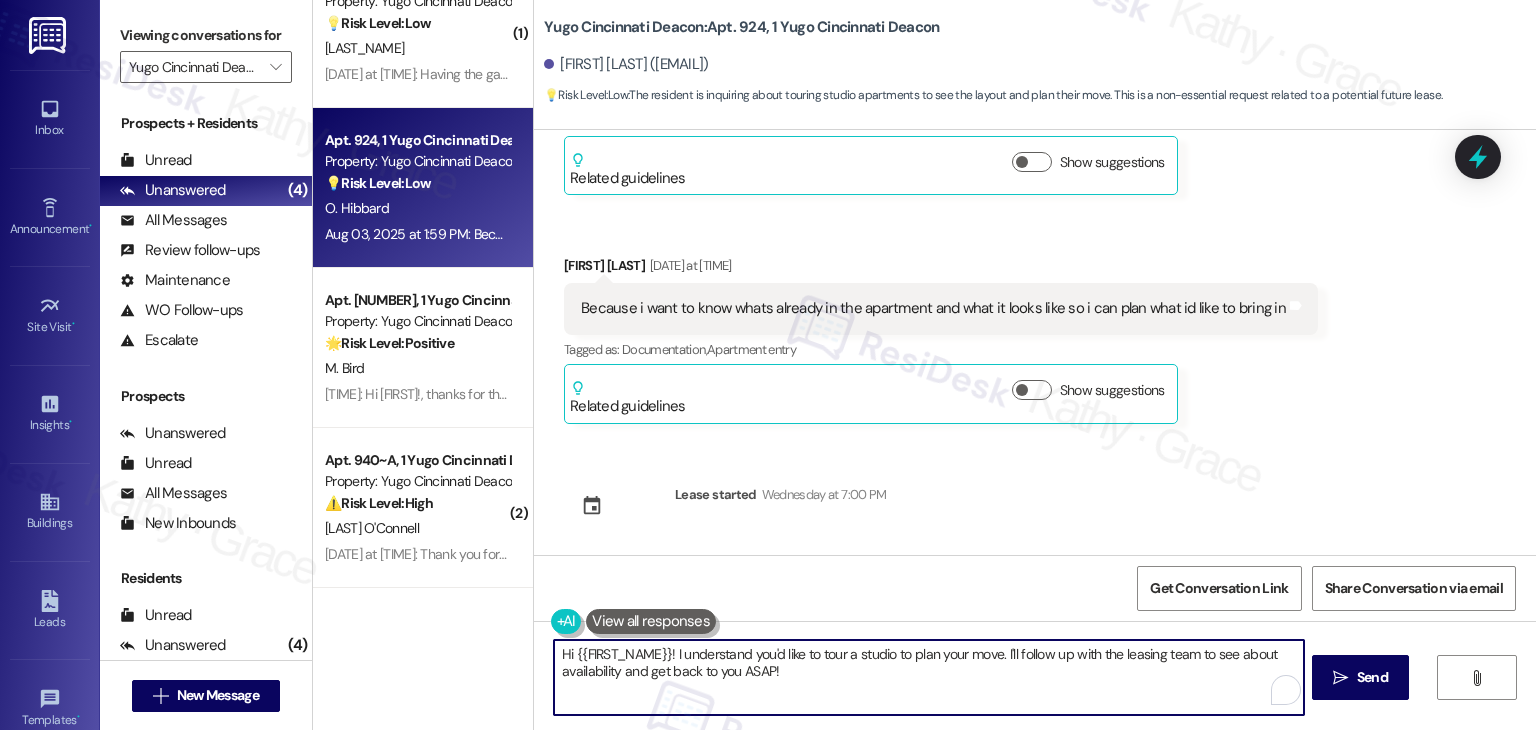 paste on "Olivia! Let me check with the site team to see if any studio apartments are currently available for touring. I  understand wanting to see the layout and what's included so you can plan ahead. I’ll get back to you as soon as I have an update" 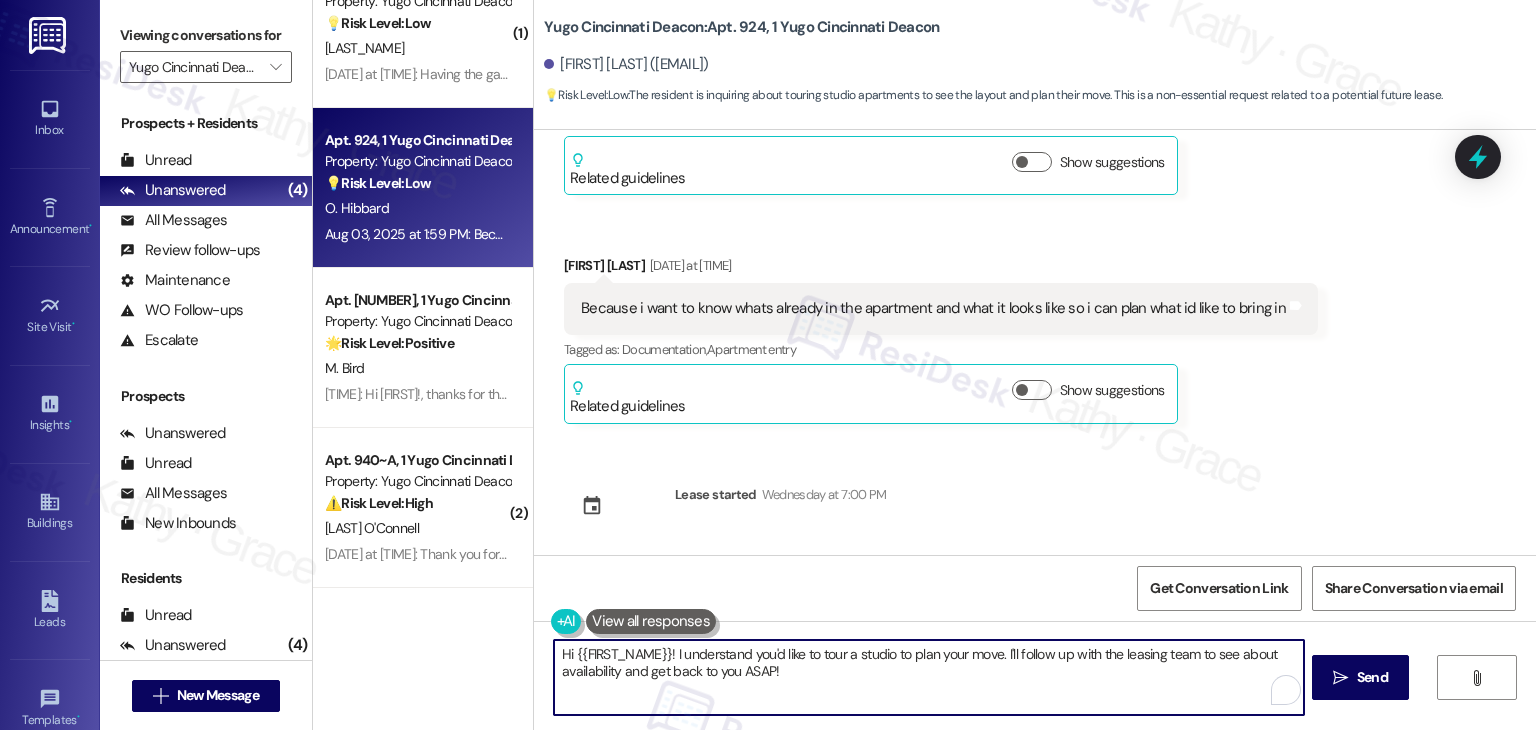 type on "Hi Olivia! Let me check with the site team to see if any studio apartments are currently available for touring. I  understand wanting to see the layout and what's included so you can plan ahead. I’ll get back to you as soon as I have an update!" 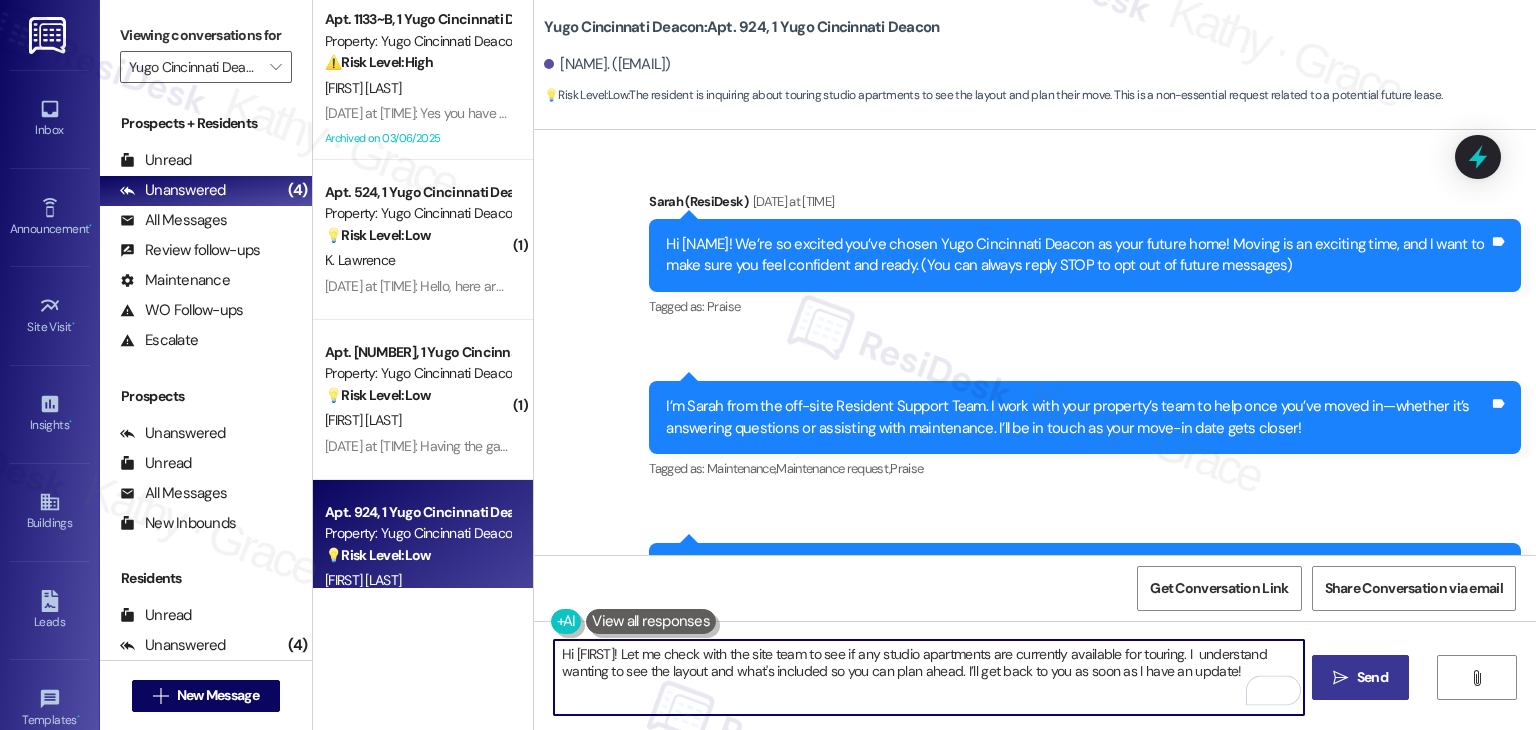 scroll, scrollTop: 0, scrollLeft: 0, axis: both 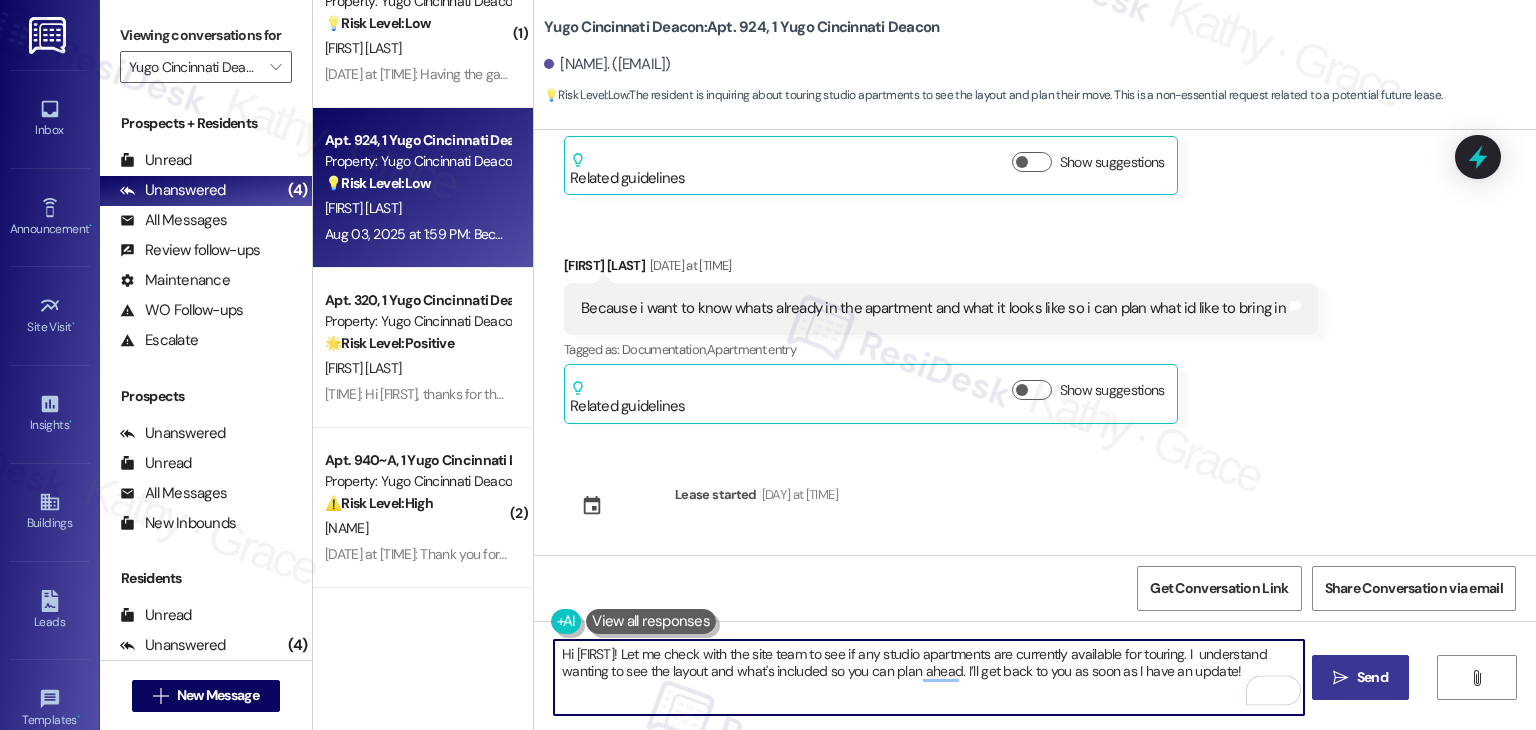 type on "Hi [FIRST]! Let me check with the site team to see if any studio apartments are currently available for touring. I  understand wanting to see the layout and what's included so you can plan ahead. I’ll get back to you as soon as I have an update!" 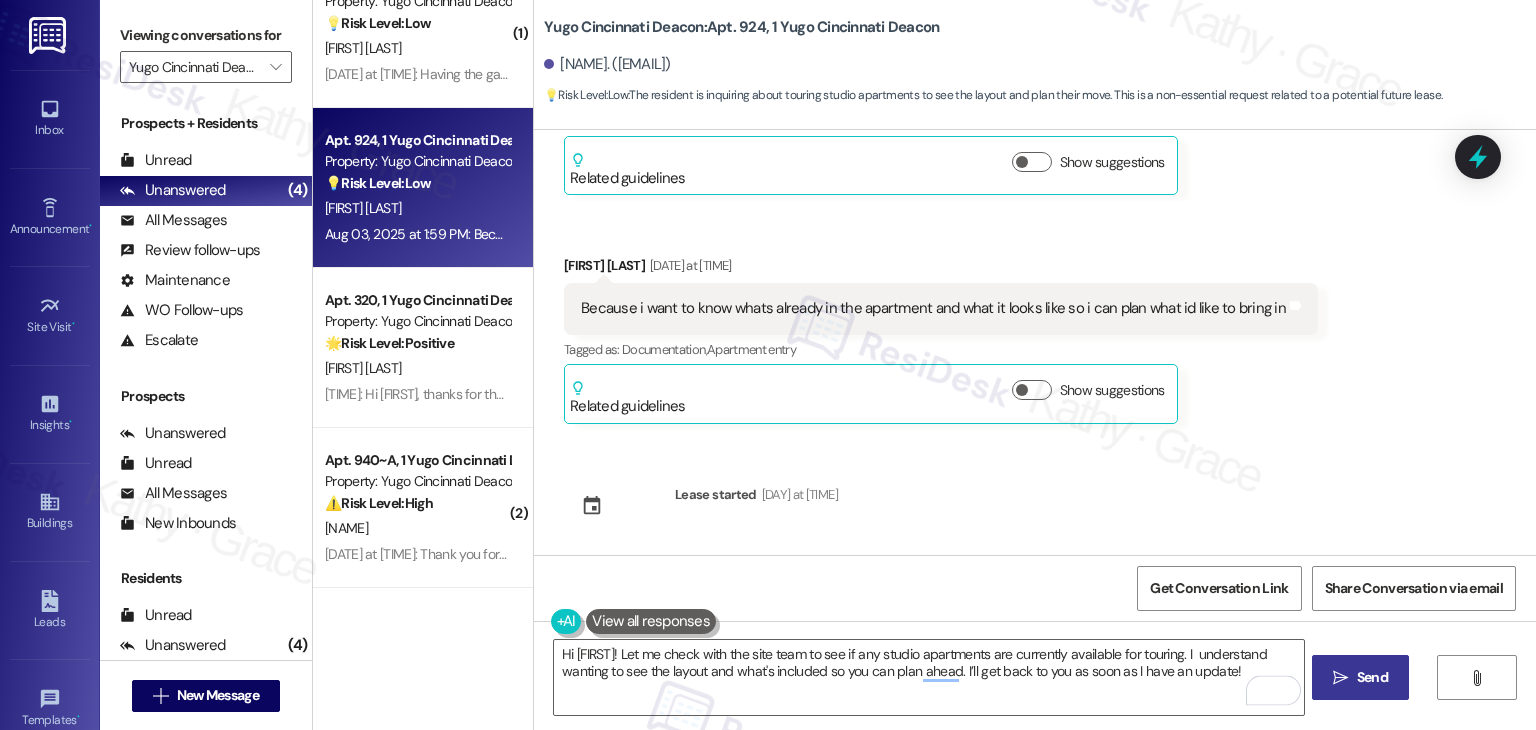 click on " Send" at bounding box center (1360, 677) 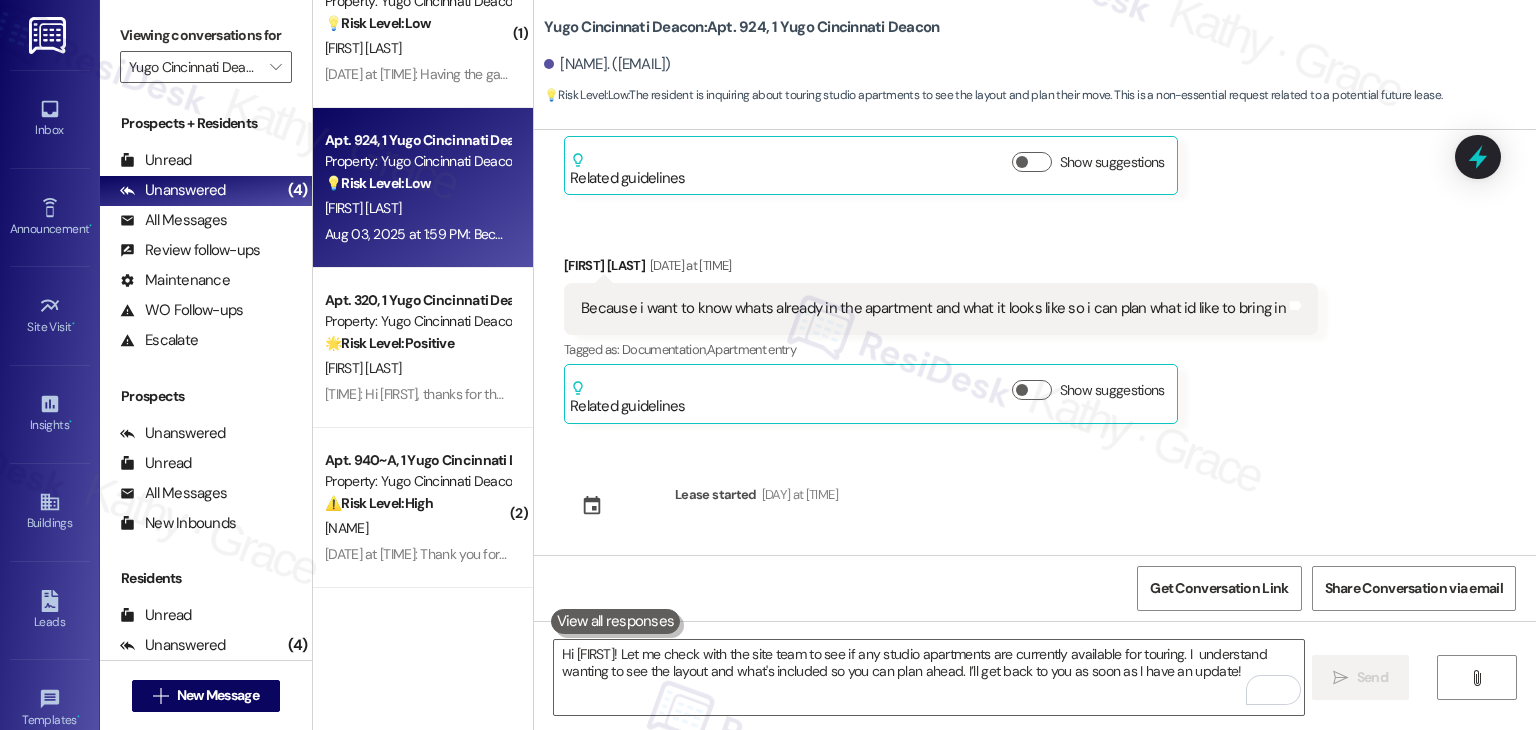 scroll, scrollTop: 2334, scrollLeft: 0, axis: vertical 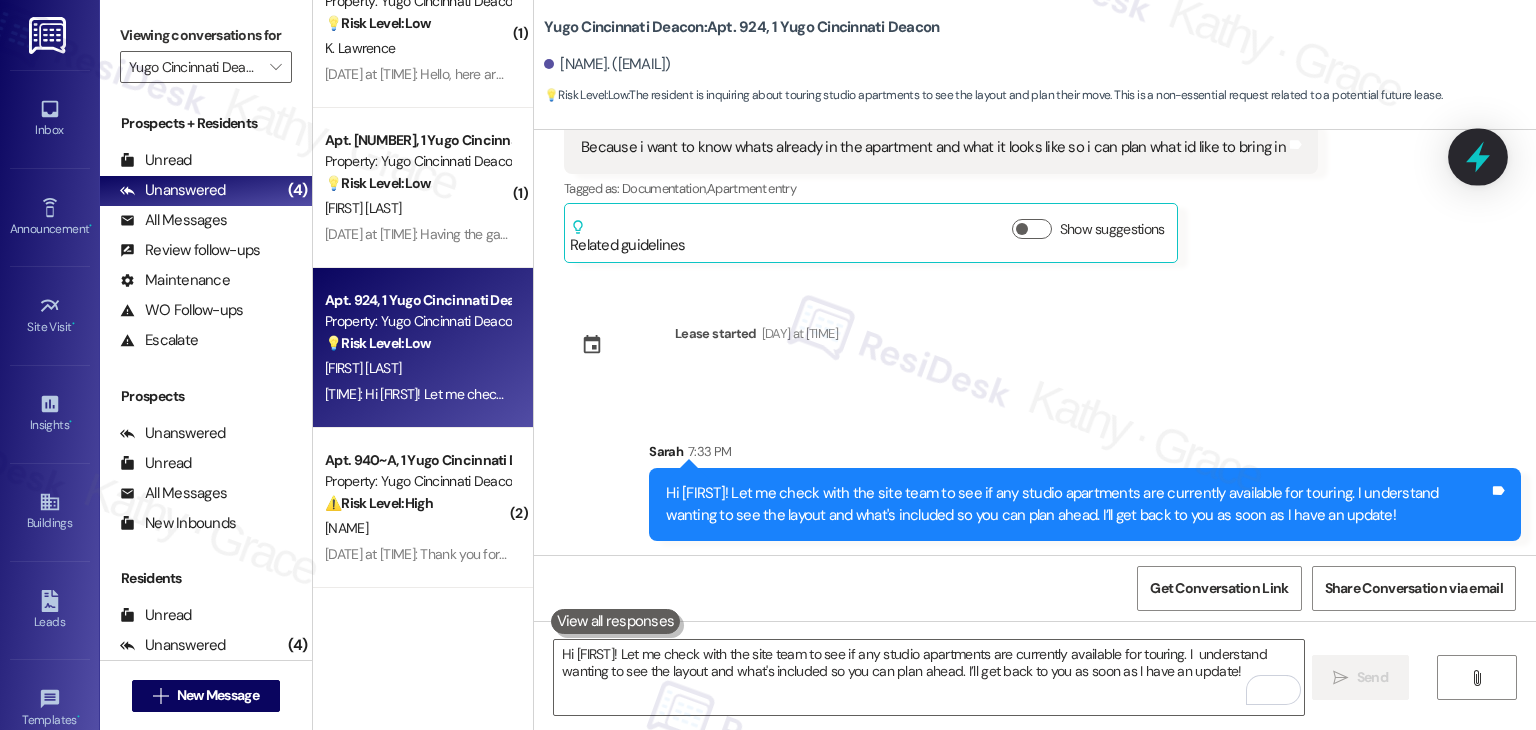 click 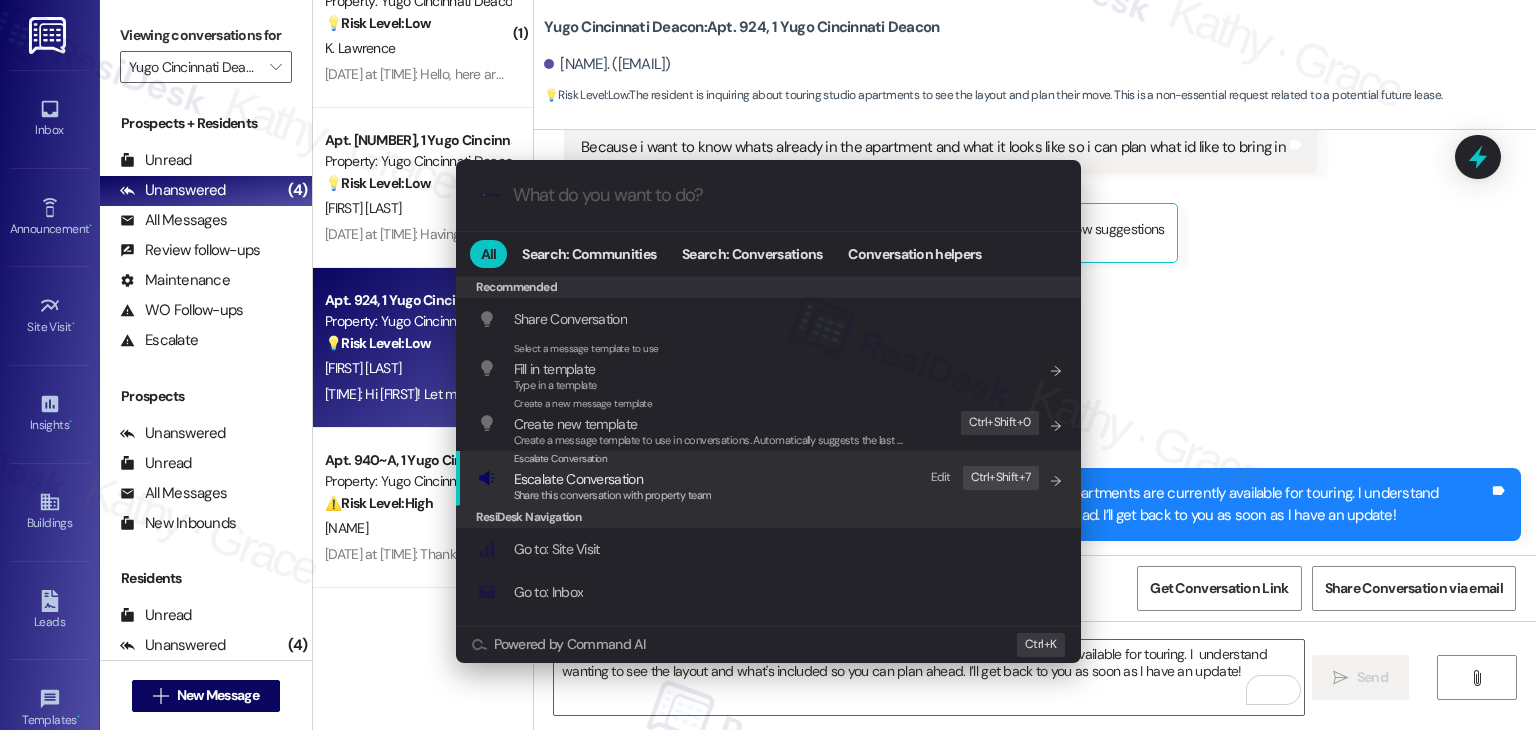 click on "Share this conversation with property team" at bounding box center (613, 495) 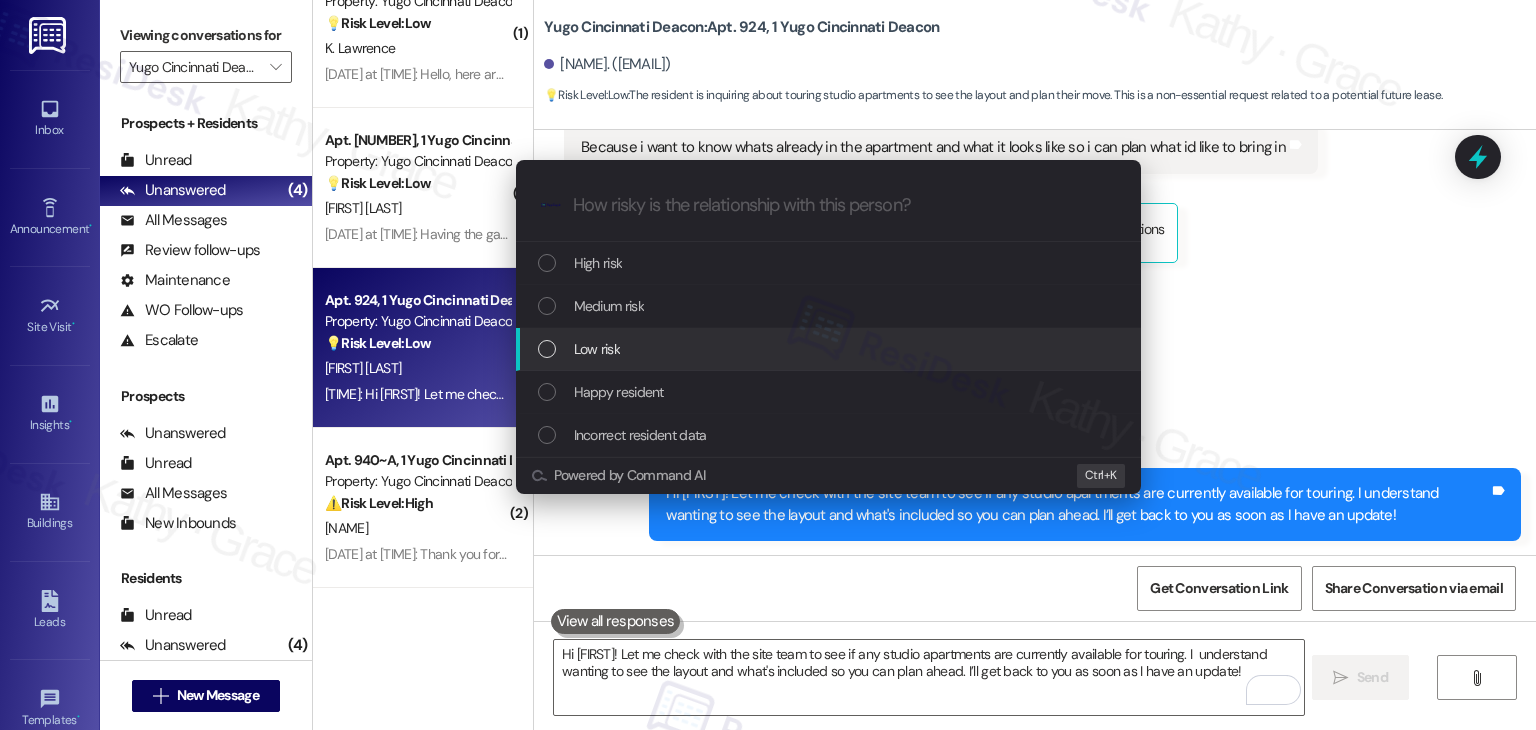 click at bounding box center (547, 349) 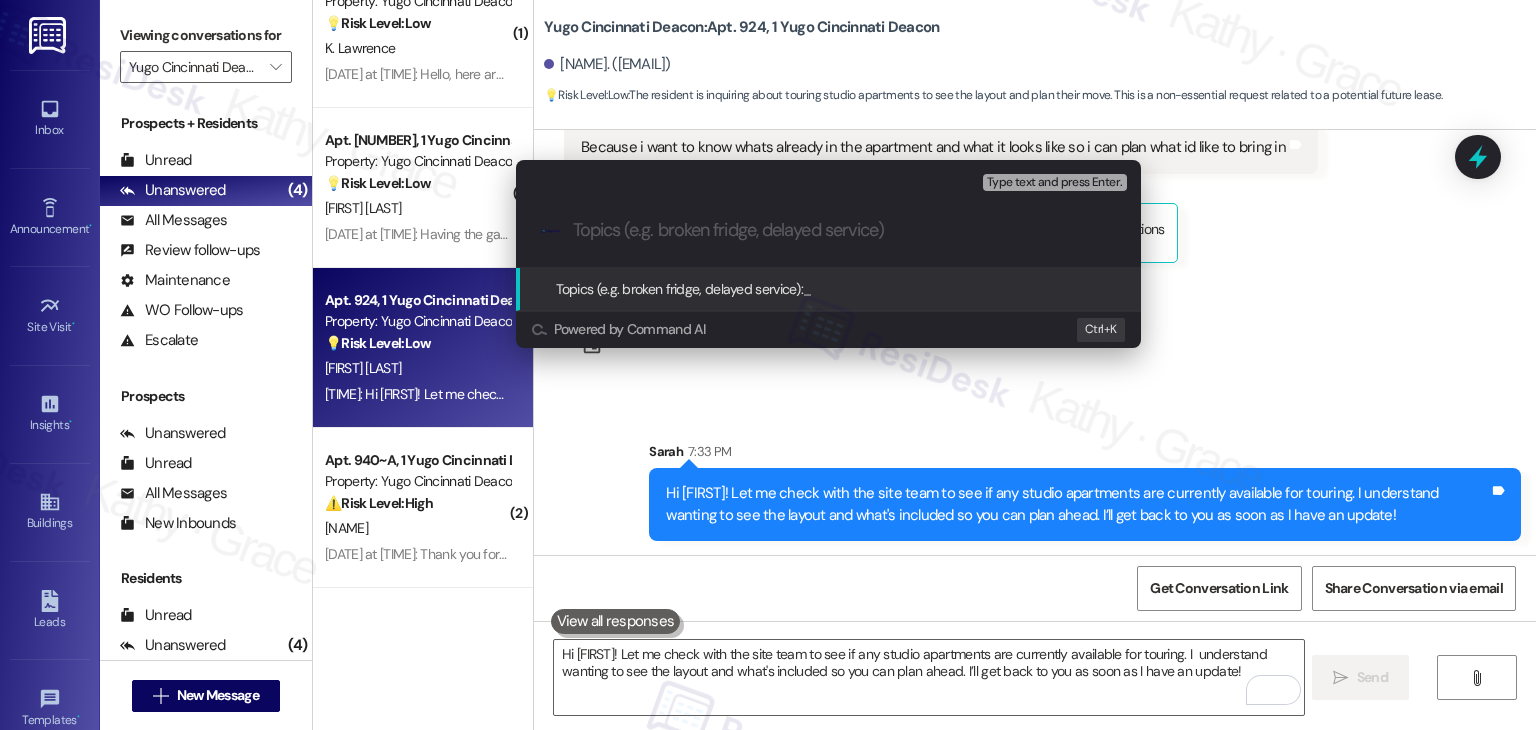paste on "Studio Apartment Tour Request & Furnishing Inquiry" 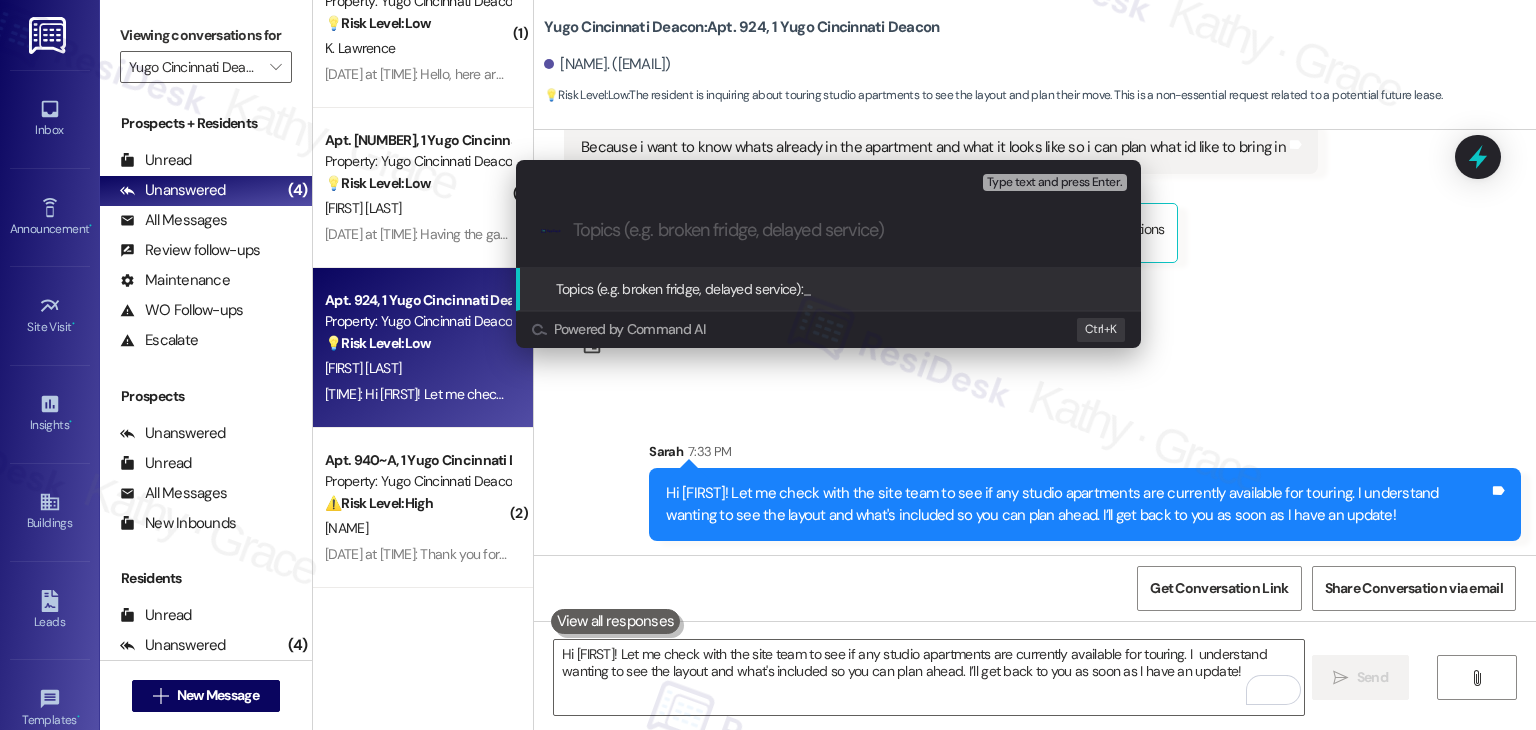 type on "Studio Apartment Tour Request & Furnishing Inquiry" 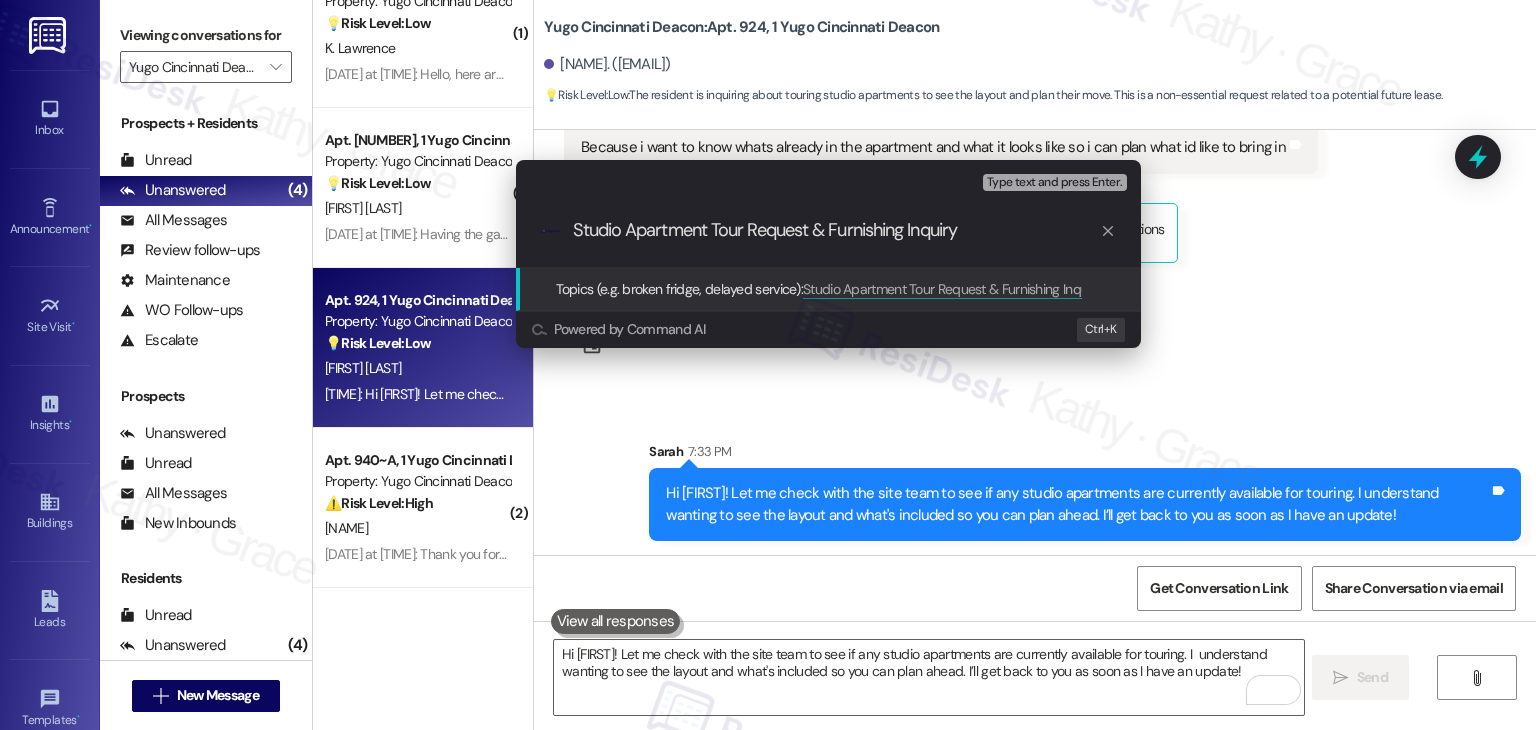 type 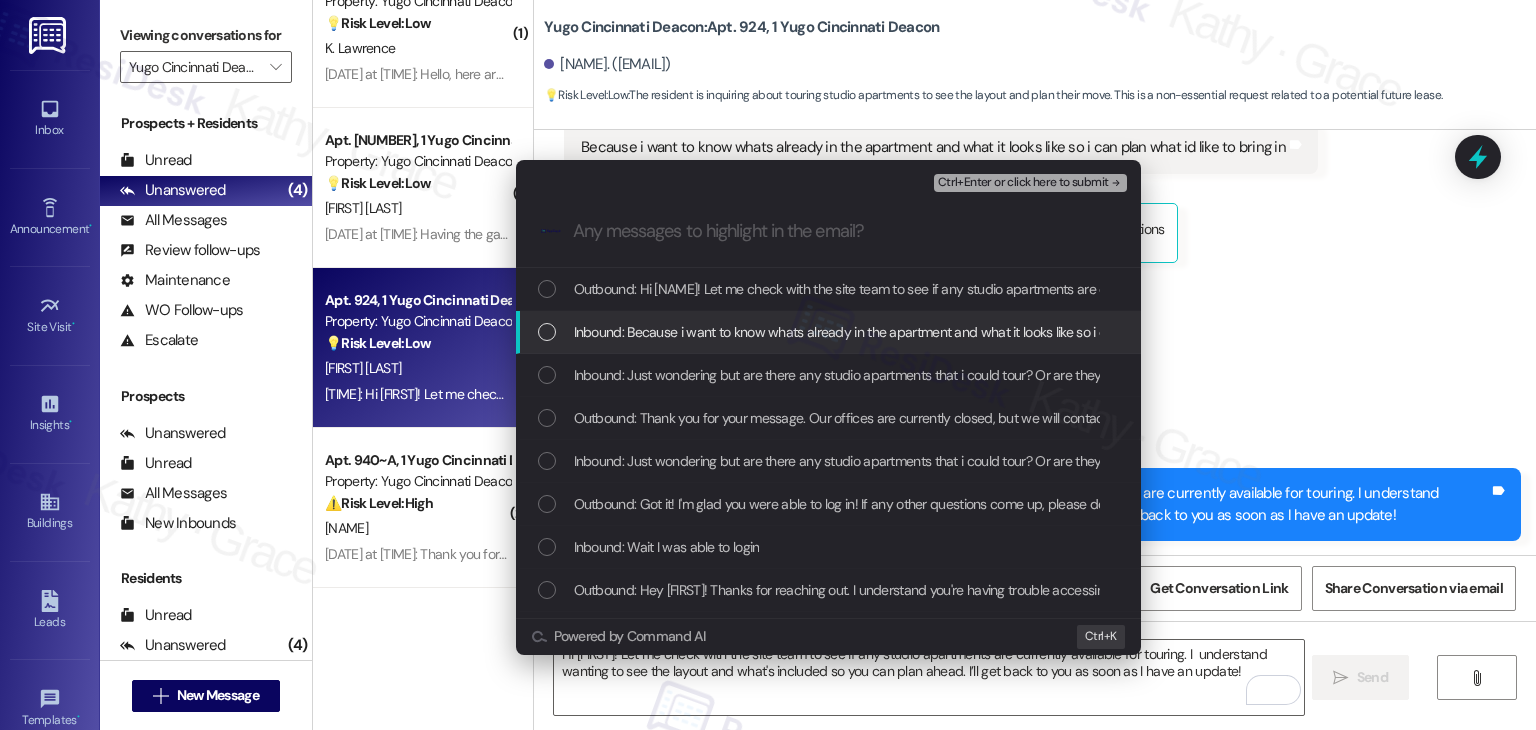 click at bounding box center (547, 332) 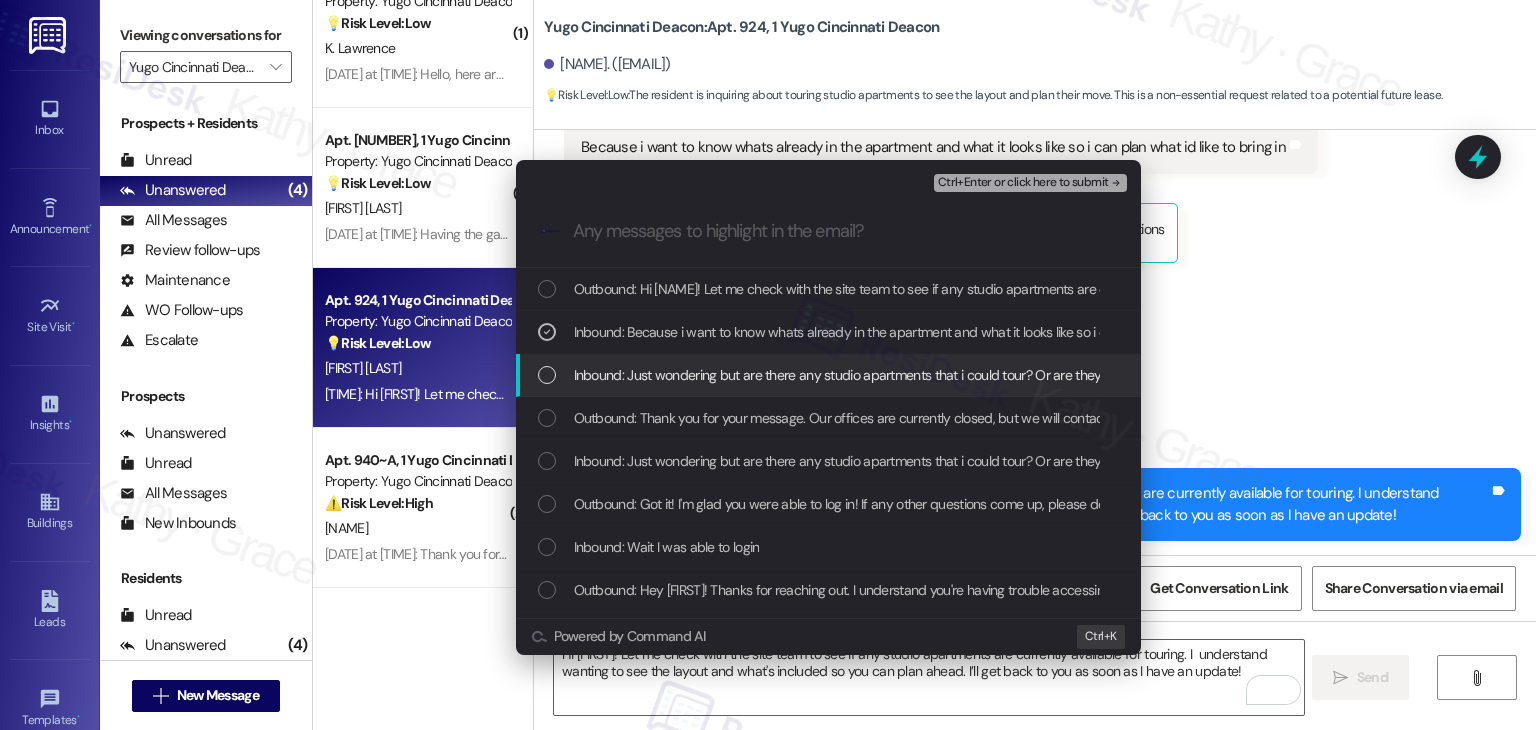 click at bounding box center (547, 375) 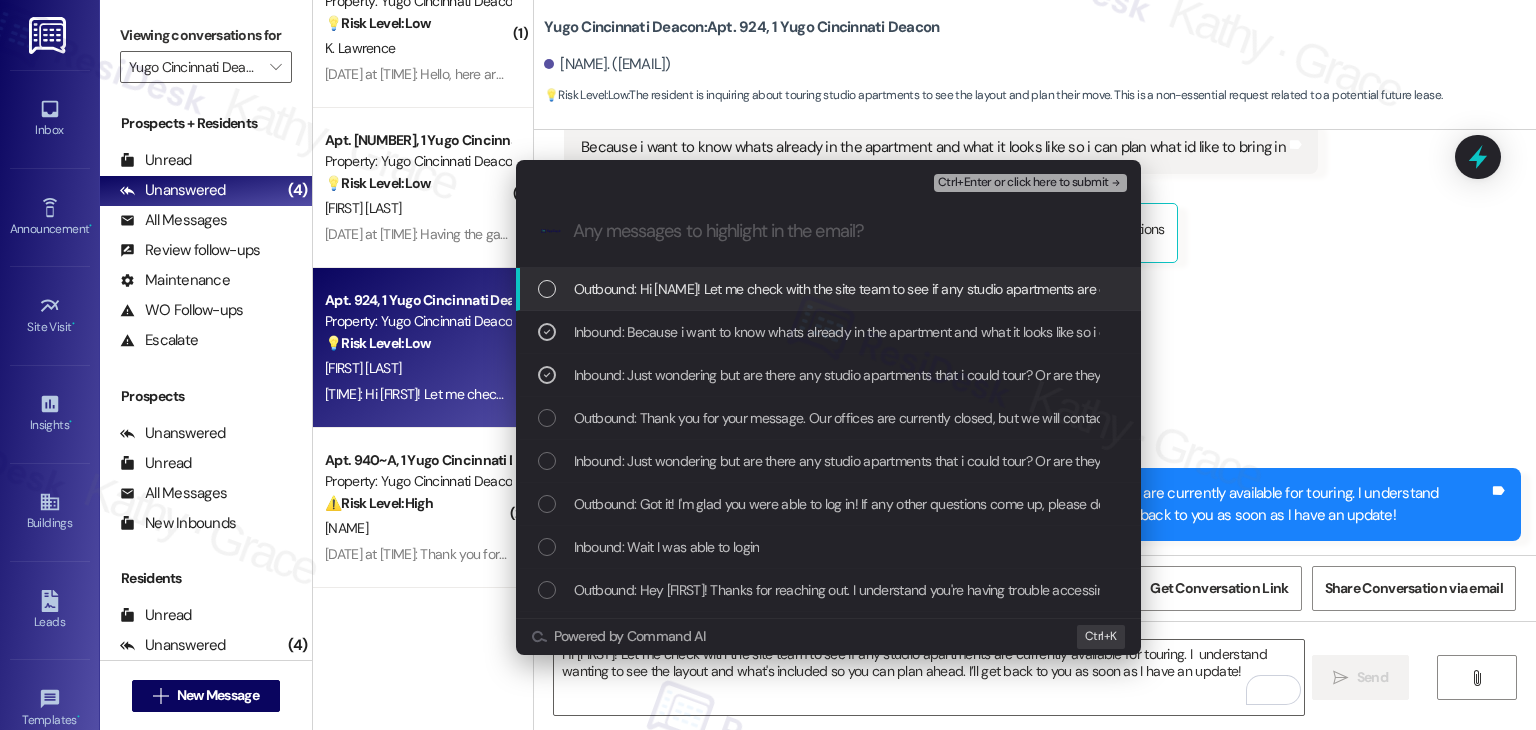 click on "Ctrl+Enter or click here to submit" at bounding box center (1023, 183) 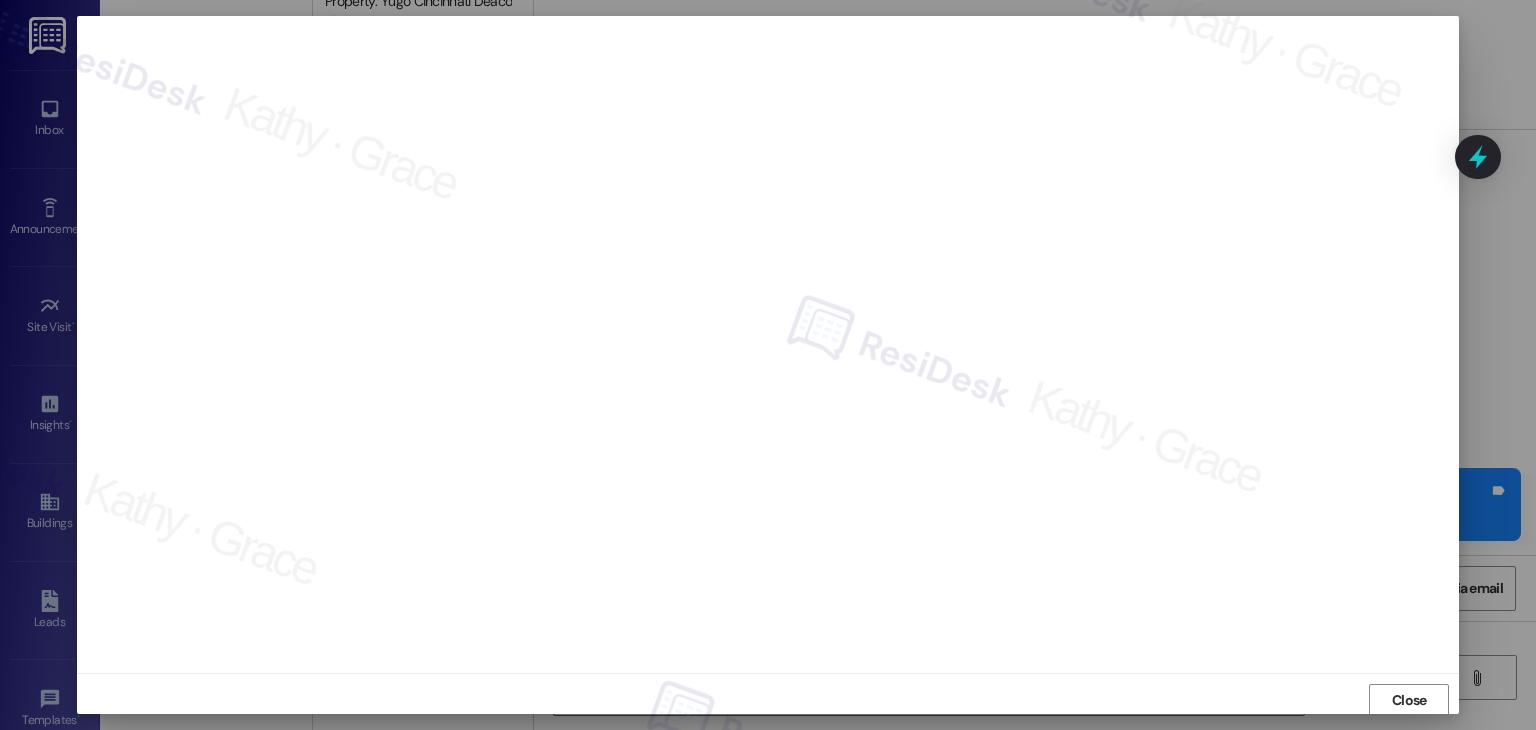 scroll, scrollTop: 1, scrollLeft: 0, axis: vertical 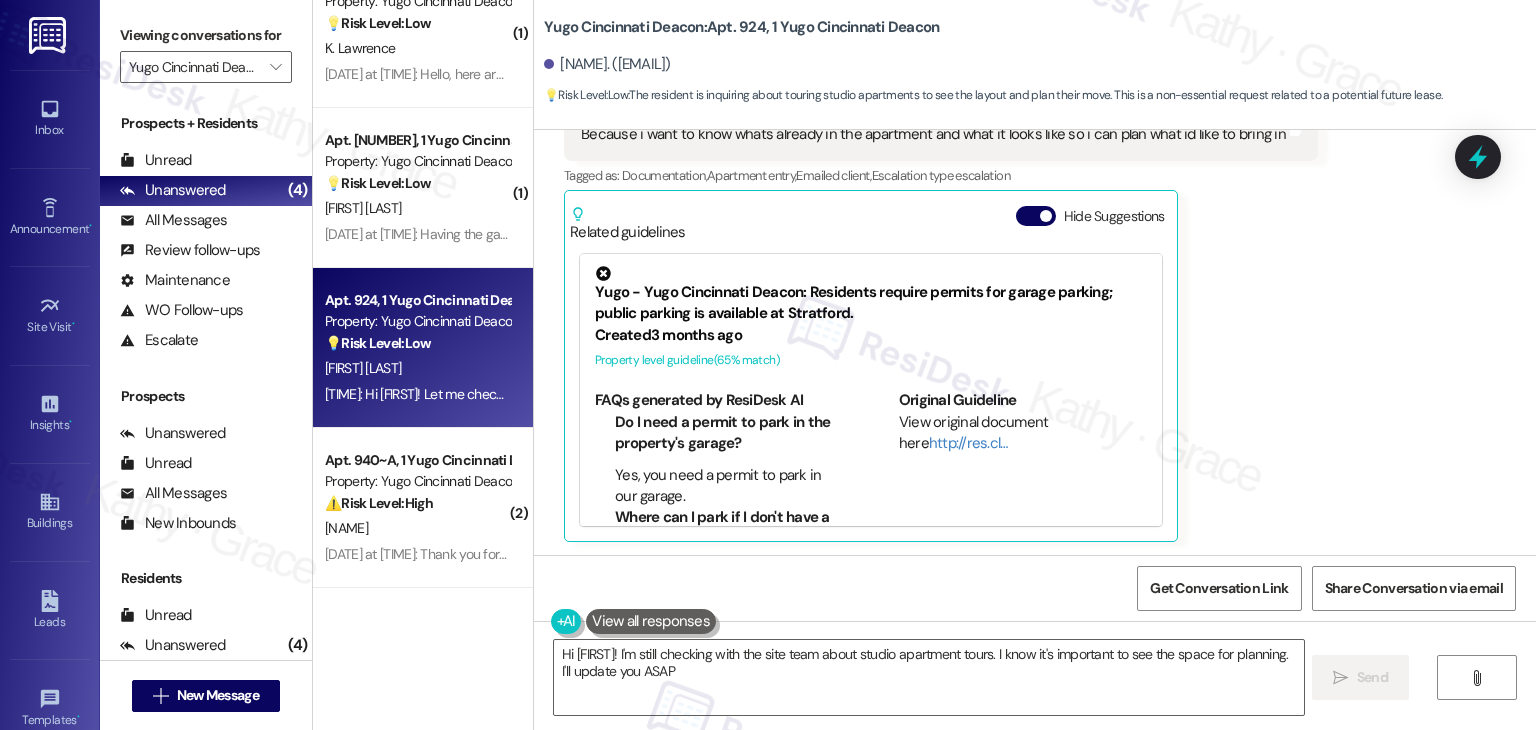 type on "Hi {{first_name}}! I'm still checking with the site team about studio apartment tours. I know it's important to see the space for planning. I'll update you ASAP!" 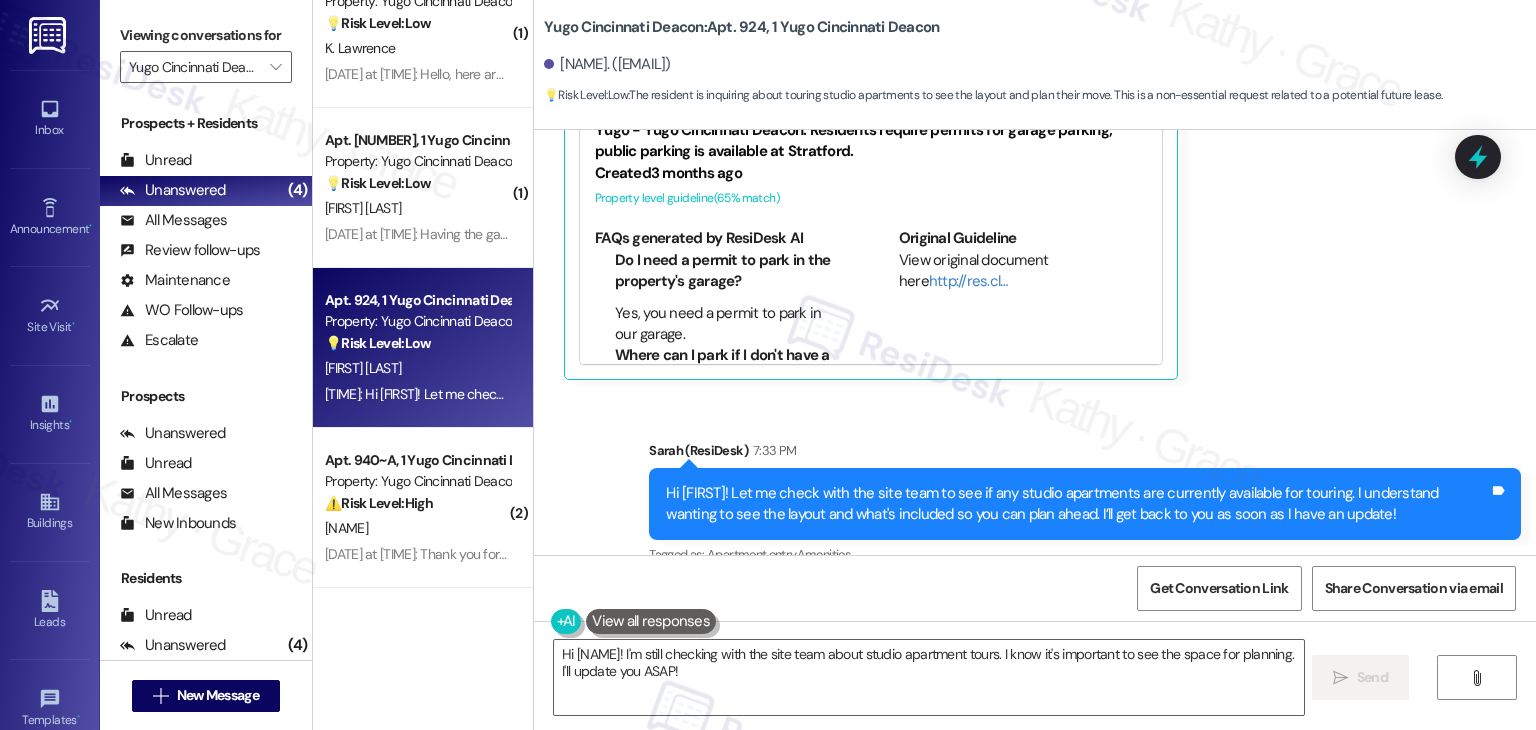 scroll, scrollTop: 2935, scrollLeft: 0, axis: vertical 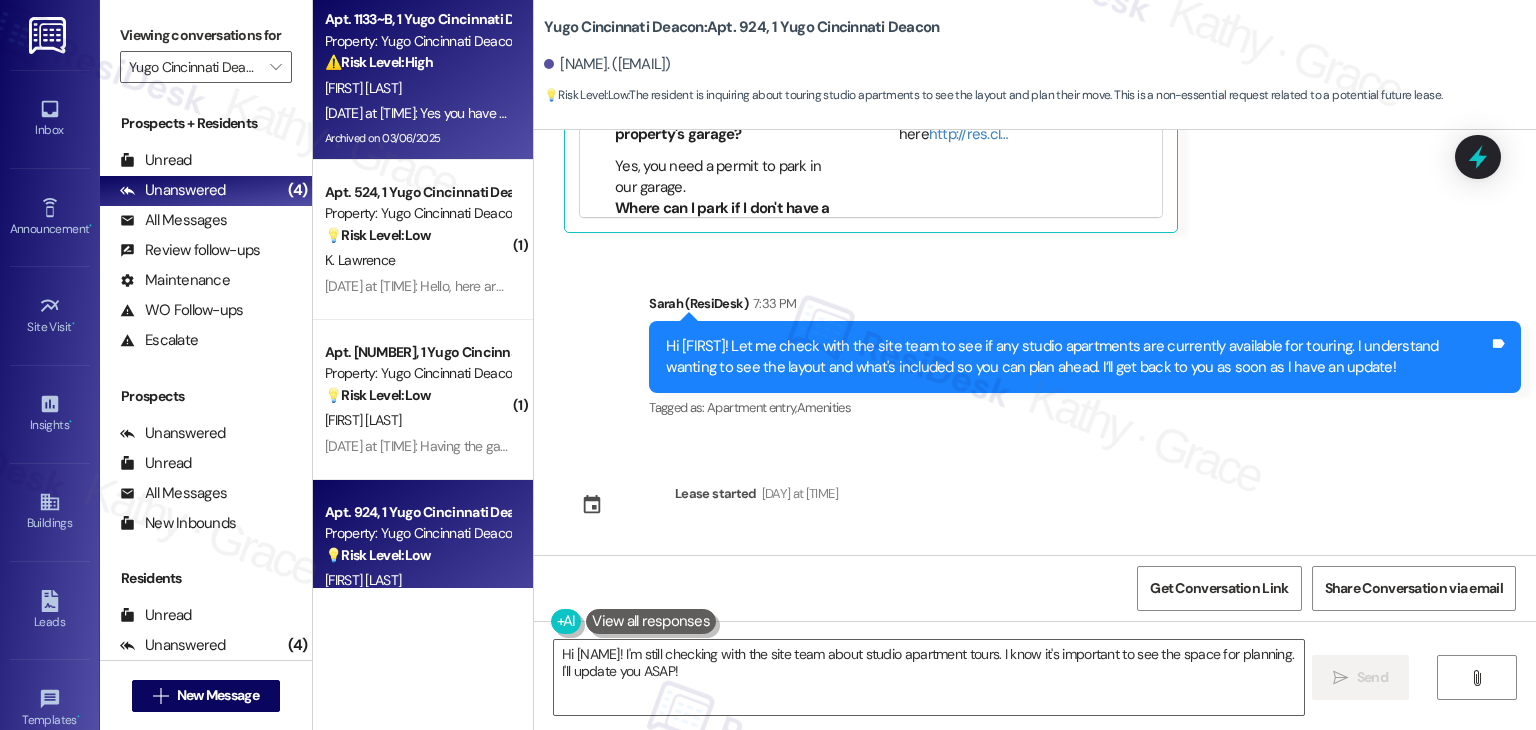 click on "[FIRST] [LAST]" at bounding box center (417, 88) 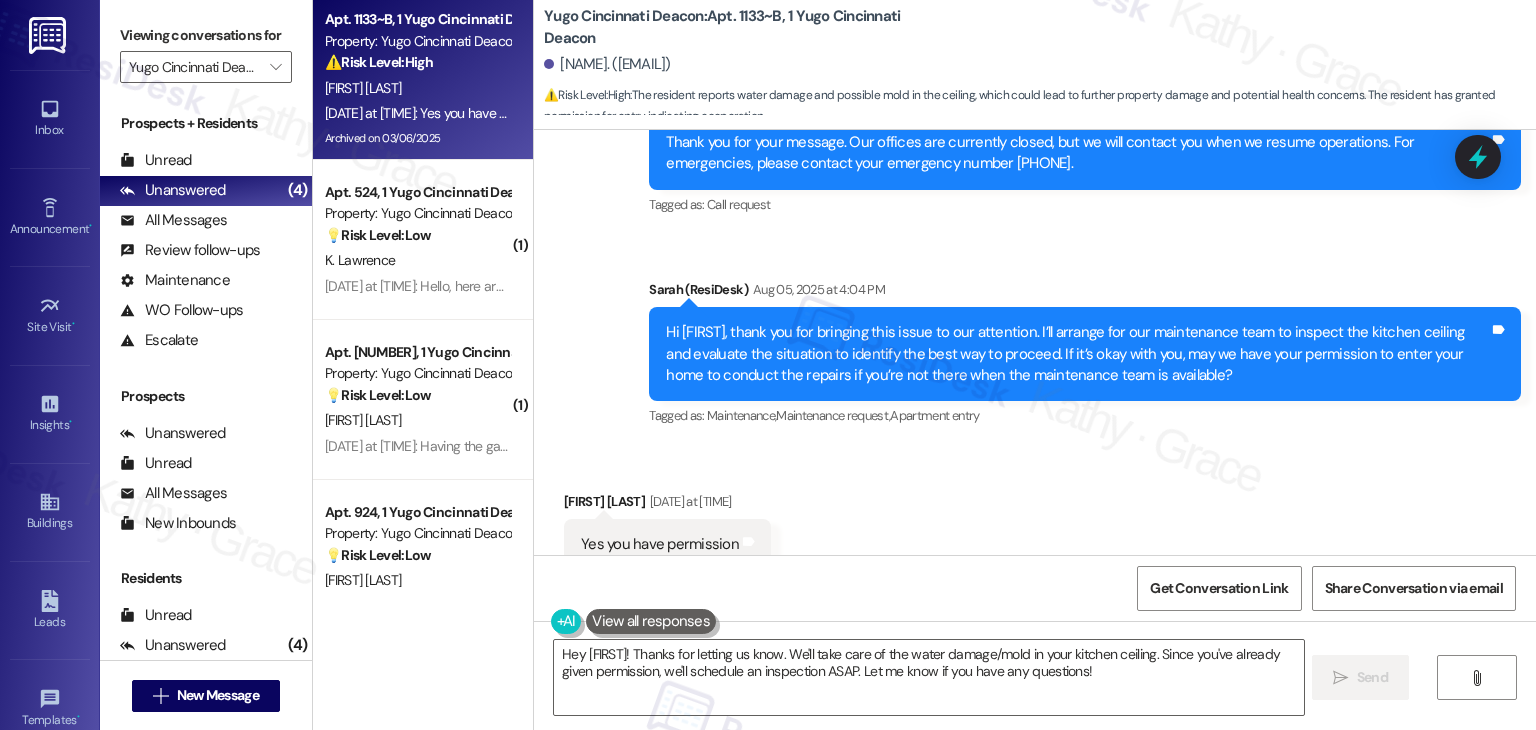 scroll, scrollTop: 14899, scrollLeft: 0, axis: vertical 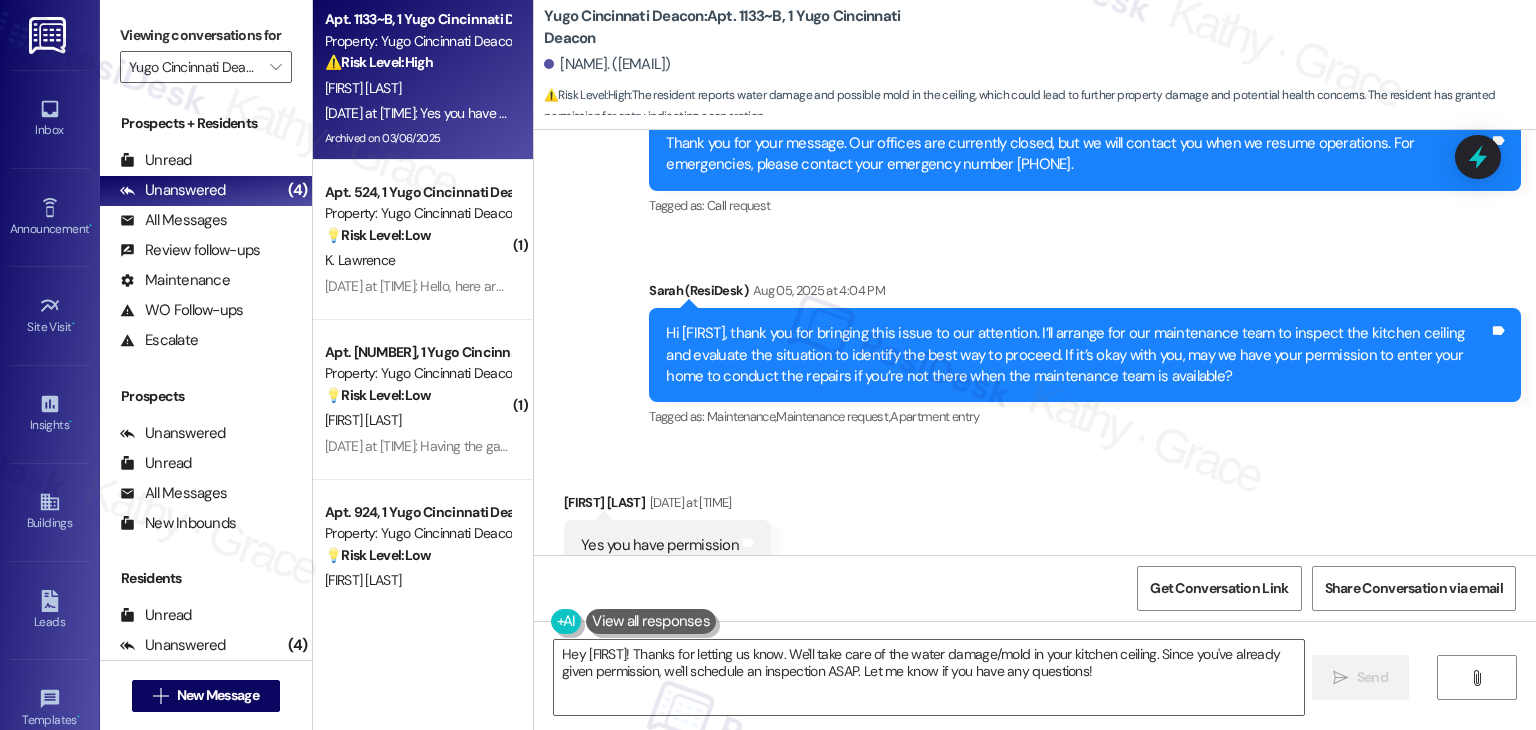 click on "Hi Ralph, thank you for bringing this issue to our attention. I’ll arrange for our maintenance team to inspect the kitchen ceiling and evaluate the situation to identify the best way to proceed. If it’s okay with you, may we have your permission to enter your home to conduct the repairs if you’re not there when the maintenance team is available?" at bounding box center (1077, 355) 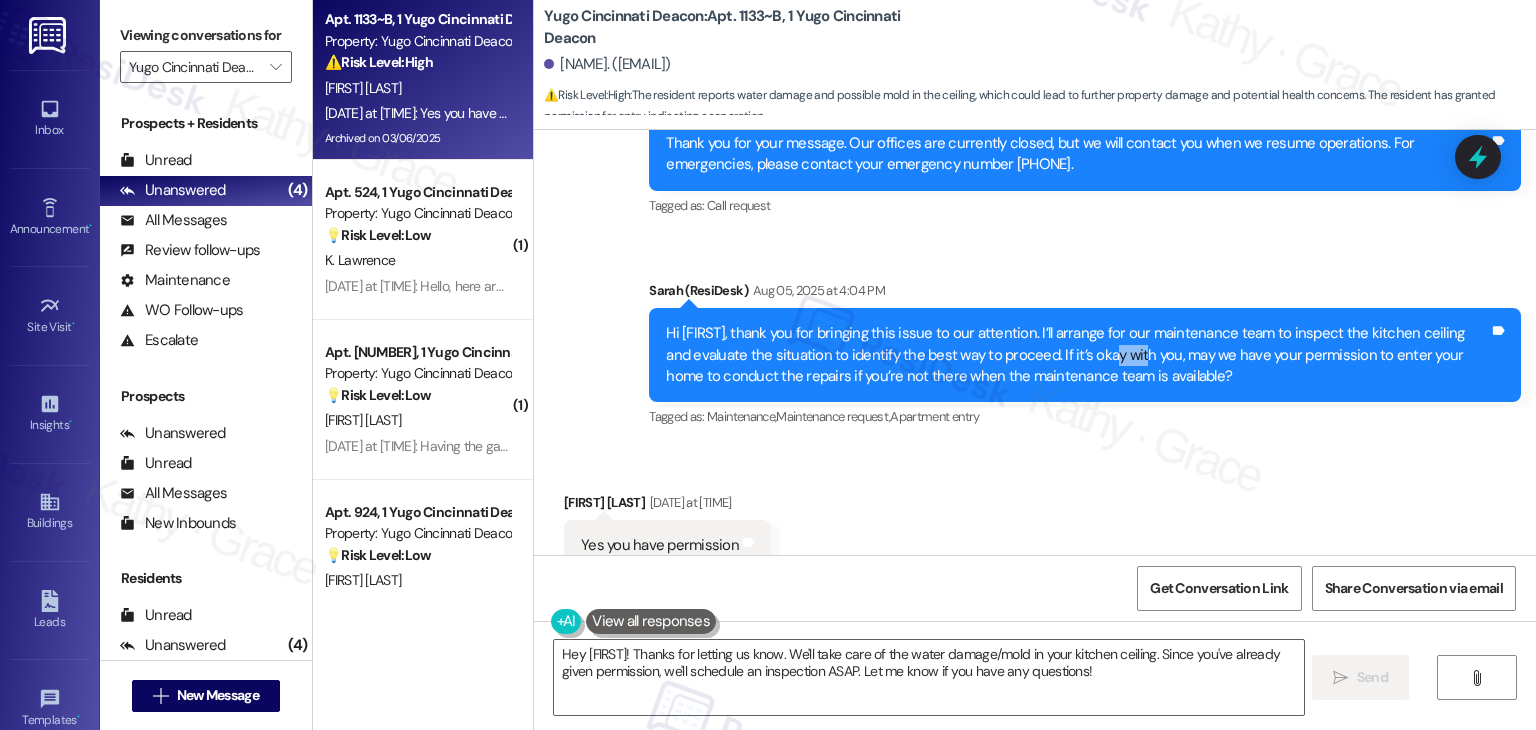 click on "Hi Ralph, thank you for bringing this issue to our attention. I’ll arrange for our maintenance team to inspect the kitchen ceiling and evaluate the situation to identify the best way to proceed. If it’s okay with you, may we have your permission to enter your home to conduct the repairs if you’re not there when the maintenance team is available?" at bounding box center (1077, 355) 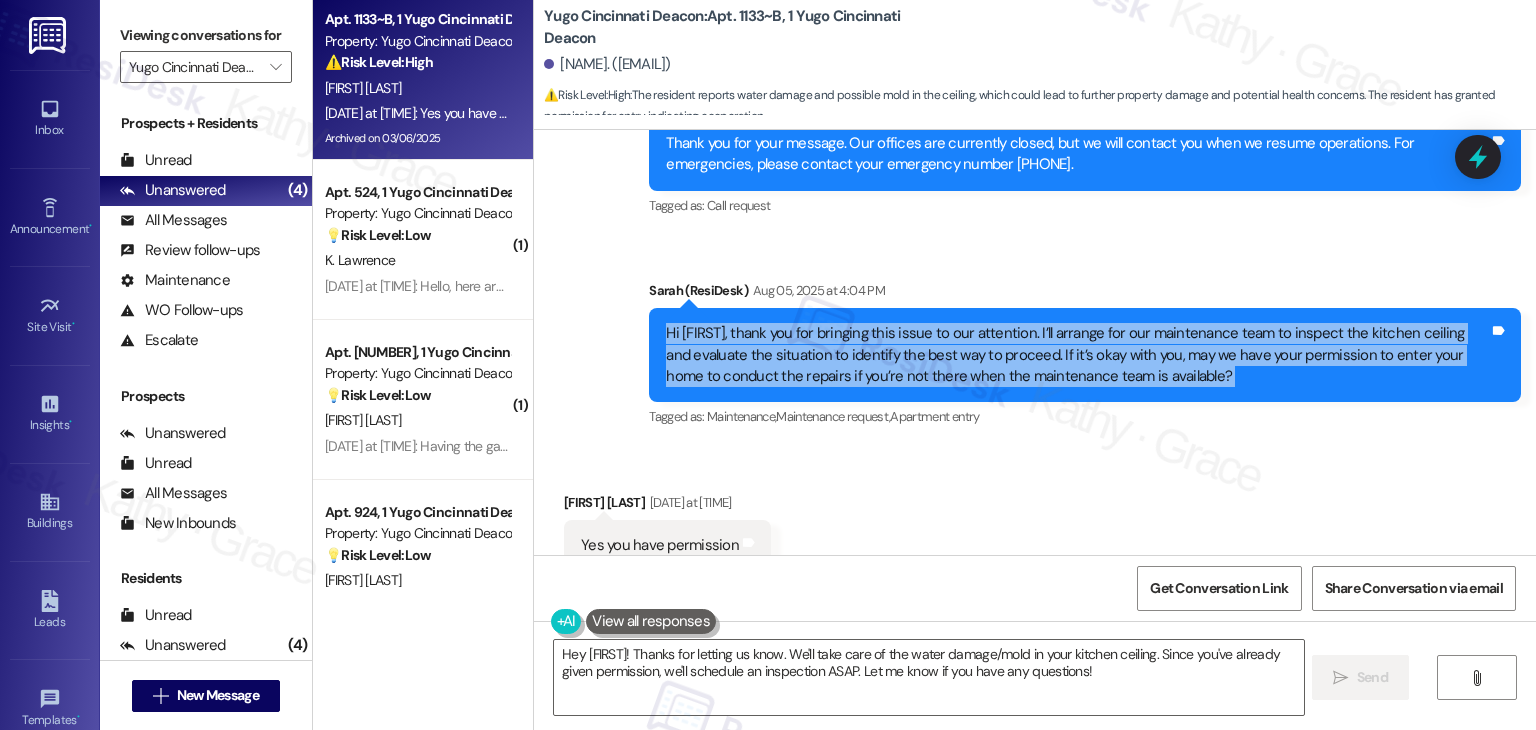click on "Hi Ralph, thank you for bringing this issue to our attention. I’ll arrange for our maintenance team to inspect the kitchen ceiling and evaluate the situation to identify the best way to proceed. If it’s okay with you, may we have your permission to enter your home to conduct the repairs if you’re not there when the maintenance team is available?" at bounding box center (1077, 355) 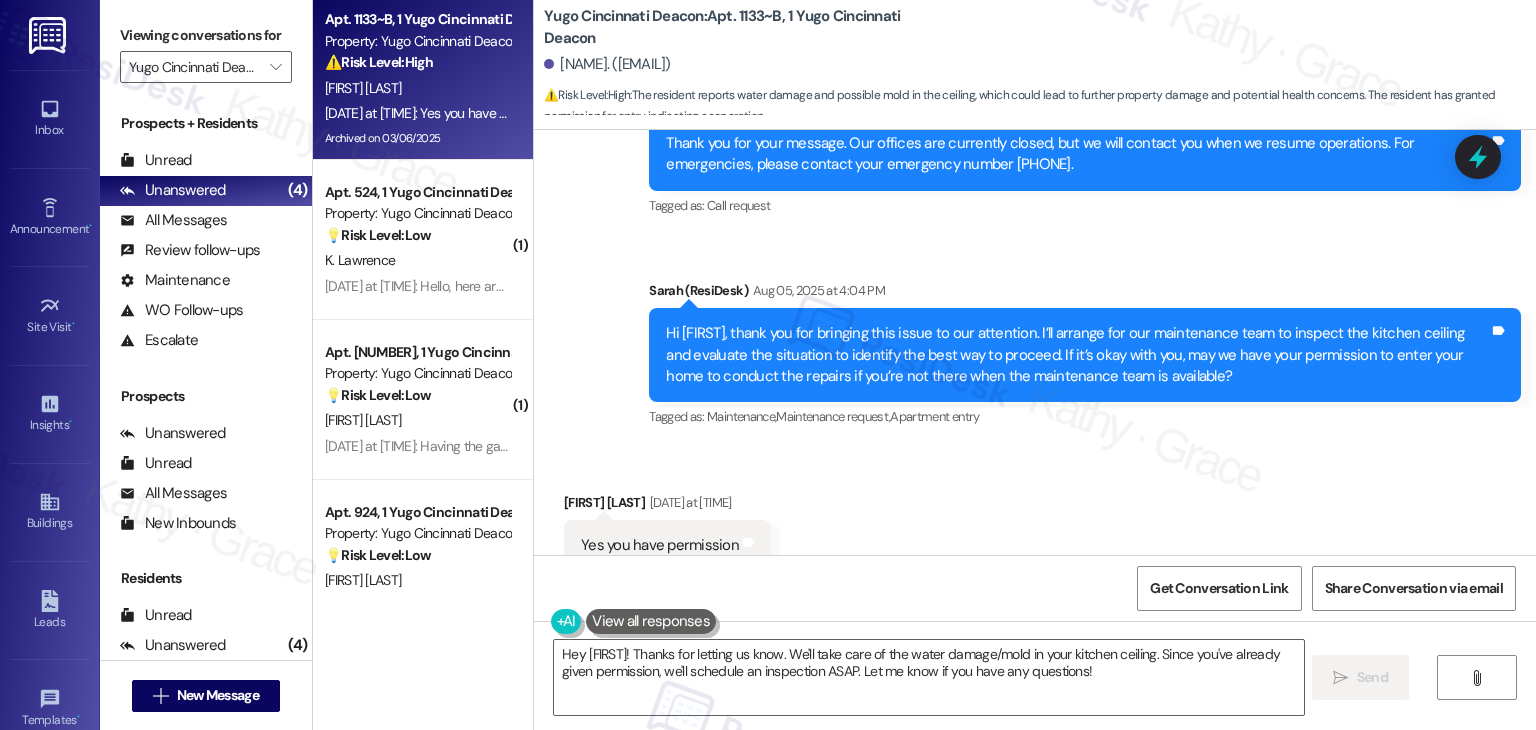 click on "Yes you have permission" at bounding box center (660, 545) 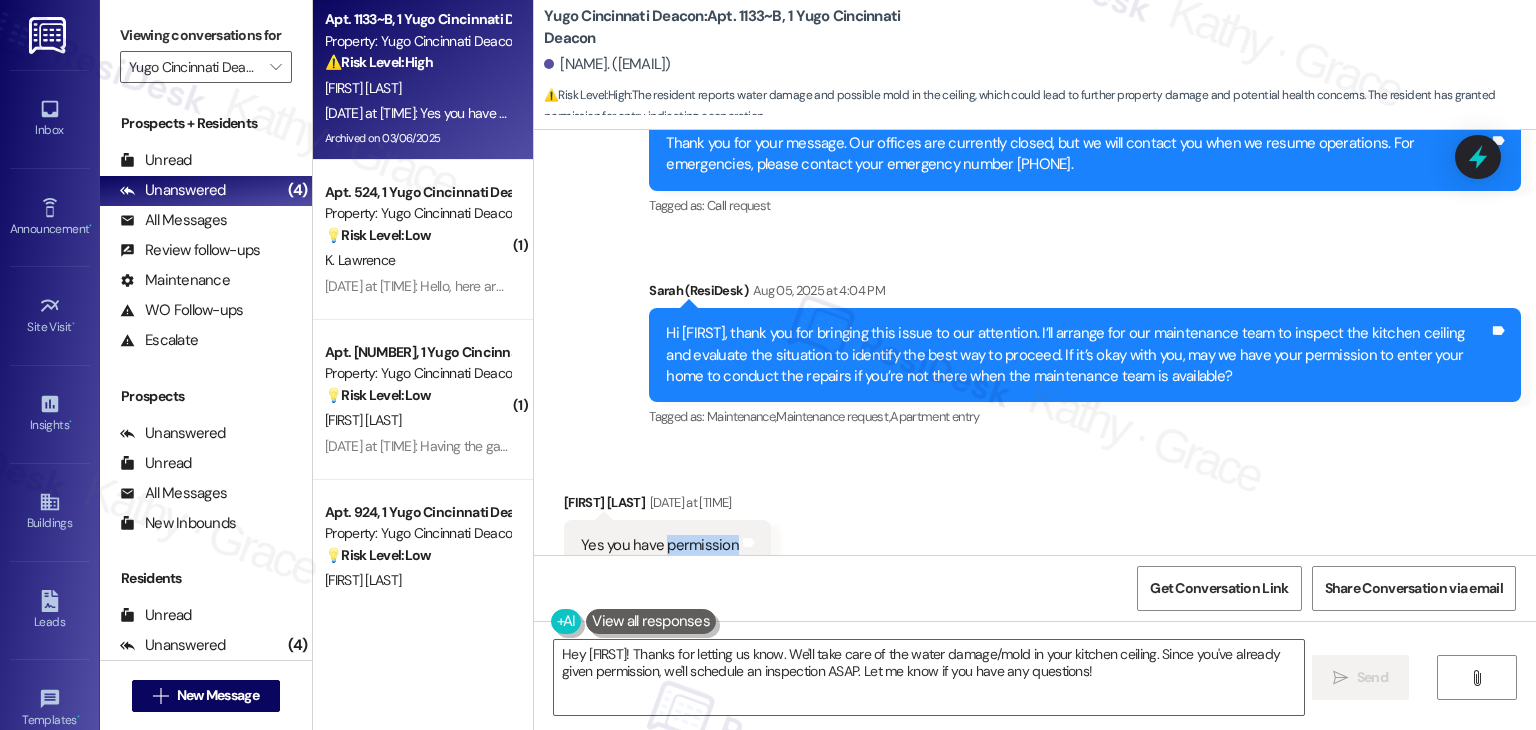 click on "Yes you have permission" at bounding box center (660, 545) 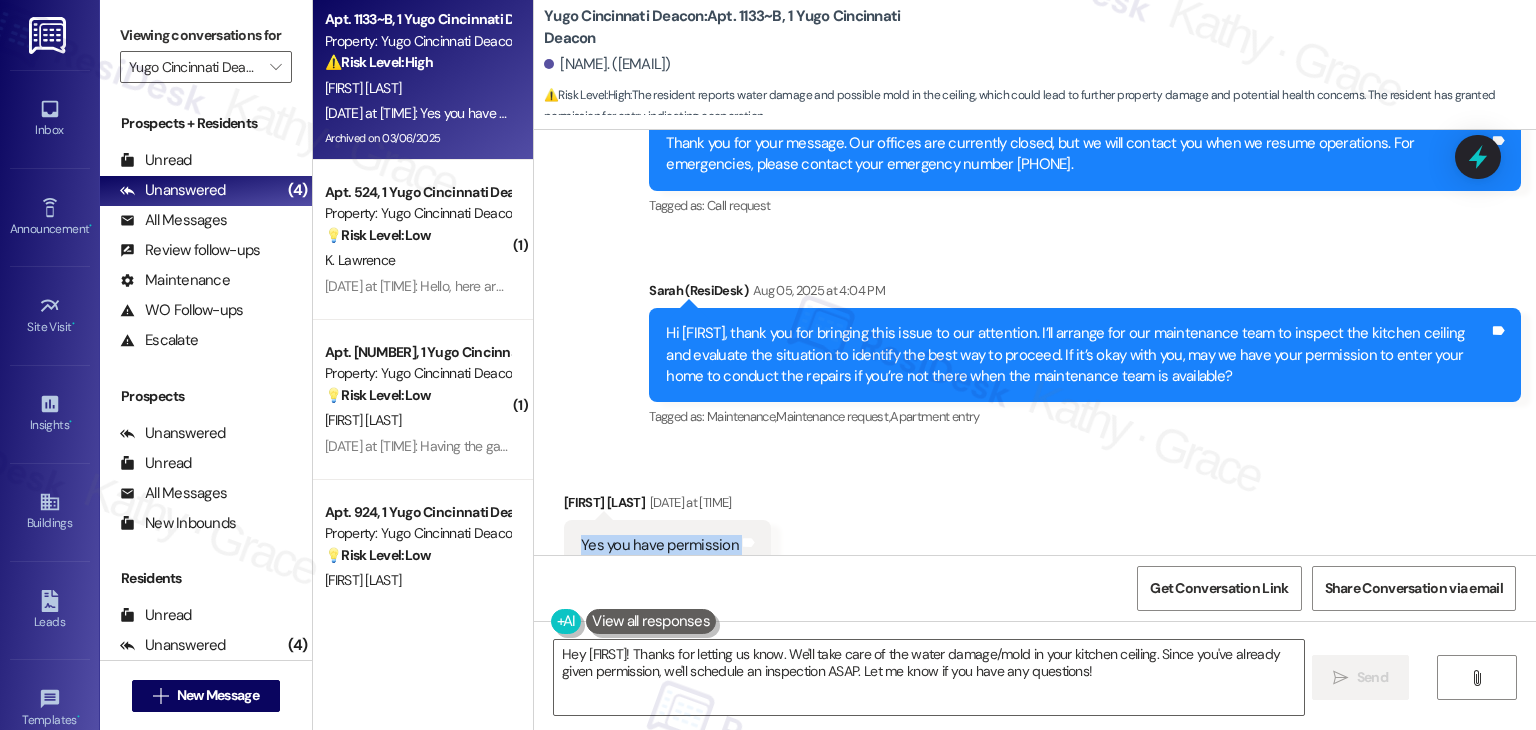 click on "Yes you have permission" at bounding box center [660, 545] 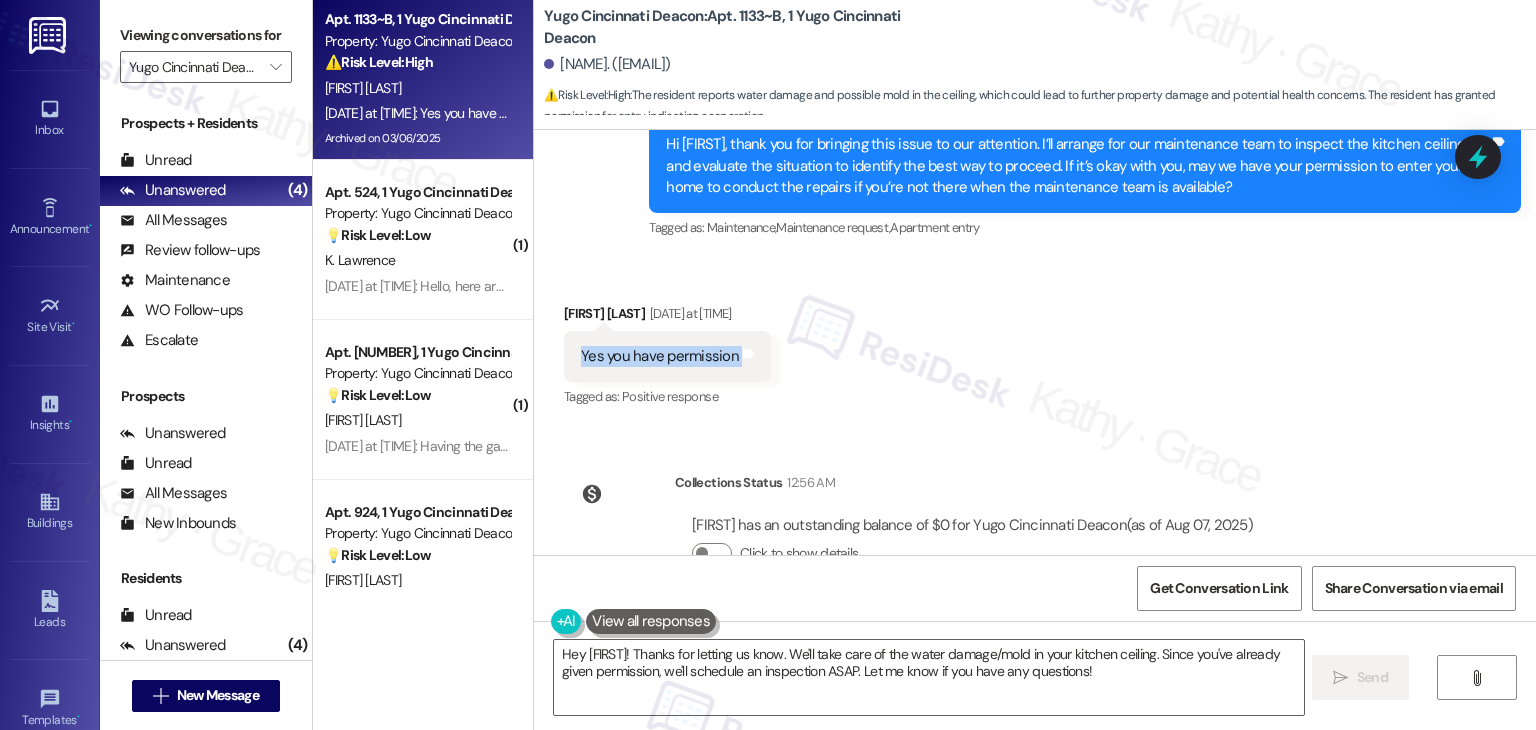 scroll, scrollTop: 15098, scrollLeft: 0, axis: vertical 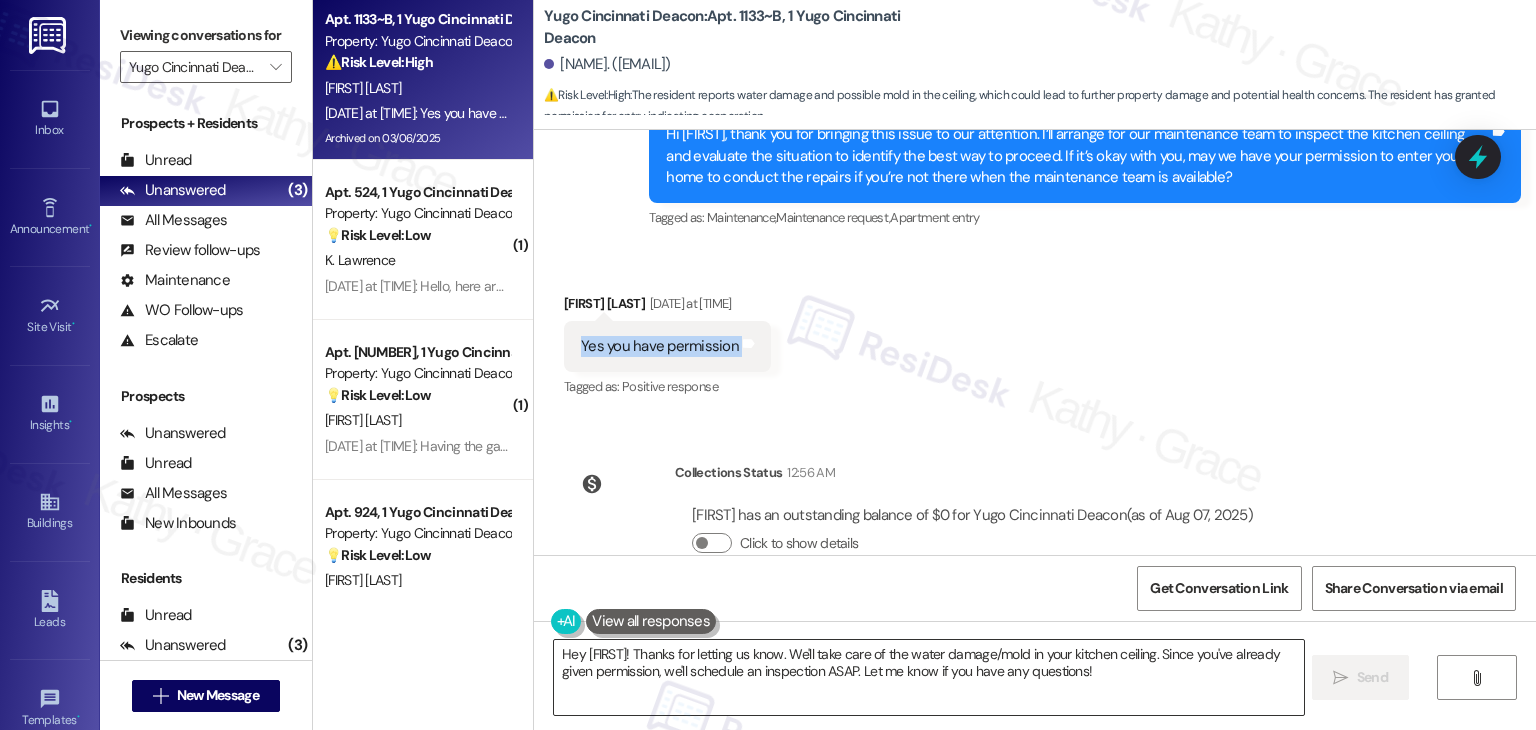 click on "Hey {{first_name}}! Thanks for letting us know. We'll take care of the water damage/mold in your kitchen ceiling. Since you've already given permission, we'll schedule an inspection ASAP. Let me know if you have any questions!" at bounding box center (928, 677) 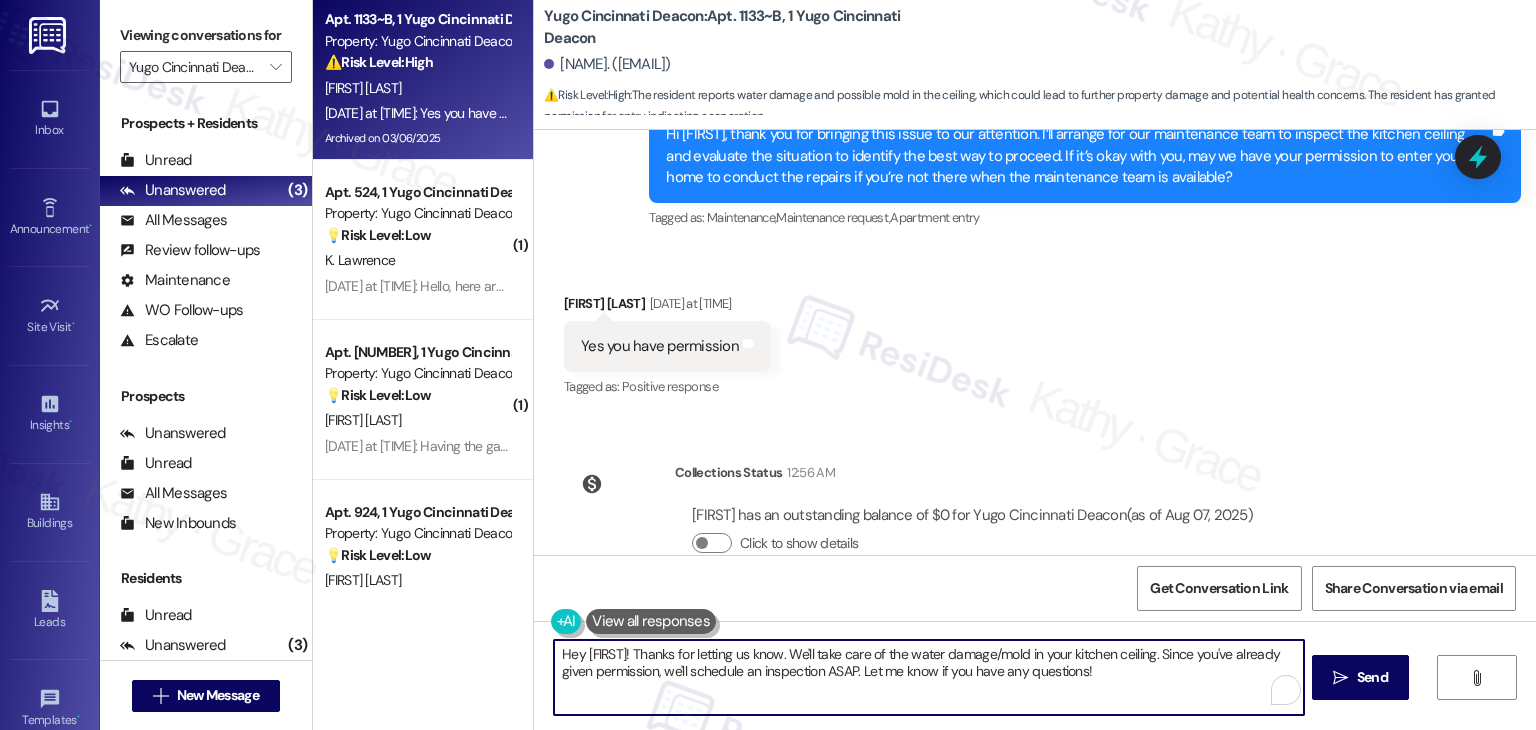 paste on "Thanks so much, Ralph! I’ve noted that the maintenance team has your permission to enter. Let me know if you need anything else in the meantime" 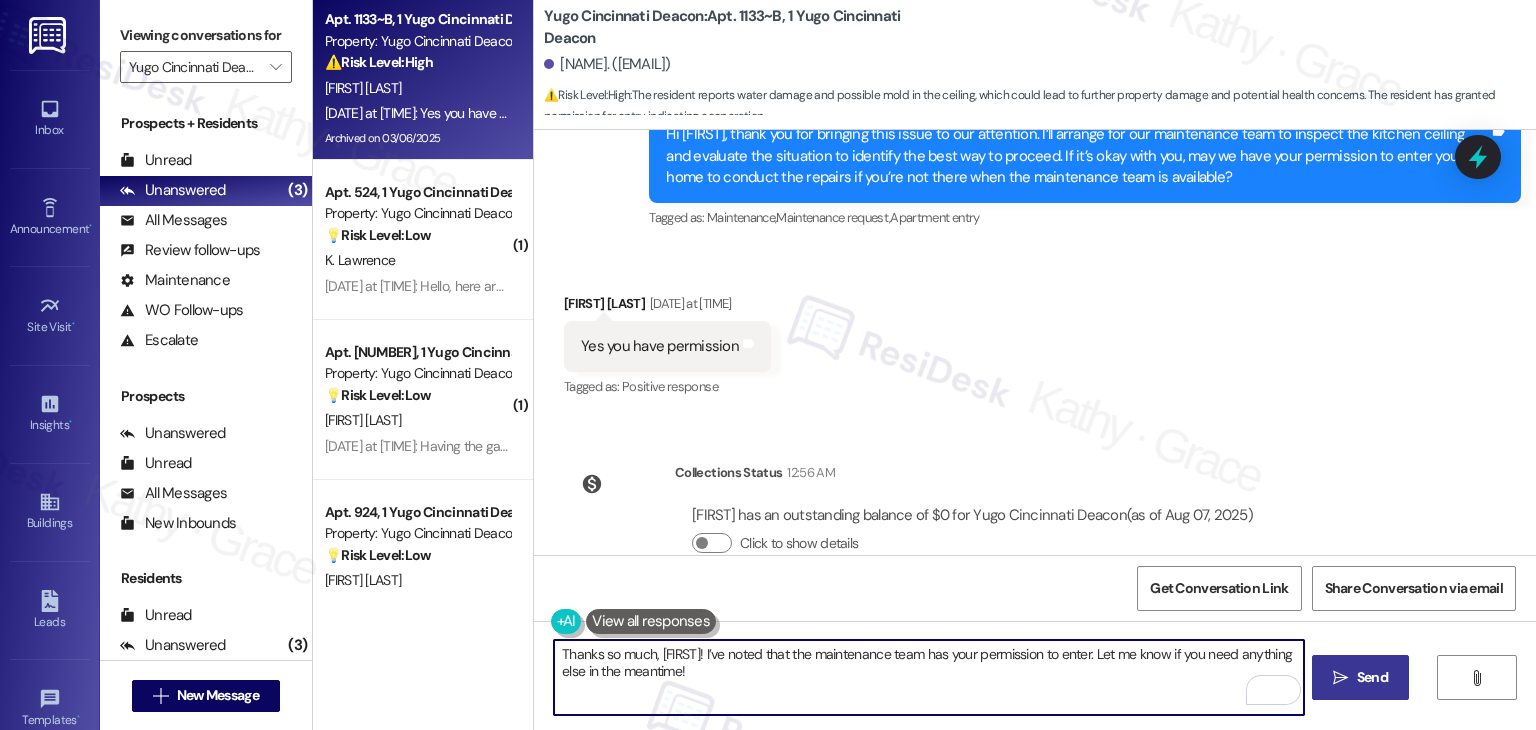 type on "Thanks so much, Ralph! I’ve noted that the maintenance team has your permission to enter. Let me know if you need anything else in the meantime!" 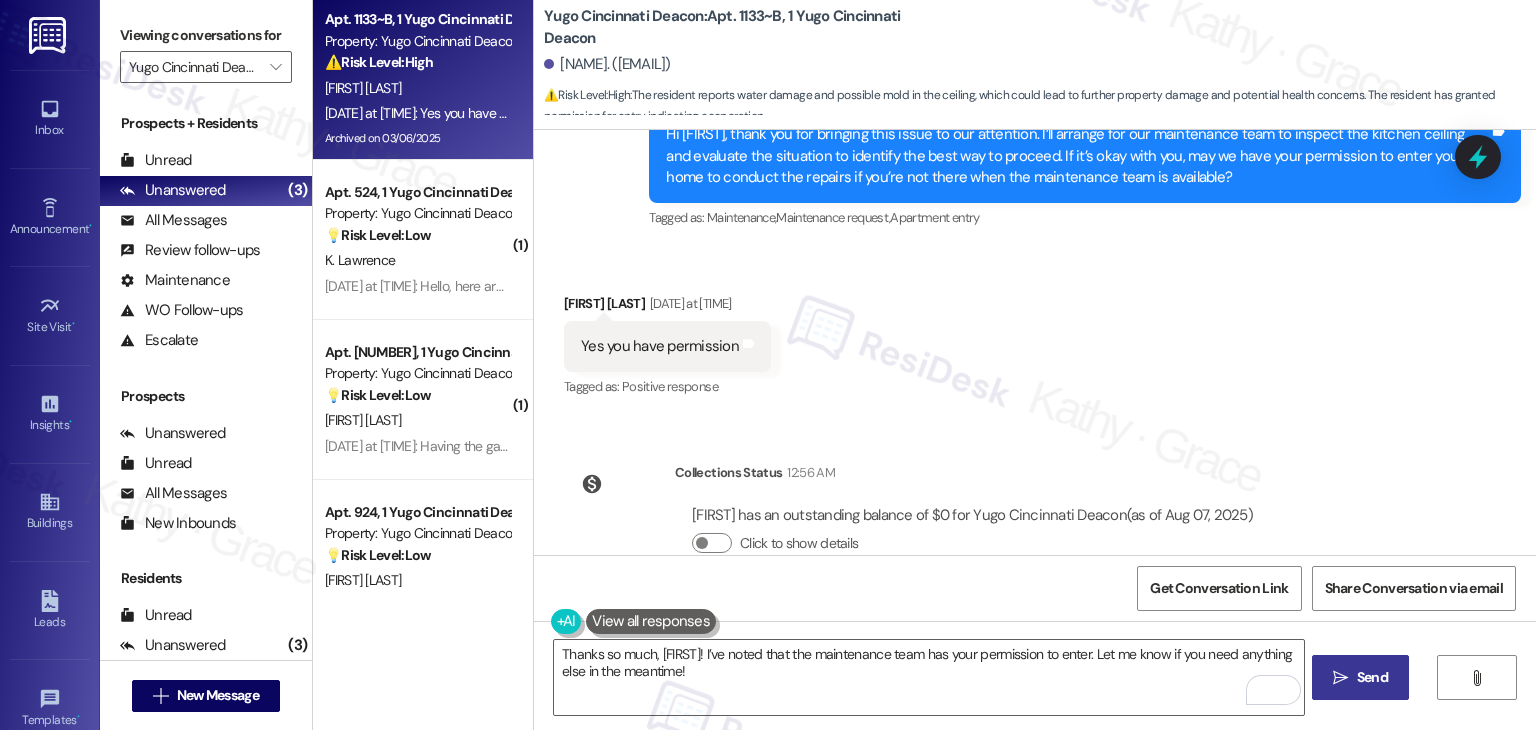 click on "Send" at bounding box center (1372, 677) 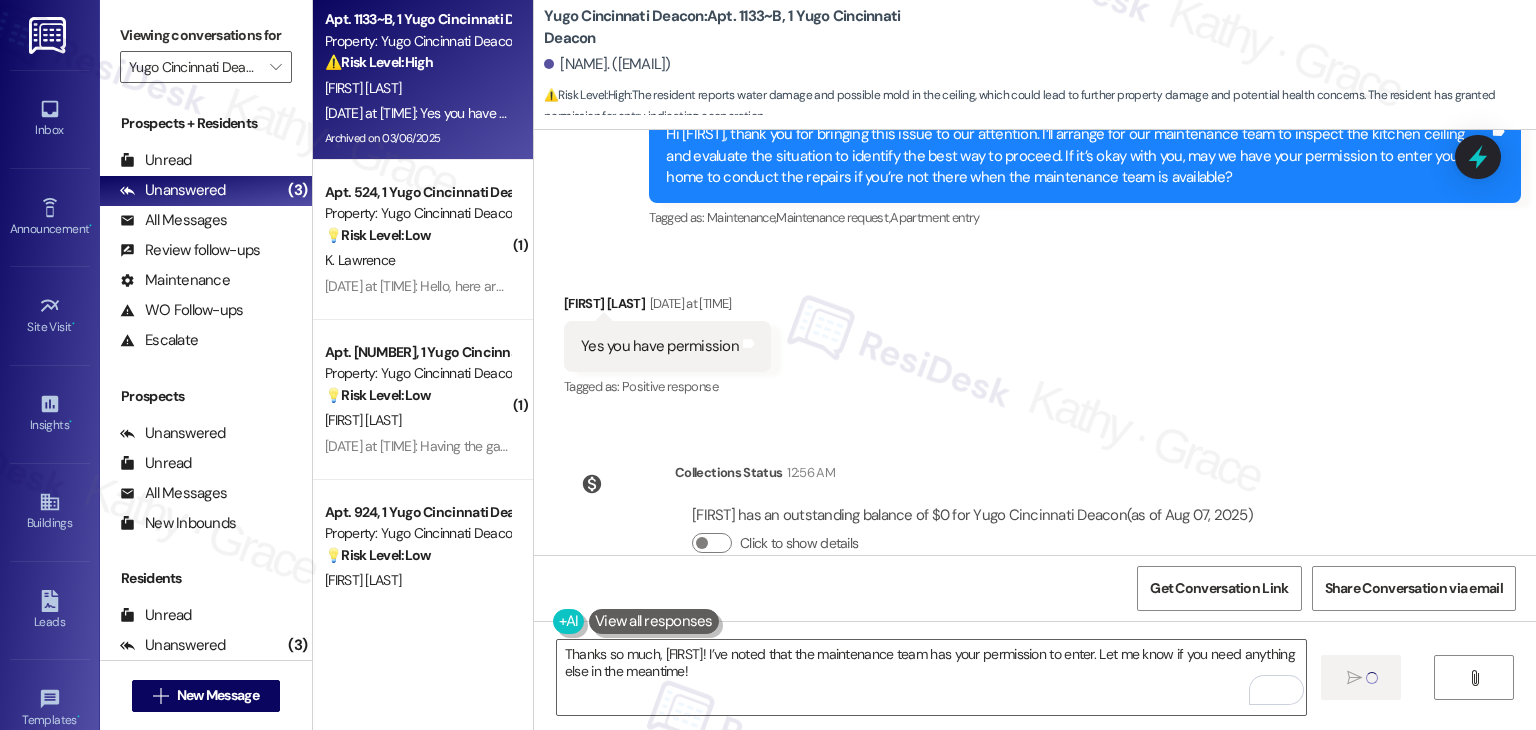 type 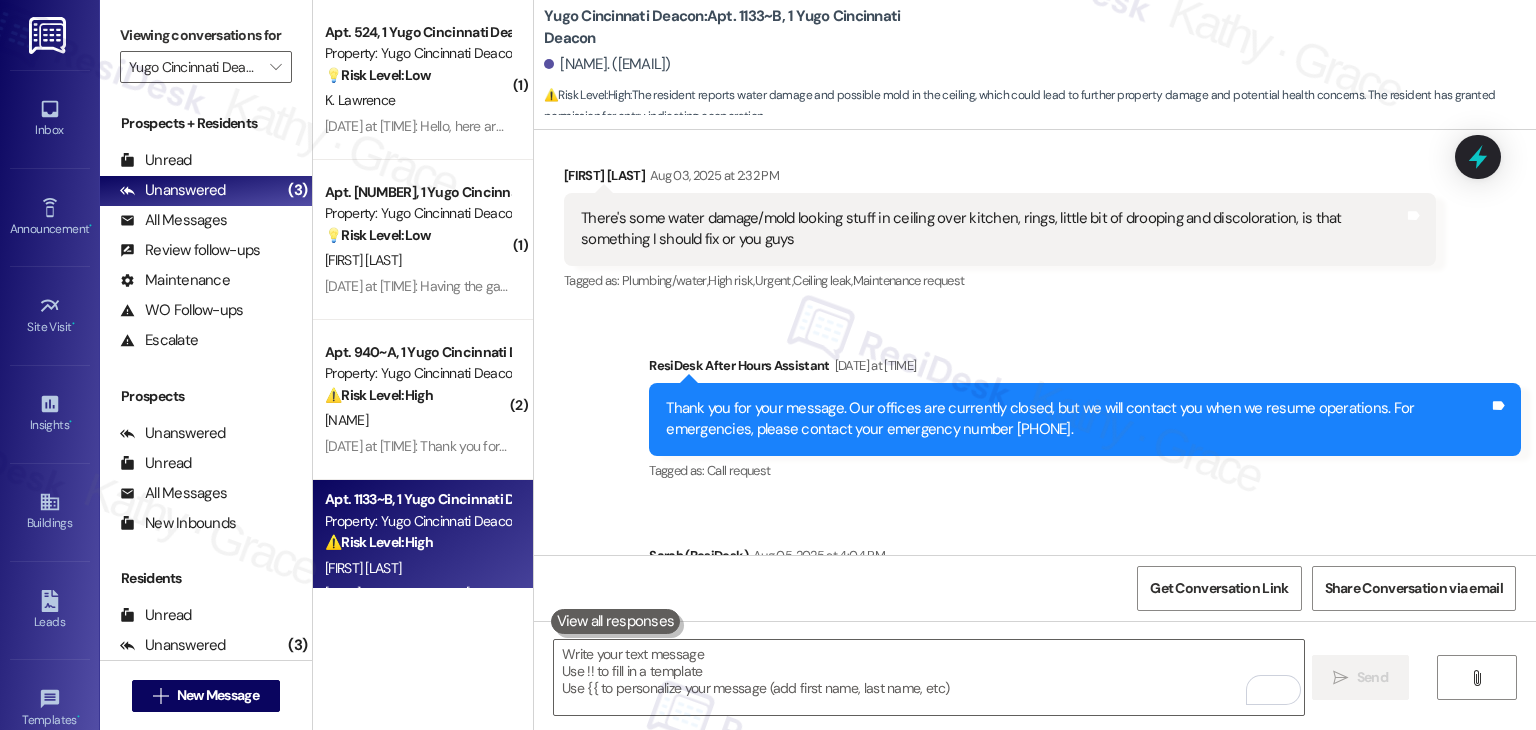scroll, scrollTop: 14514, scrollLeft: 0, axis: vertical 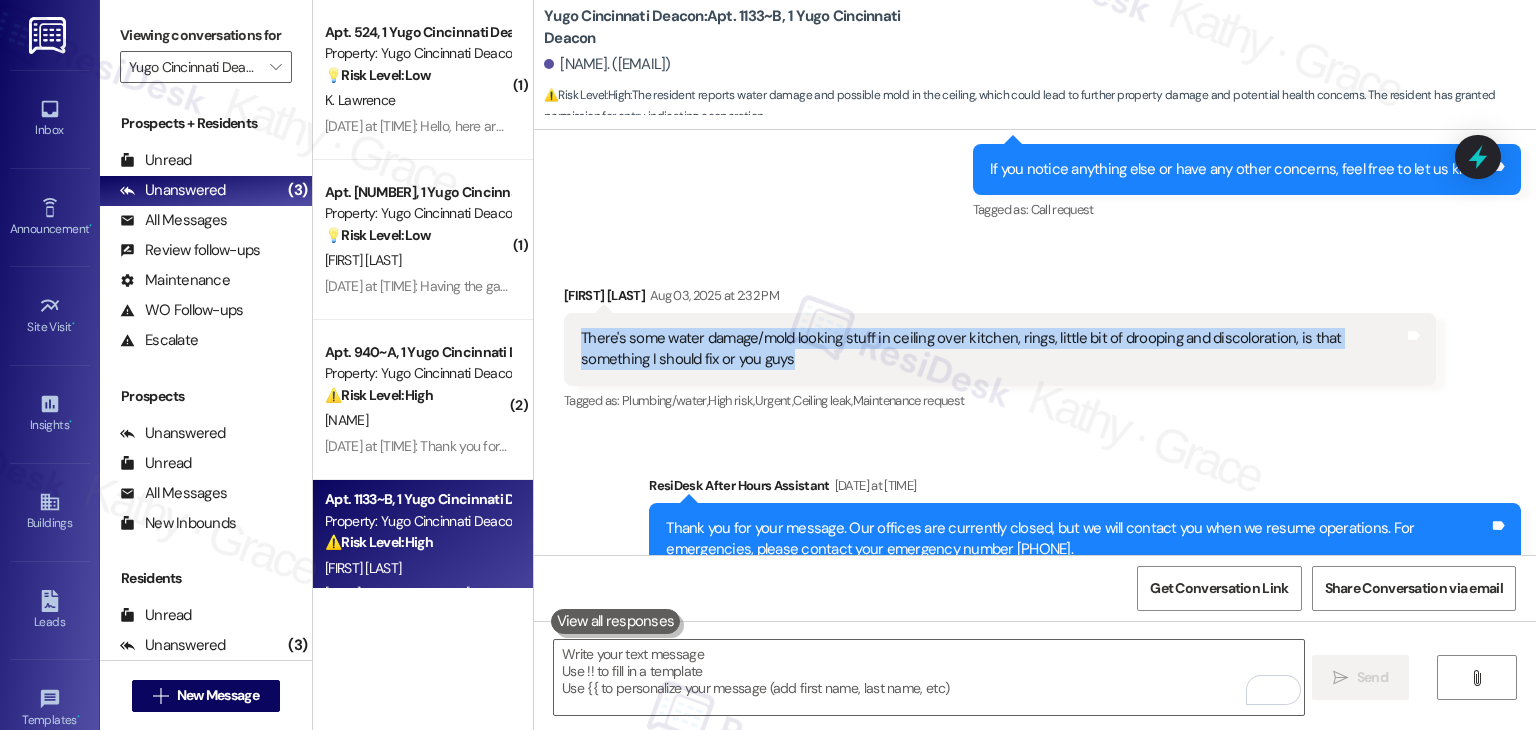 drag, startPoint x: 563, startPoint y: 291, endPoint x: 799, endPoint y: 312, distance: 236.93248 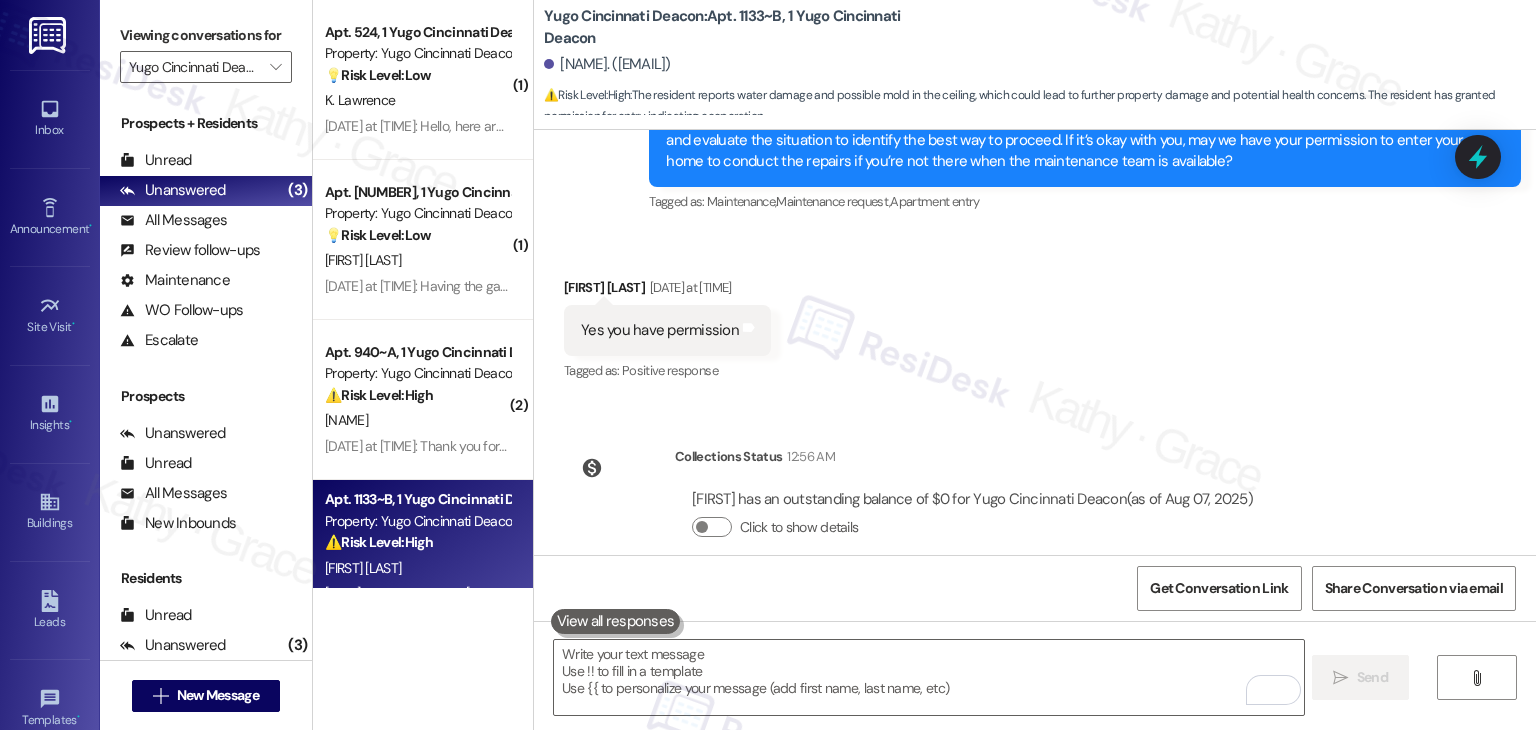 scroll, scrollTop: 15259, scrollLeft: 0, axis: vertical 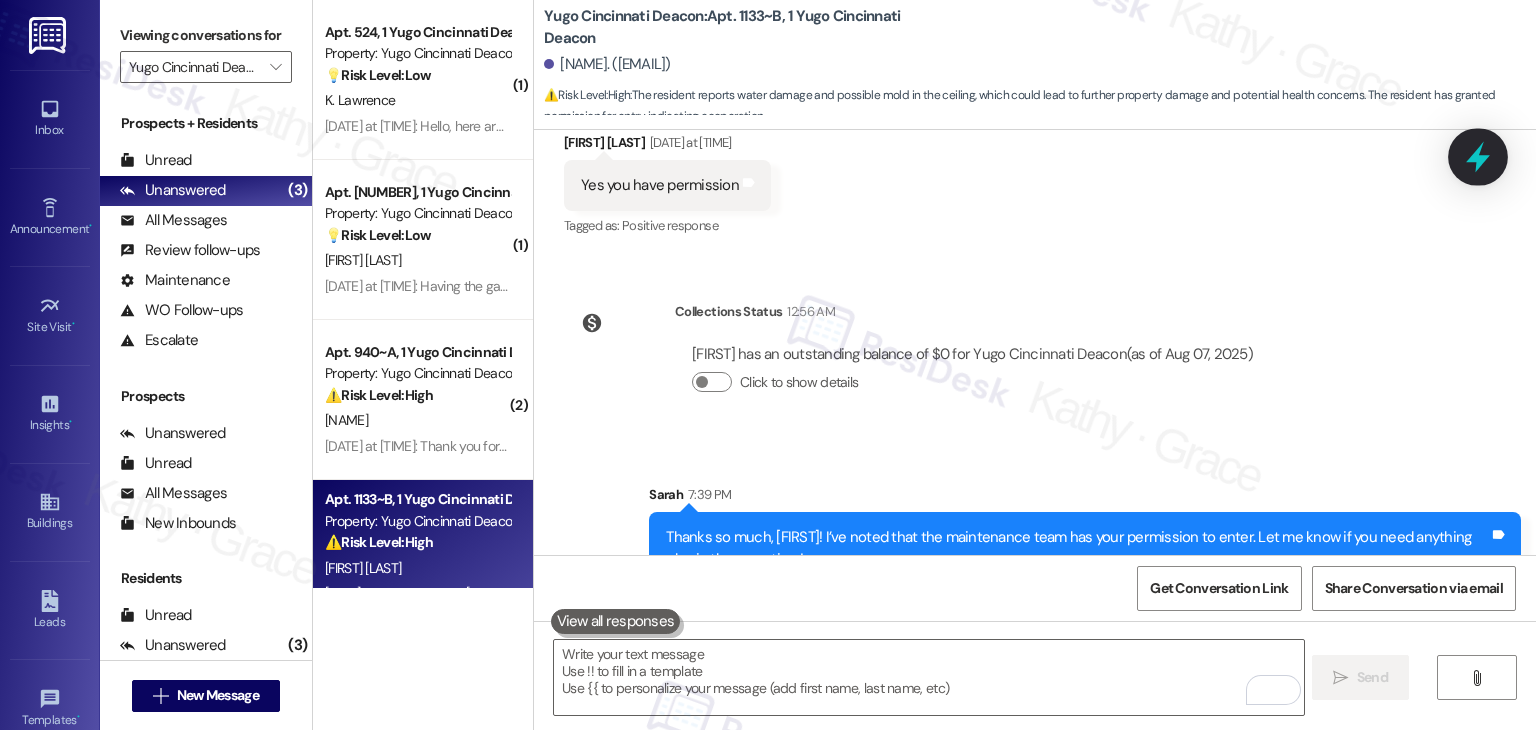 click 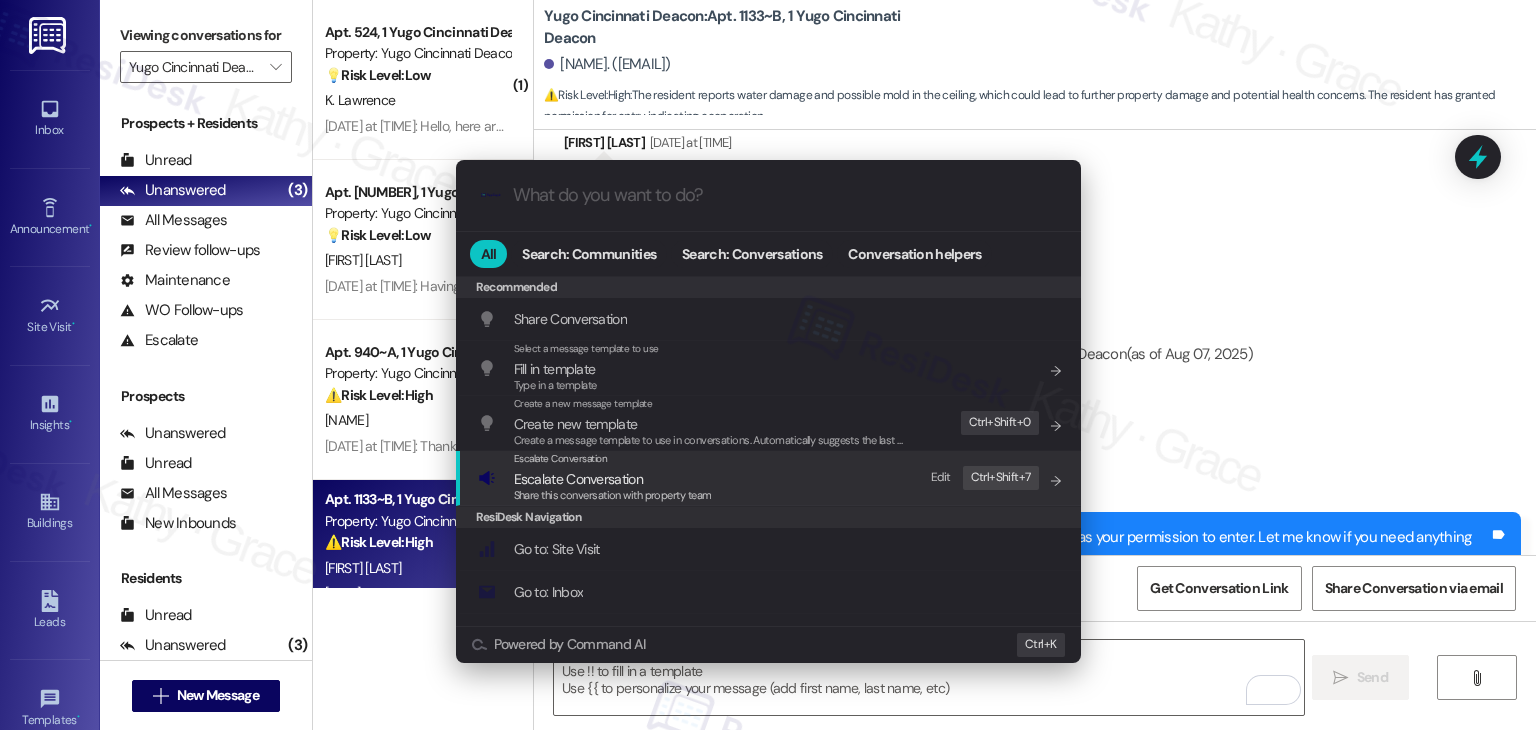 click on "Escalate Conversation" at bounding box center (578, 479) 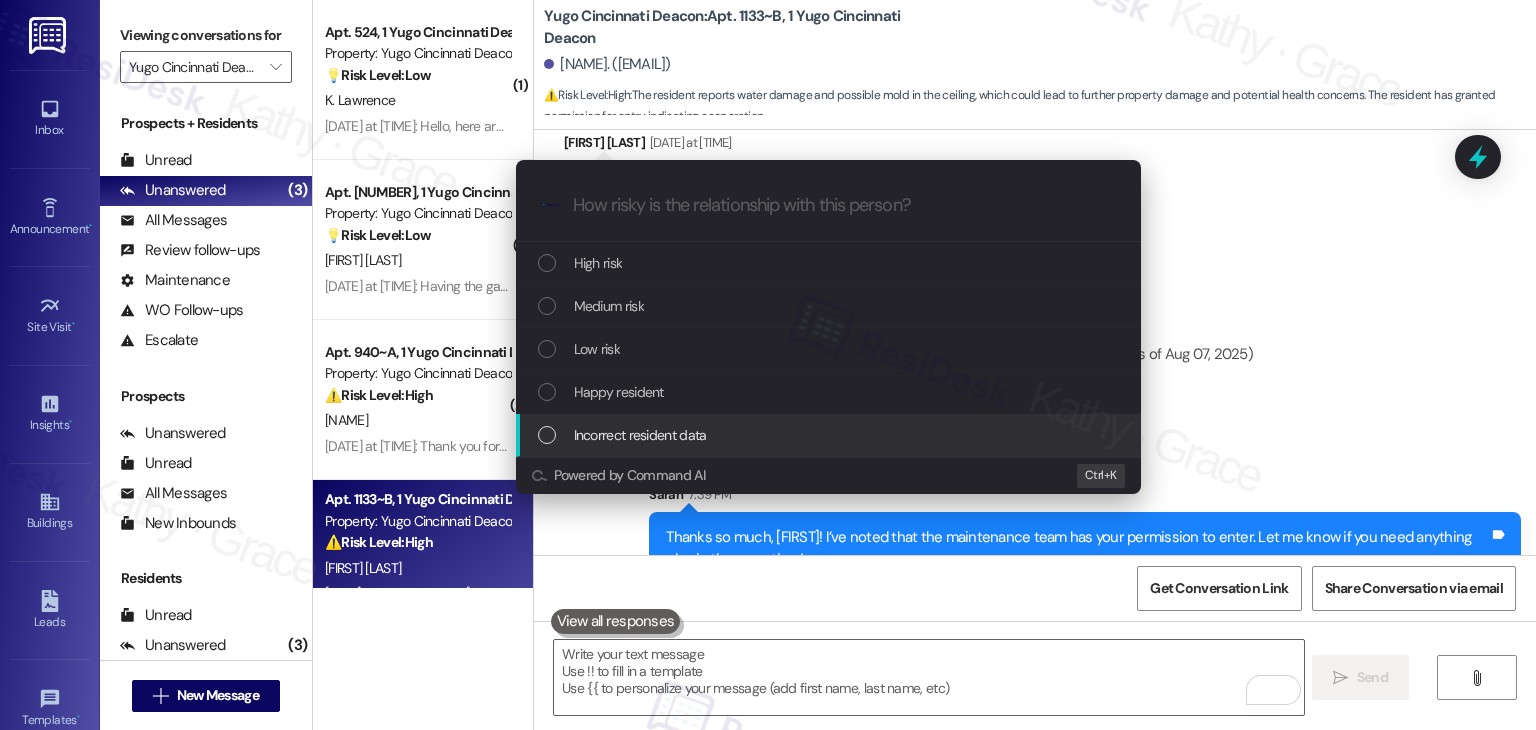 click on "Escalate Conversation How risky is the relationship with this person? Topics (e.g. broken fridge, delayed service) Any messages to highlight in the email? .cls-1{fill:#0a055f;}.cls-2{fill:#0cc4c4;} resideskLogoBlueOrange High risk Medium risk Low risk Happy resident Incorrect resident data Powered by Command AI Ctrl+ K" at bounding box center (768, 365) 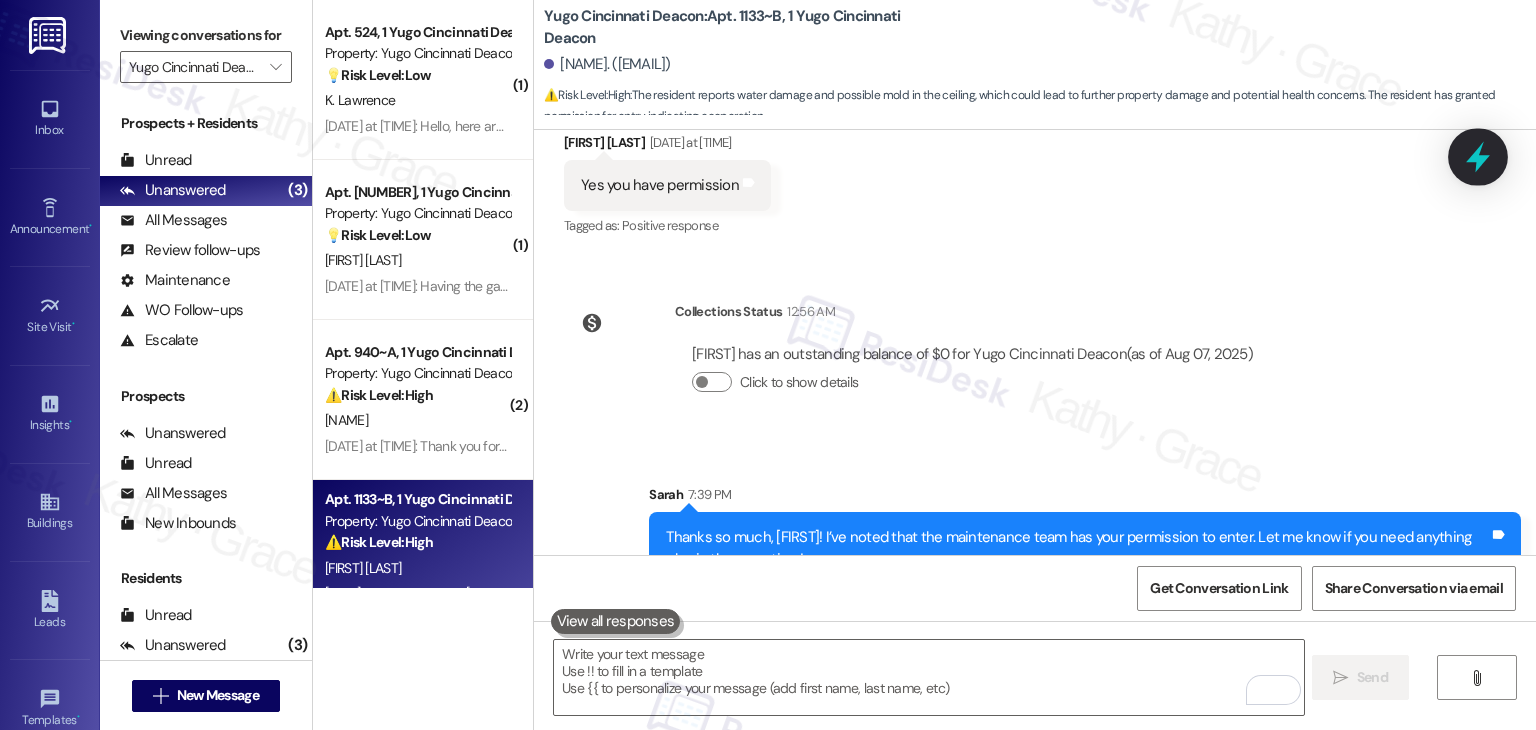 click 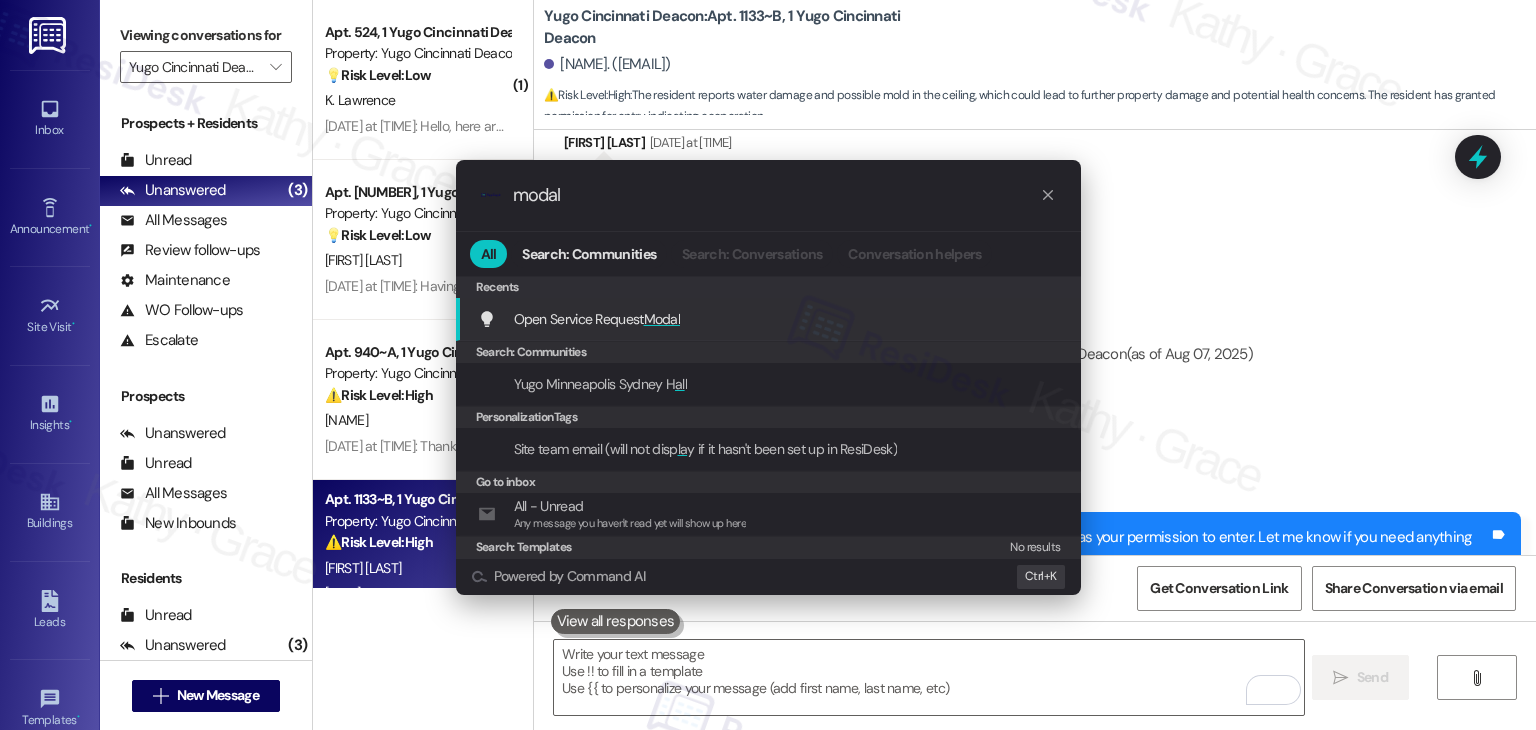 click on "Modal" at bounding box center [662, 319] 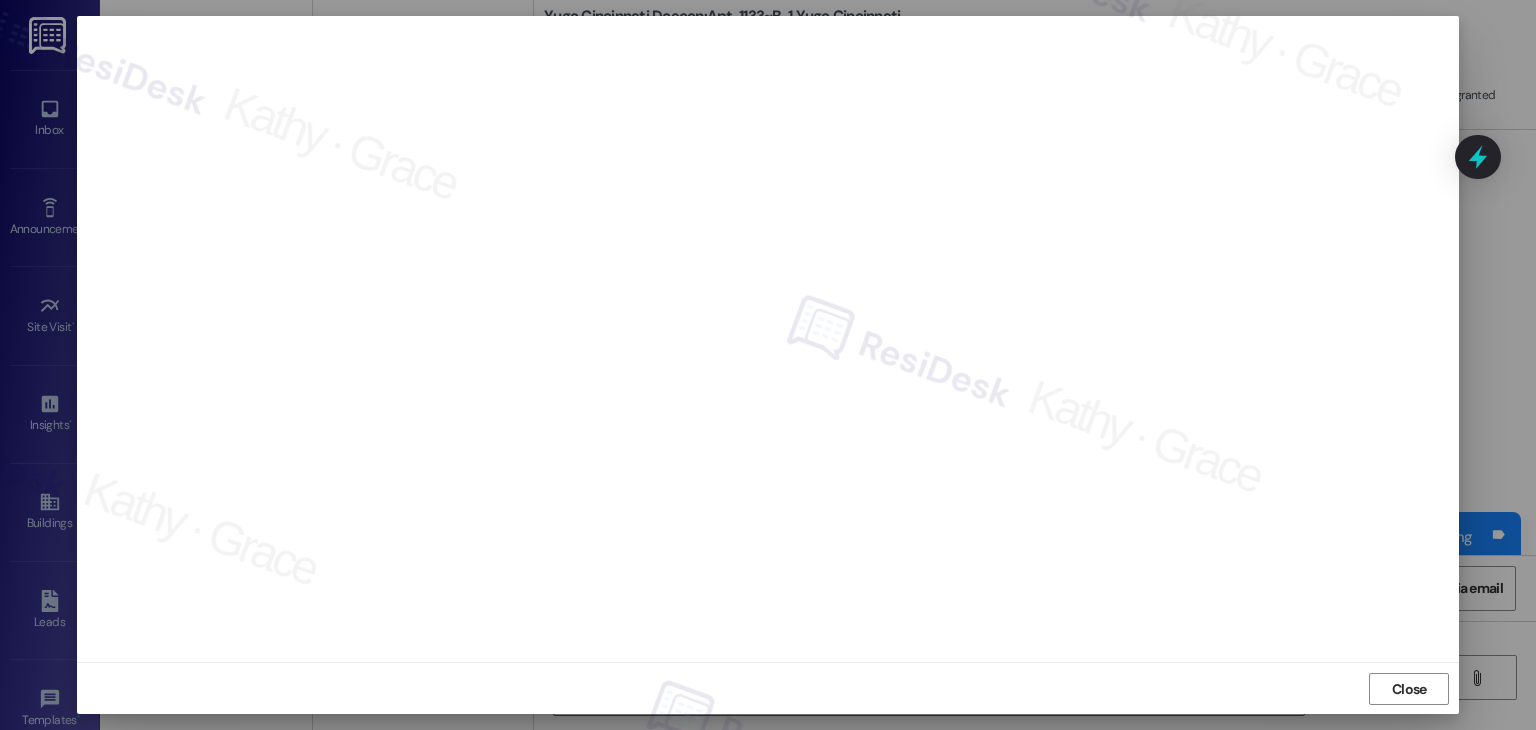 scroll, scrollTop: 12, scrollLeft: 0, axis: vertical 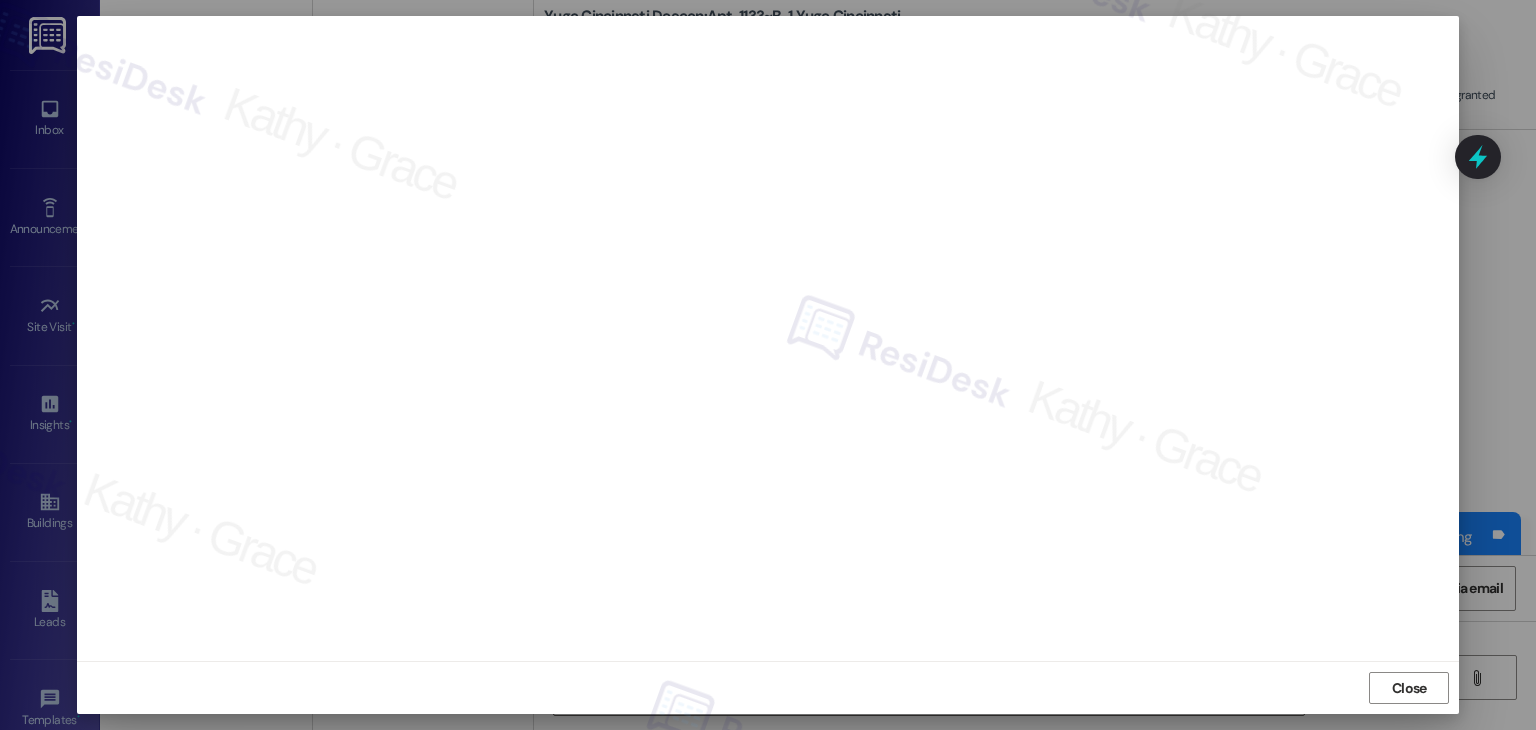 drag, startPoint x: 1410, startPoint y: 687, endPoint x: 1402, endPoint y: 661, distance: 27.202942 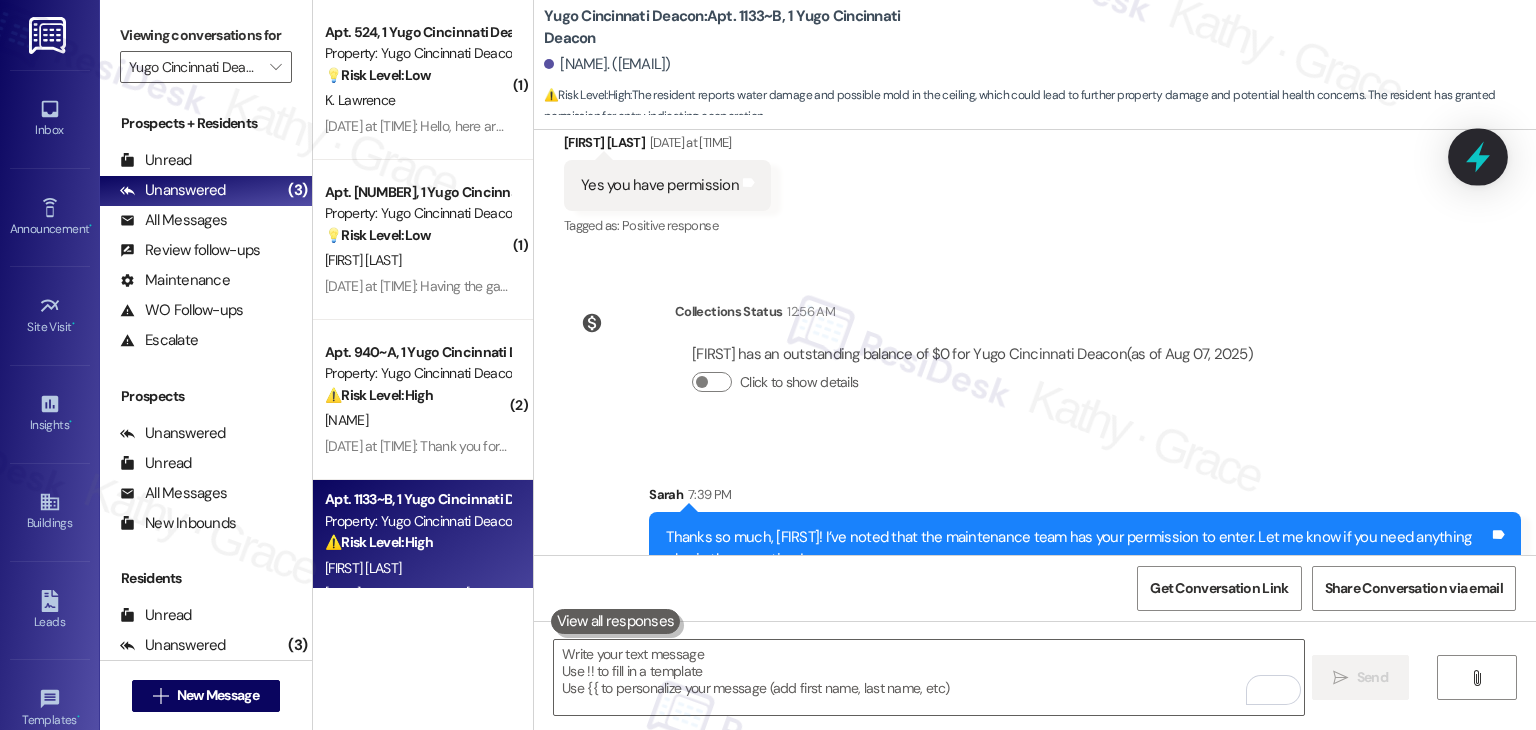 click 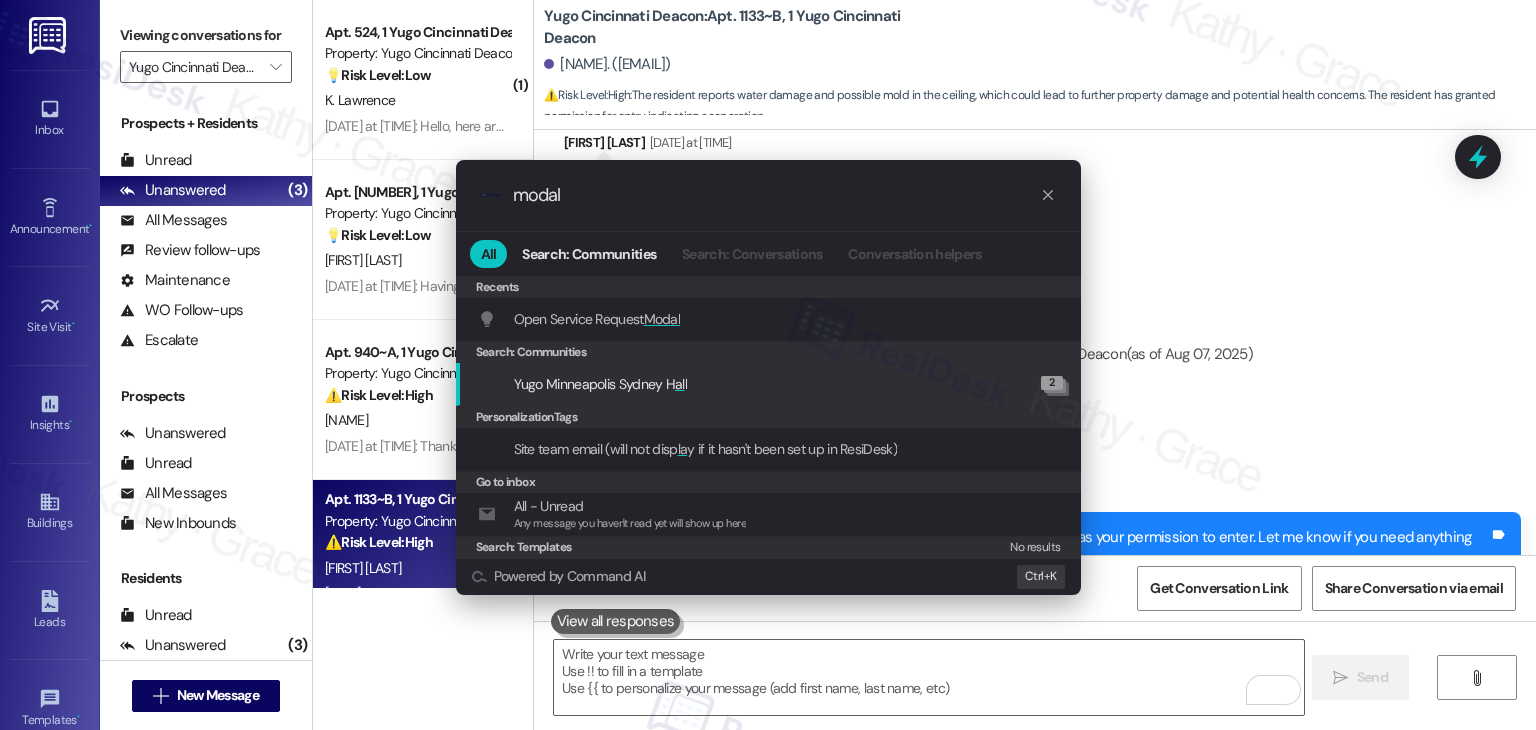 type on "modal" 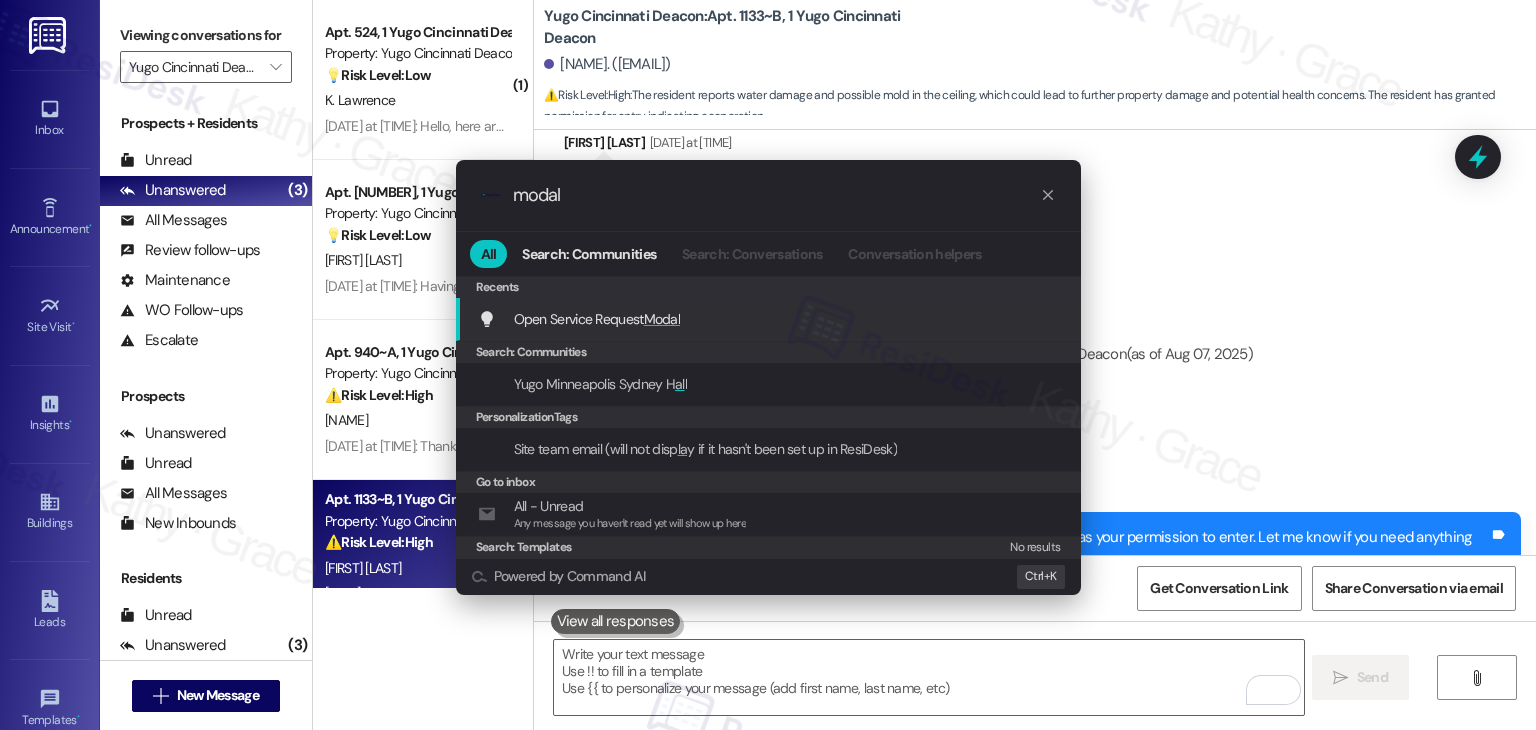 click on "Open Service Request  Modal" at bounding box center (597, 319) 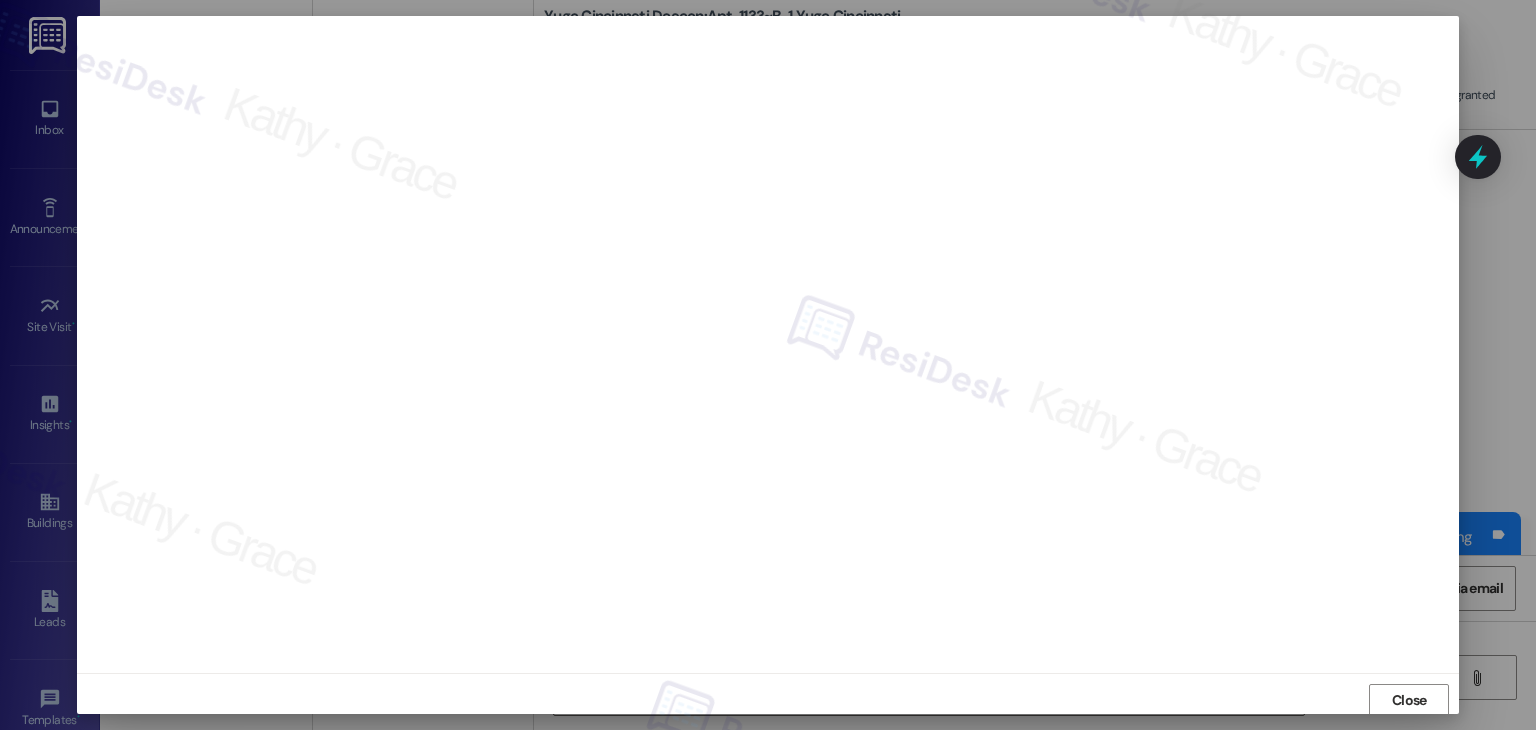 scroll, scrollTop: 1, scrollLeft: 0, axis: vertical 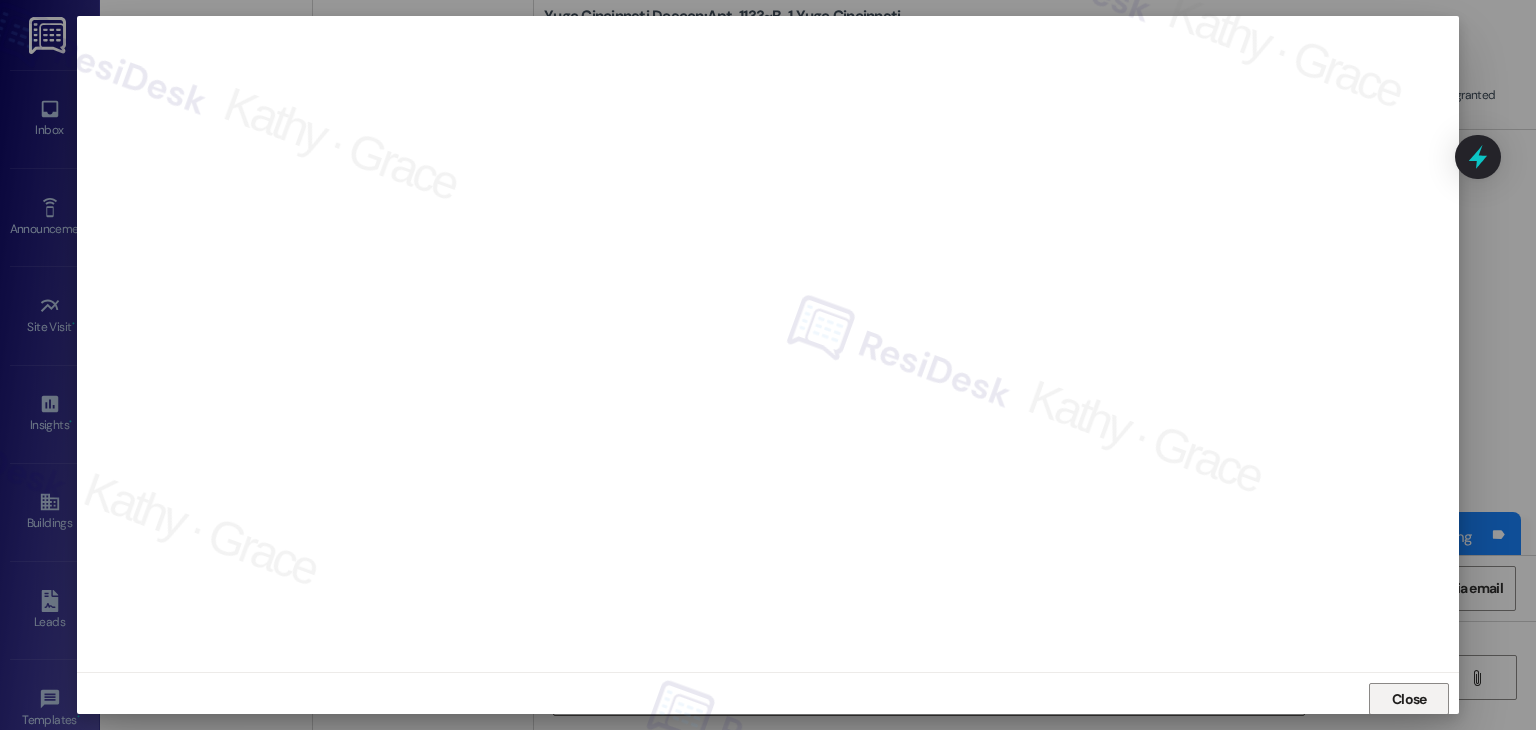 click on "Close" at bounding box center [1409, 699] 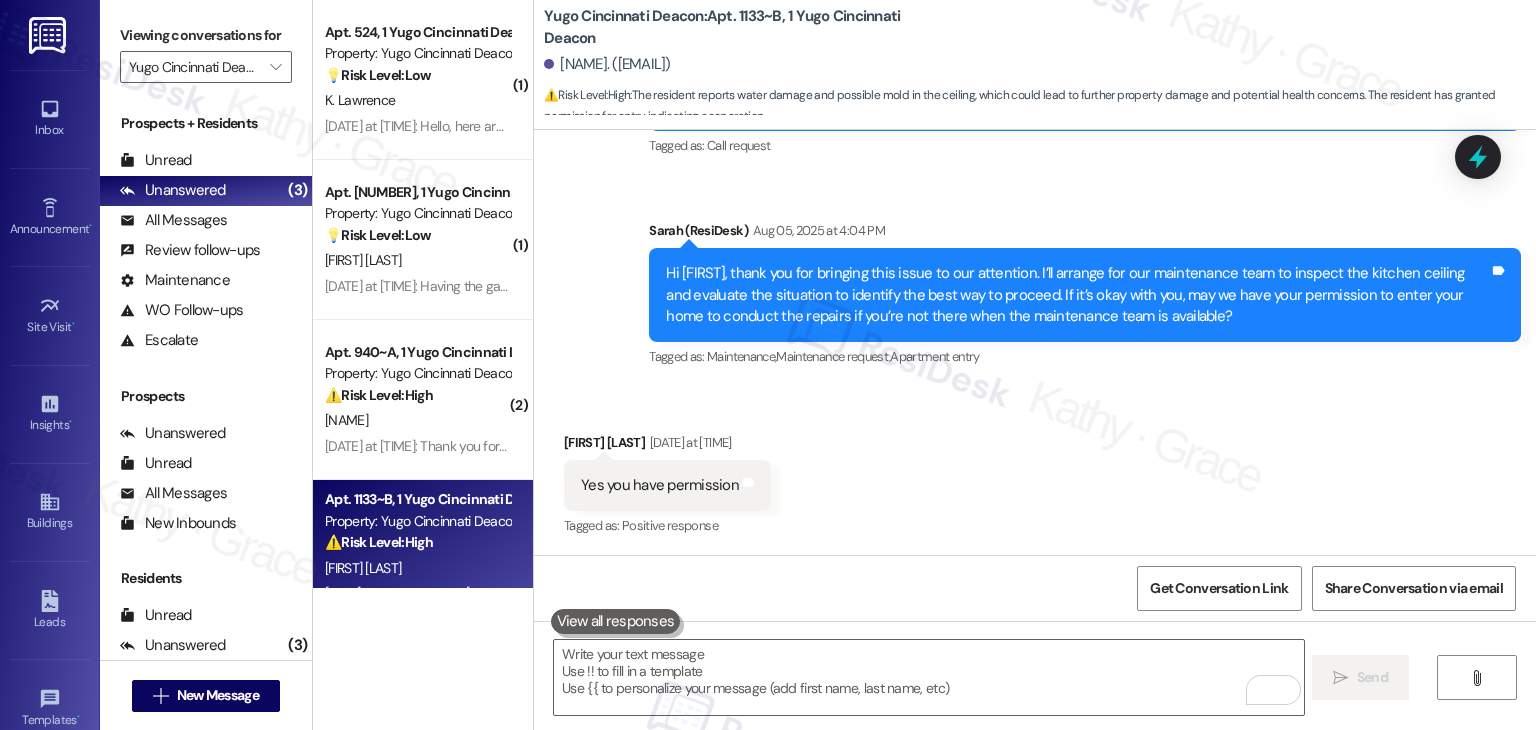 scroll, scrollTop: 15259, scrollLeft: 0, axis: vertical 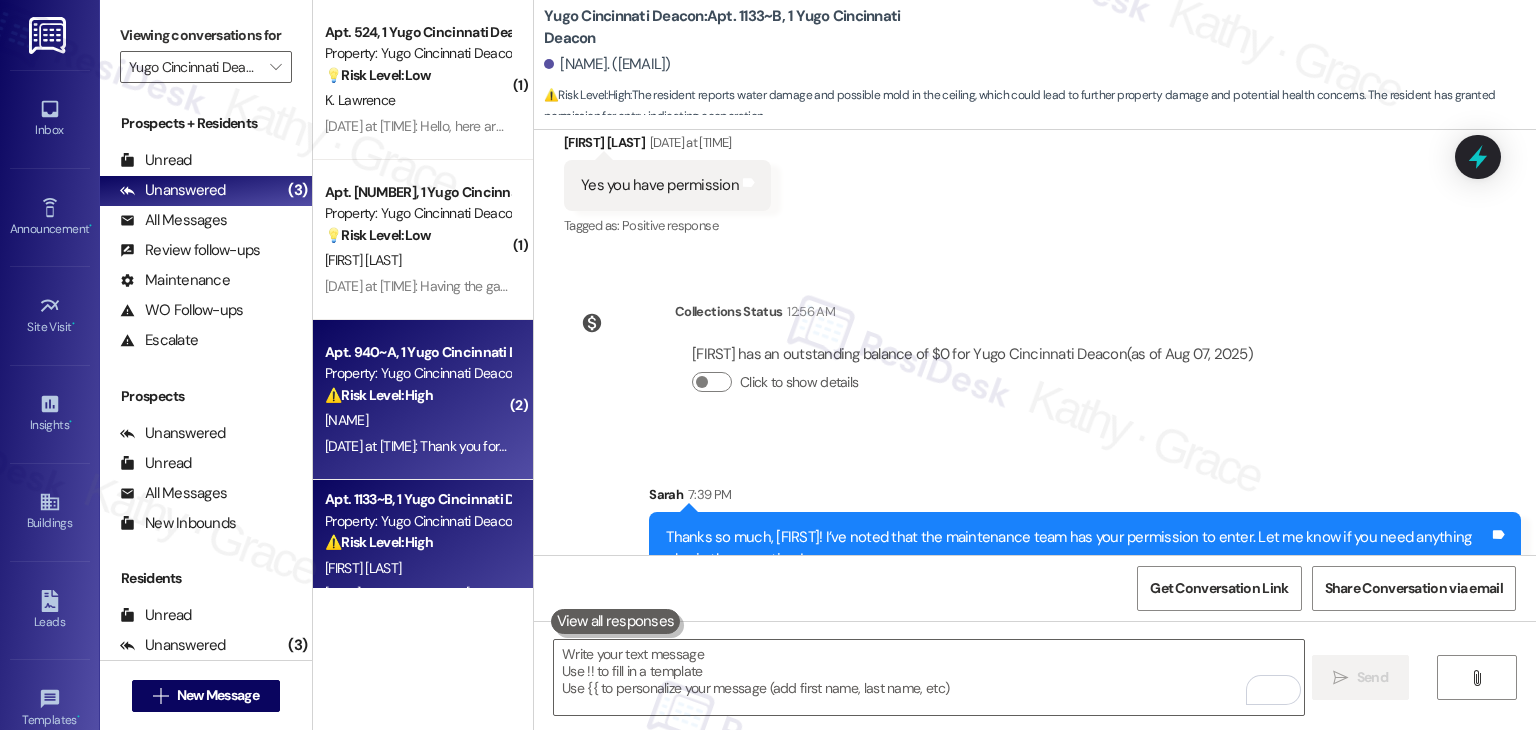 click on "Aug 05, 2025 at 8:53 AM: Thank you for your message. Our offices are currently closed, but we will contact you when we resume operations. For emergencies, please contact your emergency number 513.725.3589. Aug 05, 2025 at 8:53 AM: Thank you for your message. Our offices are currently closed, but we will contact you when we resume operations. For emergencies, please contact your emergency number 513.725.3589." at bounding box center [902, 446] 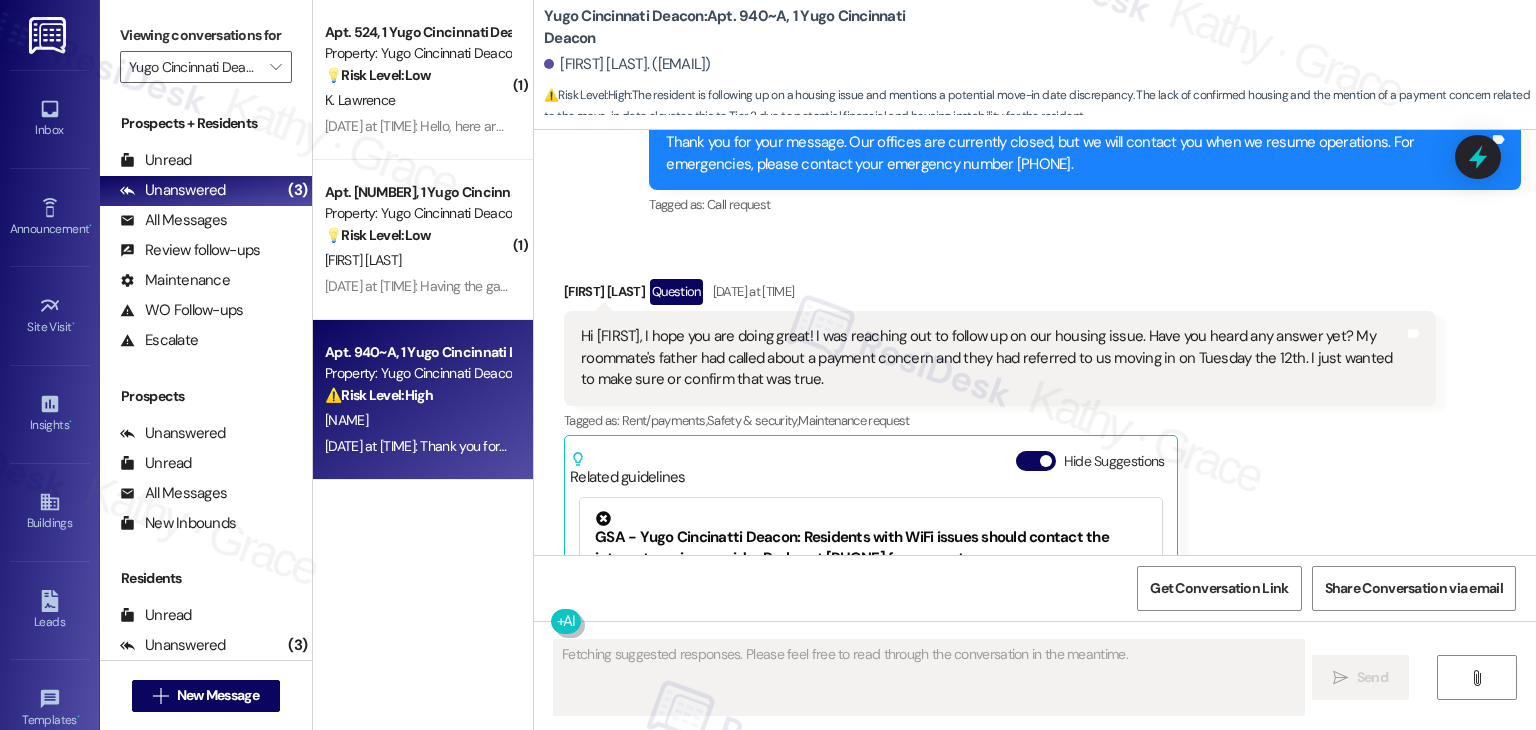 scroll, scrollTop: 3296, scrollLeft: 0, axis: vertical 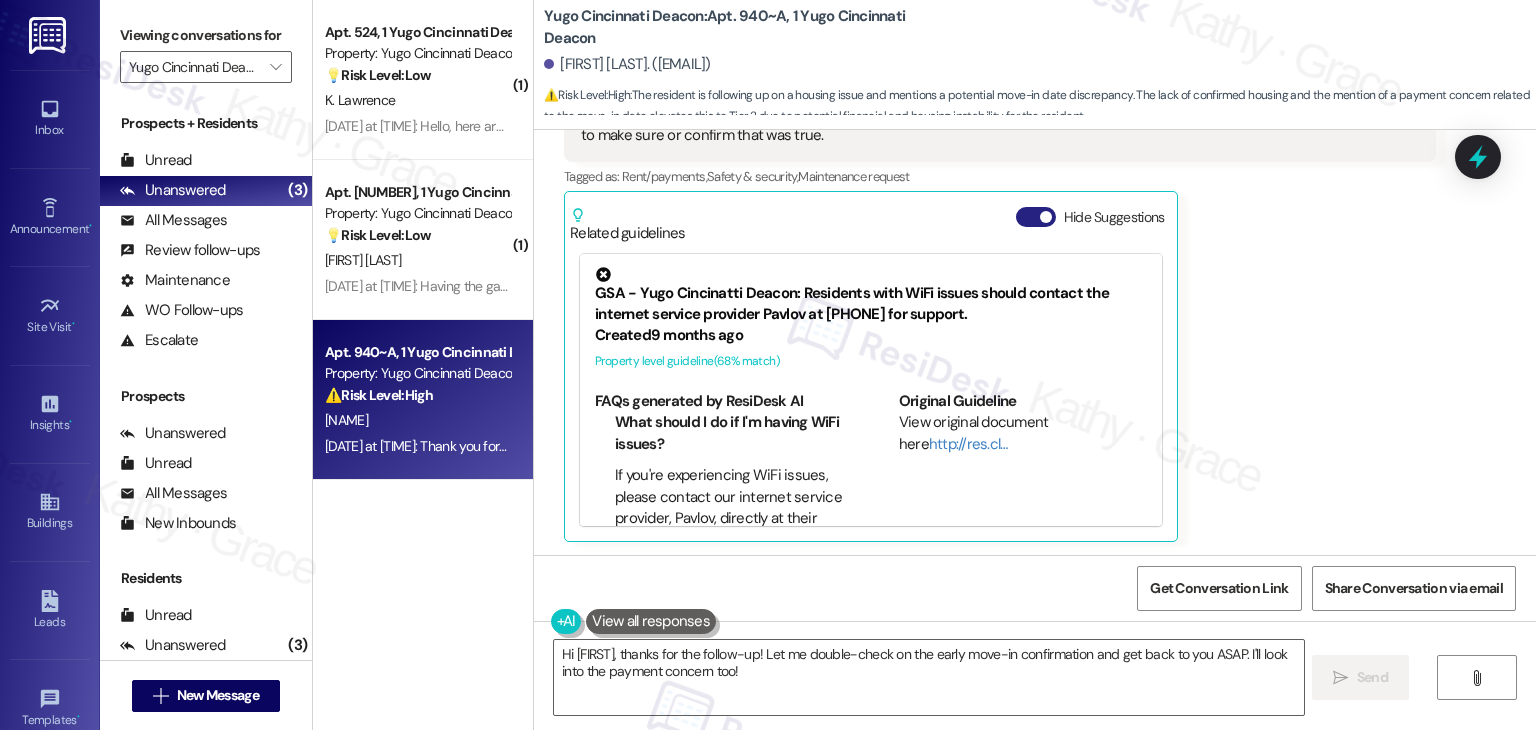 click on "Hide Suggestions" at bounding box center (1036, 217) 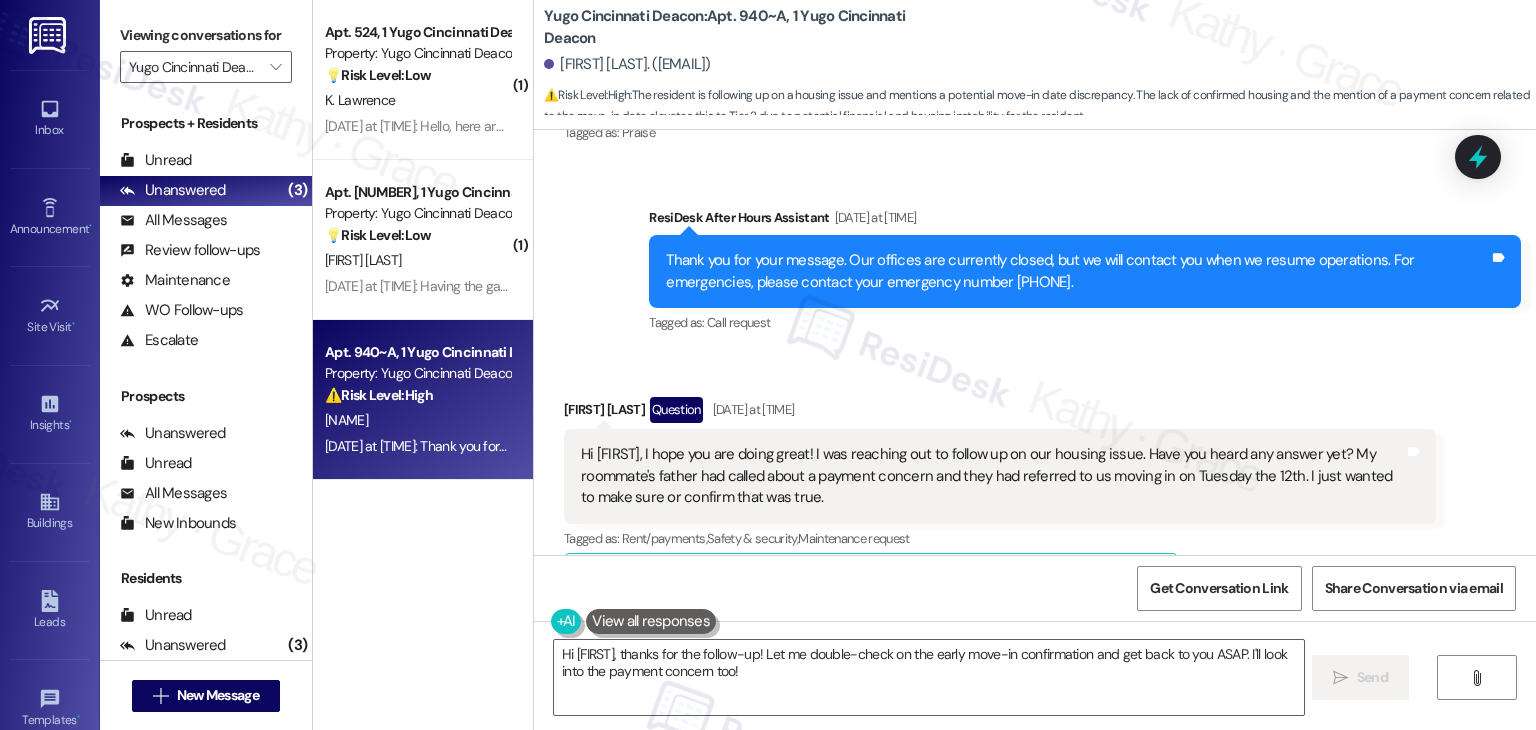 scroll, scrollTop: 2914, scrollLeft: 0, axis: vertical 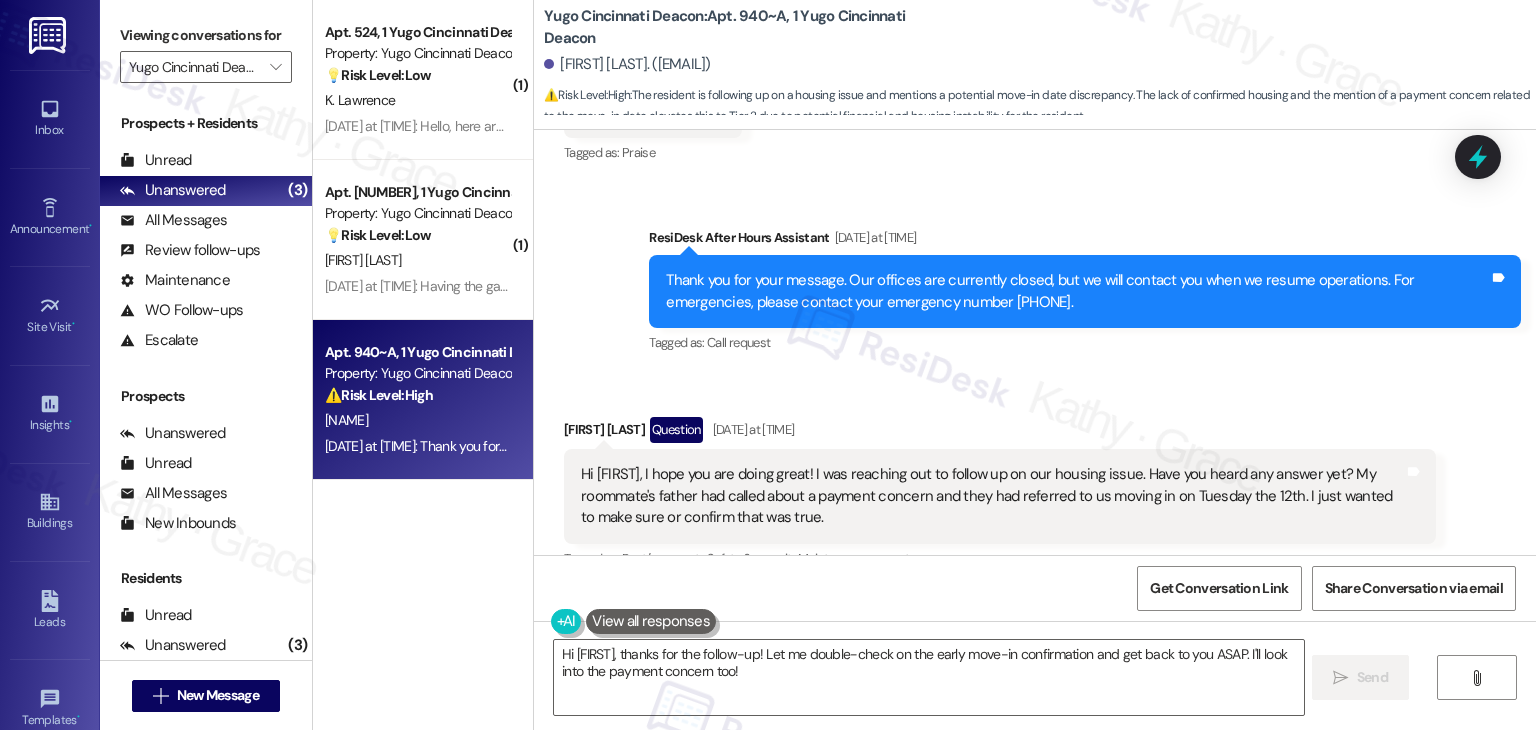 click on "Received via SMS Katie O'Connell Question Aug 05, 2025 at 8:53 AM Hi Sarah, I hope you are doing great! I was reaching out to follow up on our housing issue. Have you heard any answer yet? My roommate's father had called about a payment concern and they had referred to us moving in on Tuesday the 12th. I just wanted to make sure or confirm that was true. Tags and notes Tagged as:   Rent/payments ,  Click to highlight conversations about Rent/payments Safety & security ,  Click to highlight conversations about Safety & security Maintenance request Click to highlight conversations about Maintenance request  Related guidelines Show suggestions" at bounding box center (1035, 509) 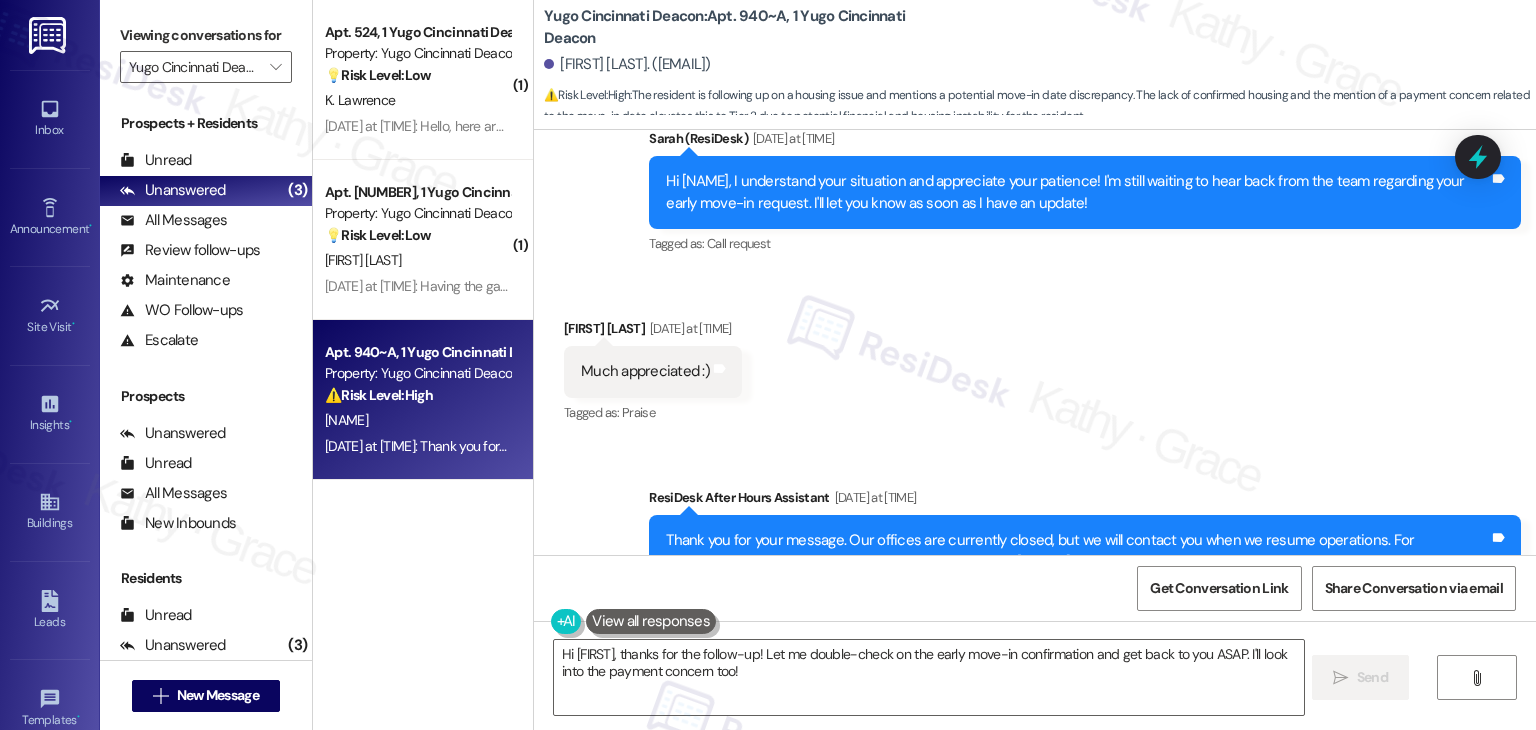 scroll, scrollTop: 2914, scrollLeft: 0, axis: vertical 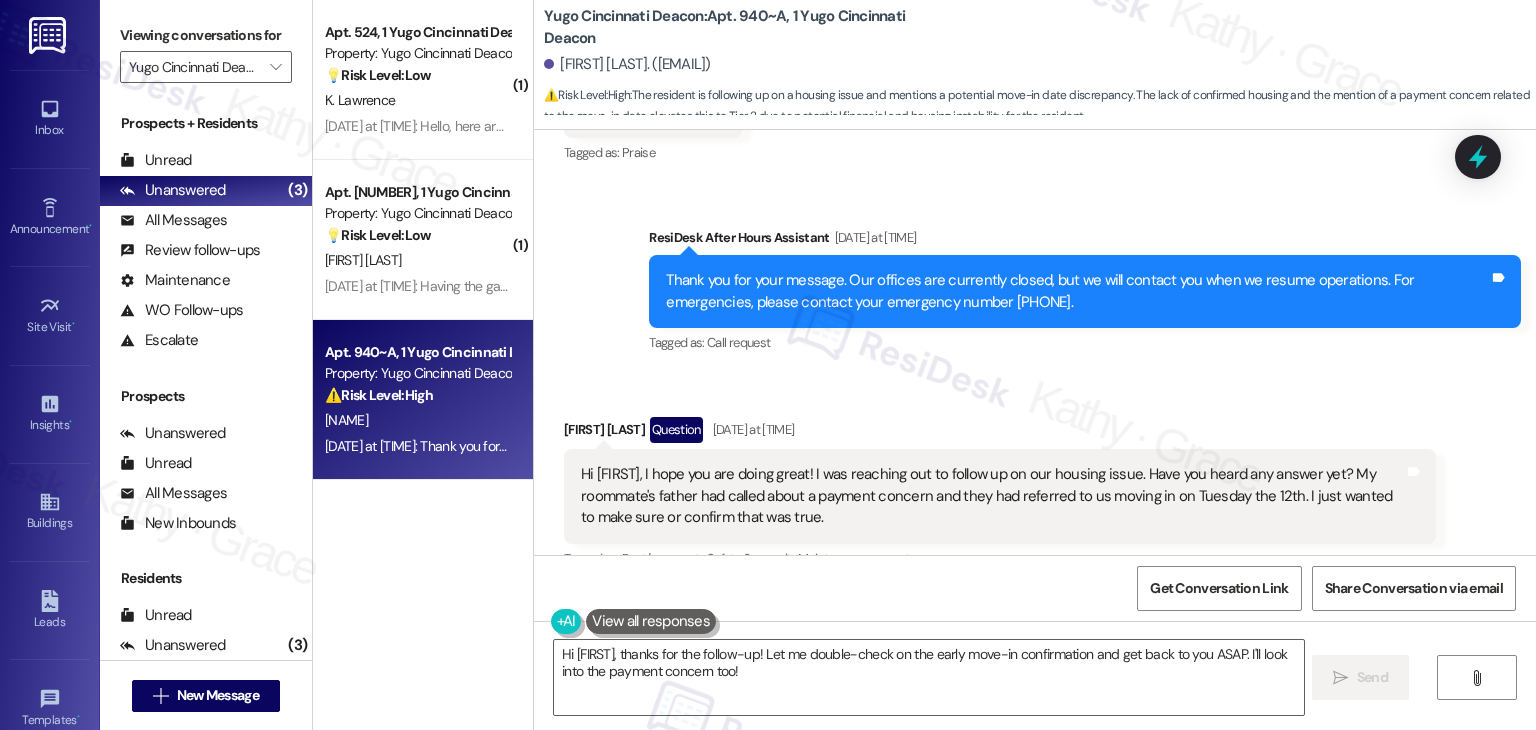 click on "Hi Sarah, I hope you are doing great! I was reaching out to follow up on our housing issue. Have you heard any answer yet? My roommate's father had called about a payment concern and they had referred to us moving in on Tuesday the 12th. I just wanted to make sure or confirm that was true." at bounding box center (992, 496) 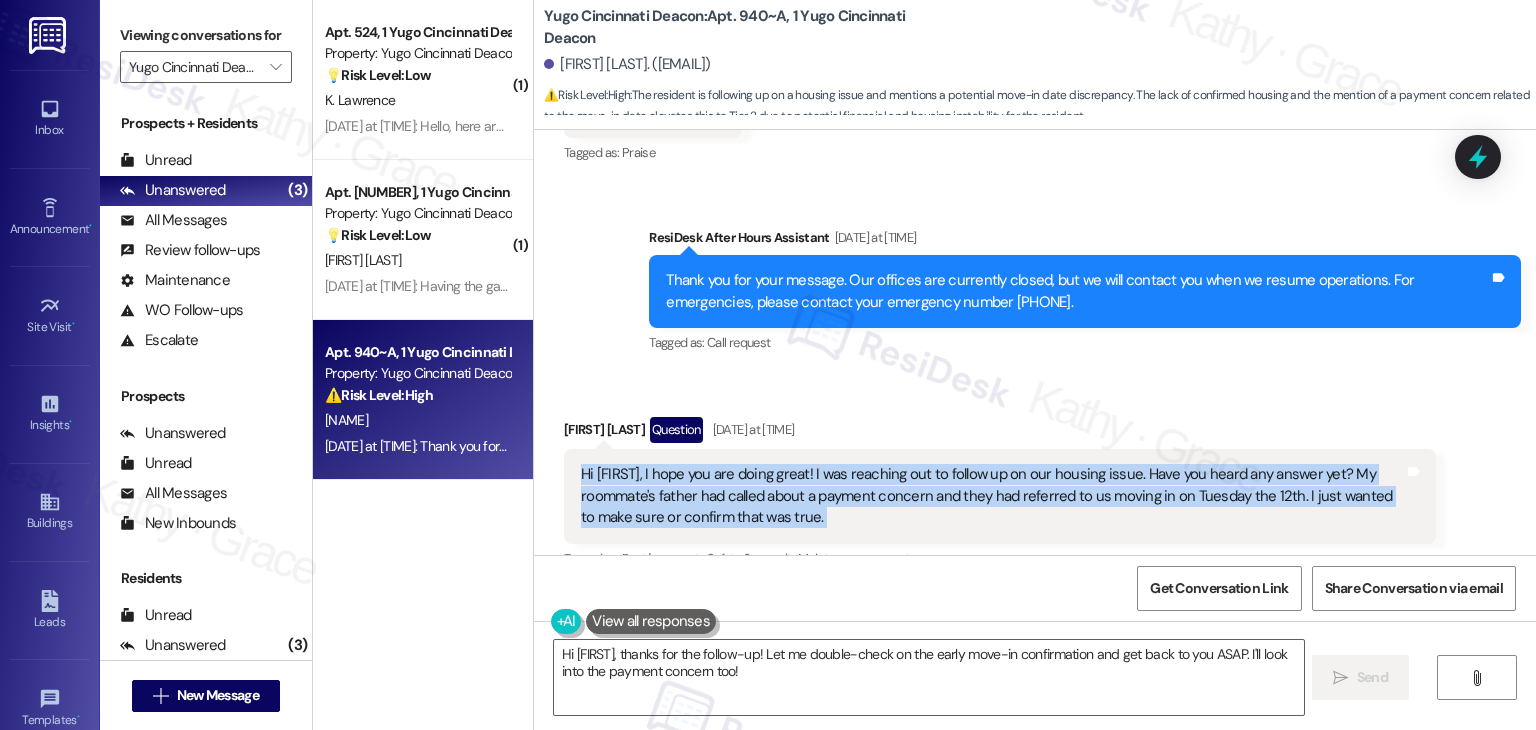 click on "Hi Sarah, I hope you are doing great! I was reaching out to follow up on our housing issue. Have you heard any answer yet? My roommate's father had called about a payment concern and they had referred to us moving in on Tuesday the 12th. I just wanted to make sure or confirm that was true." at bounding box center [992, 496] 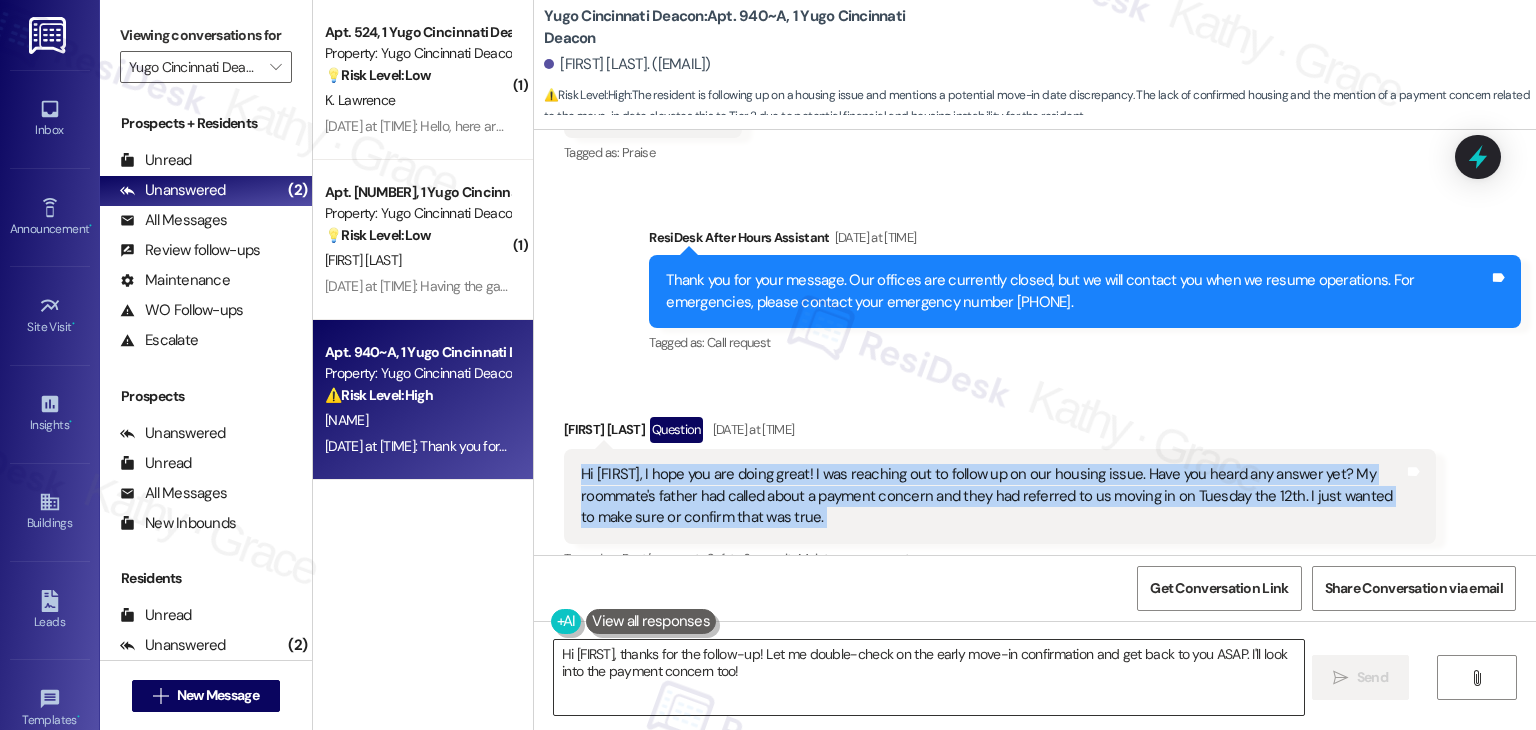 click on "Hi {{first_name}}, thanks for the follow-up! Let me double-check on the early move-in confirmation and get back to you ASAP. I'll look into the payment concern too!" at bounding box center [928, 677] 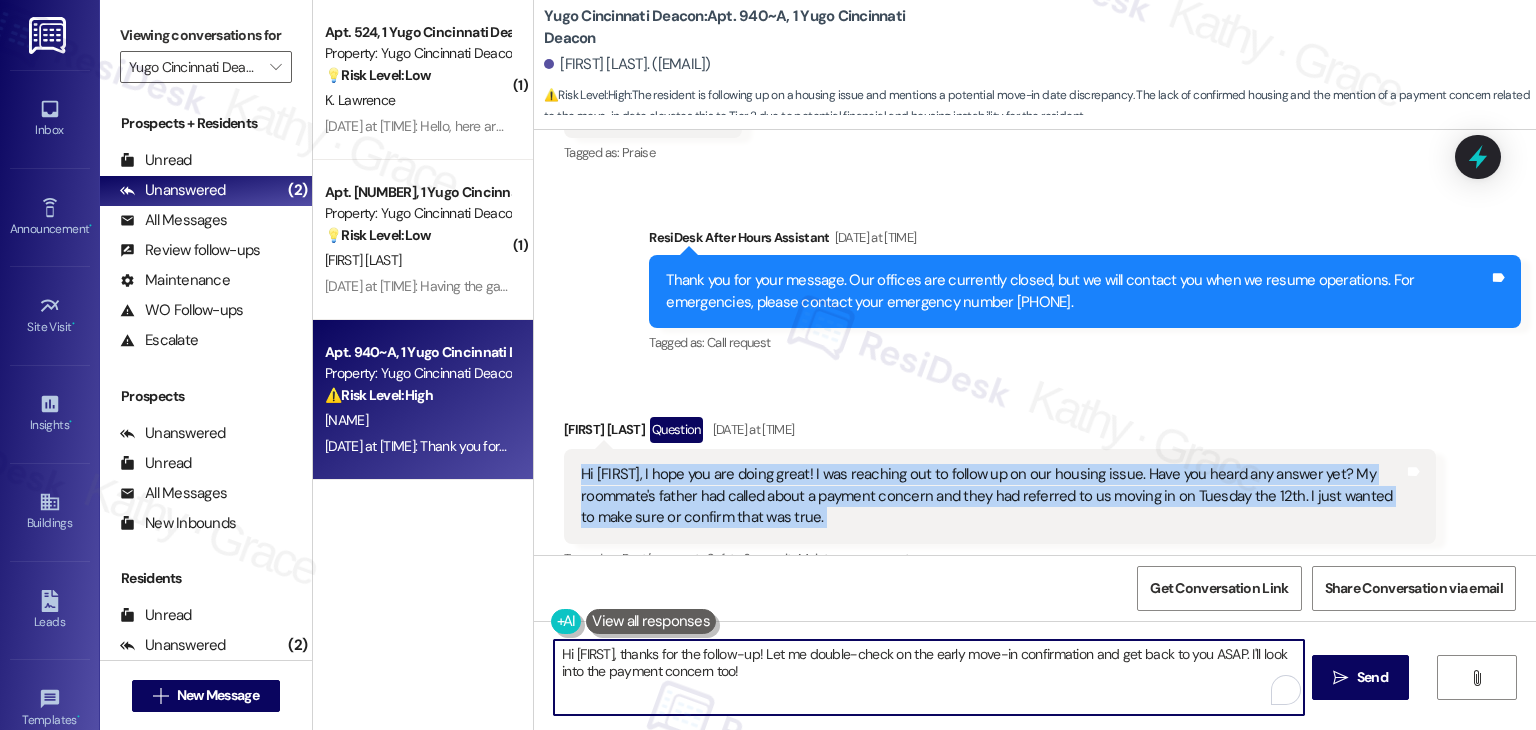 click on "Hi {{first_name}}, thanks for the follow-up! Let me double-check on the early move-in confirmation and get back to you ASAP. I'll look into the payment concern too!" at bounding box center (928, 677) 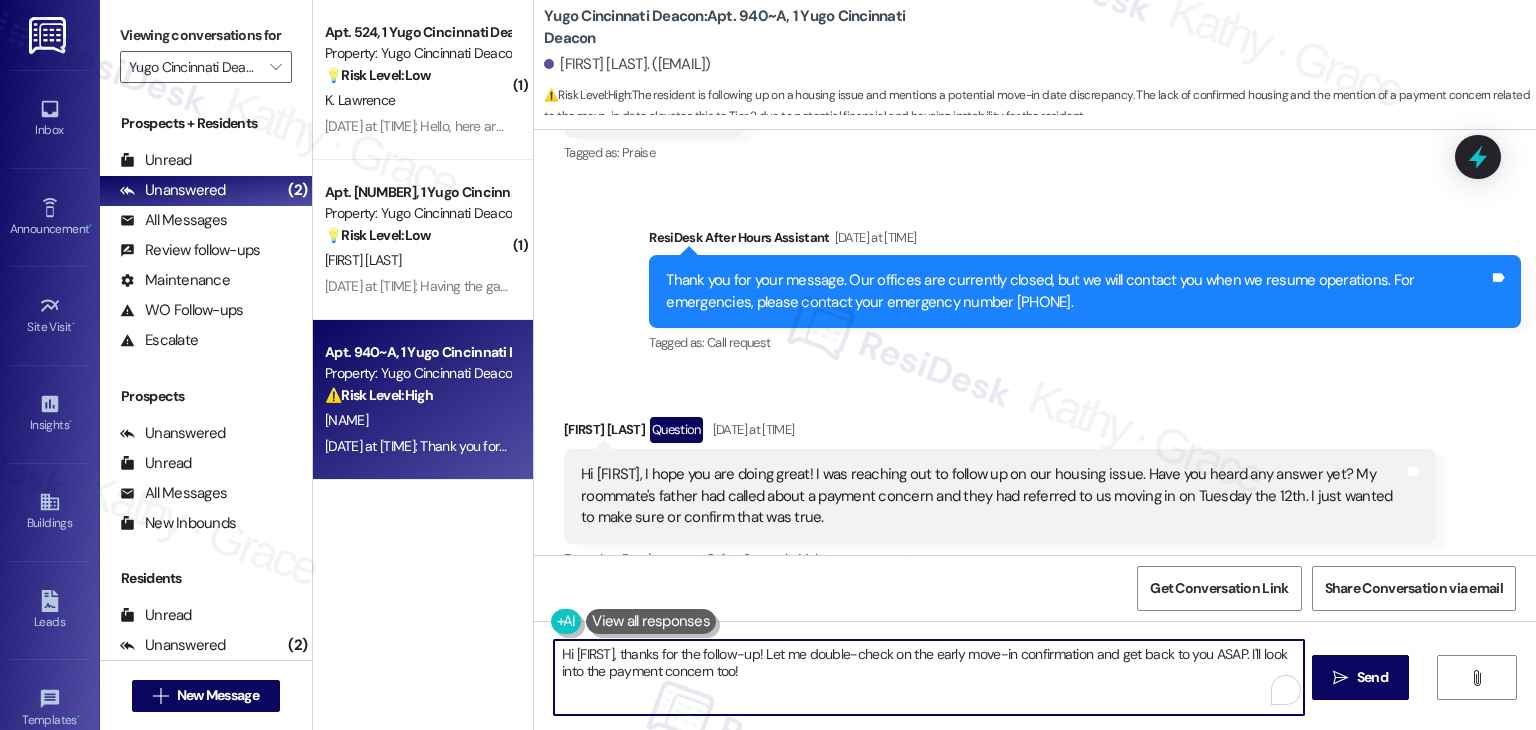 paste on "Katie! Thanks for checking in—I hope you’re doing well too! I haven’t received an update yet, but I’ll follow up with the site team to confirm the details, especially regarding the move-in date on Tuesday the 12th. I’ll get back to you as soon as I hear back. Thanks for your patience" 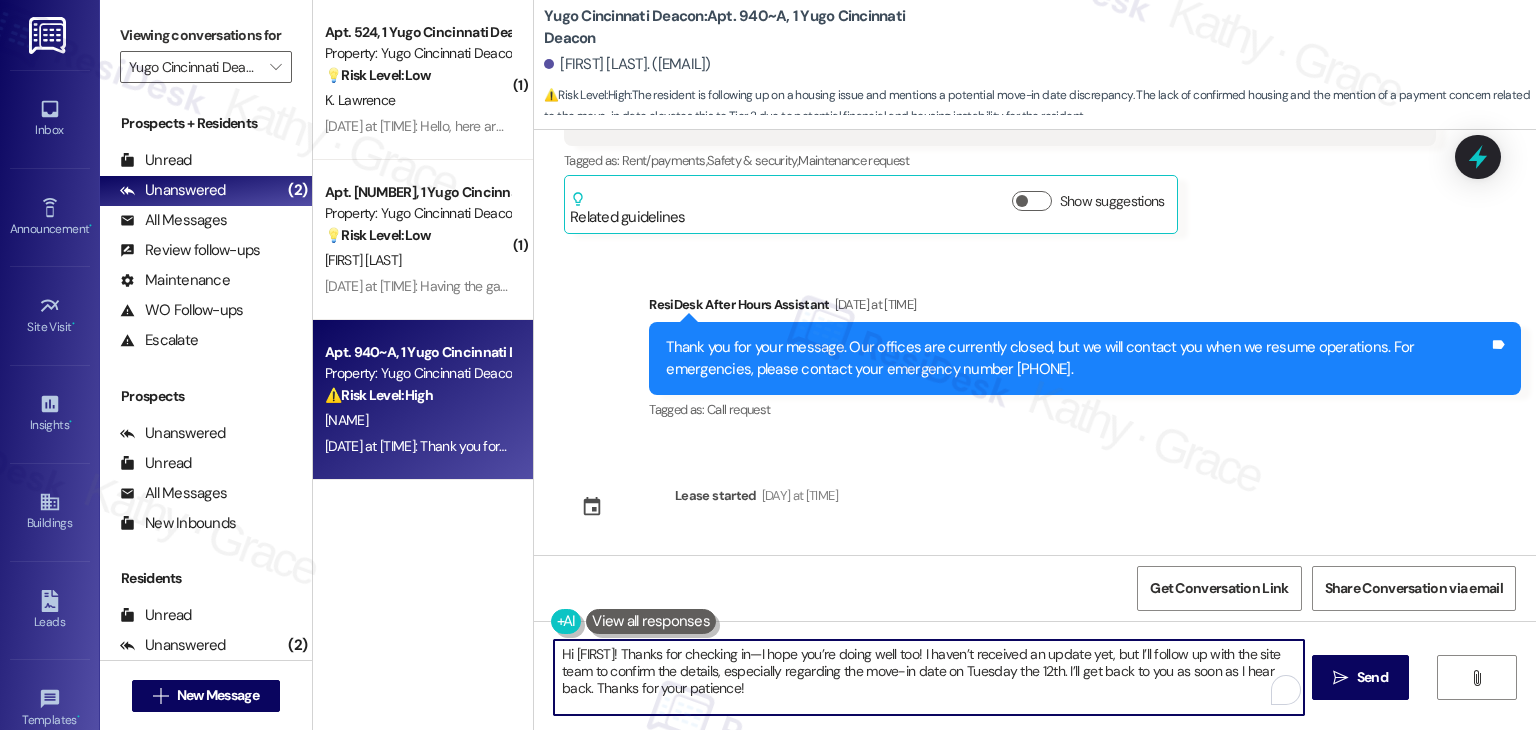 scroll, scrollTop: 3313, scrollLeft: 0, axis: vertical 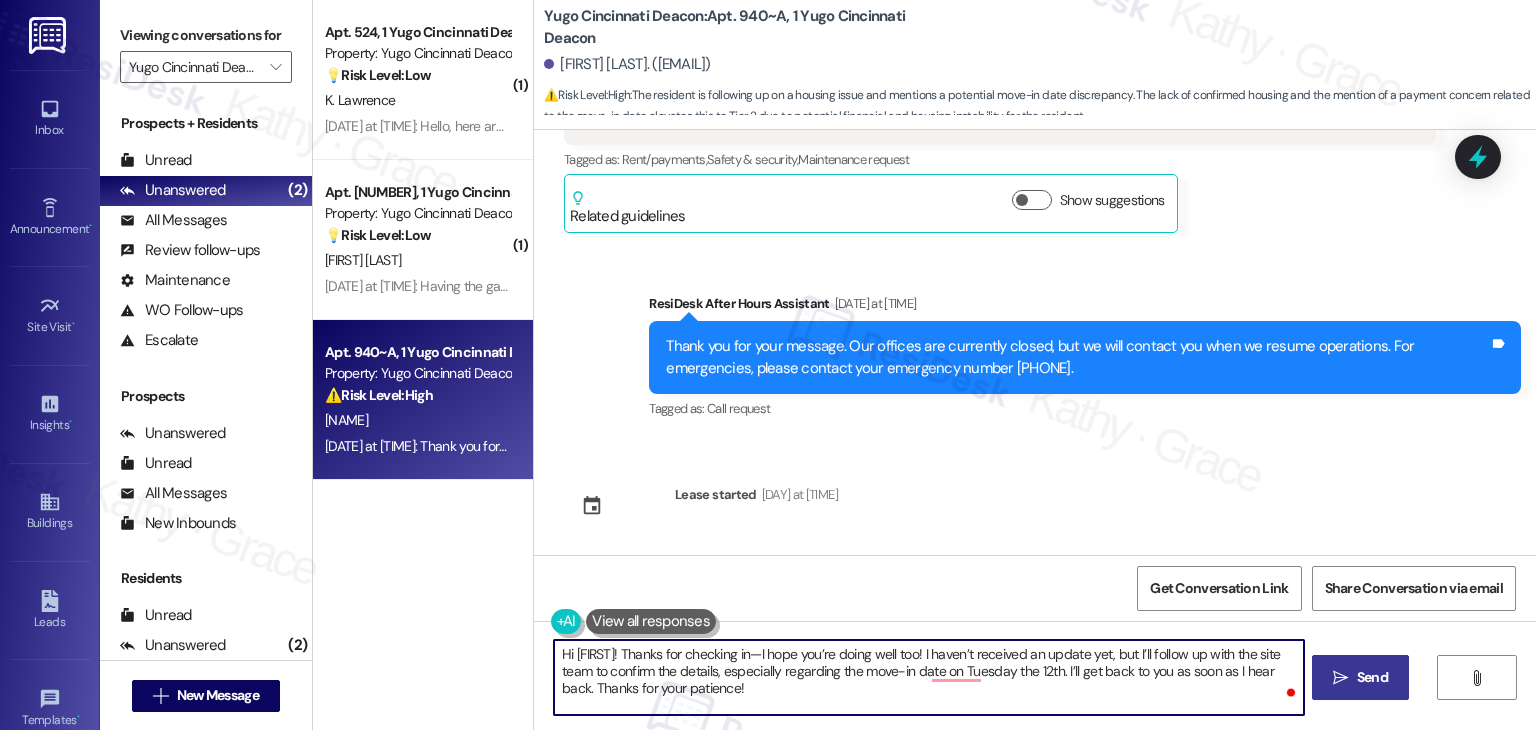type on "Hi Katie! Thanks for checking in—I hope you’re doing well too! I haven’t received an update yet, but I’ll follow up with the site team to confirm the details, especially regarding the move-in date on Tuesday the 12th. I’ll get back to you as soon as I hear back. Thanks for your patience!" 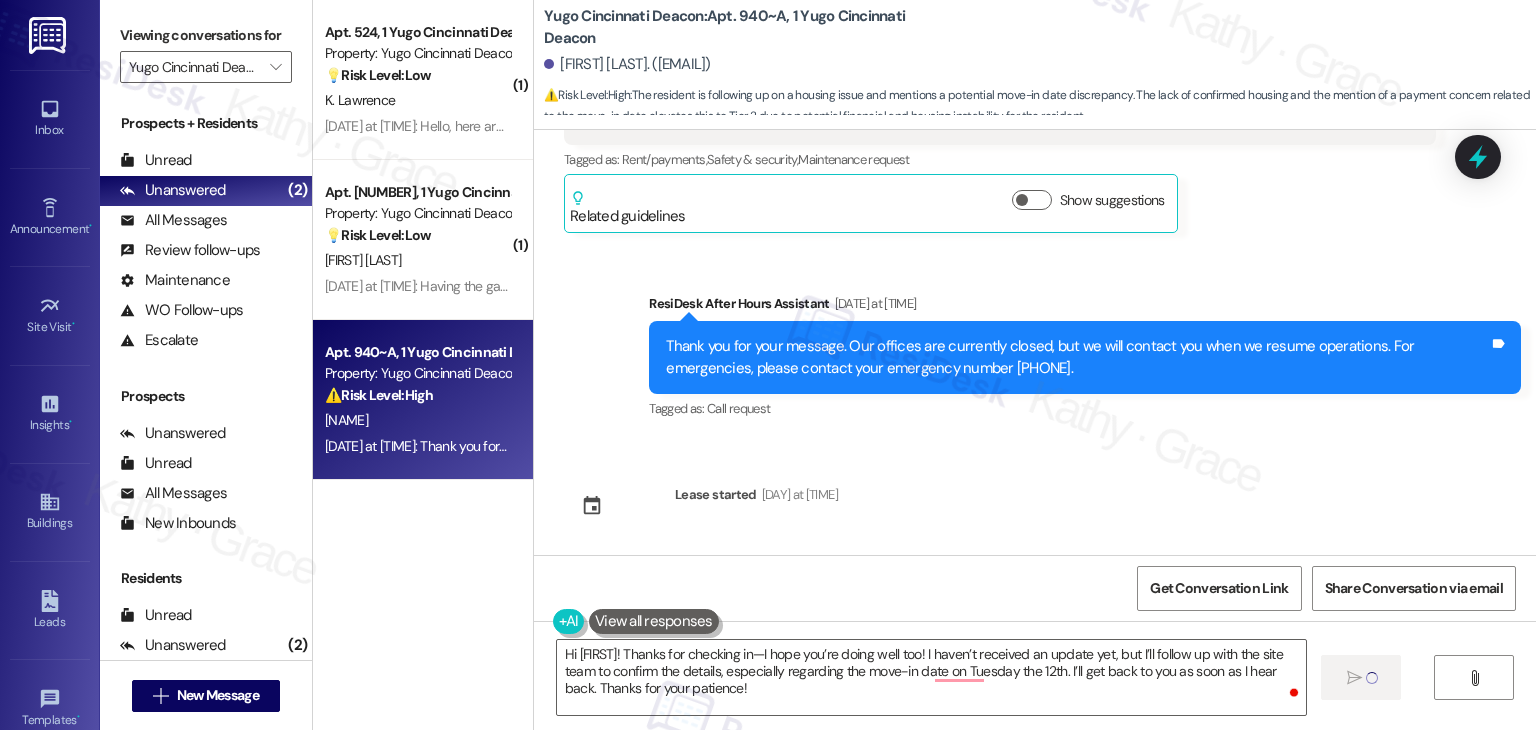 type 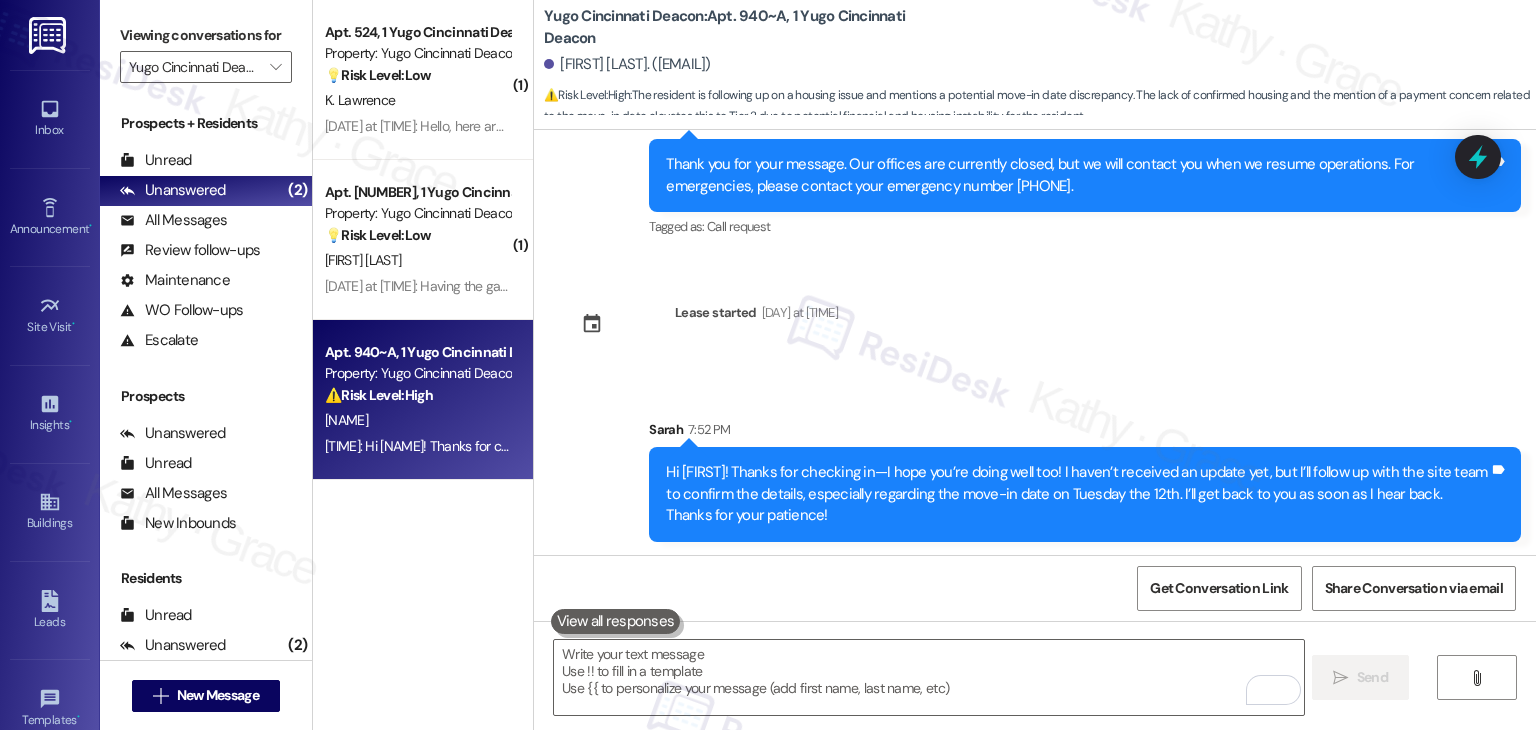 scroll, scrollTop: 3496, scrollLeft: 0, axis: vertical 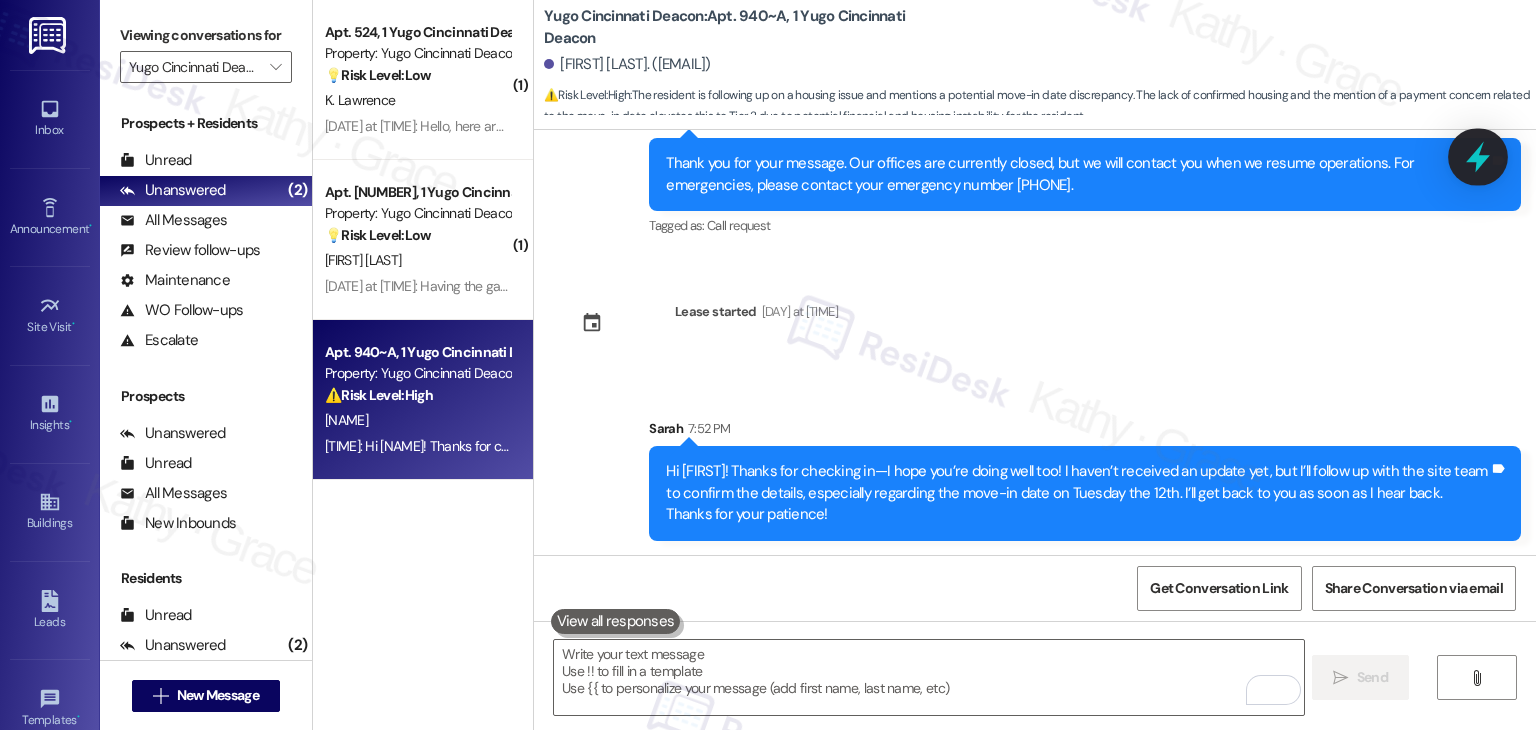 click 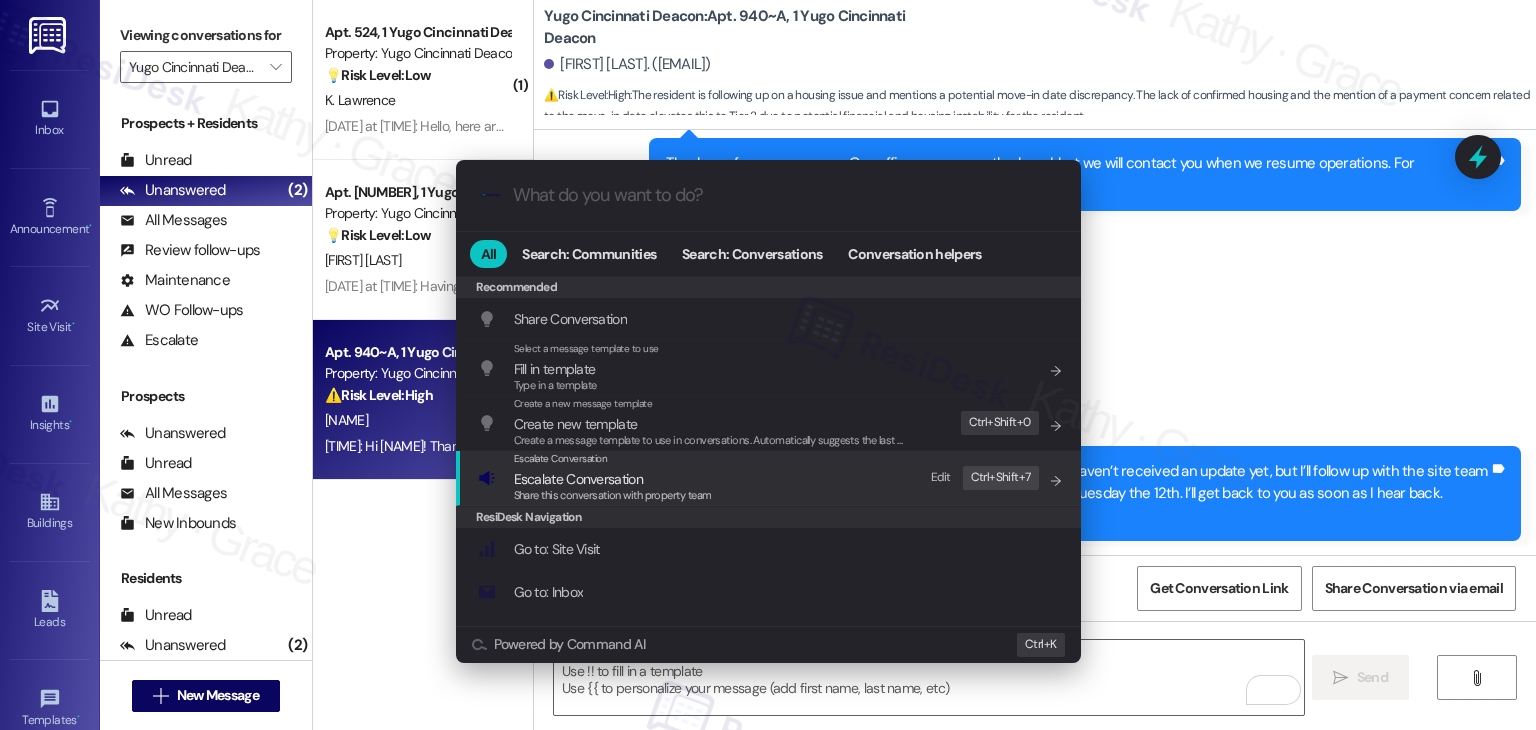 click on "Share this conversation with property team" at bounding box center [613, 495] 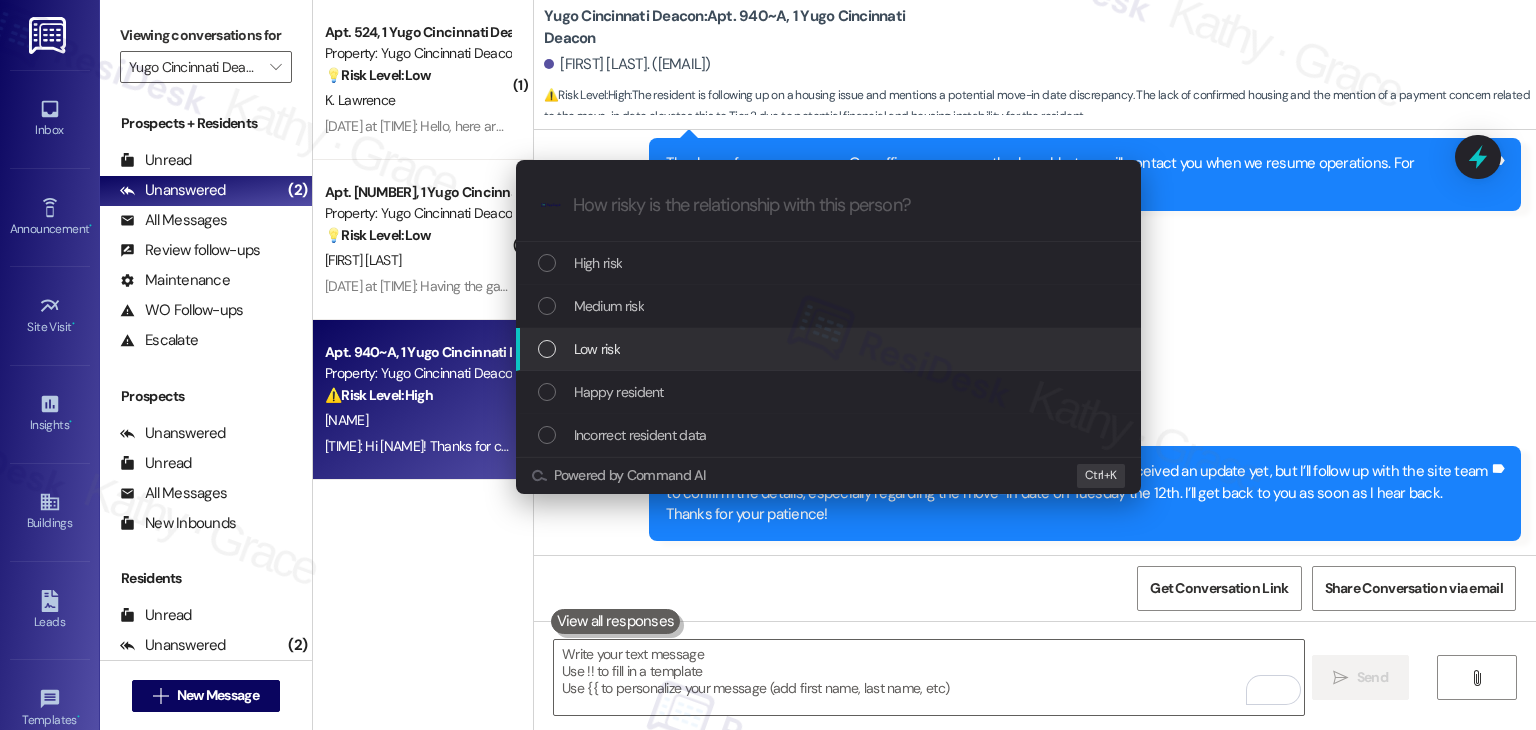 click at bounding box center (547, 349) 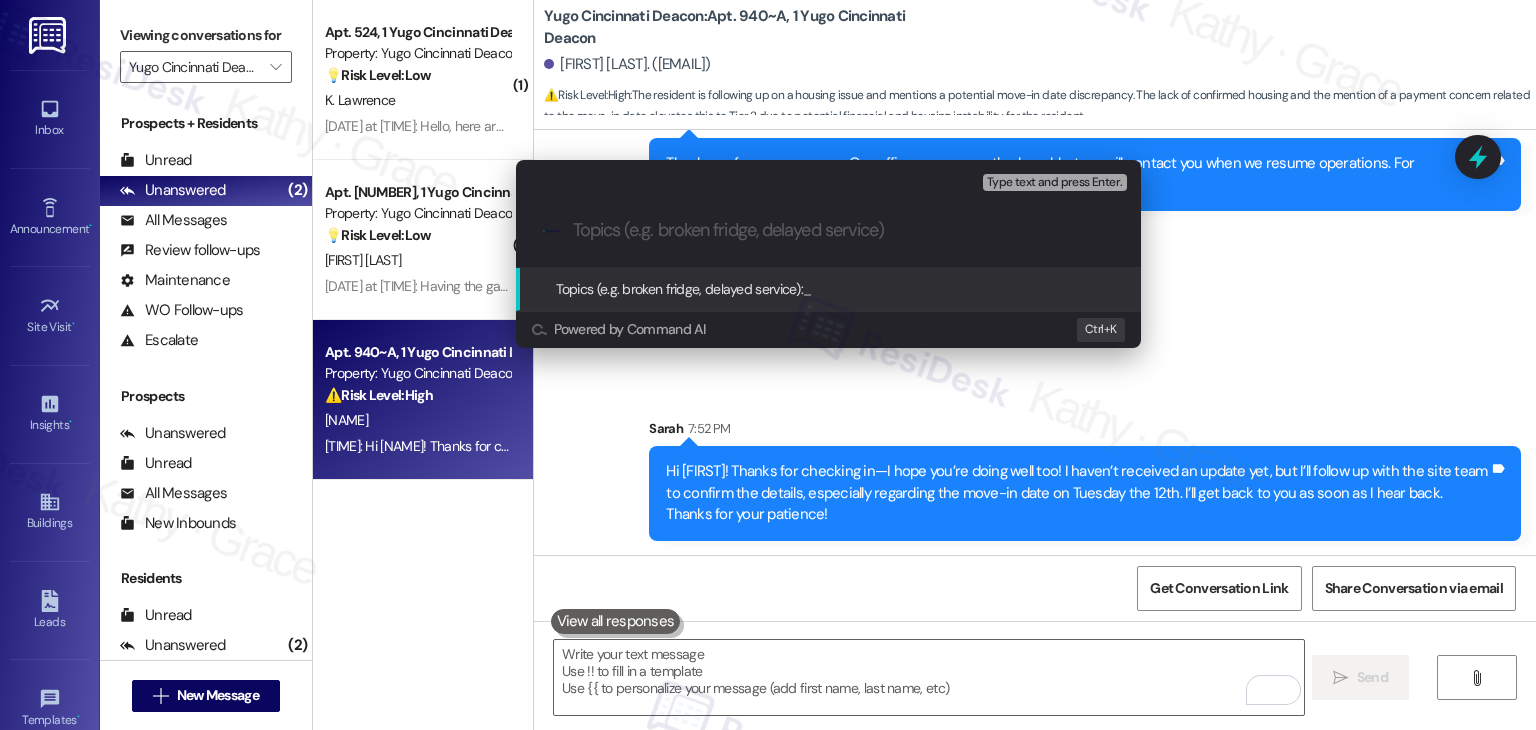 paste on "Move-In Date & Payment Concern Follow-Up" 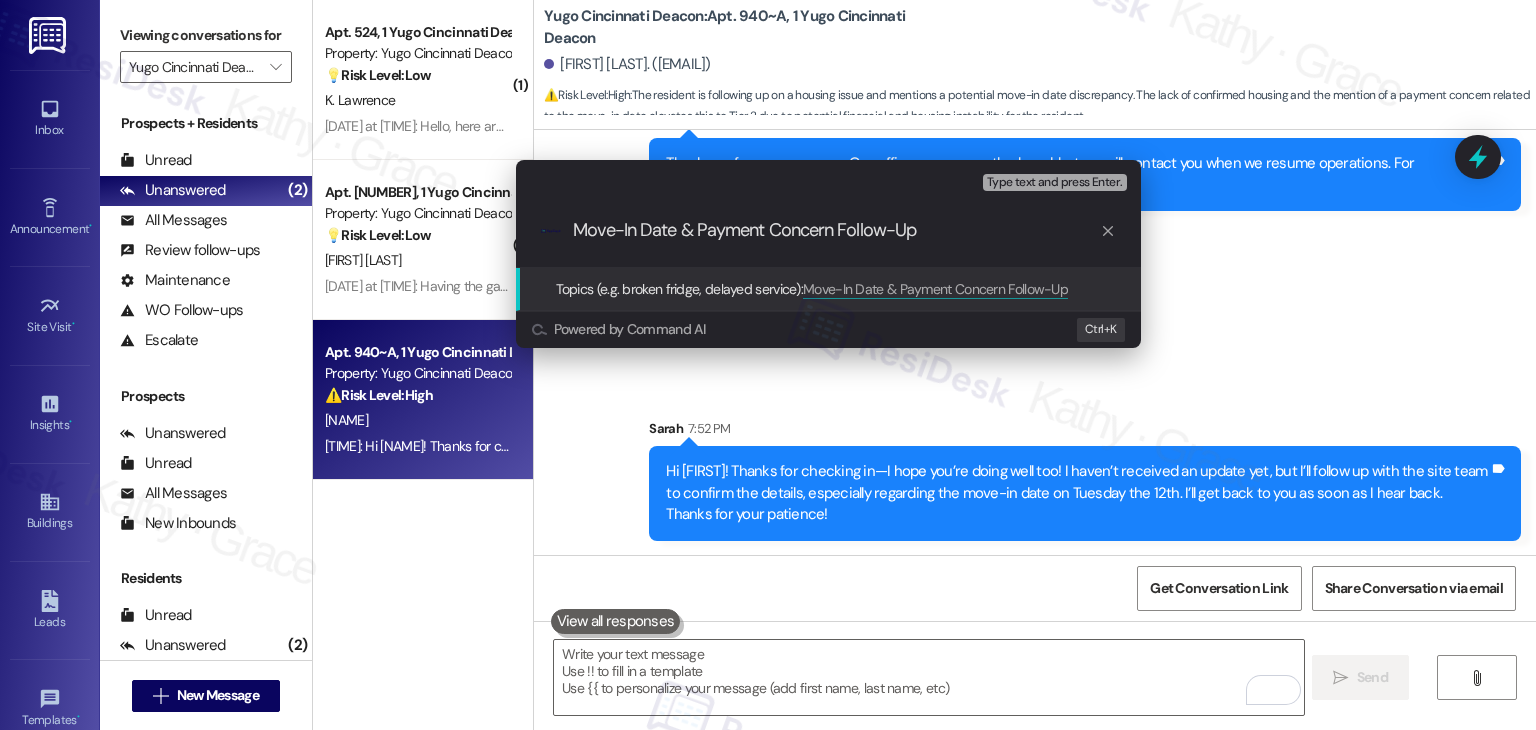 type 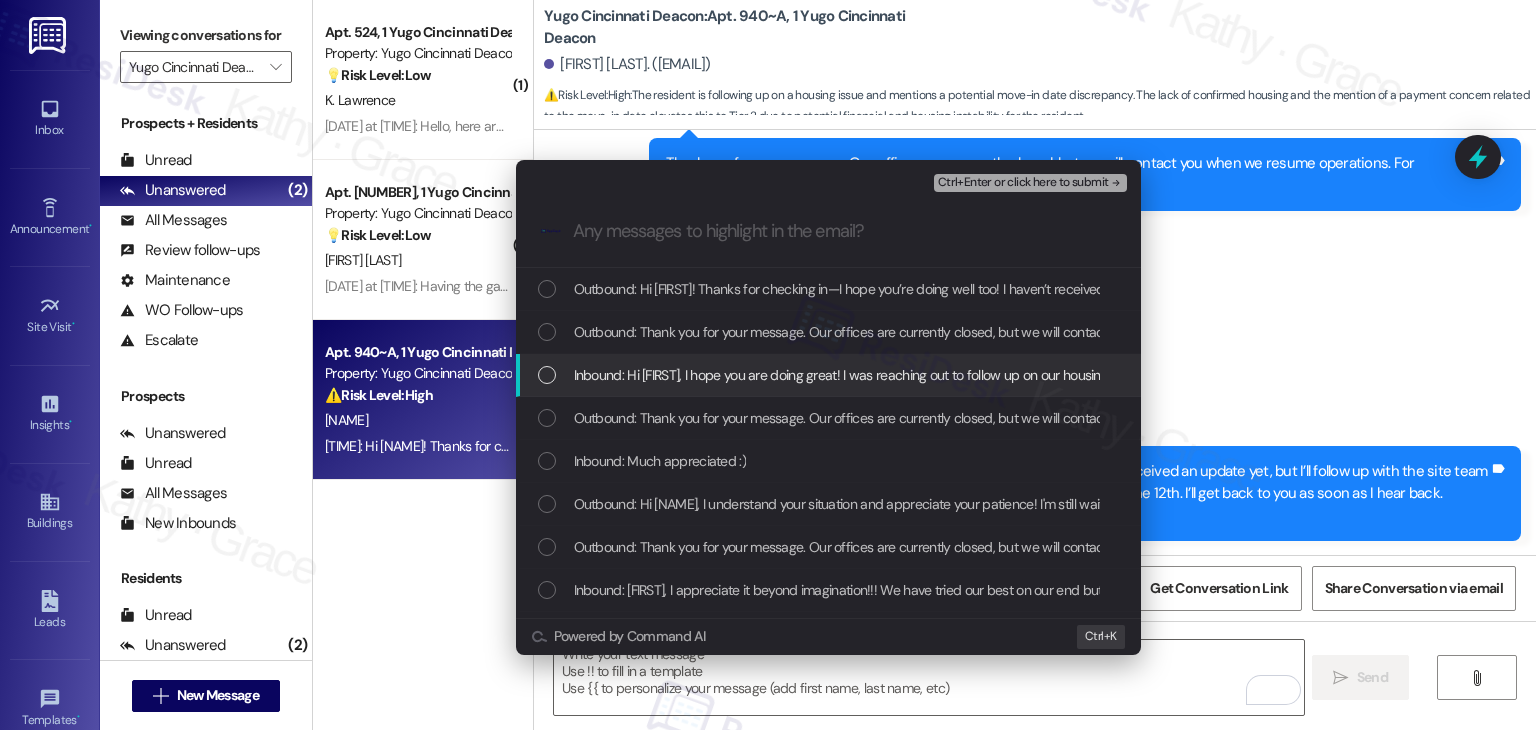 click at bounding box center (547, 375) 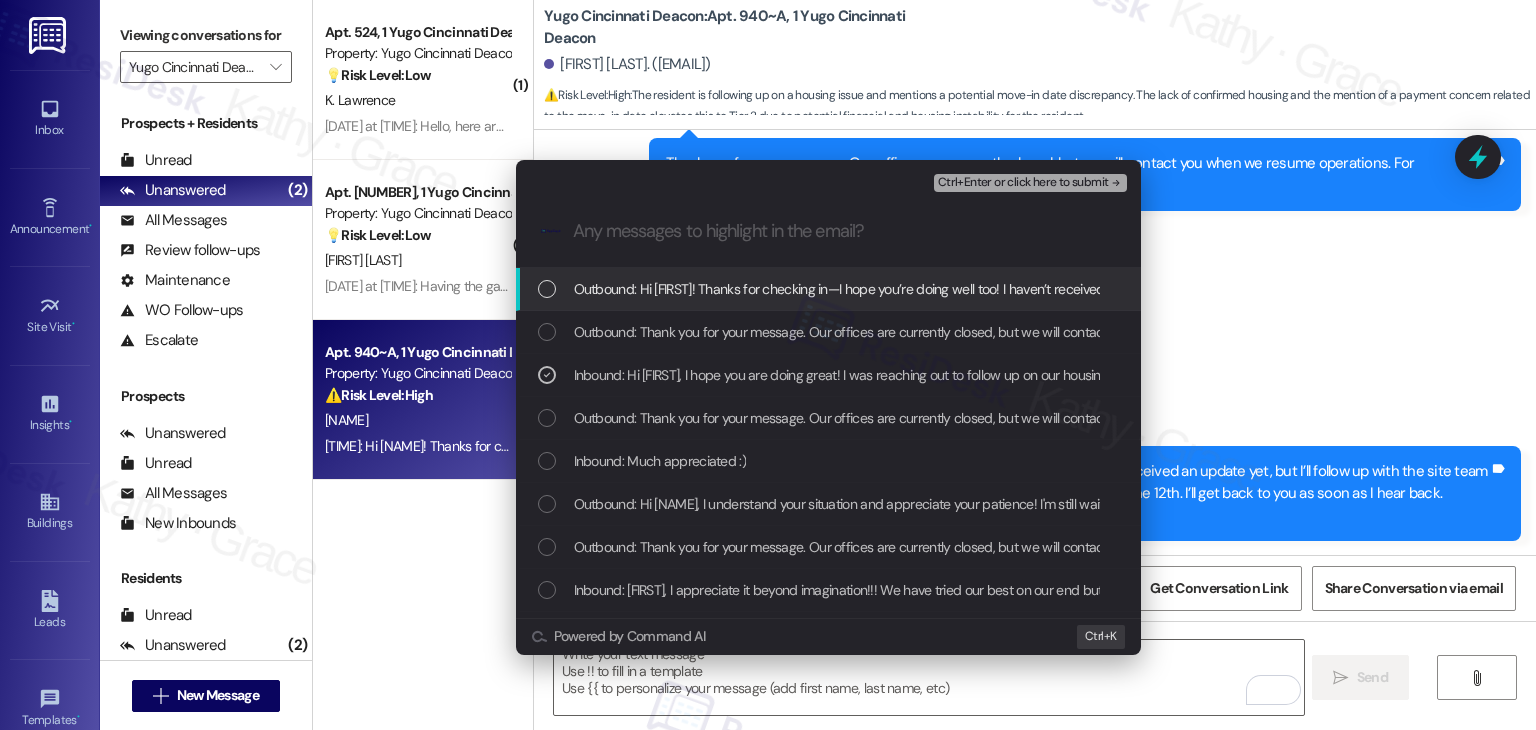 click on "Ctrl+Enter or click here to submit" at bounding box center [1023, 183] 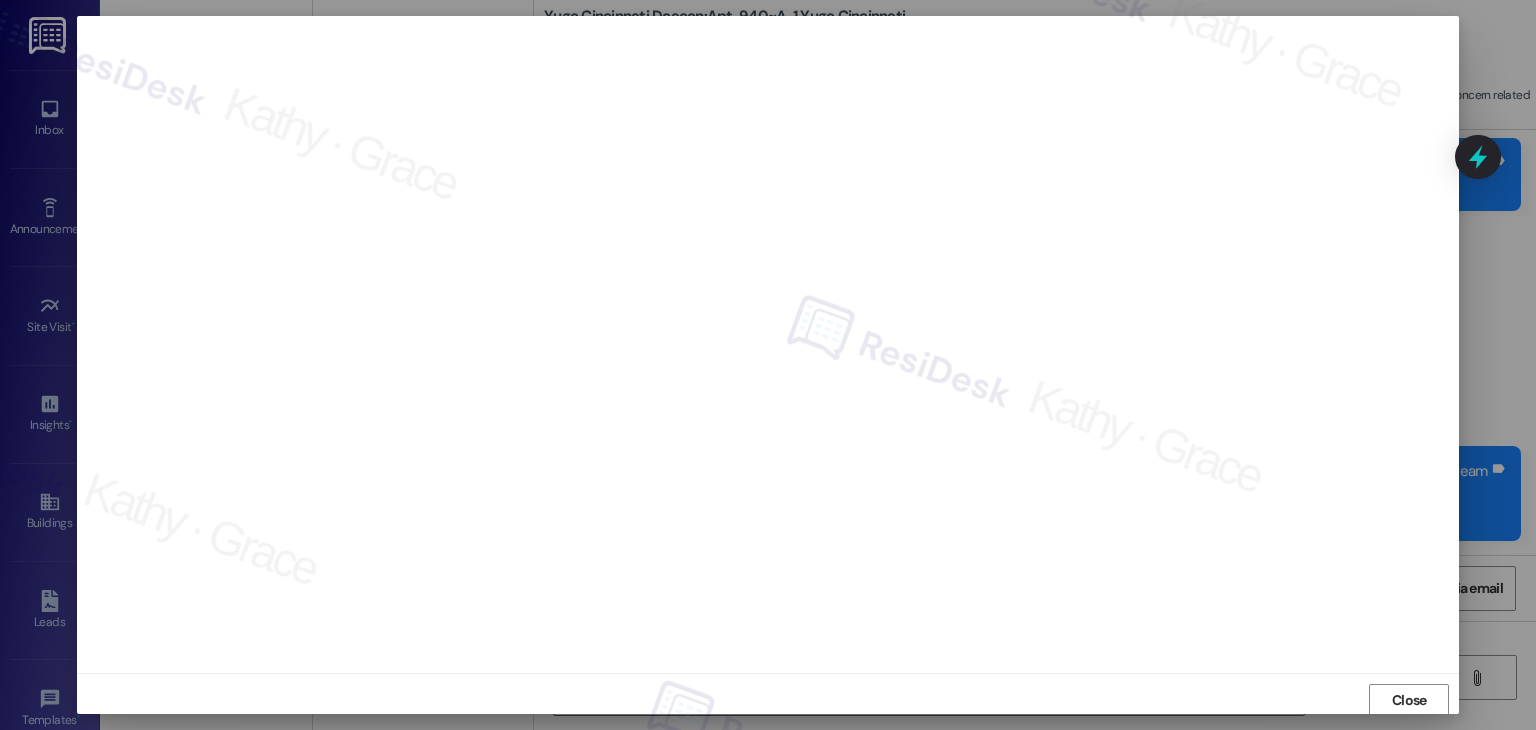 scroll, scrollTop: 1, scrollLeft: 0, axis: vertical 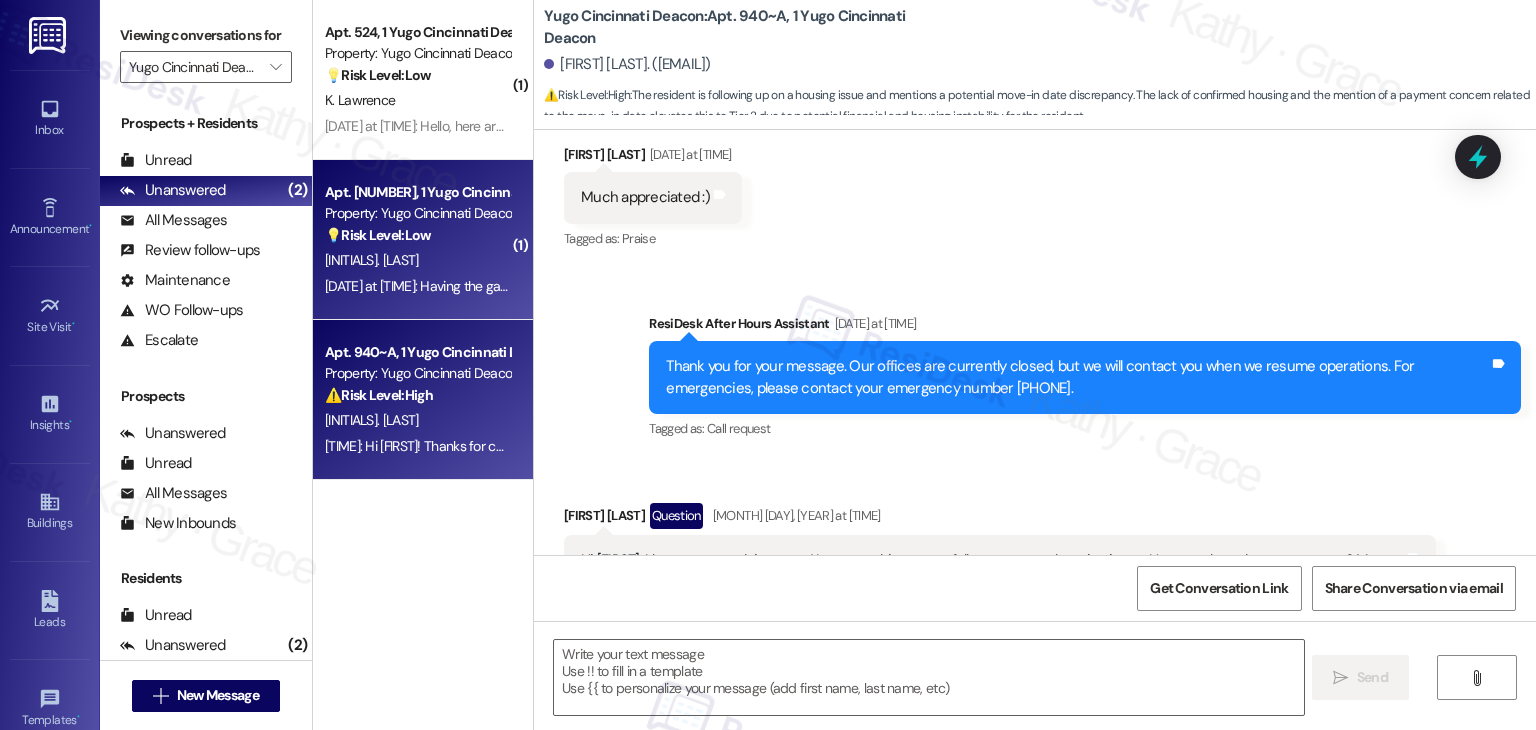type on "Fetching suggested responses. Please feel free to read through the conversation in the meantime." 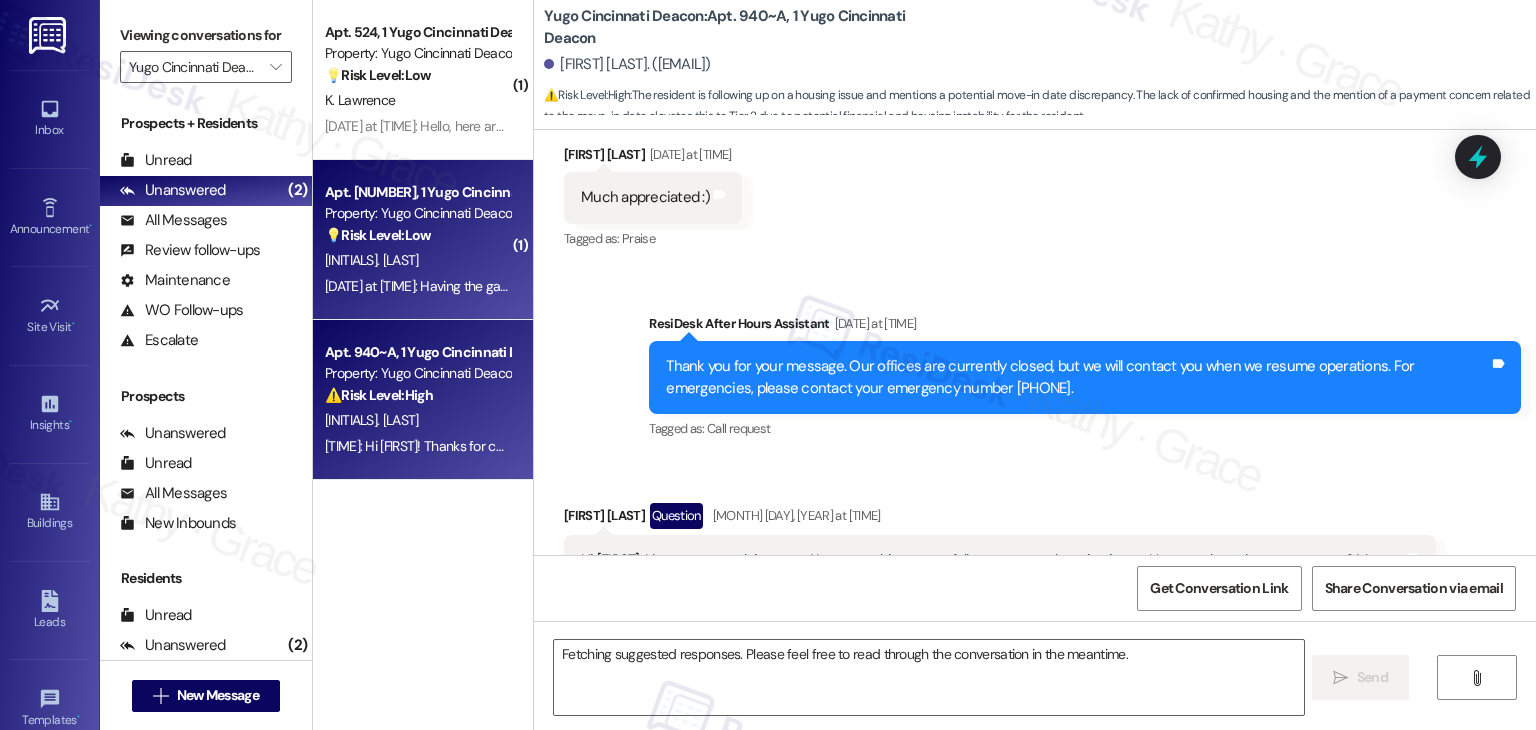 scroll, scrollTop: 3296, scrollLeft: 0, axis: vertical 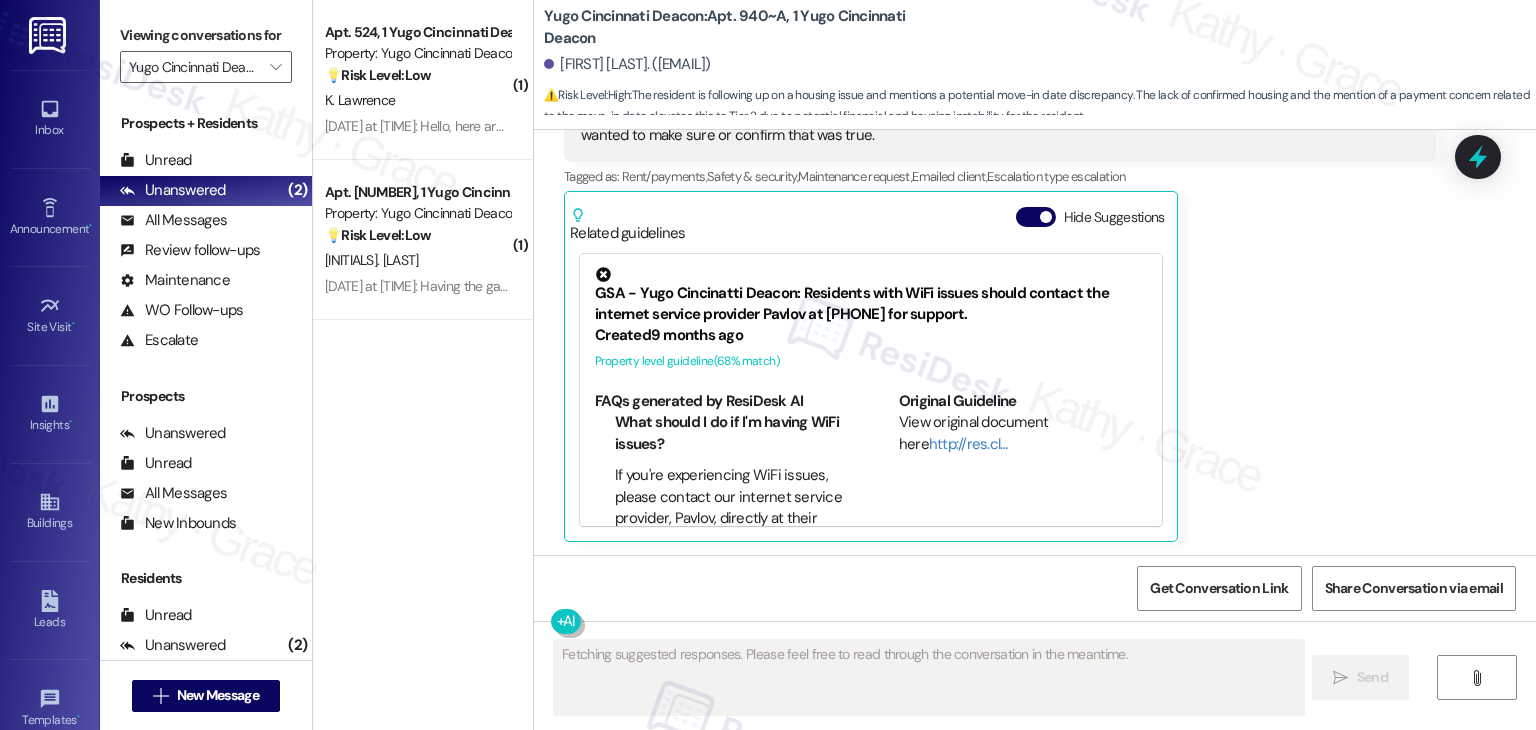 click on "( 1 ) Apt. [NUMBER], 1 Yugo Cincinnati Deacon Property: Yugo Cincinnati Deacon 💡  Risk Level:  Low The resident is providing feedback on the move-in process, which is related to customer satisfaction and process improvement. This is a non-essential request. [INITIALS]. [LAST] [DATE] at [TIME]: Hello, here are some things I think could have been better
-reminders of the parts of our lease that discuss move out and transition. Because i received an email about "move out" way before the transition email making me very stressed that I was going to move out. Also a reminder about the part of the lease where you give permission to other people to enter your apartment.
-send the transition email earlier and give more detail on what to do if there is a conflict in times ( 1 ) Apt. [NUMBER], 1 Yugo Cincinnati Deacon Property: Yugo Cincinnati Deacon 💡  Risk Level:  Low The resident is providing feedback on the move-in process, which is a customer satisfaction issue and a non-essential request. [INITIALS]. [LAST]" at bounding box center [423, 294] 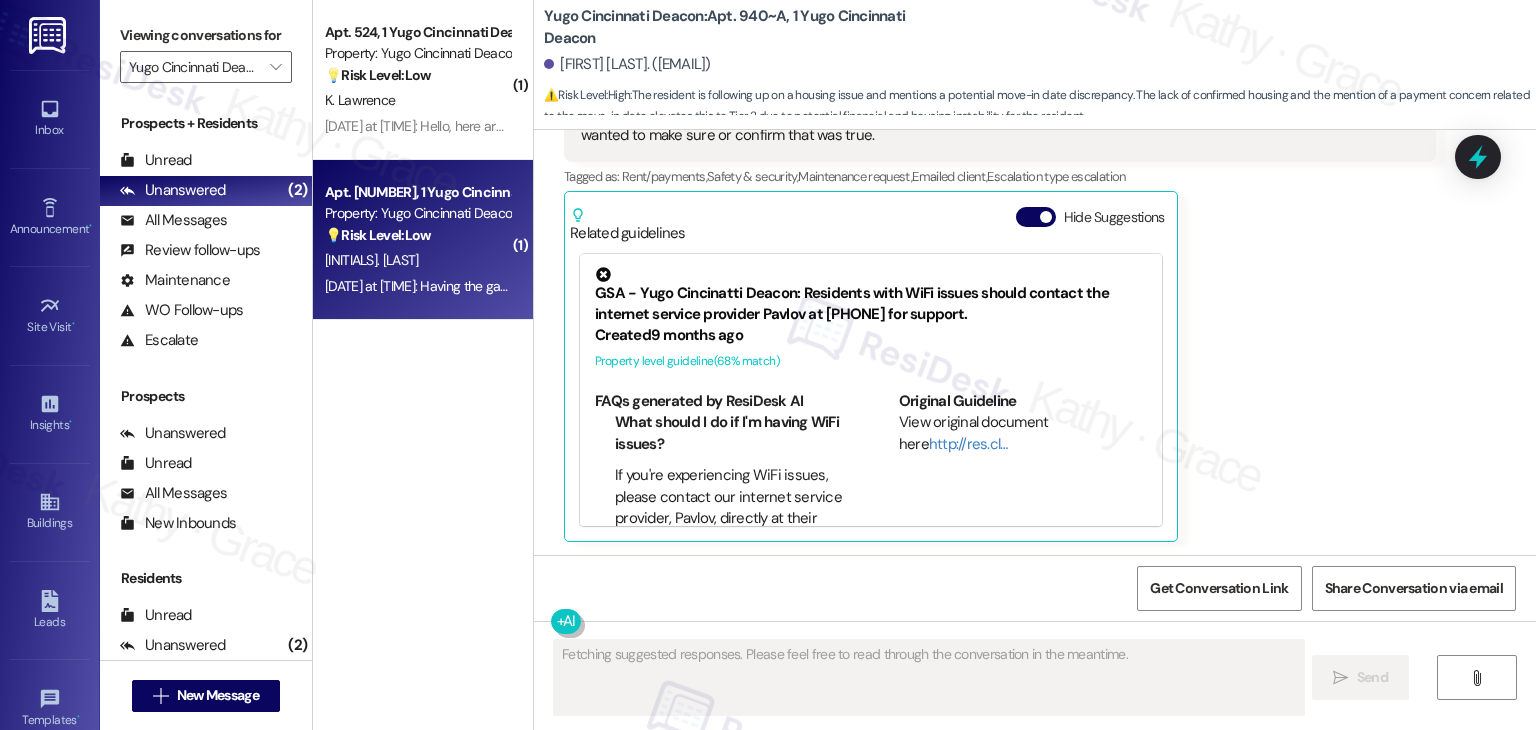click on "Apt. [NUMBER], 1 Yugo Cincinnati Deacon Property: Yugo Cincinnati Deacon 💡  Risk Level:  Low The resident is providing feedback on the move-in process, which is a customer satisfaction issue and a non-essential request. [INITIALS]. [LAST] [DATE] at [TIME]: Having the garage floors labeled with what floor they open to would be nice to know which level to park on. [DATE] at [TIME]: Having the garage floors labeled with what floor they open to would be nice to know which level to park on." at bounding box center (423, 240) 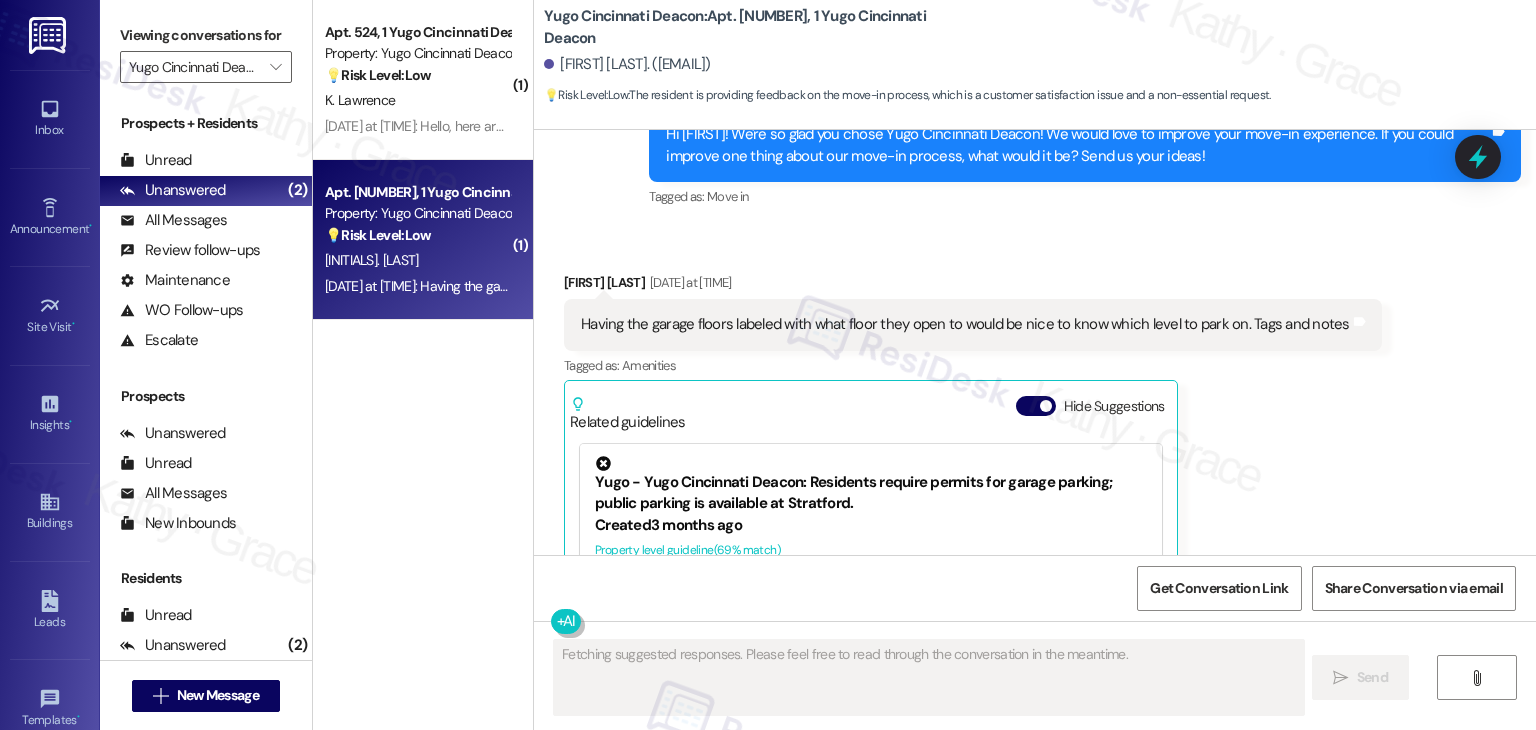 scroll, scrollTop: 6240, scrollLeft: 0, axis: vertical 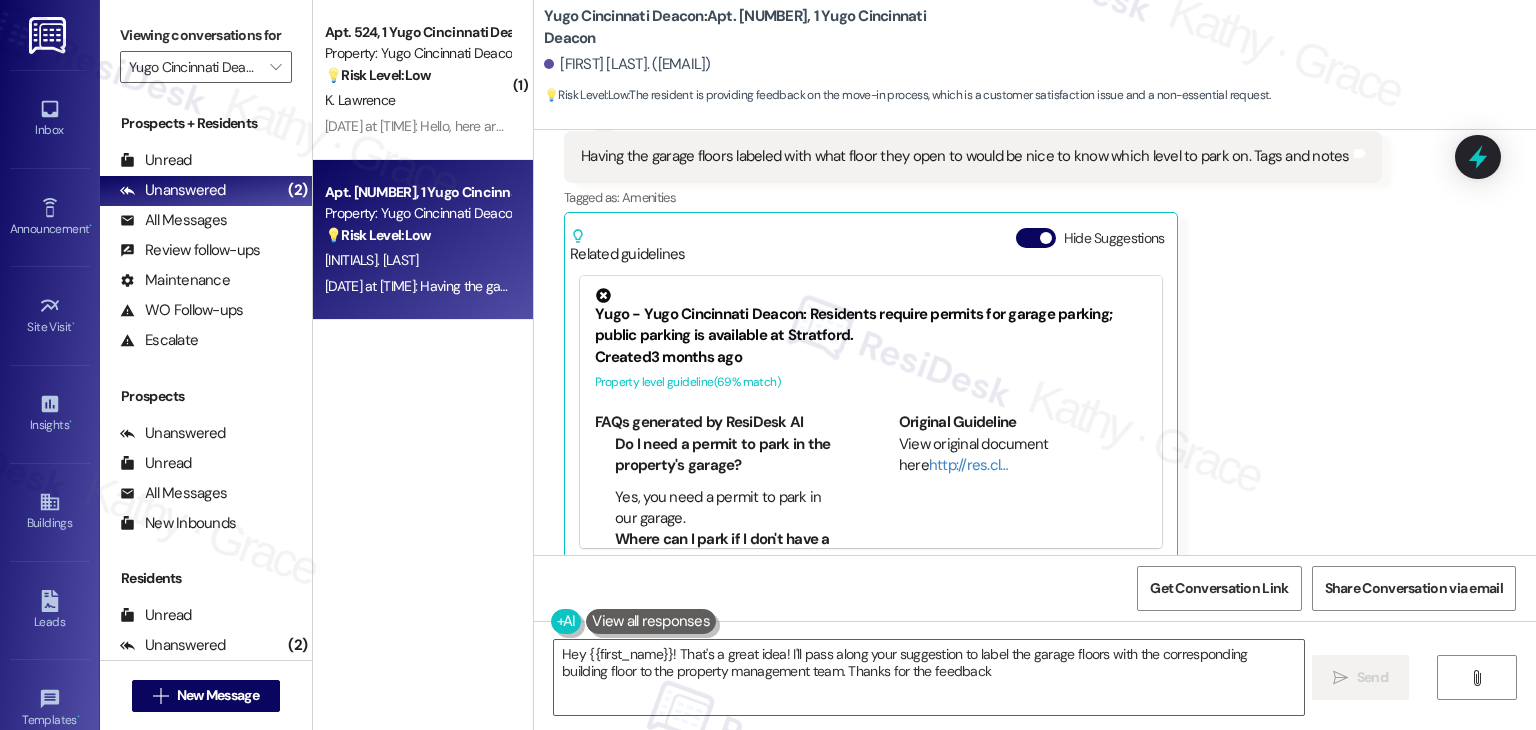 type on "Hey {{first_name}}! That's a great idea! I'll pass along your suggestion to label the garage floors with the corresponding building floor to the property management team. Thanks for the feedback!" 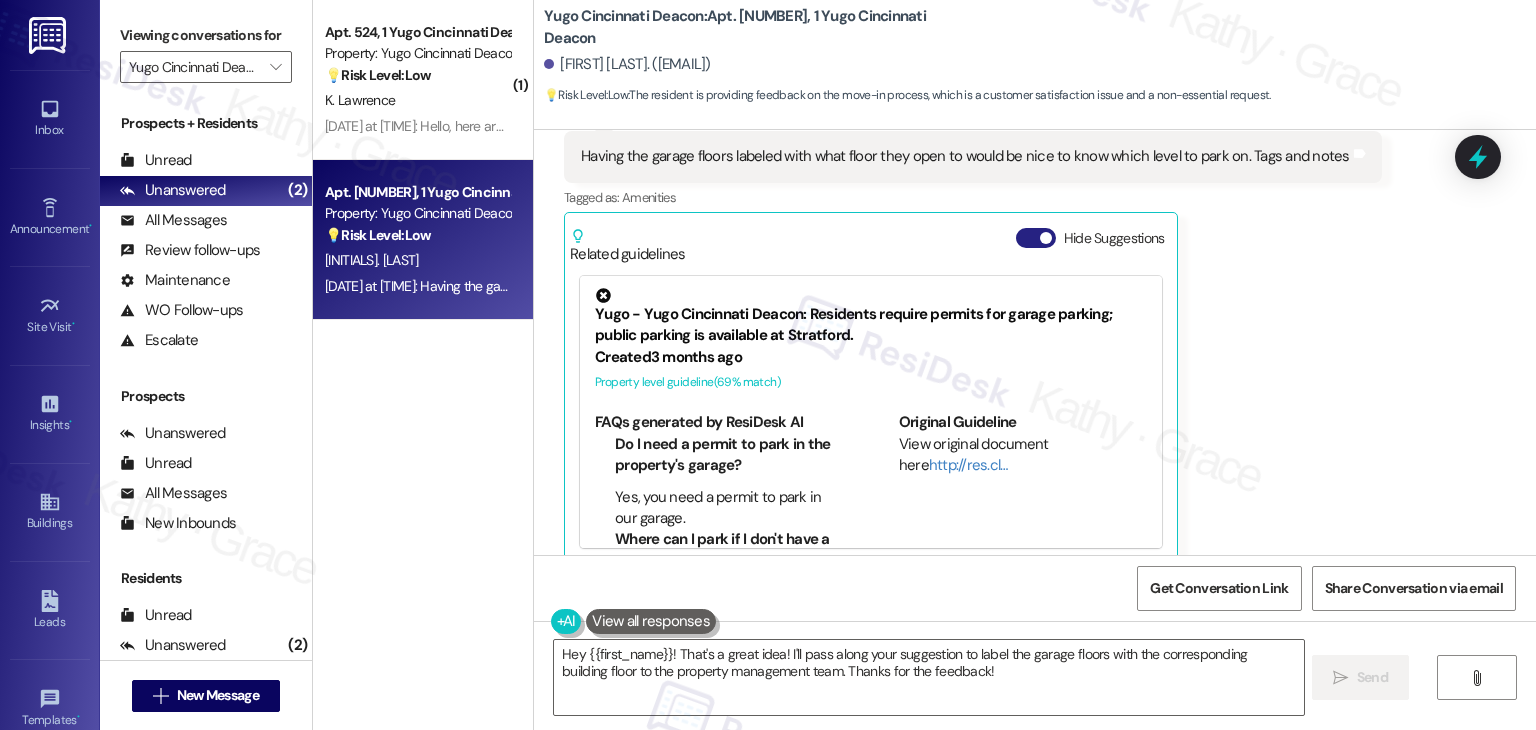 click on "Hide Suggestions" at bounding box center [1036, 238] 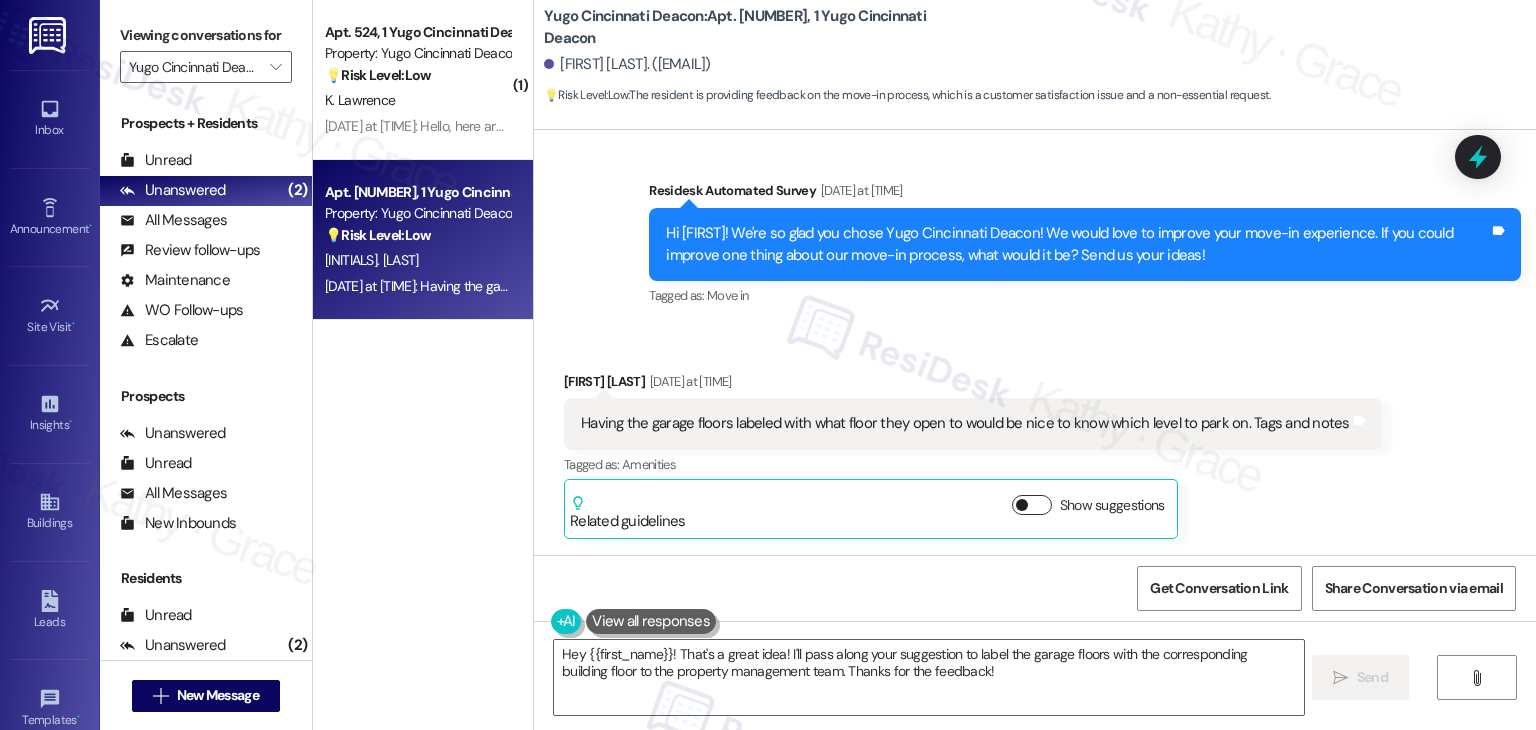 scroll, scrollTop: 5949, scrollLeft: 0, axis: vertical 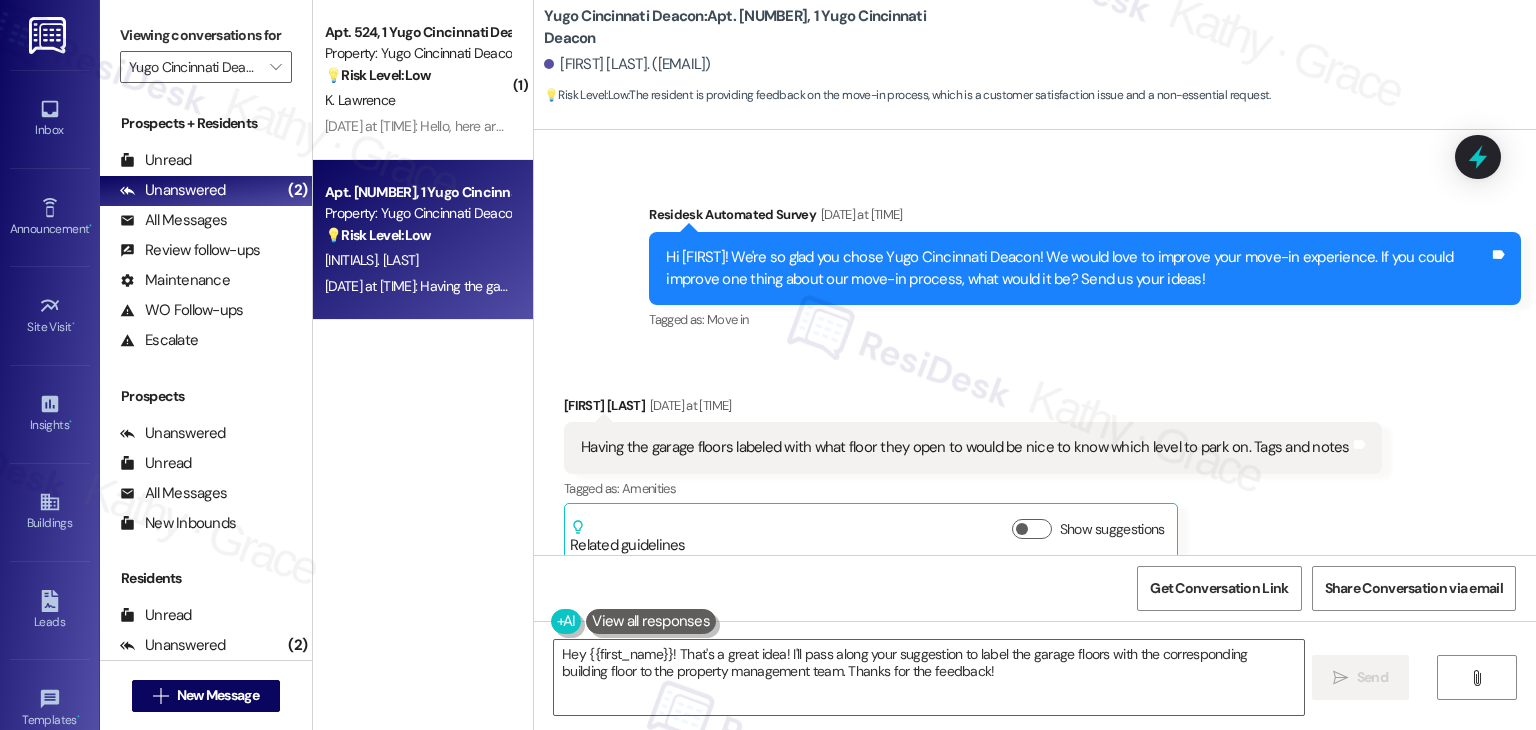 click on "Received via SMS [FIRST] [LAST] [DATE] at [TIME] Having the garage floors labeled with what floor they open to would be nice to know which level to park on. Tags and notes Tagged as:   Amenities Click to highlight conversations about Amenities  Related guidelines Show suggestions" at bounding box center (1035, 464) 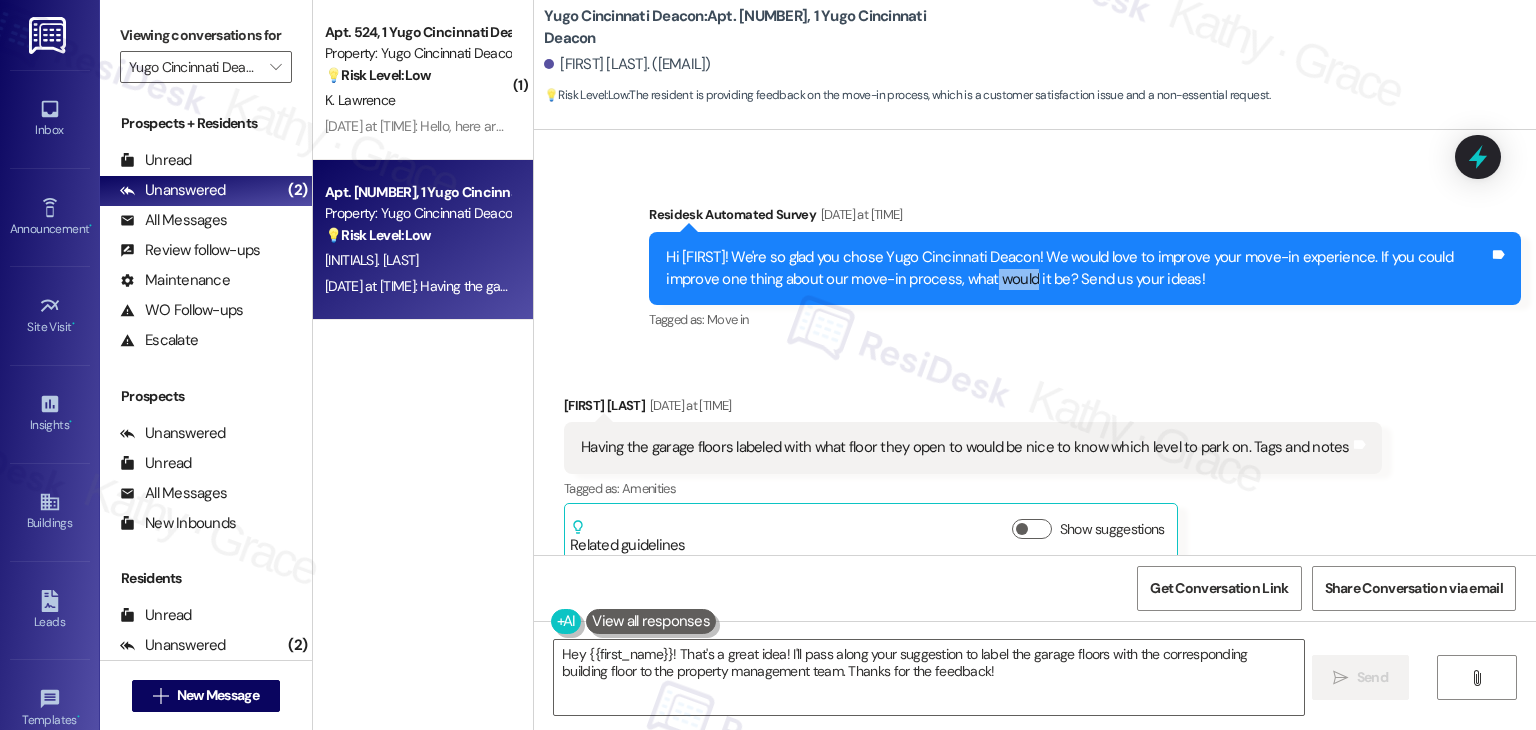 click on "Hi [FIRST]! We're so glad you chose Yugo Cincinnati Deacon! We would love to improve your move-in experience. If you could improve one thing about our move-in process, what would it be? Send us your ideas!" at bounding box center [1077, 268] 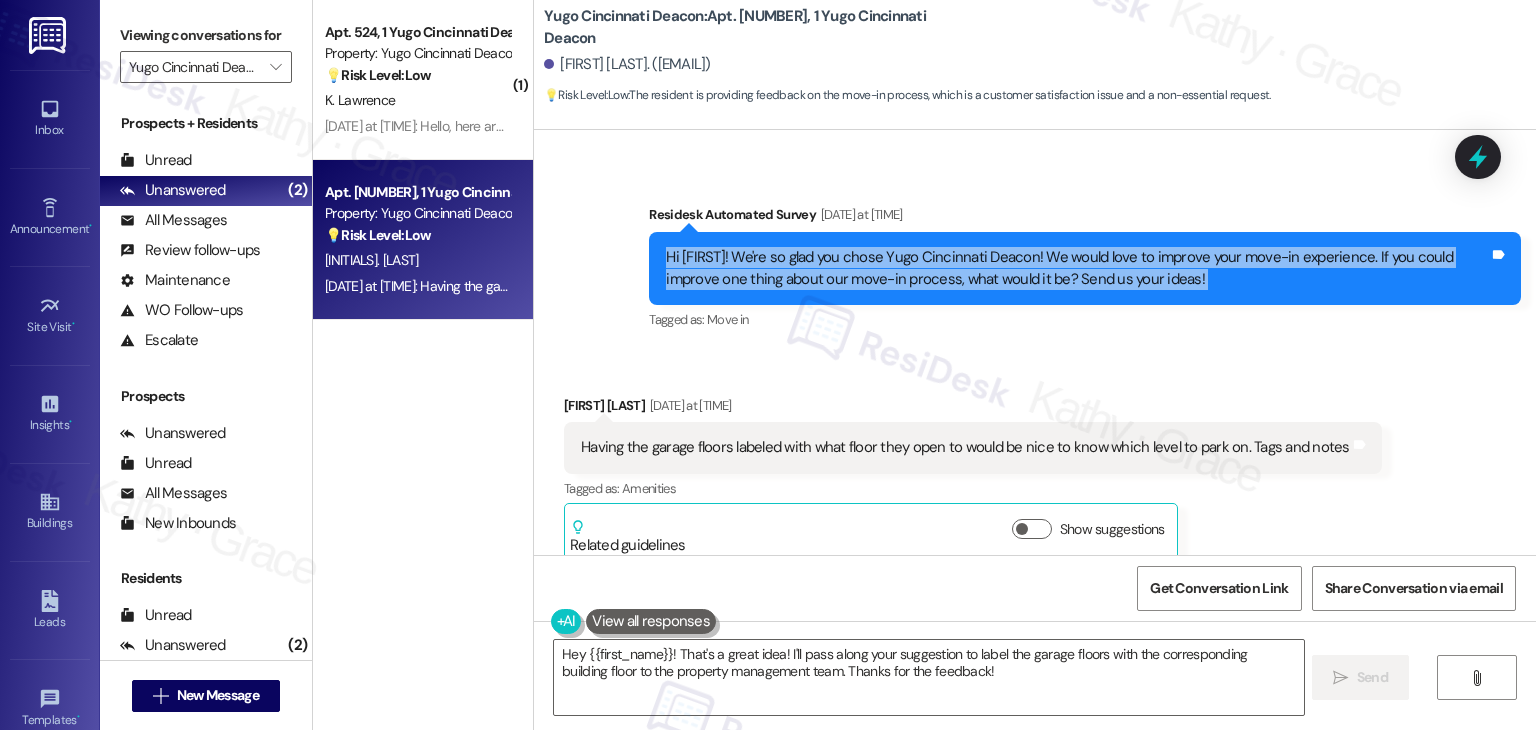 click on "Hi [FIRST]! We're so glad you chose Yugo Cincinnati Deacon! We would love to improve your move-in experience. If you could improve one thing about our move-in process, what would it be? Send us your ideas!" at bounding box center [1077, 268] 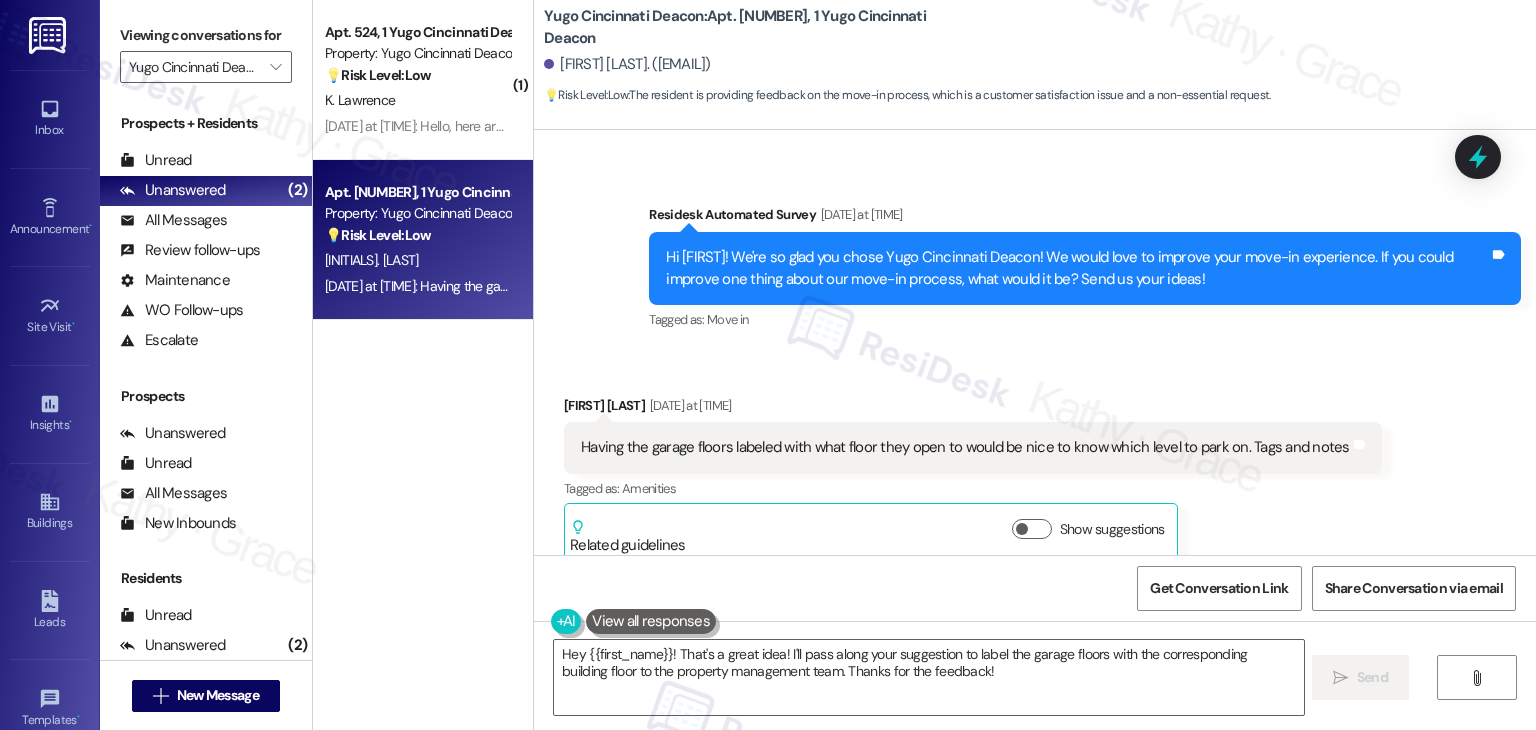 click on "Received via SMS [FIRST] [LAST] [DATE] at [TIME] Having the garage floors labeled with what floor they open to would be nice to know which level to park on. Tags and notes Tagged as:   Amenities Click to highlight conversations about Amenities  Related guidelines Show suggestions" at bounding box center (1035, 464) 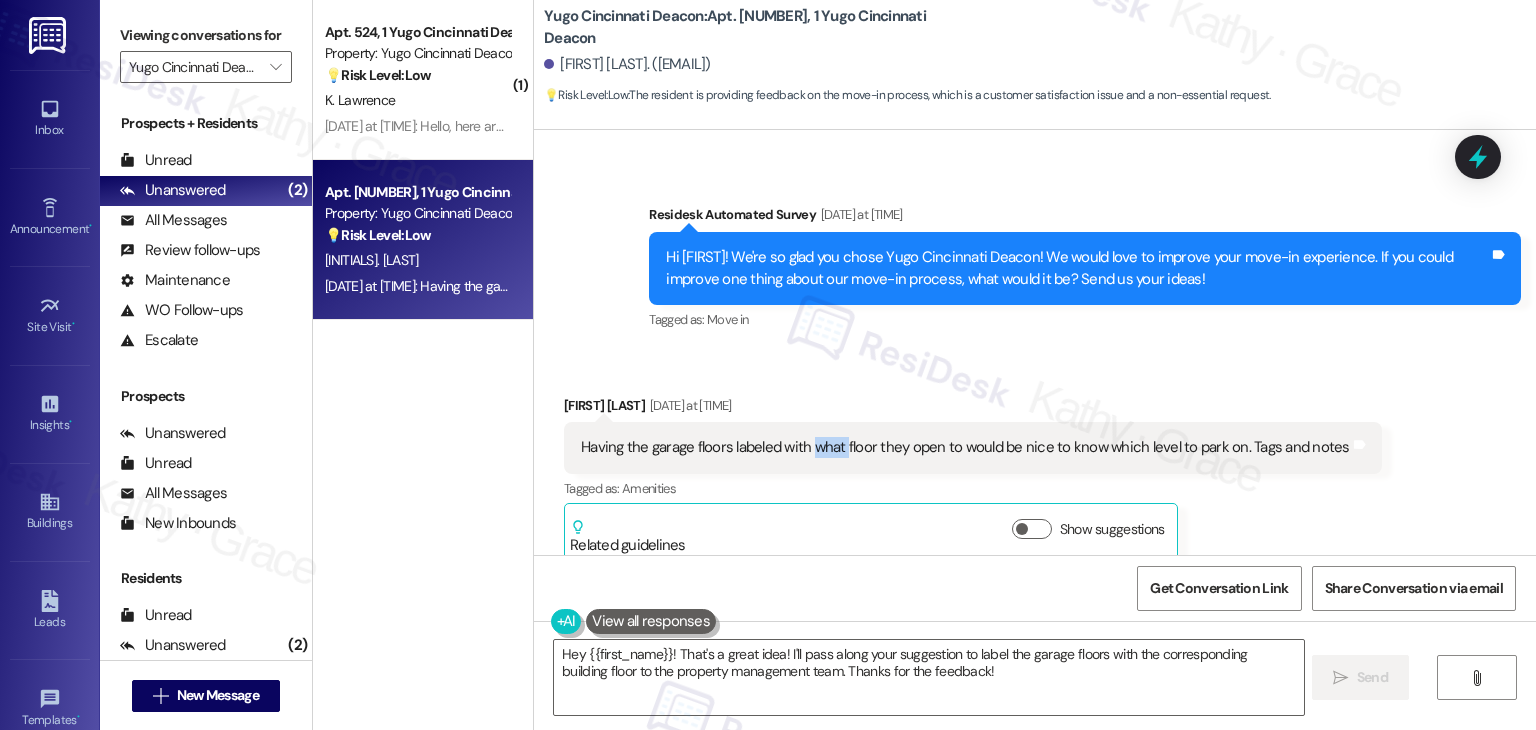 click on "Having the garage floors labeled with what floor they open to would be nice to know which level to park on. Tags and notes" at bounding box center (965, 447) 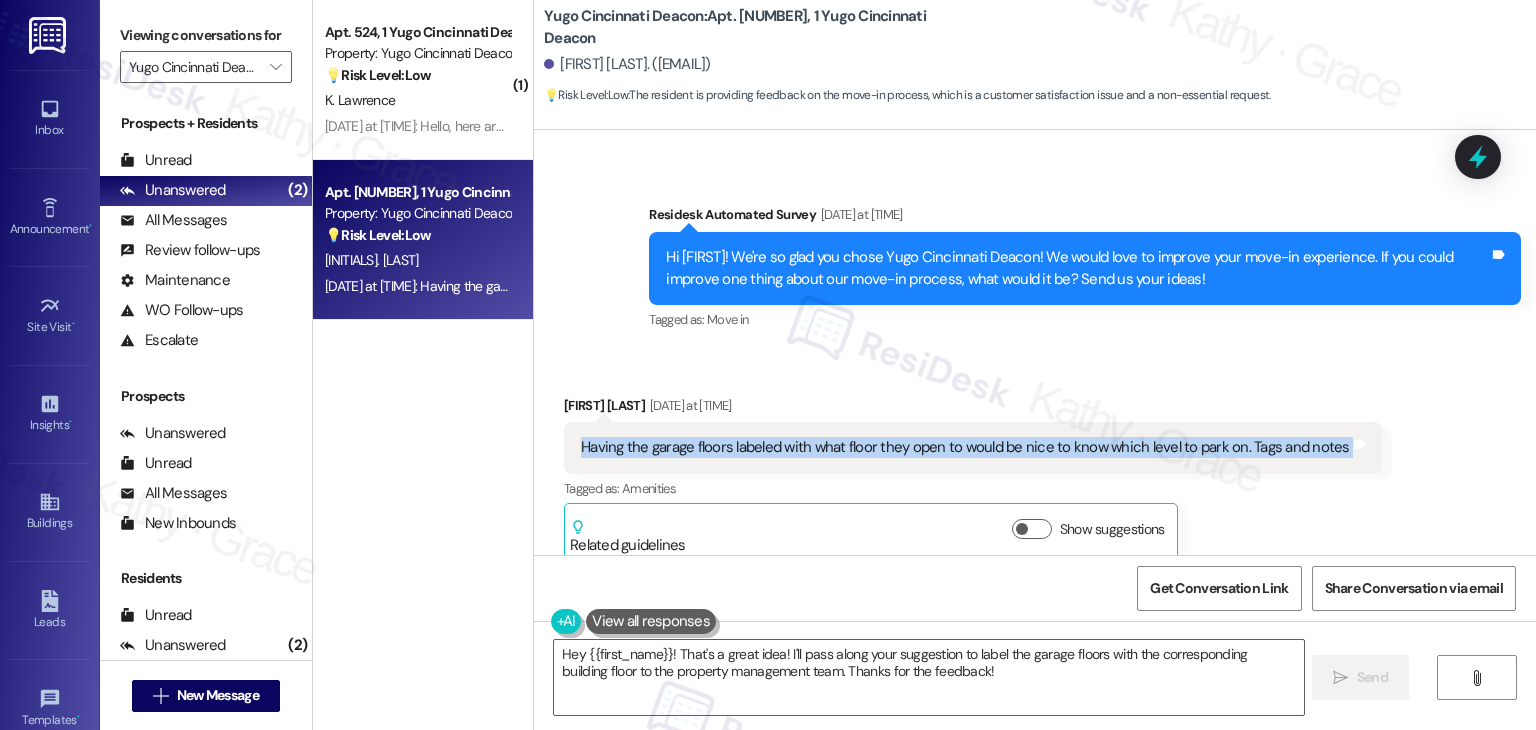 click on "Having the garage floors labeled with what floor they open to would be nice to know which level to park on. Tags and notes" at bounding box center (965, 447) 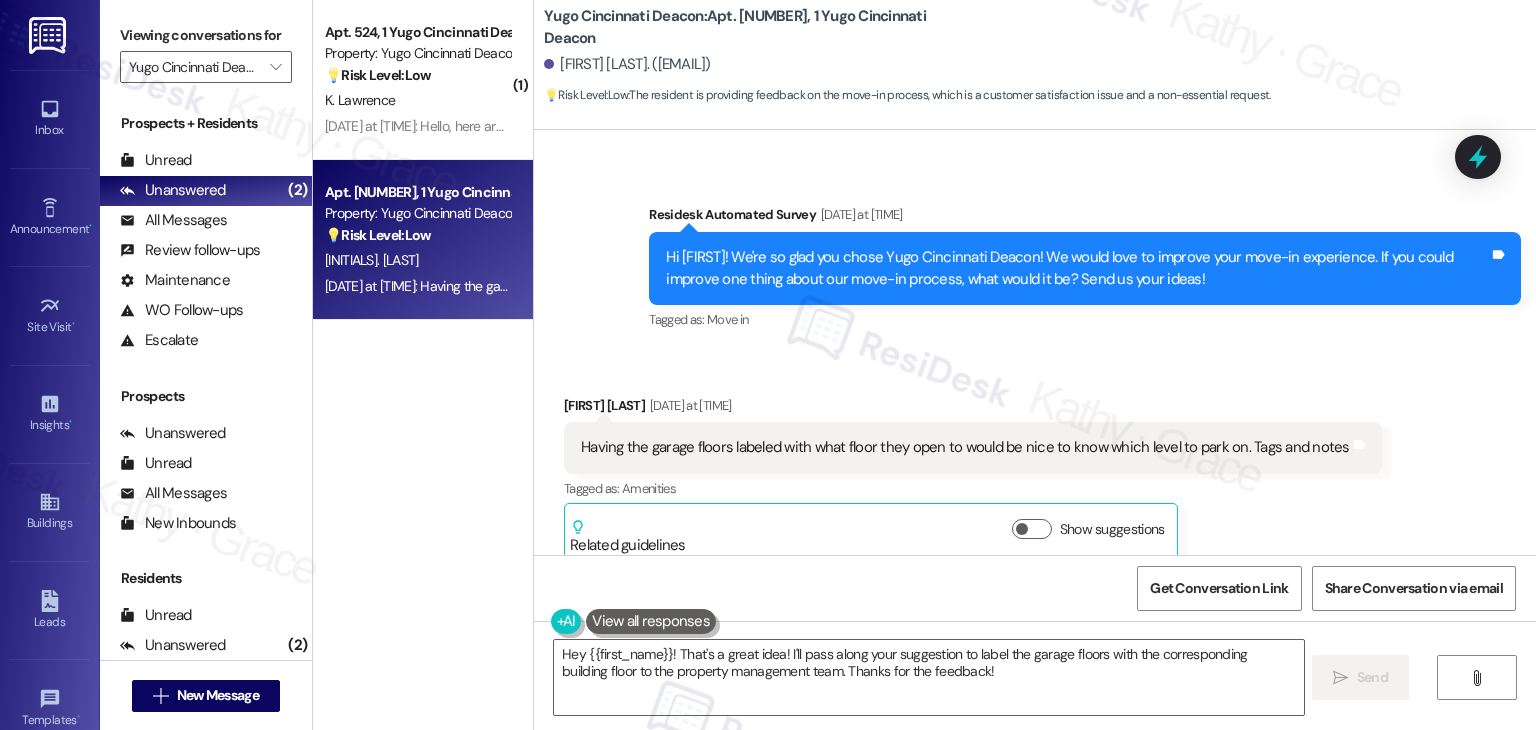 click on "Tagged as:   Move in Click to highlight conversations about Move in" at bounding box center [1085, 319] 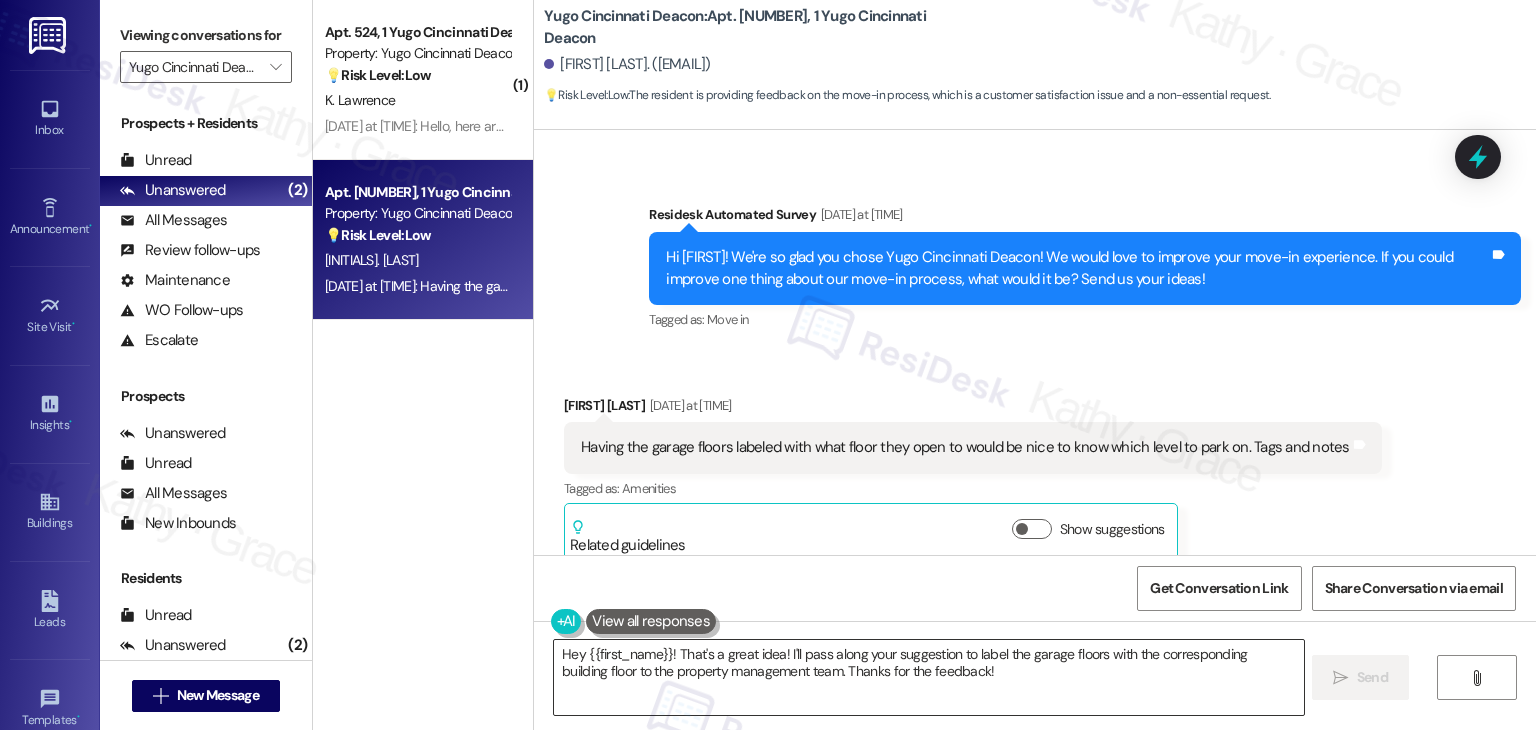 click on "Hey {{first_name}}! That's a great idea! I'll pass along your suggestion to label the garage floors with the corresponding building floor to the property management team. Thanks for the feedback!" at bounding box center [928, 677] 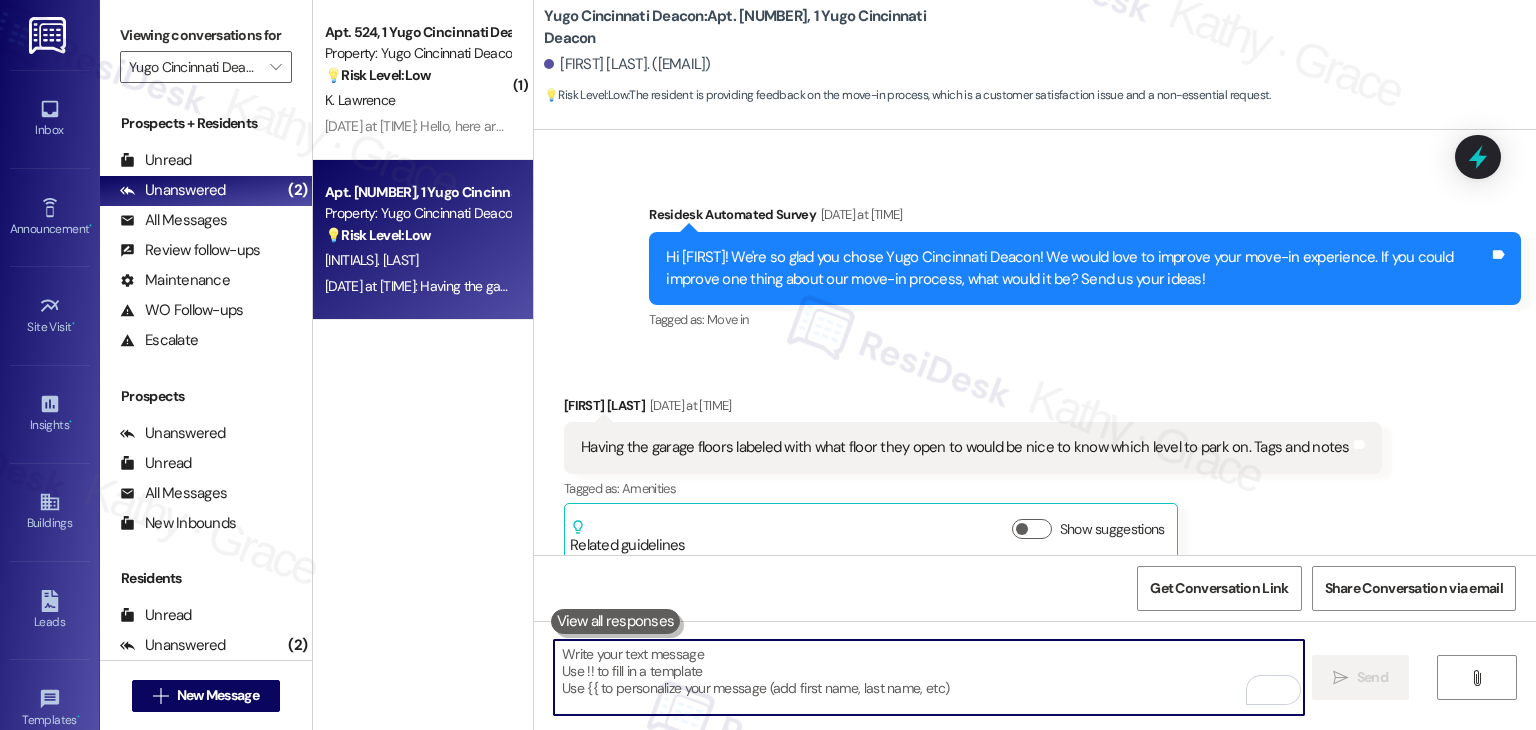 paste on "Thanks so much for the feedback, [FIRST]! Labeling the garage floors with the corresponding building levels would definitely make parking easier. I’ll pass this along to the team as we look for ways to improve the move-in experience. Appreciate you sharing!" 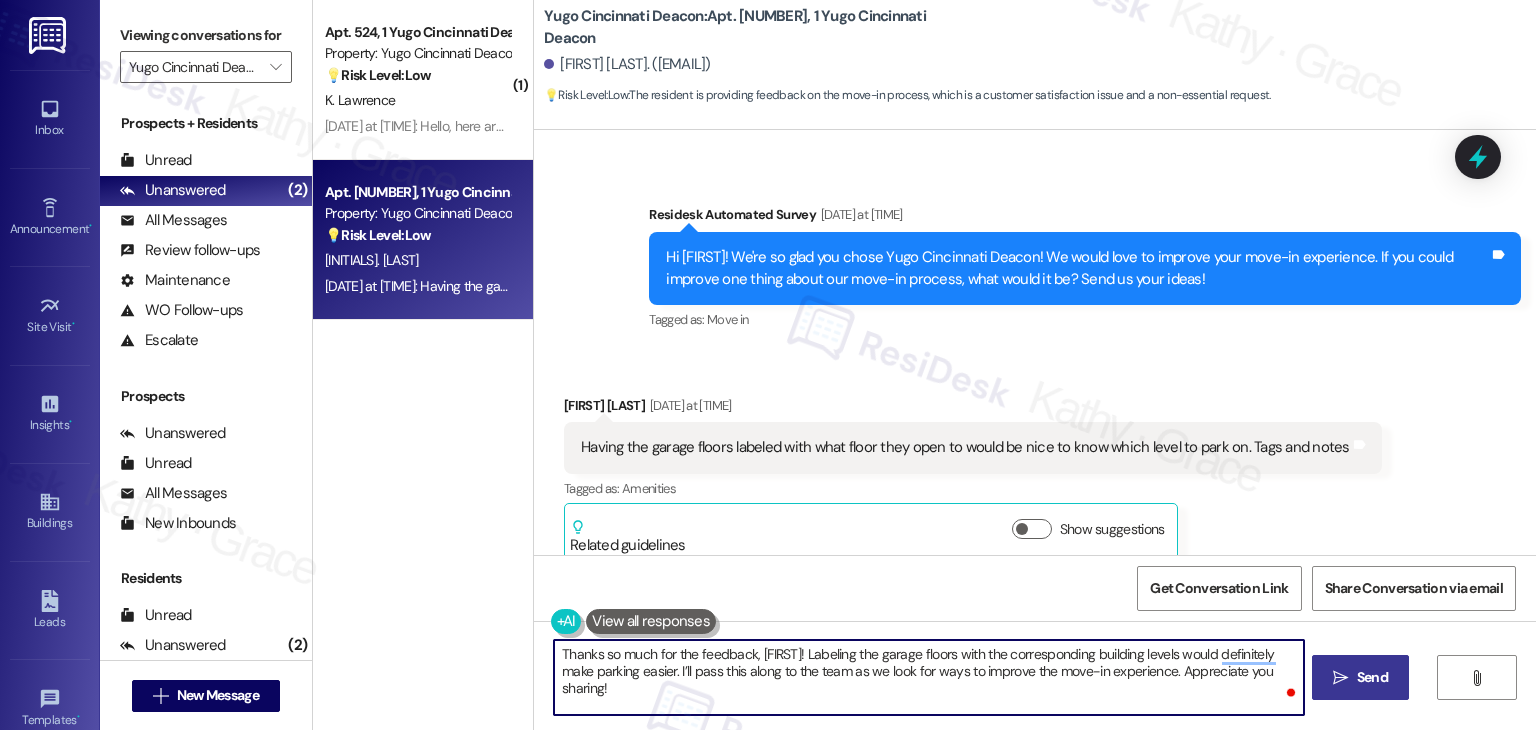 type on "Thanks so much for the feedback, [FIRST]! Labeling the garage floors with the corresponding building levels would definitely make parking easier. I’ll pass this along to the team as we look for ways to improve the move-in experience. Appreciate you sharing!" 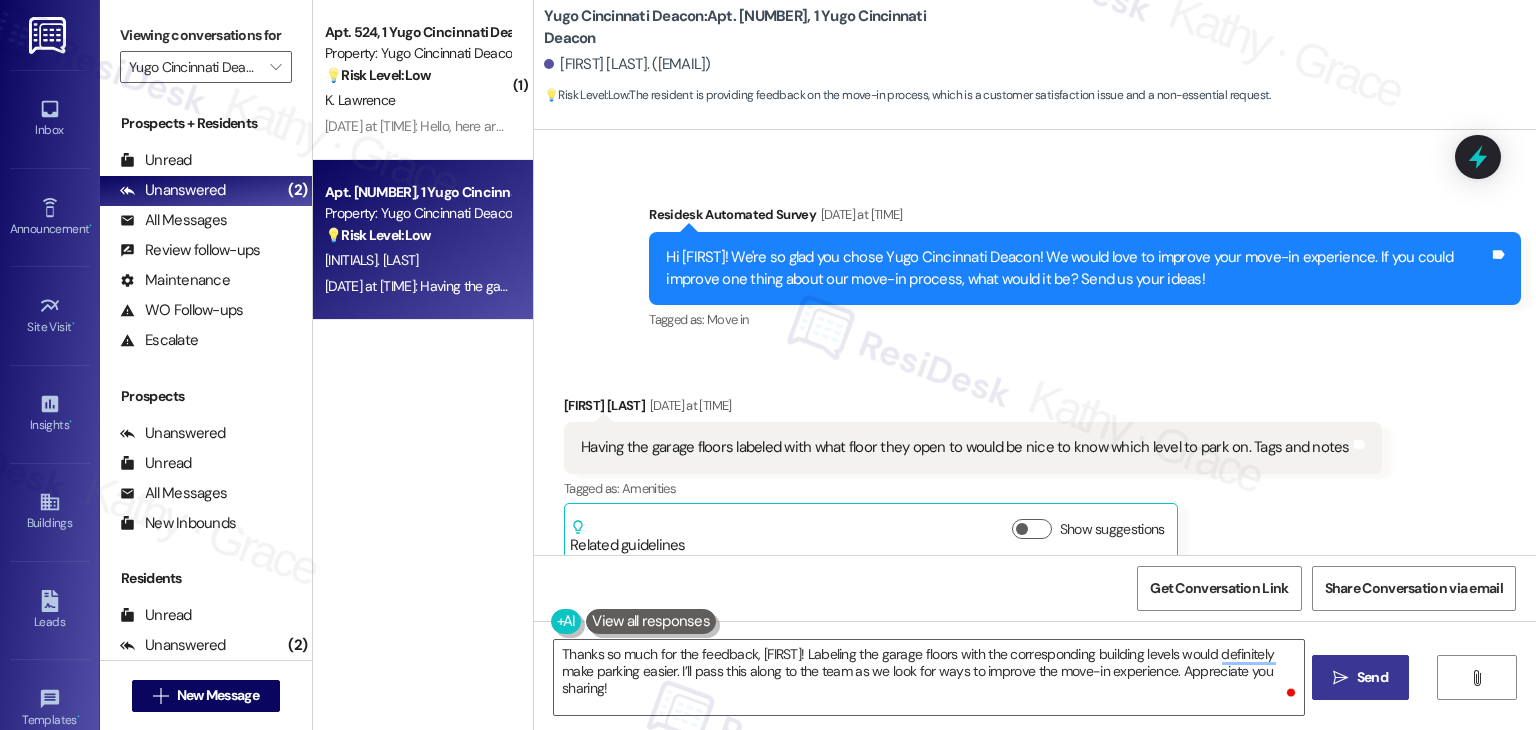 click on "" at bounding box center (1340, 678) 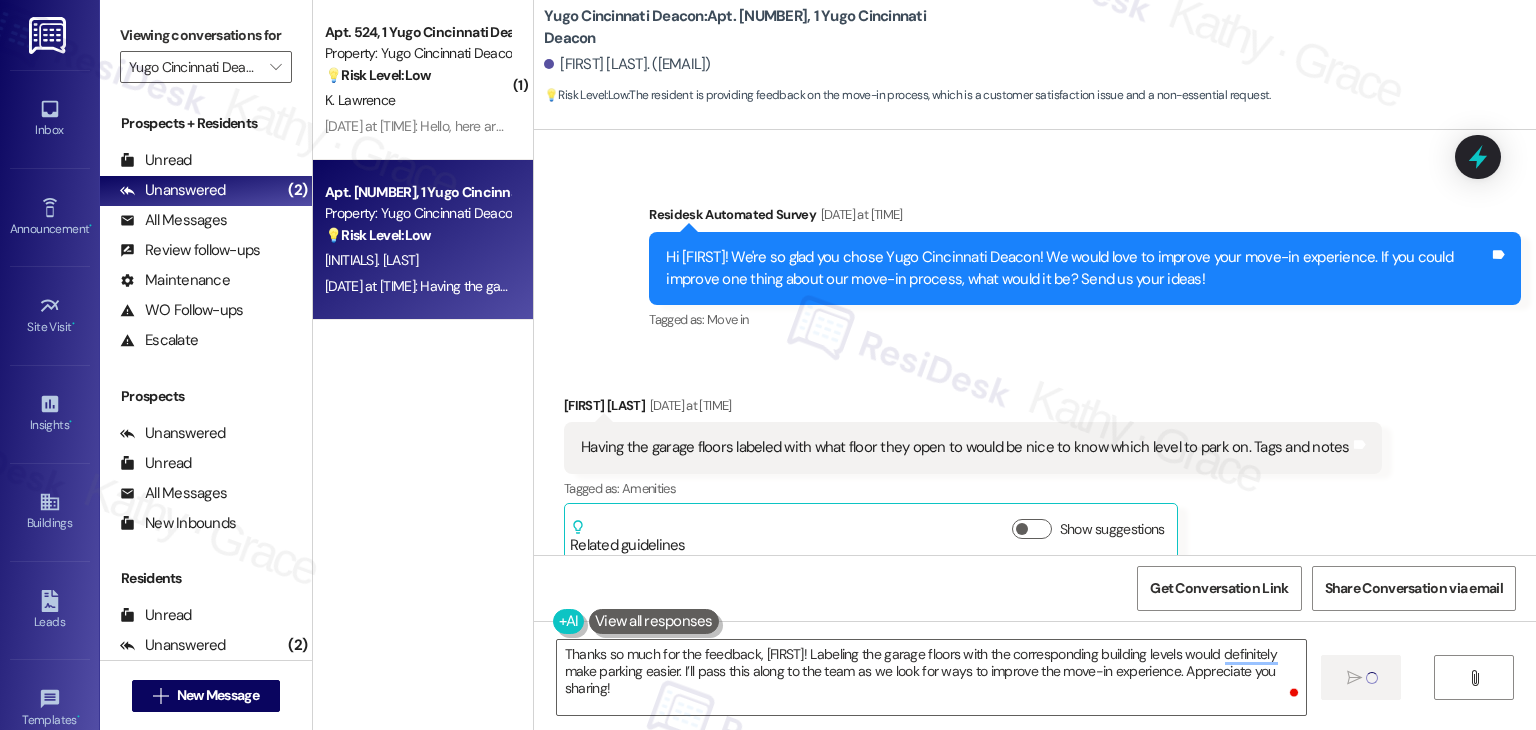 type 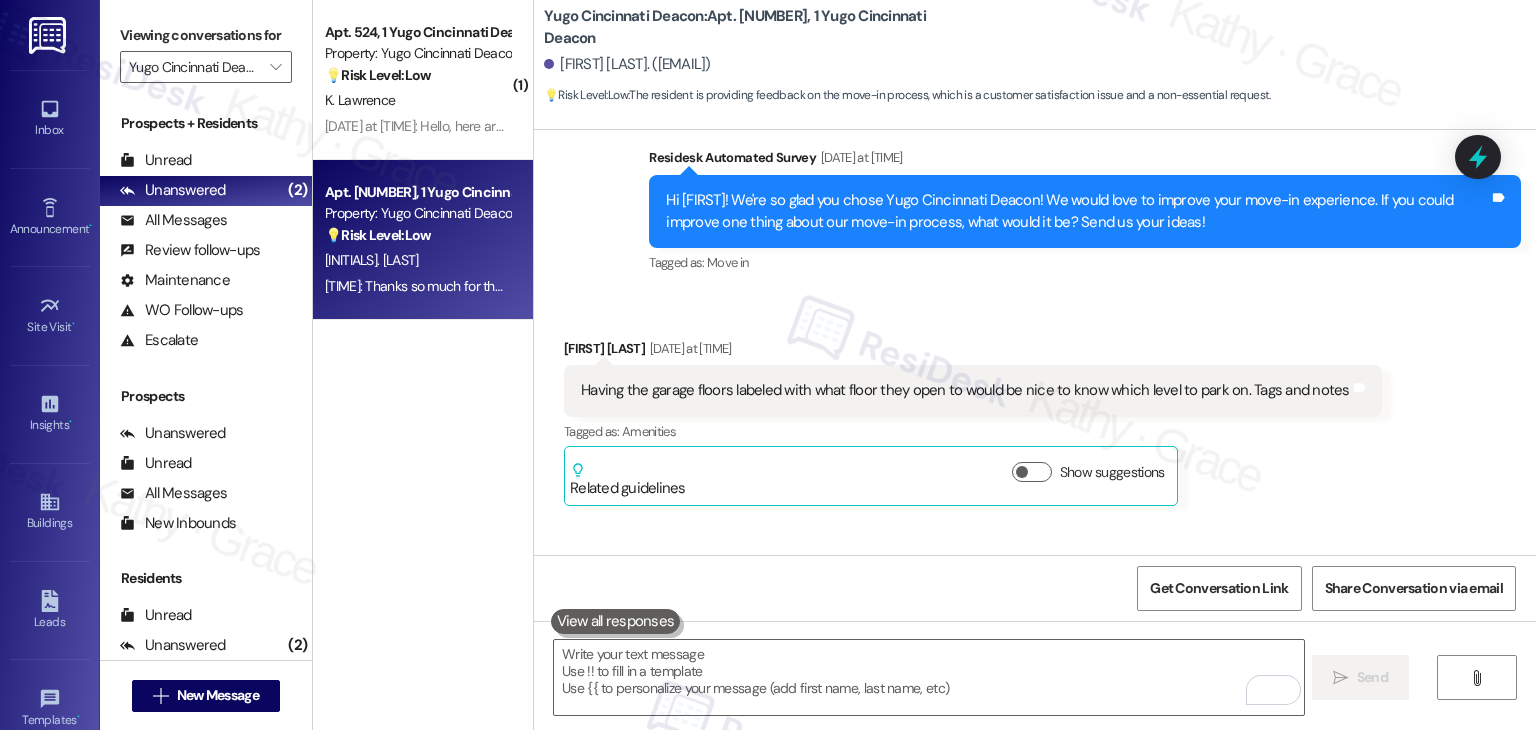 scroll, scrollTop: 6110, scrollLeft: 0, axis: vertical 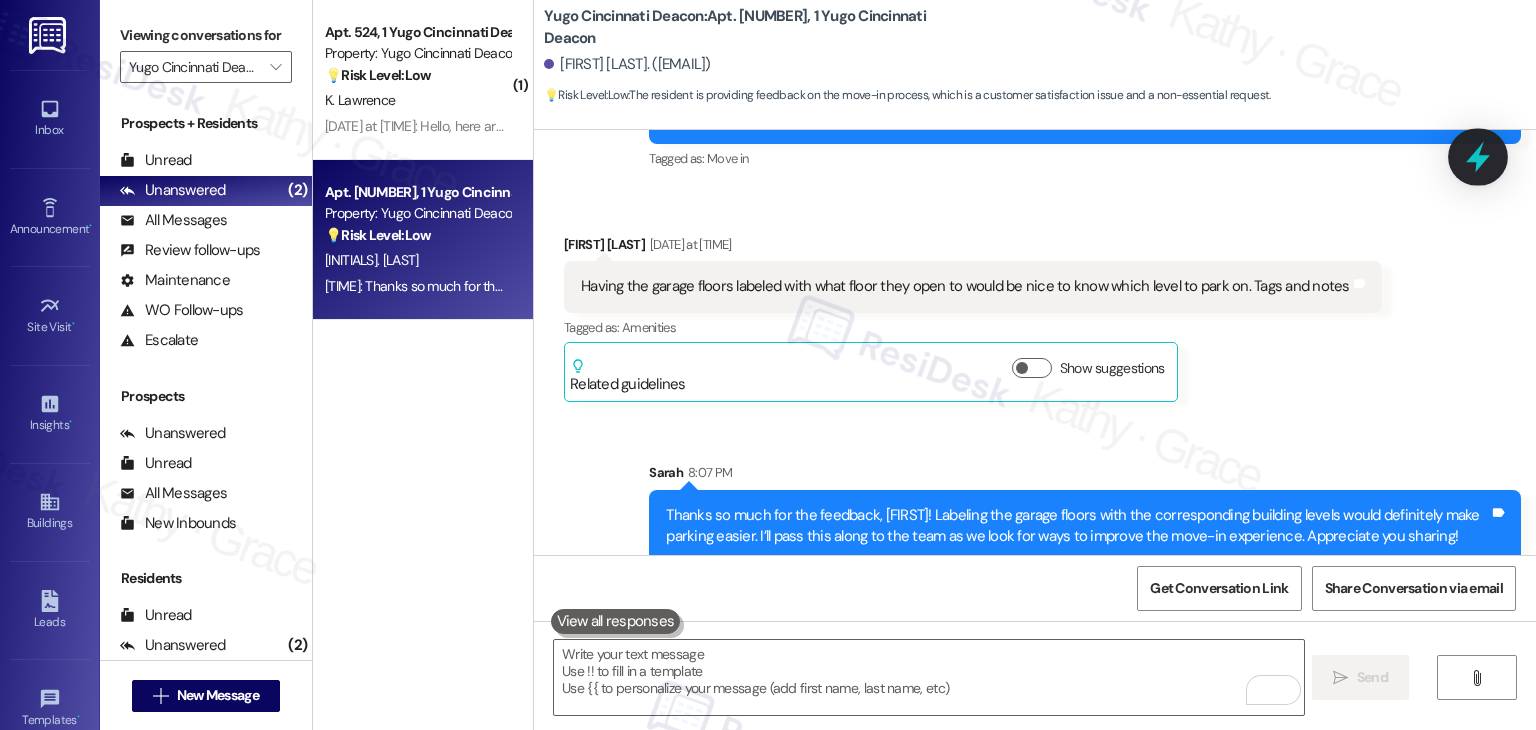 click 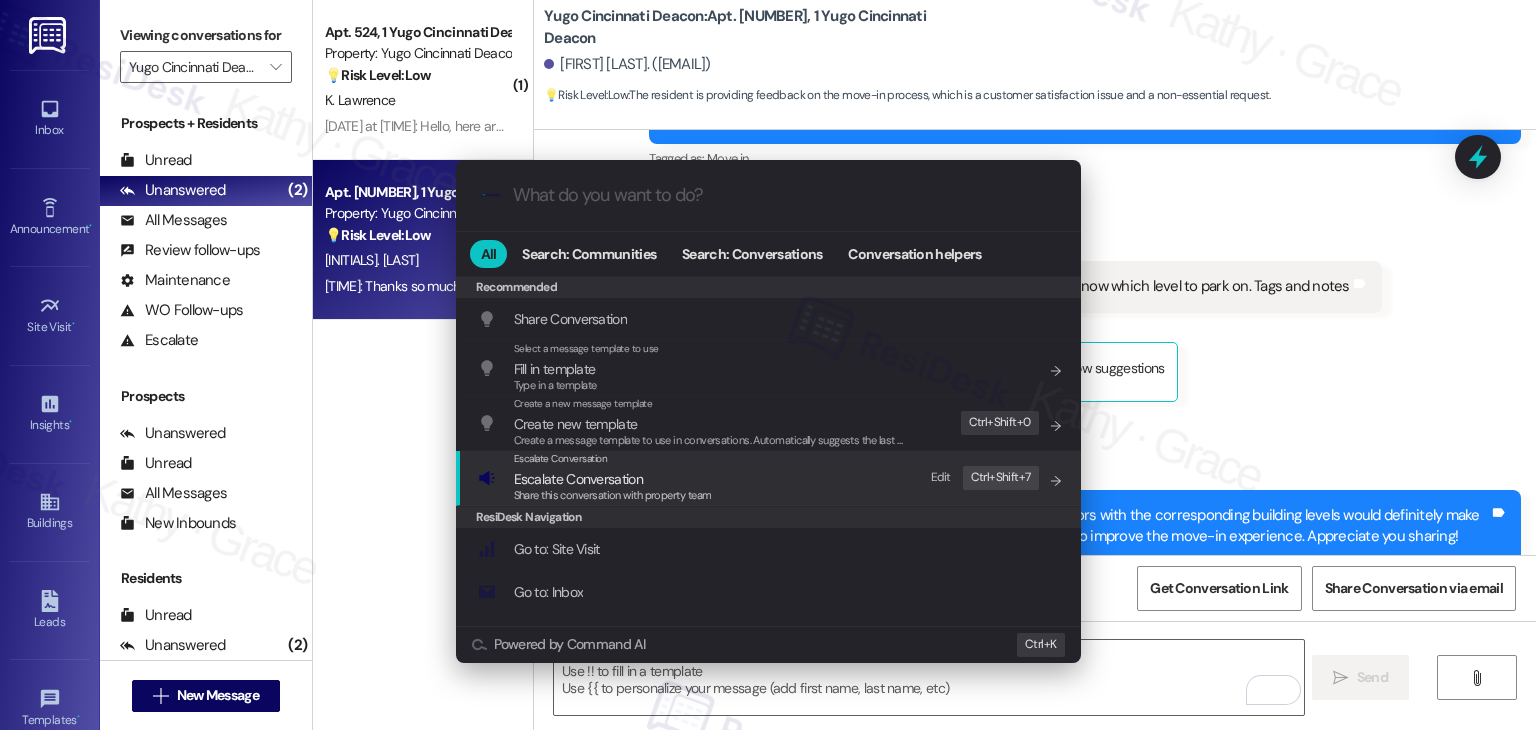 click on "Share this conversation with property team" at bounding box center [613, 495] 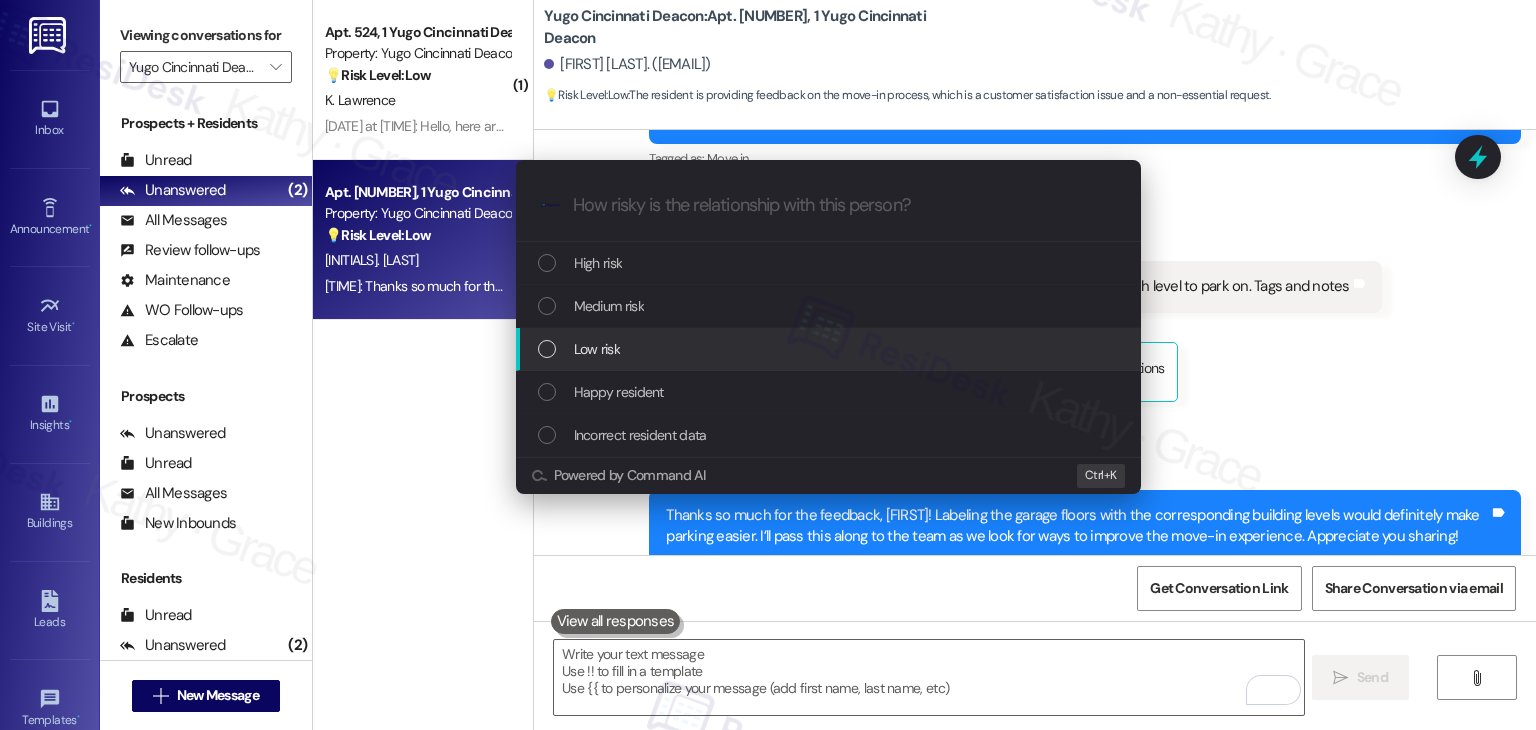 click at bounding box center [547, 349] 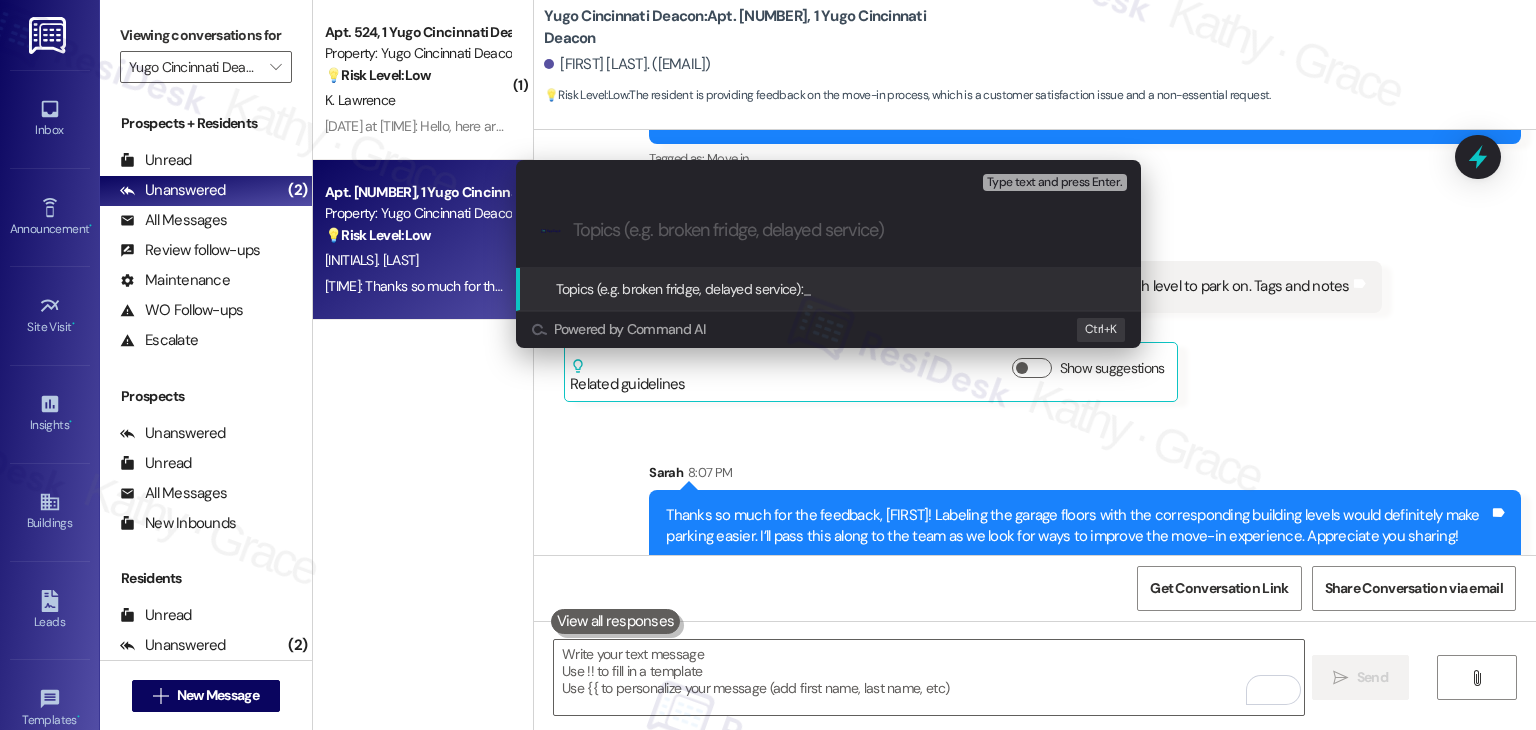 paste on "Garage Floor Labeling Suggestion for Easier Parking" 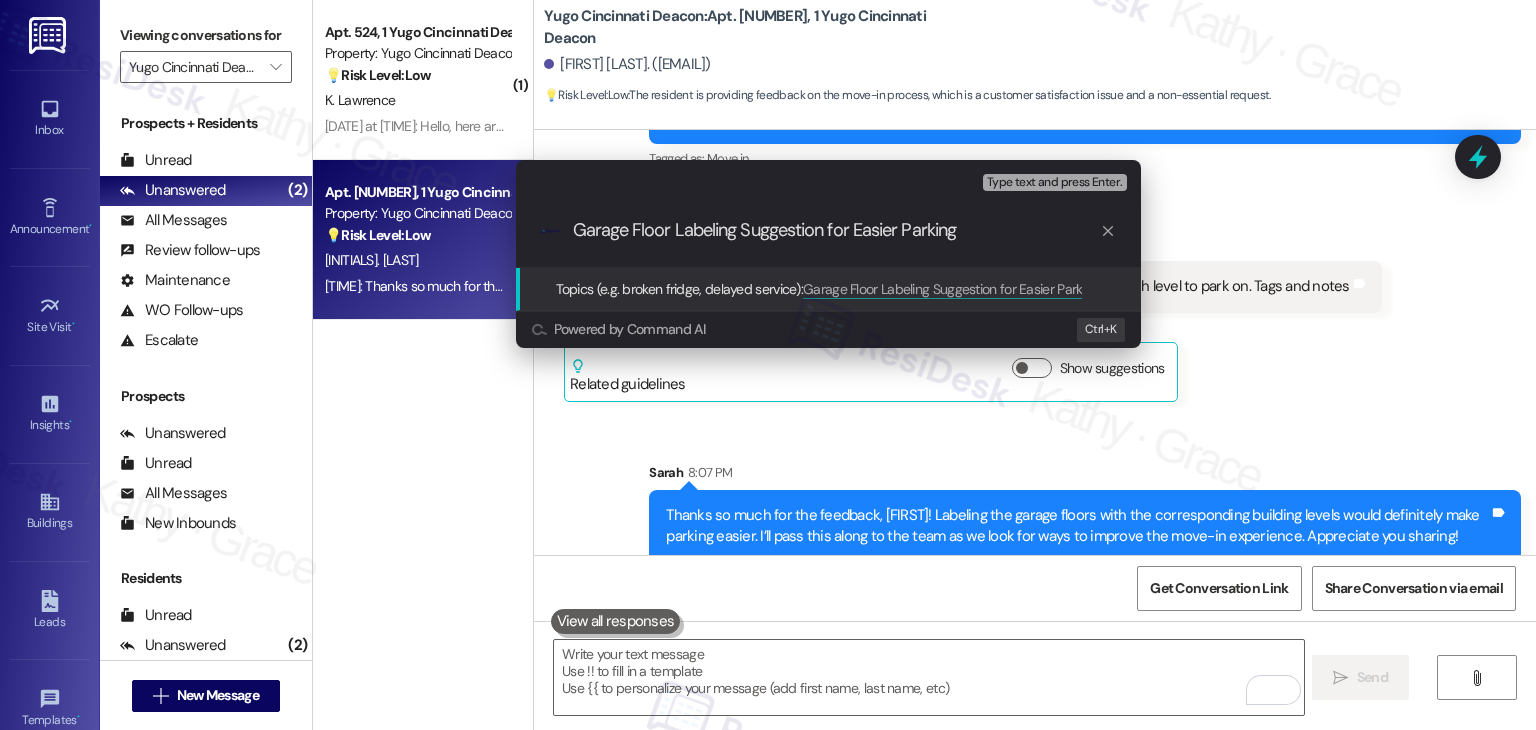 type 